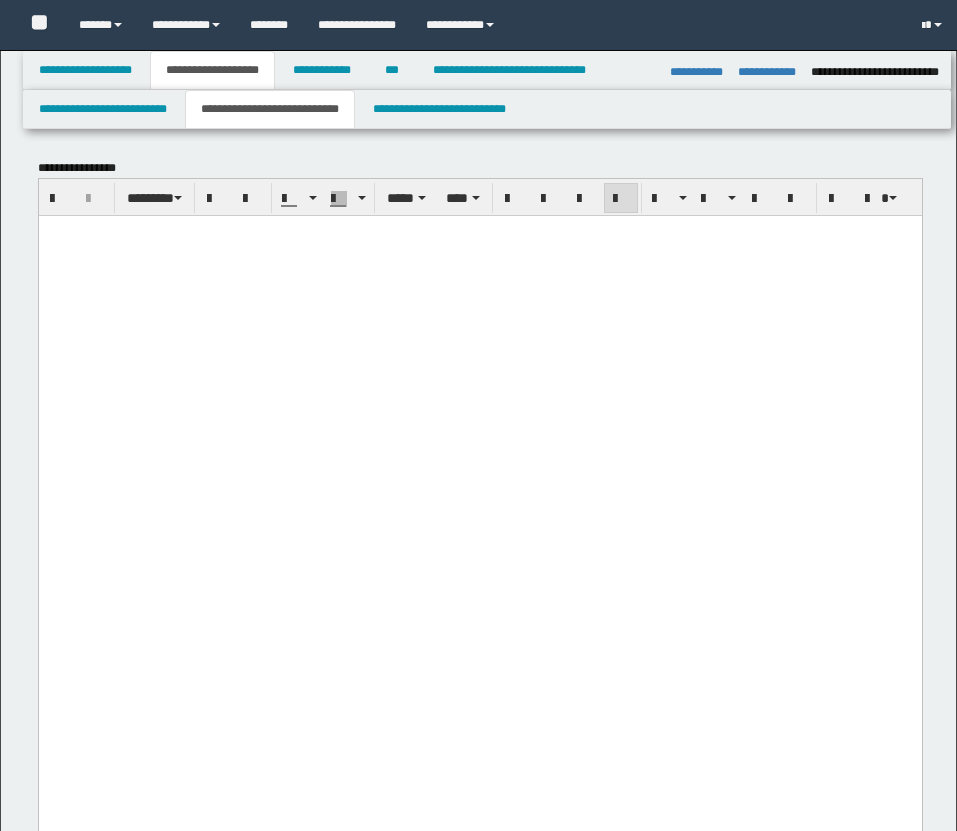 select on "*" 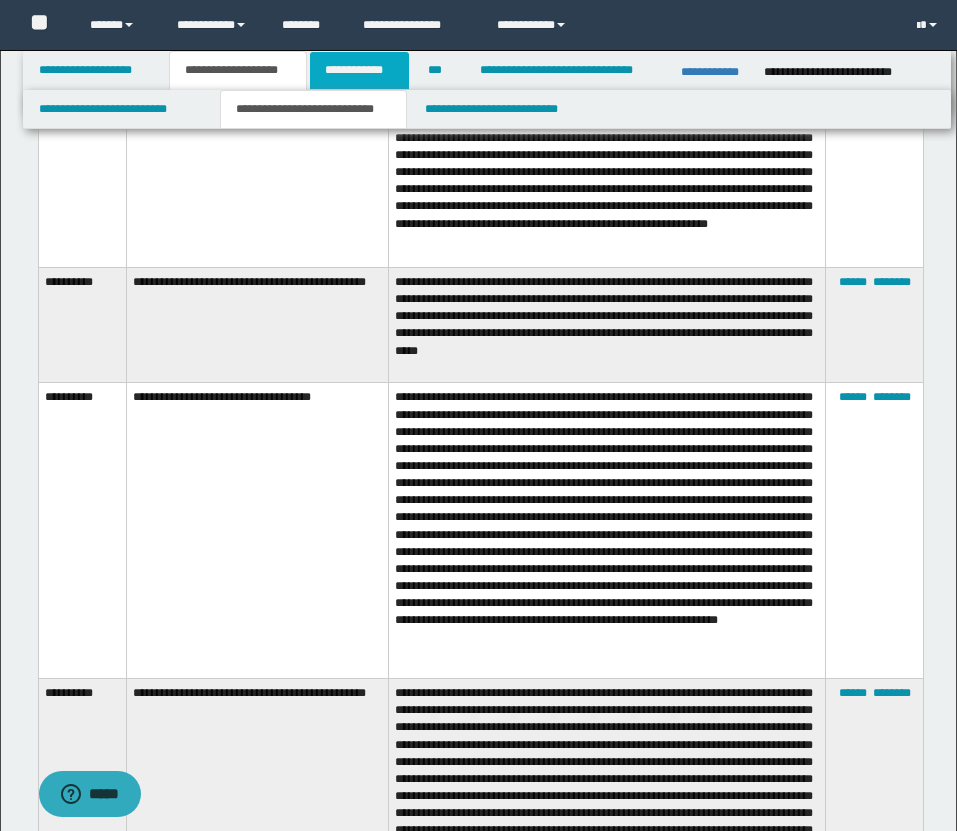 click on "**********" at bounding box center (359, 70) 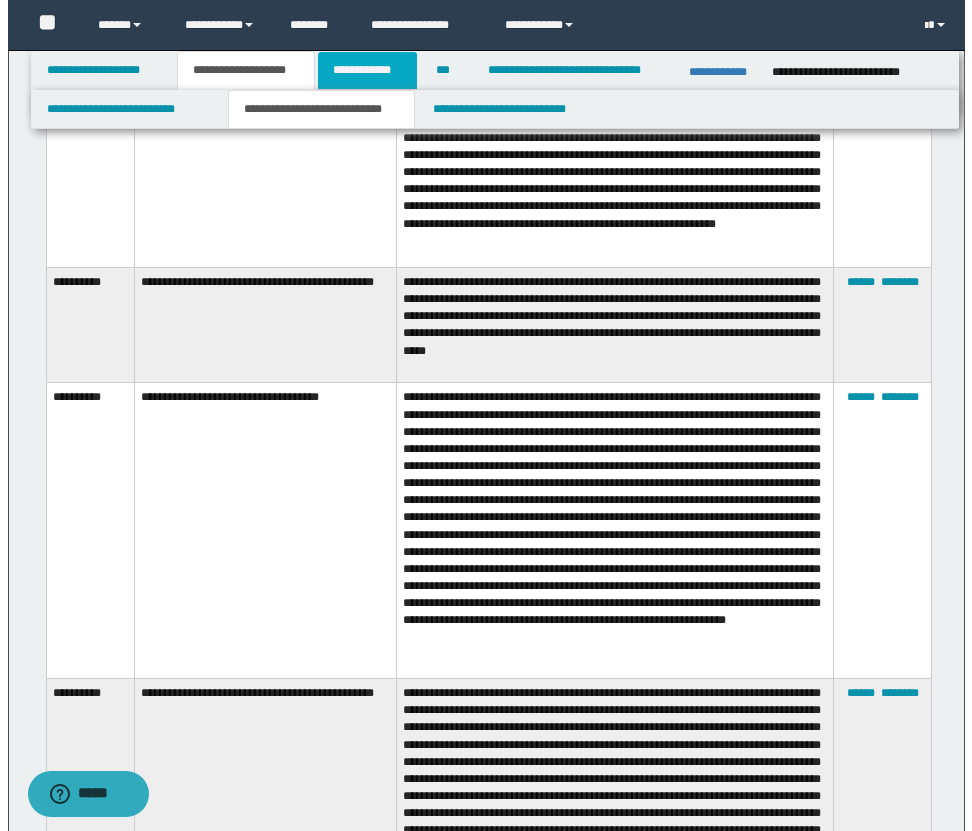 scroll, scrollTop: 2014, scrollLeft: 0, axis: vertical 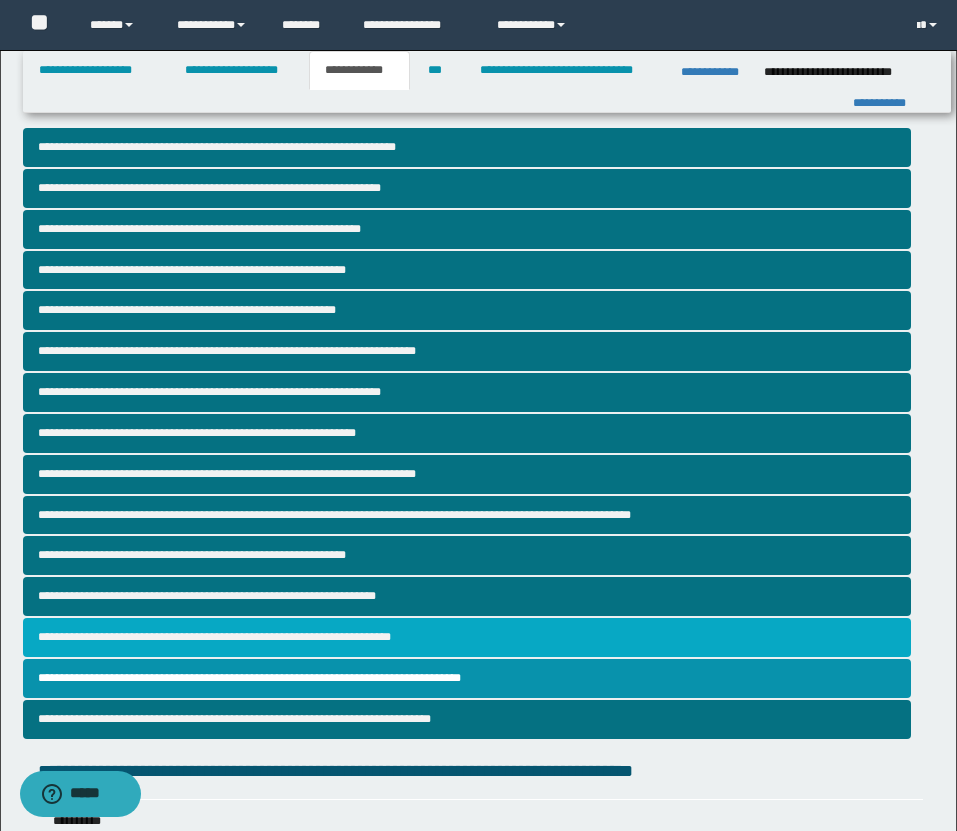 click on "**********" at bounding box center (467, 637) 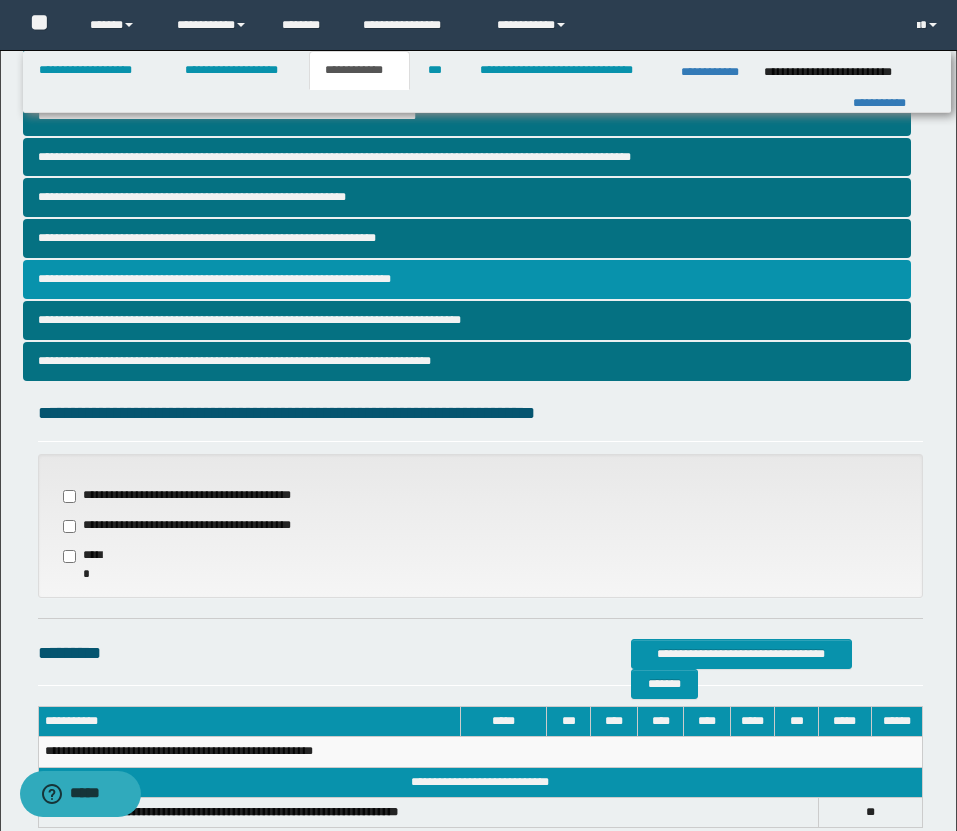 scroll, scrollTop: 451, scrollLeft: 0, axis: vertical 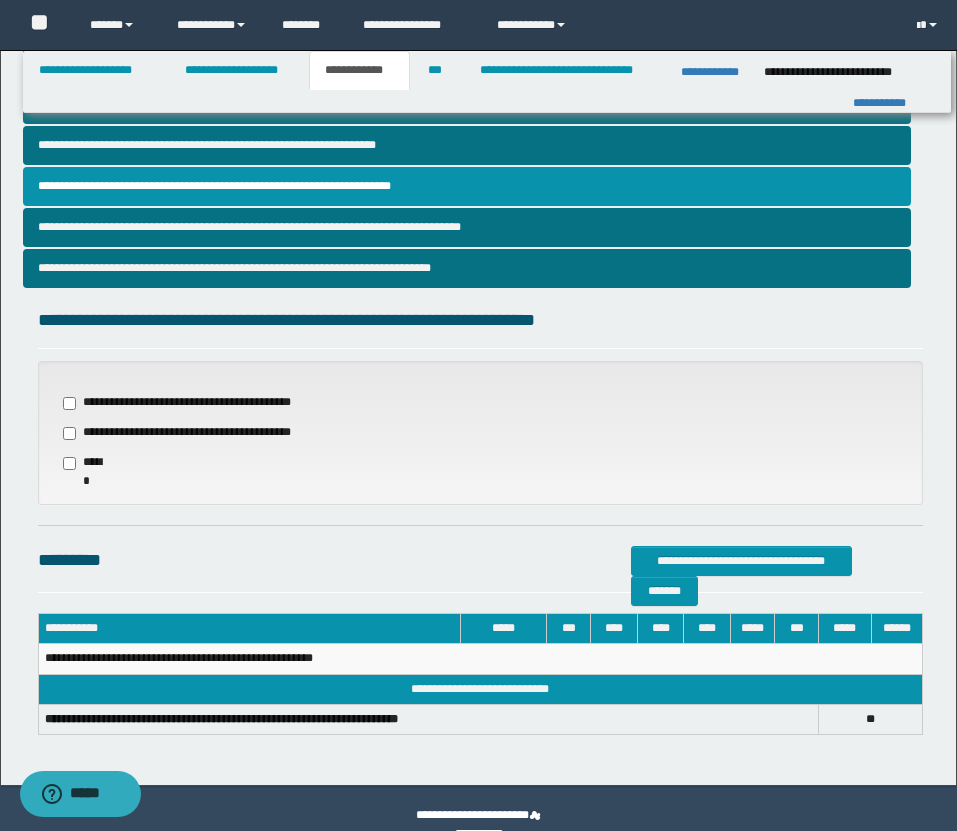 click on "**********" at bounding box center (185, 433) 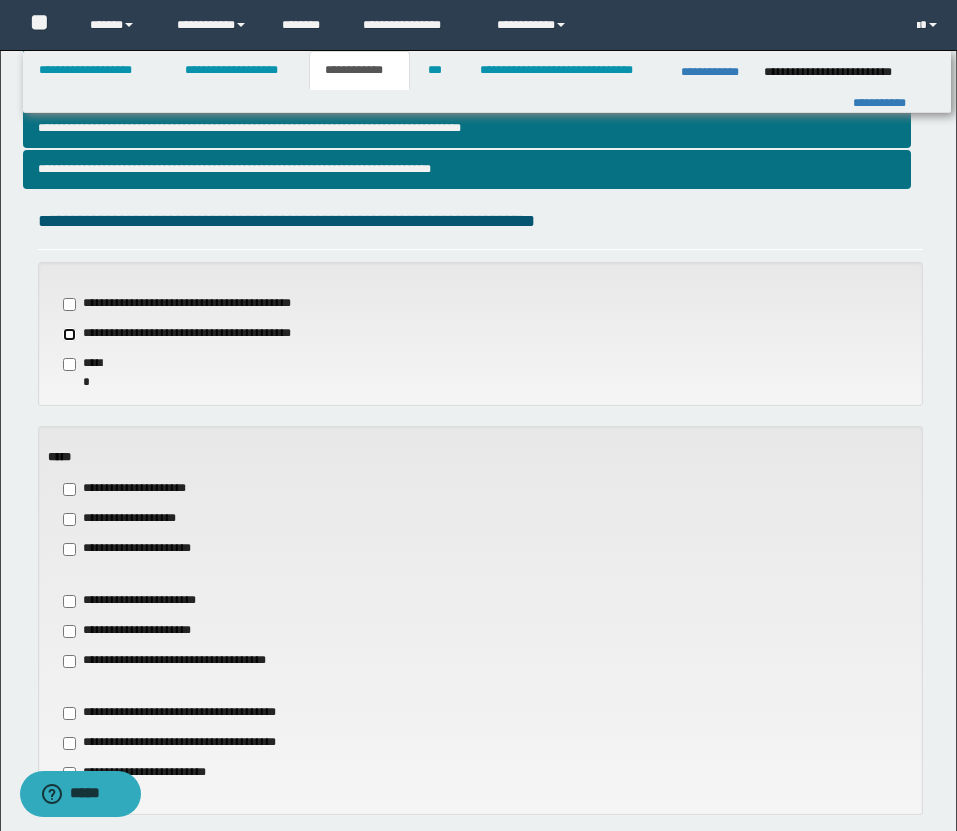 scroll, scrollTop: 683, scrollLeft: 0, axis: vertical 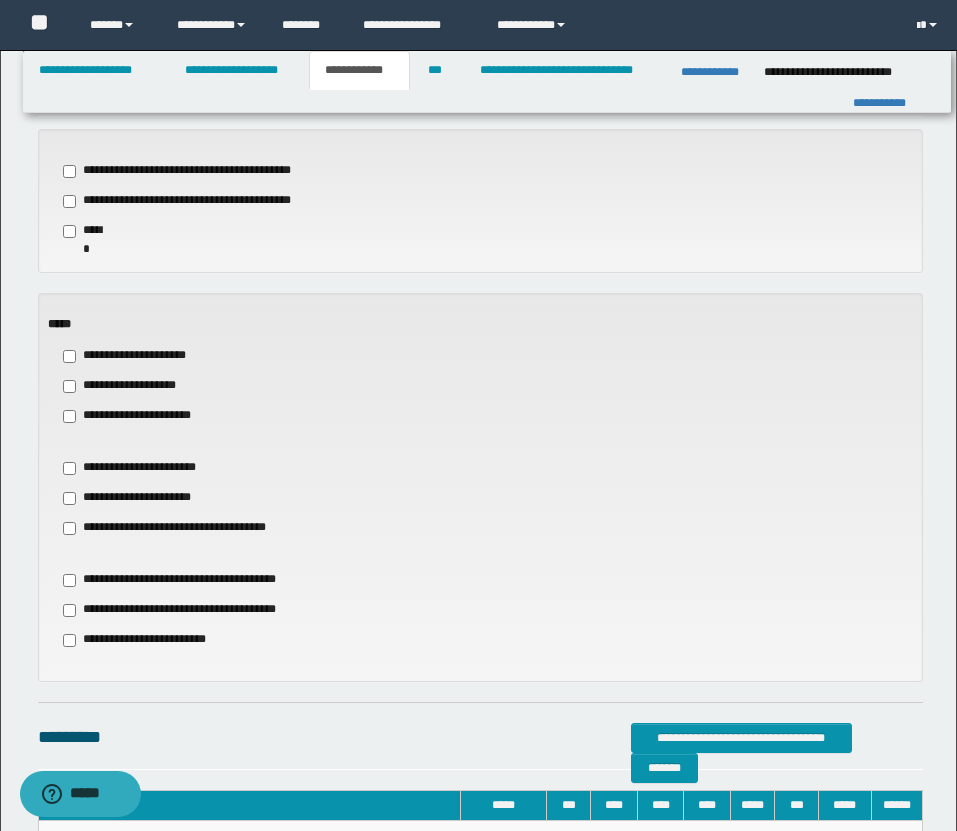 click on "**********" at bounding box center [130, 386] 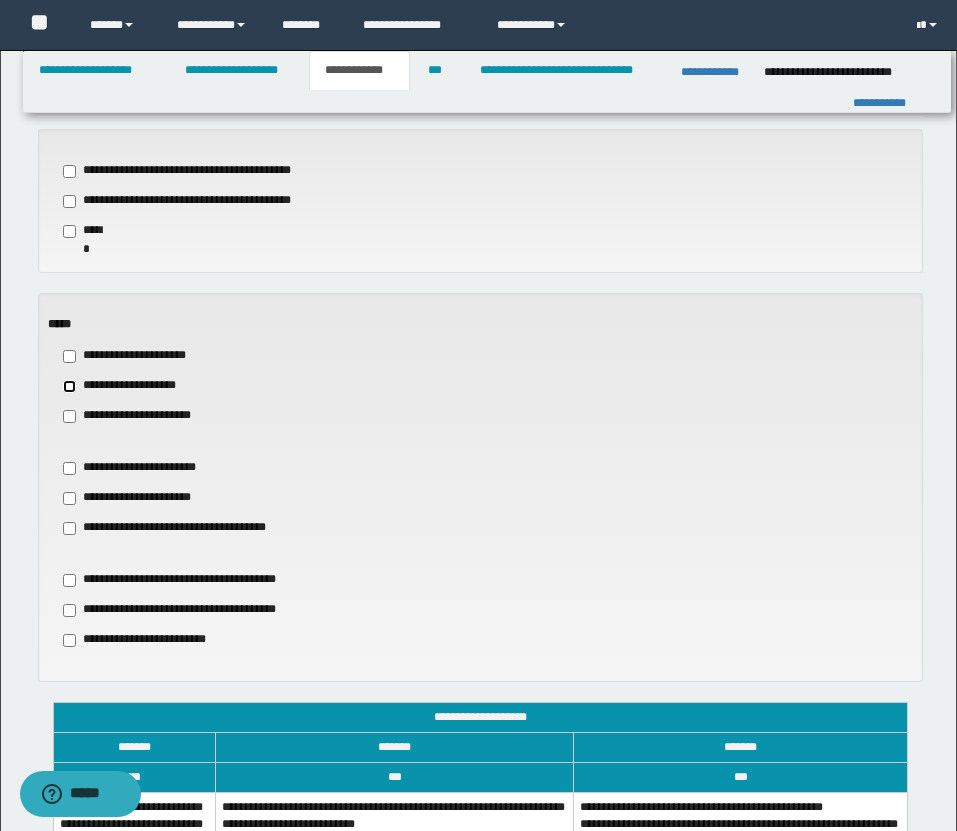scroll, scrollTop: 1027, scrollLeft: 0, axis: vertical 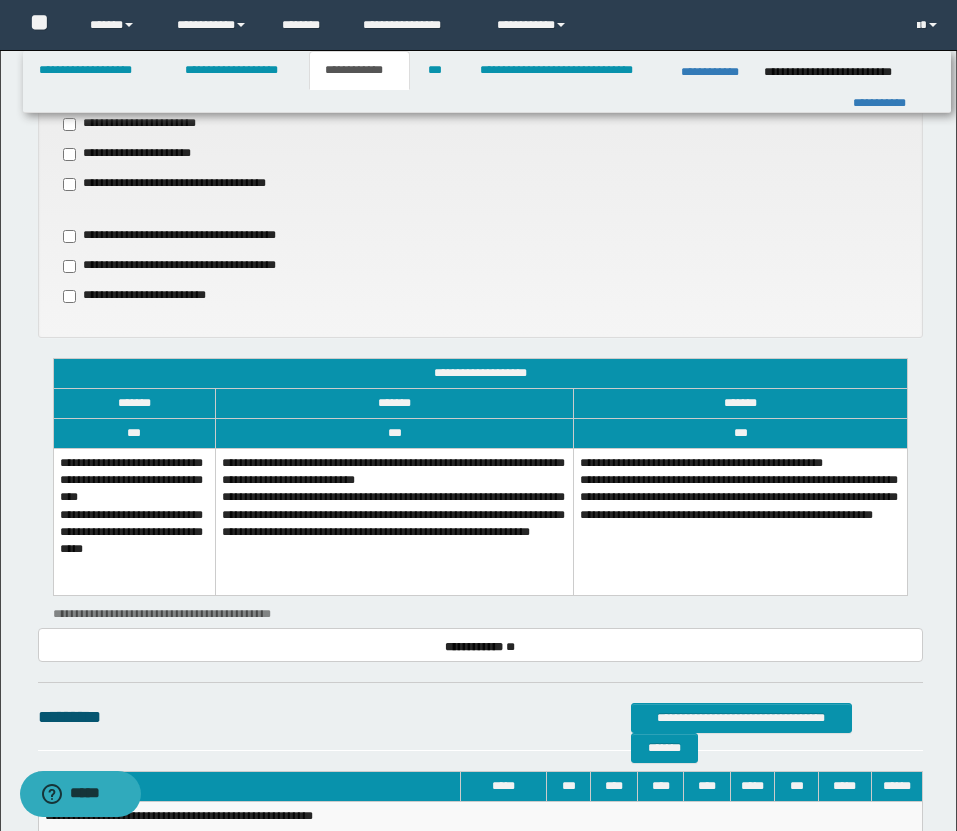 click on "**********" at bounding box center [134, 522] 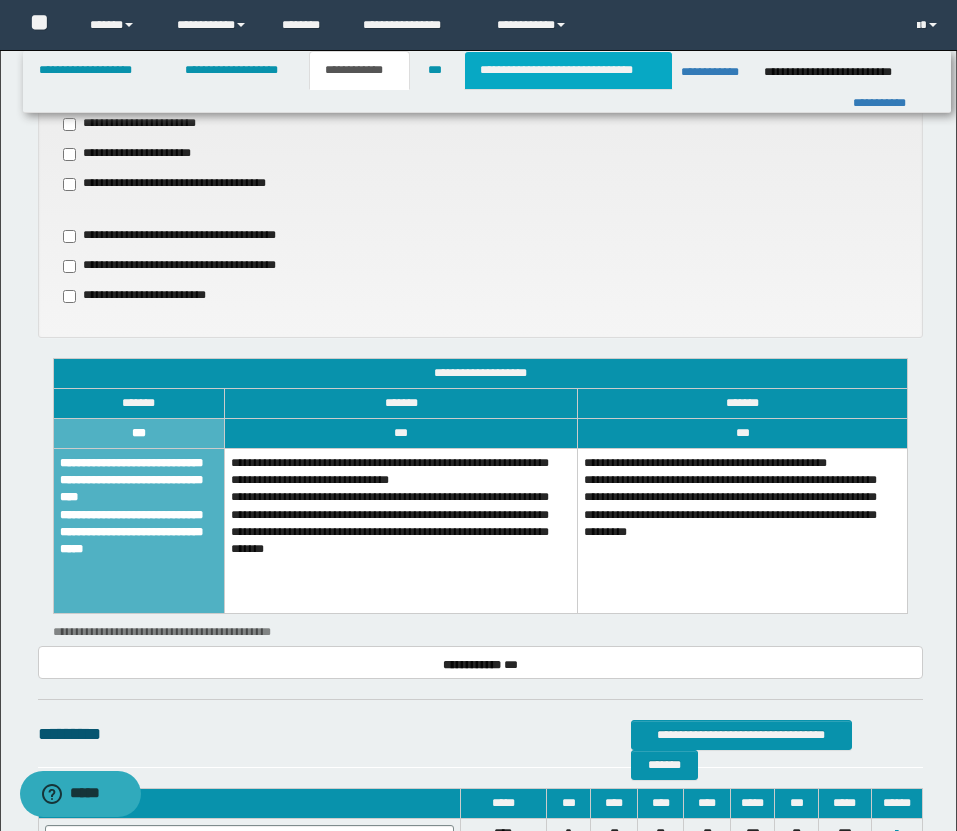 click on "**********" at bounding box center (568, 70) 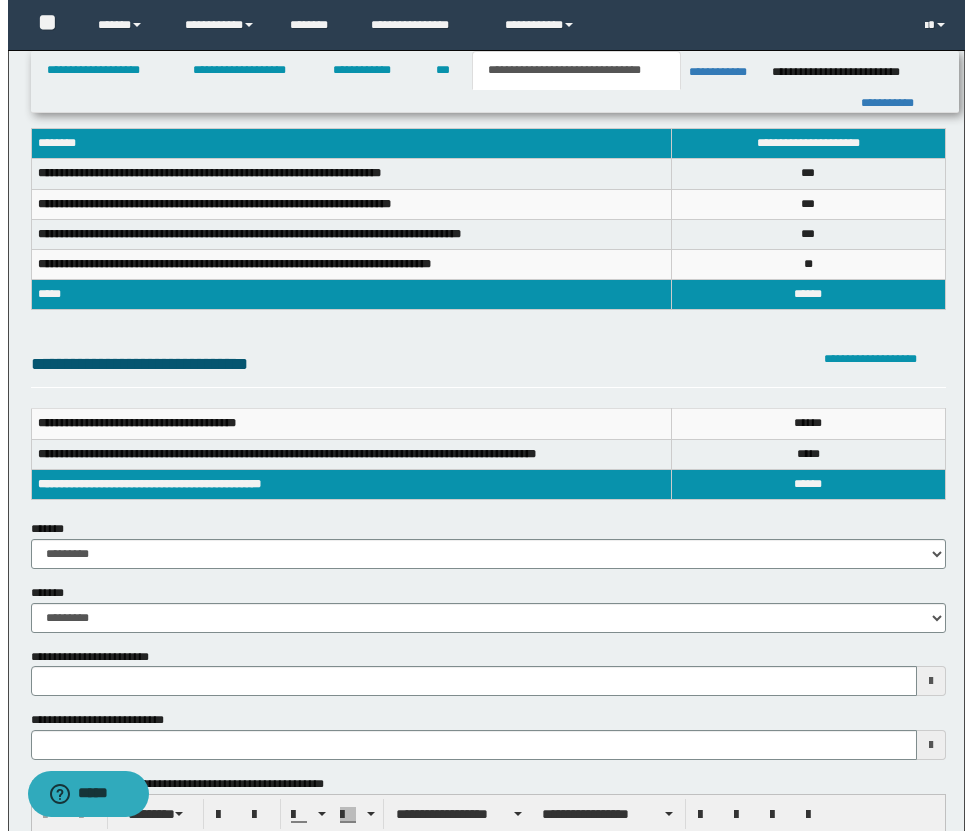 scroll, scrollTop: 0, scrollLeft: 0, axis: both 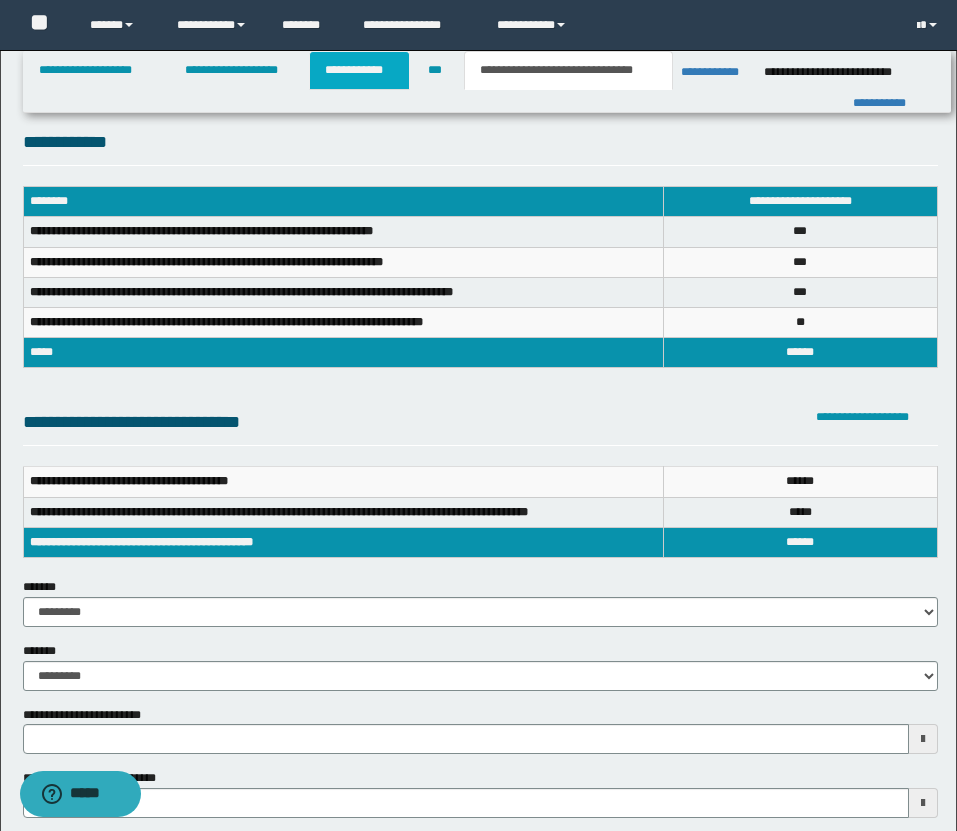 click on "**********" at bounding box center [359, 70] 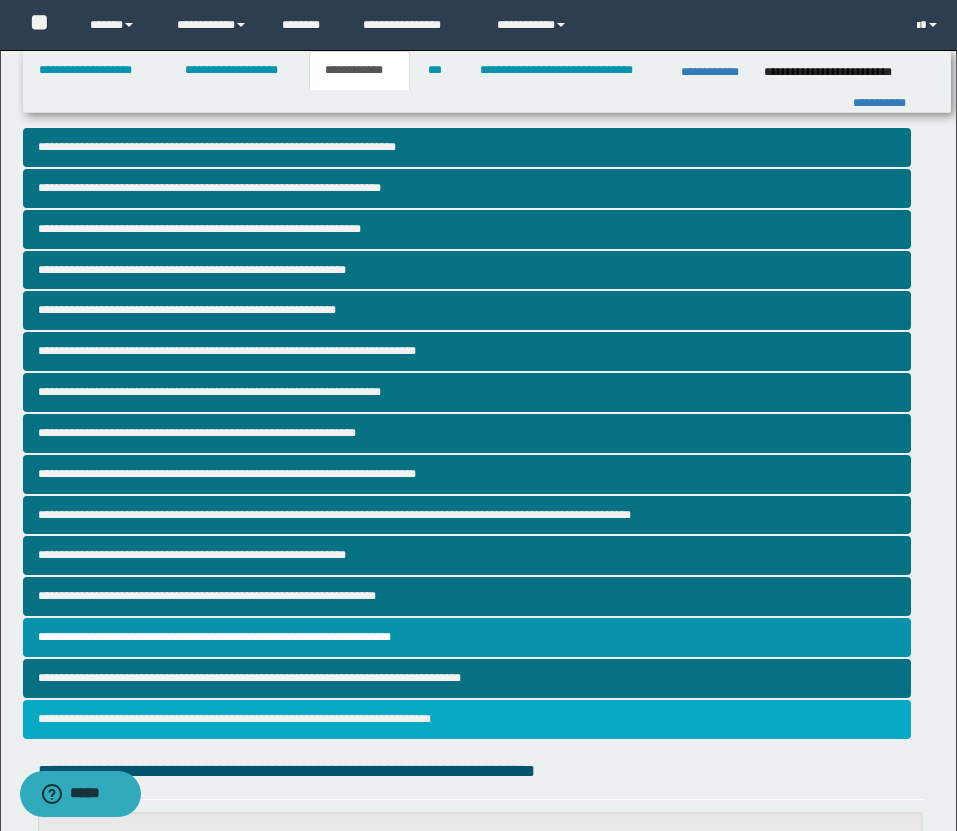 click on "**********" at bounding box center (467, 719) 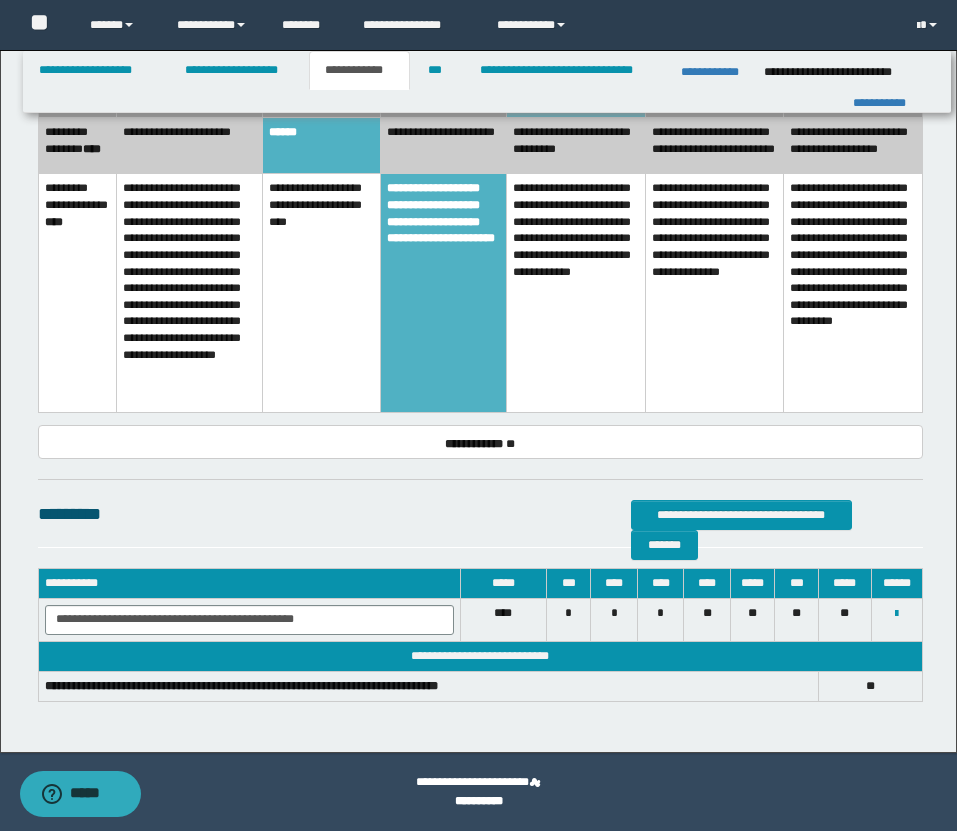 click on "**********" at bounding box center (576, 293) 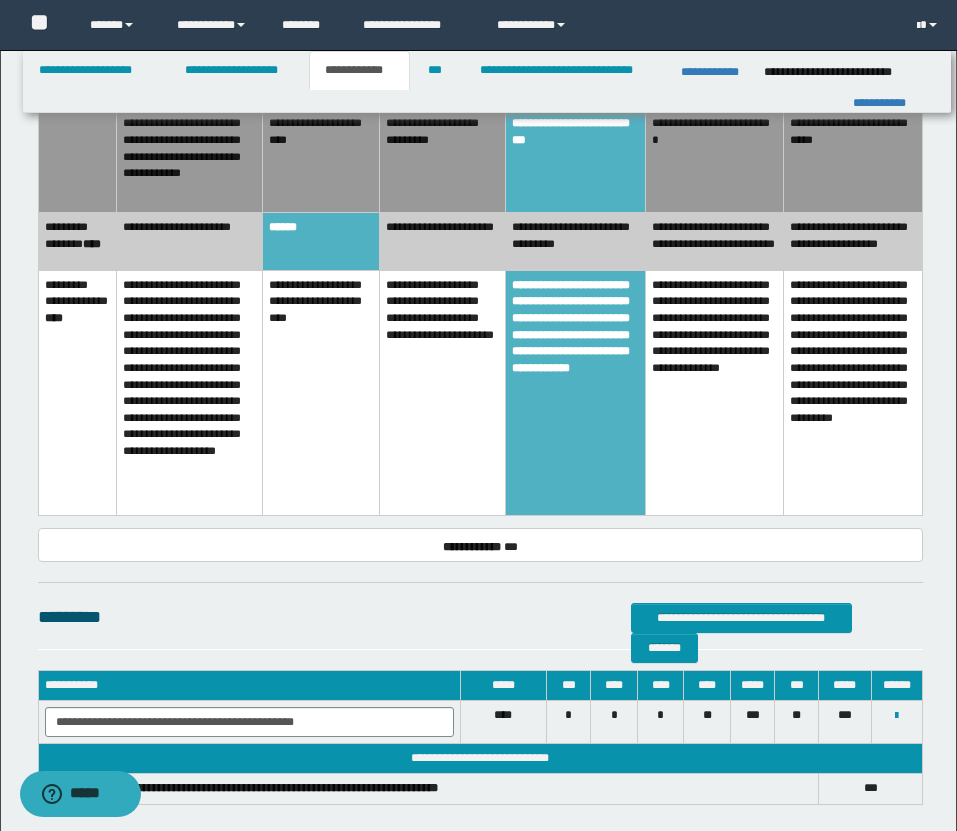 scroll, scrollTop: 1618, scrollLeft: 0, axis: vertical 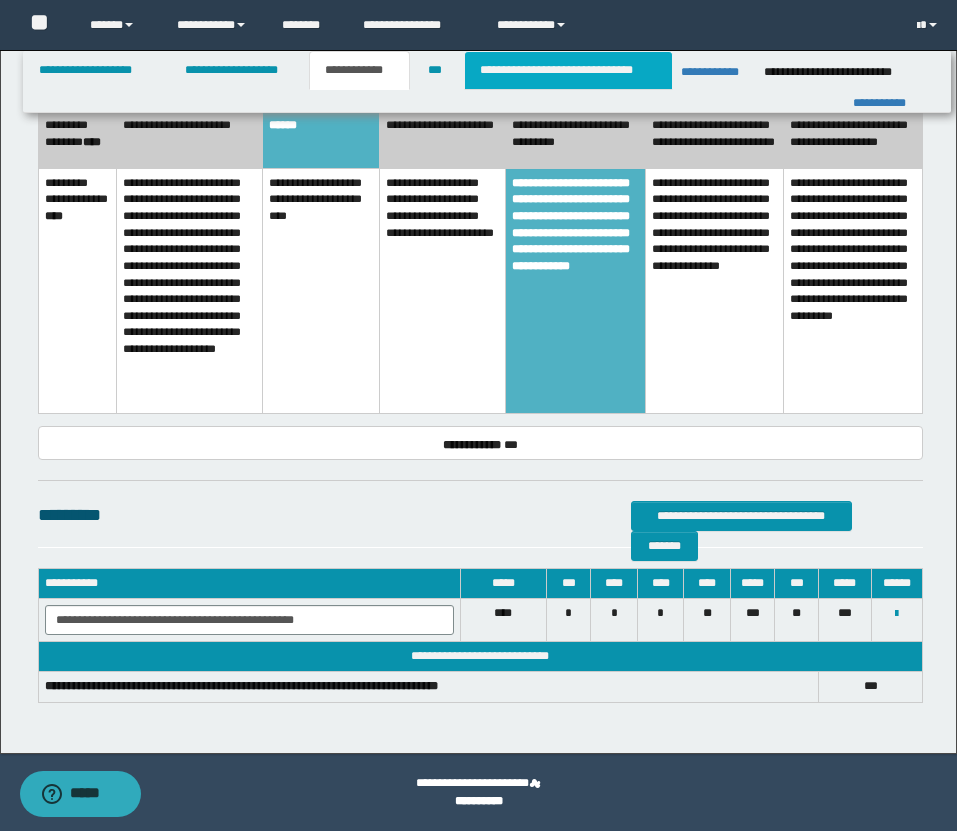 click on "**********" at bounding box center (568, 70) 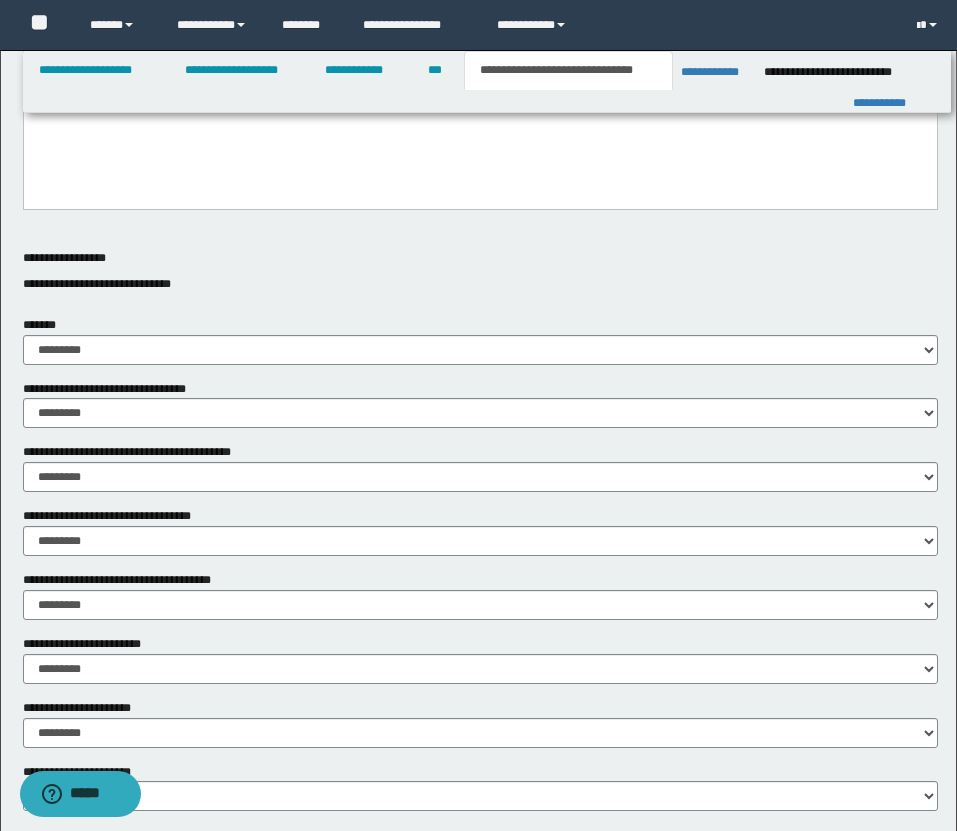 scroll, scrollTop: 0, scrollLeft: 0, axis: both 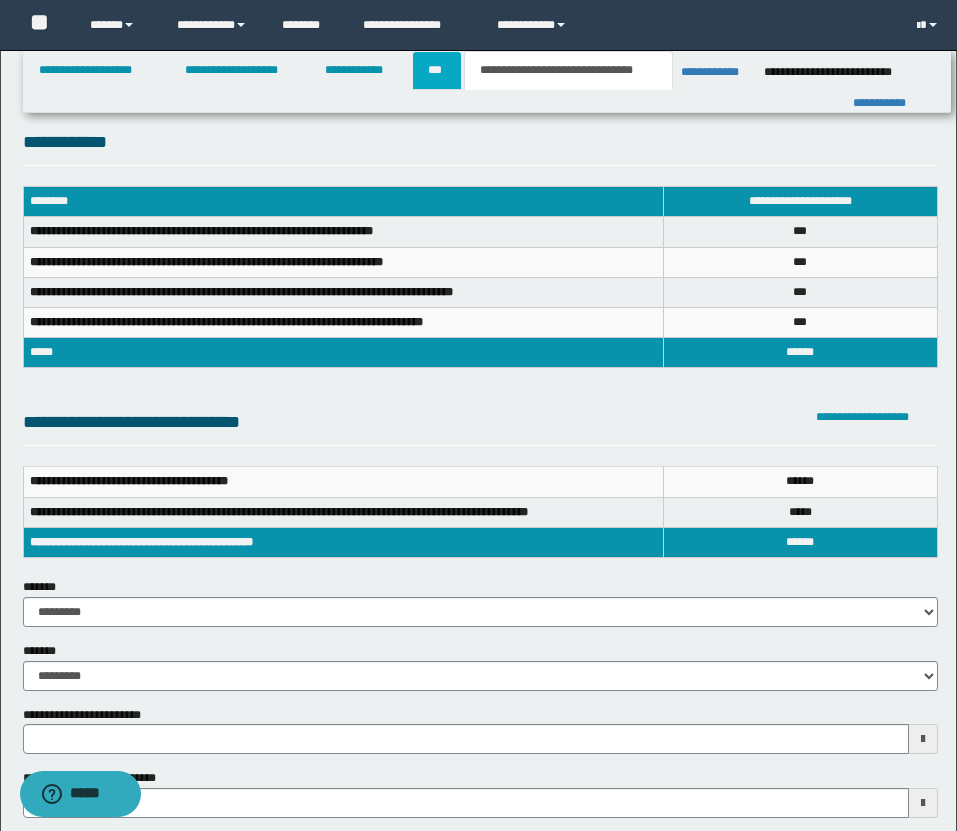 click on "***" at bounding box center [437, 70] 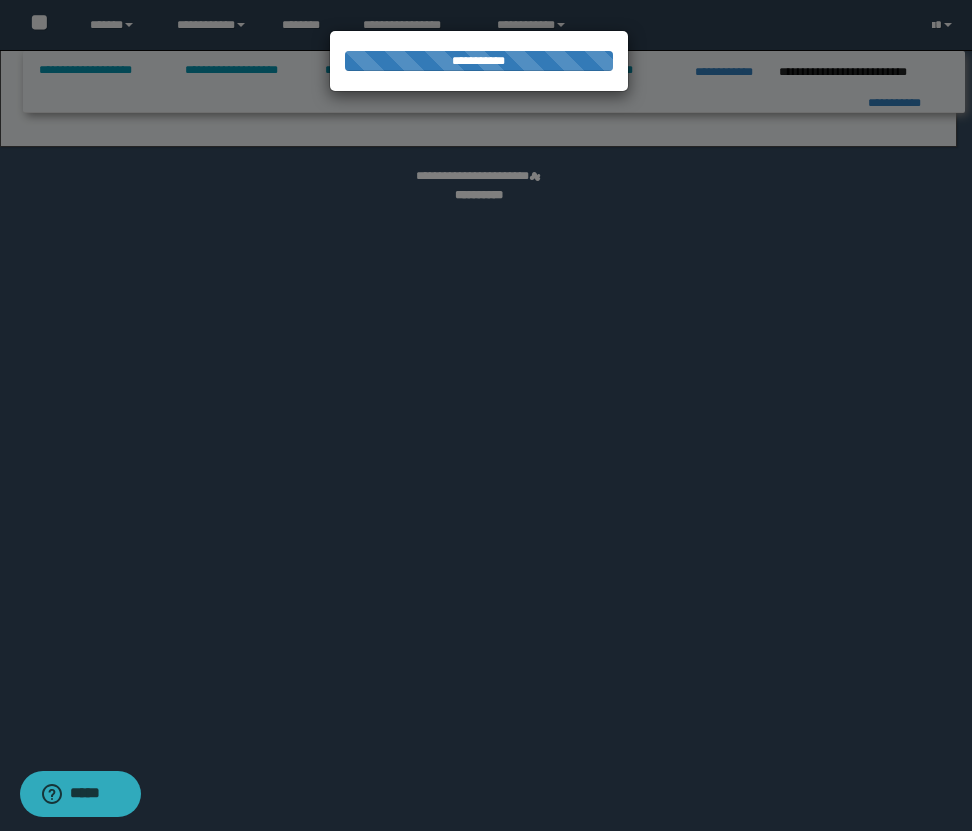 select on "**" 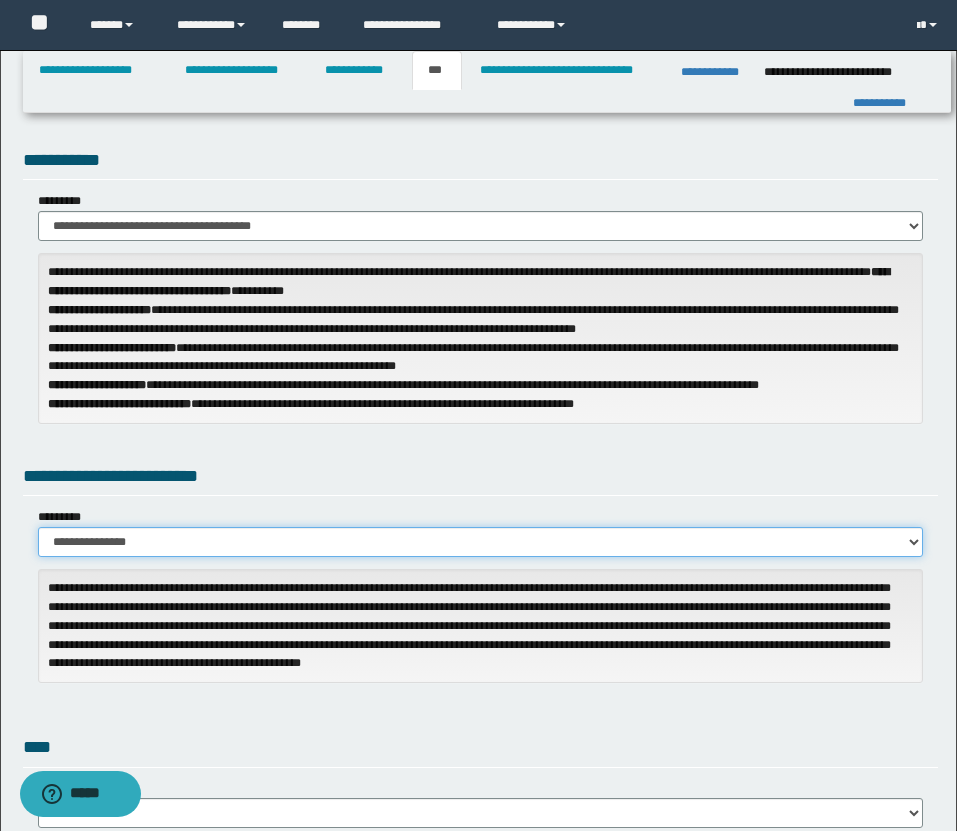 click on "**********" at bounding box center (480, 542) 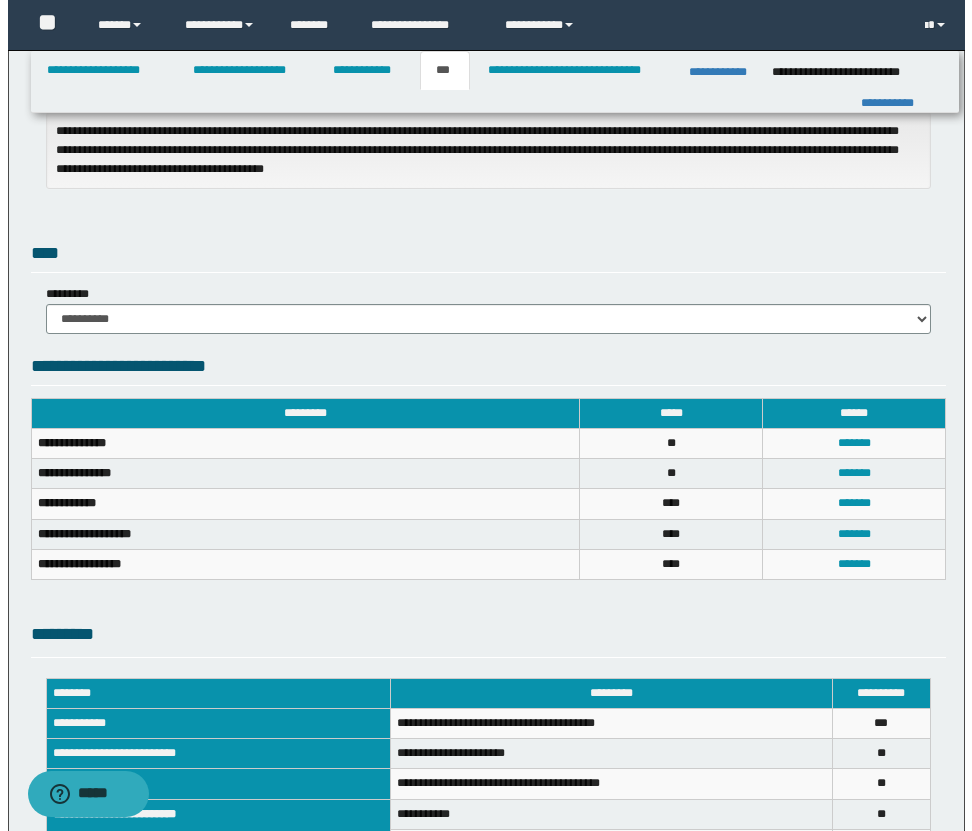 scroll, scrollTop: 0, scrollLeft: 0, axis: both 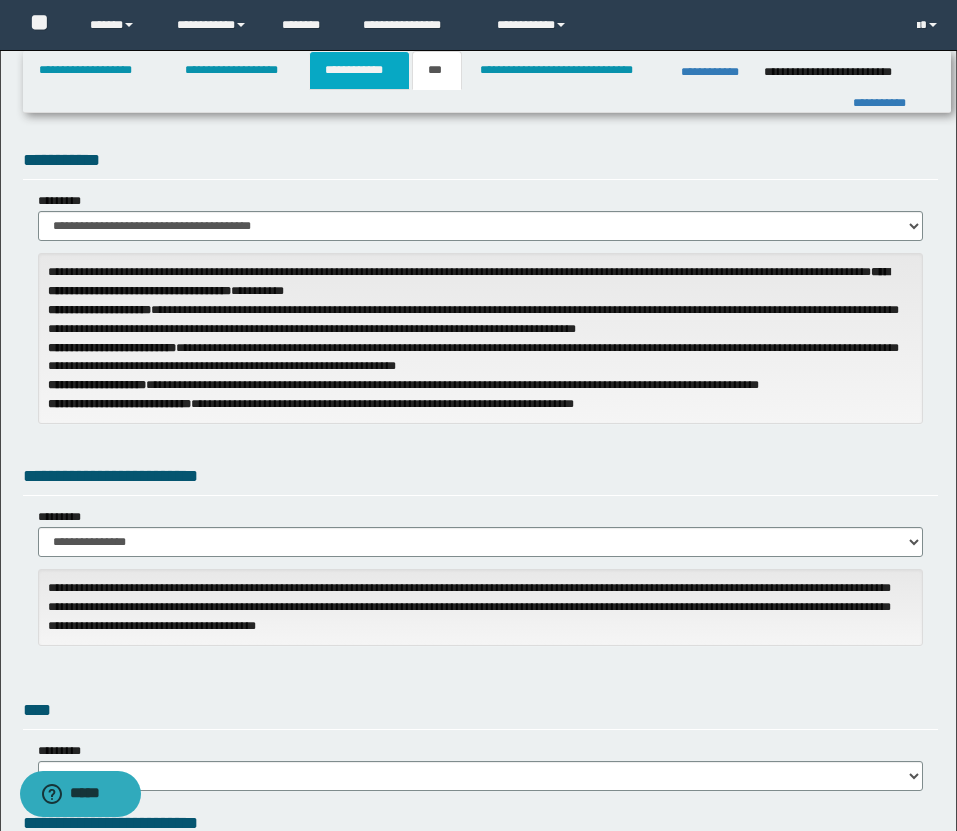click on "**********" at bounding box center (359, 70) 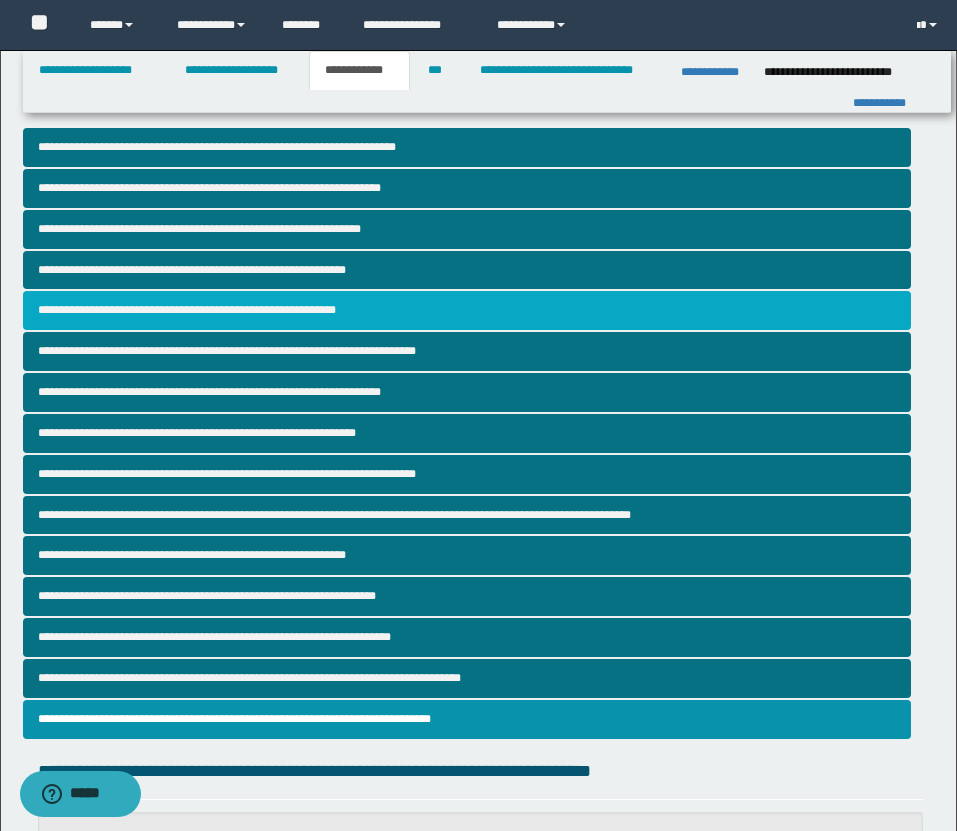 click on "**********" at bounding box center (467, 310) 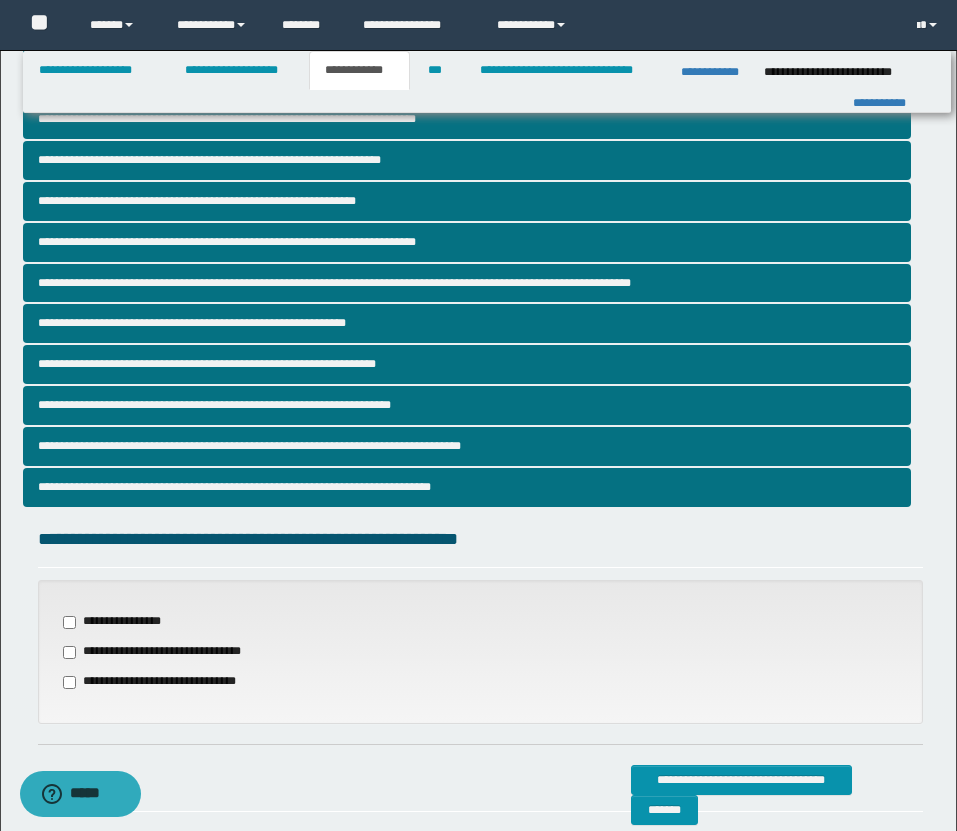 scroll, scrollTop: 483, scrollLeft: 0, axis: vertical 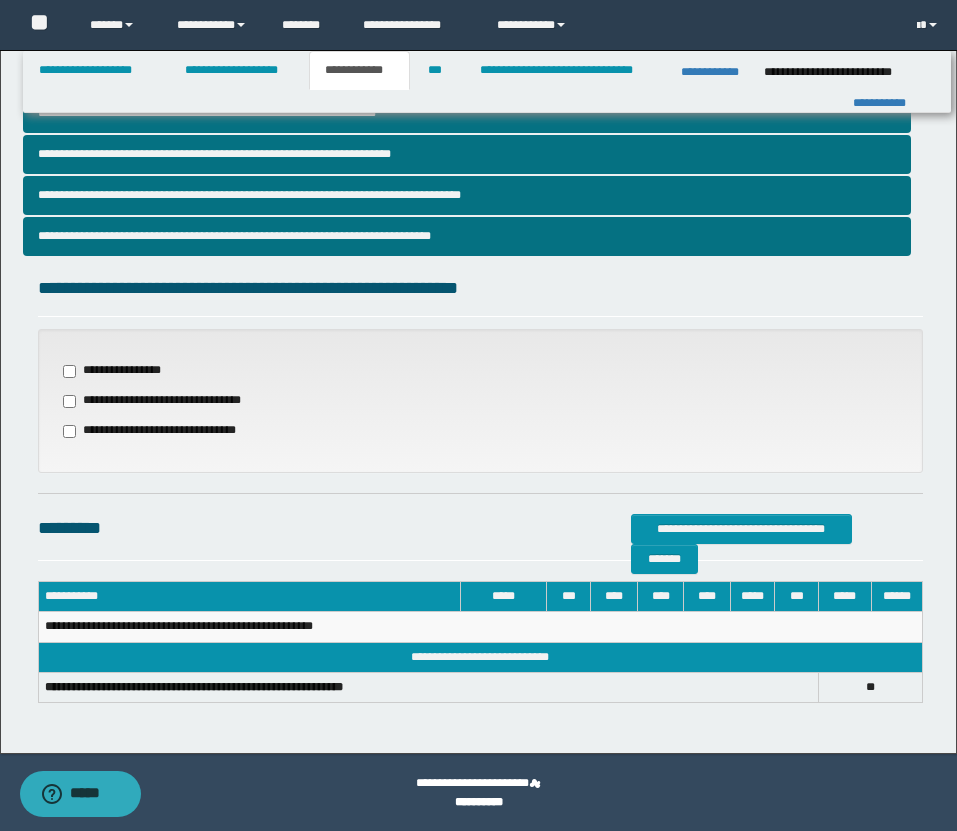 click on "**********" at bounding box center (169, 431) 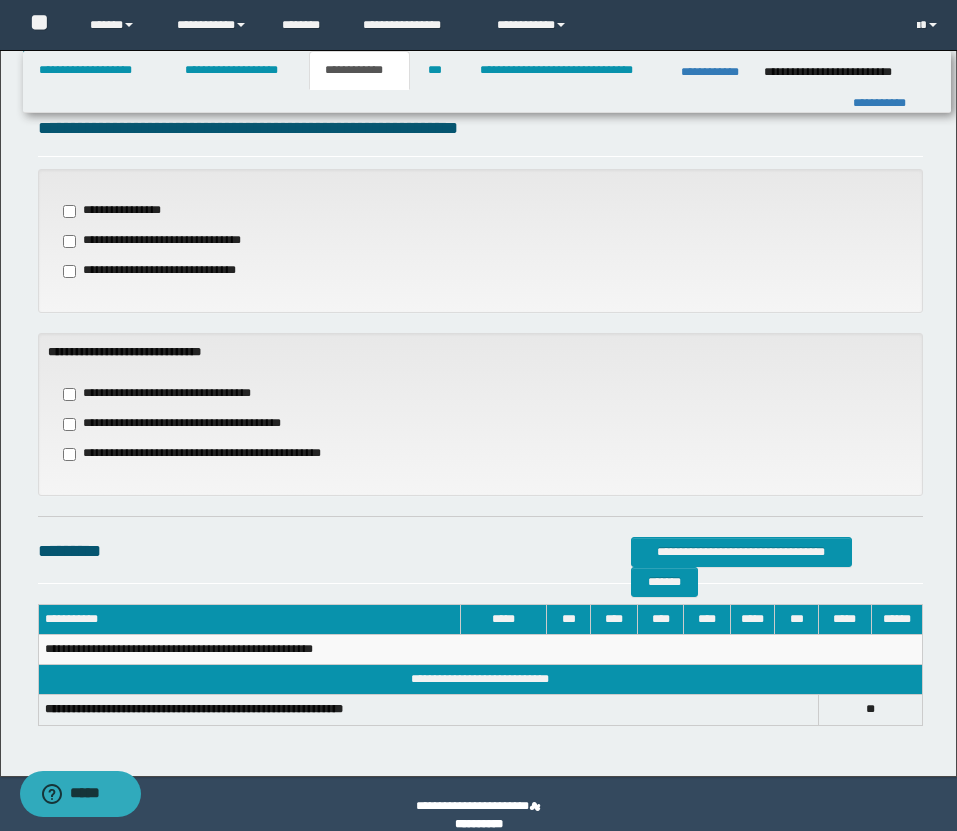 click on "**********" at bounding box center (185, 424) 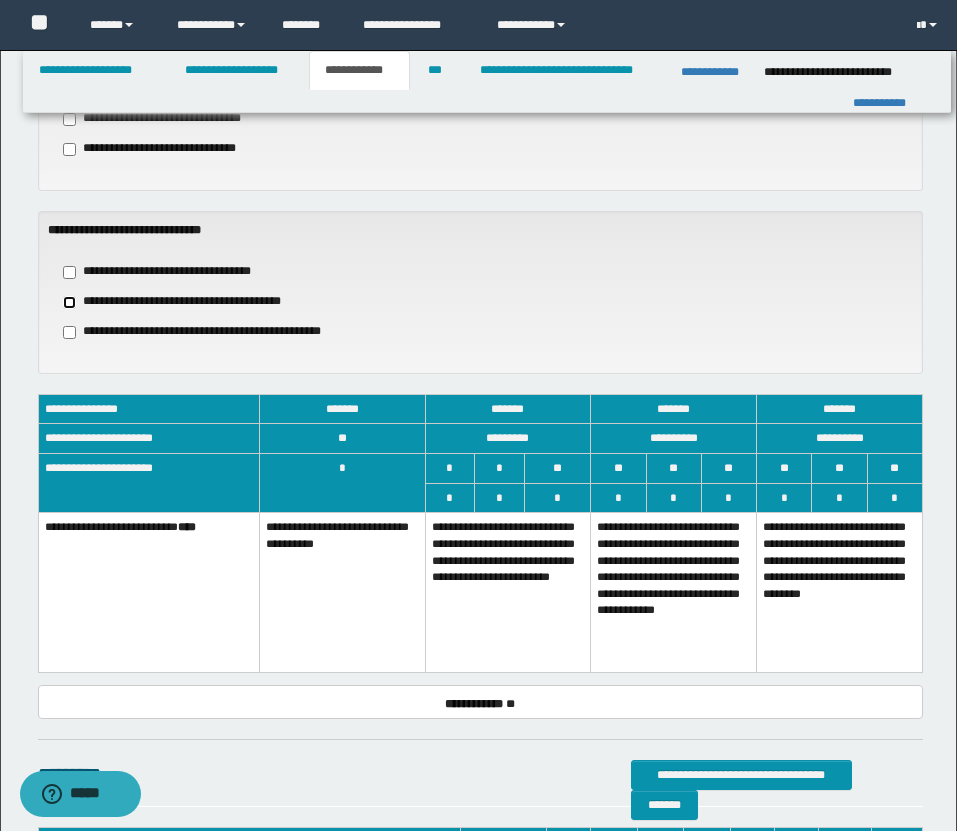 scroll, scrollTop: 905, scrollLeft: 0, axis: vertical 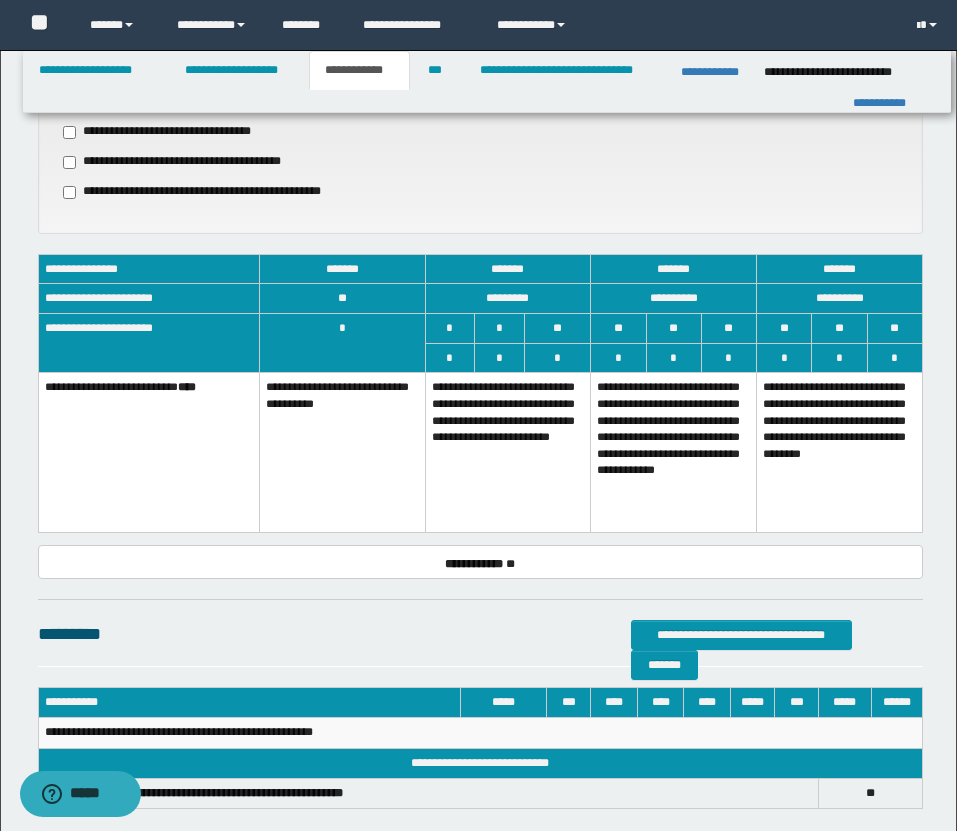 click on "**********" at bounding box center (508, 453) 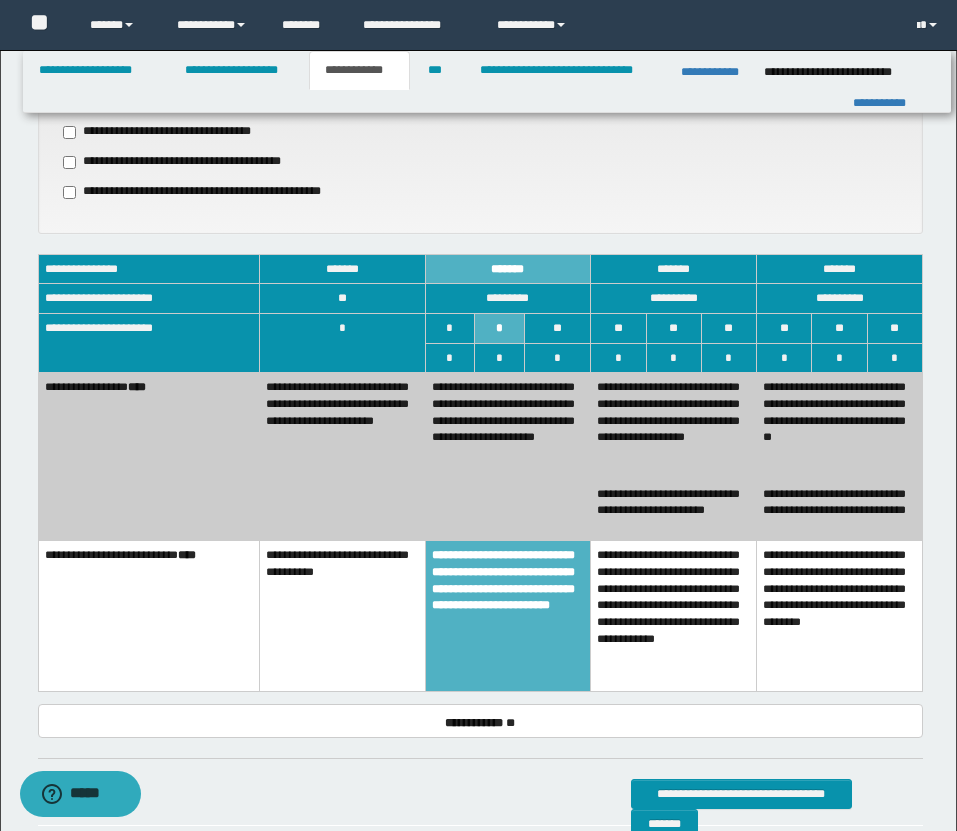 click on "**********" at bounding box center (342, 457) 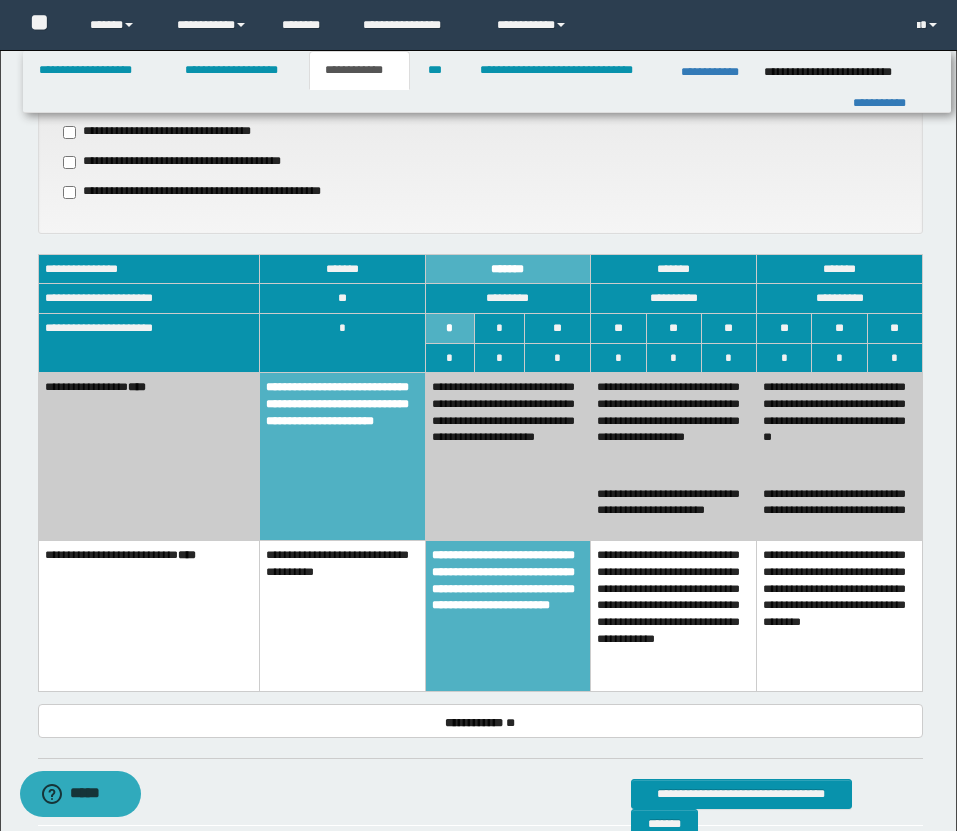 click on "**********" at bounding box center [508, 457] 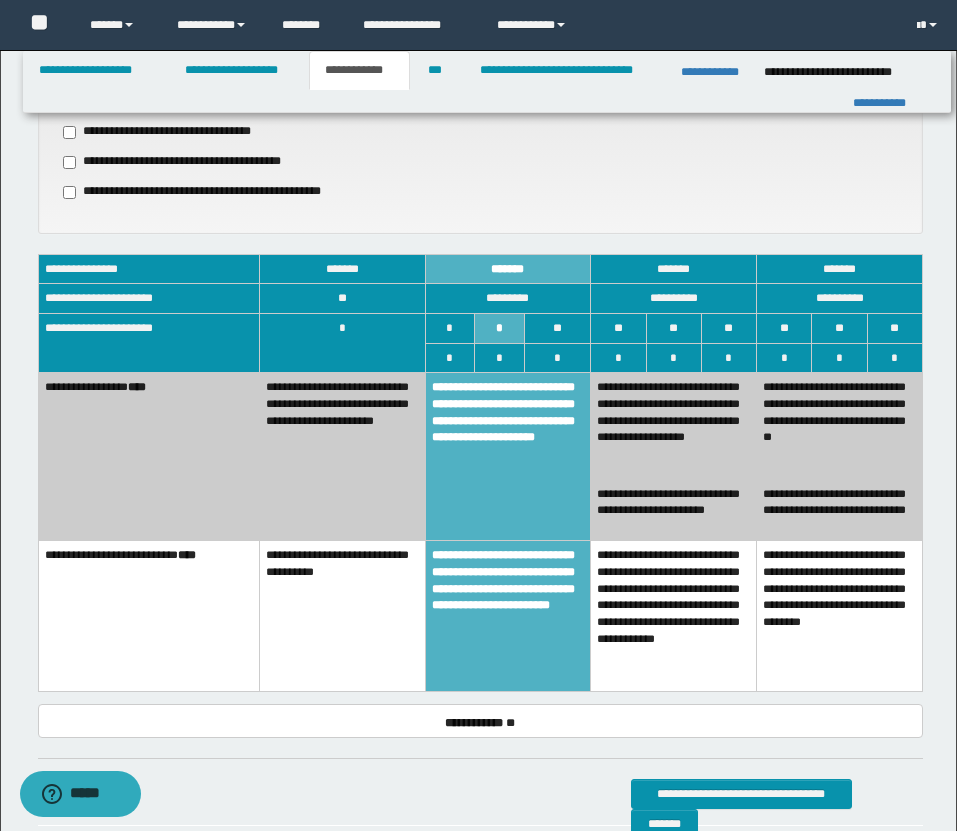 scroll, scrollTop: 1183, scrollLeft: 0, axis: vertical 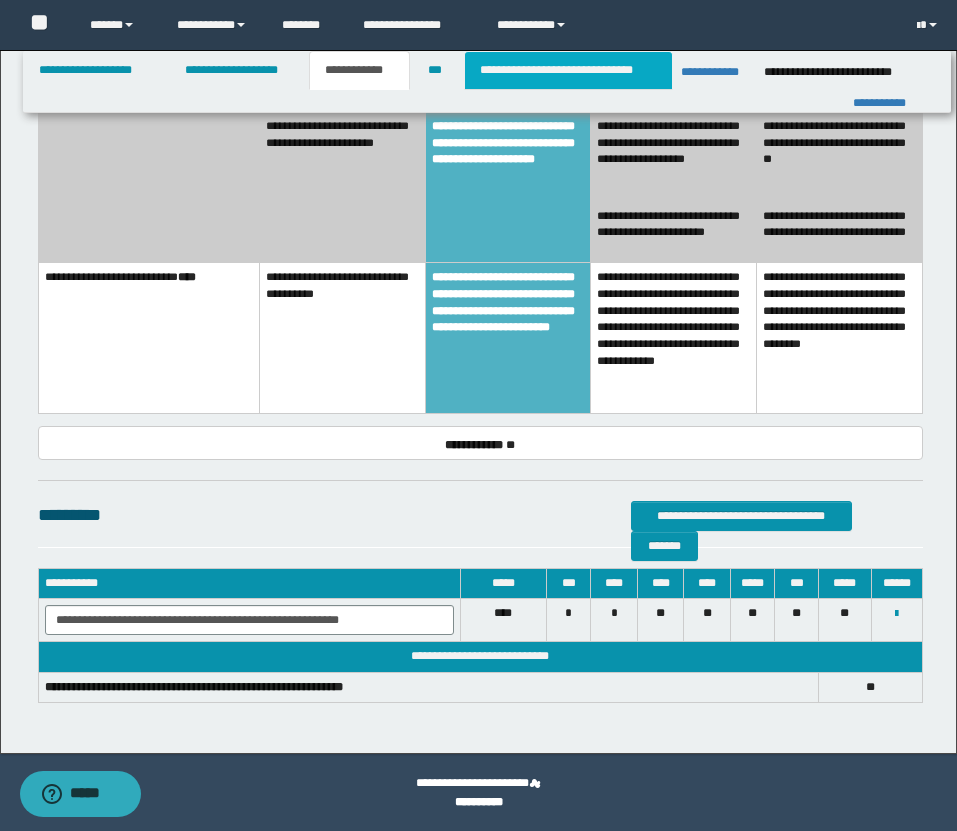 click on "**********" at bounding box center [568, 70] 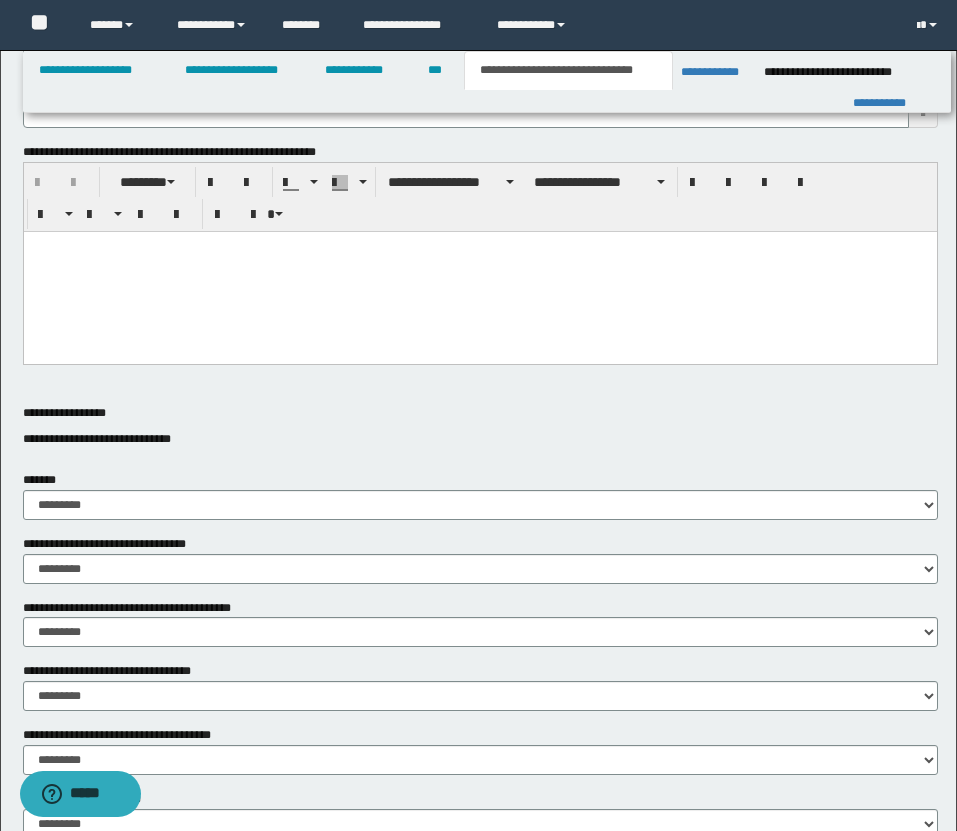 scroll, scrollTop: 0, scrollLeft: 0, axis: both 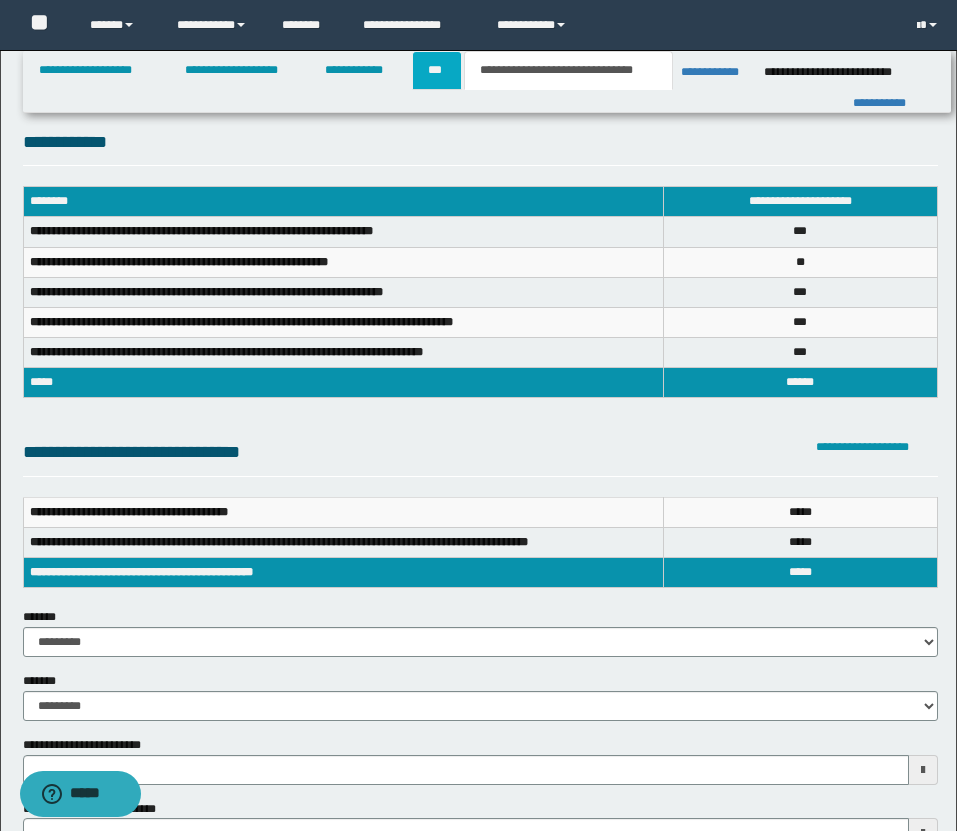click on "***" at bounding box center [437, 70] 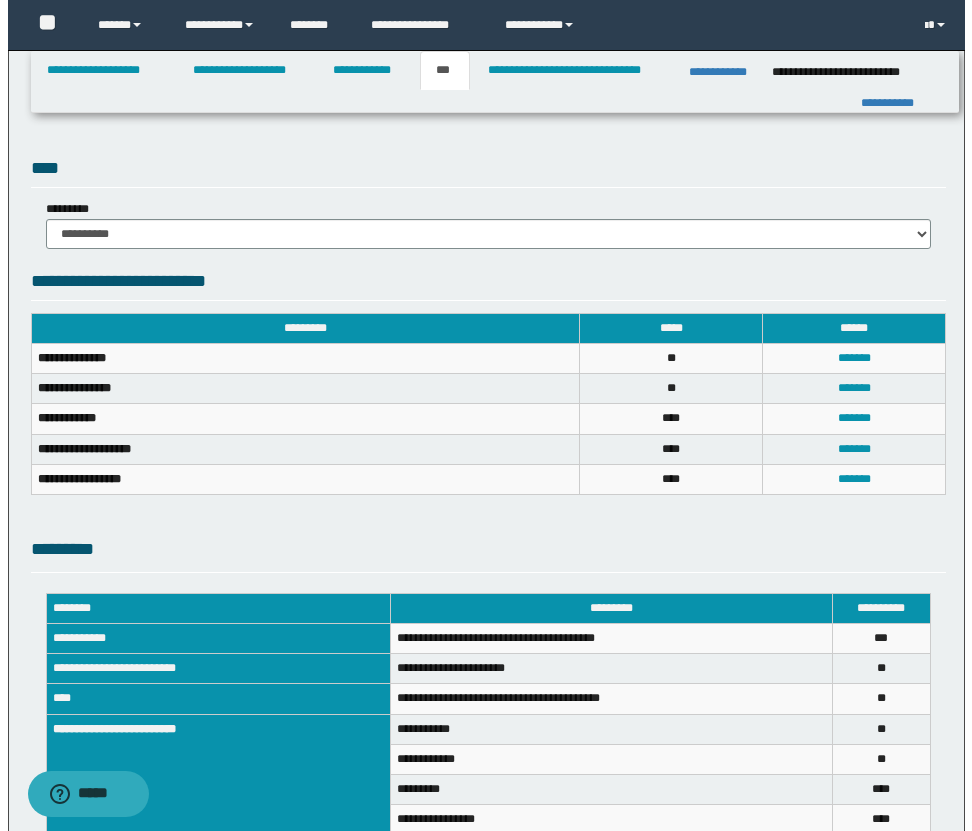 scroll, scrollTop: 543, scrollLeft: 0, axis: vertical 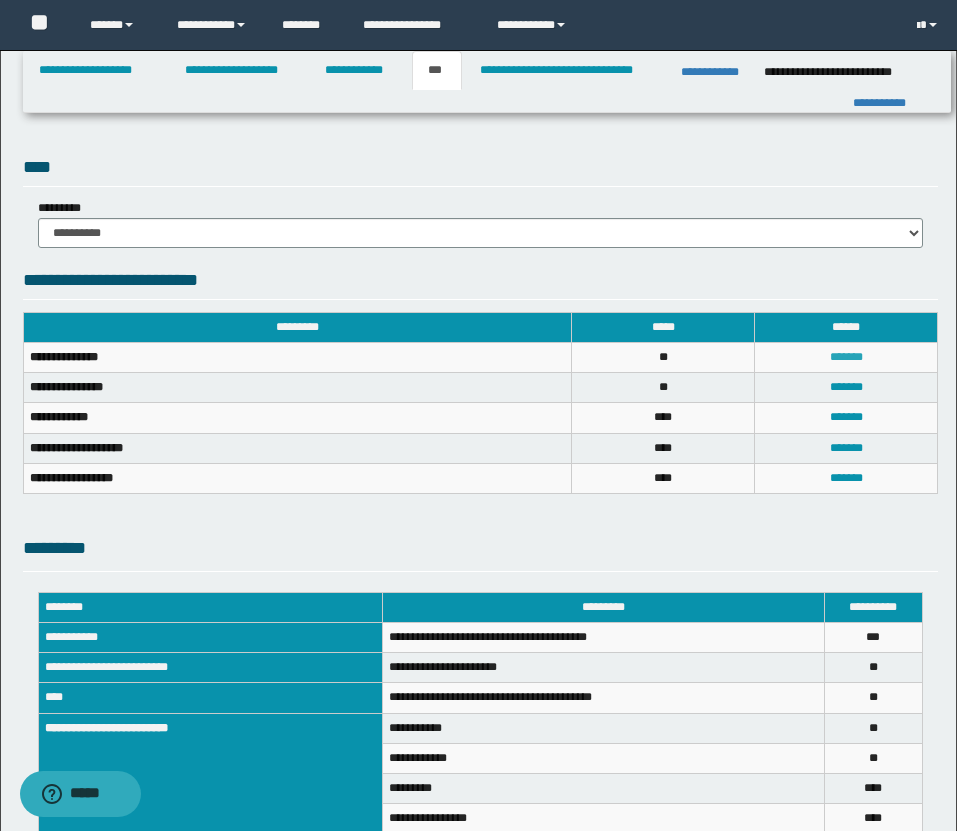 click on "*******" at bounding box center [846, 357] 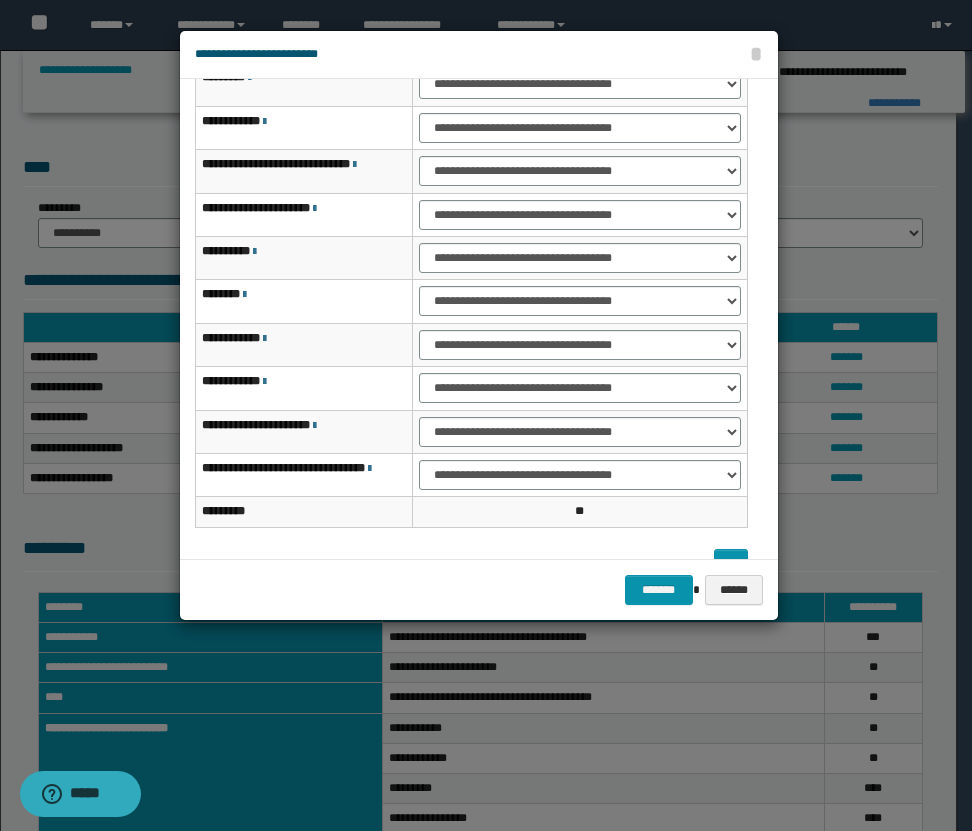 scroll, scrollTop: 95, scrollLeft: 0, axis: vertical 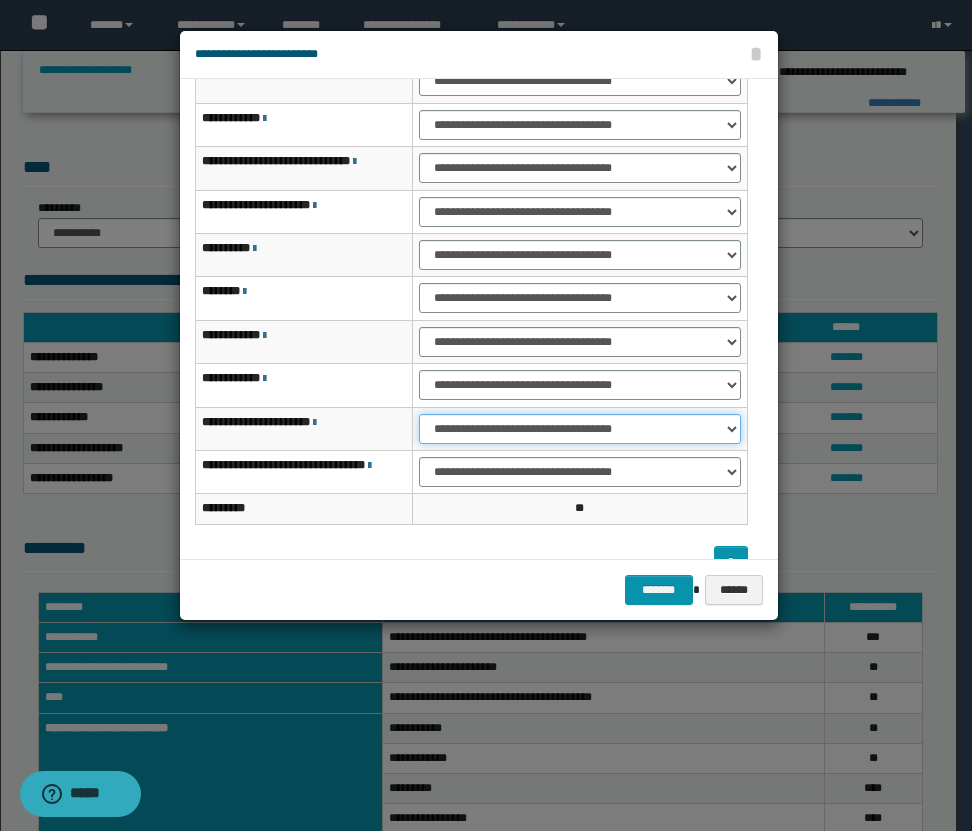 click on "**********" at bounding box center [579, 429] 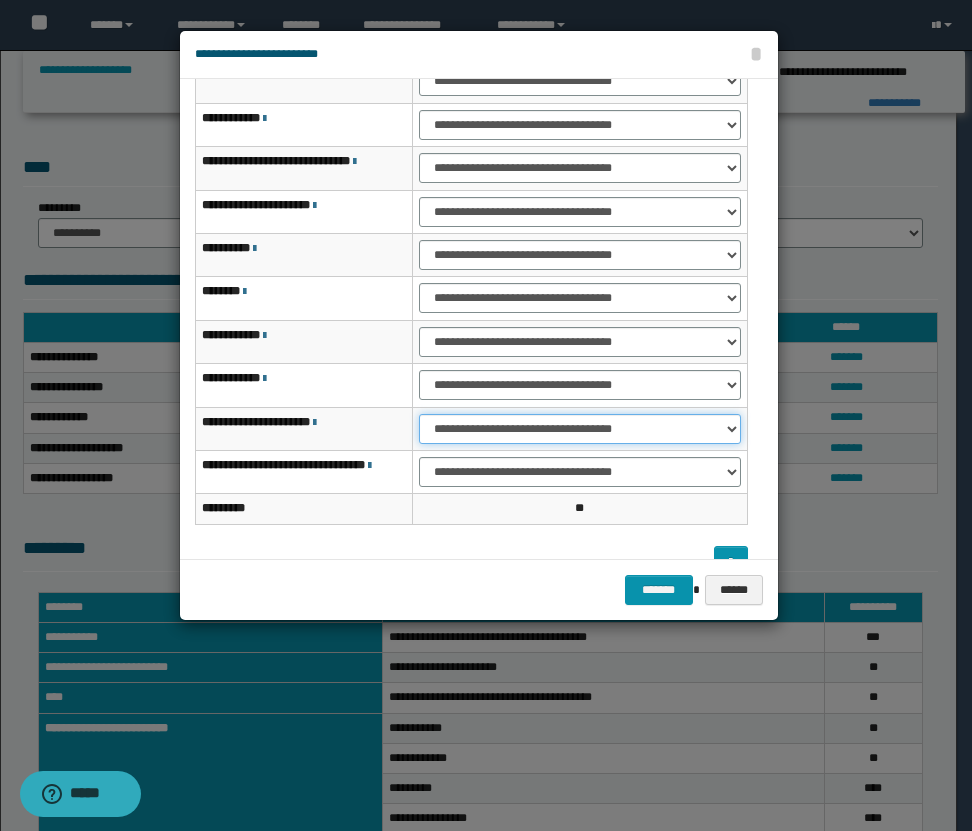 select on "***" 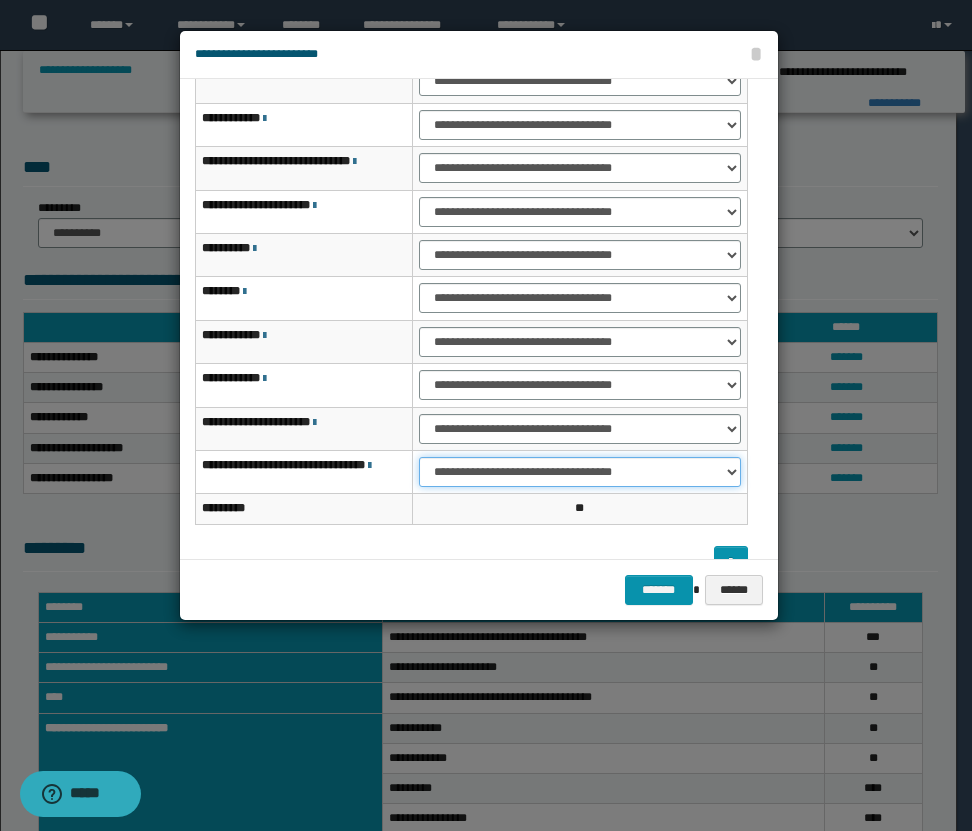 click on "**********" at bounding box center (579, 472) 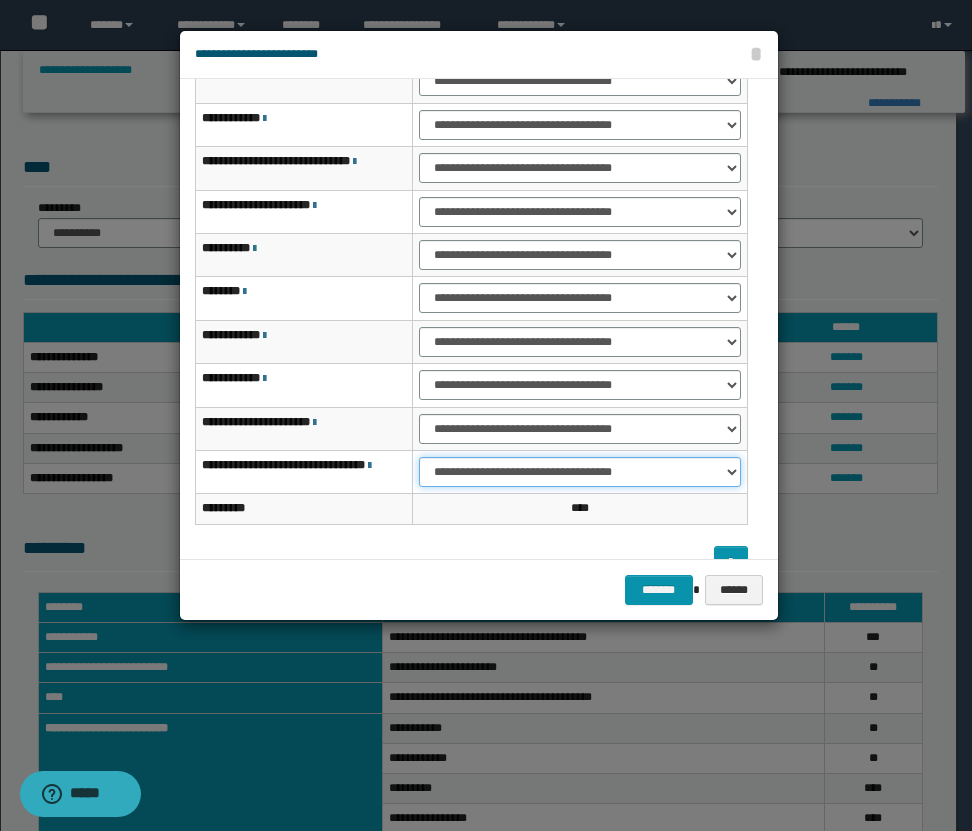 select on "***" 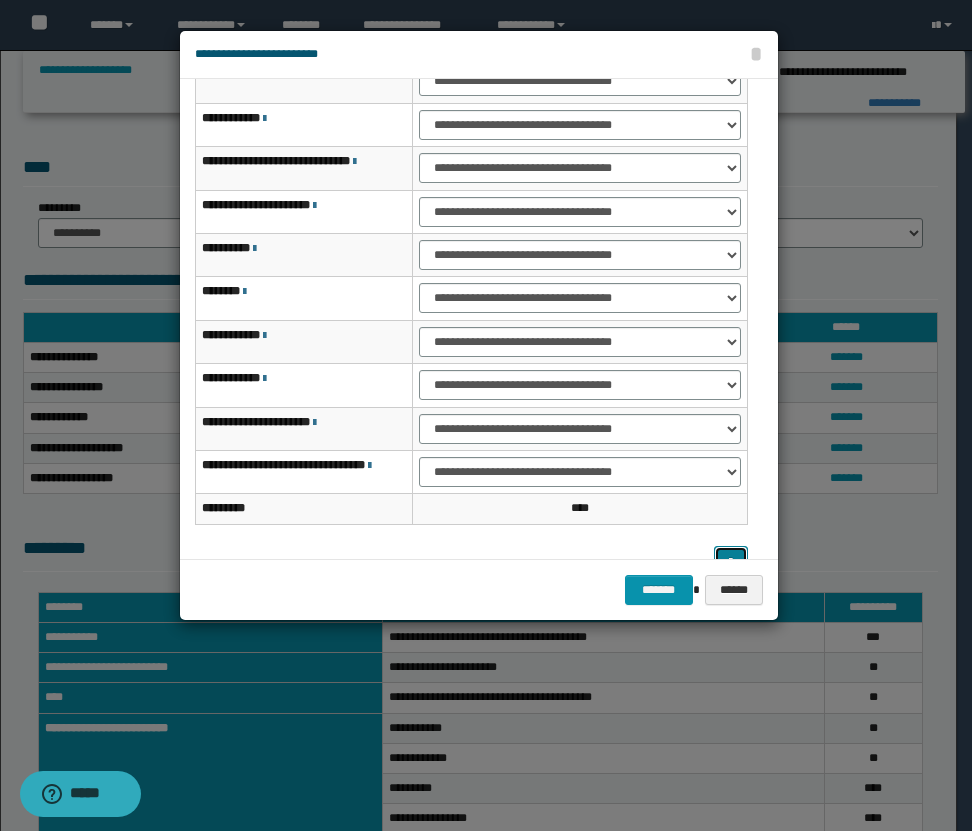 click at bounding box center (731, 561) 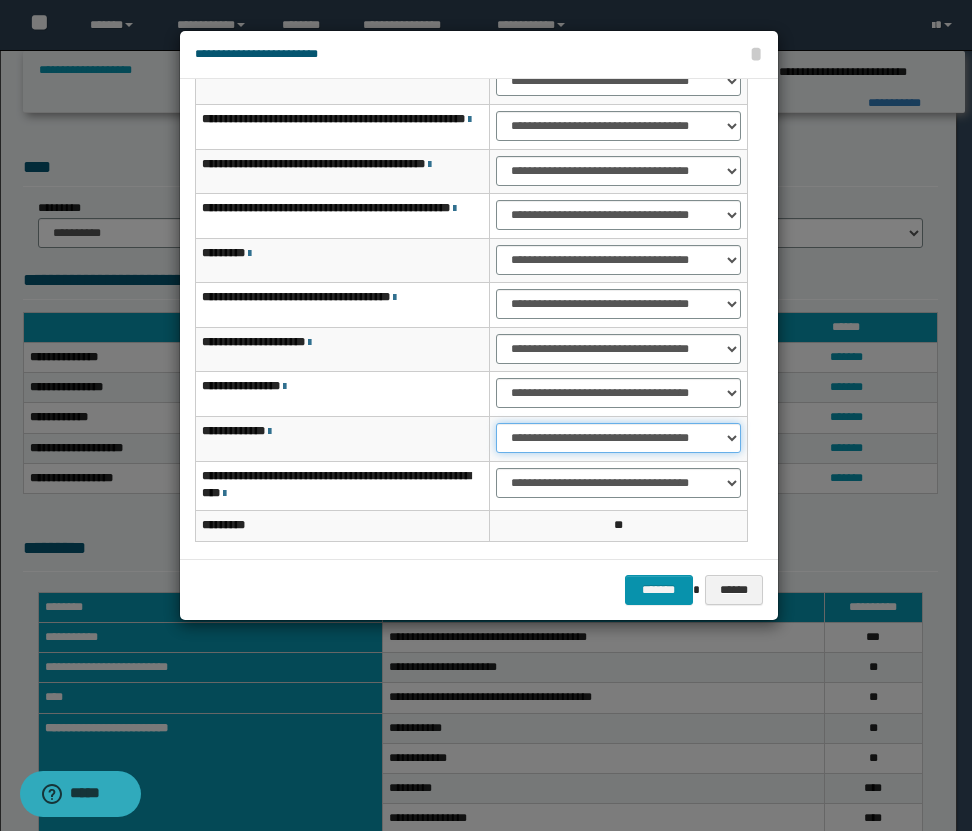 click on "**********" at bounding box center [618, 438] 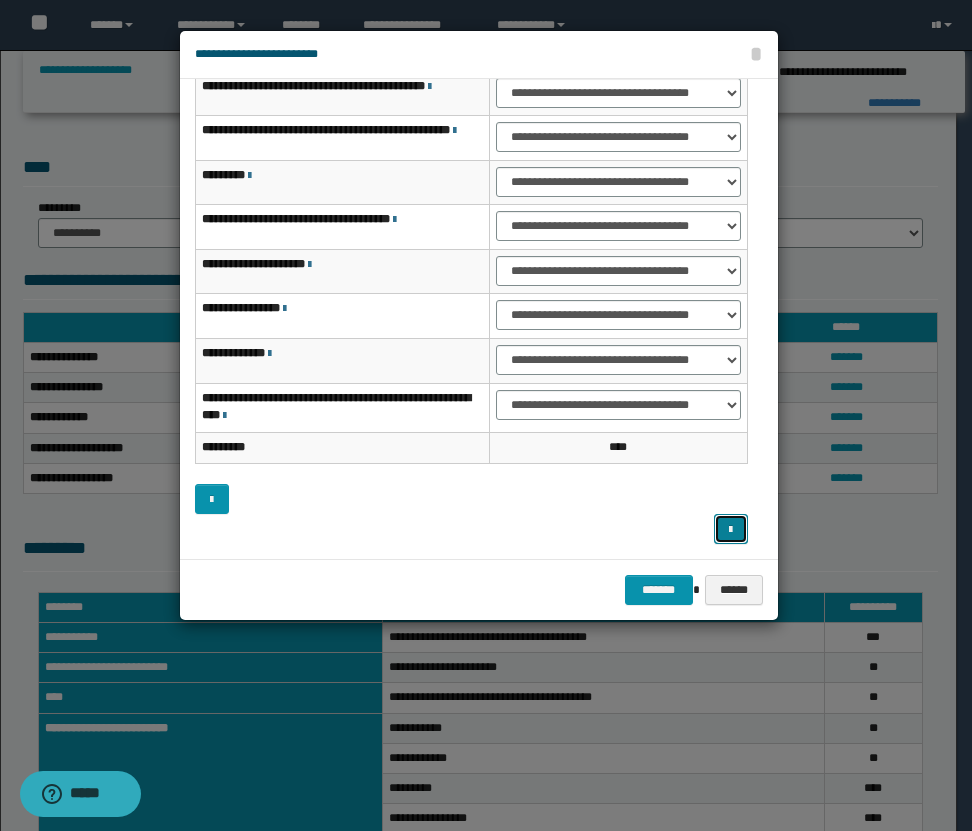 click at bounding box center (731, 529) 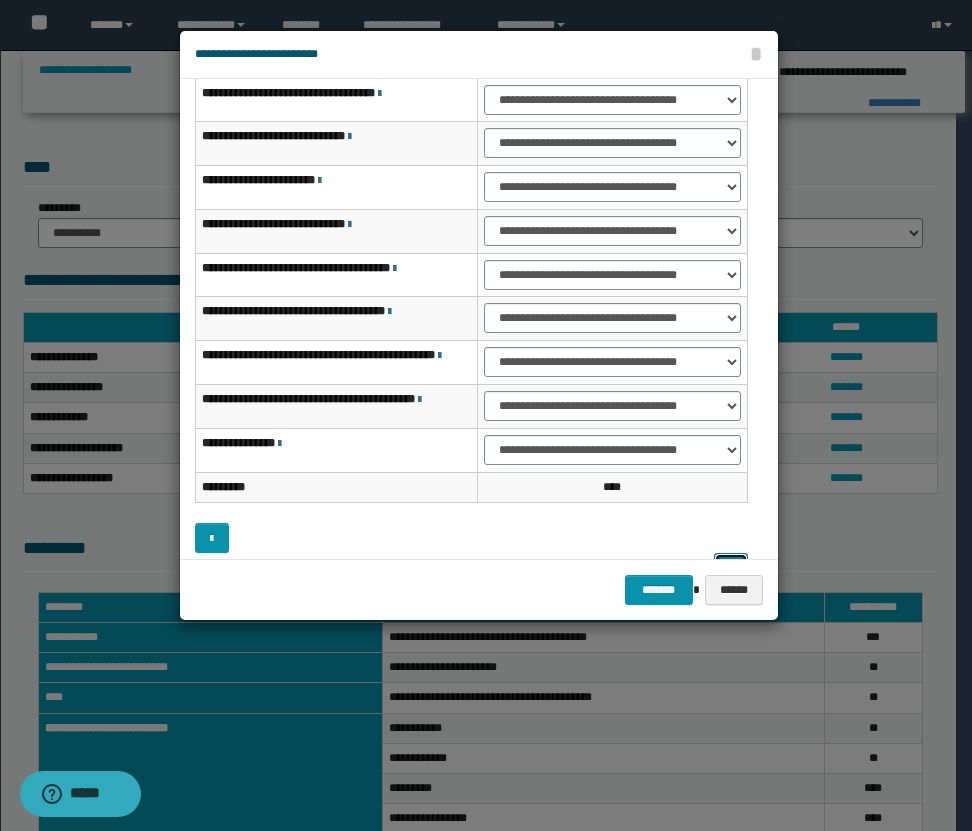 scroll, scrollTop: 164, scrollLeft: 0, axis: vertical 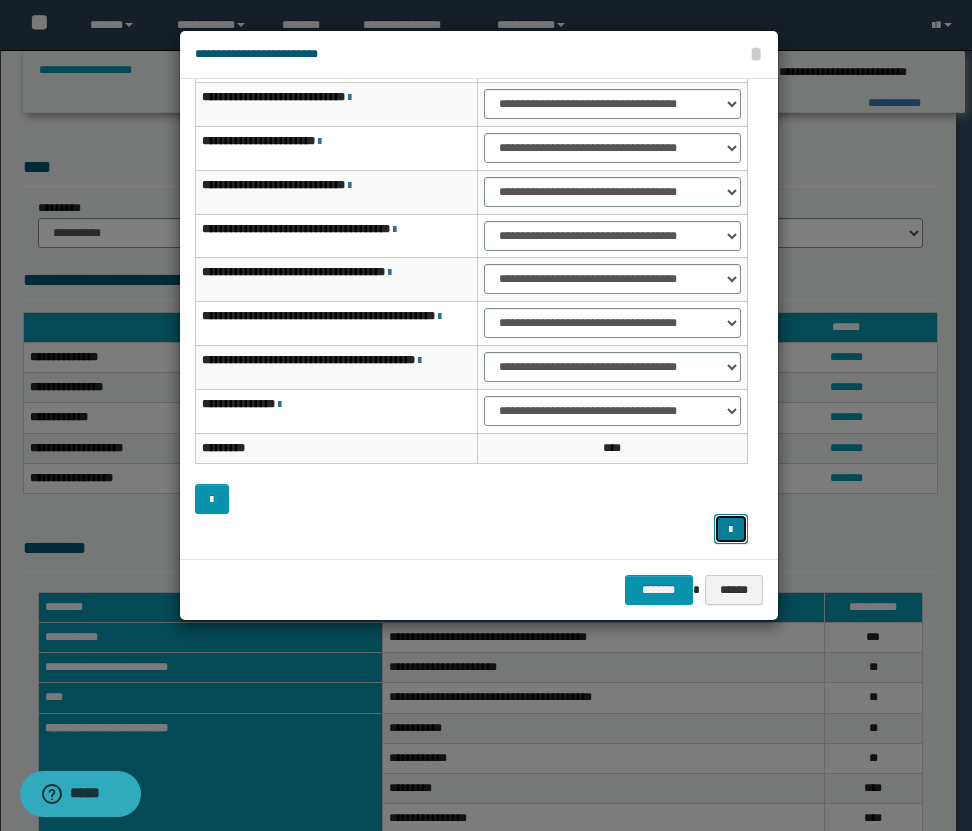 click at bounding box center (731, 529) 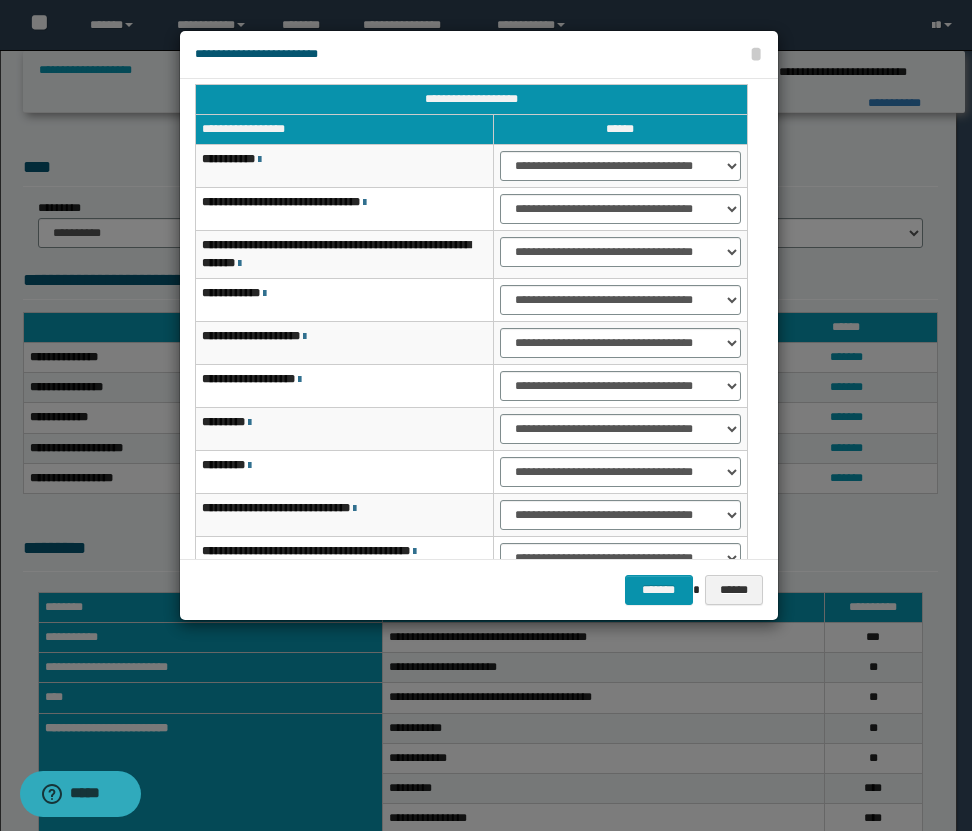 scroll, scrollTop: 12, scrollLeft: 0, axis: vertical 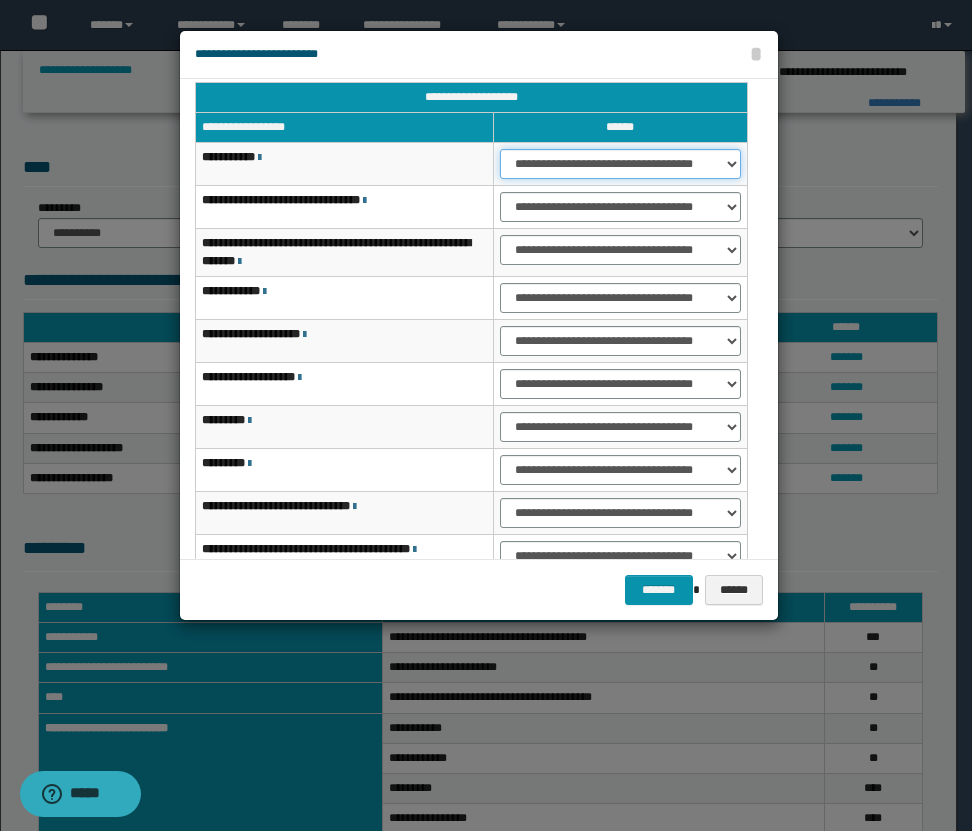 click on "**********" at bounding box center [620, 164] 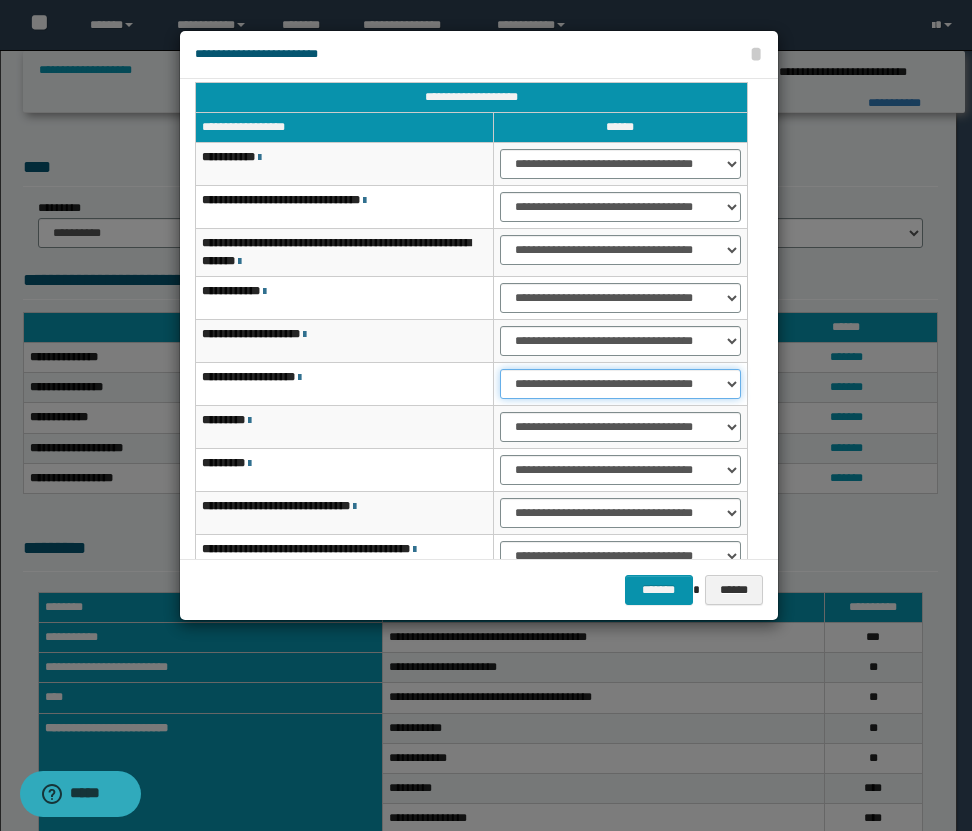 click on "**********" at bounding box center [620, 384] 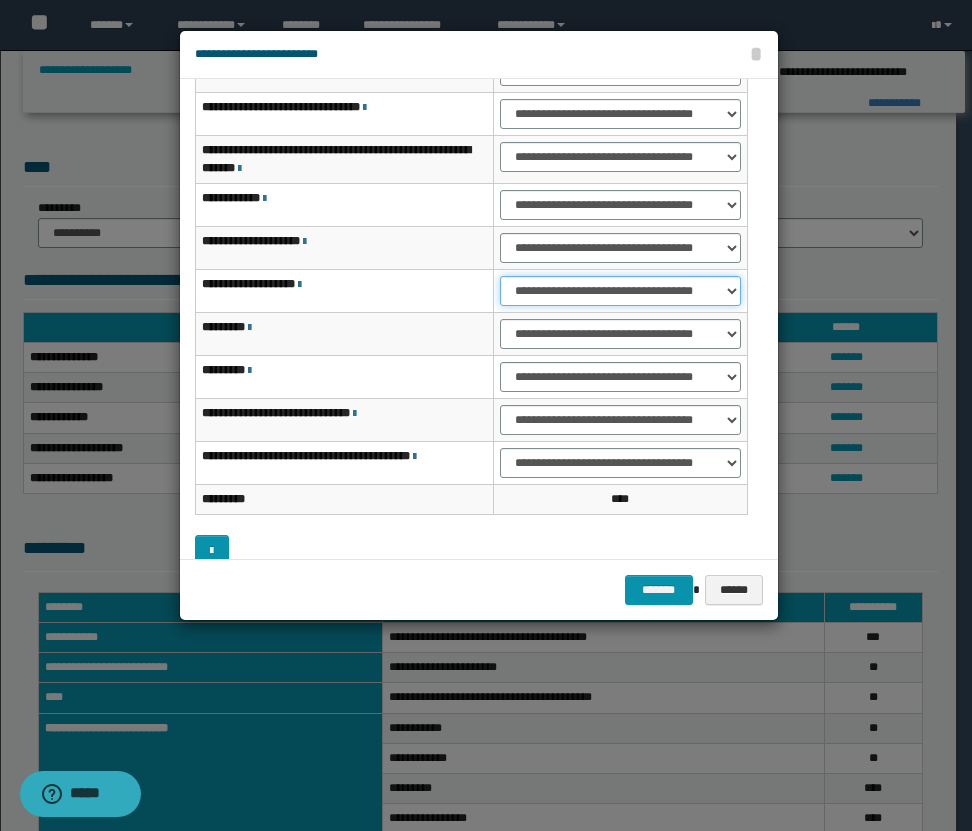 scroll, scrollTop: 156, scrollLeft: 0, axis: vertical 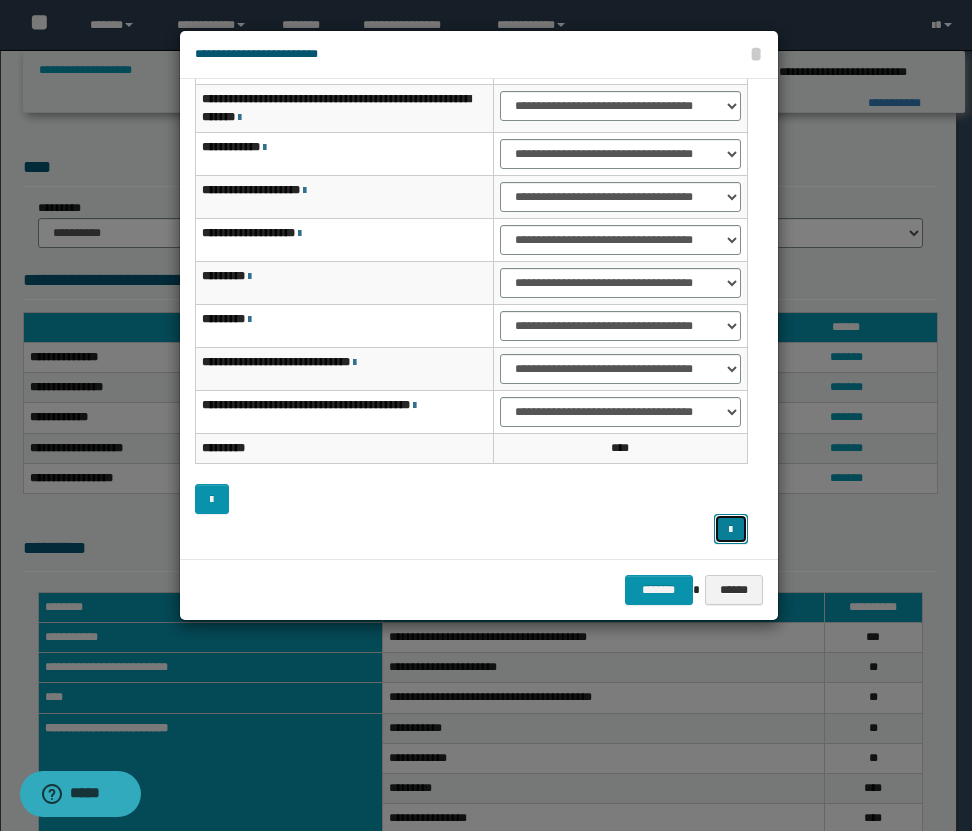 click at bounding box center (731, 529) 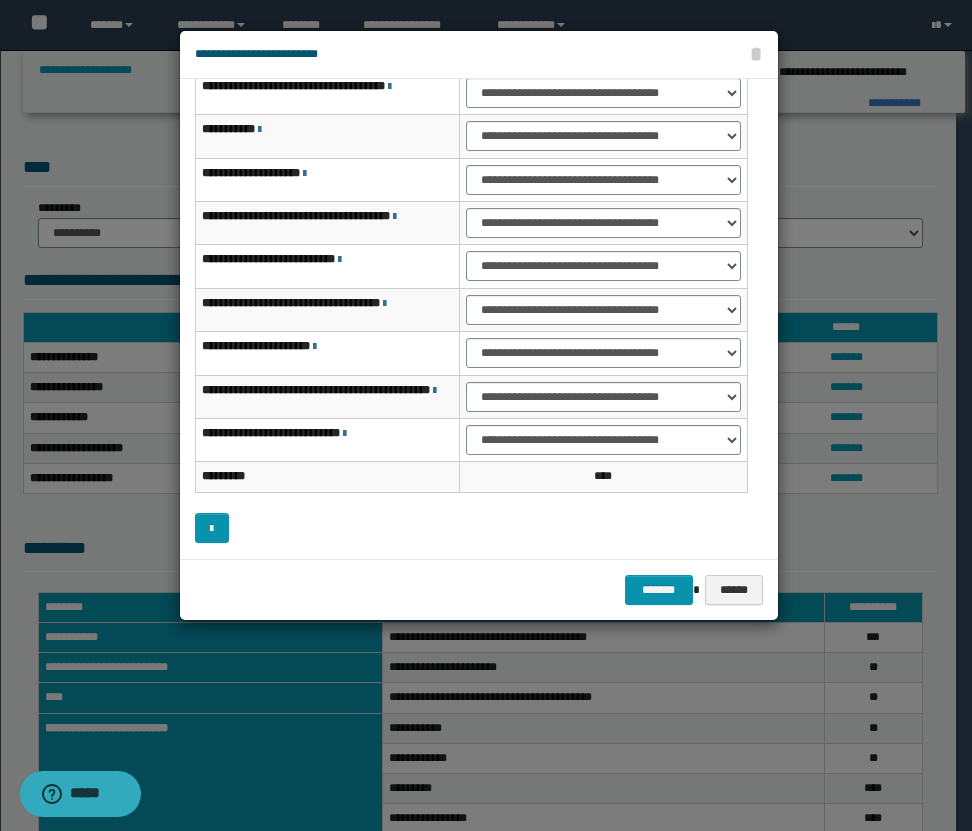 scroll, scrollTop: 0, scrollLeft: 0, axis: both 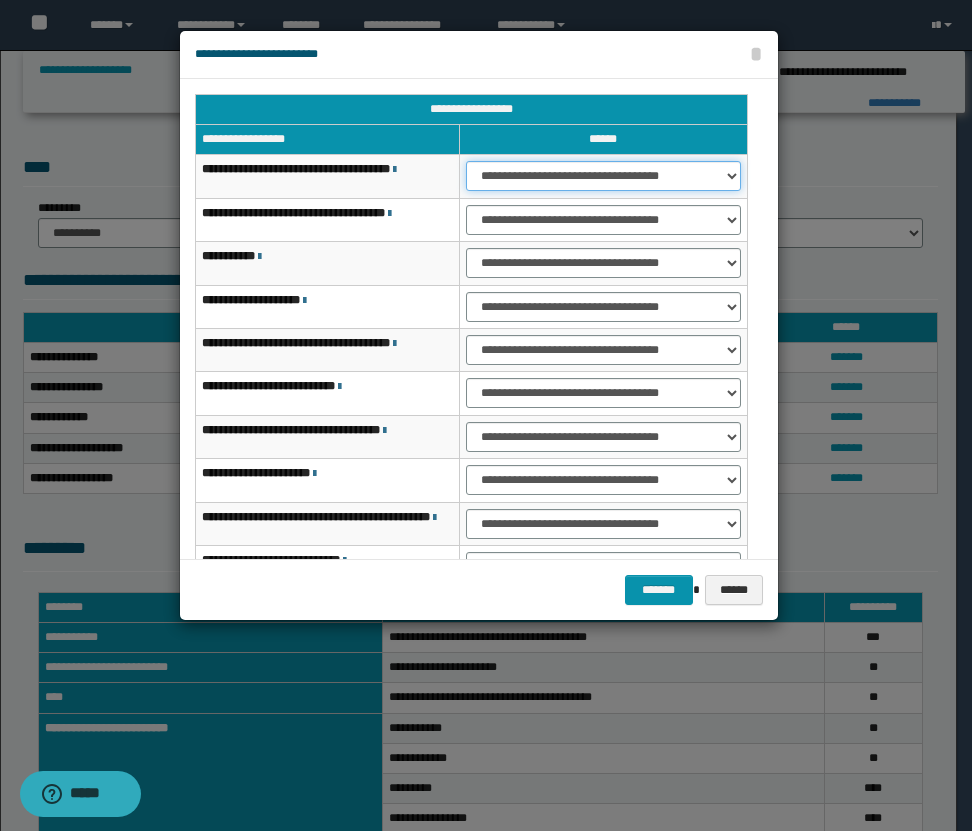 click on "**********" at bounding box center [603, 176] 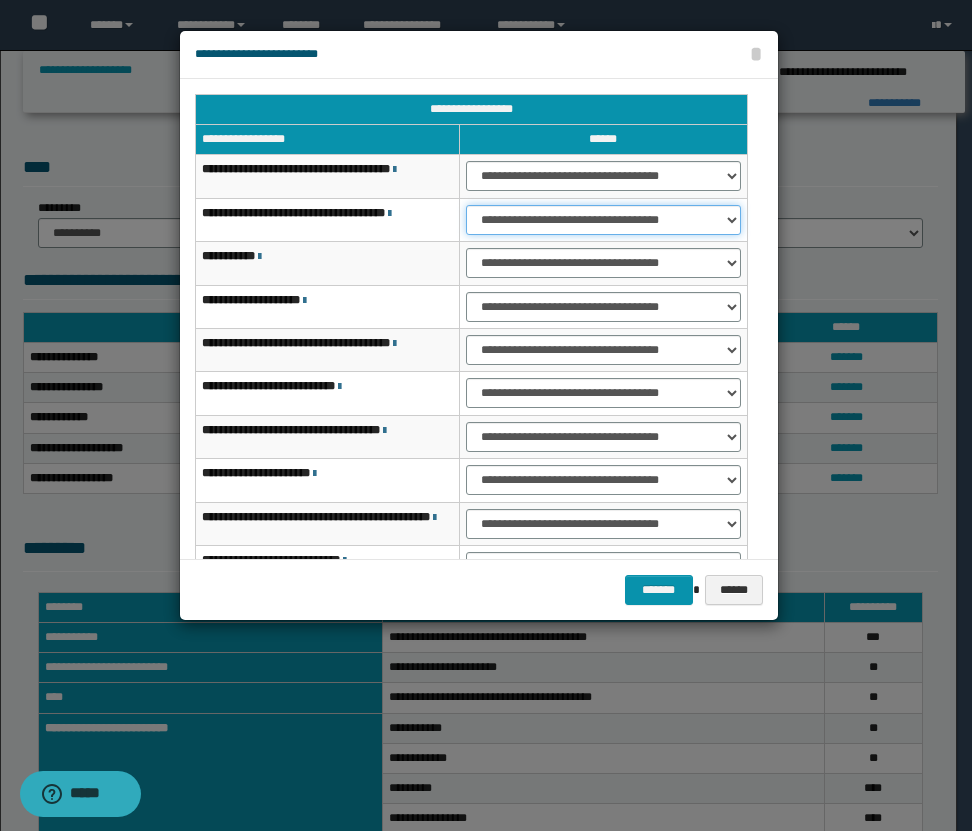 click on "**********" at bounding box center (603, 220) 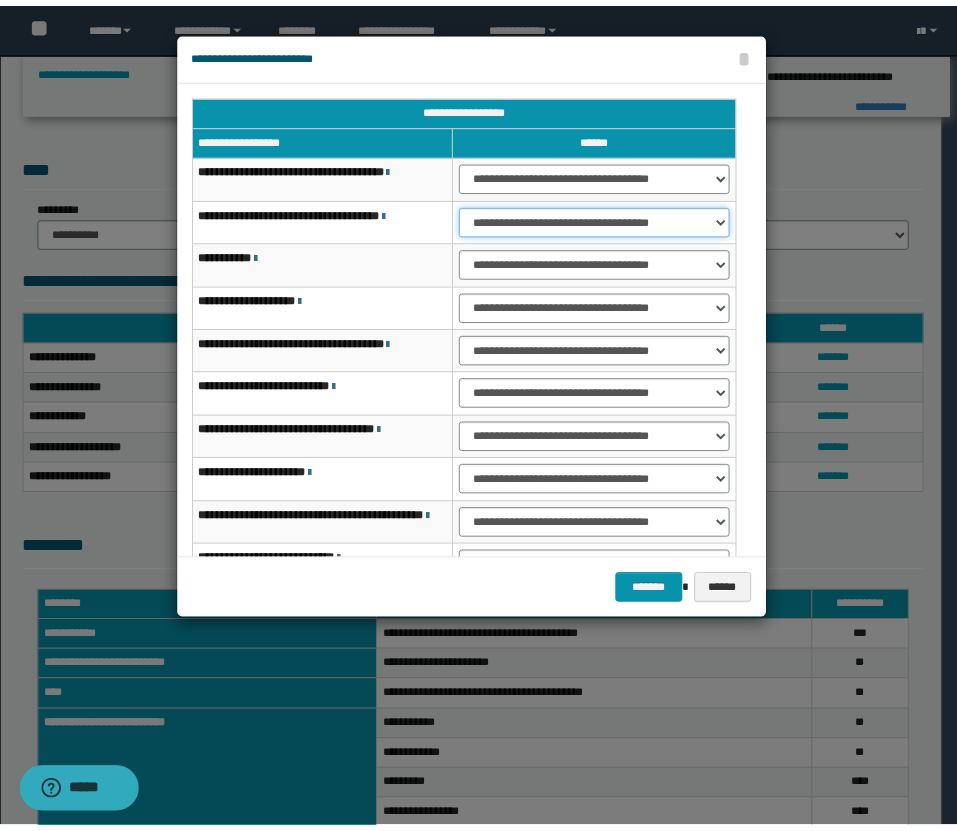 scroll, scrollTop: 127, scrollLeft: 0, axis: vertical 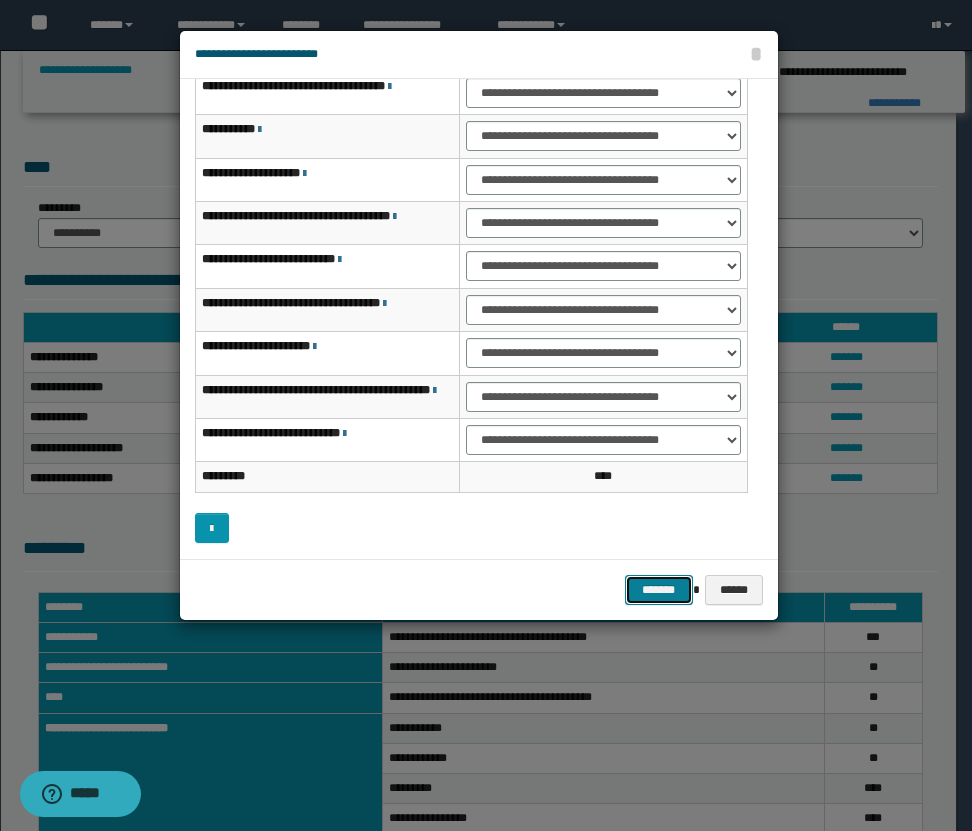 click on "*******" at bounding box center [659, 590] 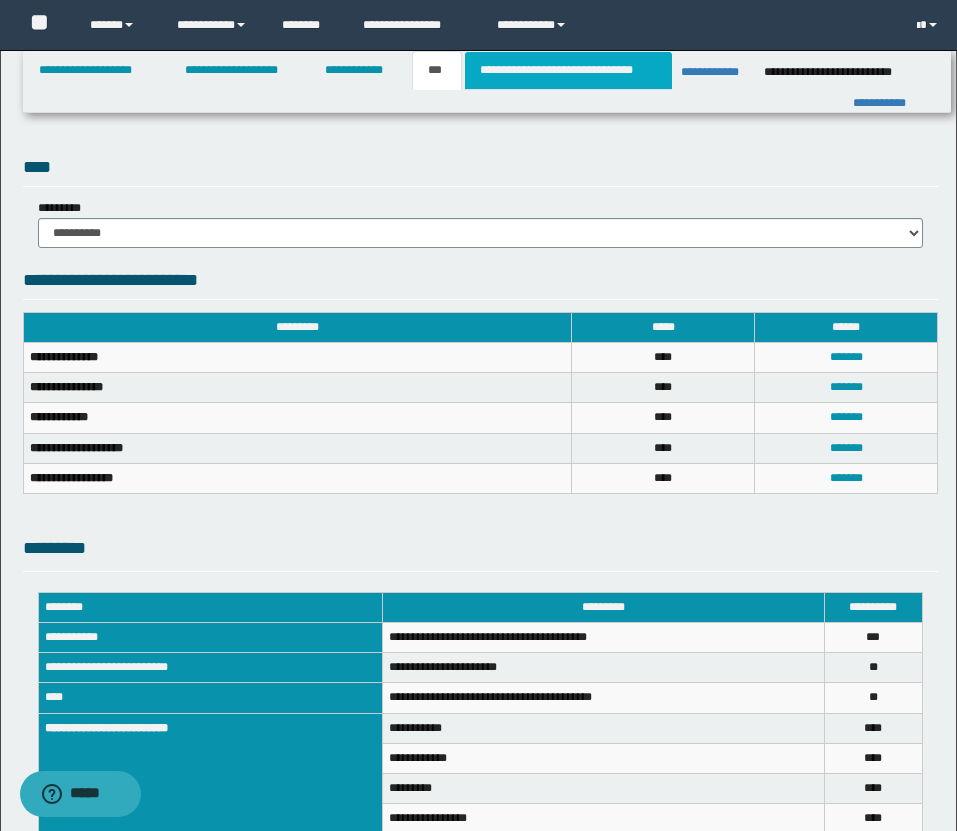 click on "**********" at bounding box center (568, 70) 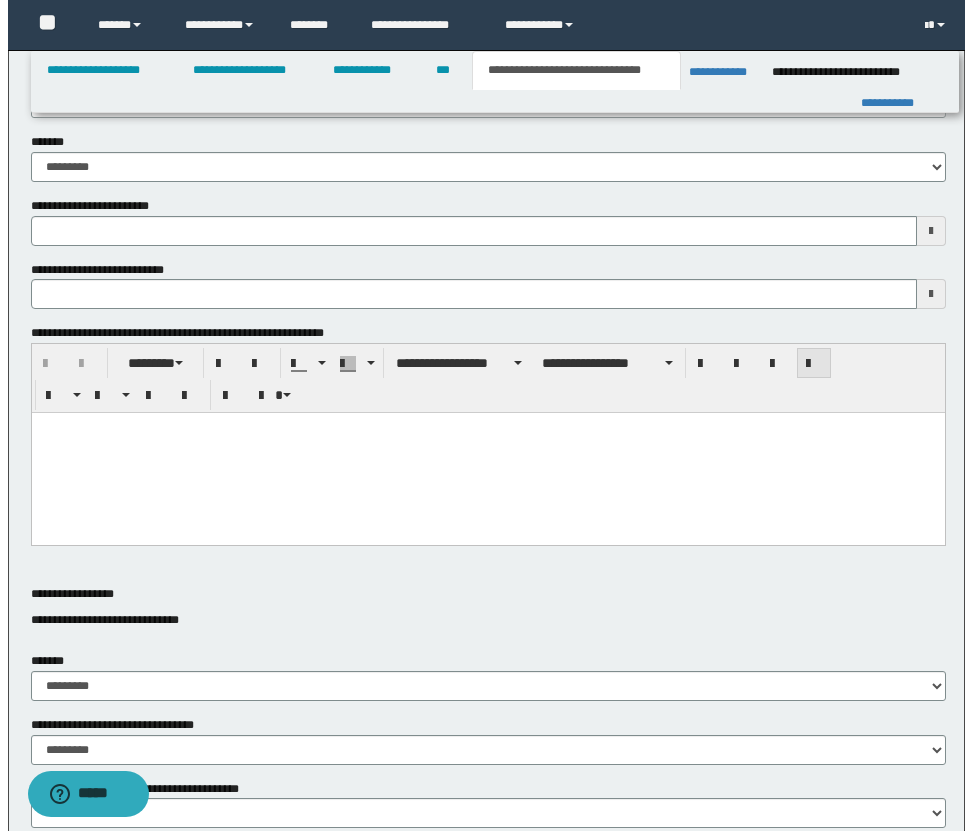 scroll, scrollTop: 0, scrollLeft: 0, axis: both 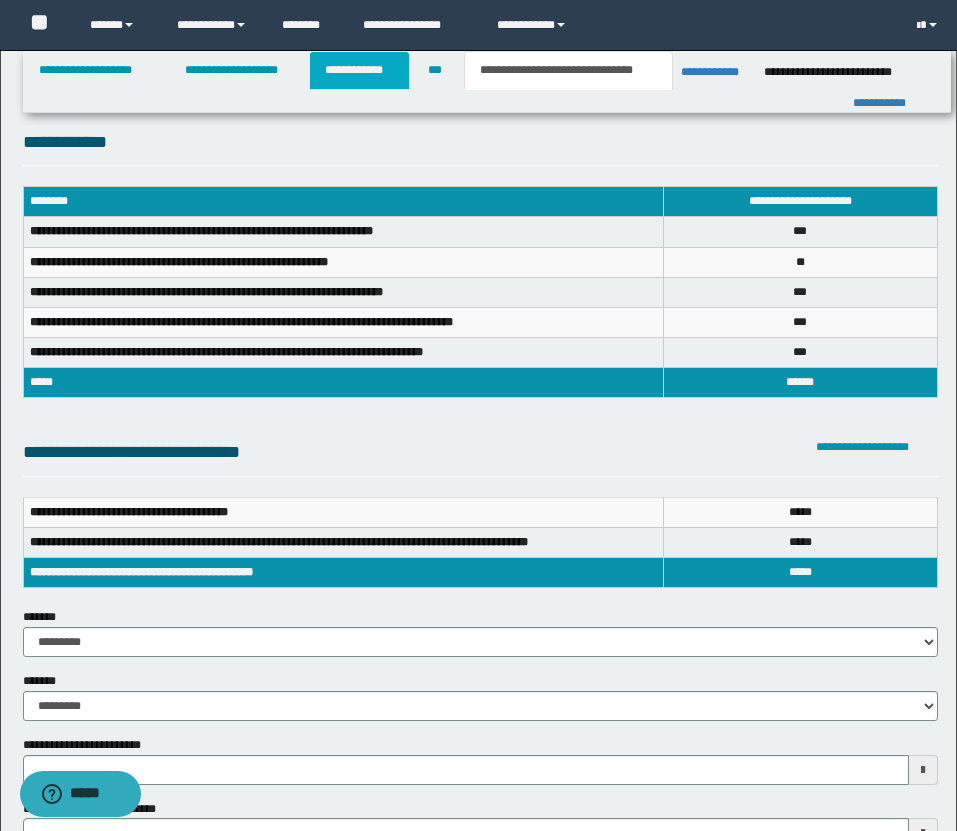 click on "**********" at bounding box center [359, 70] 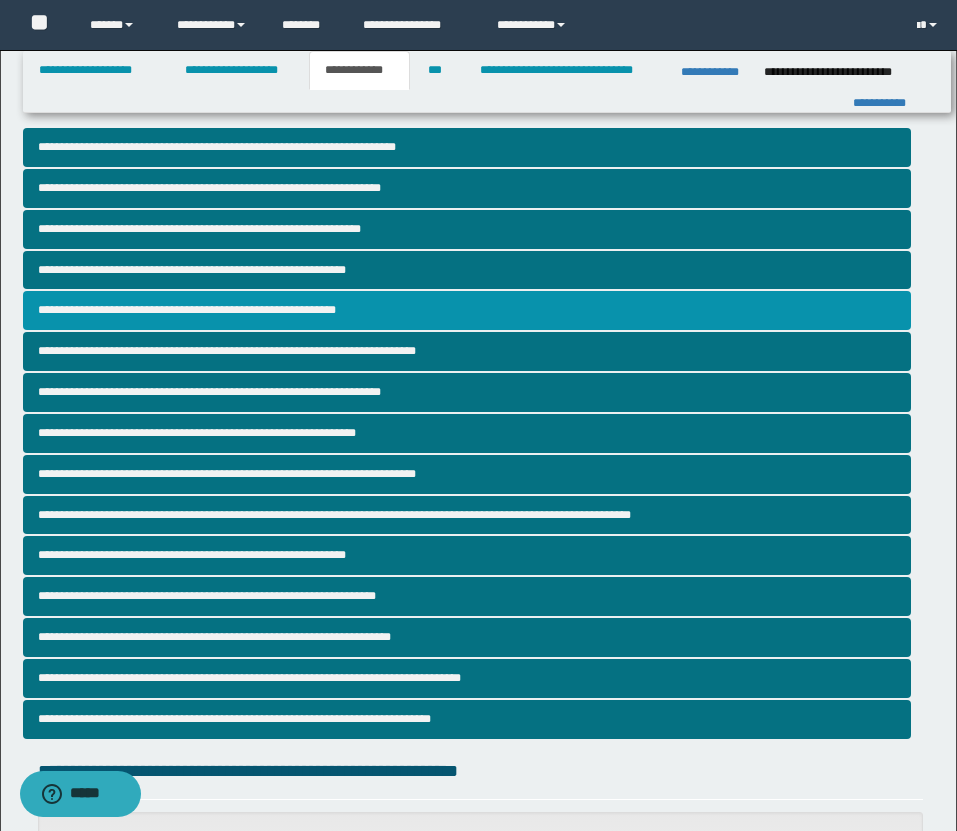 click on "**********" at bounding box center [467, 310] 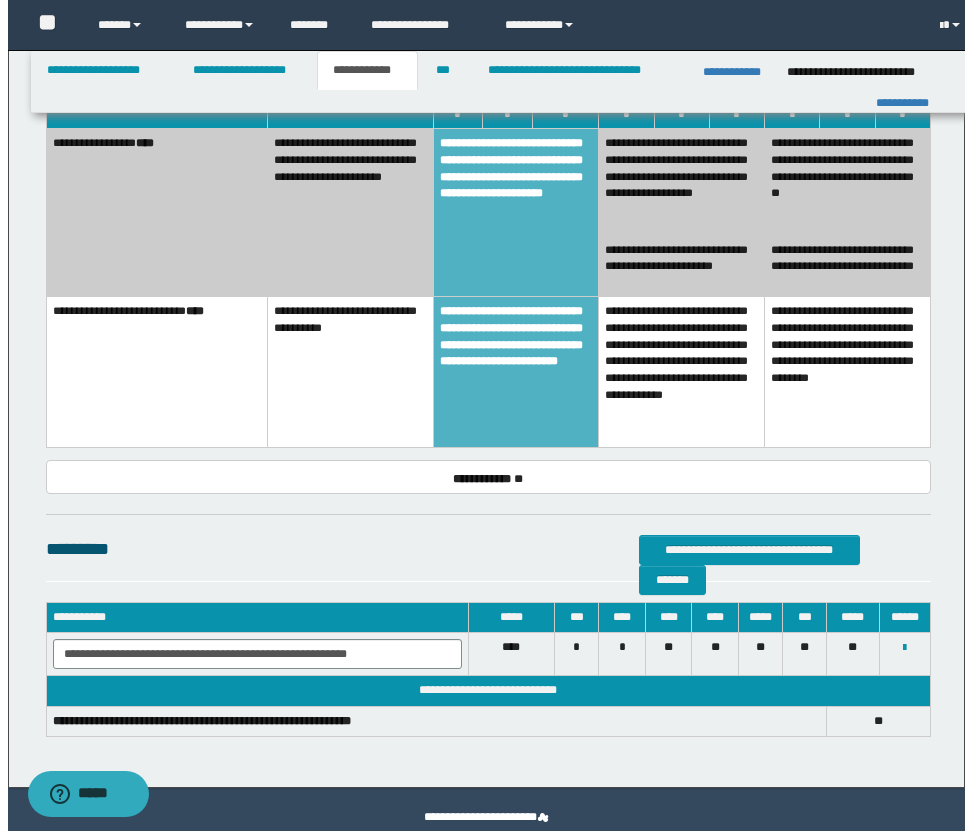 scroll, scrollTop: 1183, scrollLeft: 0, axis: vertical 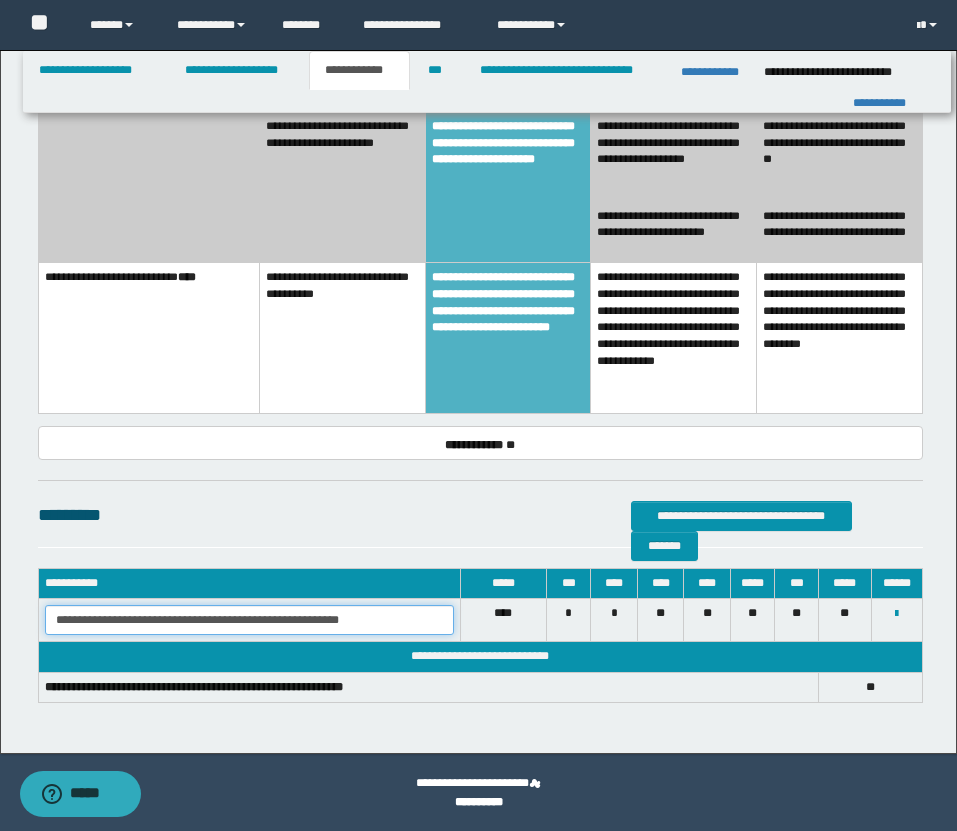 drag, startPoint x: 53, startPoint y: 624, endPoint x: 409, endPoint y: 621, distance: 356.01263 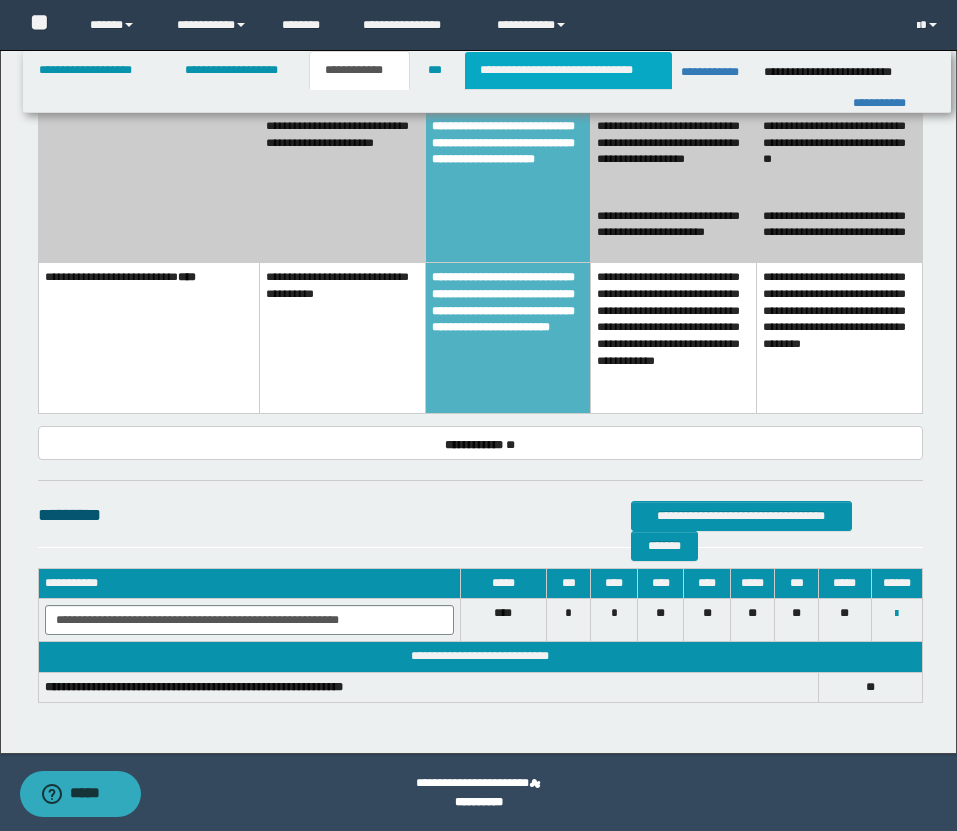 click on "**********" at bounding box center [568, 70] 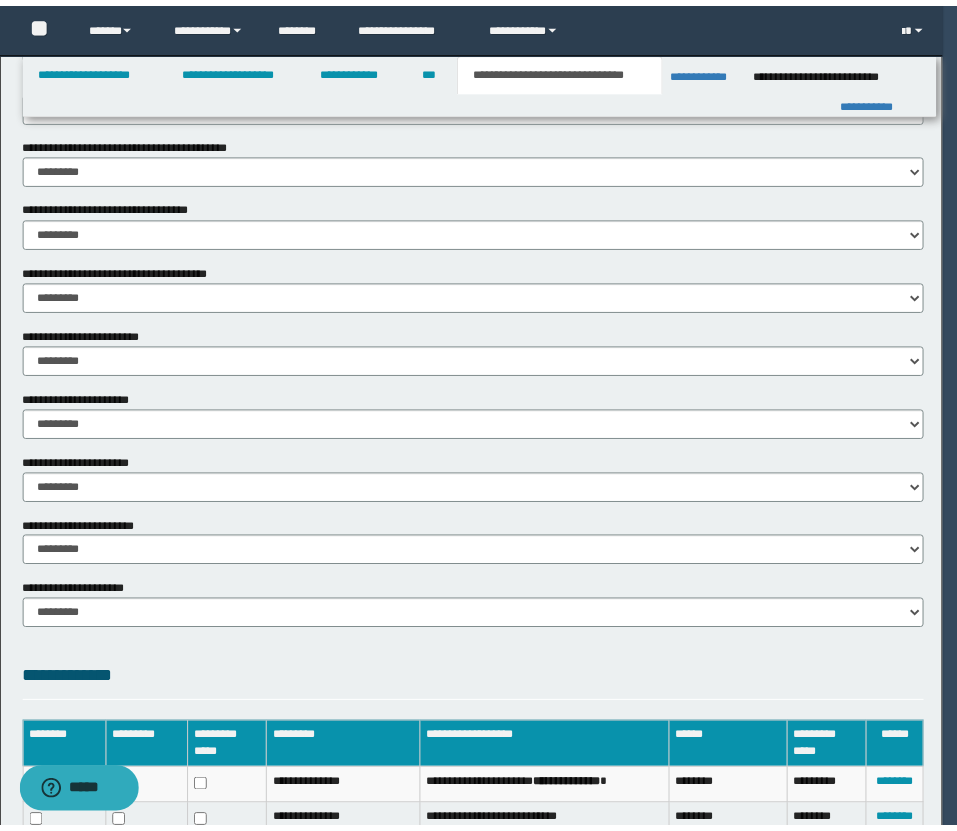 scroll, scrollTop: 0, scrollLeft: 0, axis: both 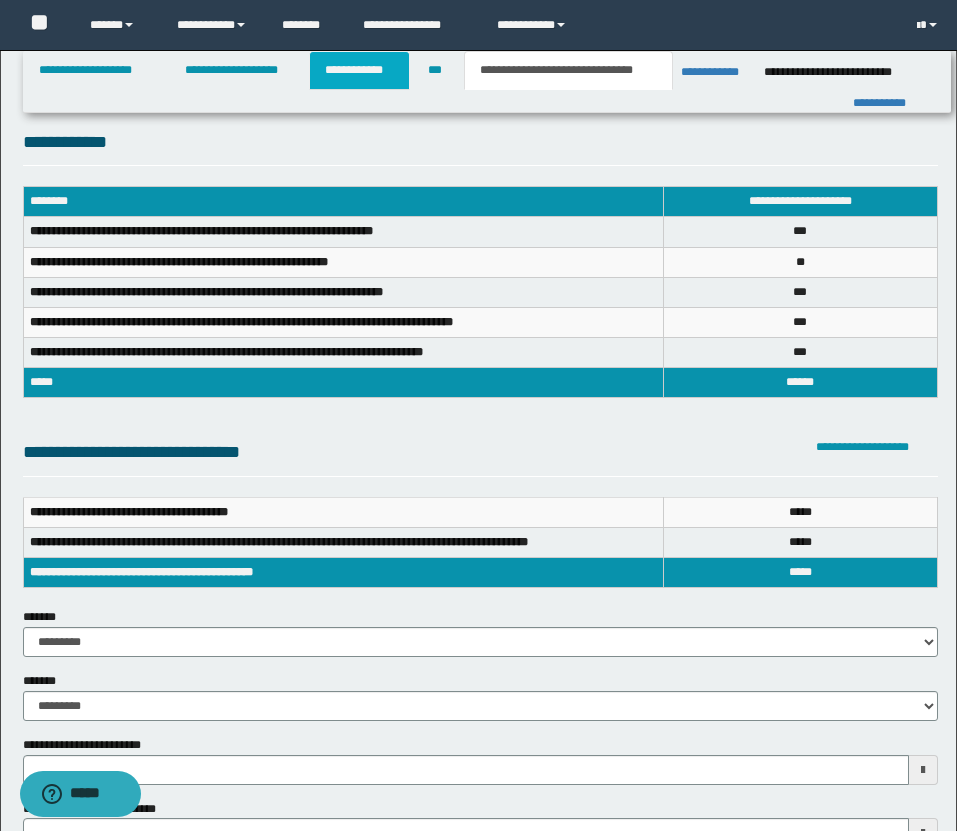 click on "**********" at bounding box center [359, 70] 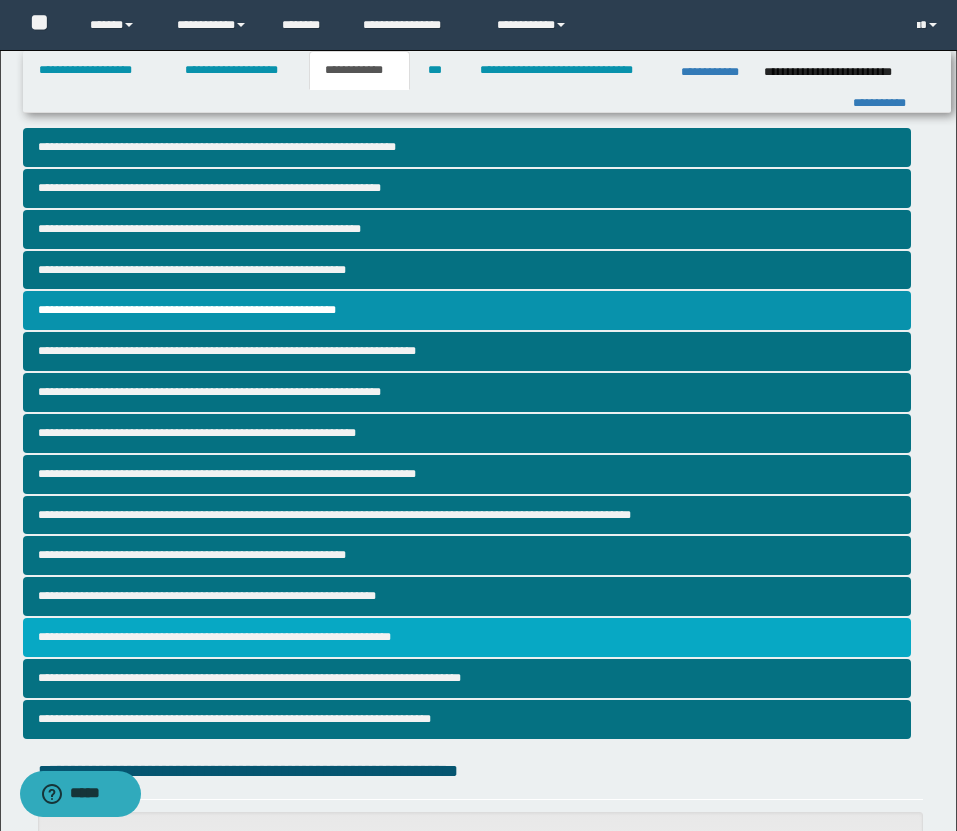 click on "**********" at bounding box center [467, 637] 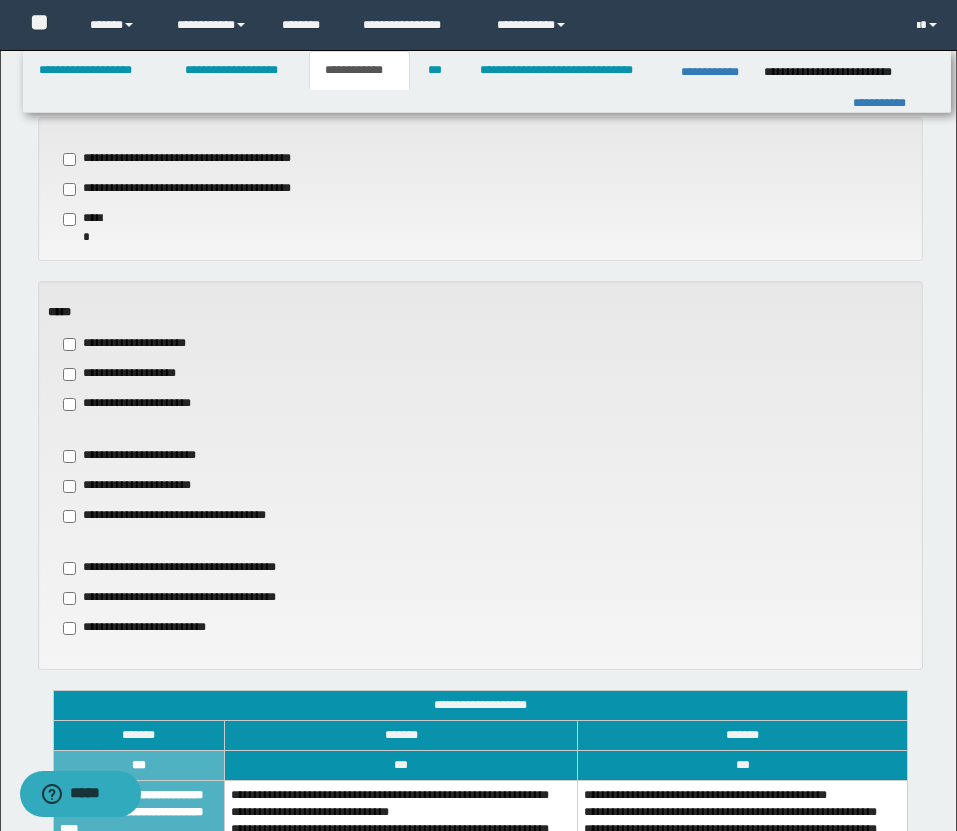 scroll, scrollTop: 1247, scrollLeft: 0, axis: vertical 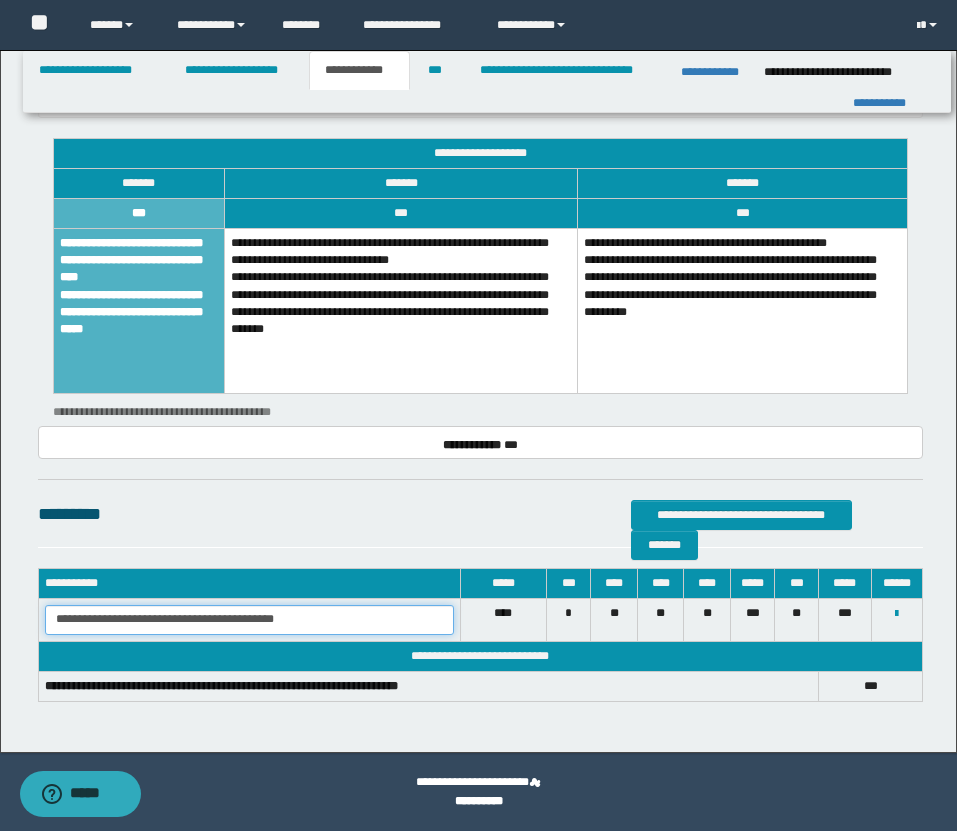 drag, startPoint x: 55, startPoint y: 618, endPoint x: 403, endPoint y: 621, distance: 348.01294 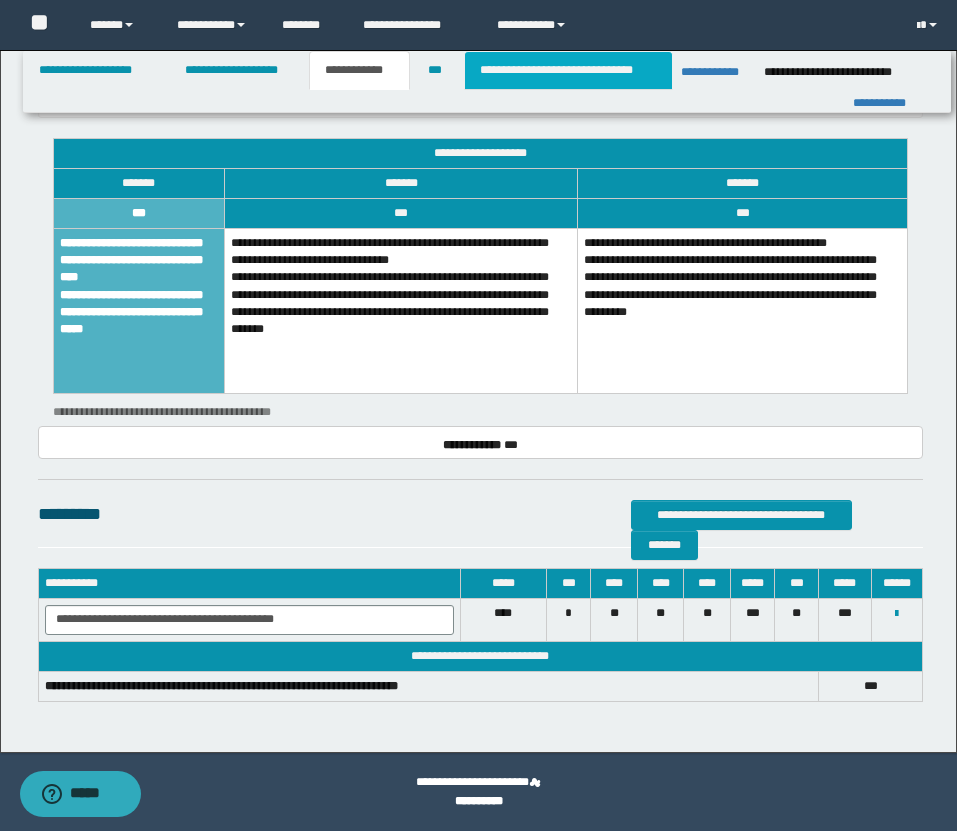 click on "**********" at bounding box center (568, 70) 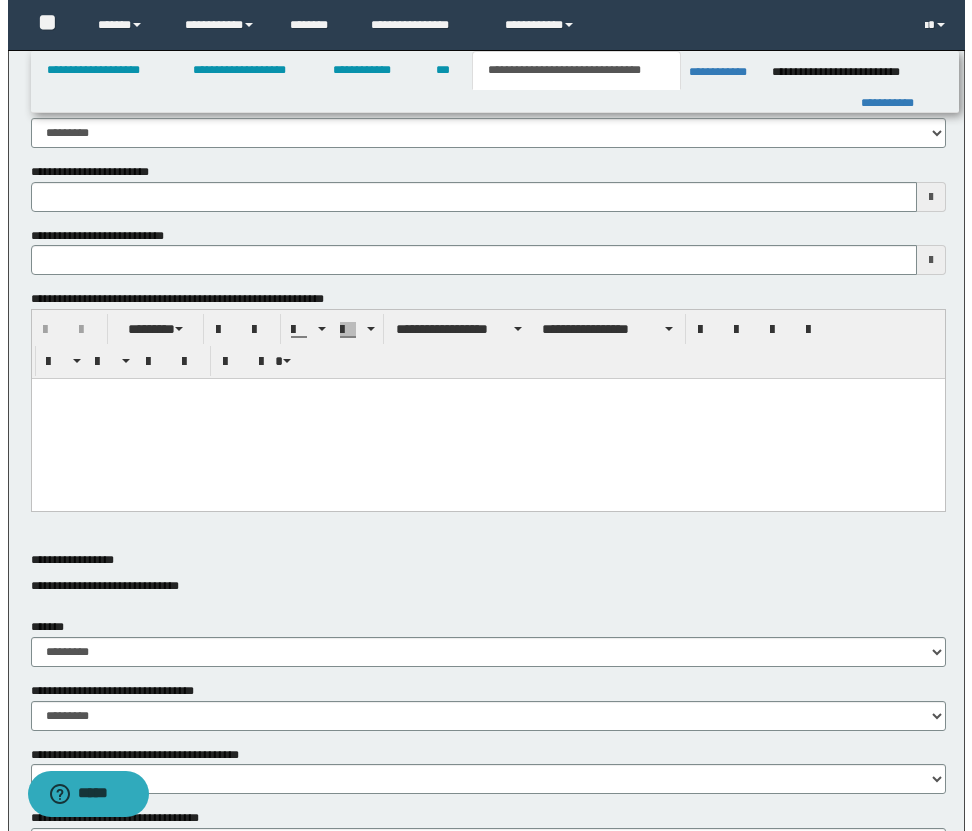 scroll, scrollTop: 0, scrollLeft: 0, axis: both 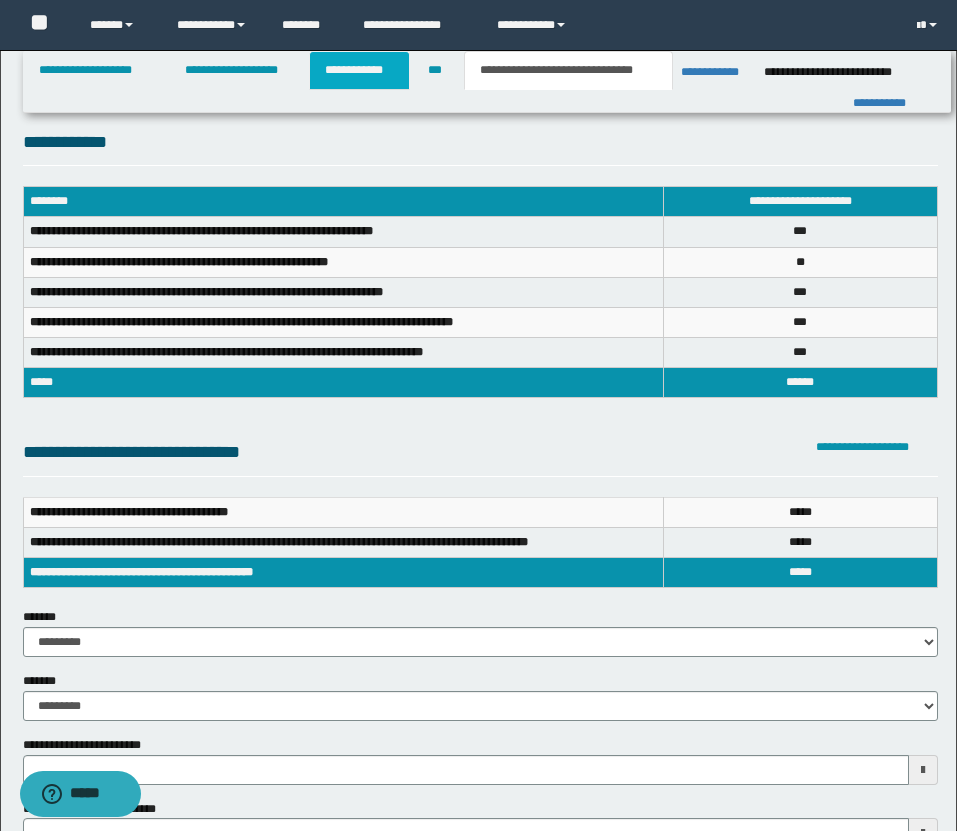 click on "**********" at bounding box center (359, 70) 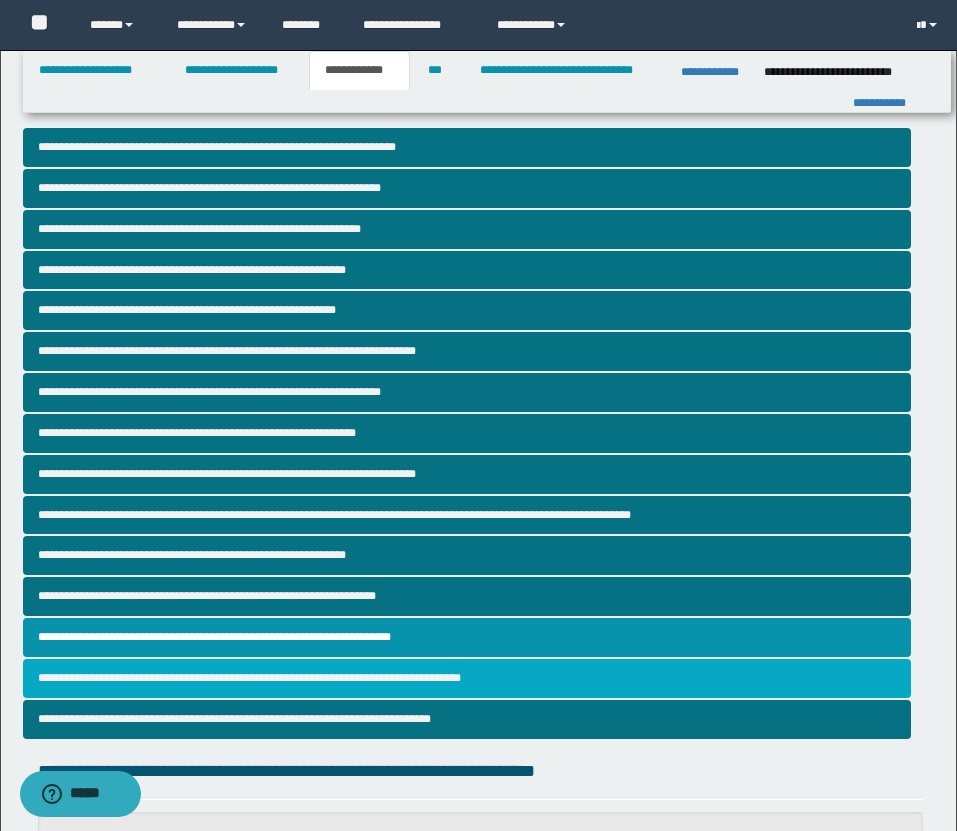 click on "**********" at bounding box center (467, 678) 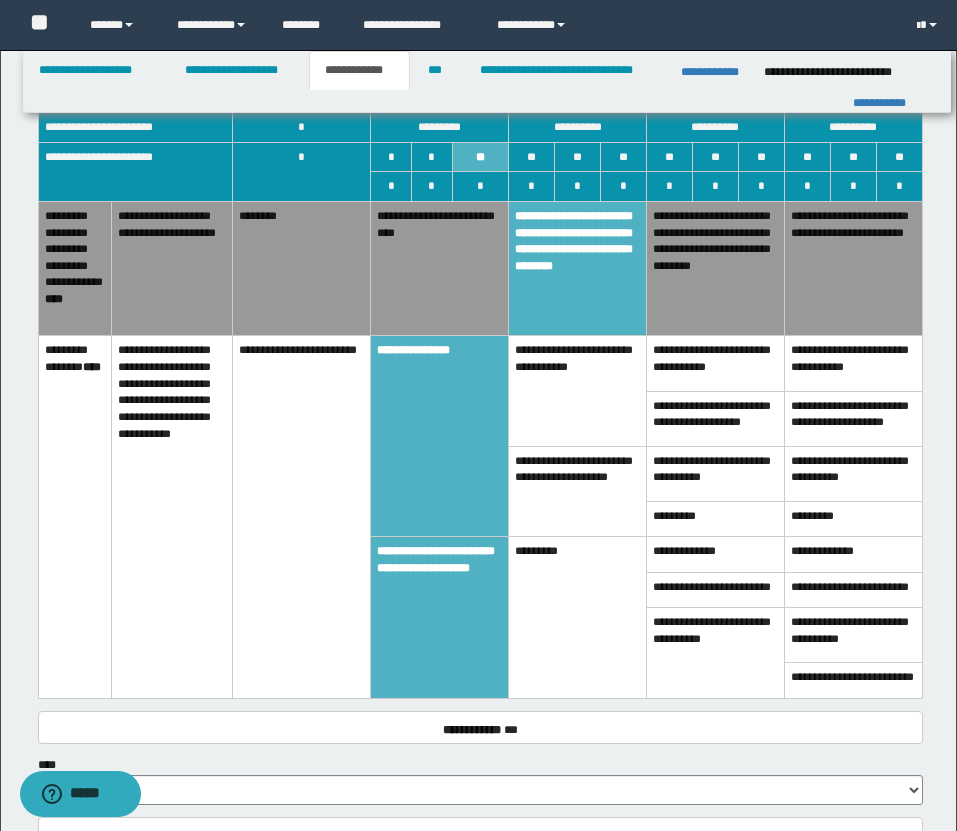 scroll, scrollTop: 2014, scrollLeft: 0, axis: vertical 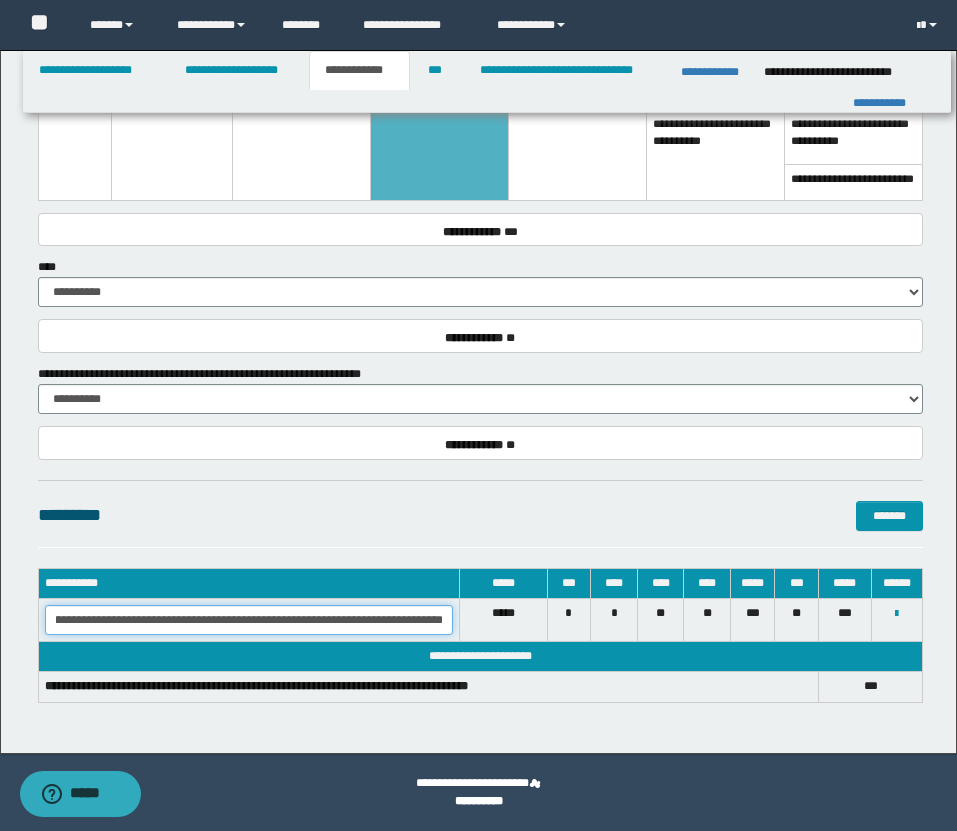 drag, startPoint x: 51, startPoint y: 619, endPoint x: 498, endPoint y: 633, distance: 447.21918 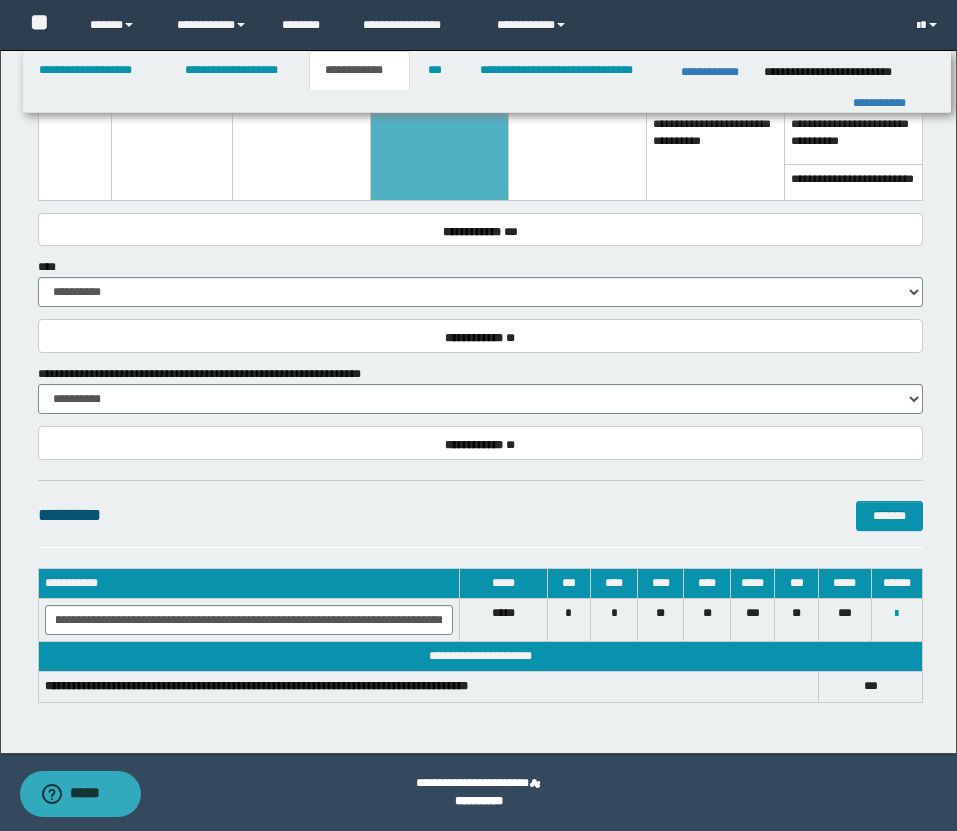 scroll, scrollTop: 0, scrollLeft: 0, axis: both 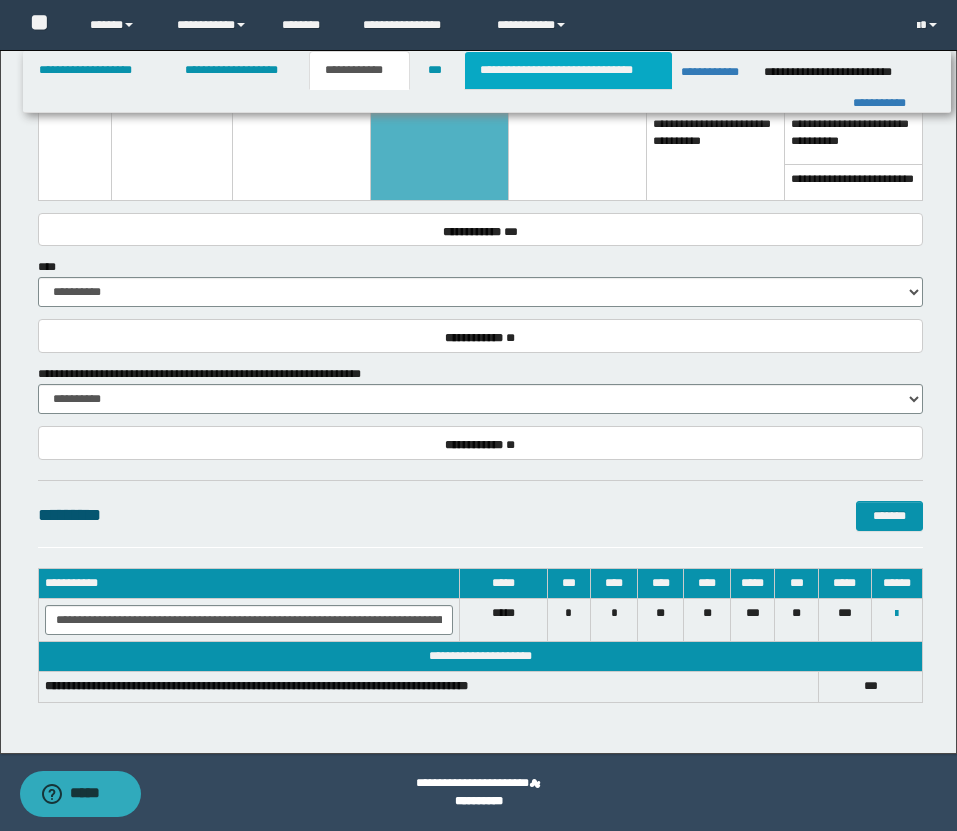 click on "**********" at bounding box center (568, 70) 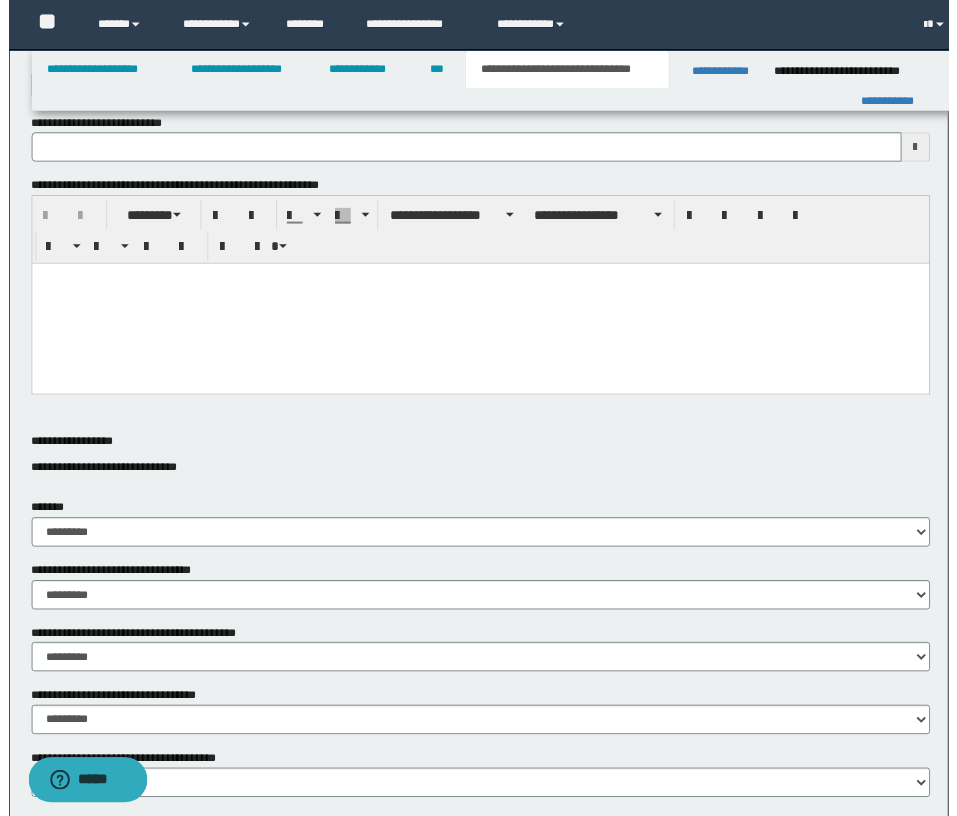 scroll, scrollTop: 0, scrollLeft: 0, axis: both 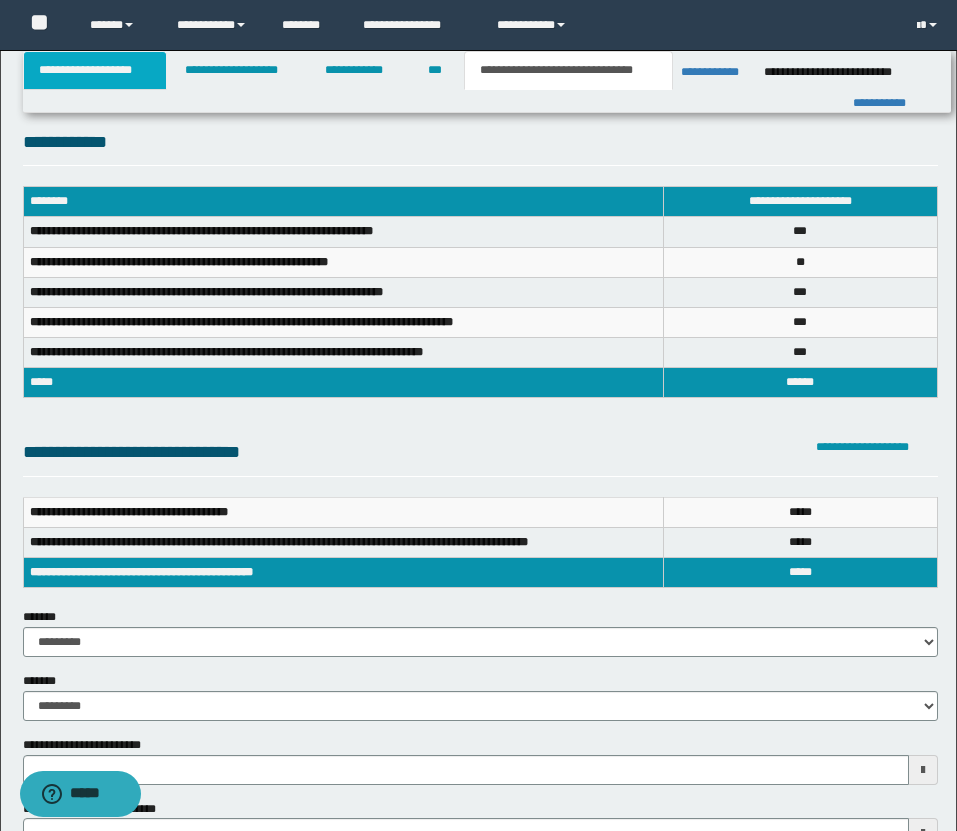 click on "**********" at bounding box center [95, 70] 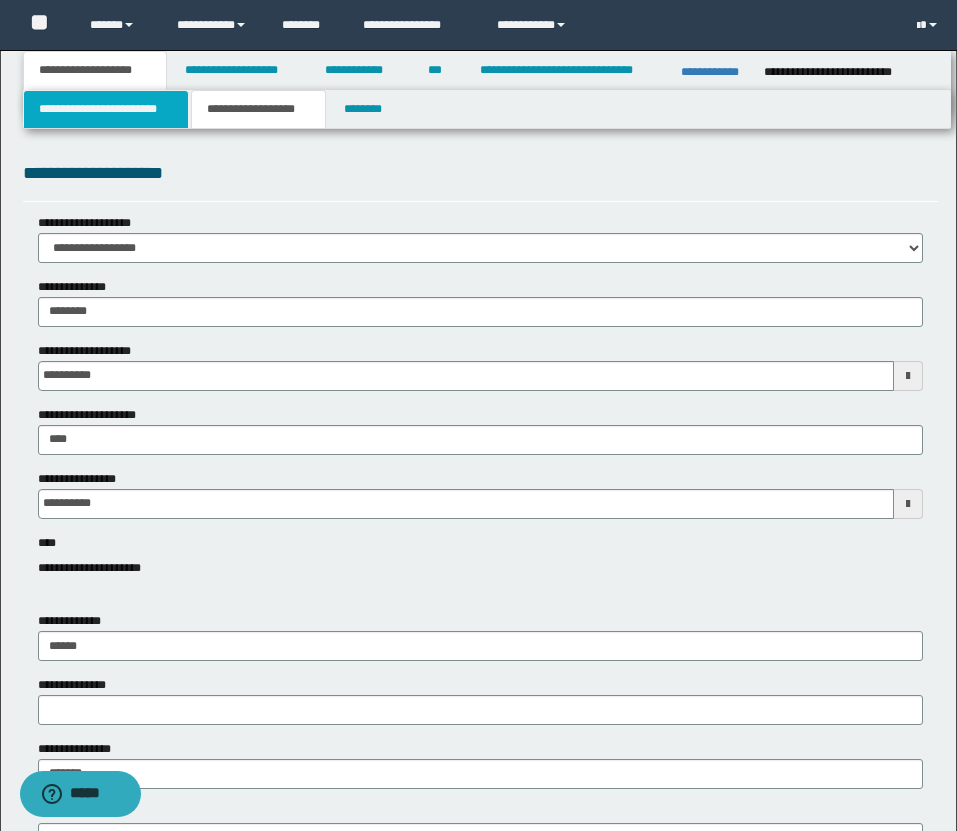 click on "**********" at bounding box center (106, 109) 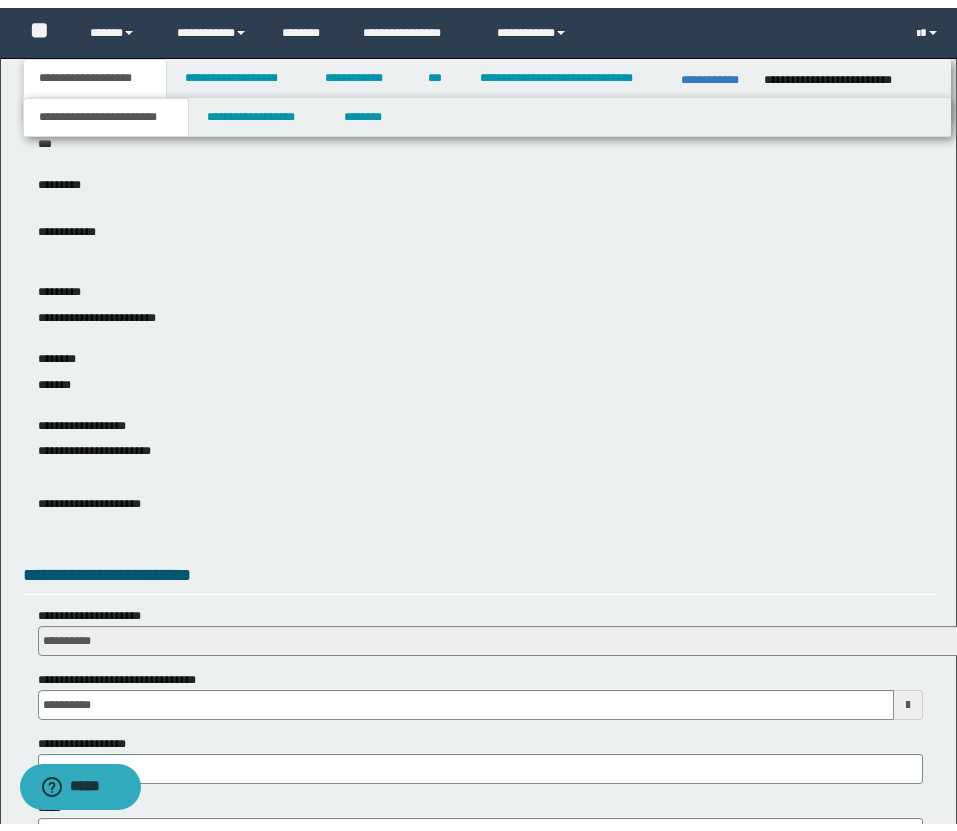 scroll, scrollTop: 744, scrollLeft: 0, axis: vertical 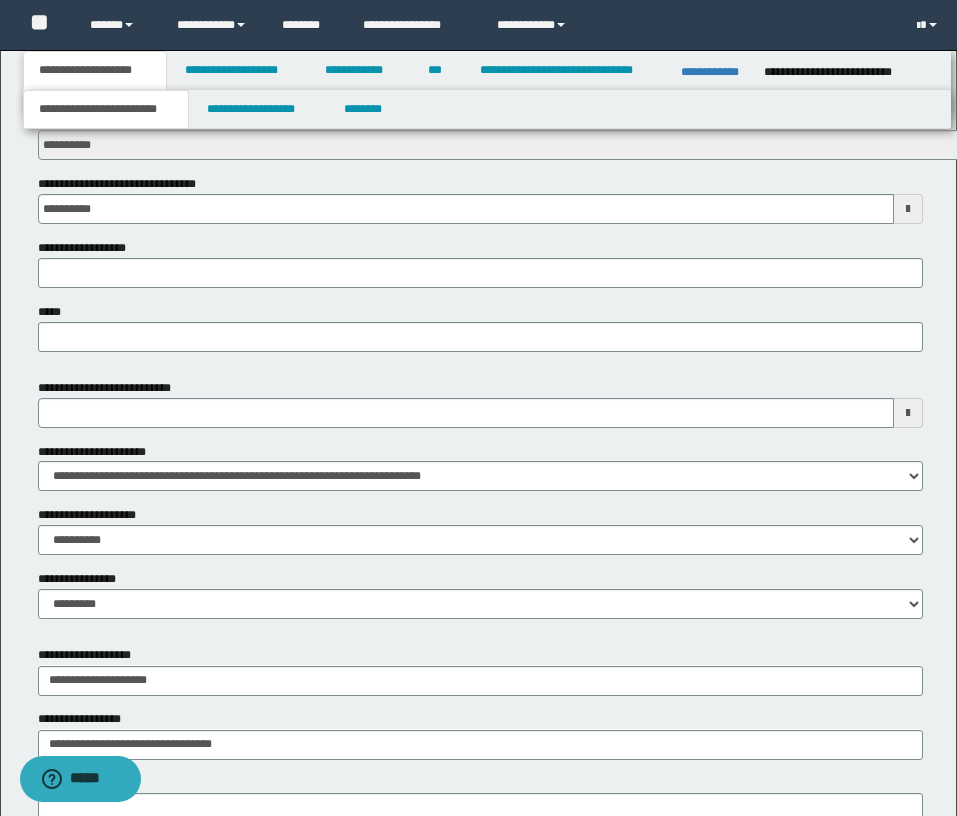 click at bounding box center (908, 413) 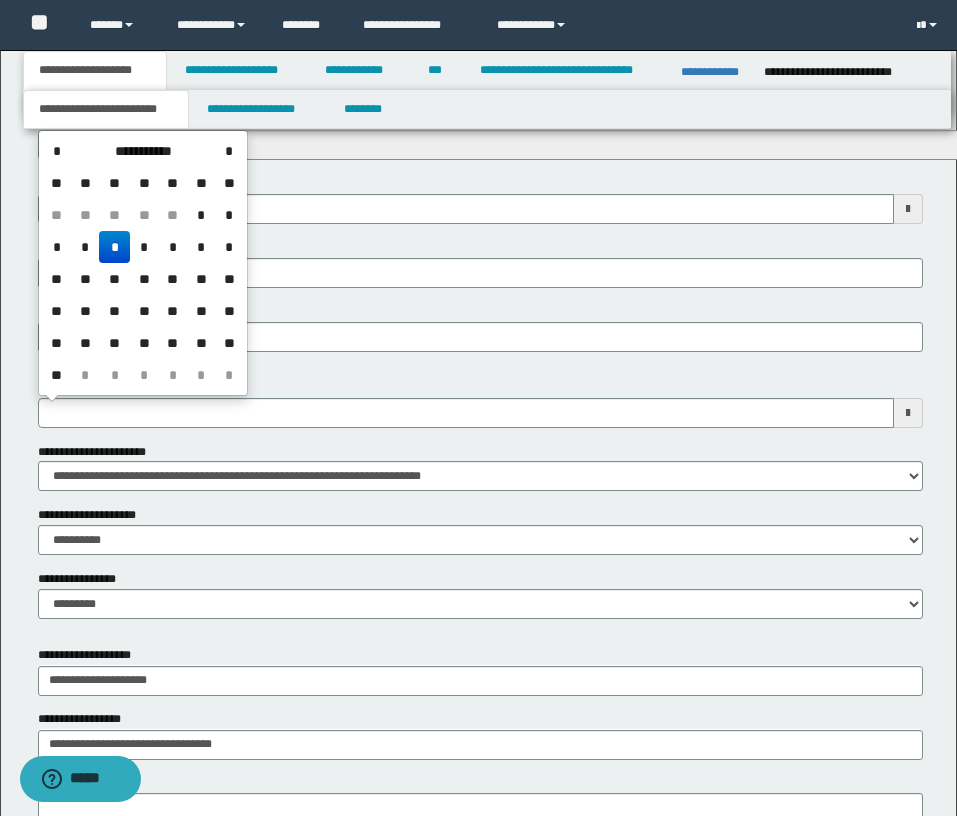 click on "*" at bounding box center (114, 247) 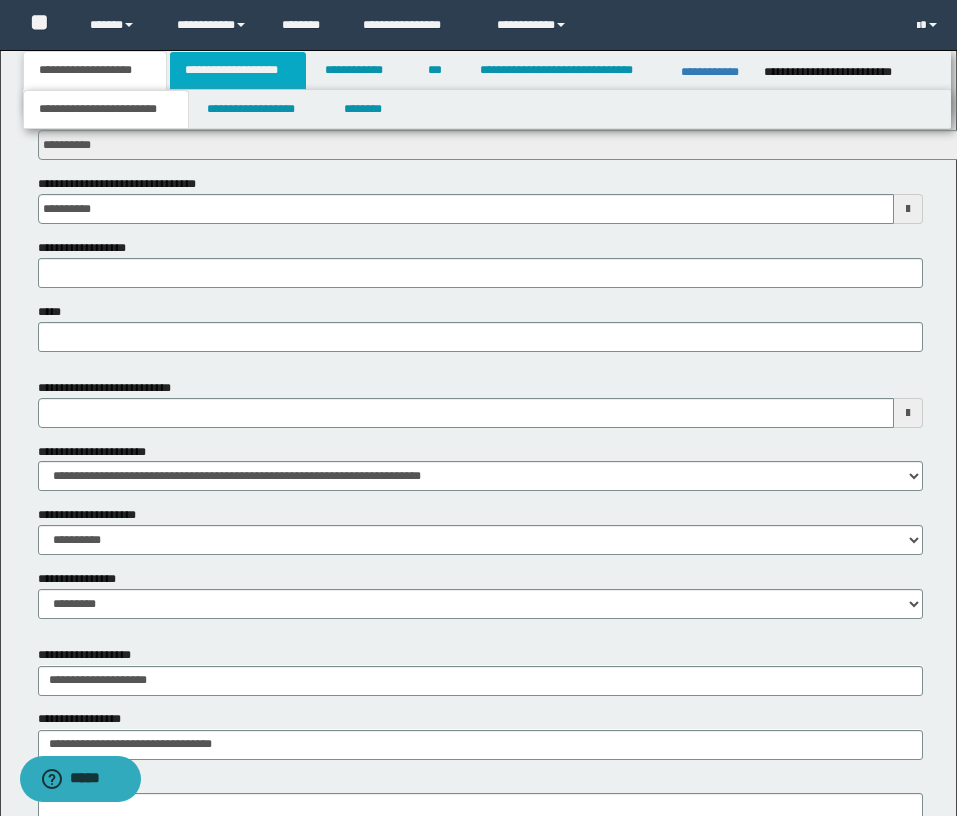 click on "**********" at bounding box center (238, 70) 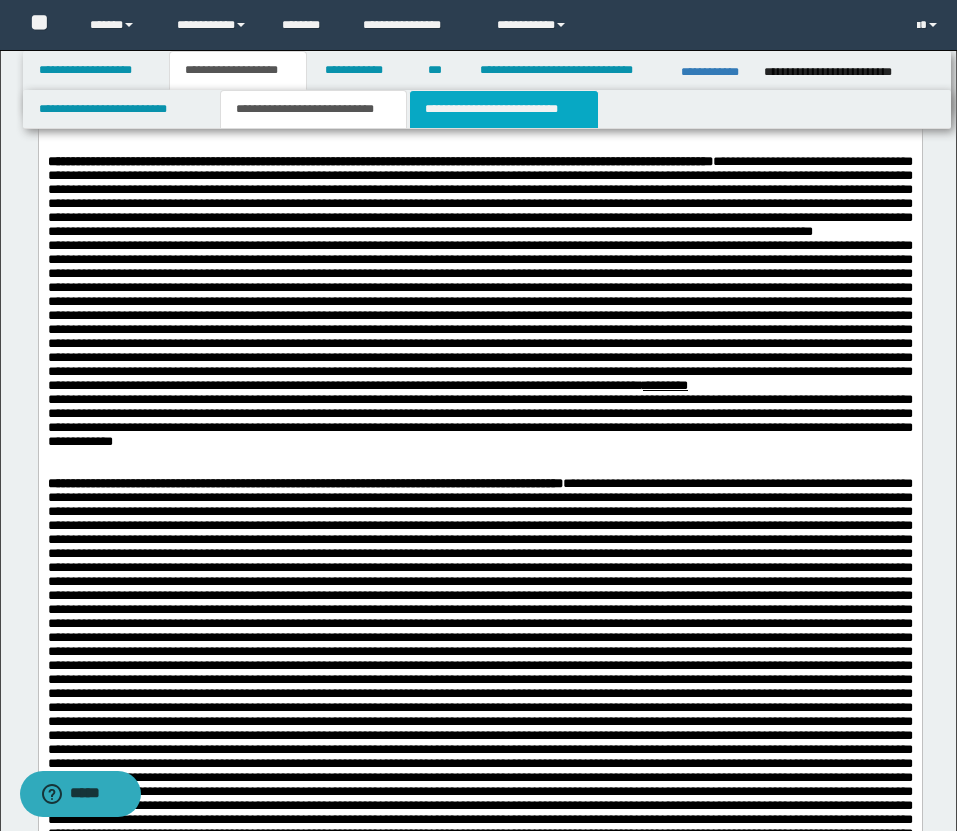 click on "**********" at bounding box center (504, 109) 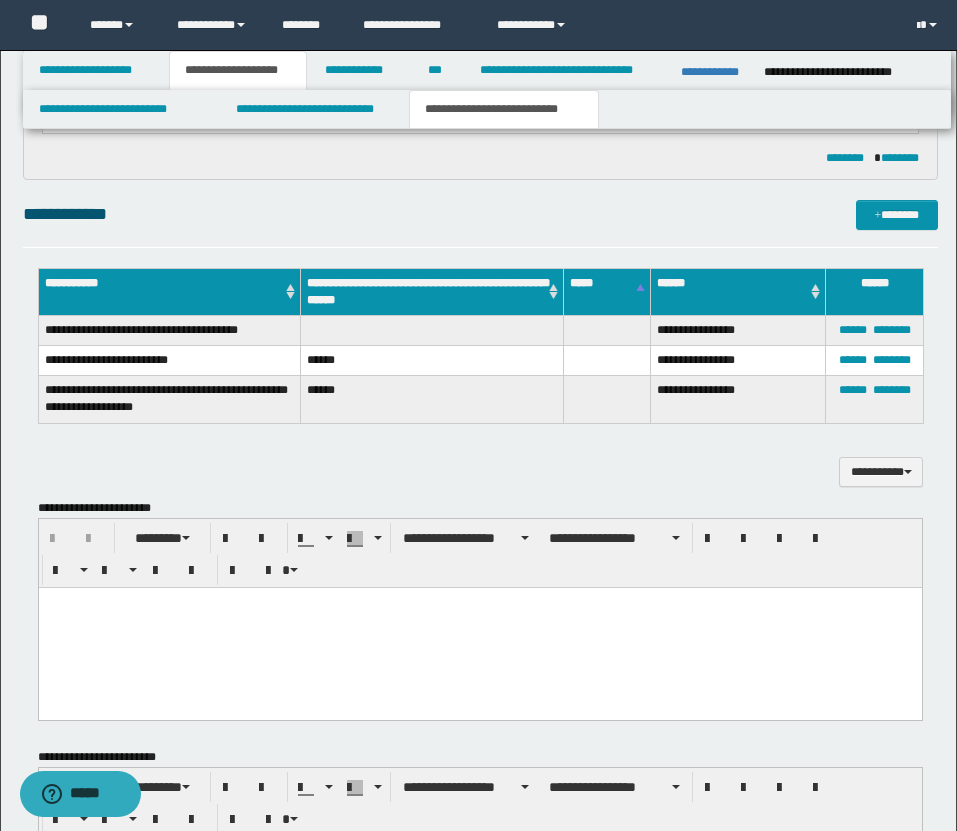 scroll, scrollTop: 1982, scrollLeft: 0, axis: vertical 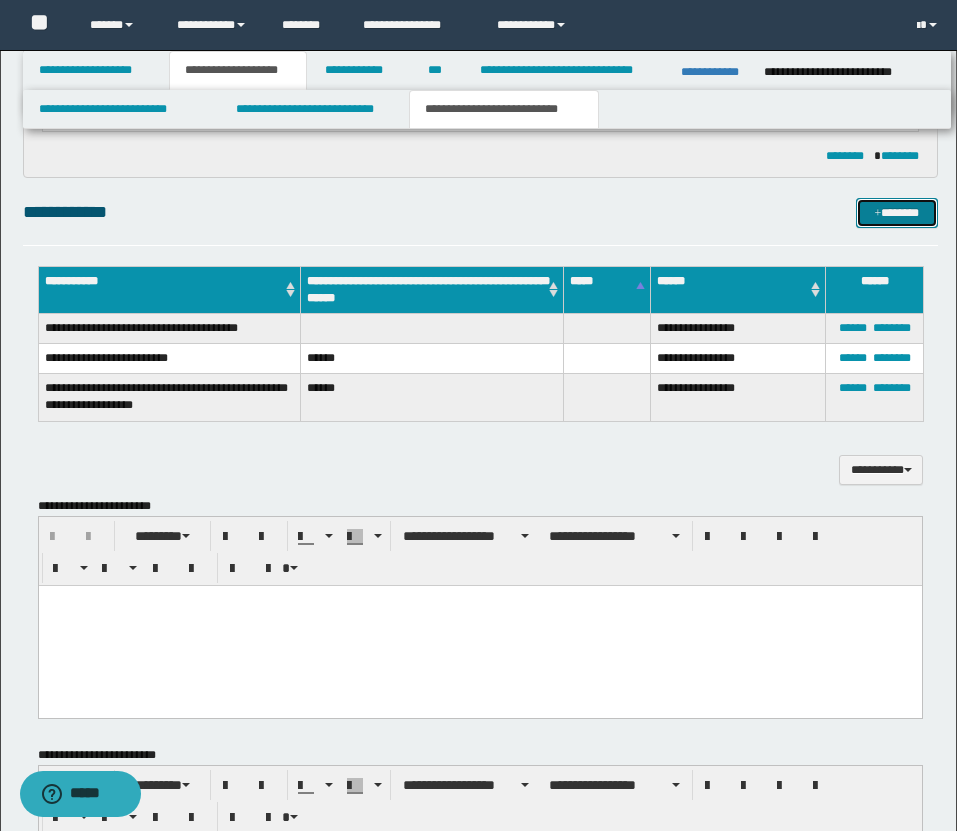 click on "*******" at bounding box center [897, 213] 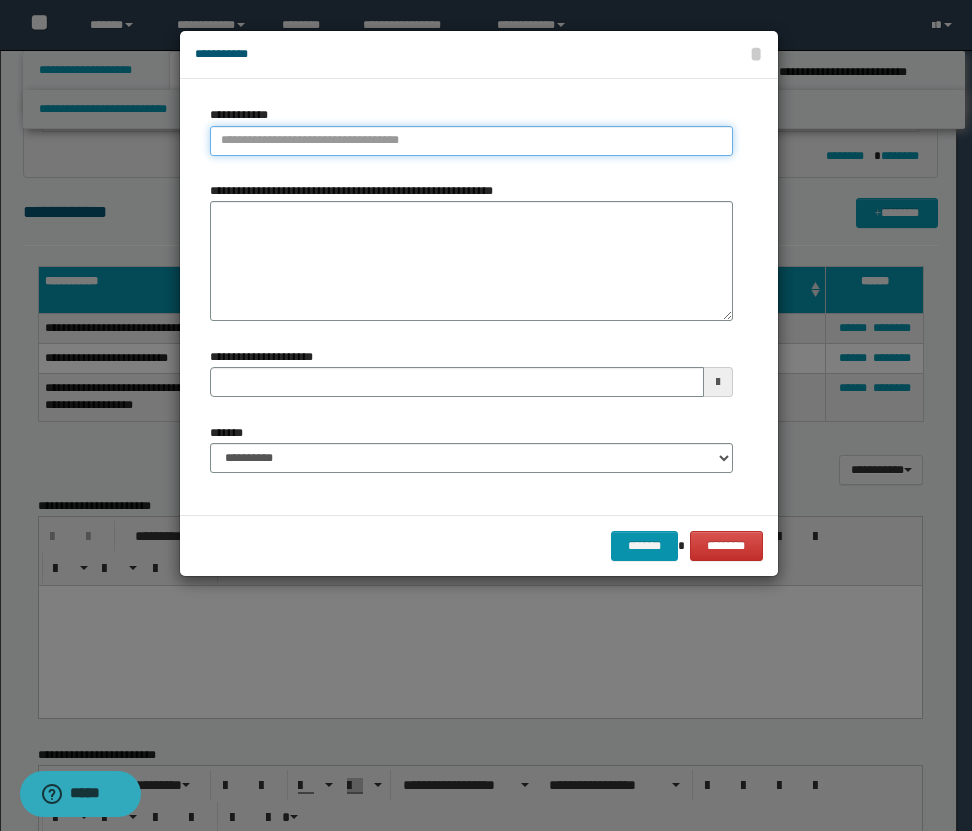 click on "**********" at bounding box center [471, 141] 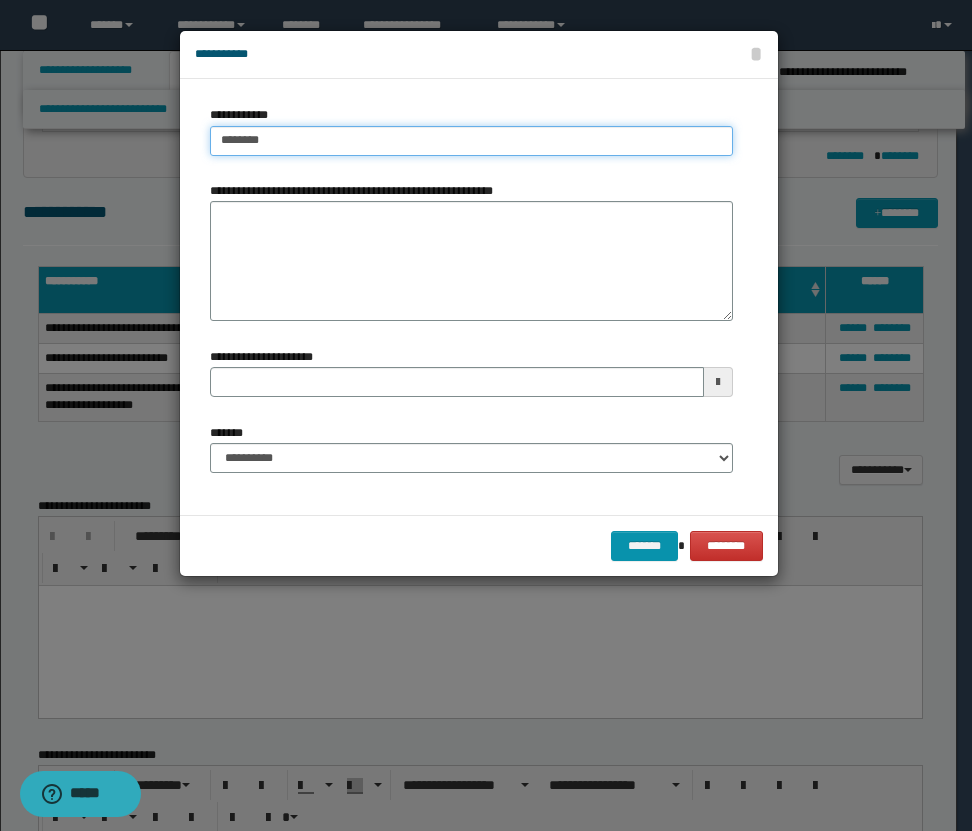type on "*********" 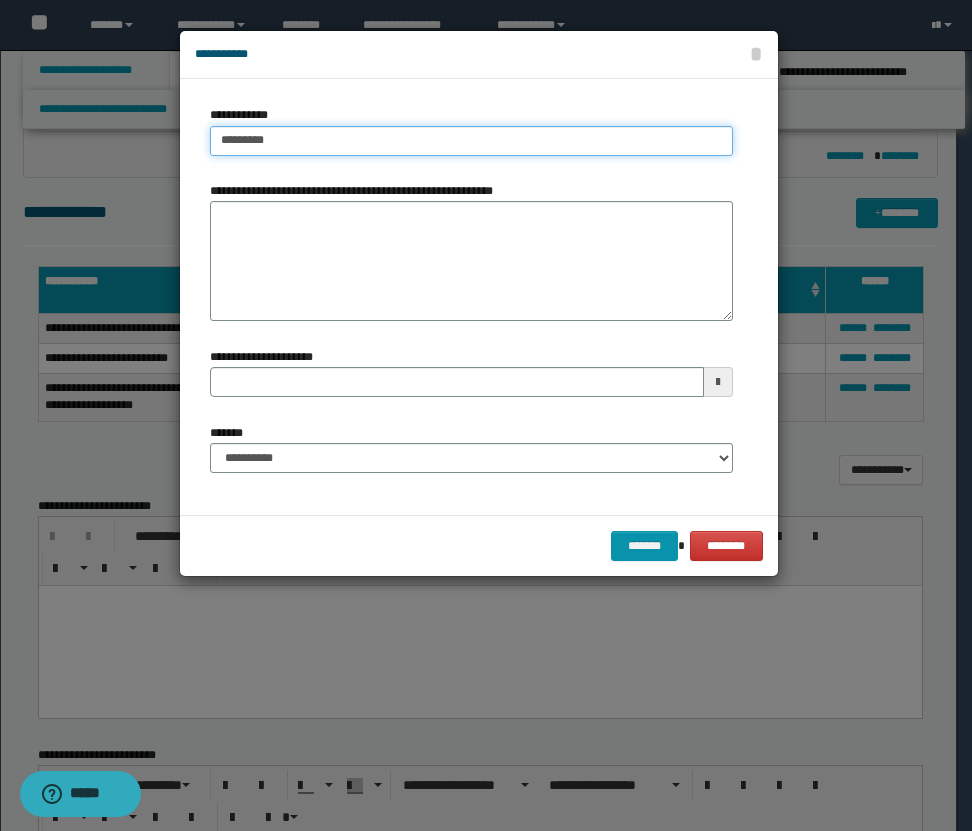 type on "**********" 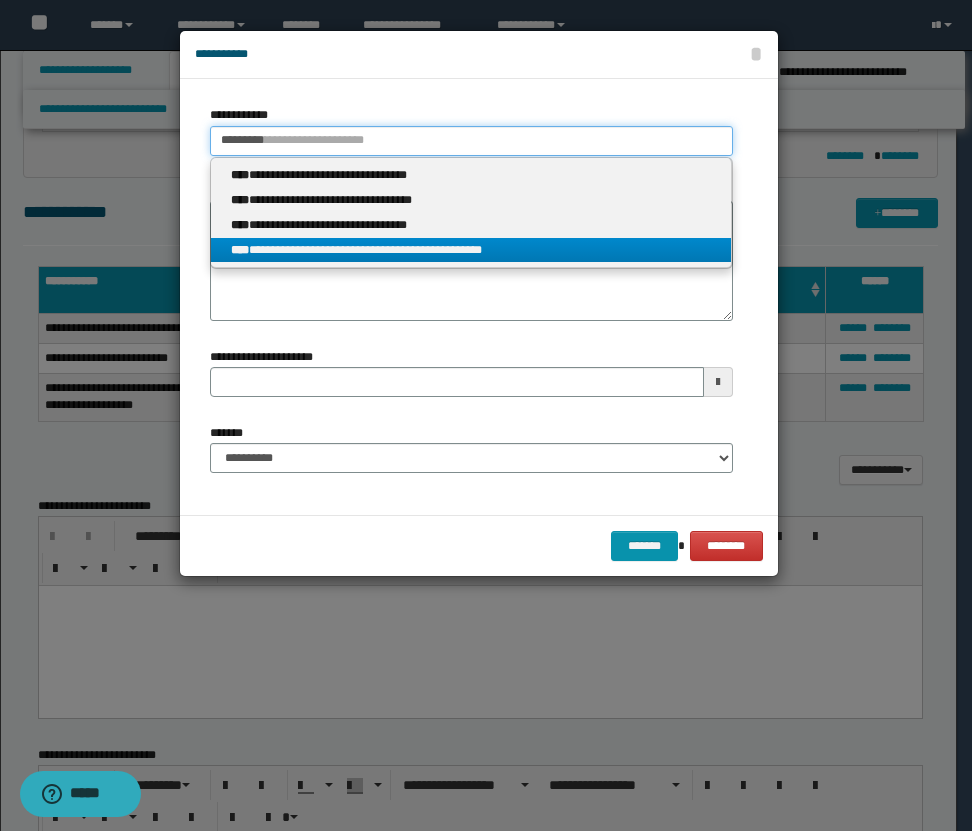 type on "*********" 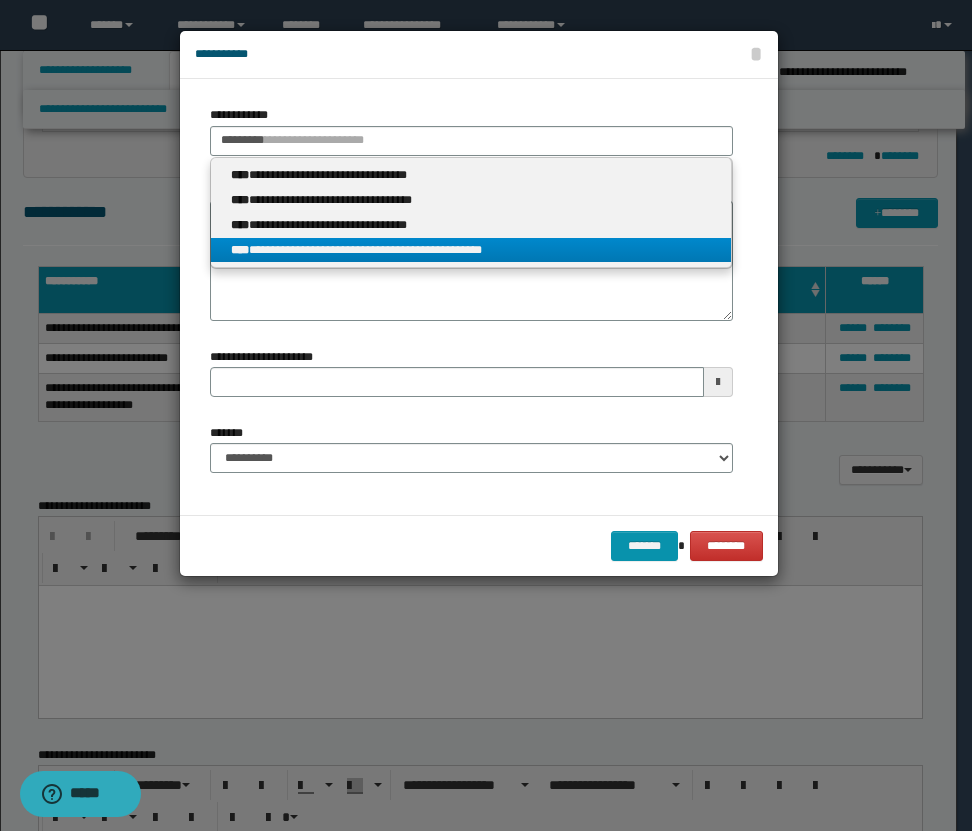 click on "**********" at bounding box center [471, 250] 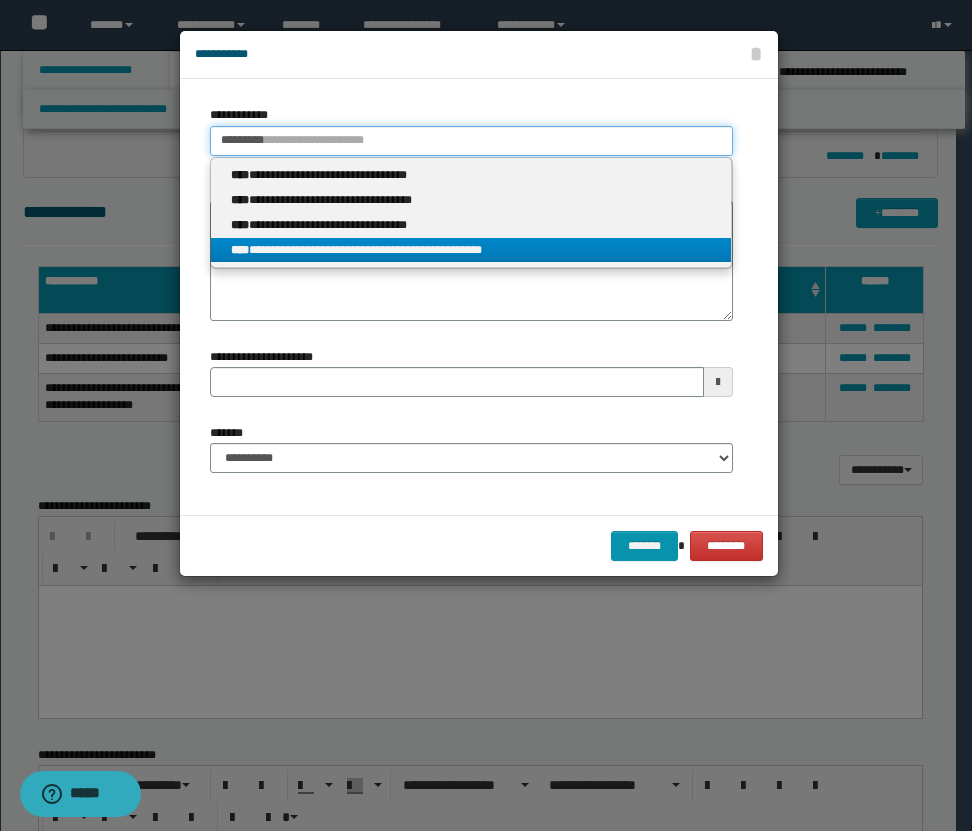 type 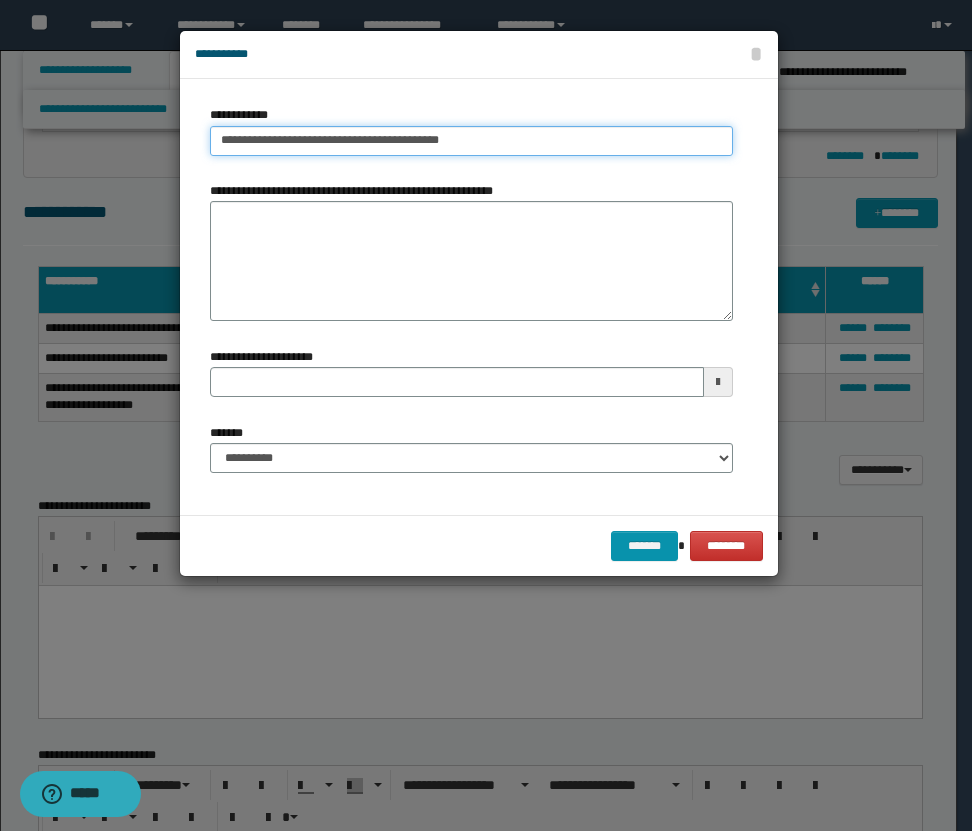 drag, startPoint x: 480, startPoint y: 143, endPoint x: 212, endPoint y: 132, distance: 268.22565 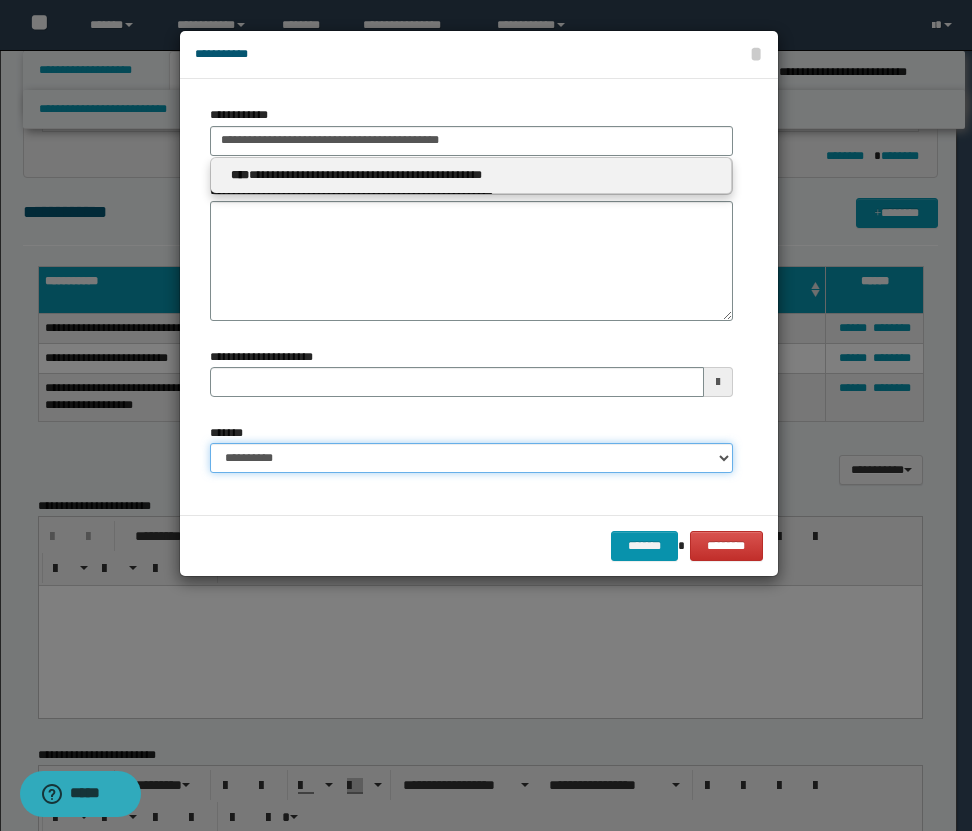click on "**********" at bounding box center (471, 458) 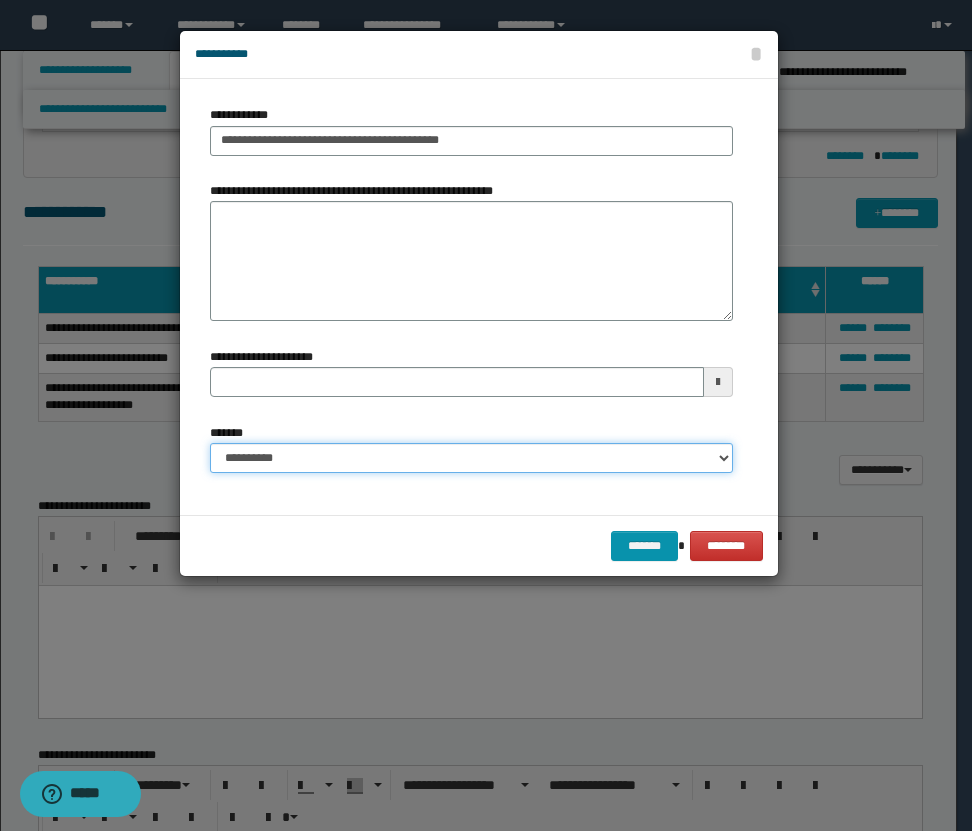 click on "**********" at bounding box center [471, 458] 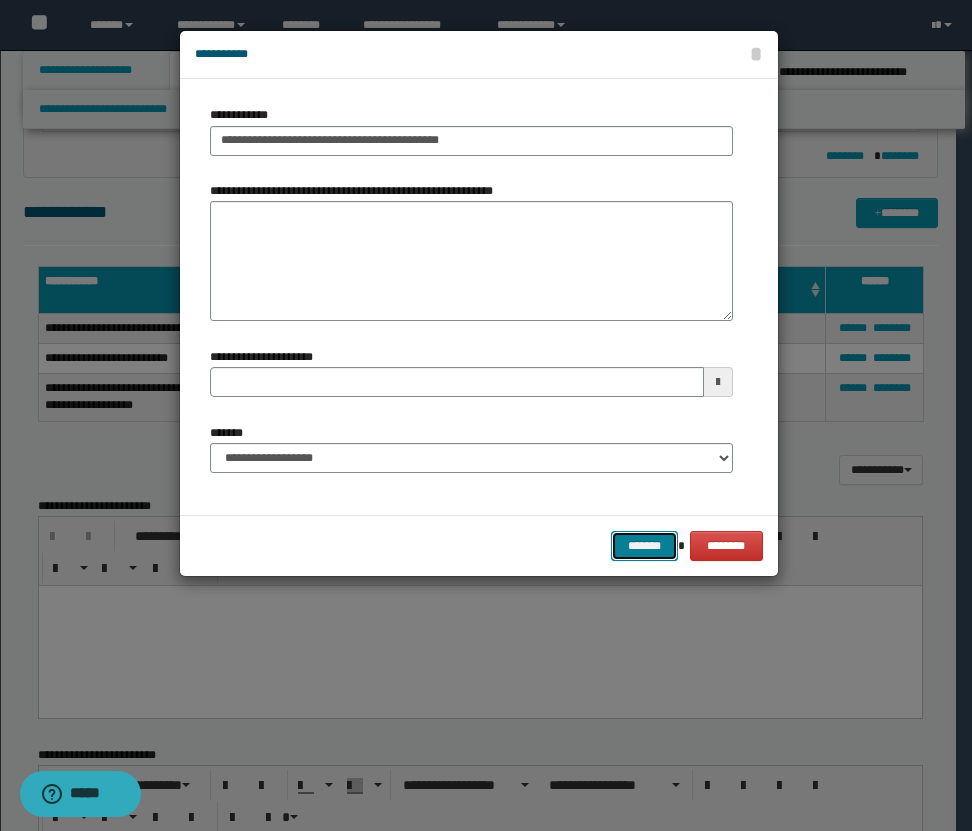 click on "*******" at bounding box center [645, 546] 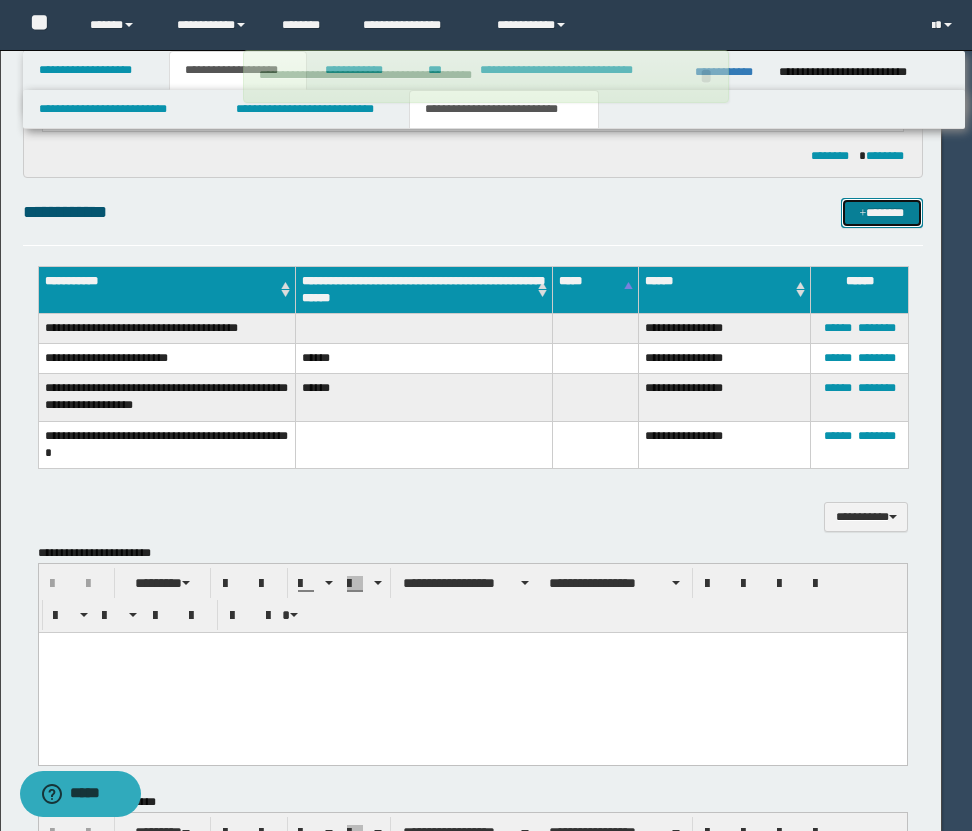 type 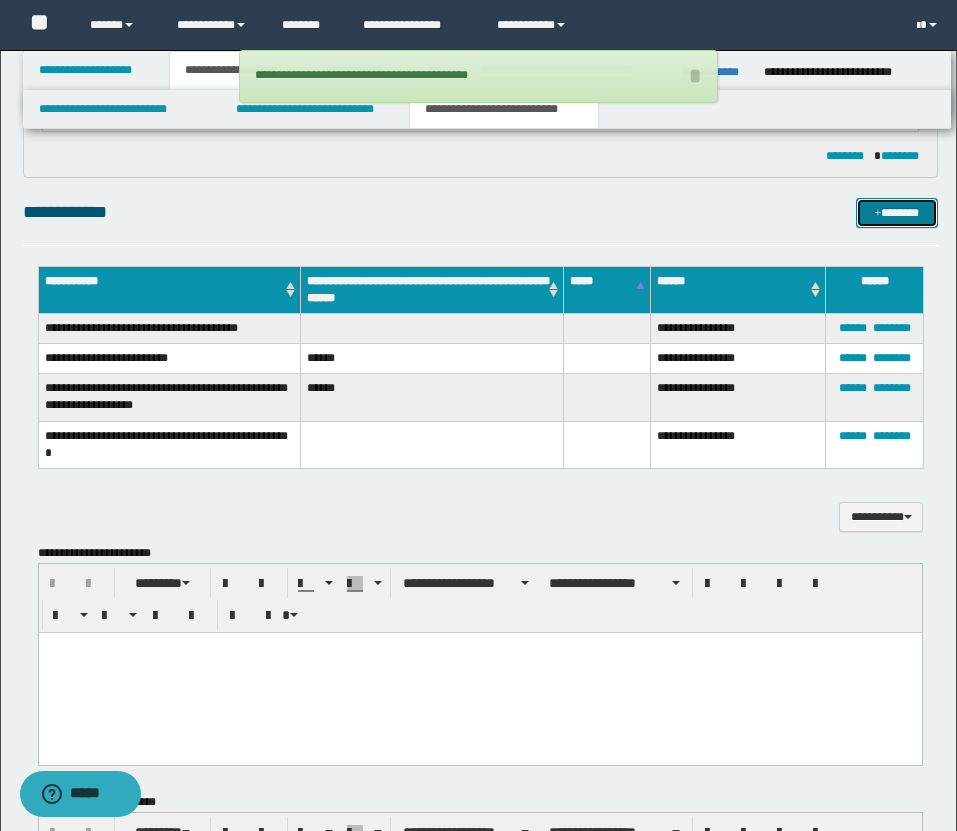 click on "*******" at bounding box center [897, 213] 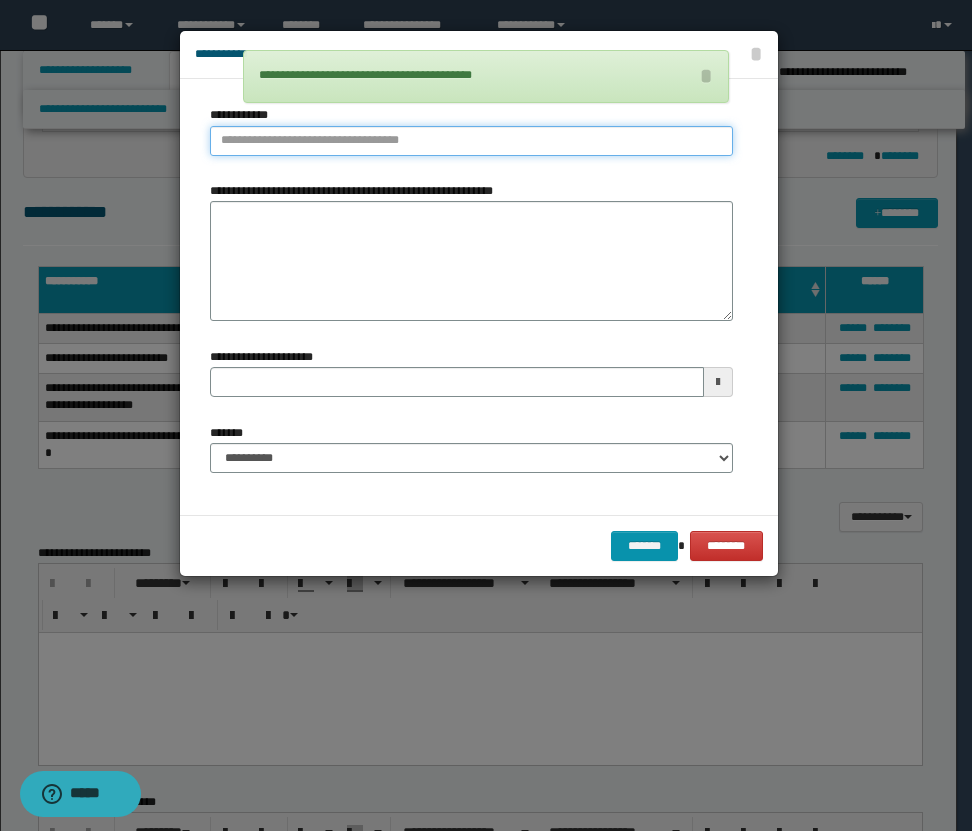 type on "**********" 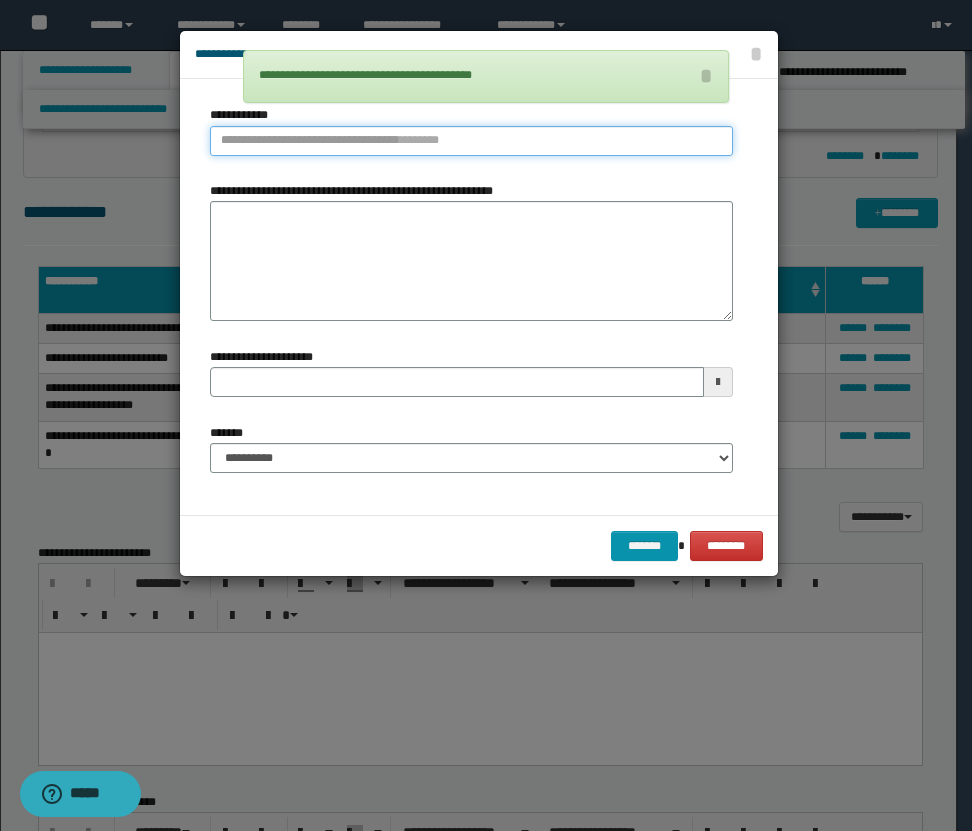 click on "**********" at bounding box center [471, 141] 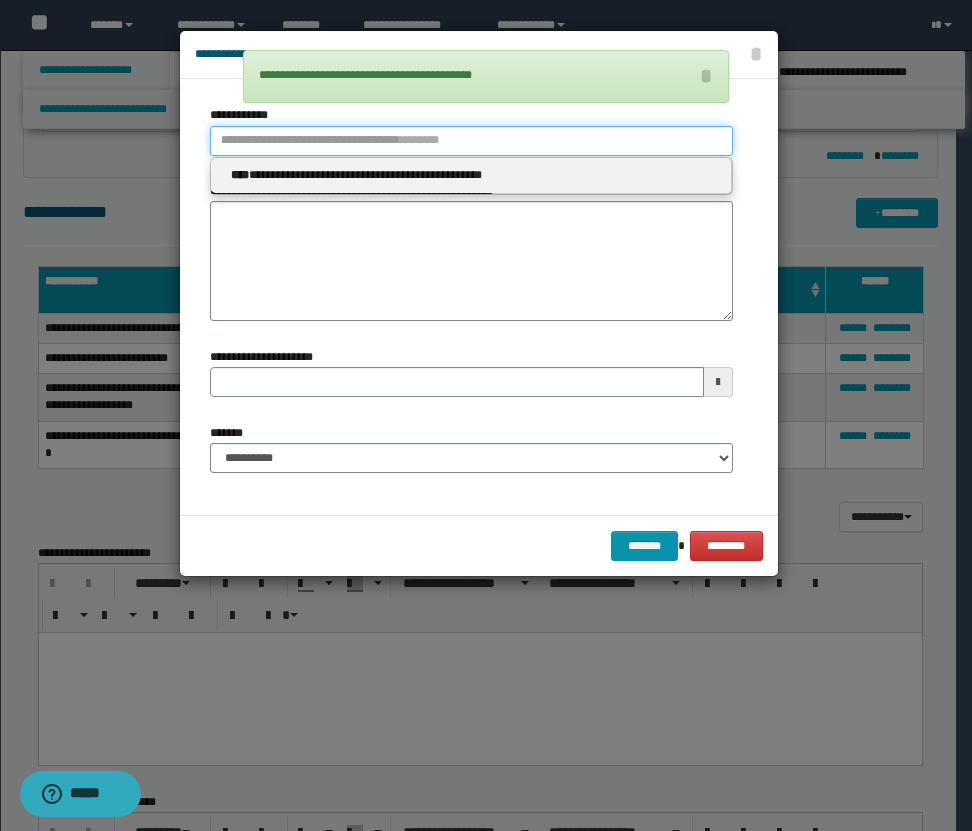 type 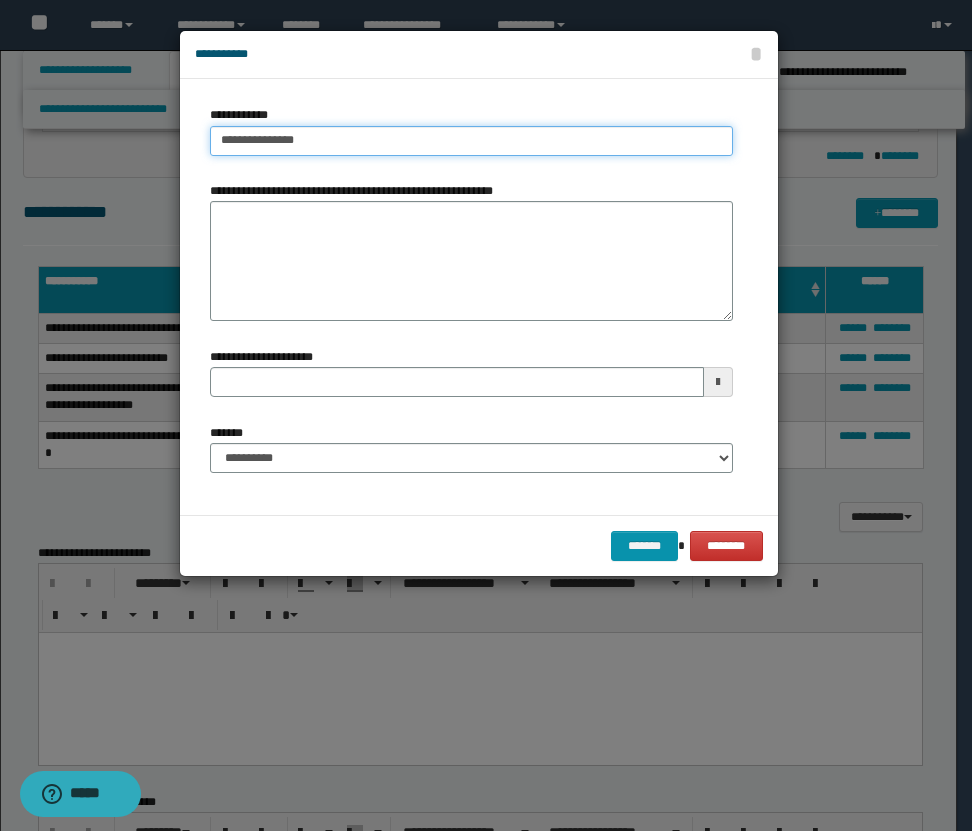 type on "**********" 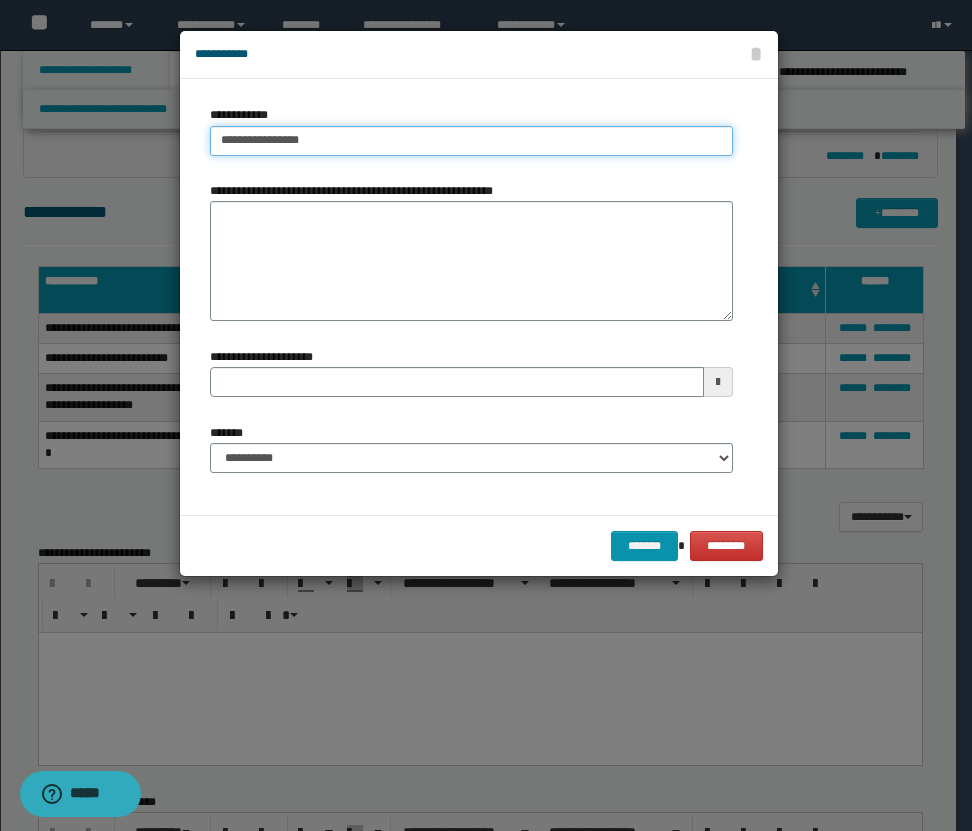 type on "**********" 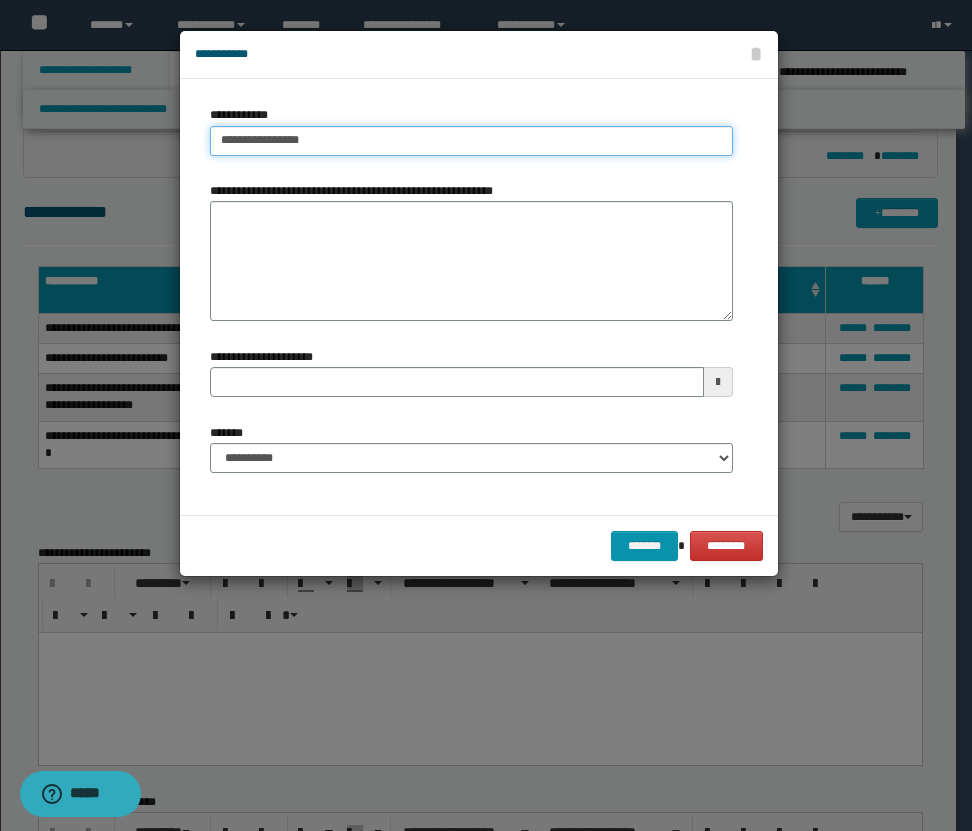 type 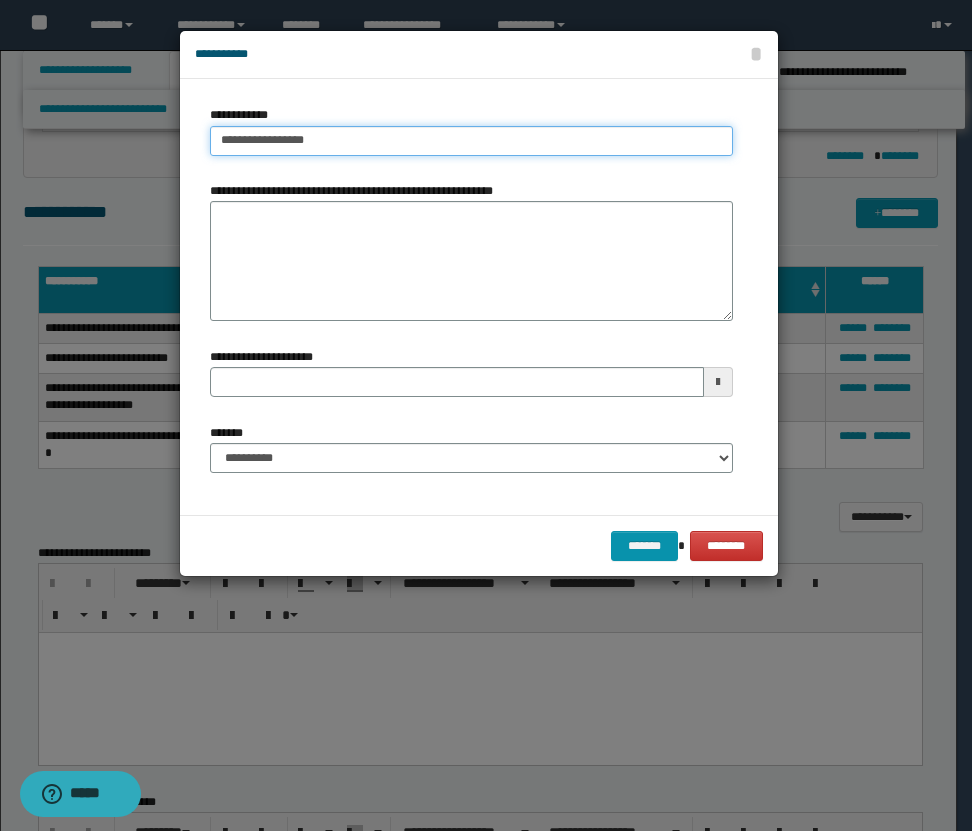 type on "**********" 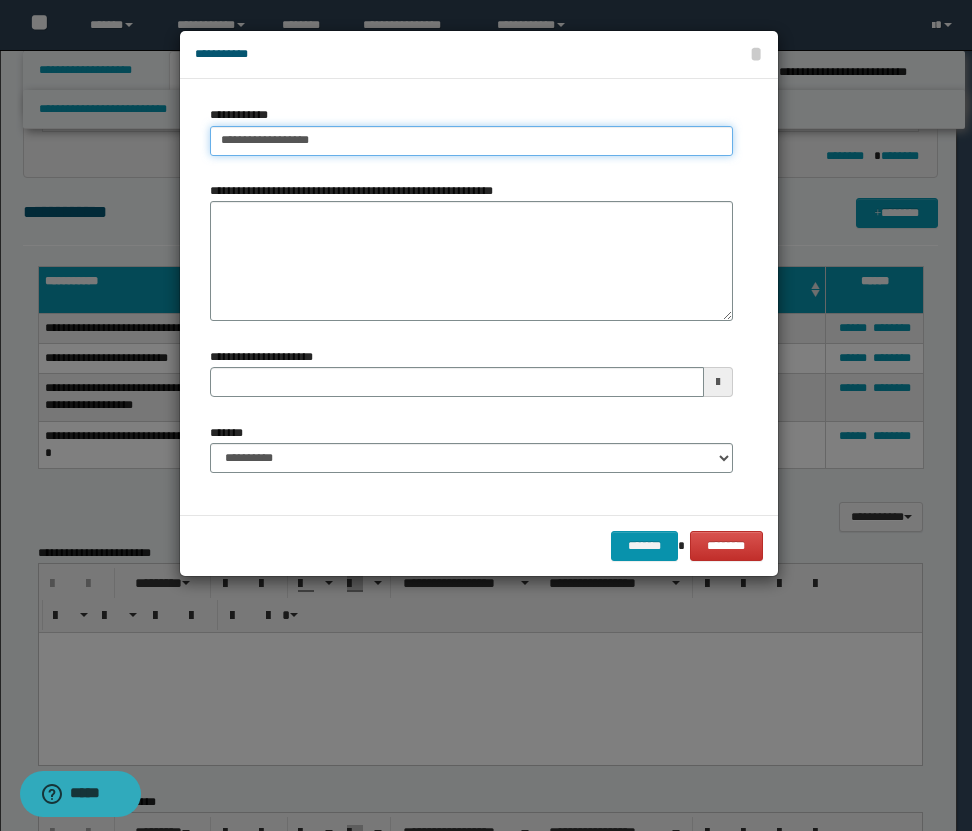 type on "**********" 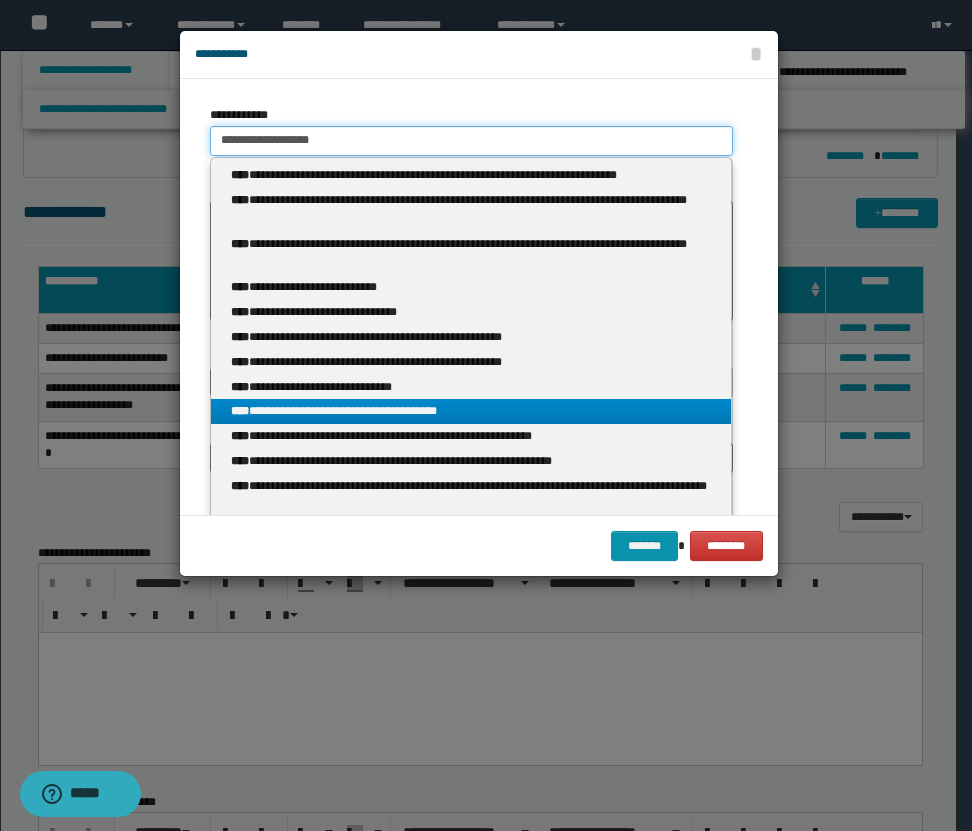 type on "**********" 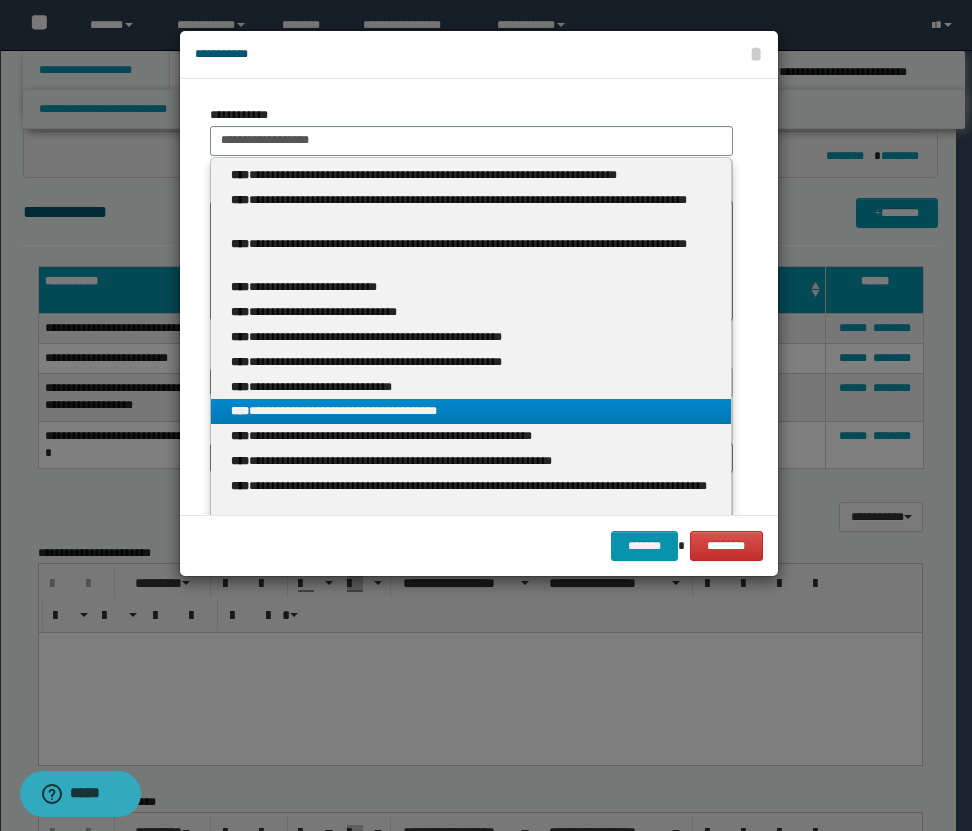 click on "**********" at bounding box center [471, 411] 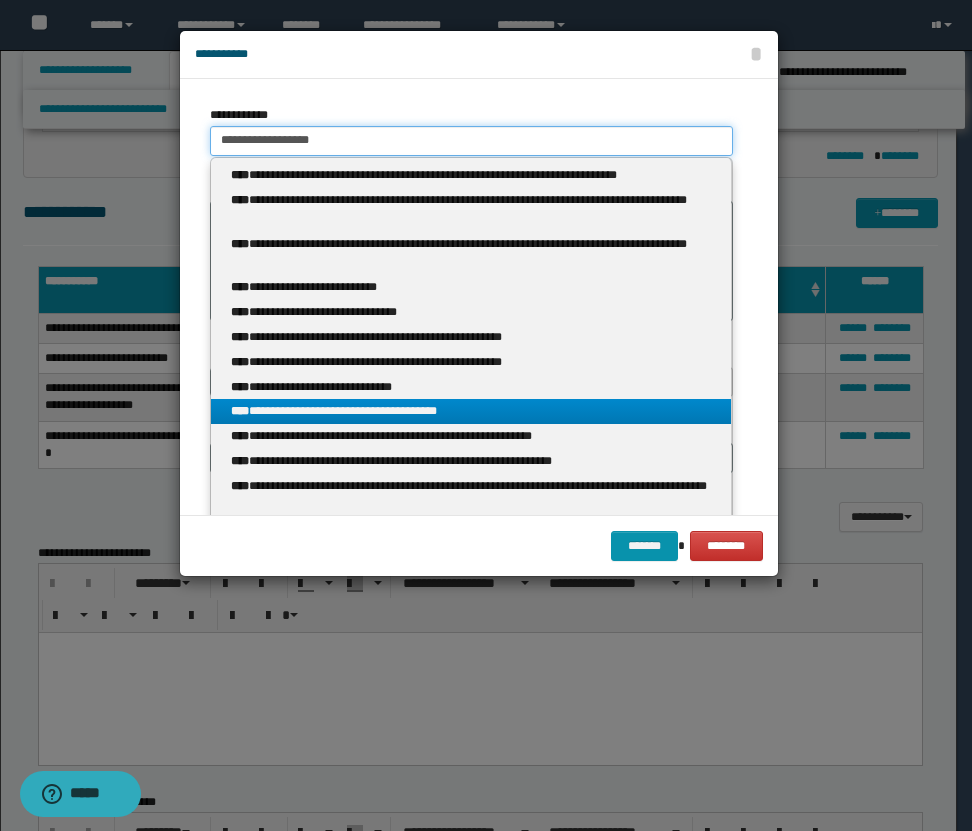 type 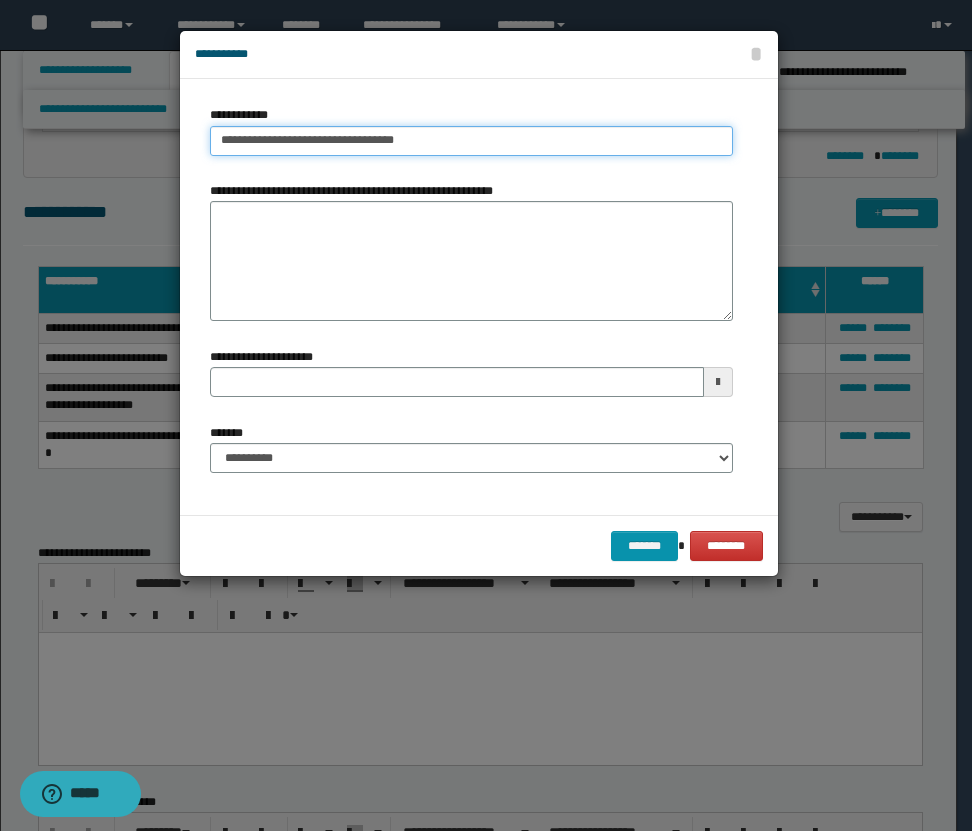 drag, startPoint x: 438, startPoint y: 145, endPoint x: 204, endPoint y: 133, distance: 234.3075 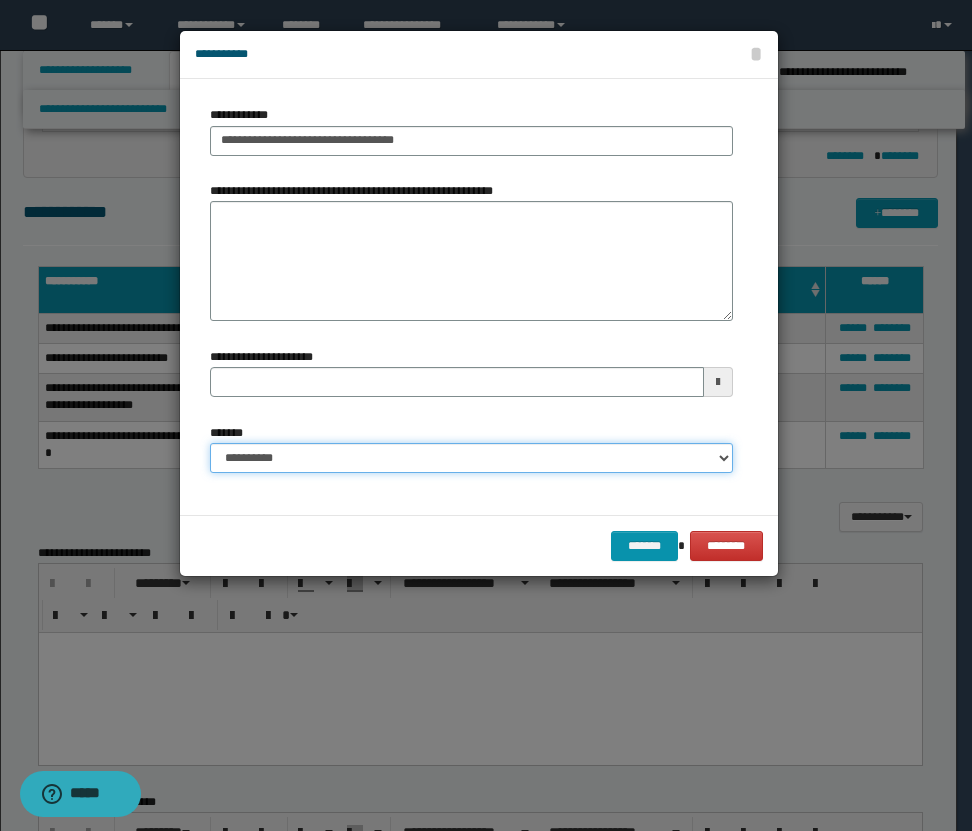 click on "**********" at bounding box center (471, 458) 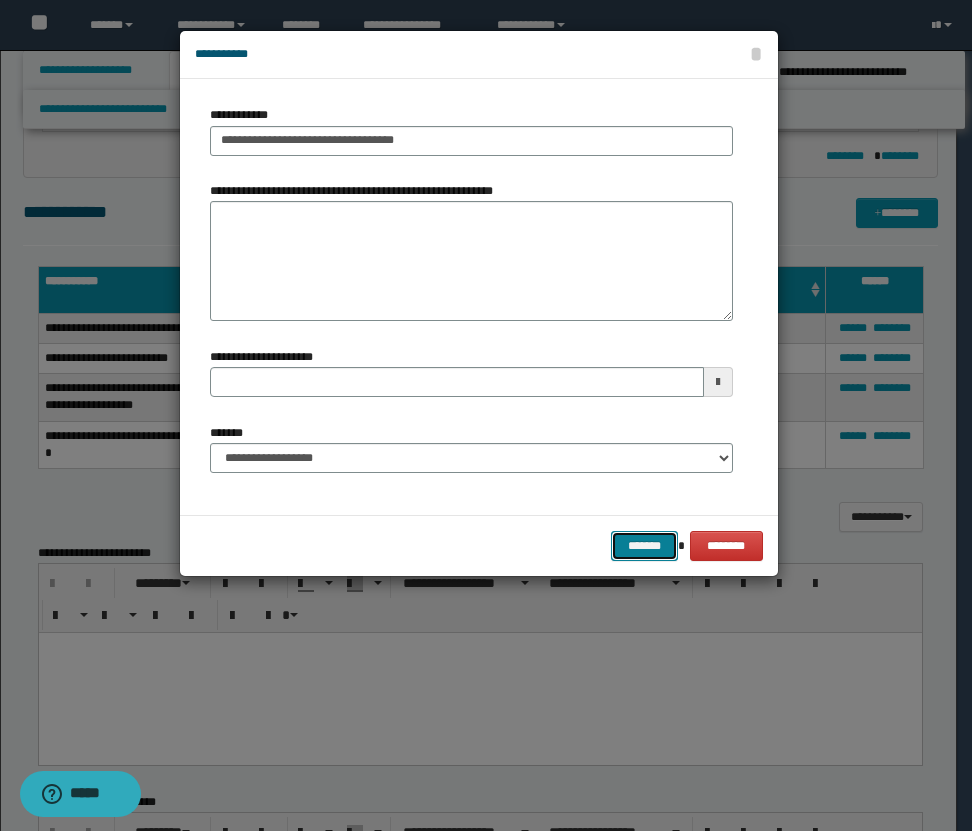 click on "*******" at bounding box center [645, 546] 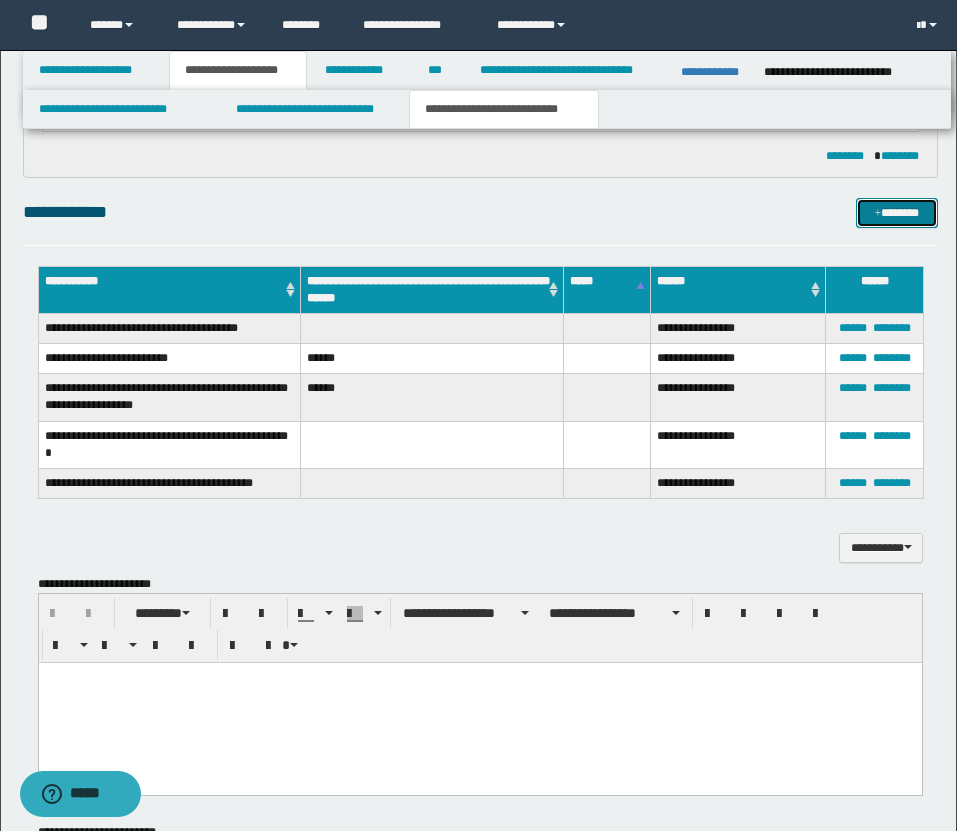 click on "*******" at bounding box center (897, 213) 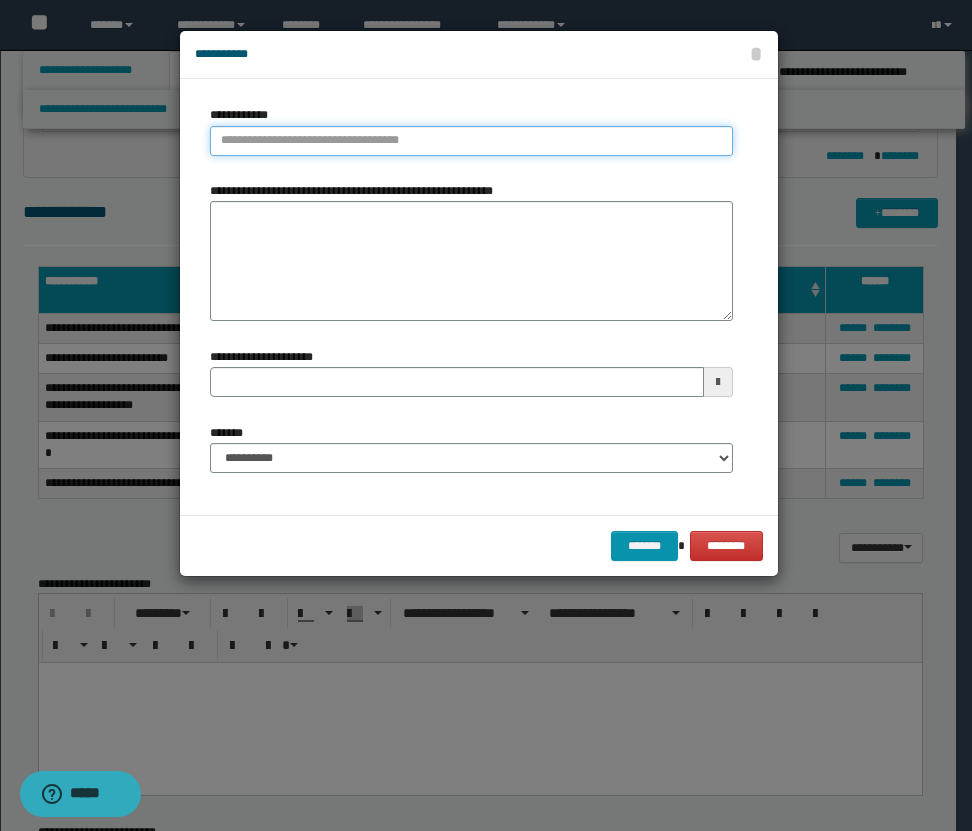 type on "**********" 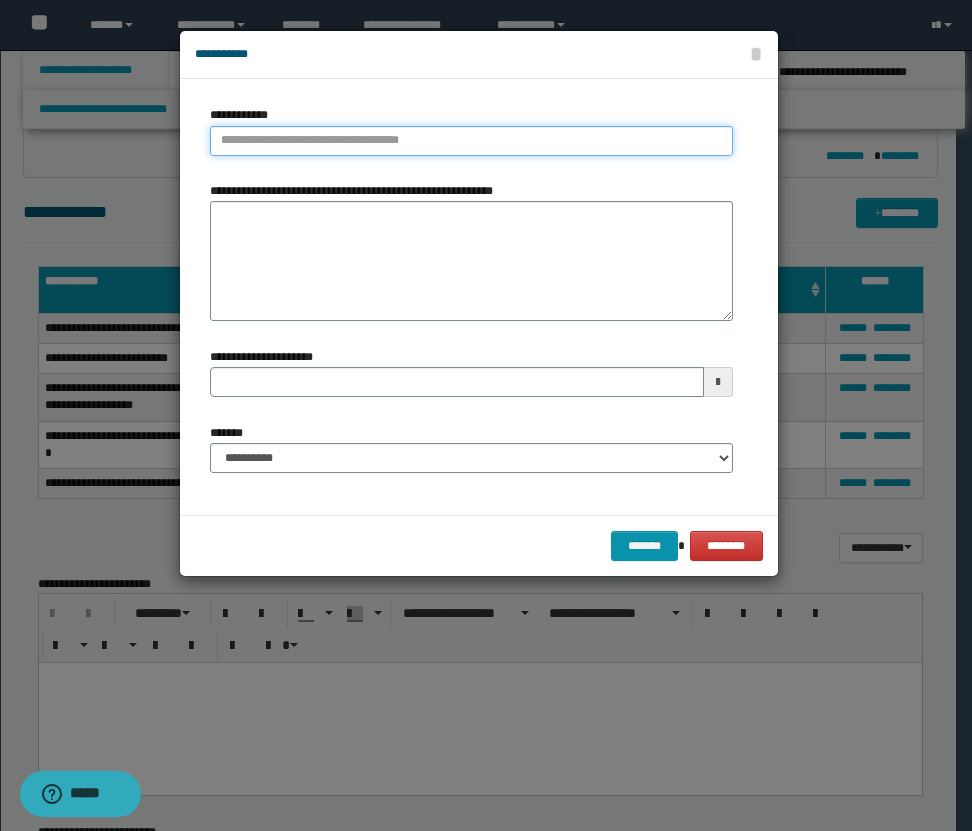 click on "**********" at bounding box center [471, 141] 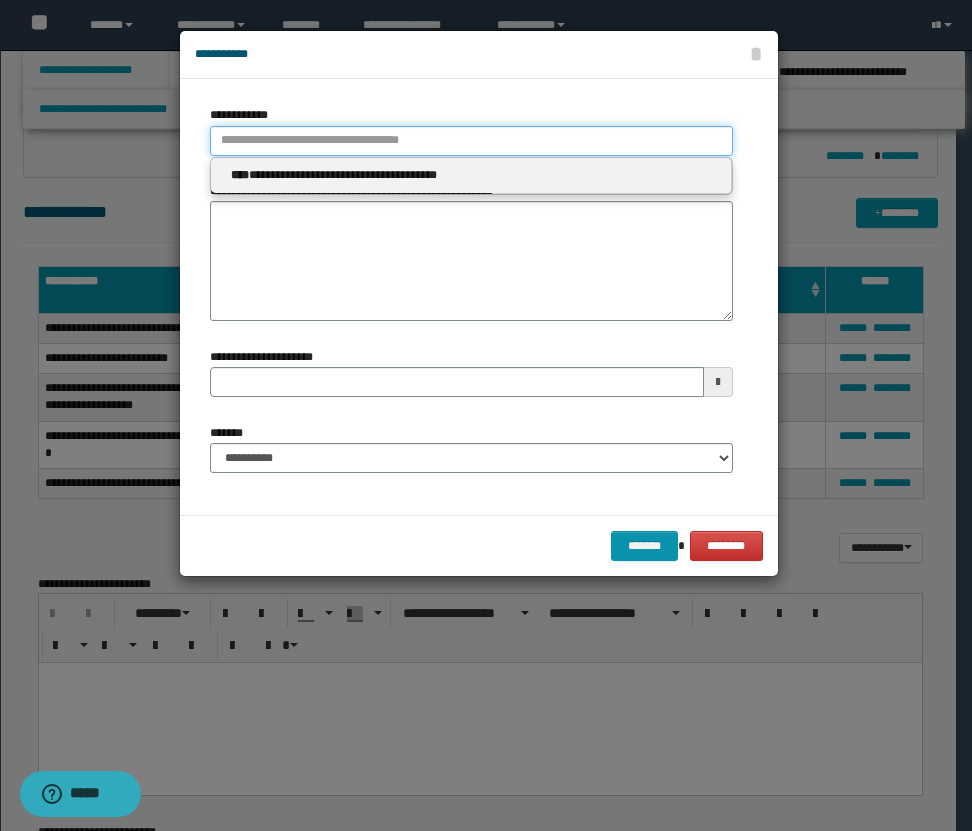 type 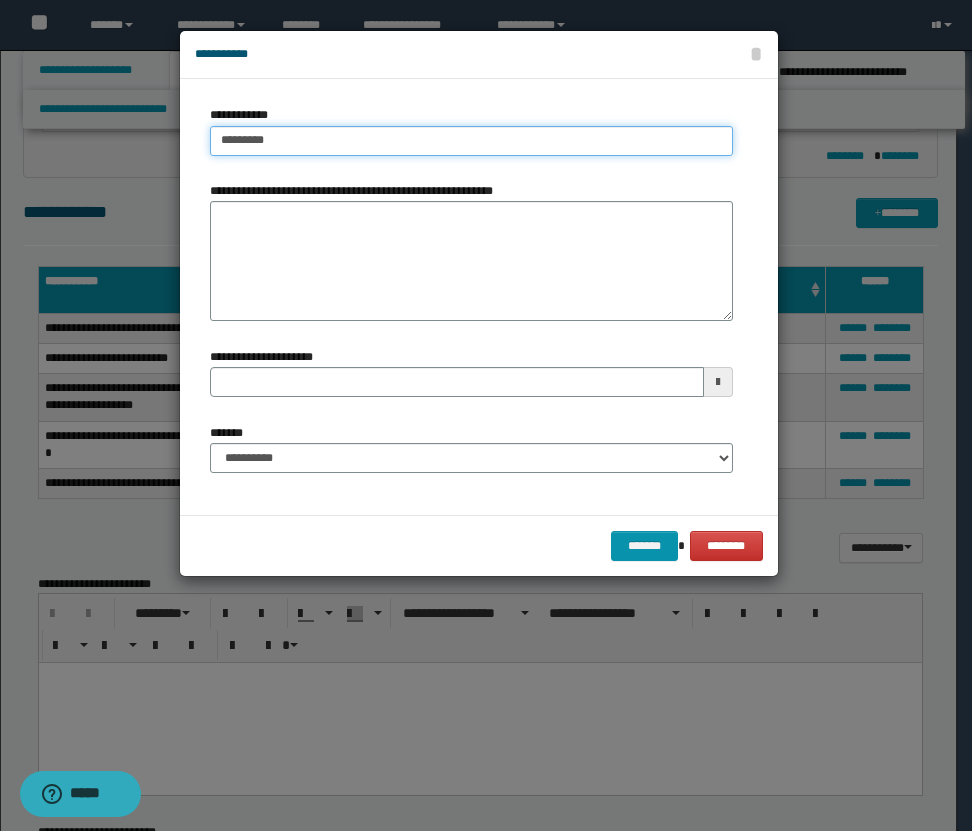 type on "**********" 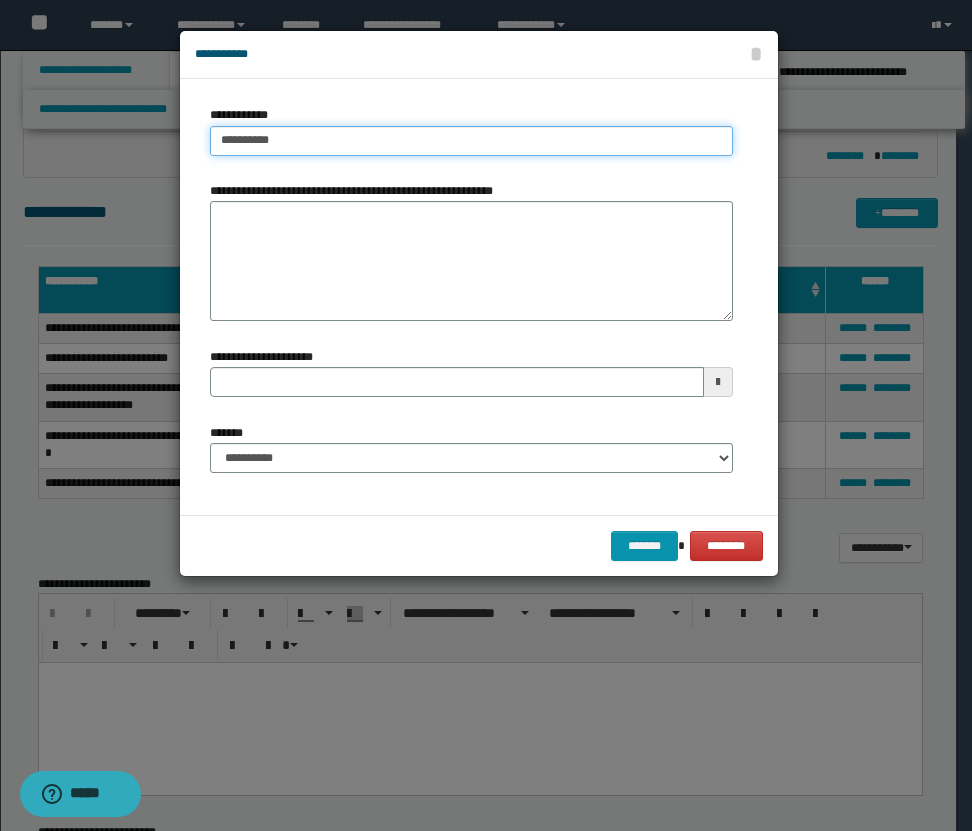 type on "**********" 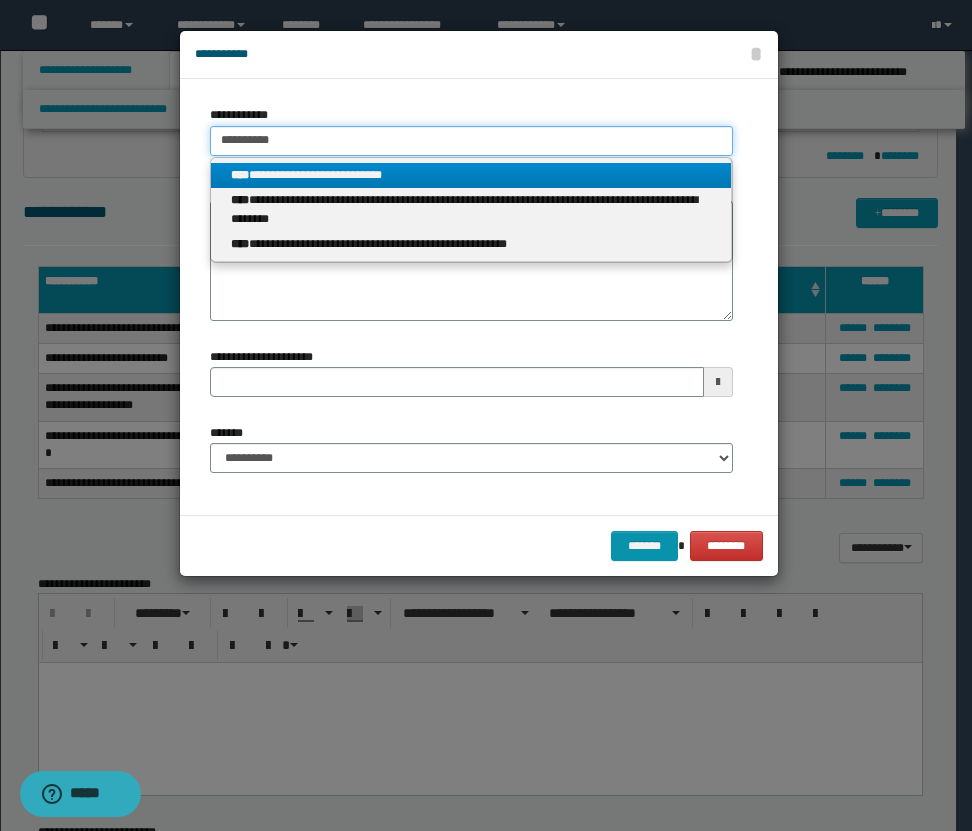 type on "**********" 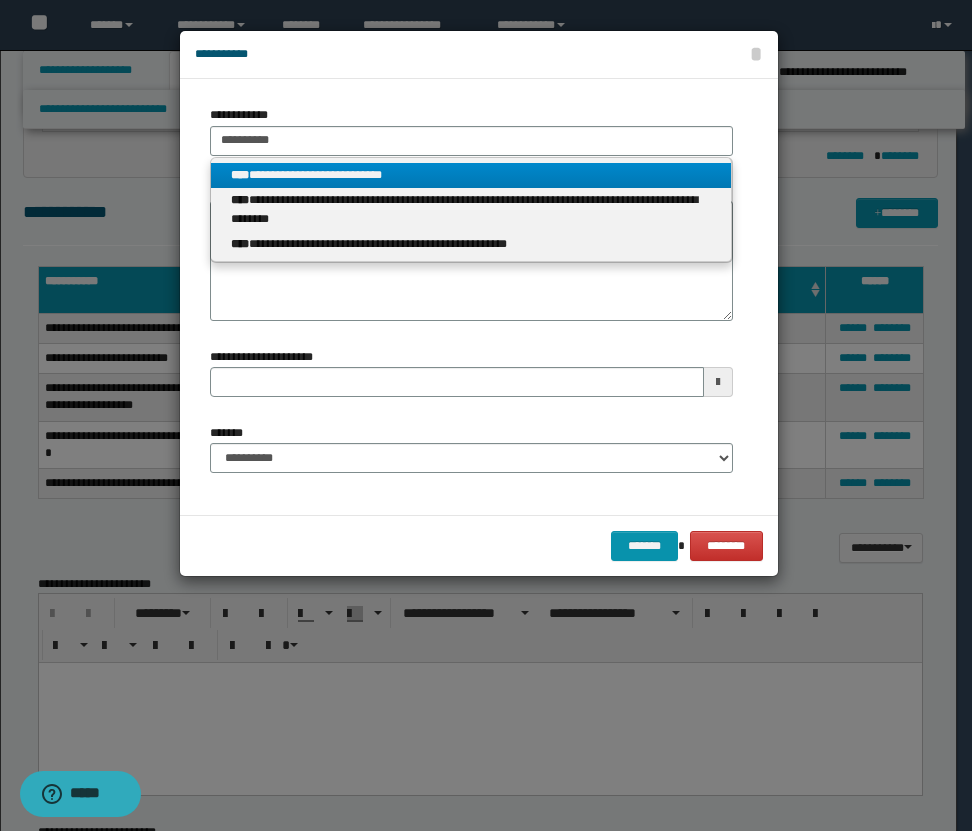 click on "**********" at bounding box center [471, 175] 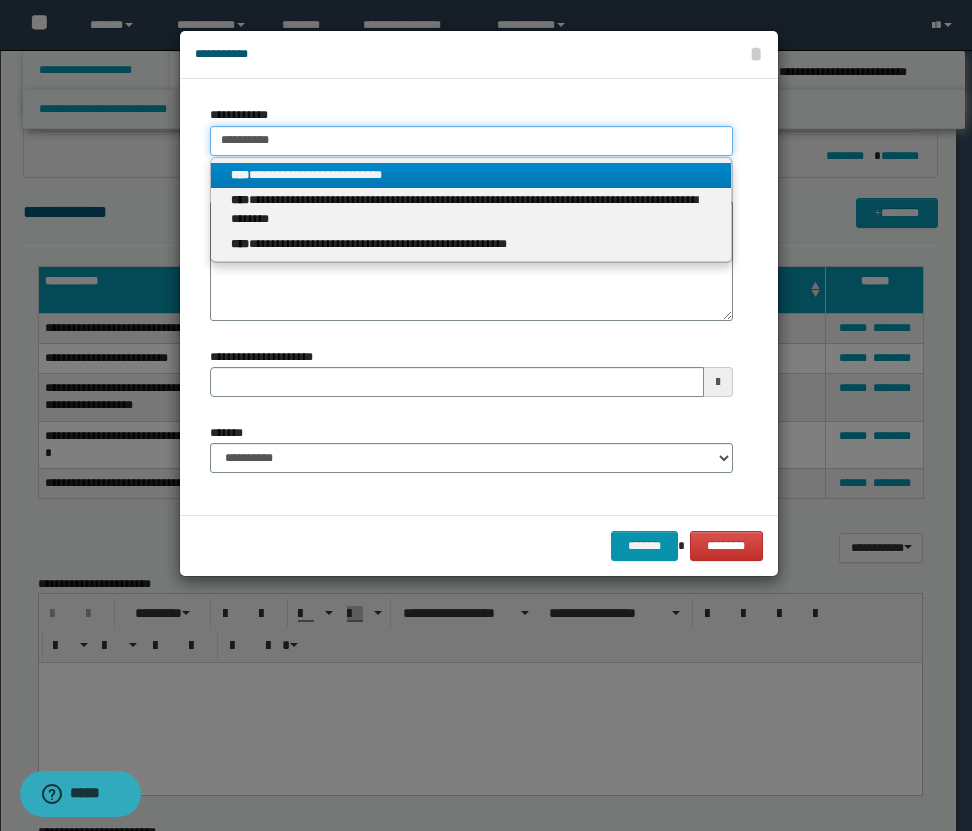 type 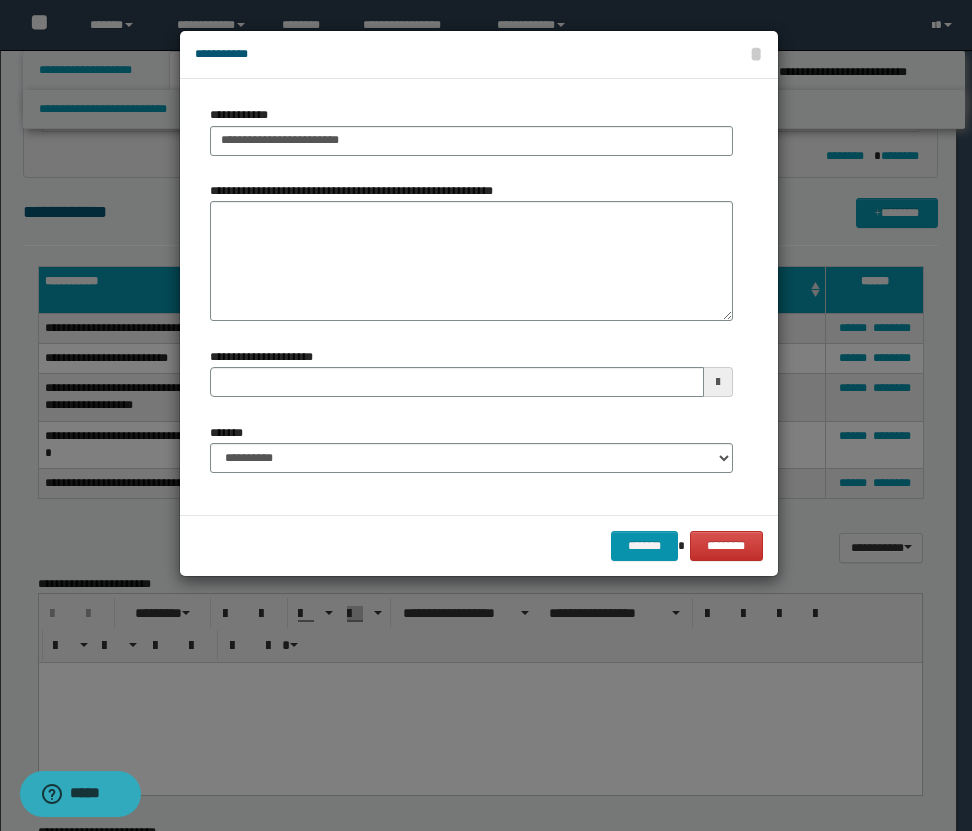 click on "**********" at bounding box center [471, 296] 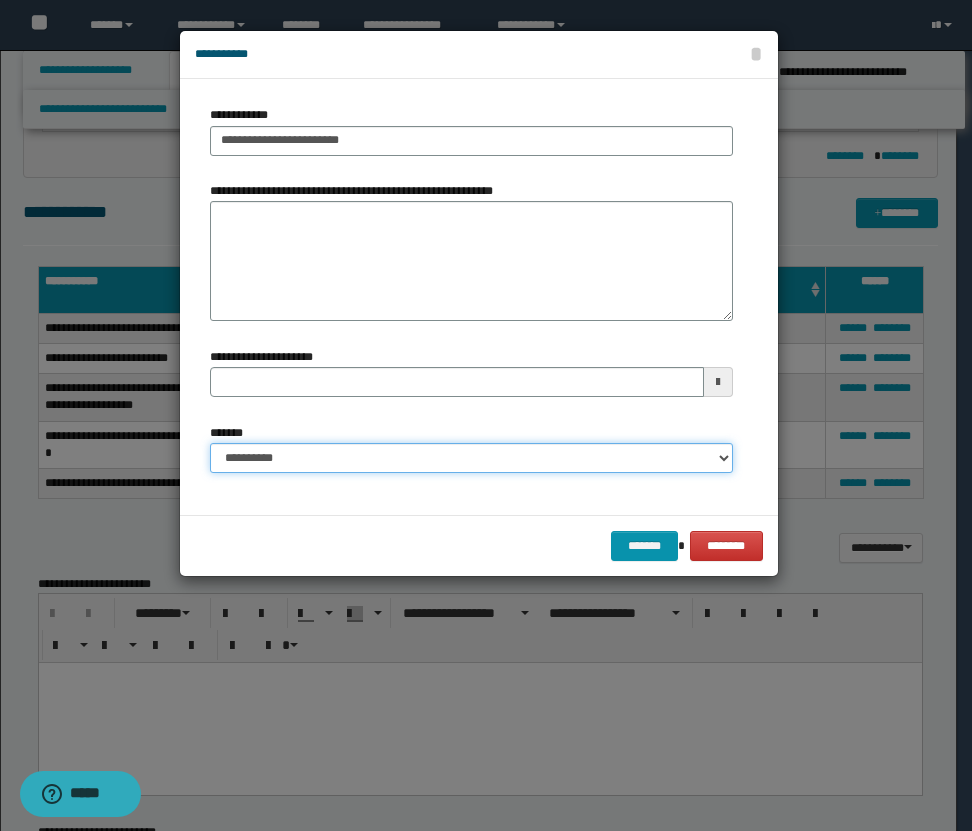 click on "**********" at bounding box center (471, 458) 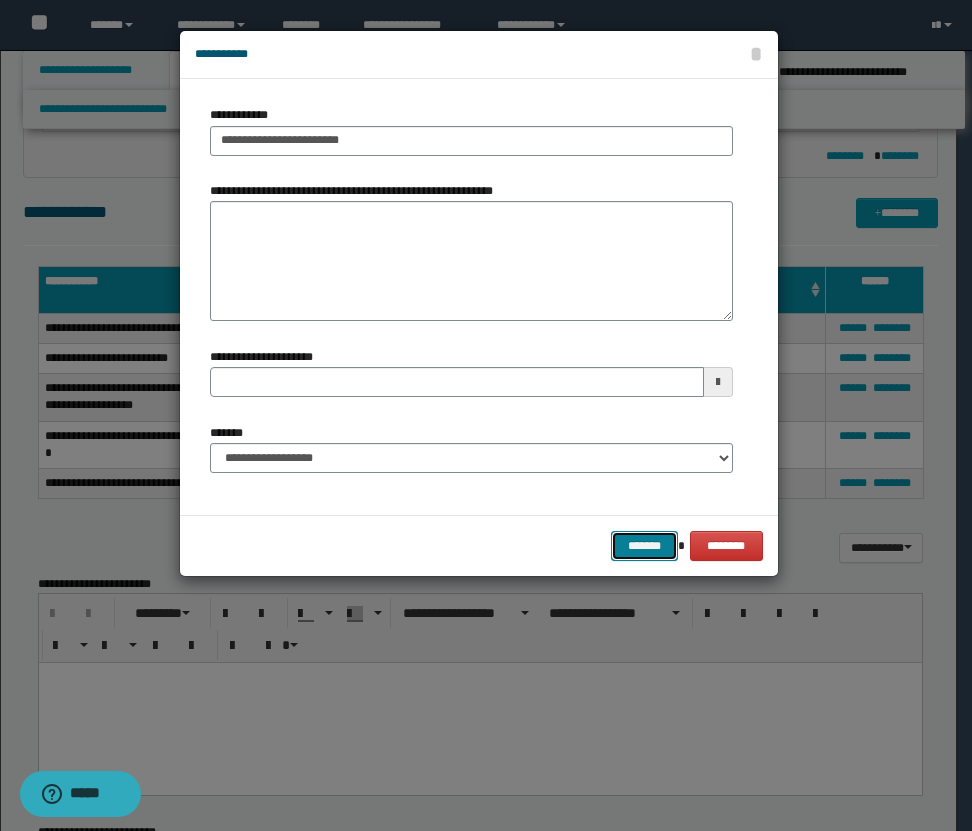 click on "*******" at bounding box center [645, 546] 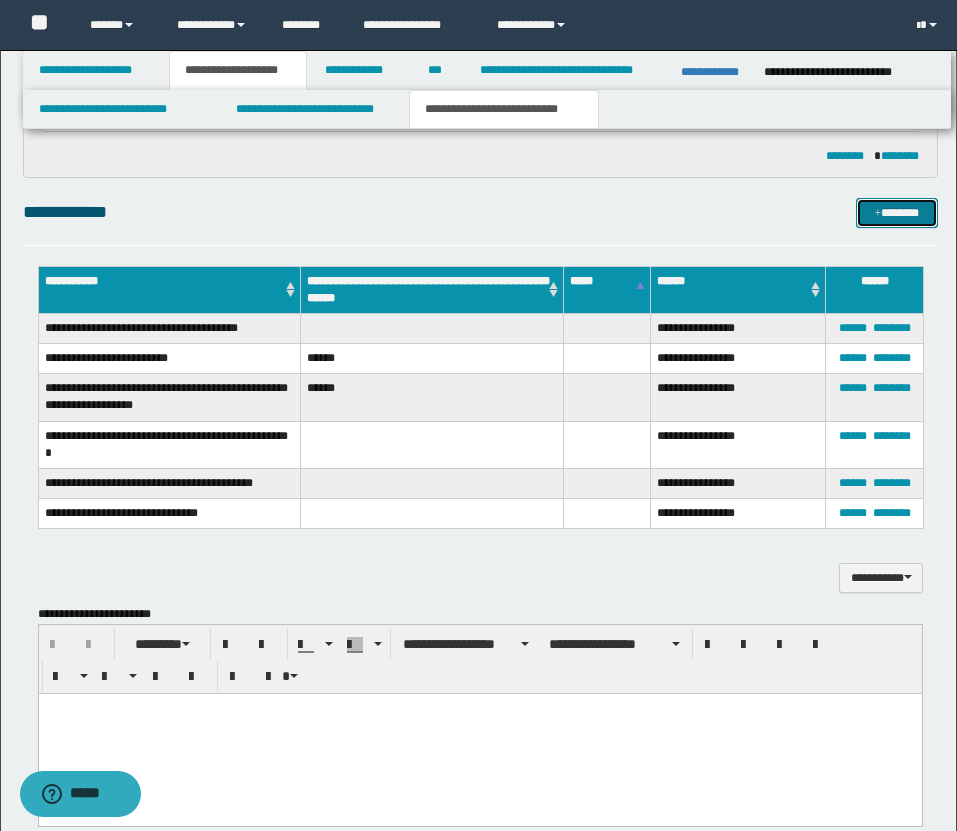 click on "*******" at bounding box center (897, 213) 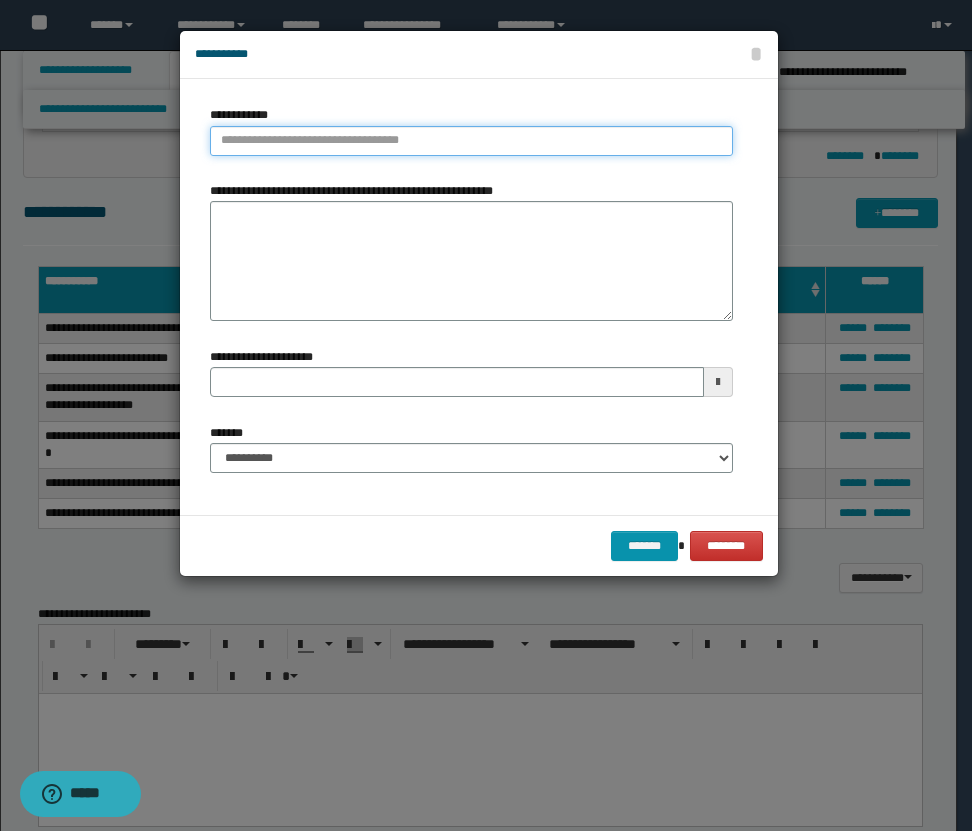 type on "**********" 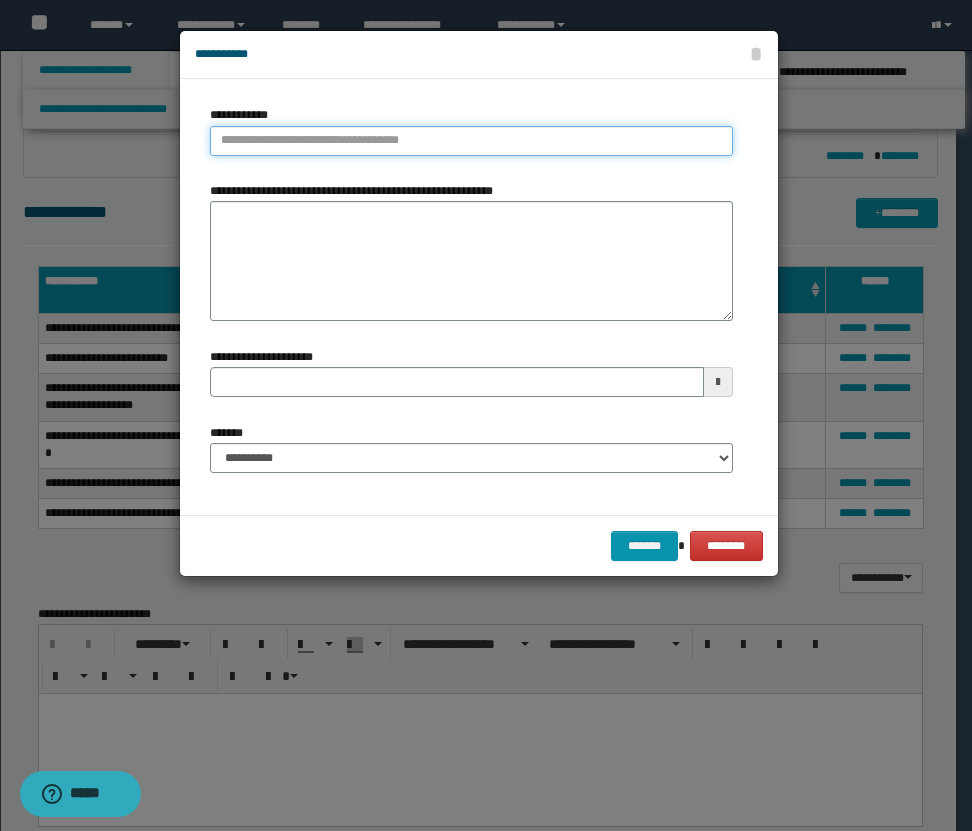 click on "**********" at bounding box center [471, 141] 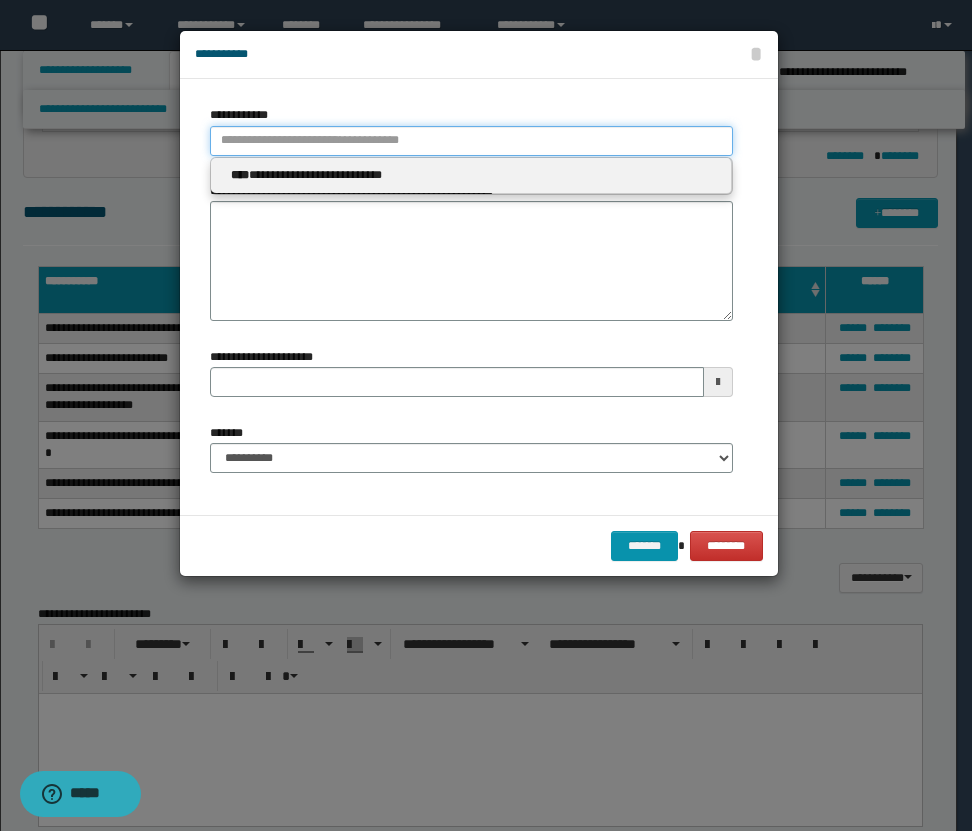 paste on "**********" 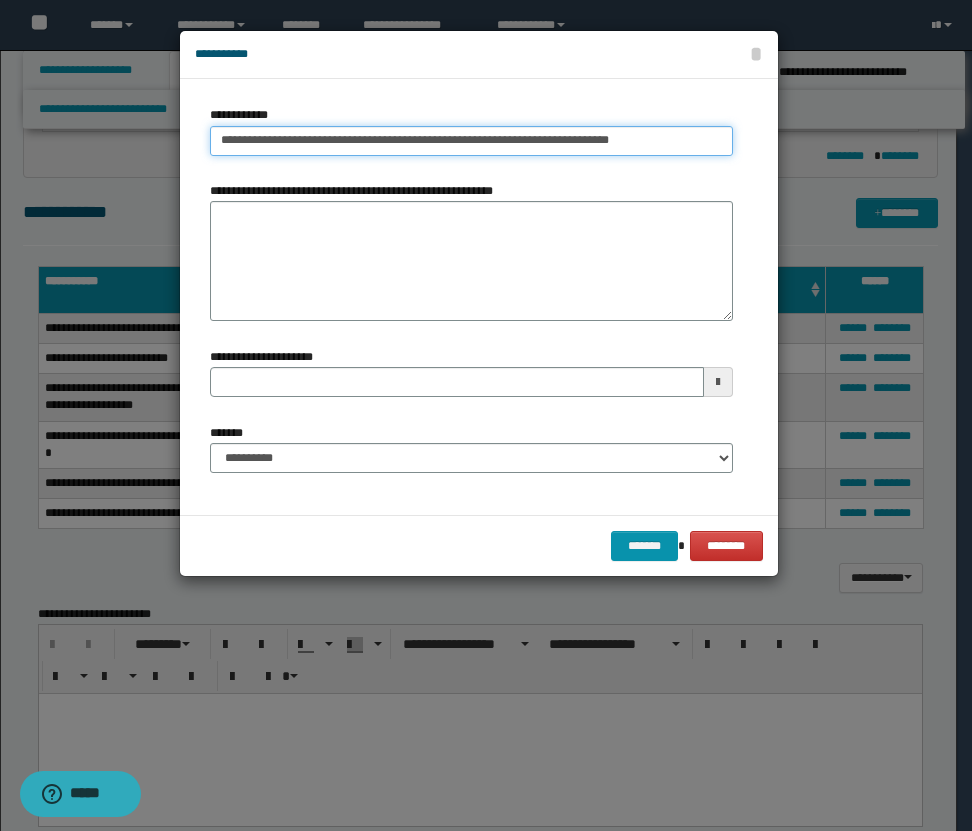 click on "**********" at bounding box center [471, 141] 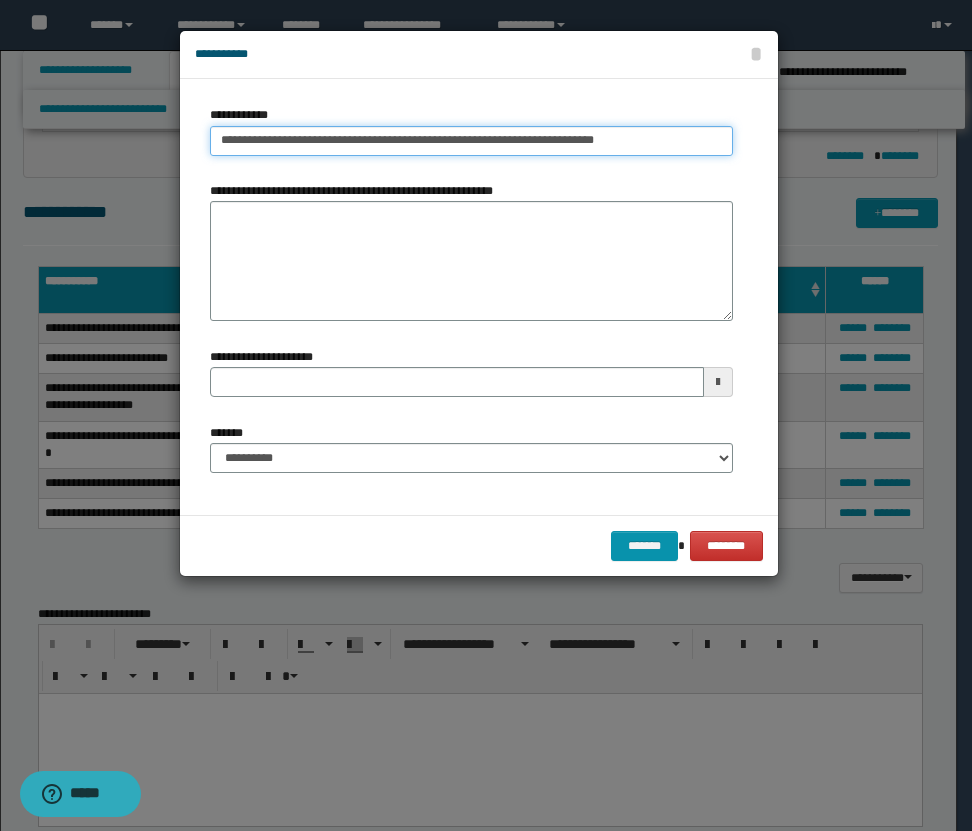 type on "**********" 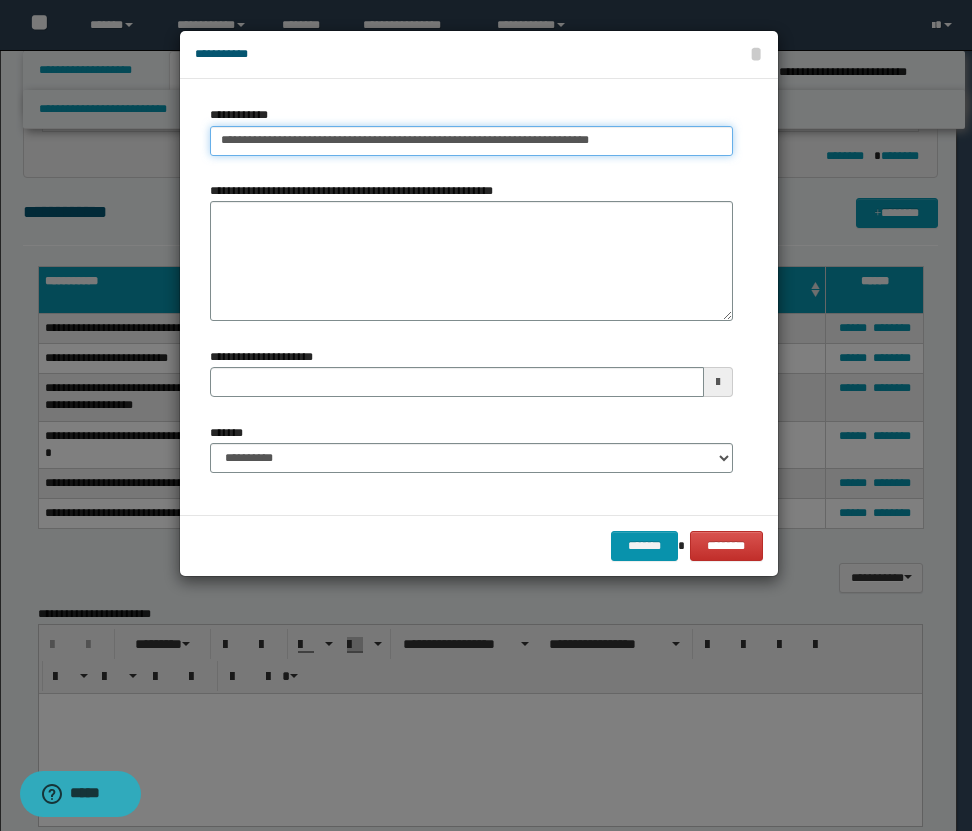type on "**********" 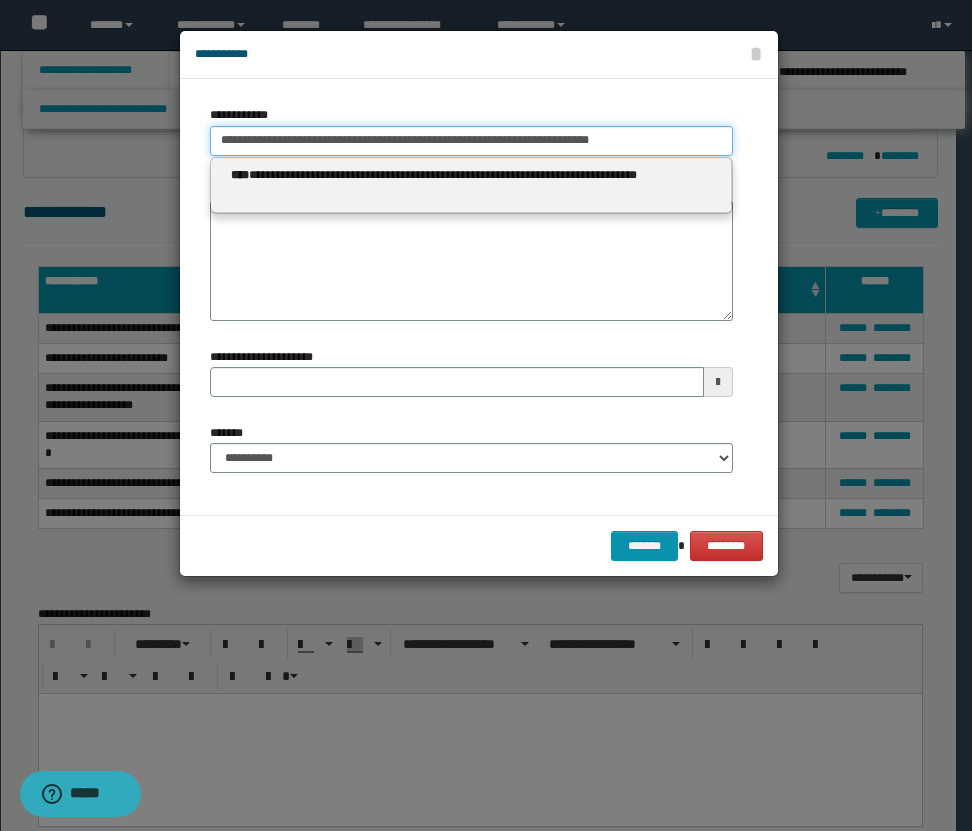 type 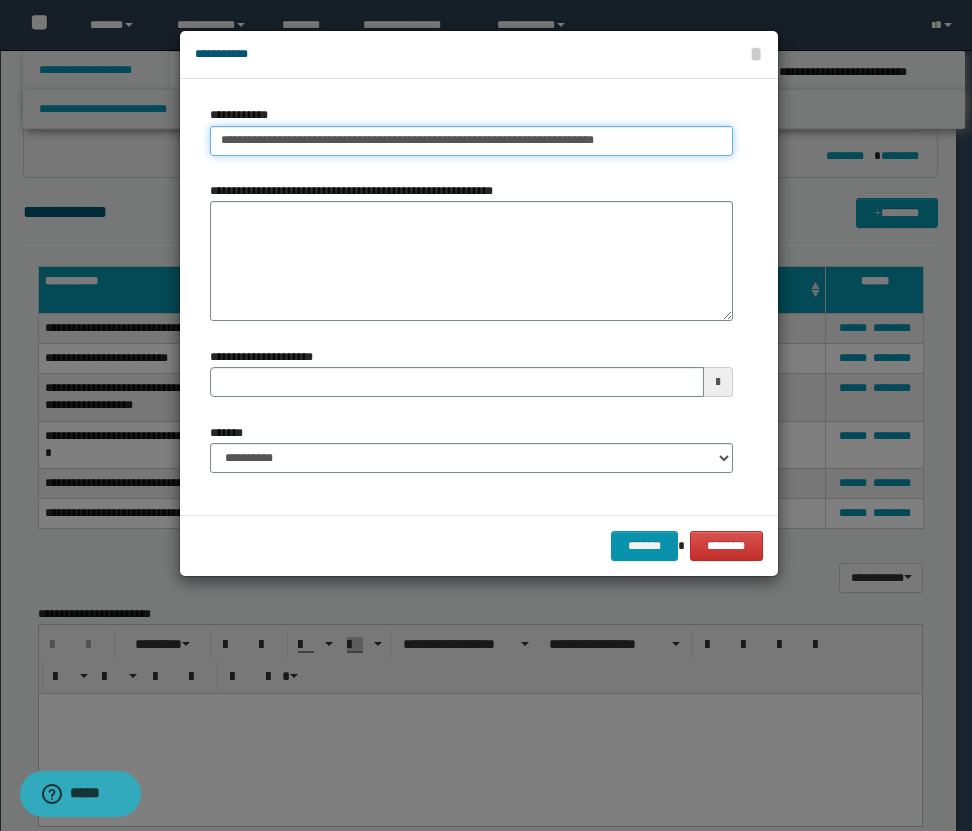 type on "**********" 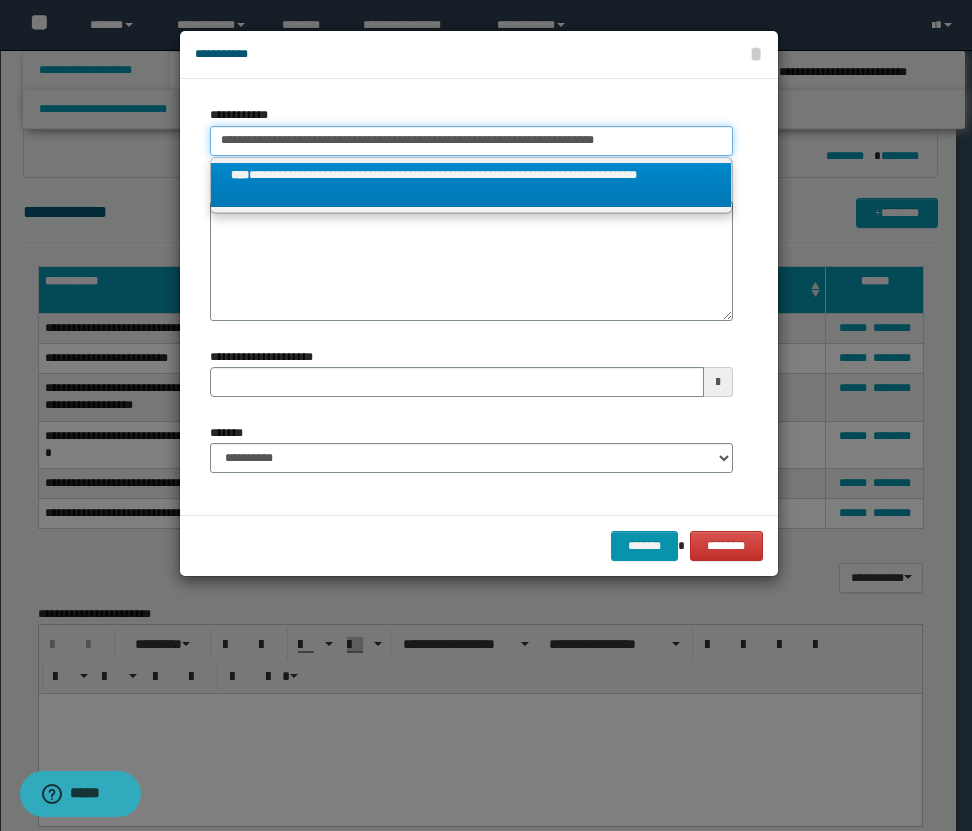type on "**********" 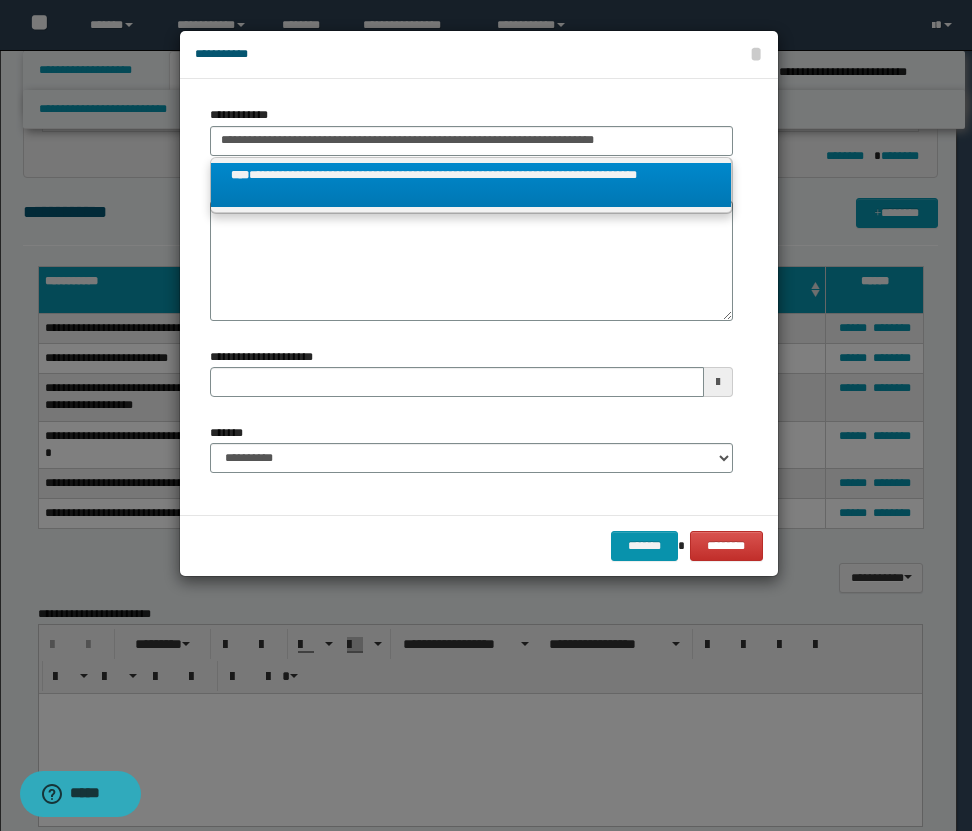 click on "**********" at bounding box center (471, 185) 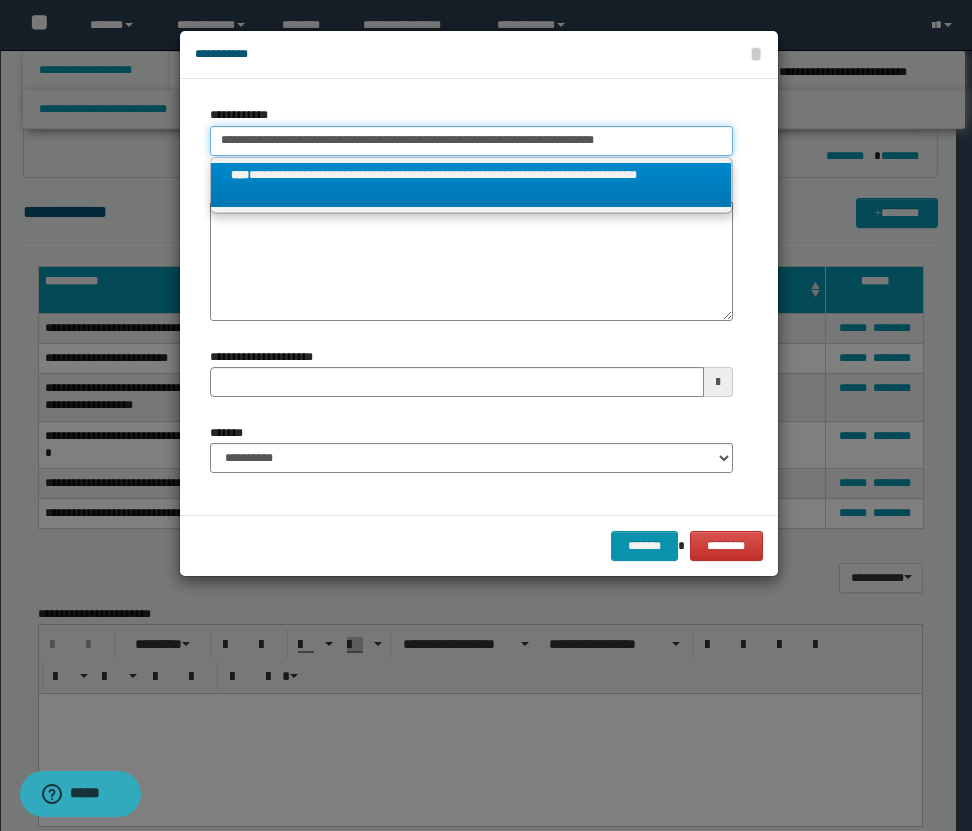 type 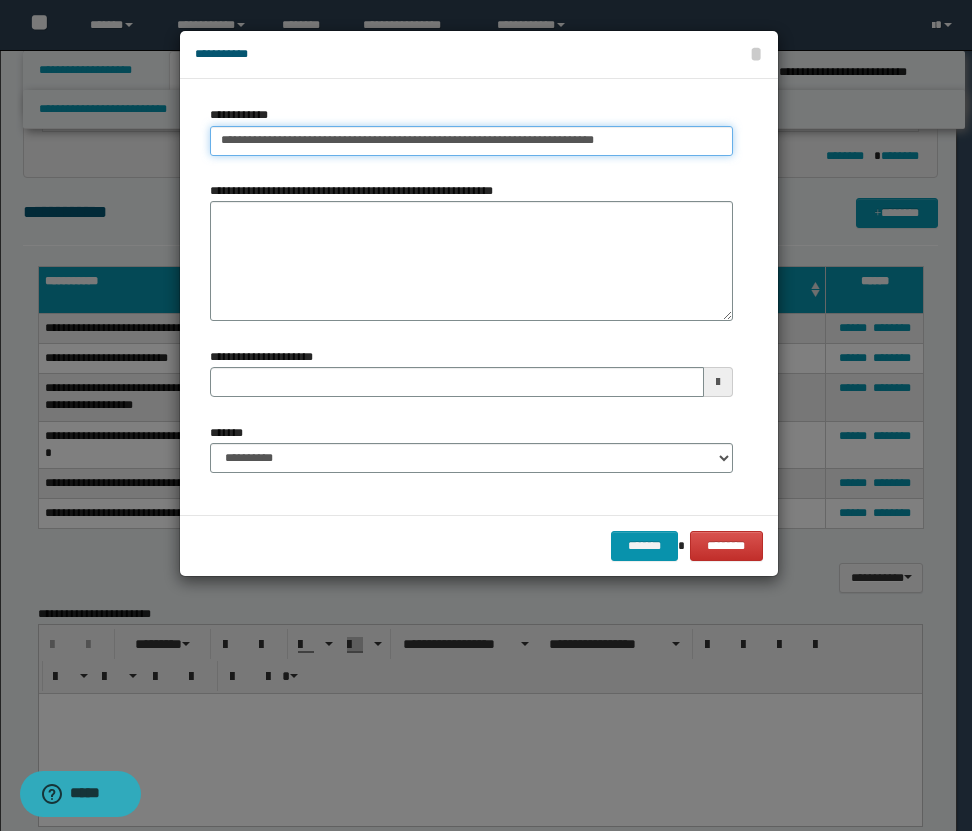 drag, startPoint x: 666, startPoint y: 142, endPoint x: 184, endPoint y: 135, distance: 482.05084 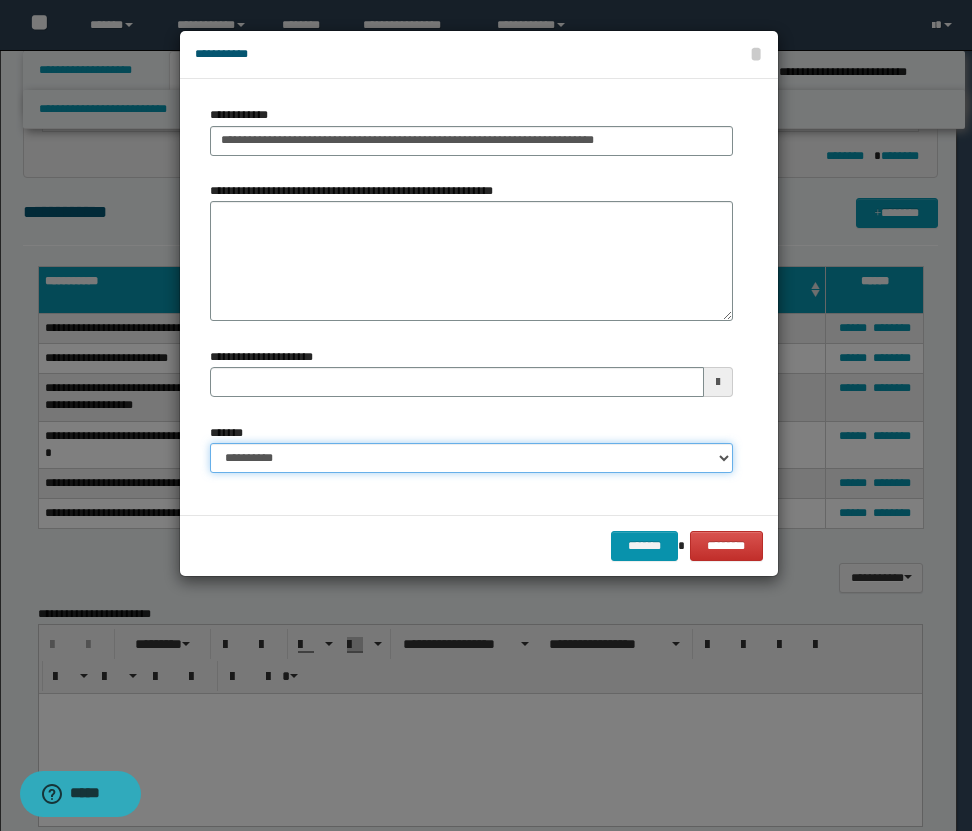 click on "**********" at bounding box center (471, 458) 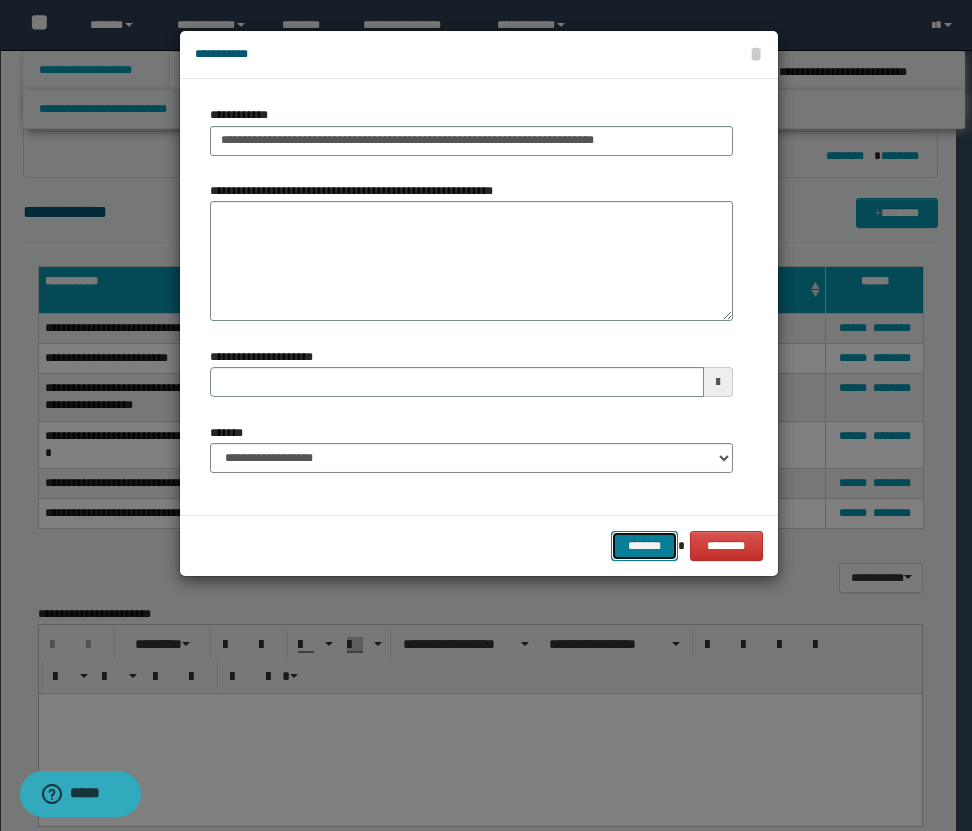 click on "*******" at bounding box center [645, 546] 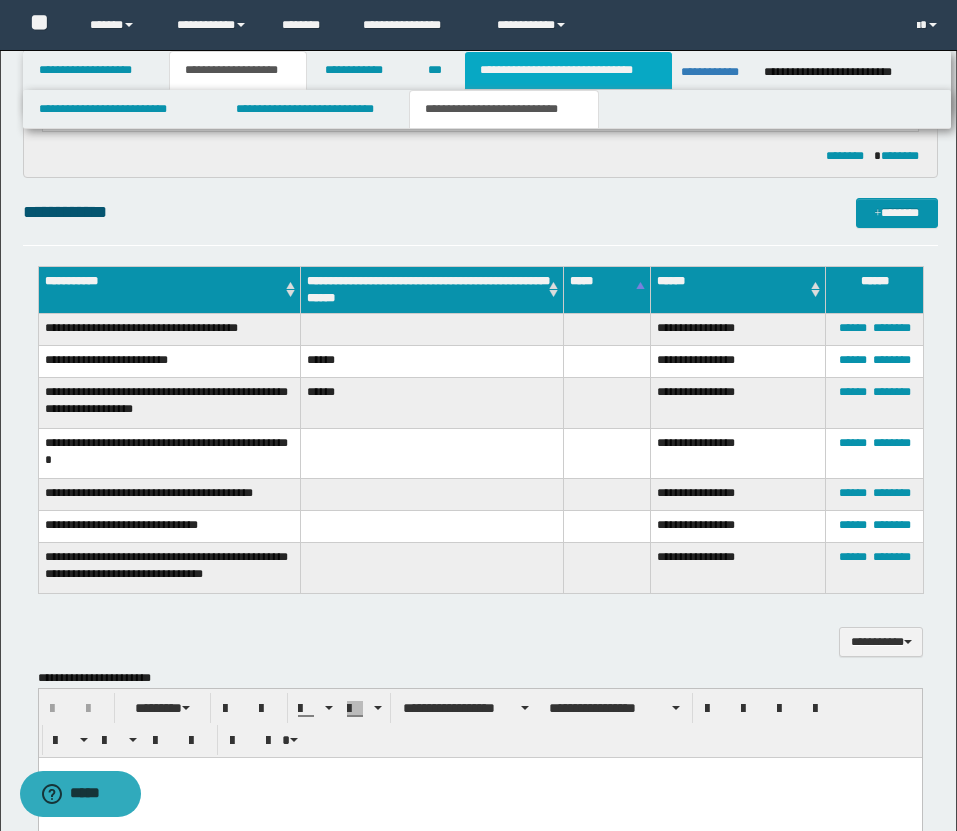 click on "**********" at bounding box center (568, 70) 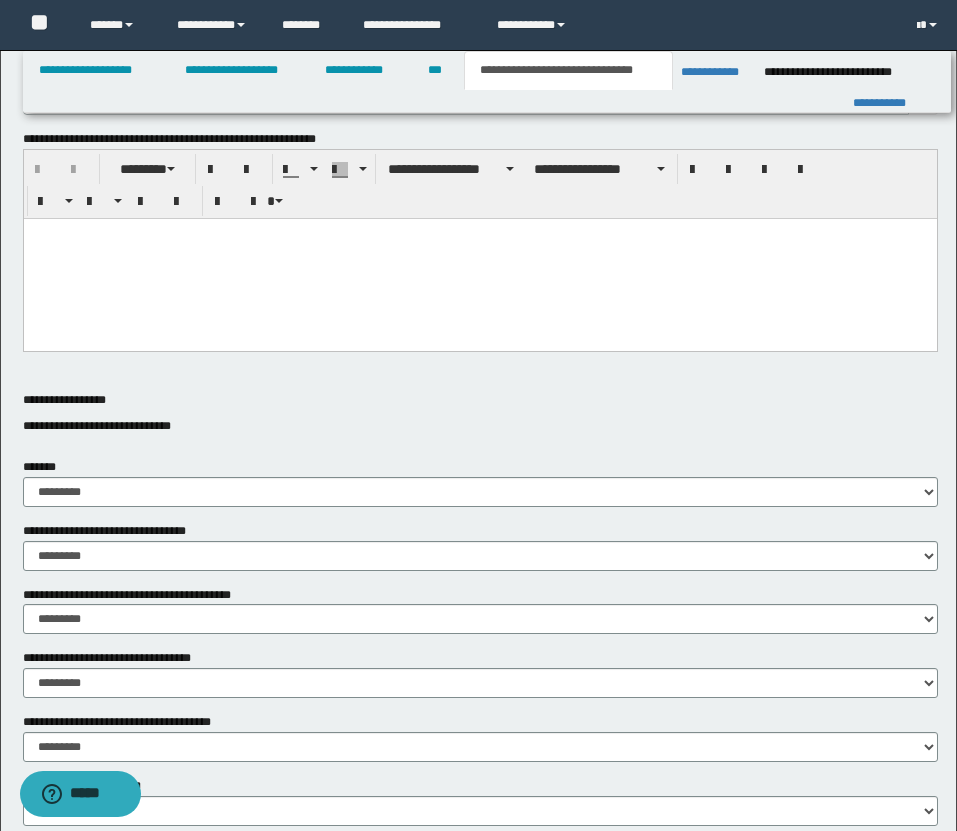 scroll, scrollTop: 0, scrollLeft: 0, axis: both 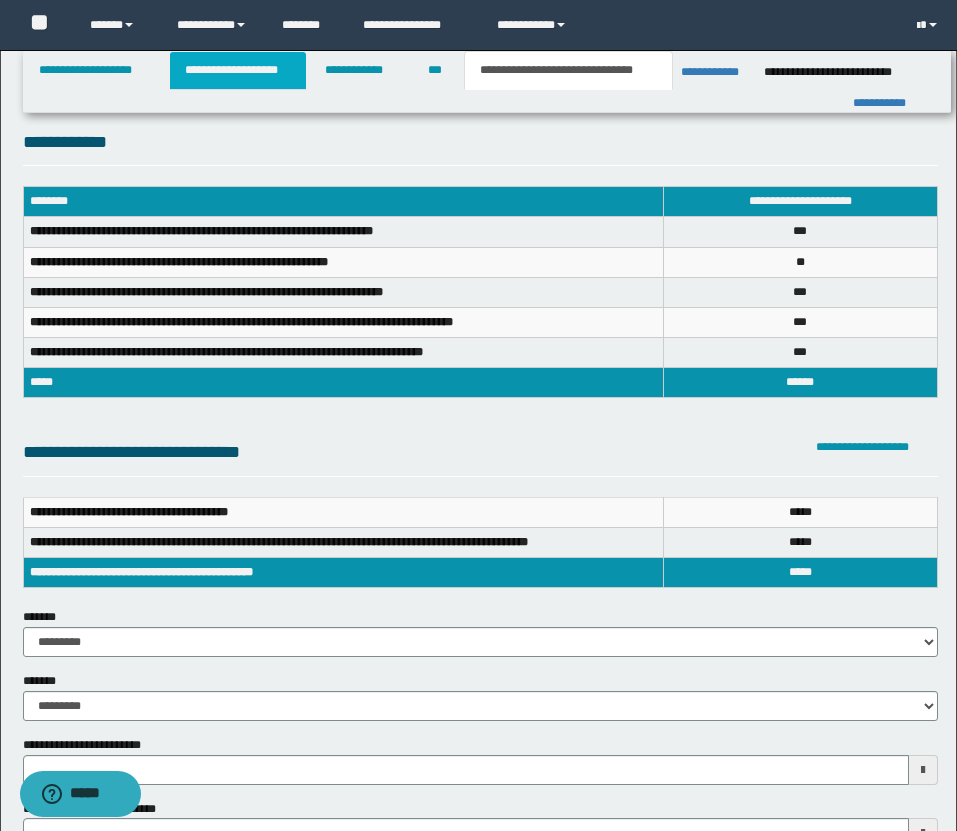 click on "**********" at bounding box center (238, 70) 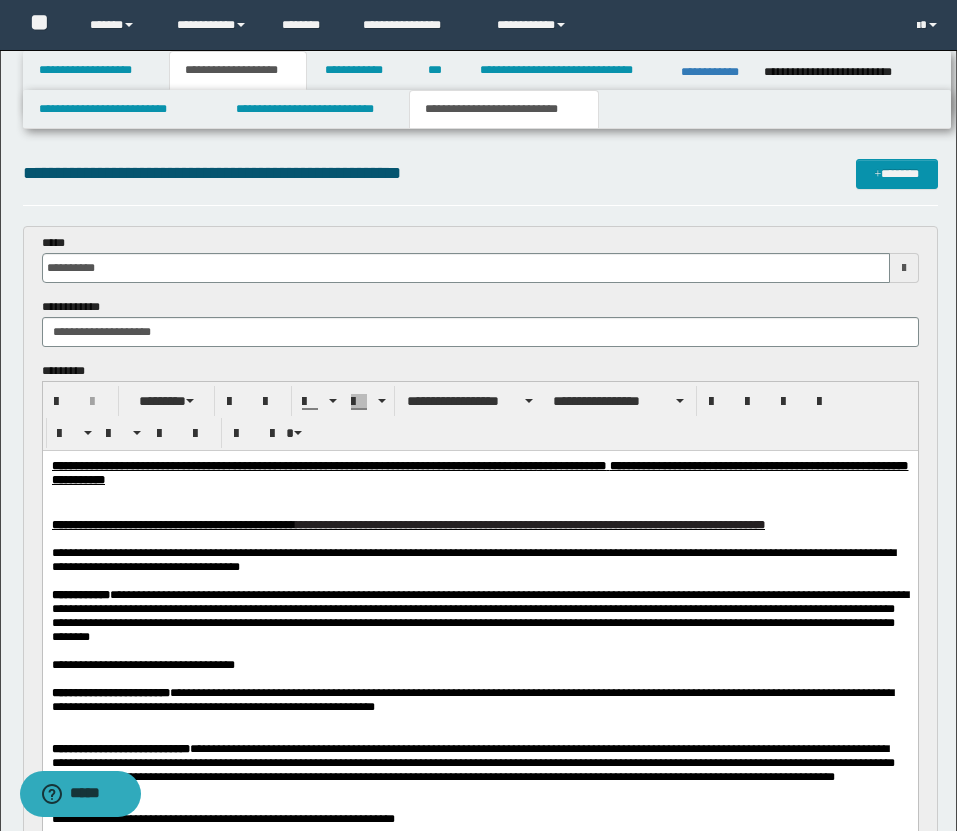 click on "**********" at bounding box center (504, 109) 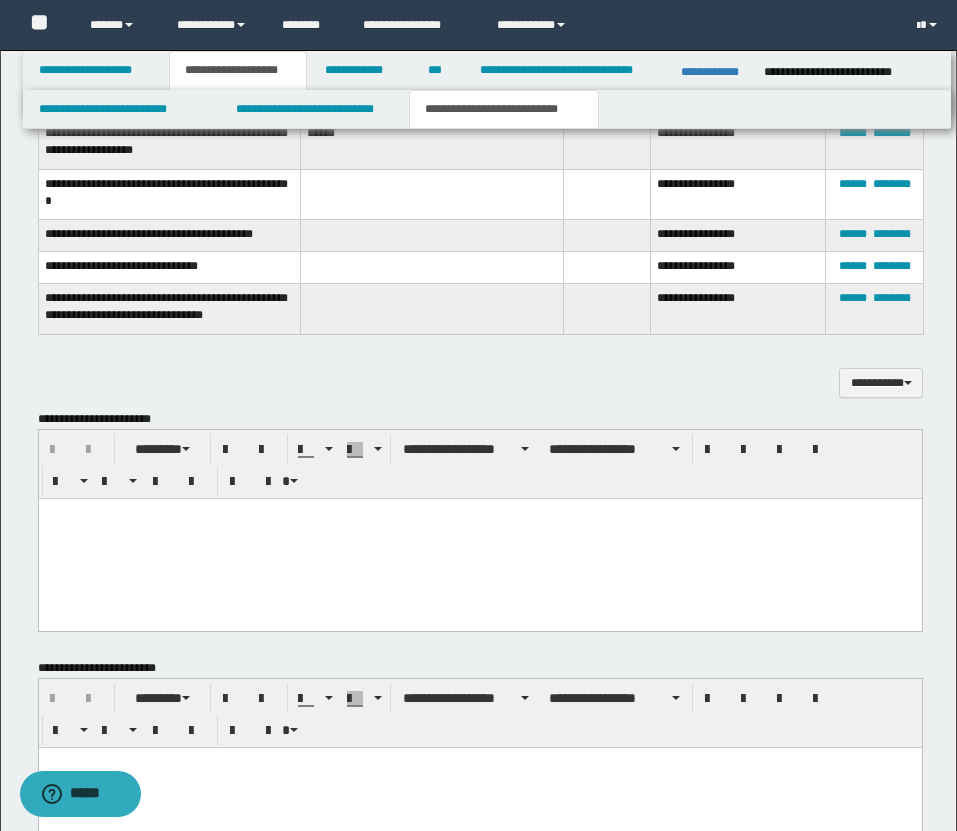 scroll, scrollTop: 2248, scrollLeft: 0, axis: vertical 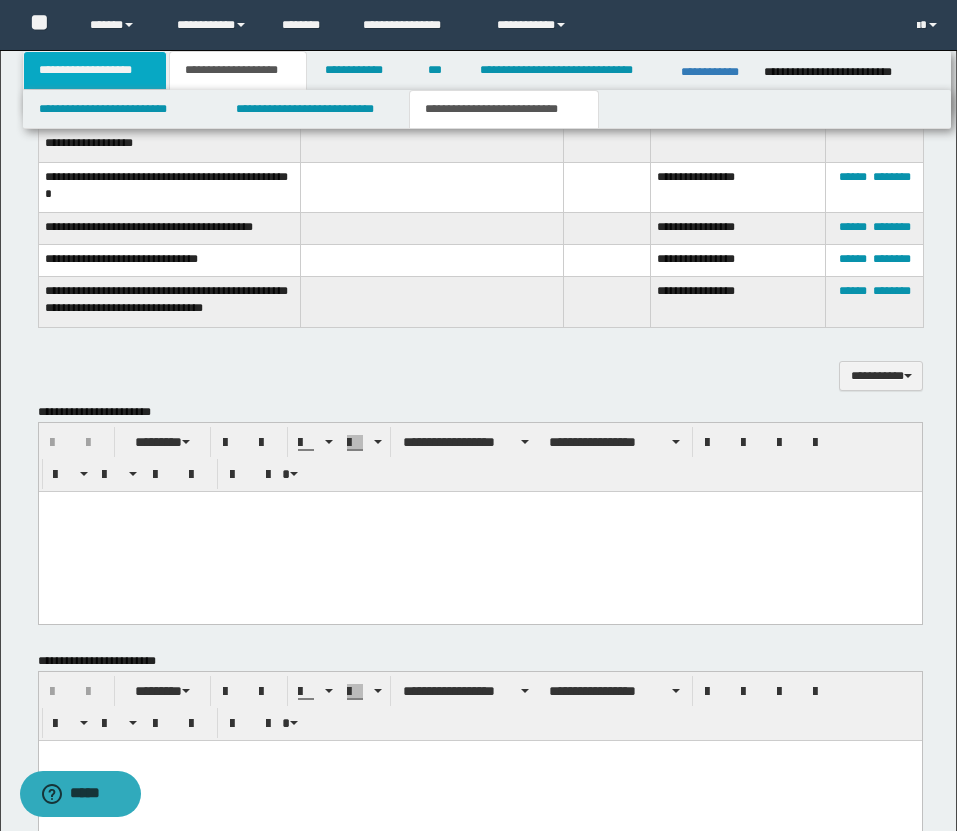 click on "**********" at bounding box center (95, 70) 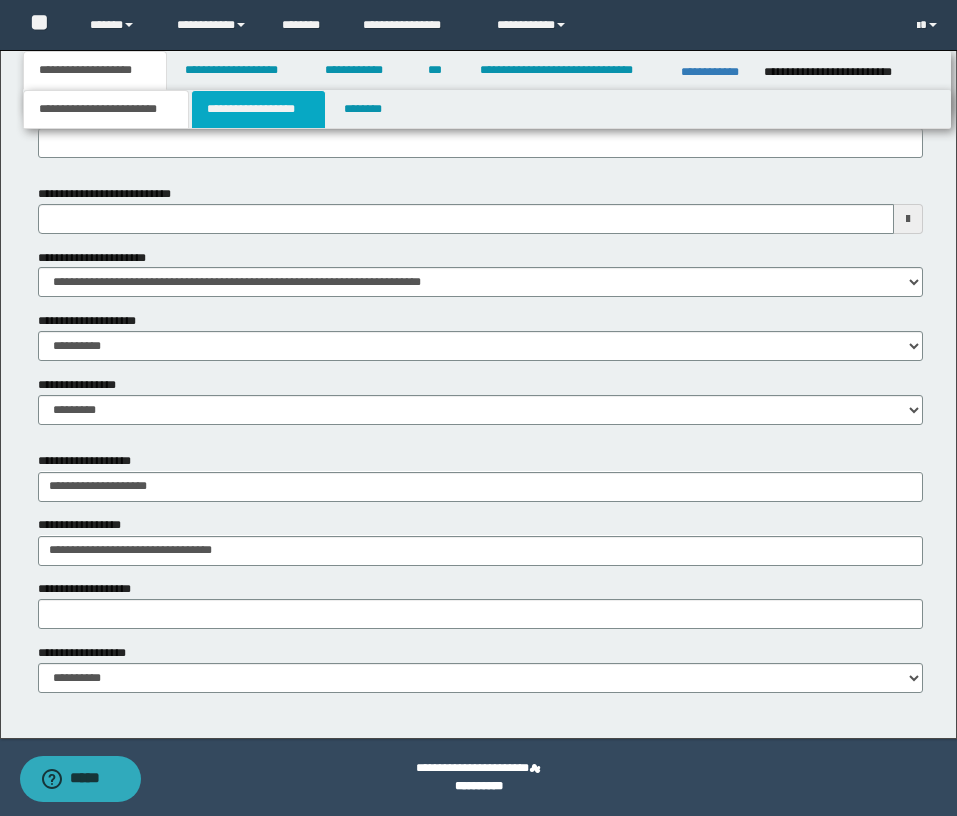 click on "**********" at bounding box center [258, 109] 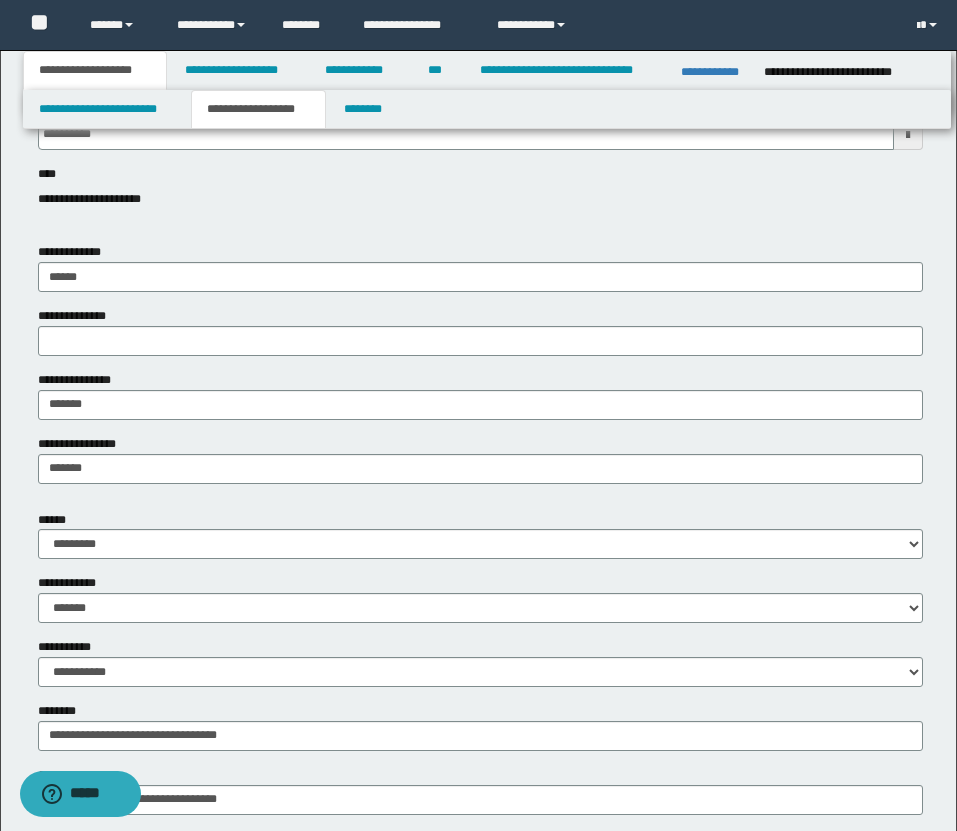 scroll, scrollTop: 0, scrollLeft: 0, axis: both 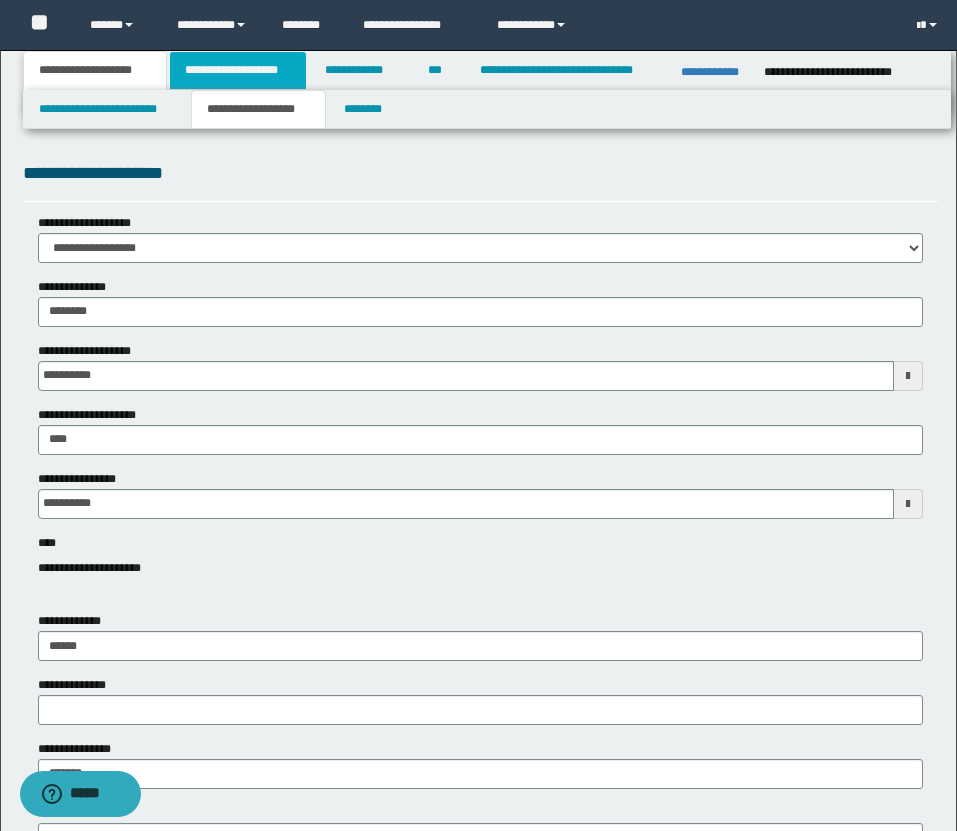 click on "**********" at bounding box center [238, 70] 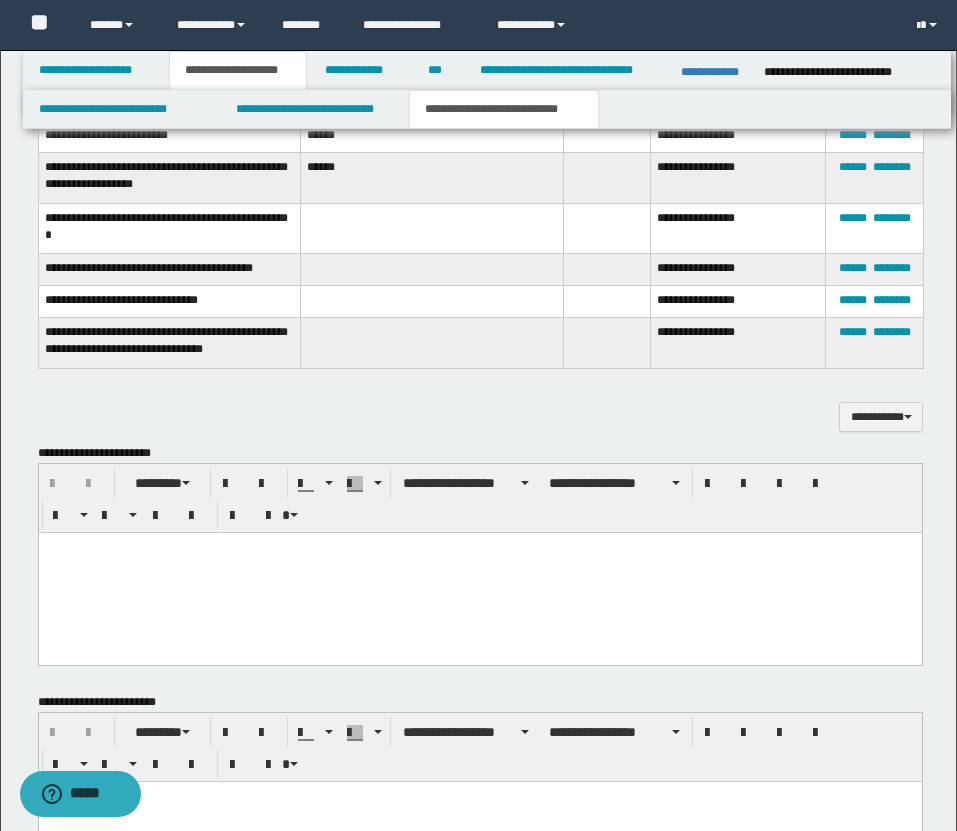 scroll, scrollTop: 2221, scrollLeft: 0, axis: vertical 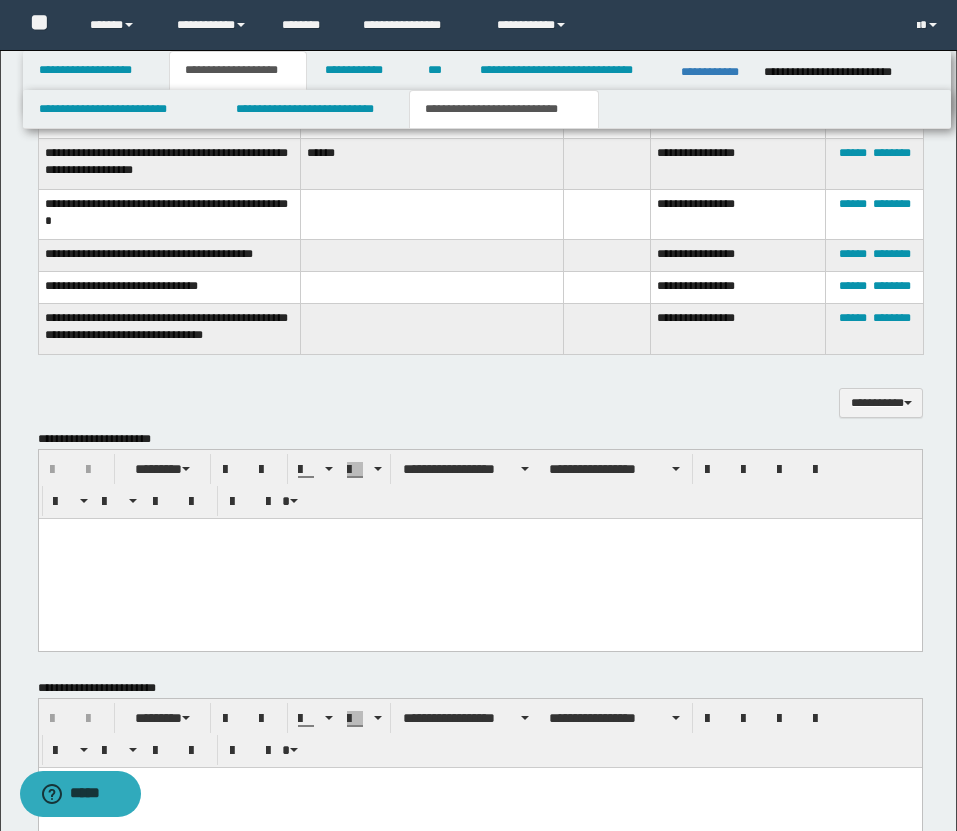 click at bounding box center [479, 558] 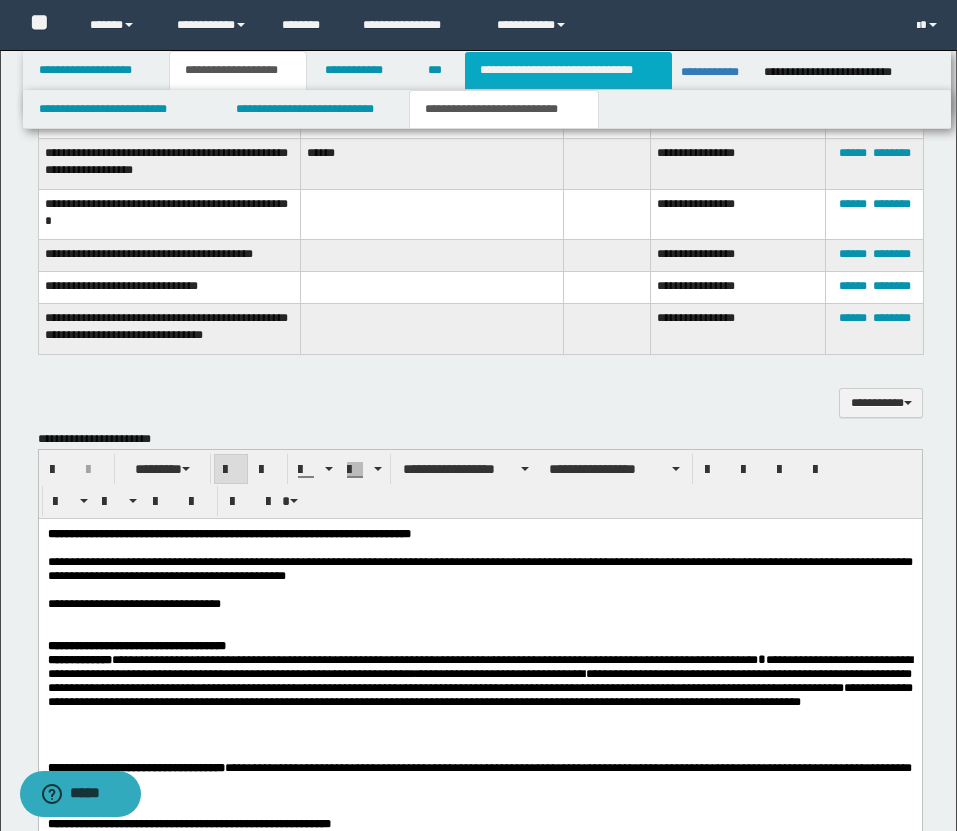 click on "**********" at bounding box center (568, 70) 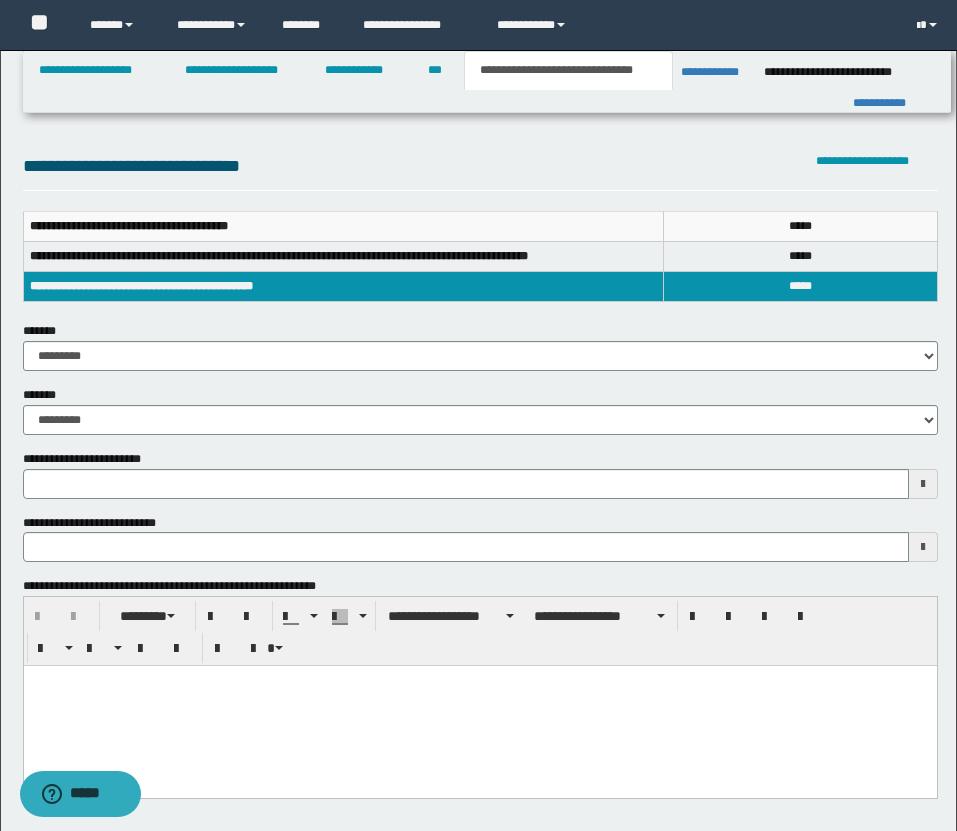 scroll, scrollTop: 291, scrollLeft: 0, axis: vertical 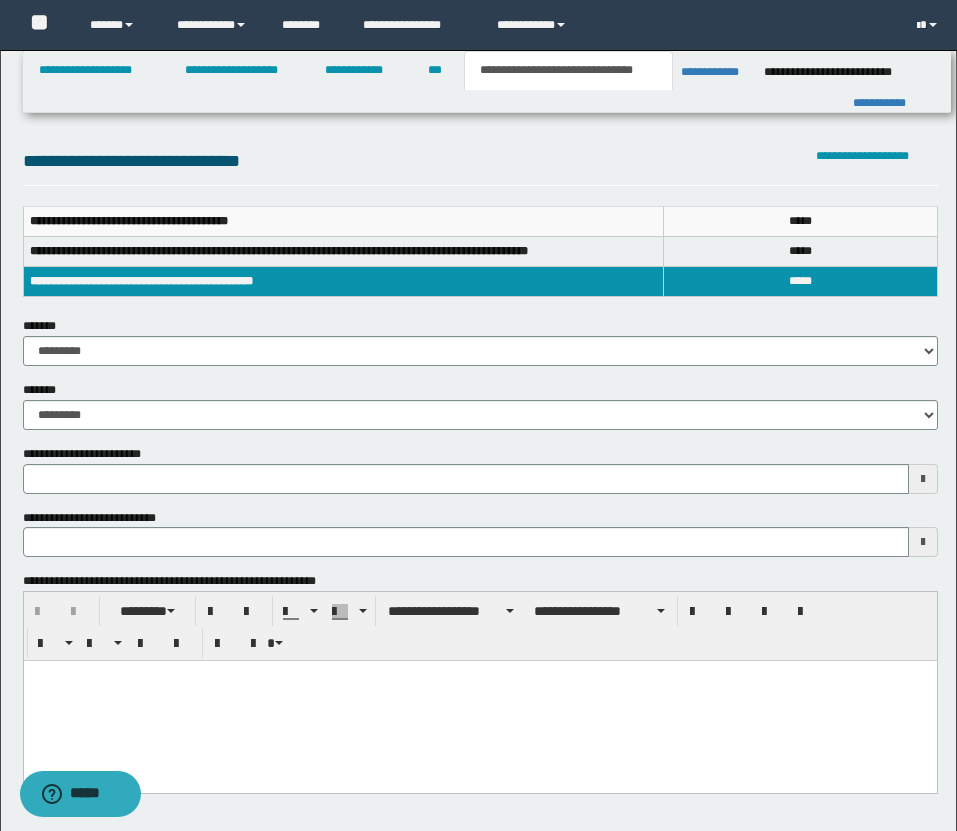 click at bounding box center (923, 479) 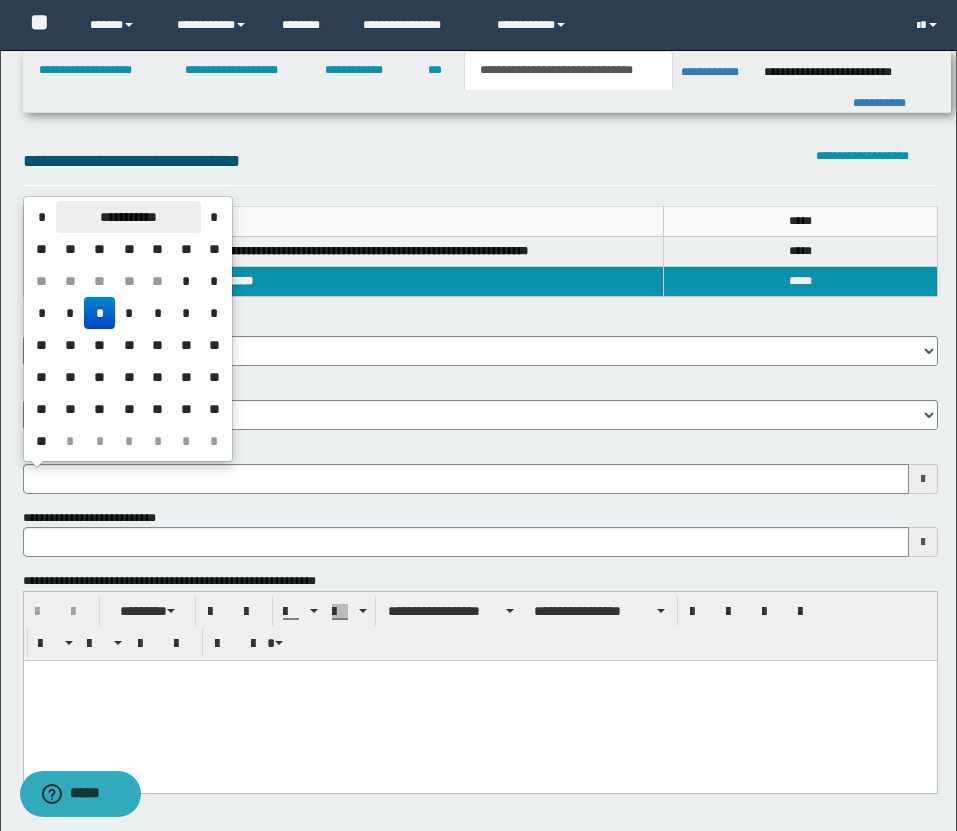 click on "**********" at bounding box center (128, 217) 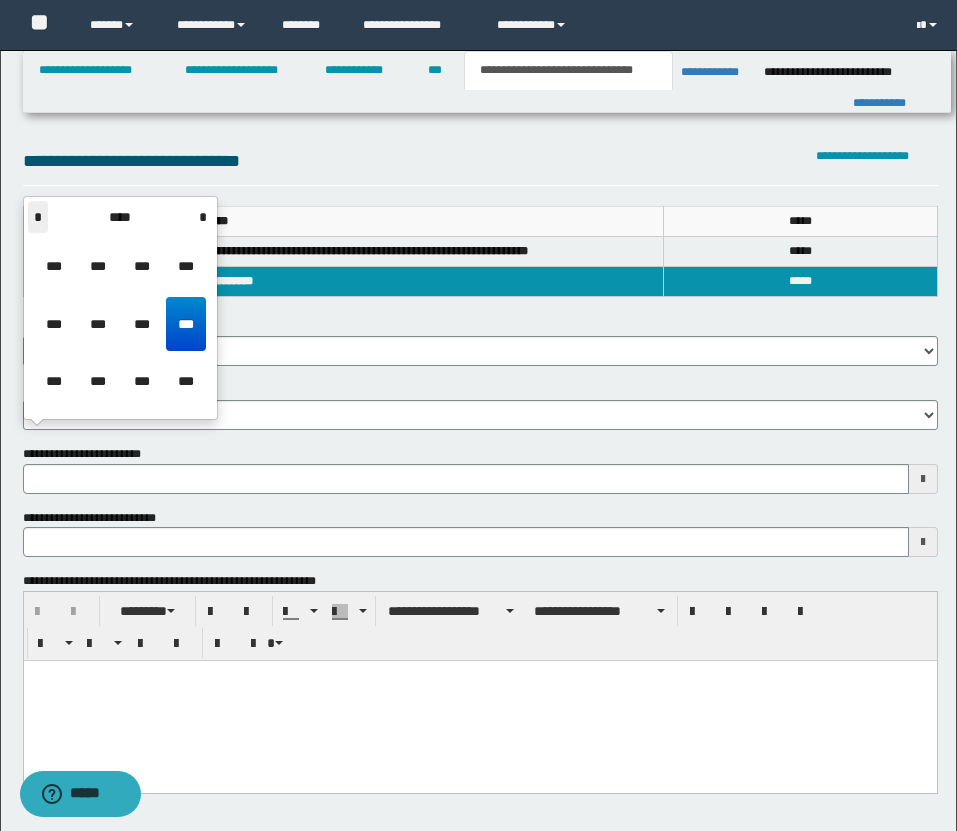 click on "*" at bounding box center [38, 217] 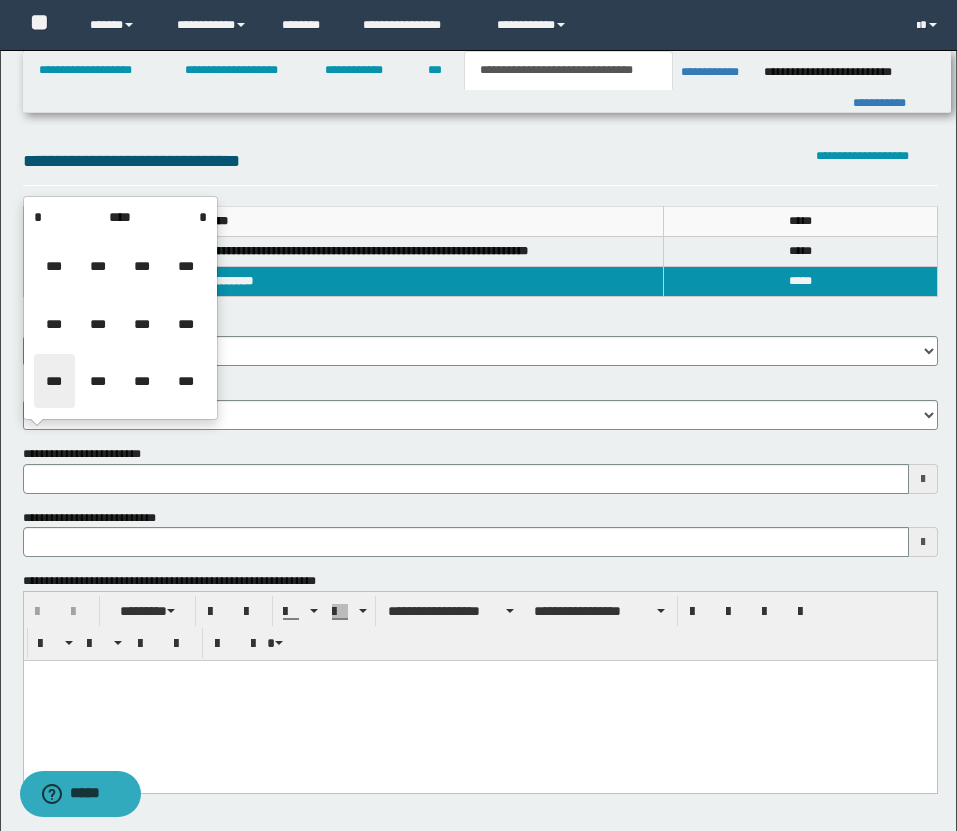 click on "***" at bounding box center (54, 381) 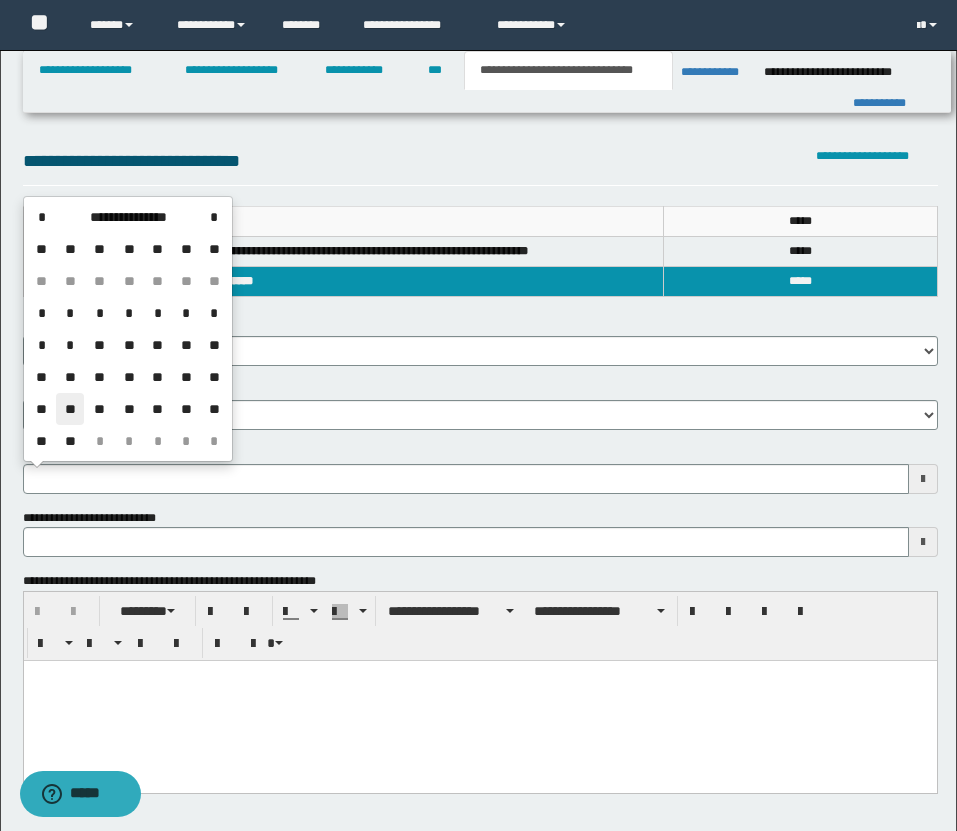 click on "**" at bounding box center [70, 409] 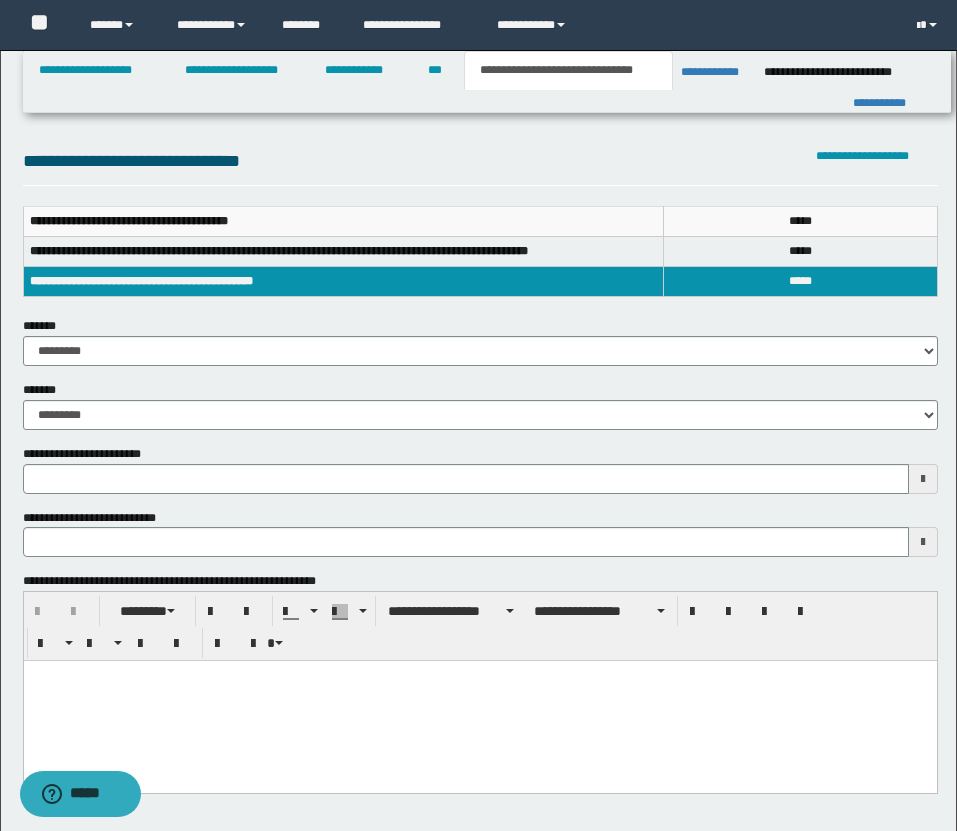 click at bounding box center [479, 701] 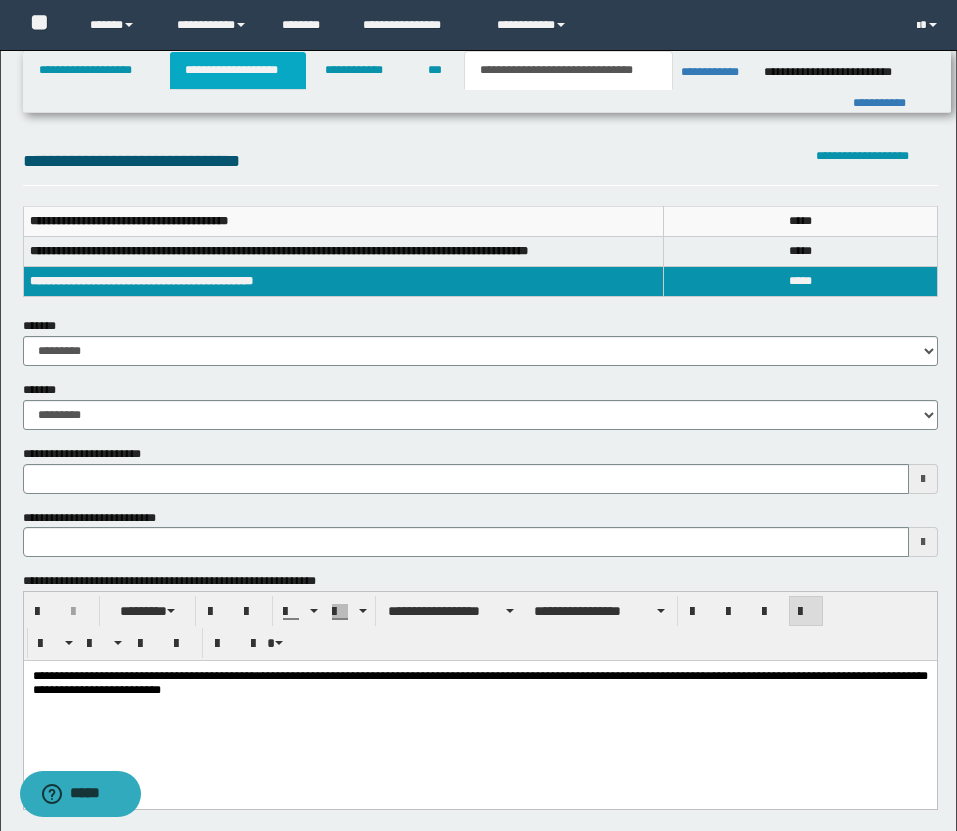 click on "**********" at bounding box center (238, 70) 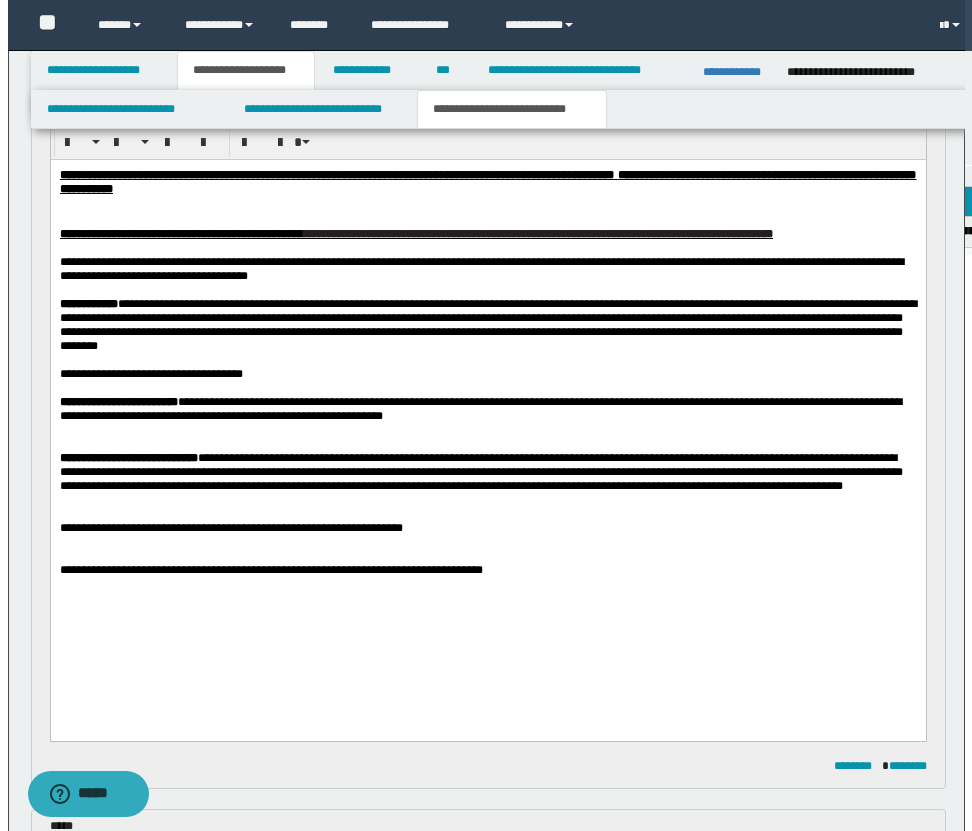 scroll, scrollTop: 322, scrollLeft: 0, axis: vertical 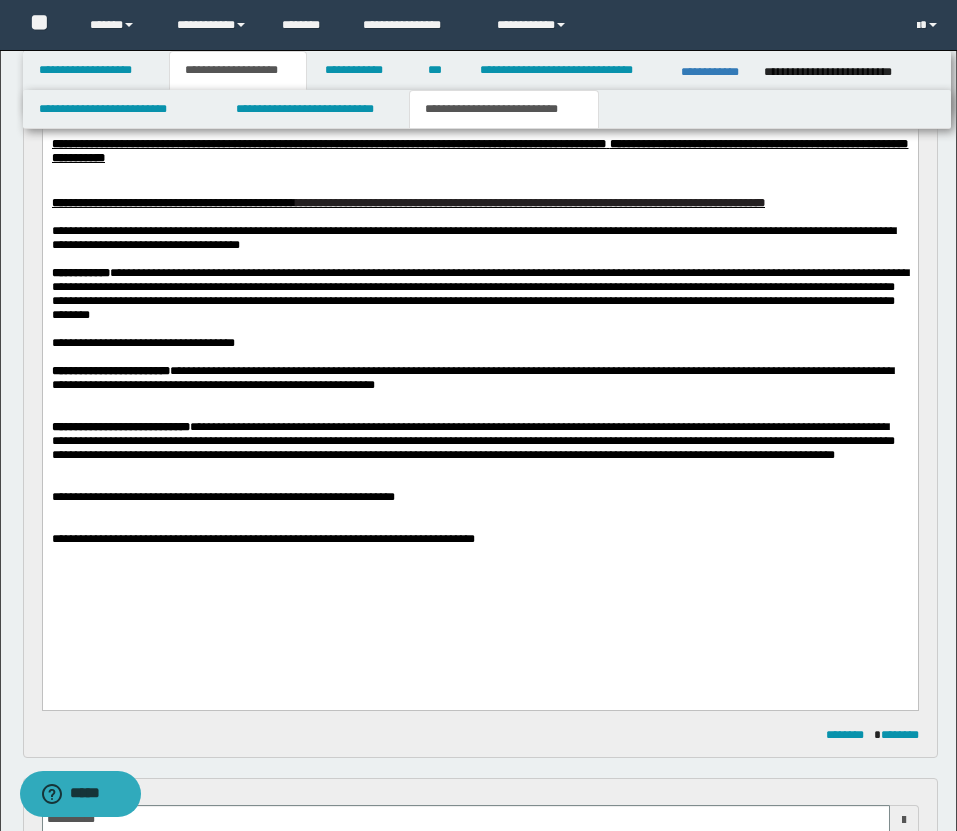 click on "**********" at bounding box center [504, 109] 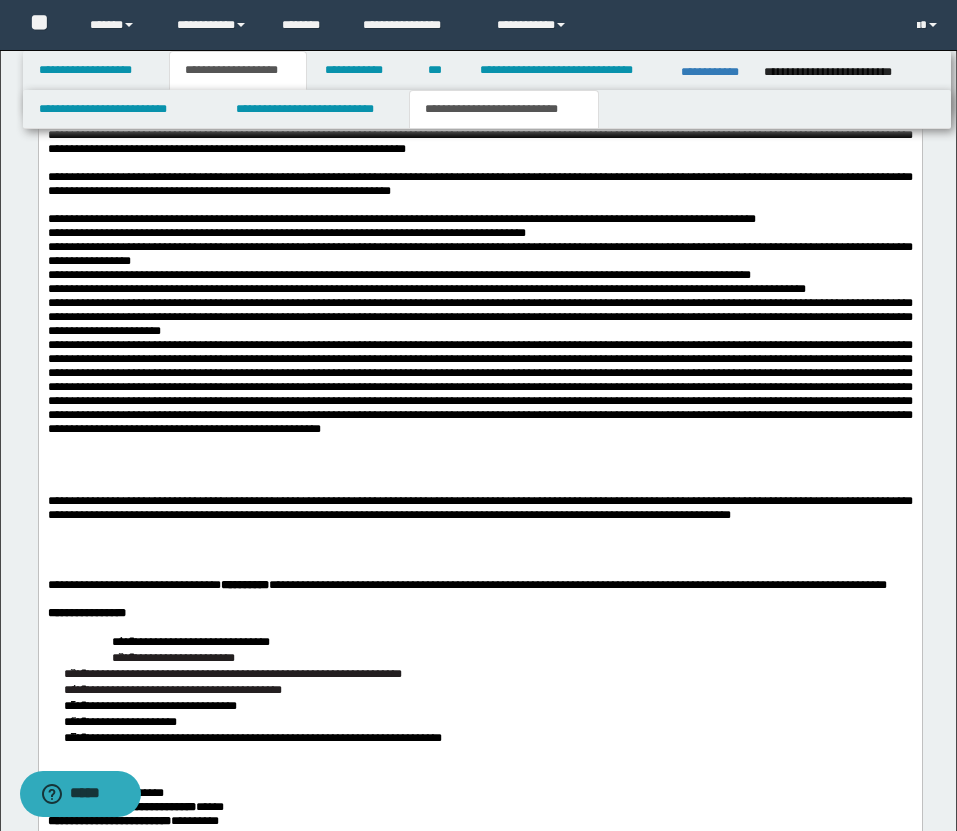 scroll, scrollTop: 3962, scrollLeft: 0, axis: vertical 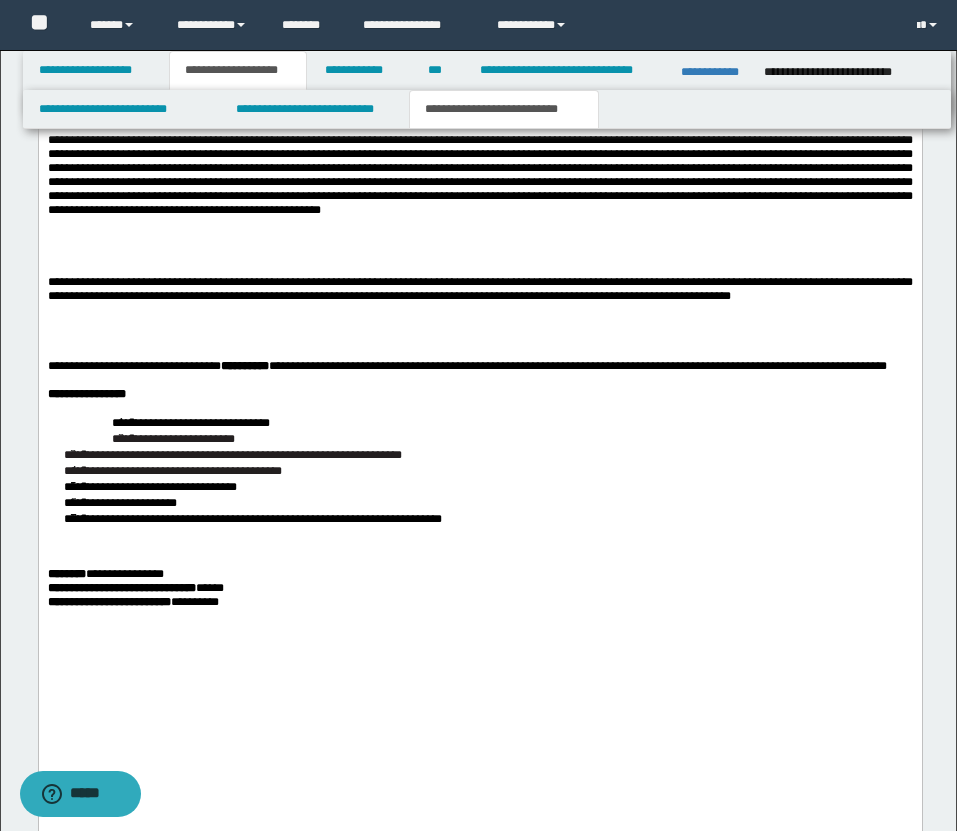 drag, startPoint x: 907, startPoint y: 411, endPoint x: 985, endPoint y: -783, distance: 1196.545 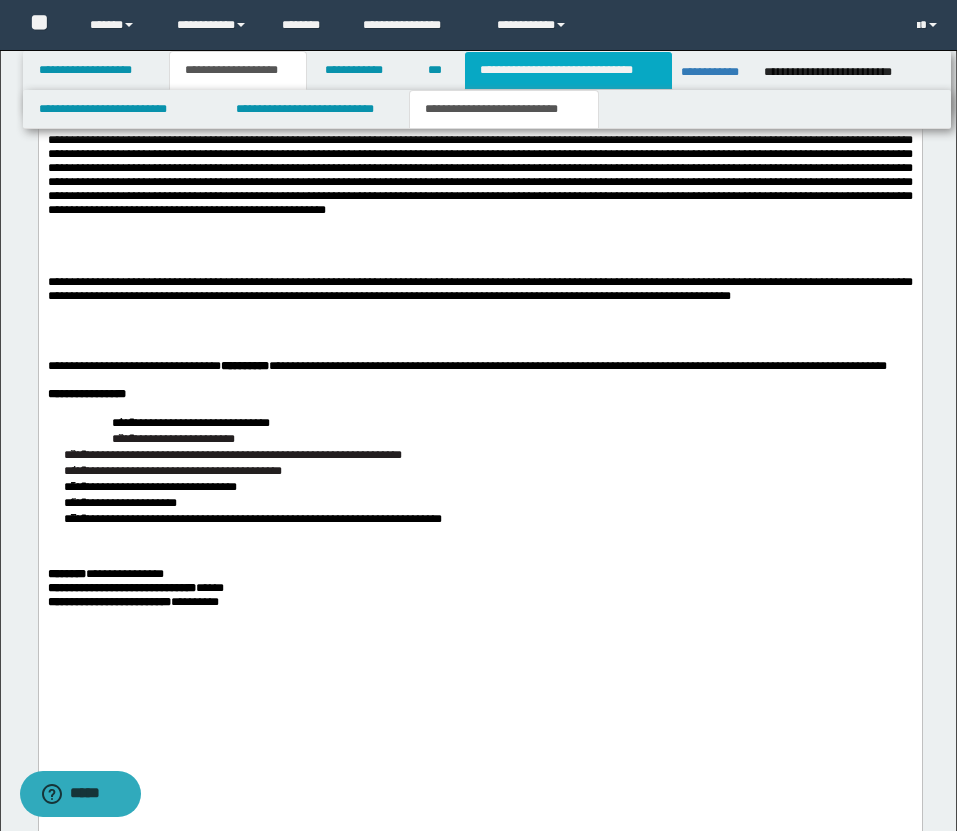 click on "**********" at bounding box center [568, 70] 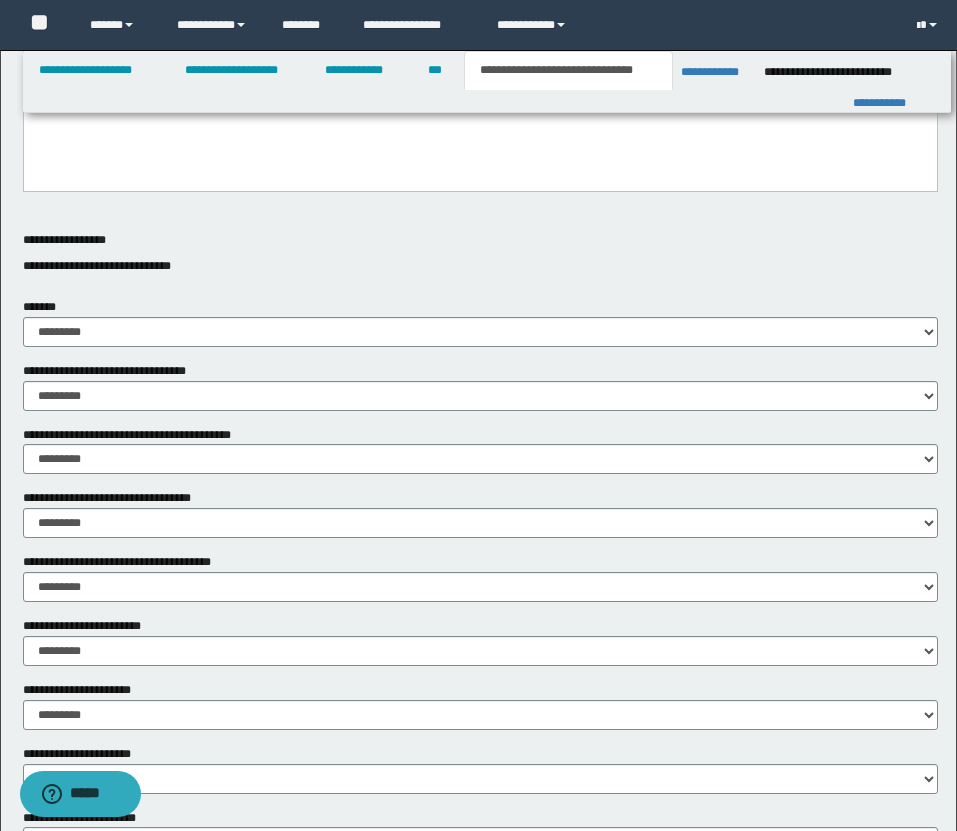 scroll, scrollTop: 924, scrollLeft: 0, axis: vertical 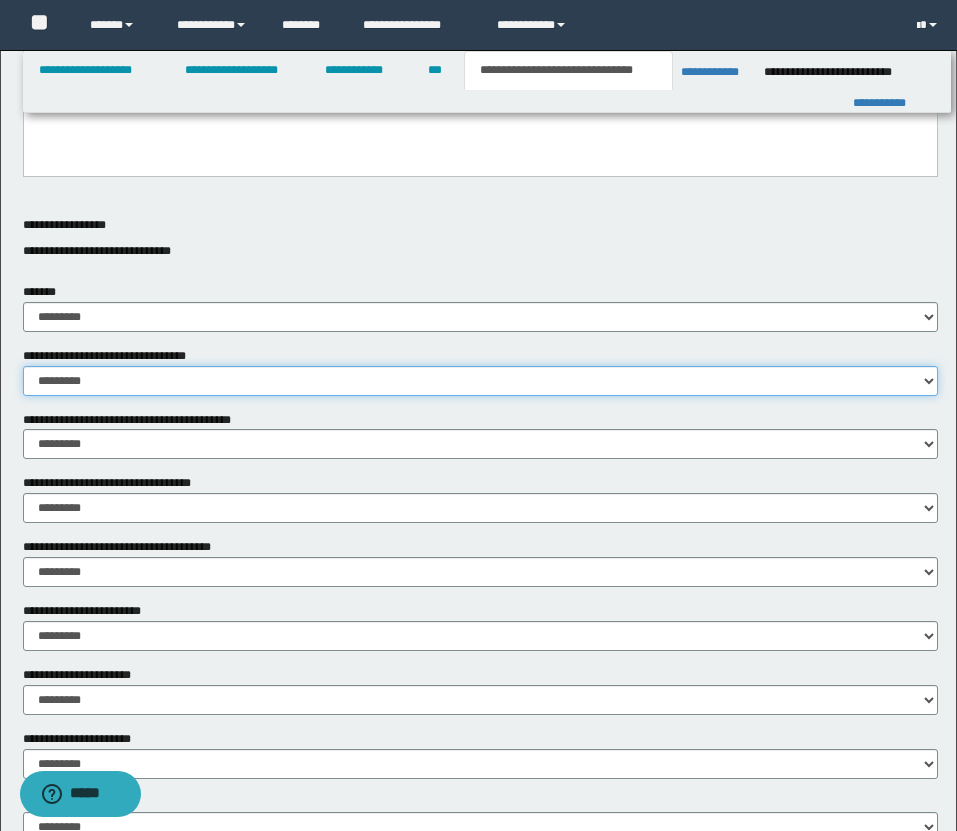 click on "*********
**
**" at bounding box center (480, 381) 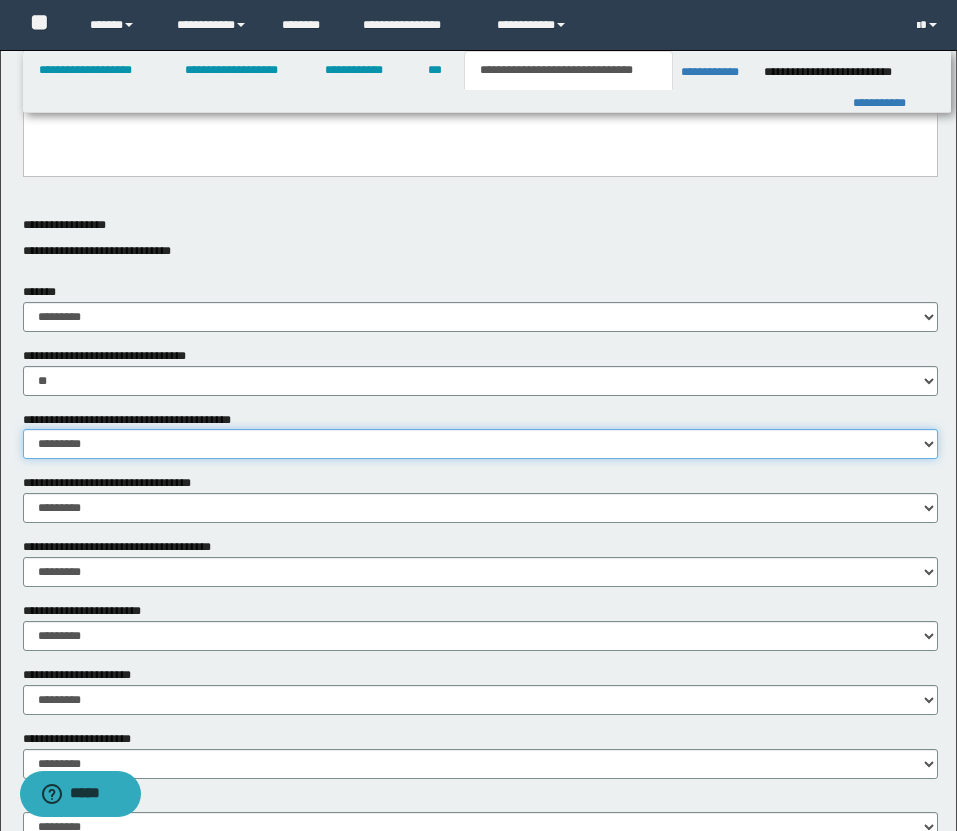 click on "*********
**
**" at bounding box center (480, 444) 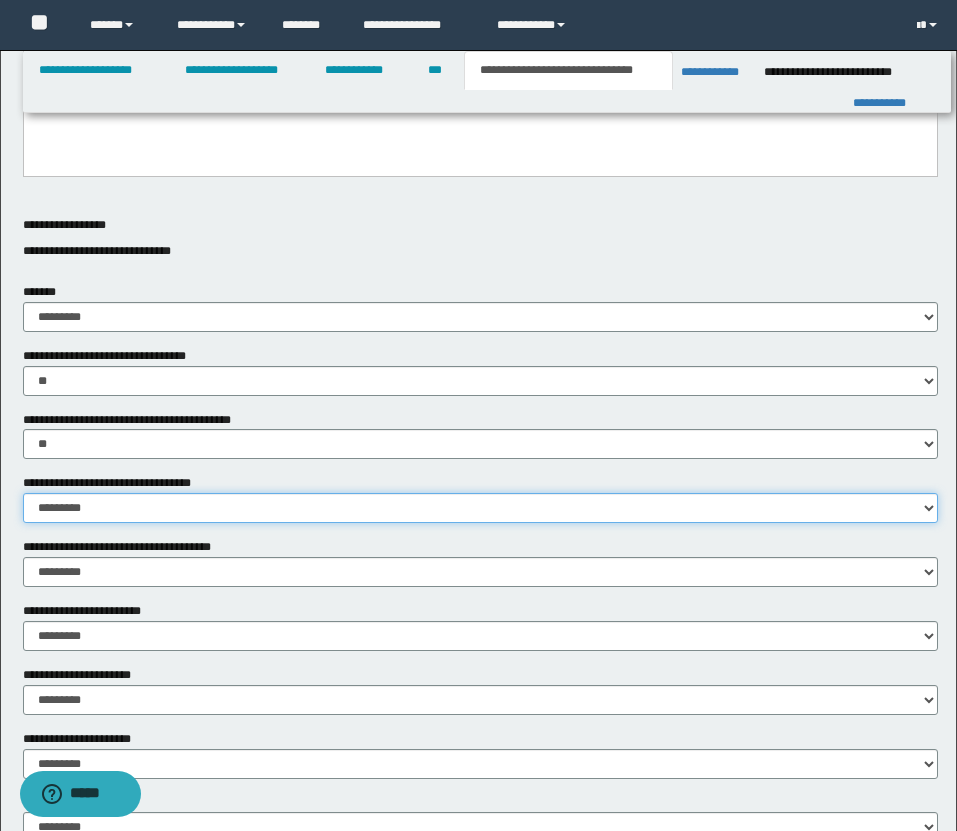 click on "*********
**
**" at bounding box center [480, 508] 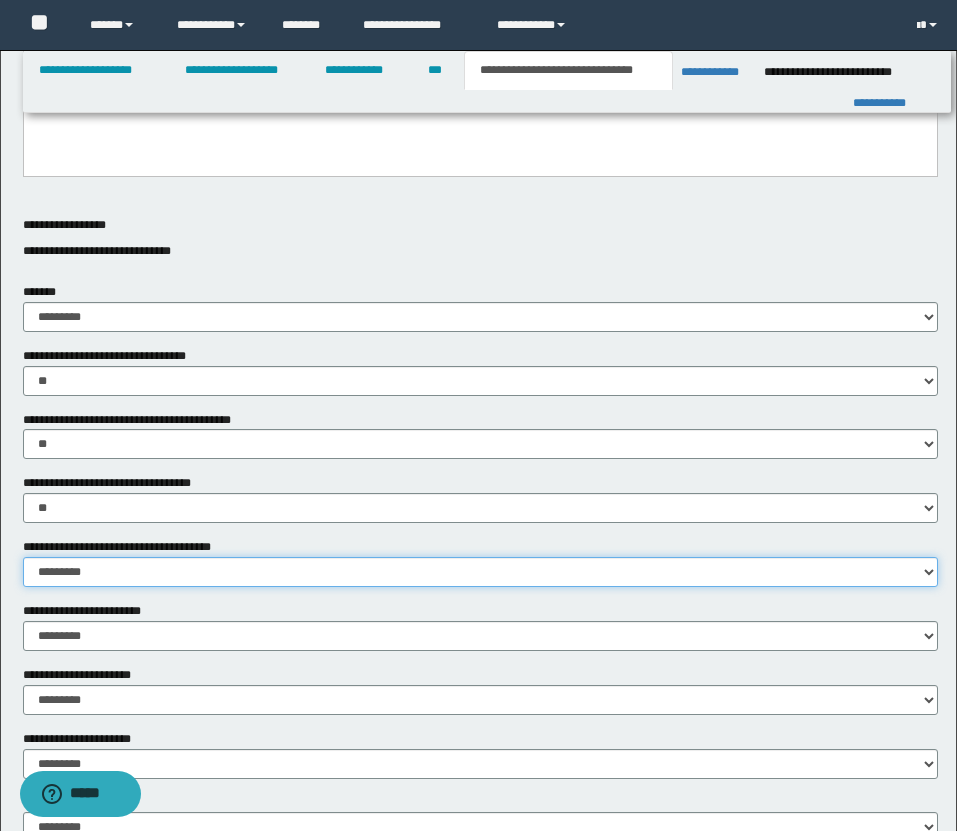 click on "*********
**
**" at bounding box center [480, 572] 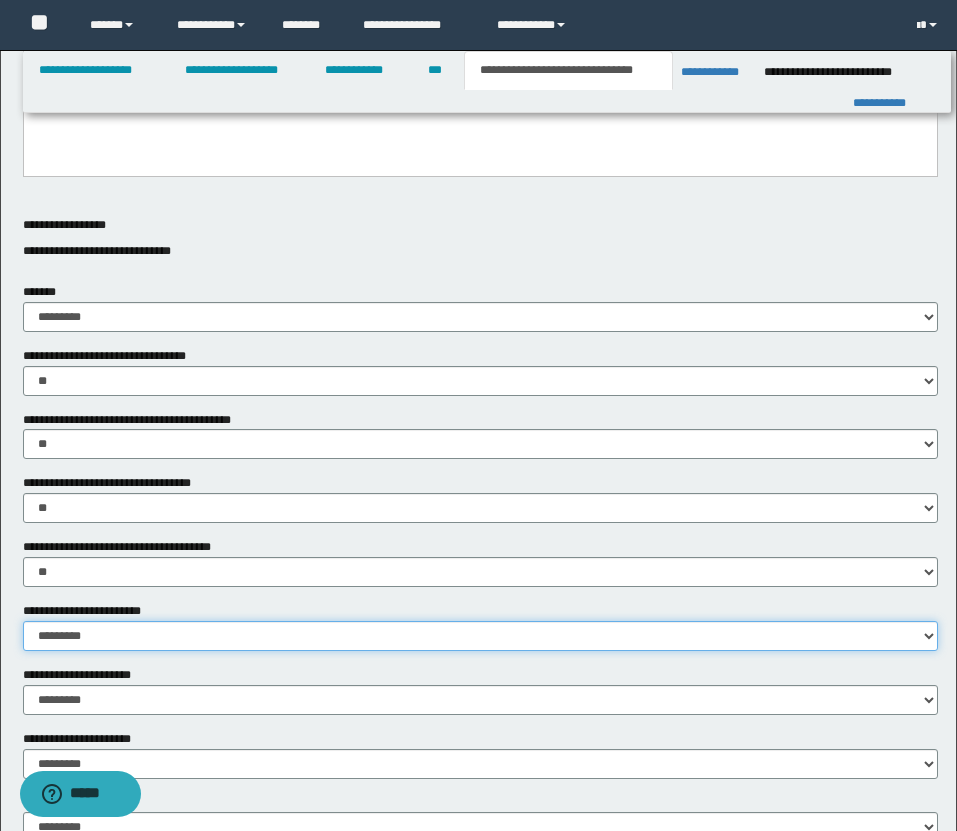 click on "*********
**
**" at bounding box center [480, 636] 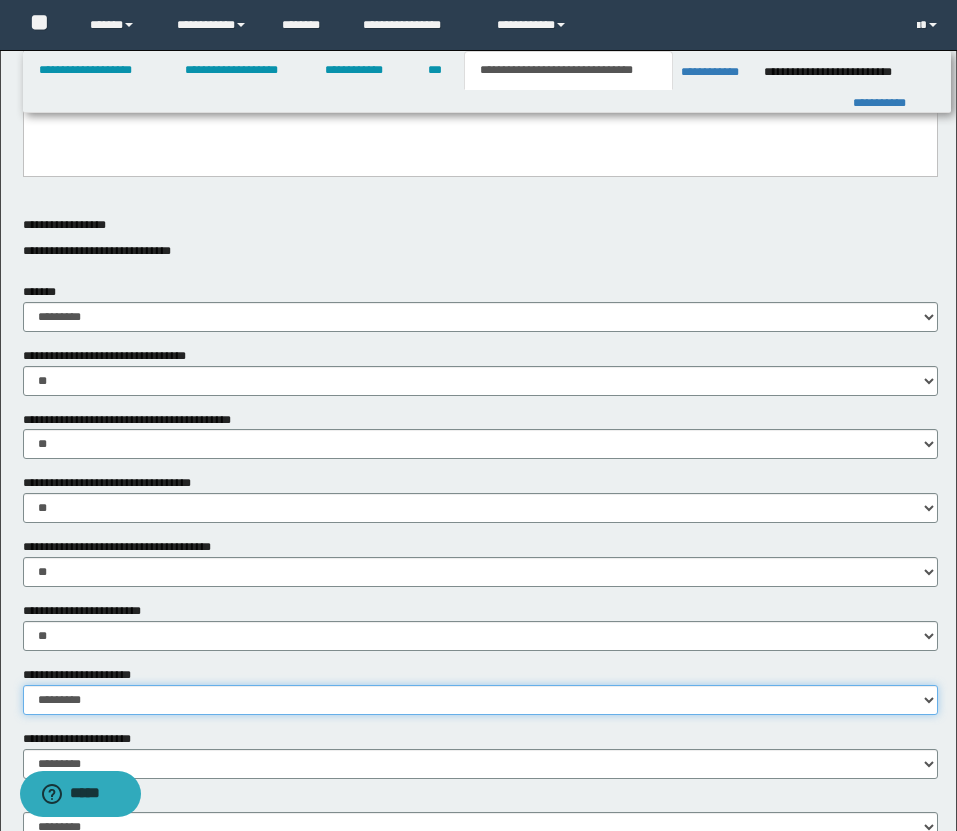 click on "*********
**
**" at bounding box center [480, 700] 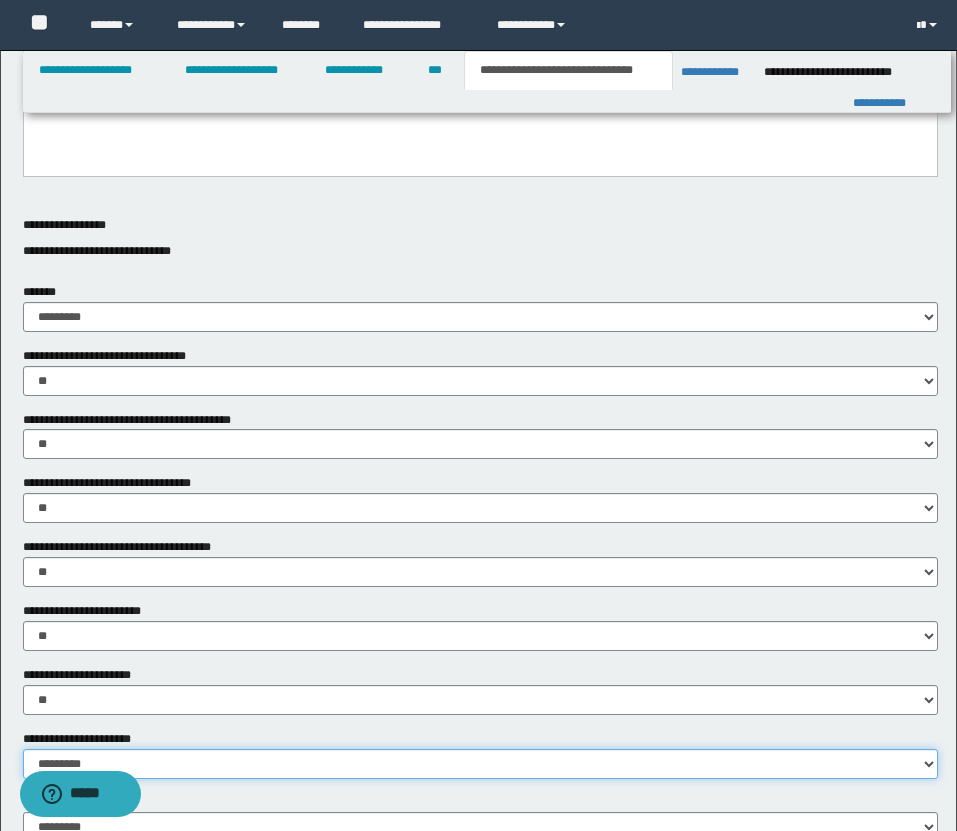 click on "*********
**
**" at bounding box center (480, 764) 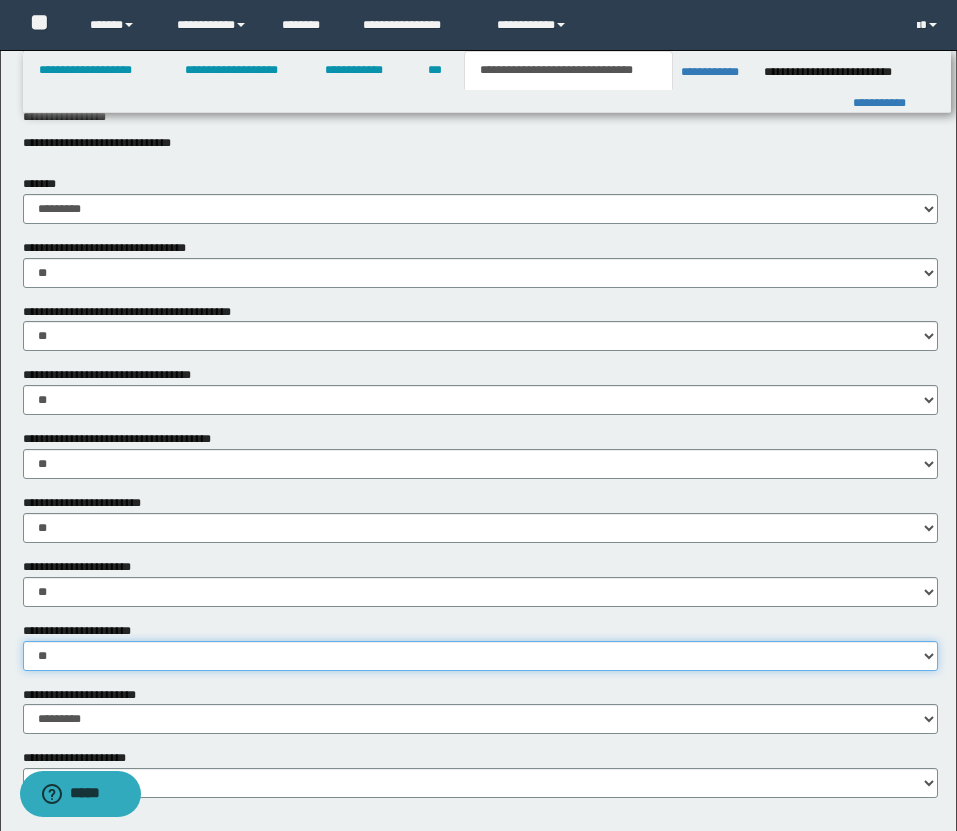 scroll, scrollTop: 1214, scrollLeft: 0, axis: vertical 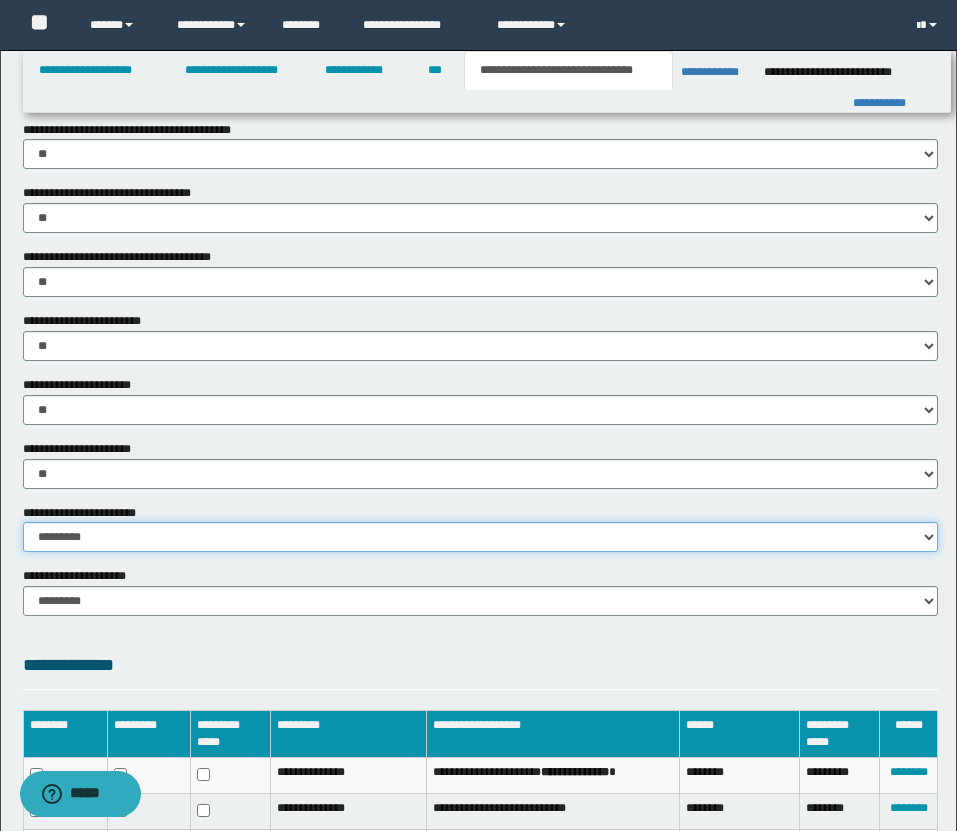 click on "*********
*********
*********" at bounding box center [480, 537] 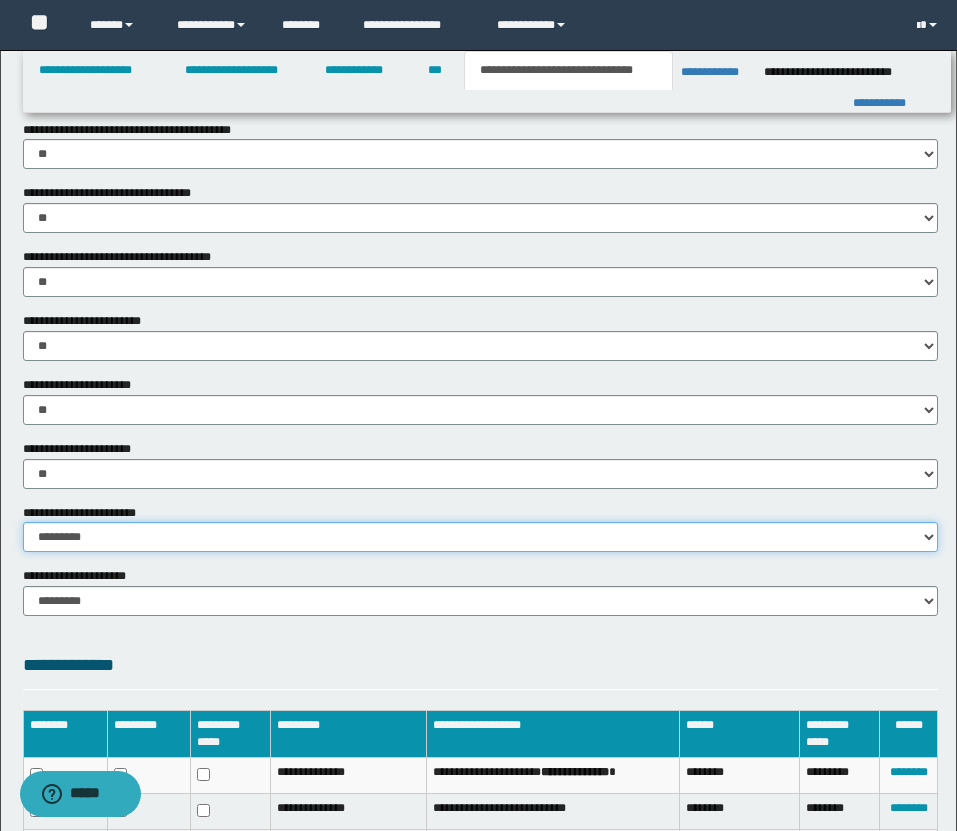 select on "*" 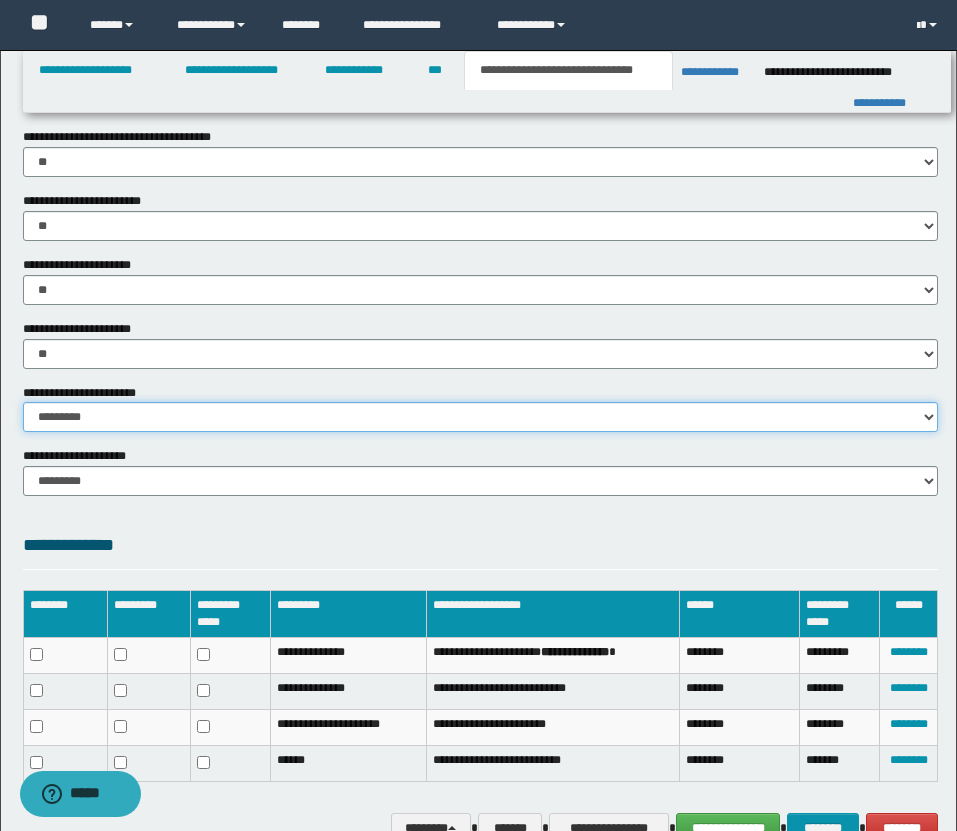 scroll, scrollTop: 1443, scrollLeft: 0, axis: vertical 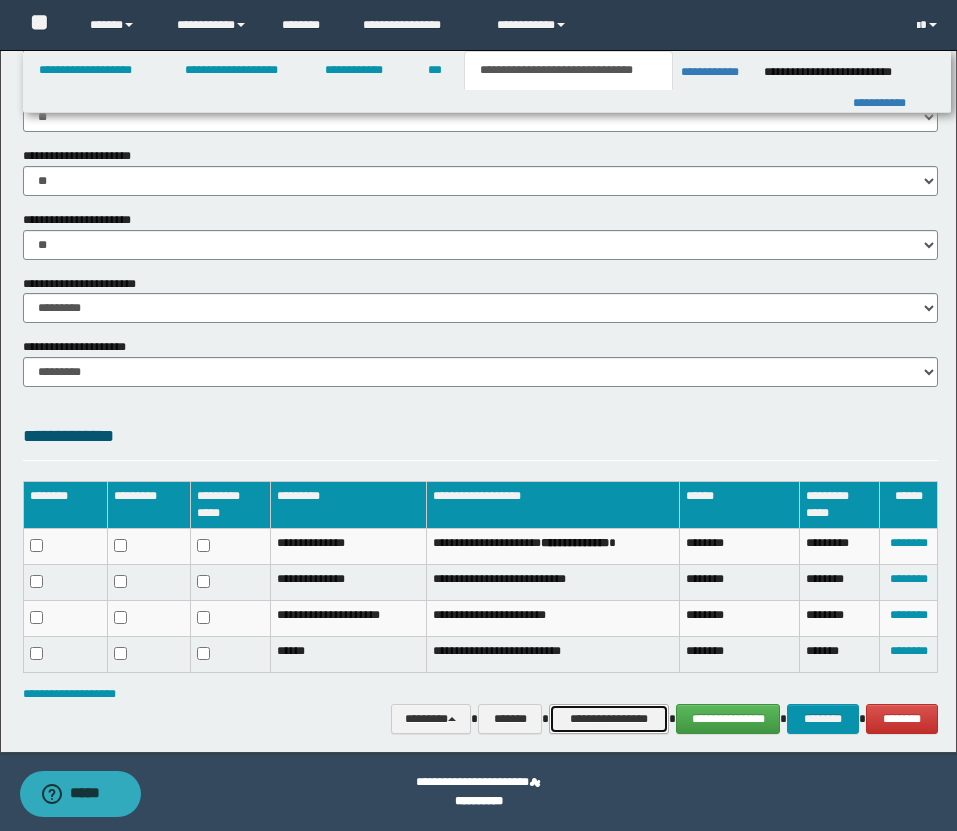 click on "**********" at bounding box center (609, 719) 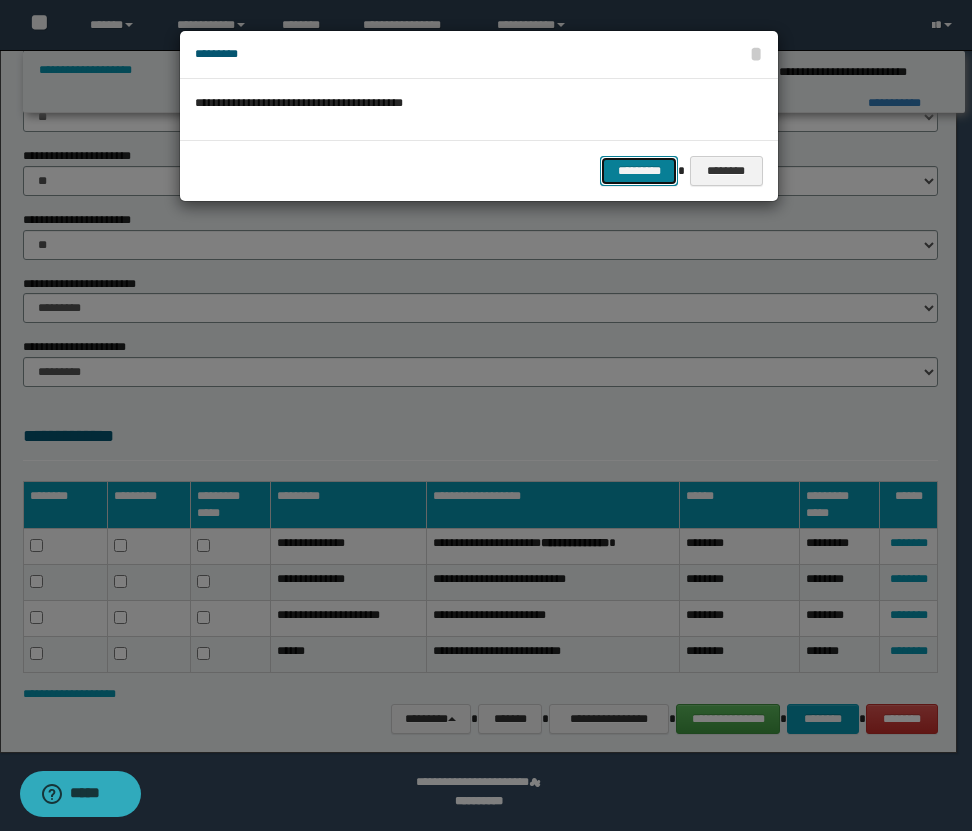 click on "*********" at bounding box center (639, 171) 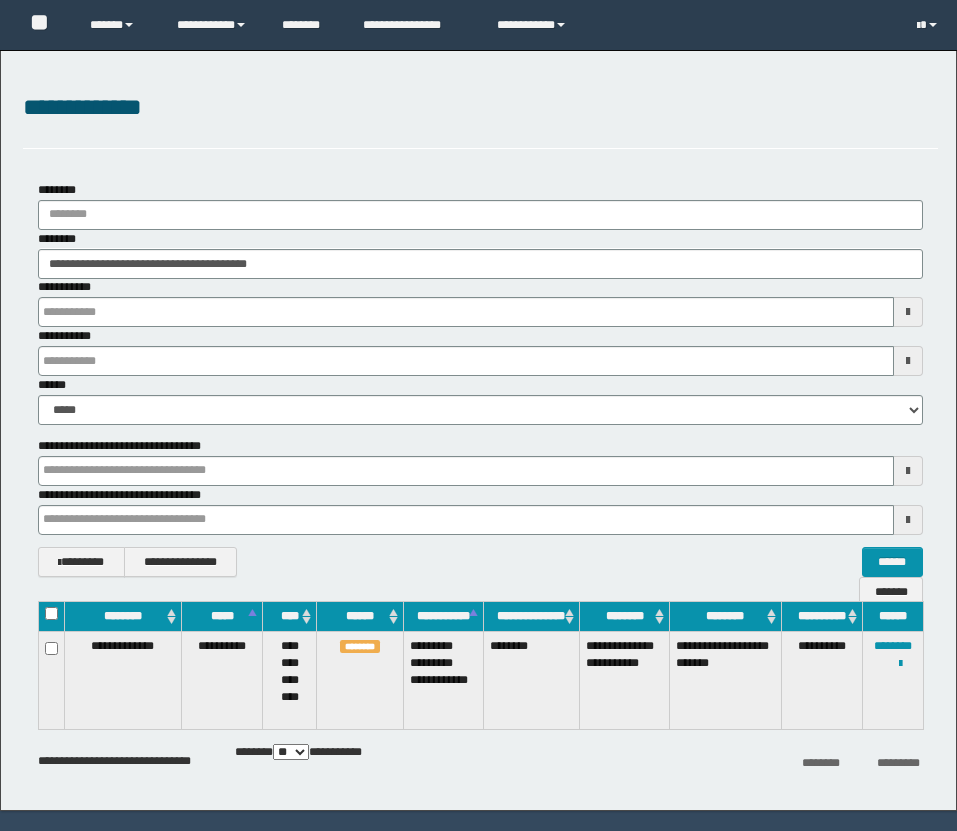scroll, scrollTop: 58, scrollLeft: 0, axis: vertical 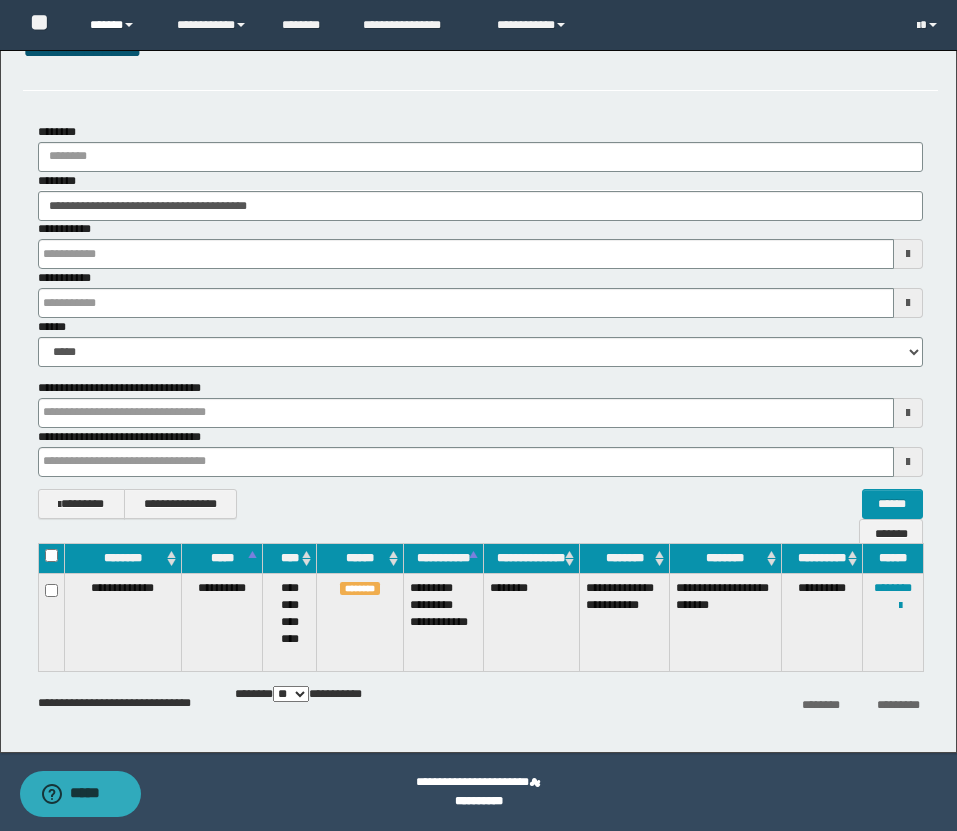 click on "******" at bounding box center [118, 25] 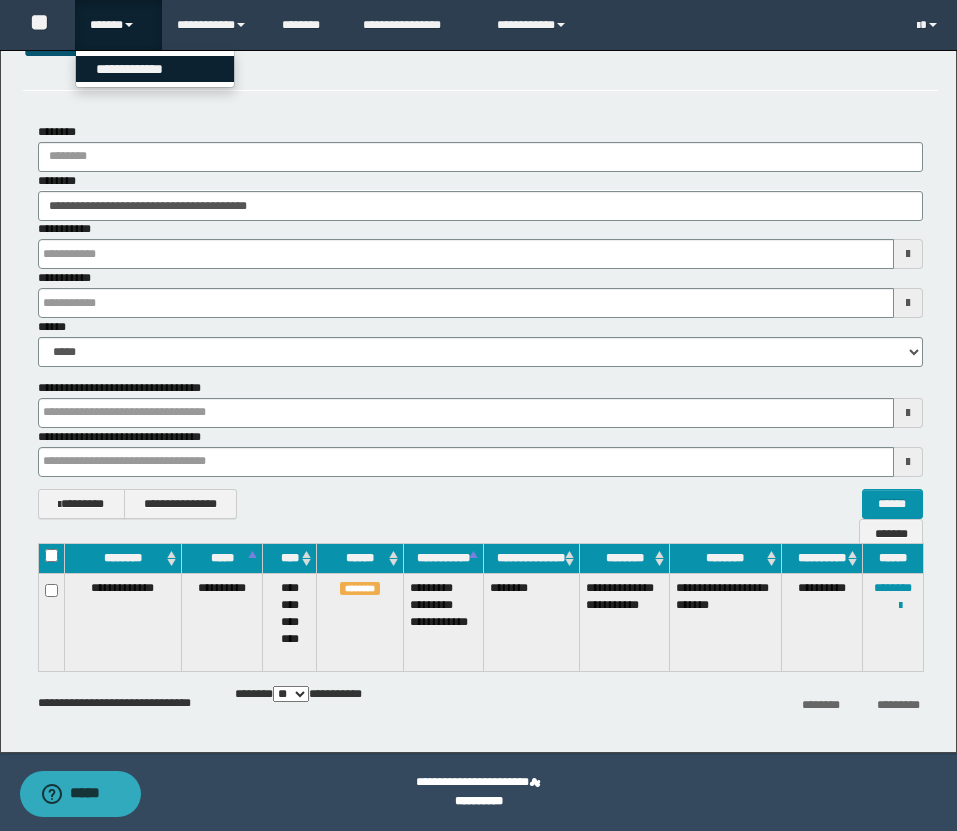 click on "**********" at bounding box center (155, 69) 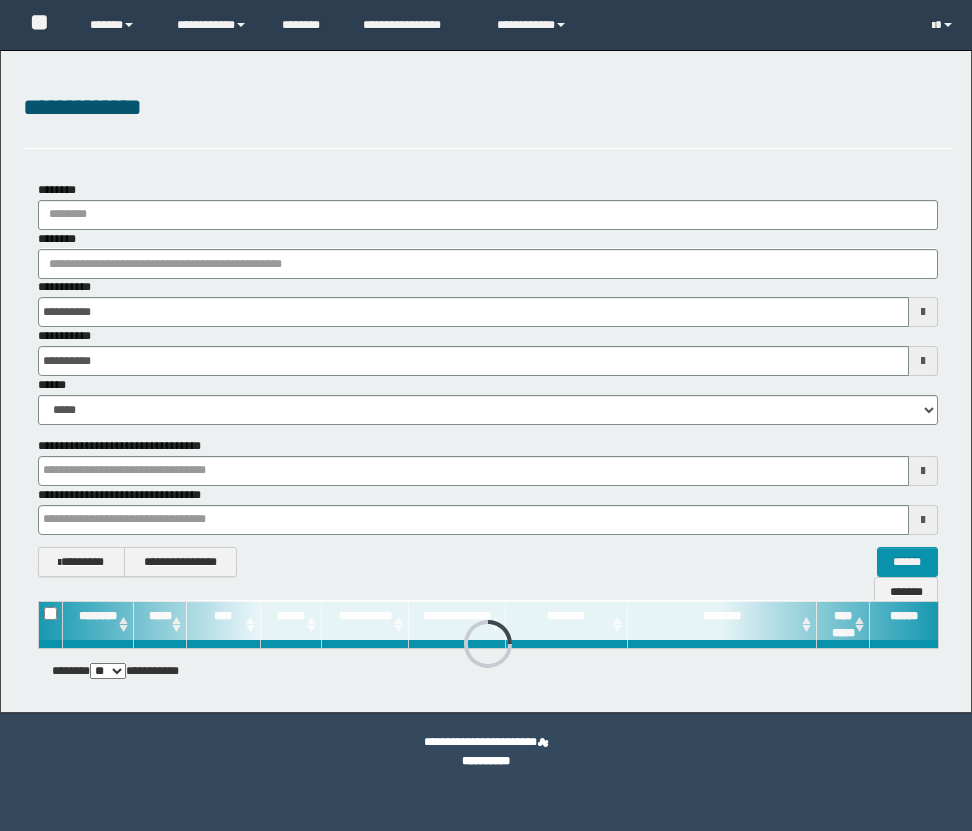 scroll, scrollTop: 0, scrollLeft: 0, axis: both 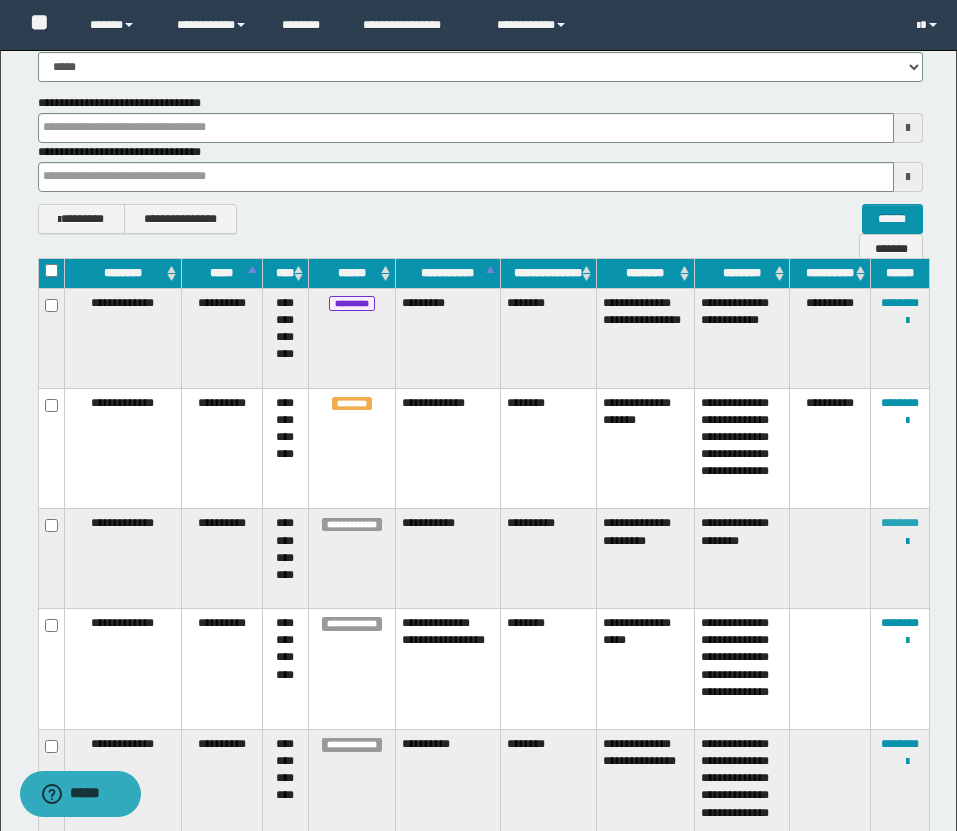 click on "********" at bounding box center (900, 523) 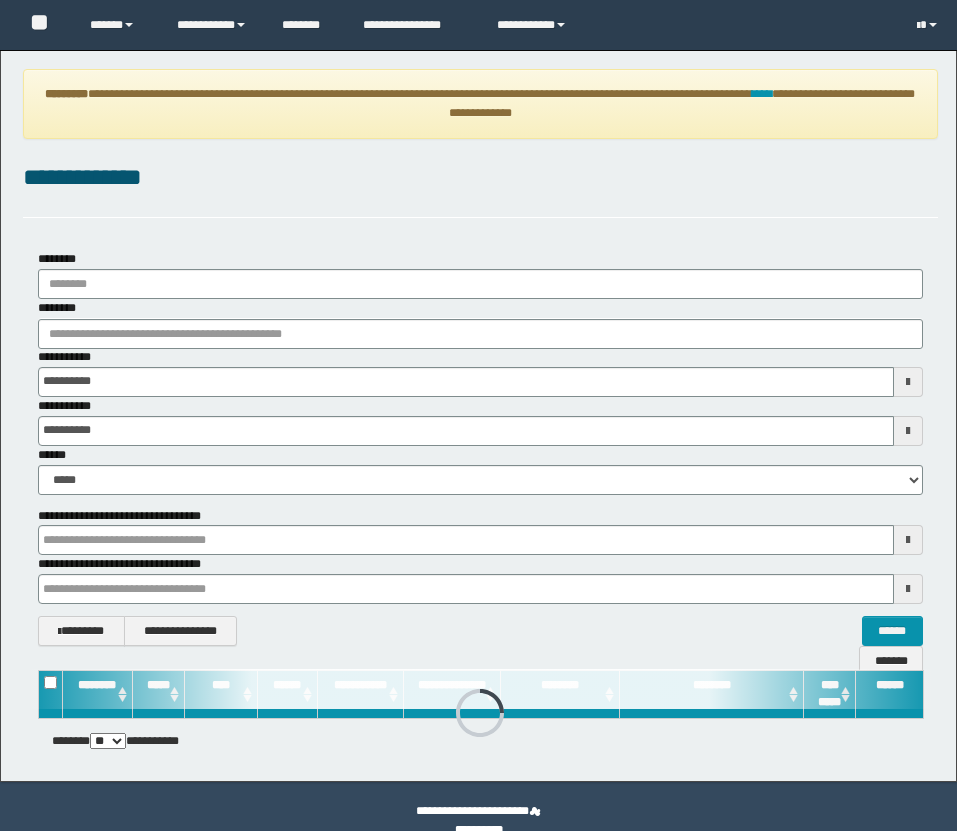 scroll, scrollTop: 0, scrollLeft: 0, axis: both 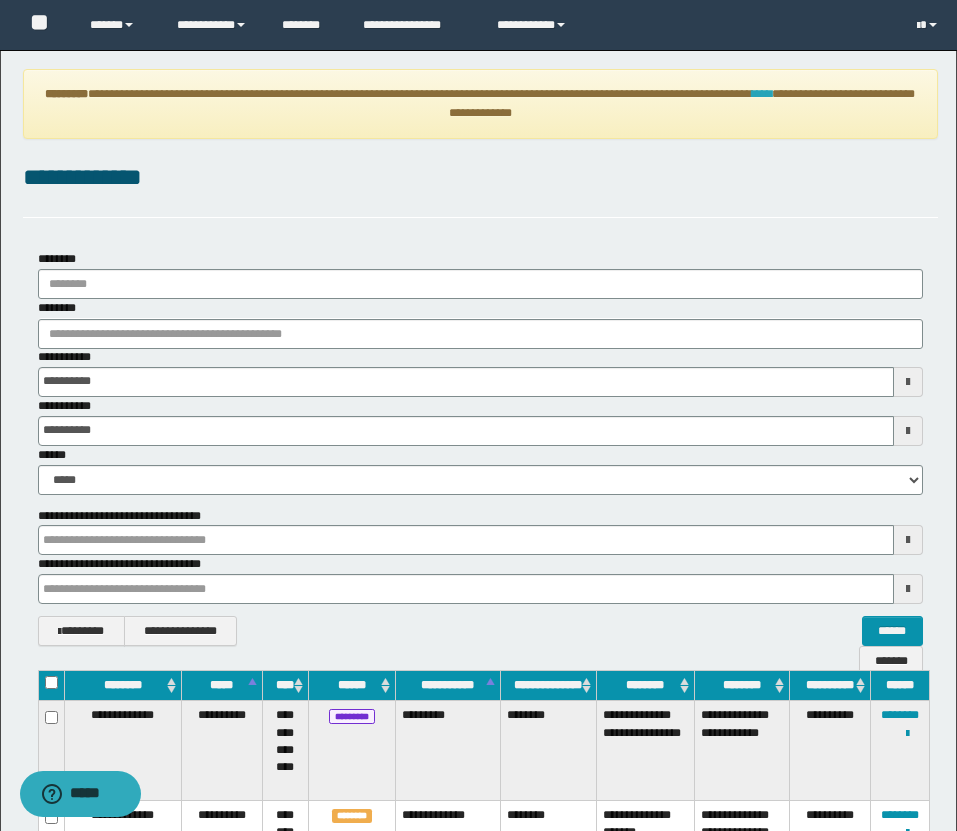 click on "****" at bounding box center [762, 94] 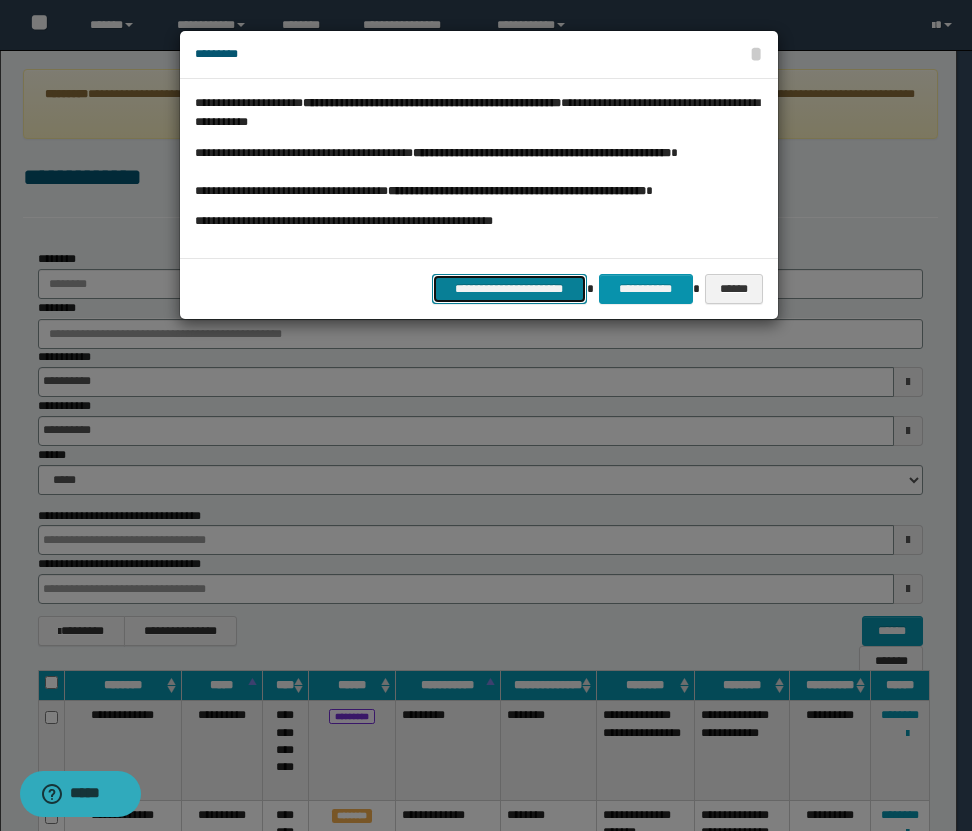 click on "**********" at bounding box center [509, 289] 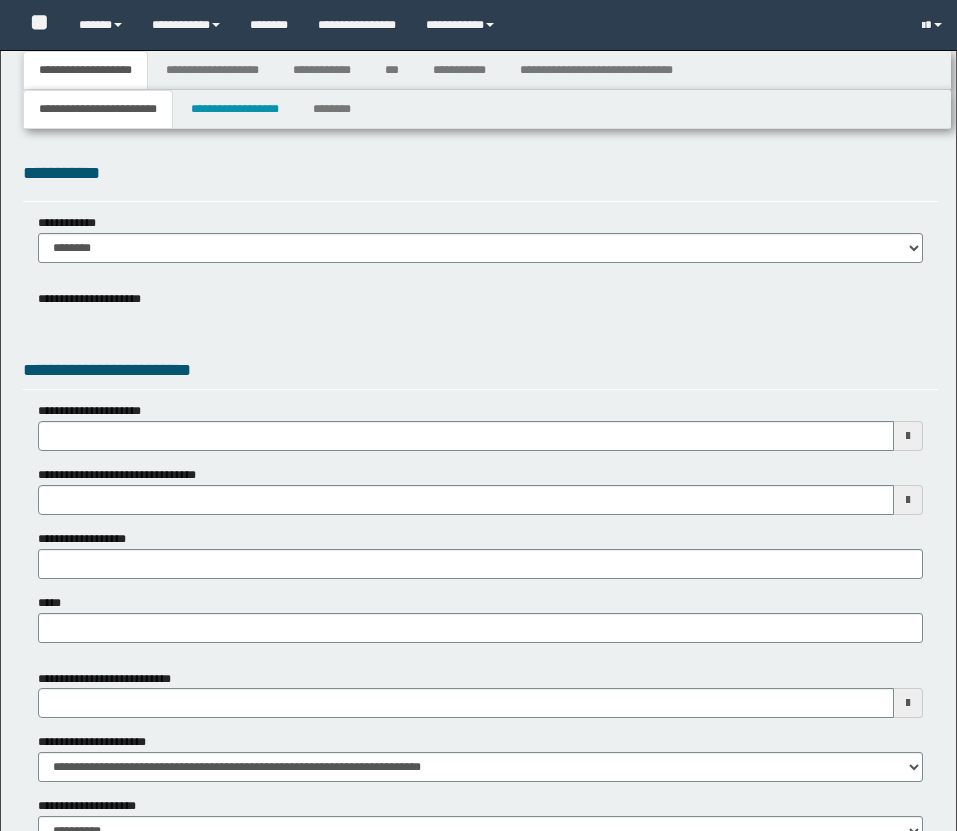 type 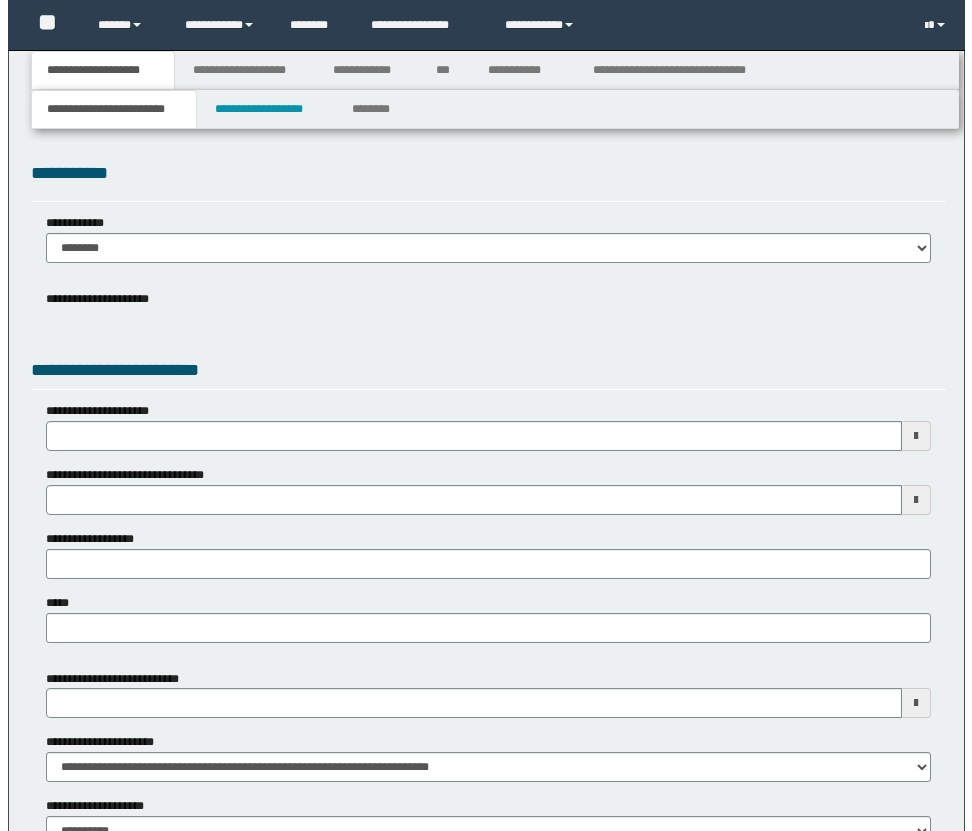 scroll, scrollTop: 0, scrollLeft: 0, axis: both 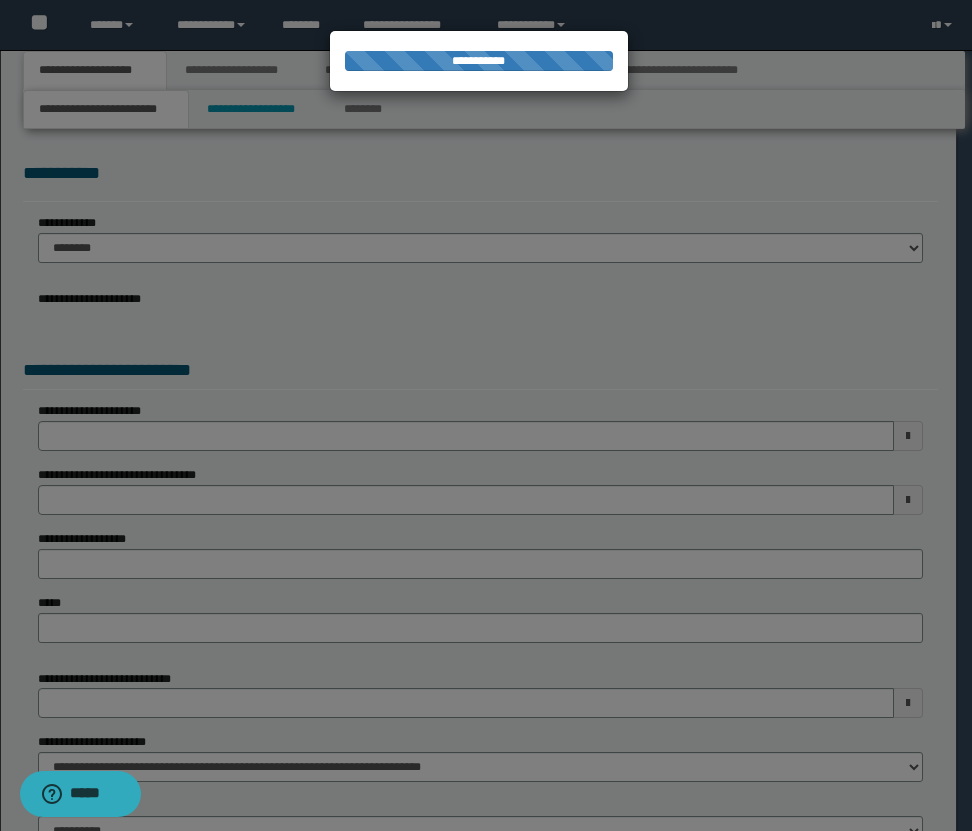 type on "**********" 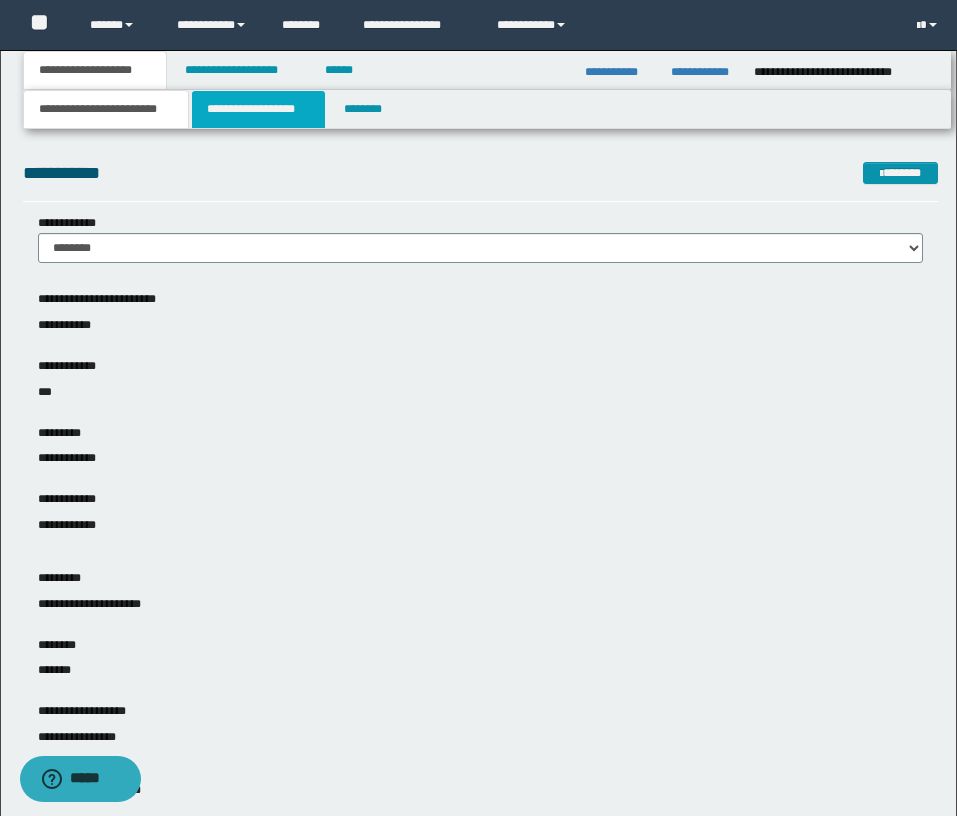 click on "**********" at bounding box center [258, 109] 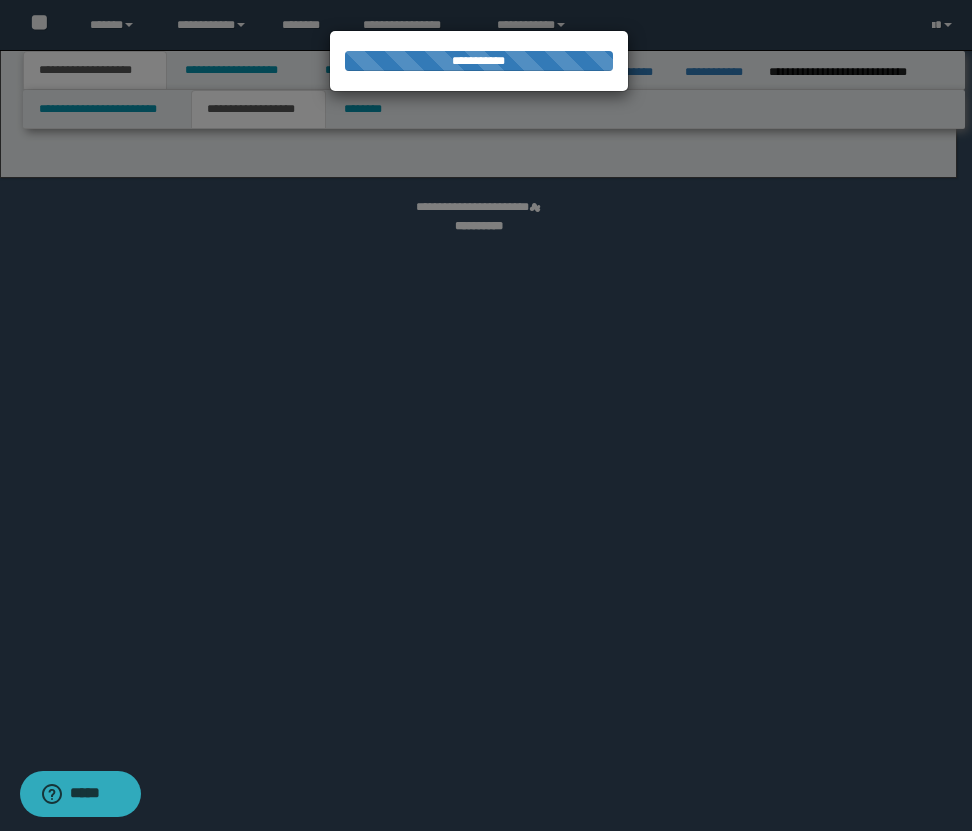 select on "*" 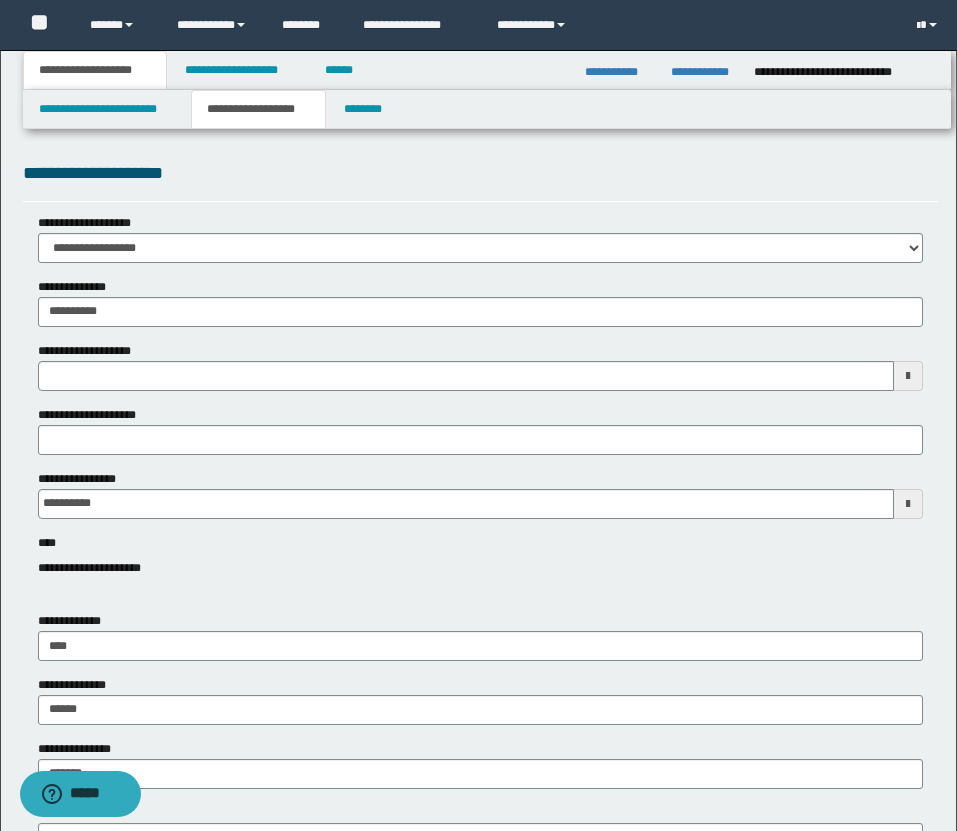 type 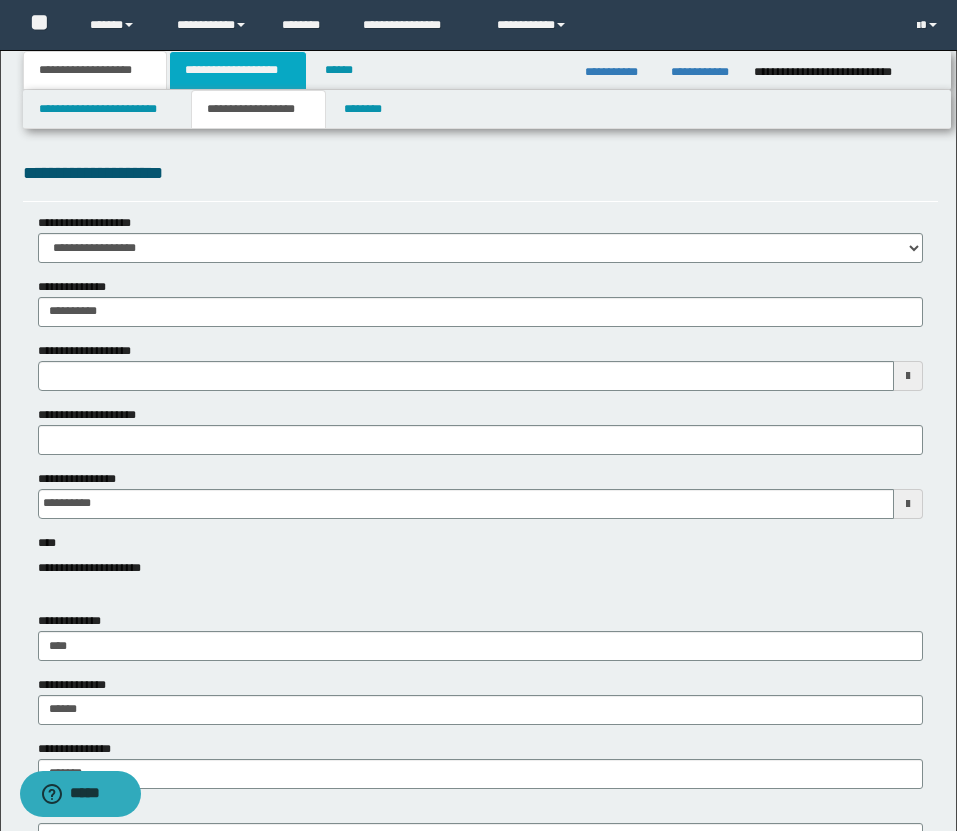 click on "**********" at bounding box center [238, 70] 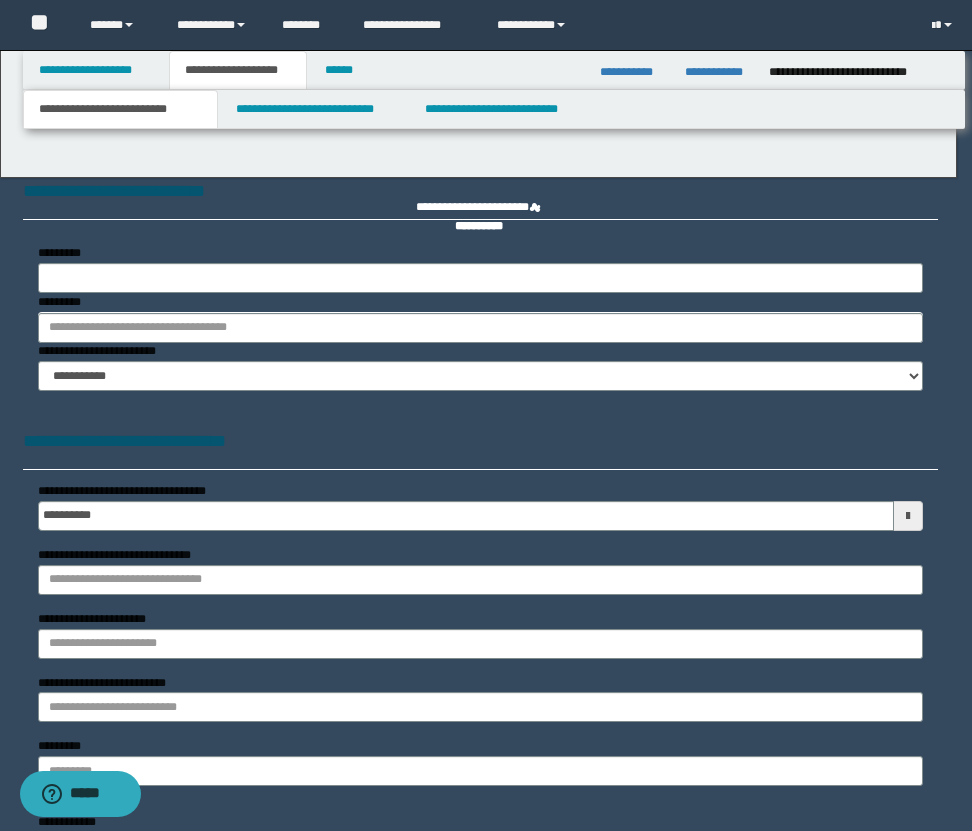 select on "*" 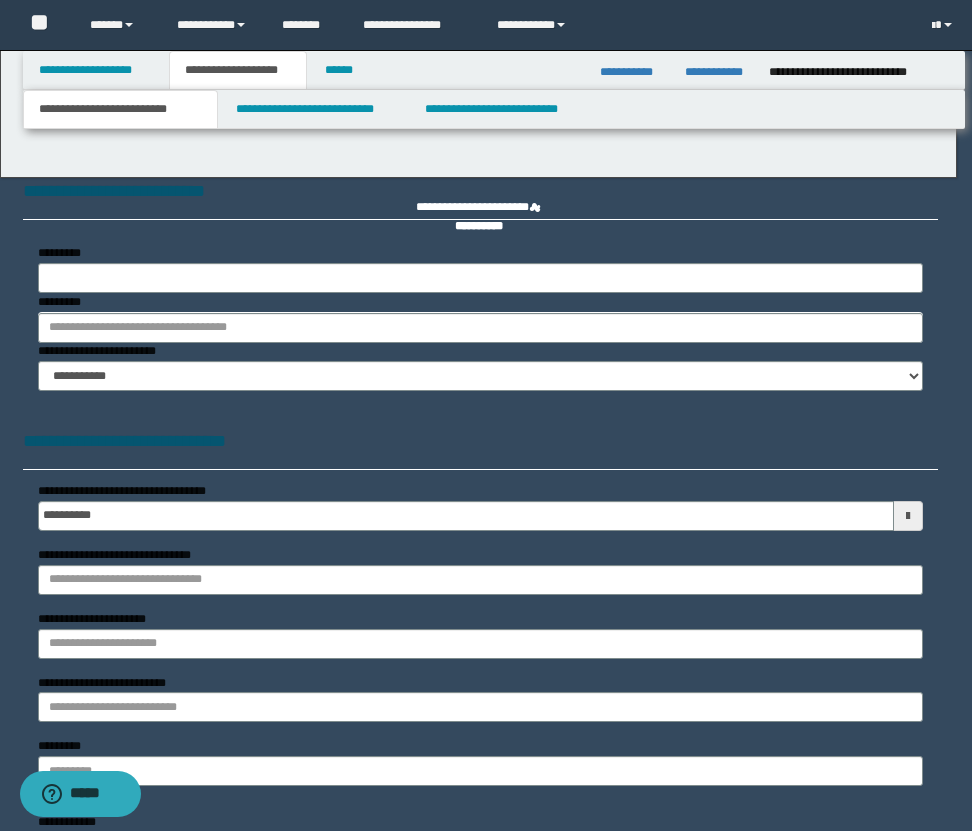 type 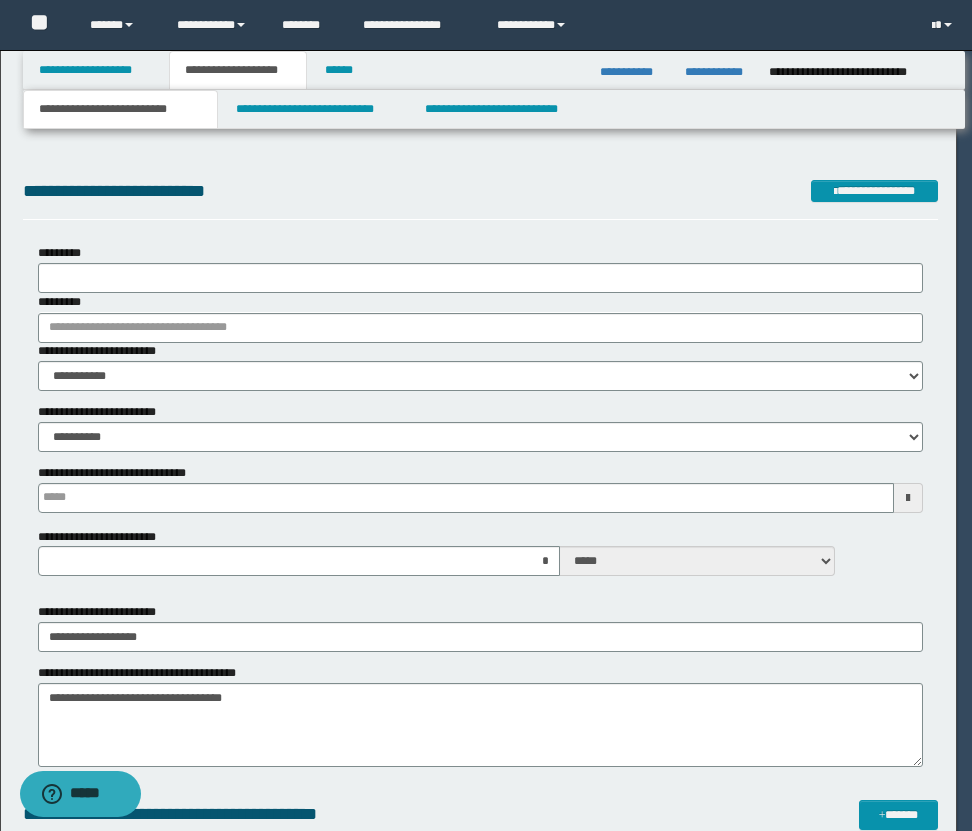 type 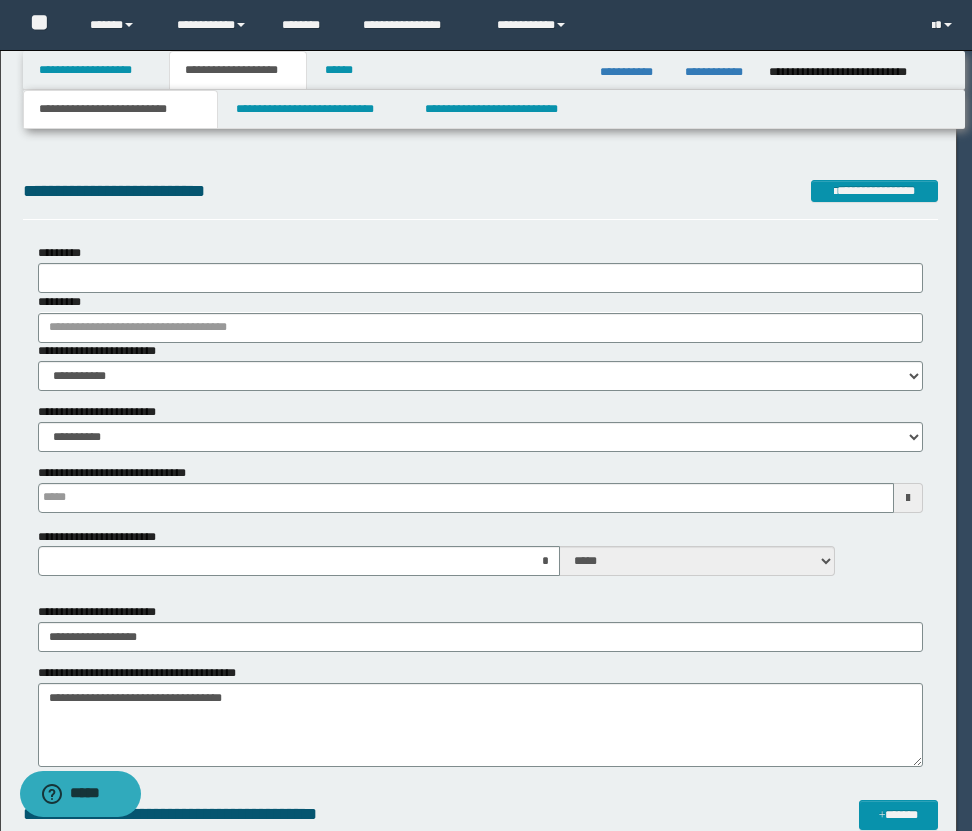 type on "*" 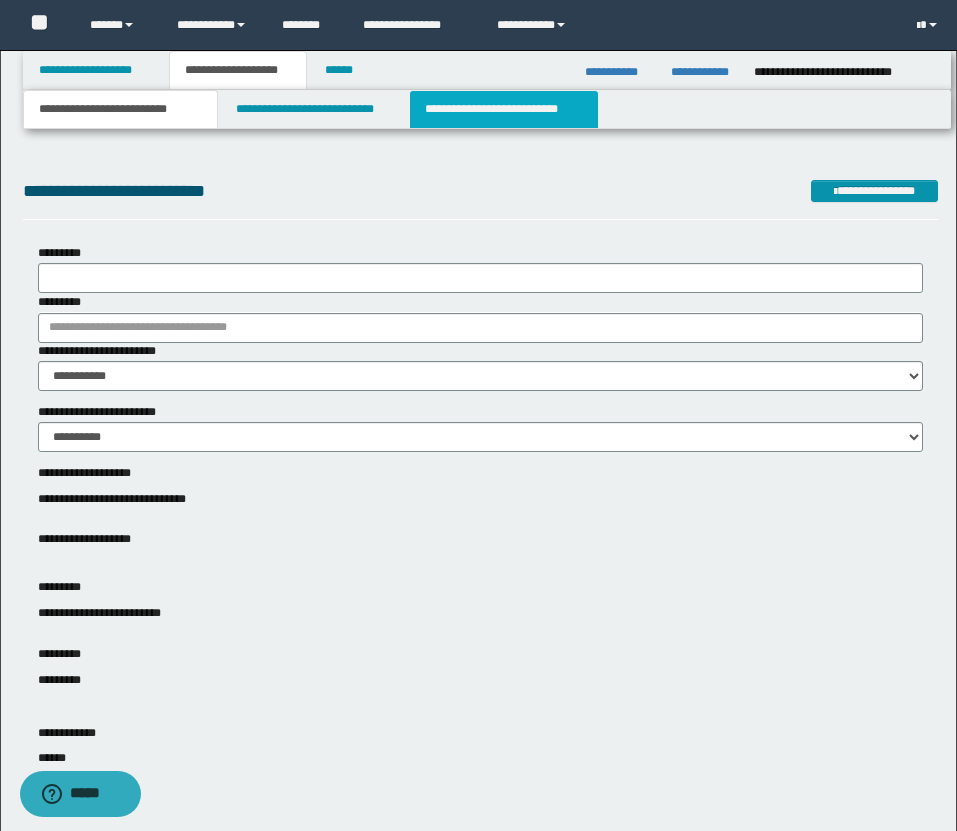 click on "**********" at bounding box center (504, 109) 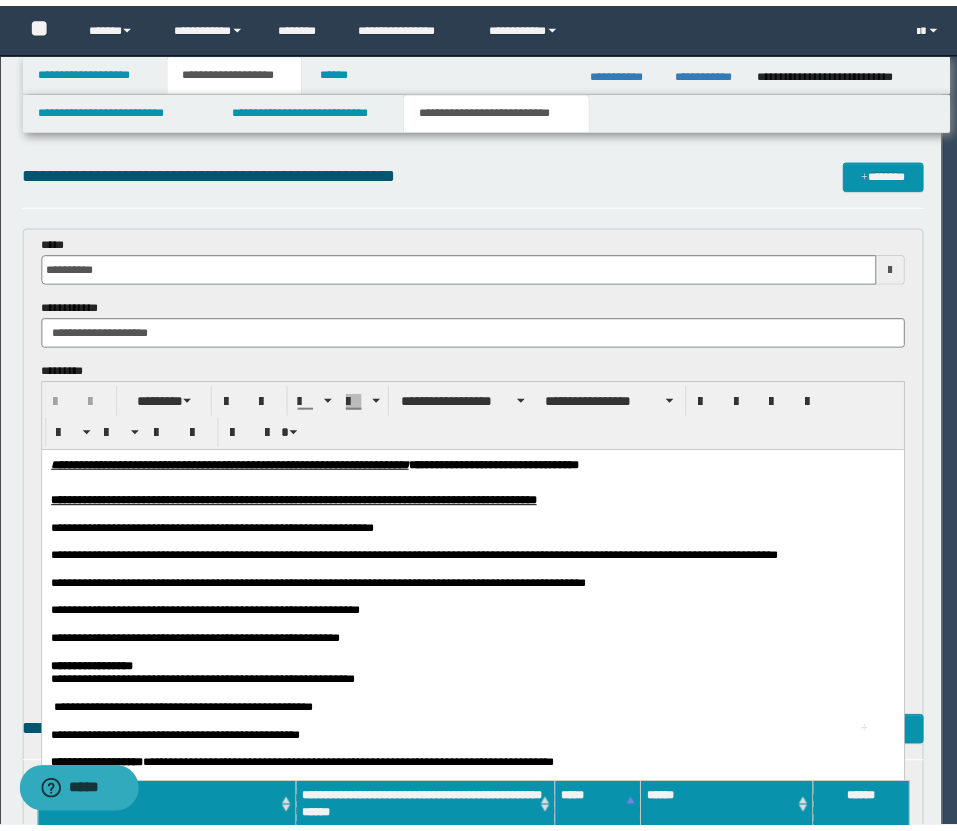 scroll, scrollTop: 0, scrollLeft: 0, axis: both 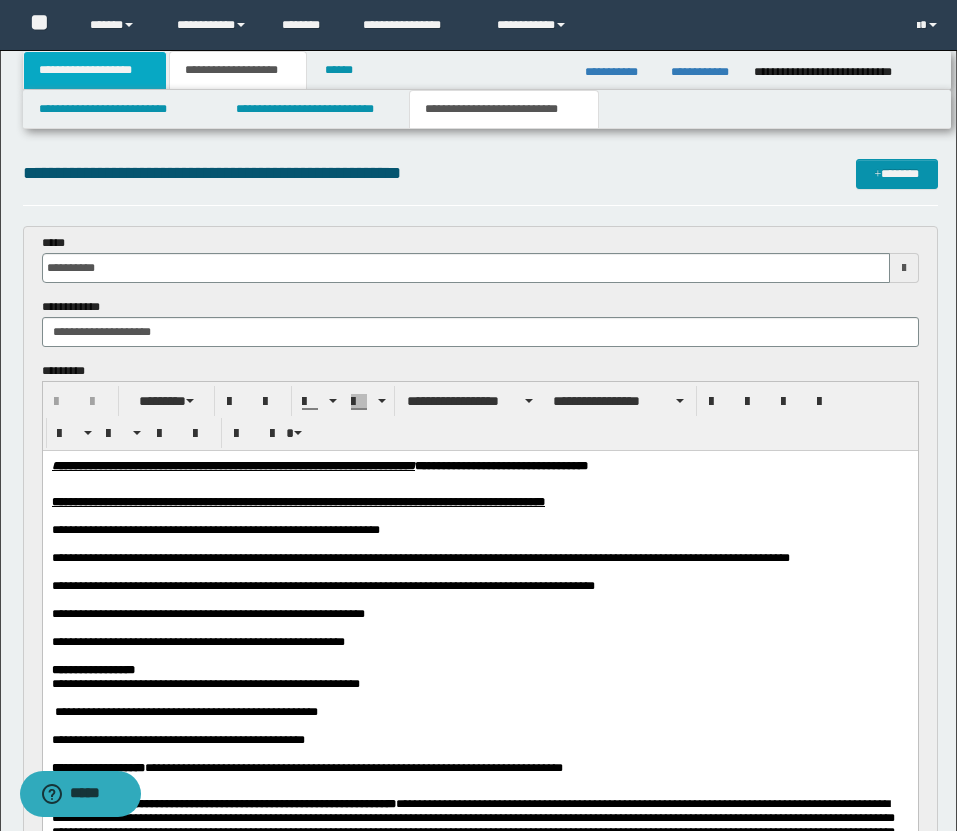 click on "**********" at bounding box center [95, 70] 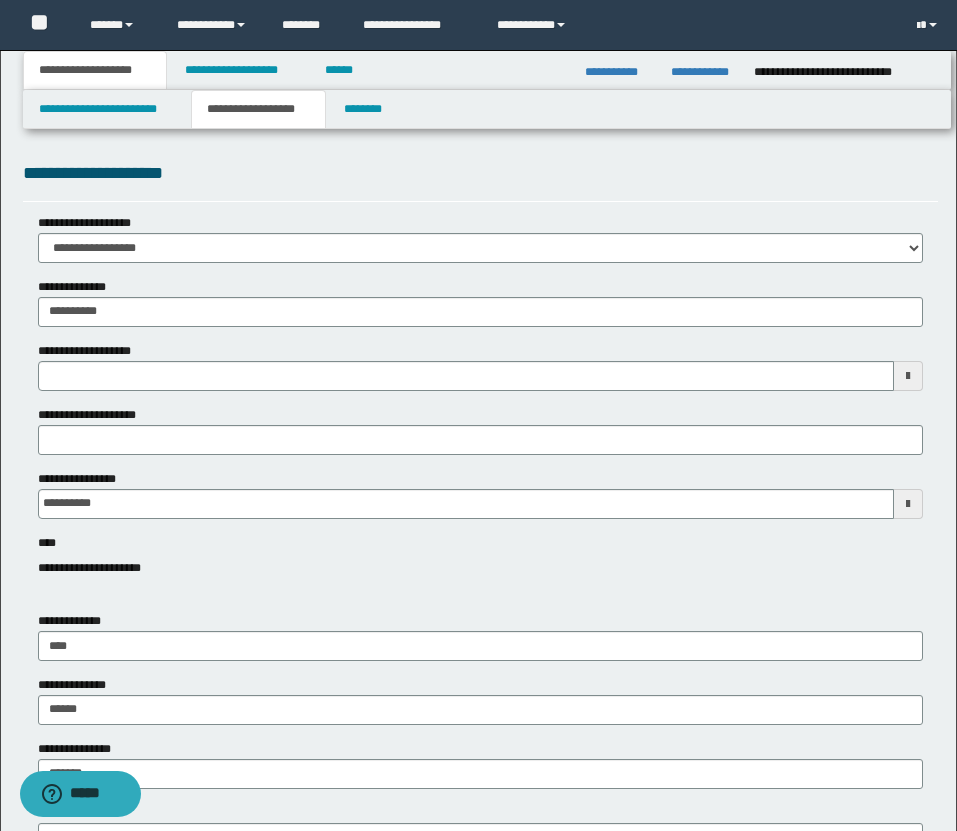 click on "**********" at bounding box center (258, 109) 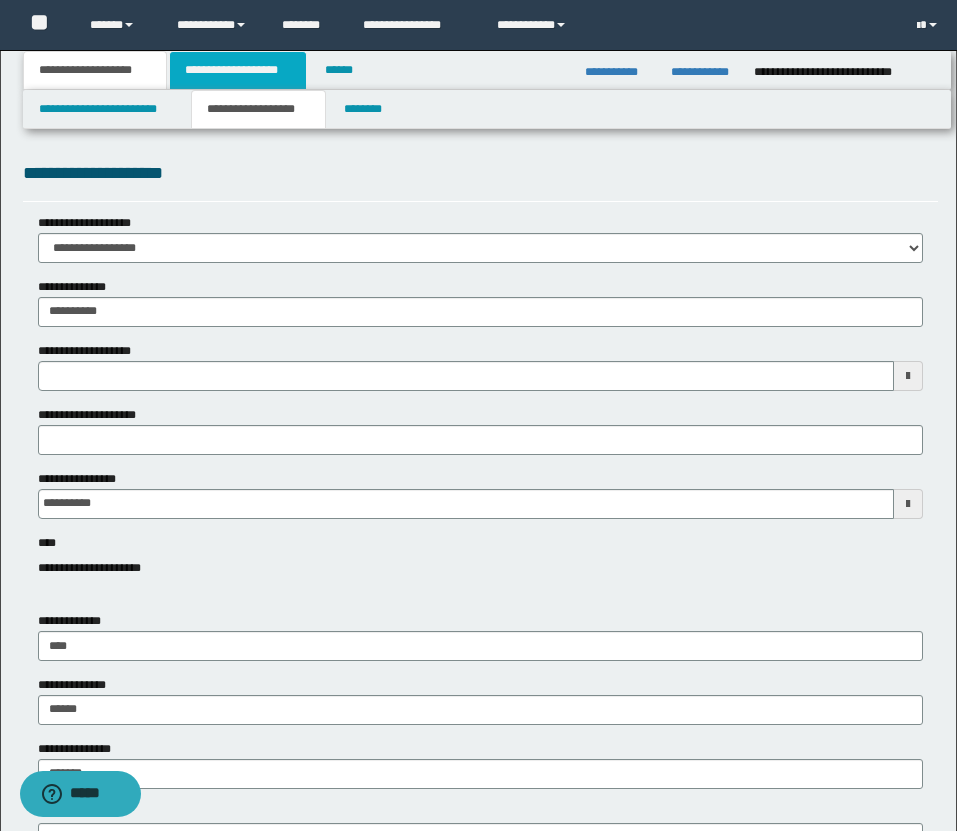 click on "**********" at bounding box center (238, 70) 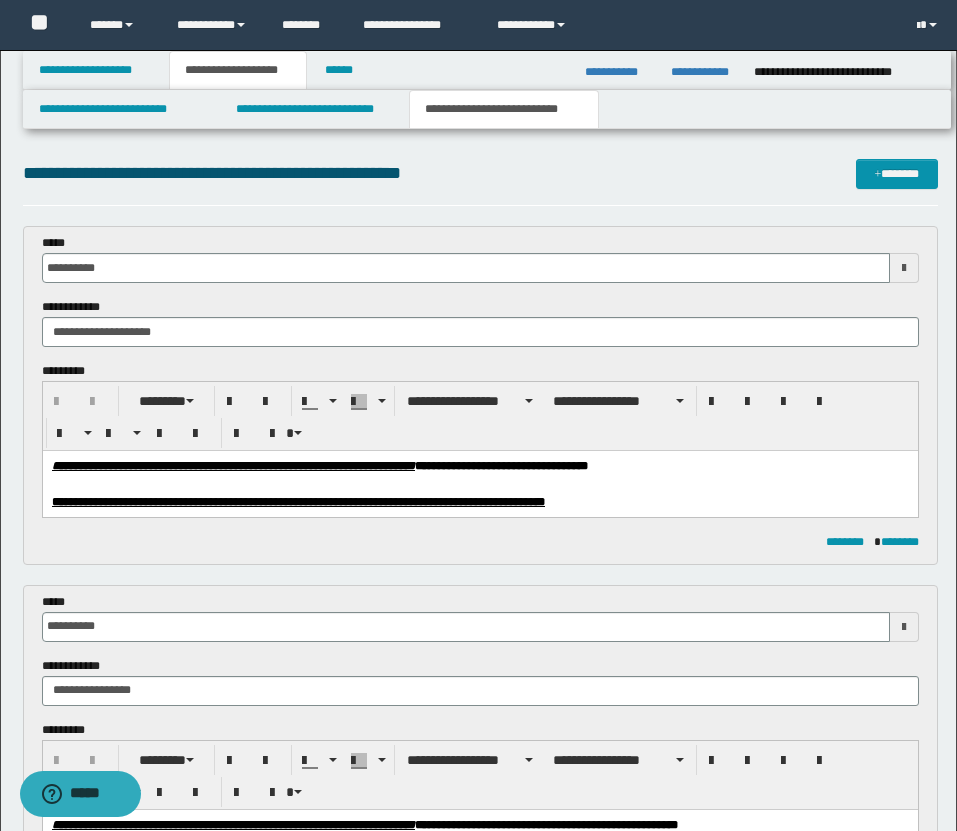 click on "**********" at bounding box center [504, 109] 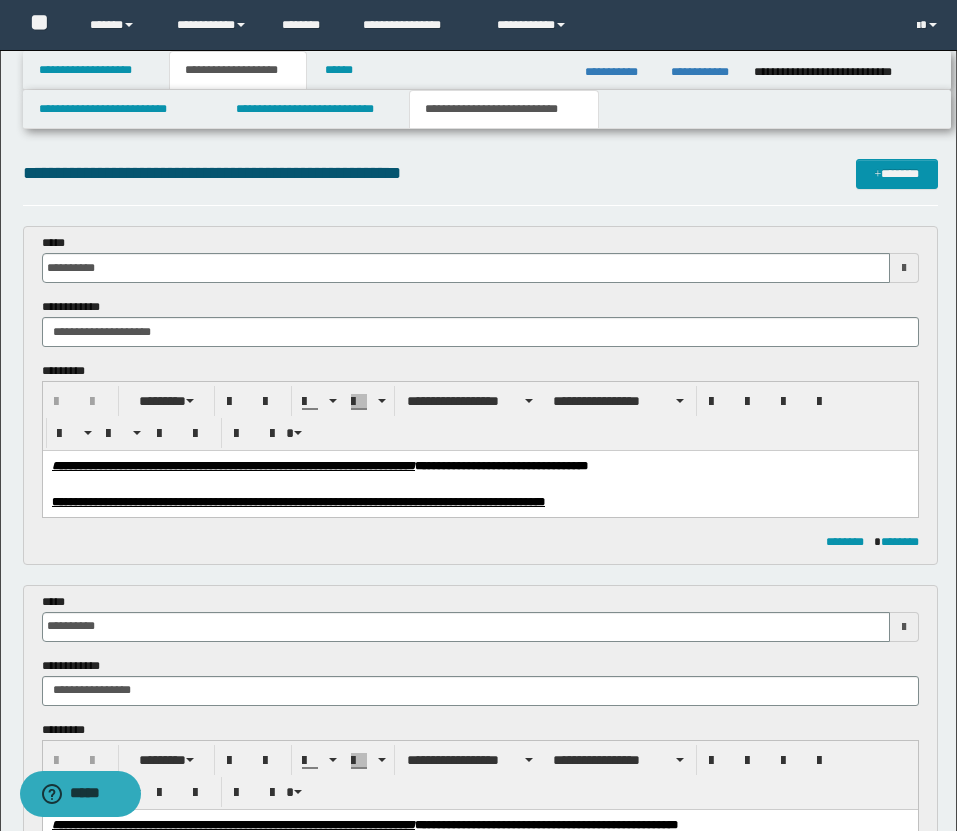 click on "**********" at bounding box center (480, 447) 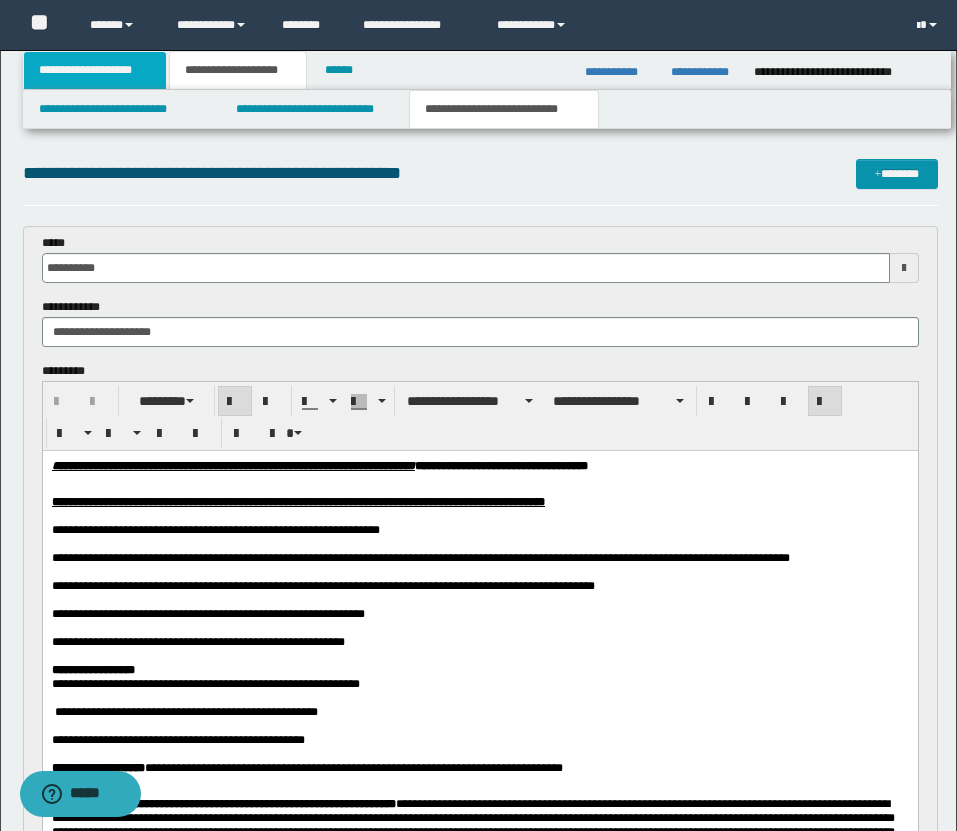 click on "**********" at bounding box center (95, 70) 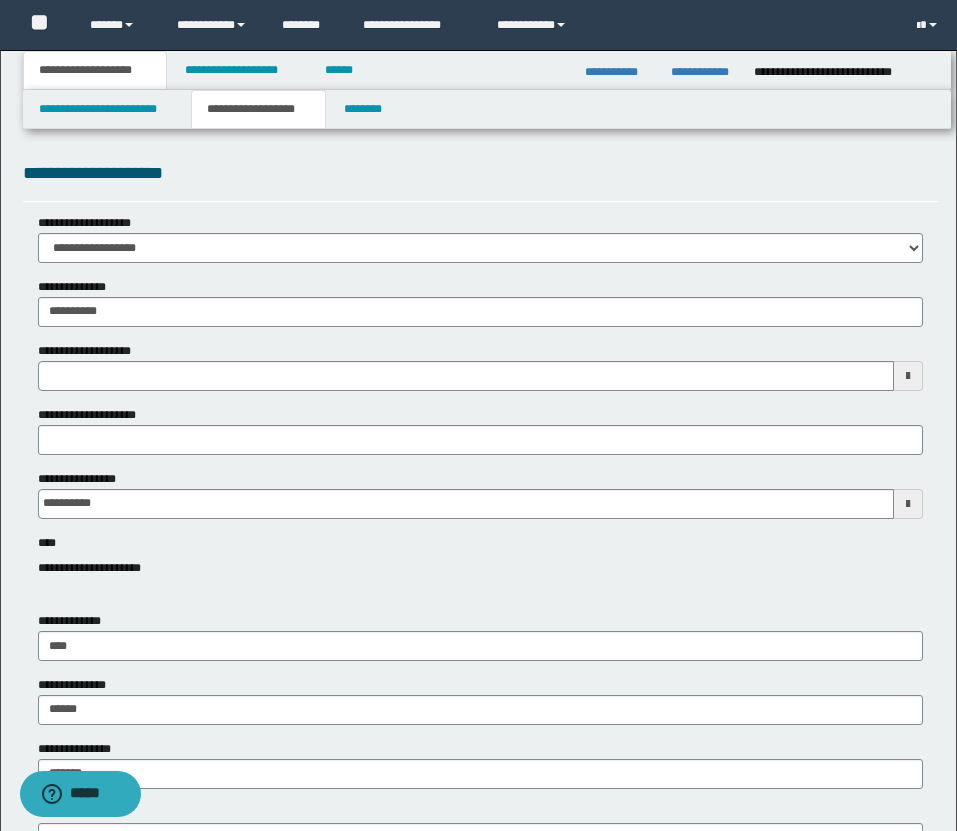 click on "**********" at bounding box center [258, 109] 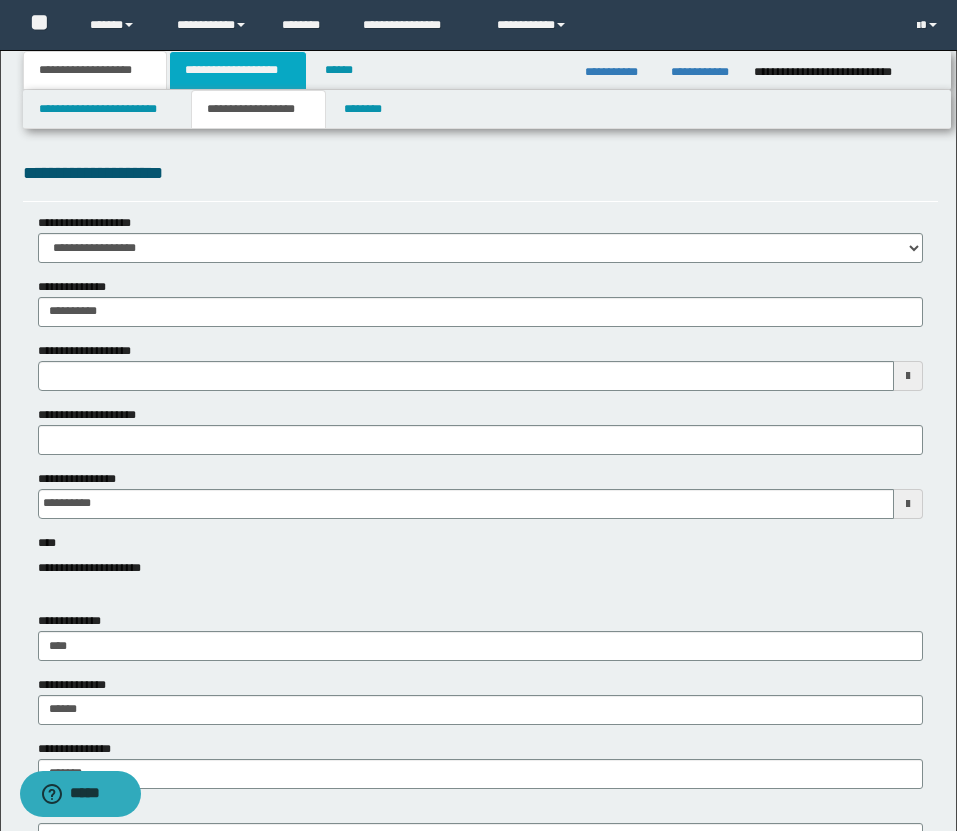 click on "**********" at bounding box center (238, 70) 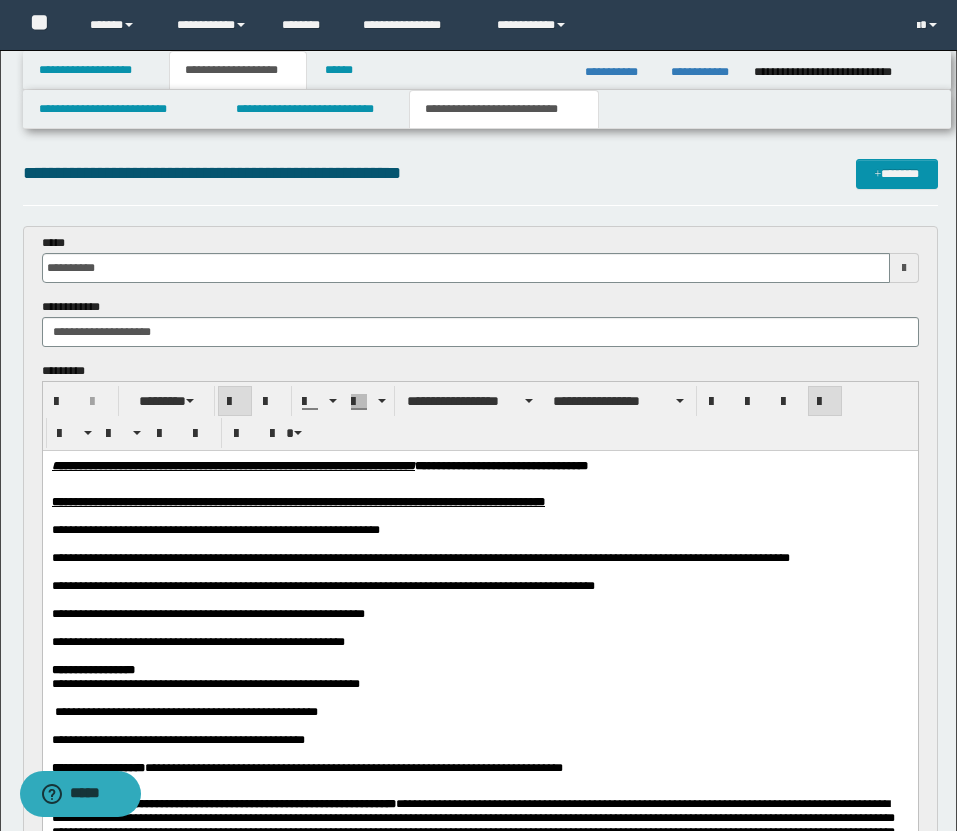 click on "**********" at bounding box center (504, 109) 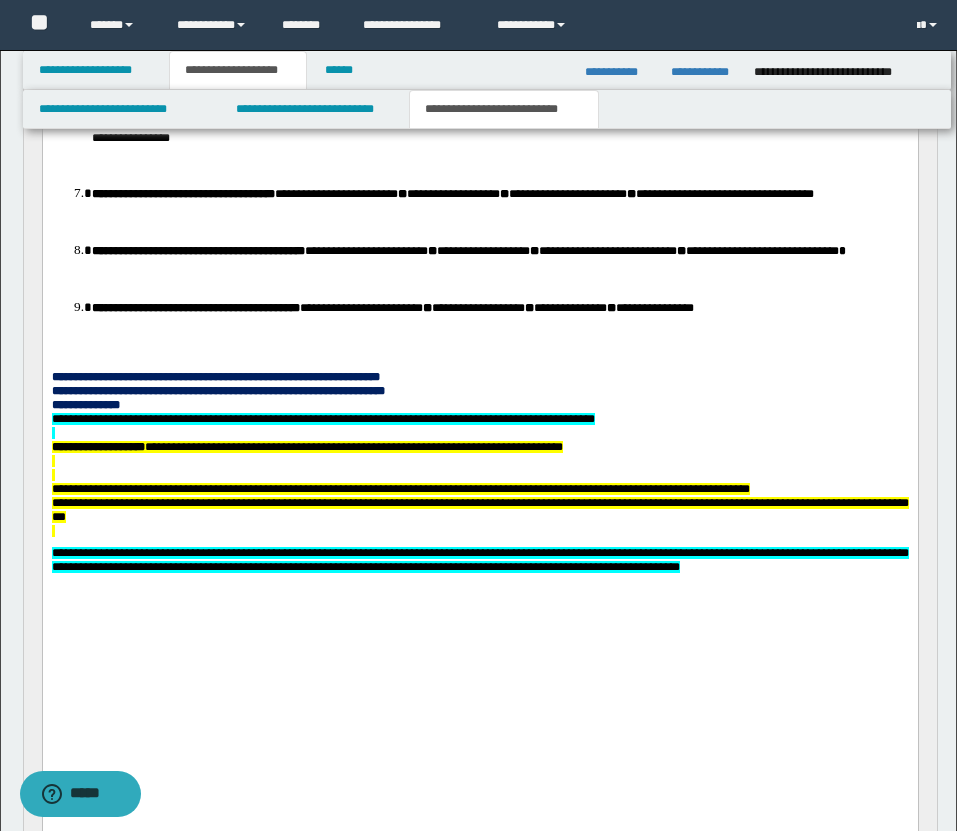 scroll, scrollTop: 1518, scrollLeft: 0, axis: vertical 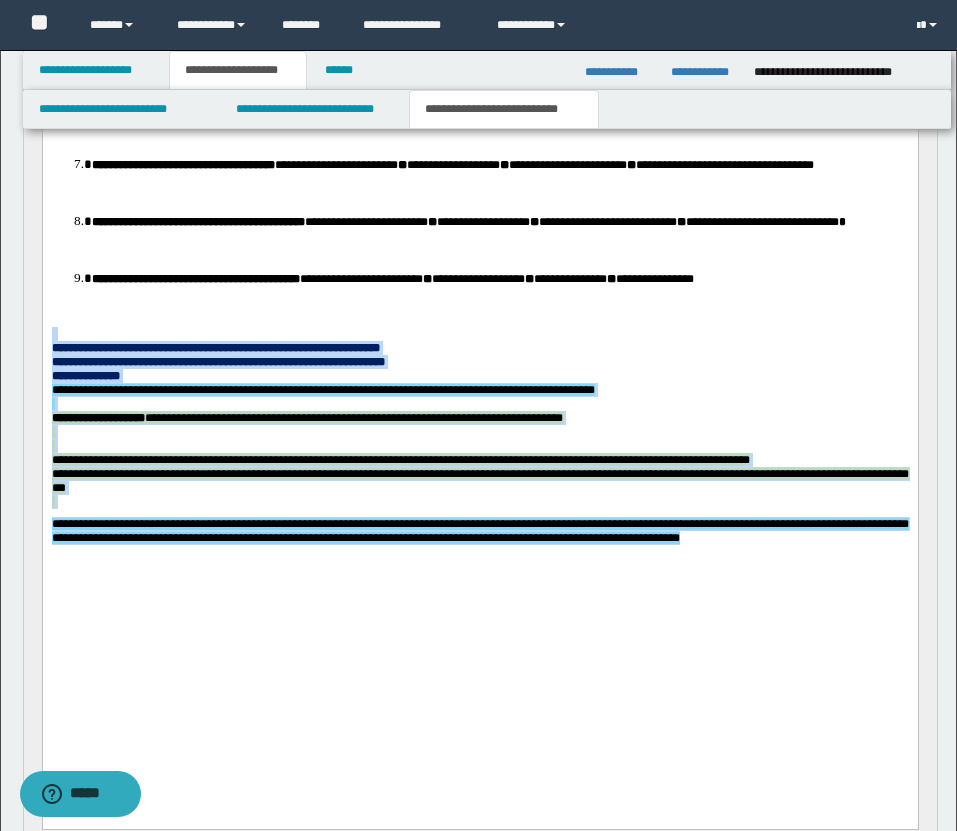 drag, startPoint x: 96, startPoint y: 470, endPoint x: 398, endPoint y: 770, distance: 425.68063 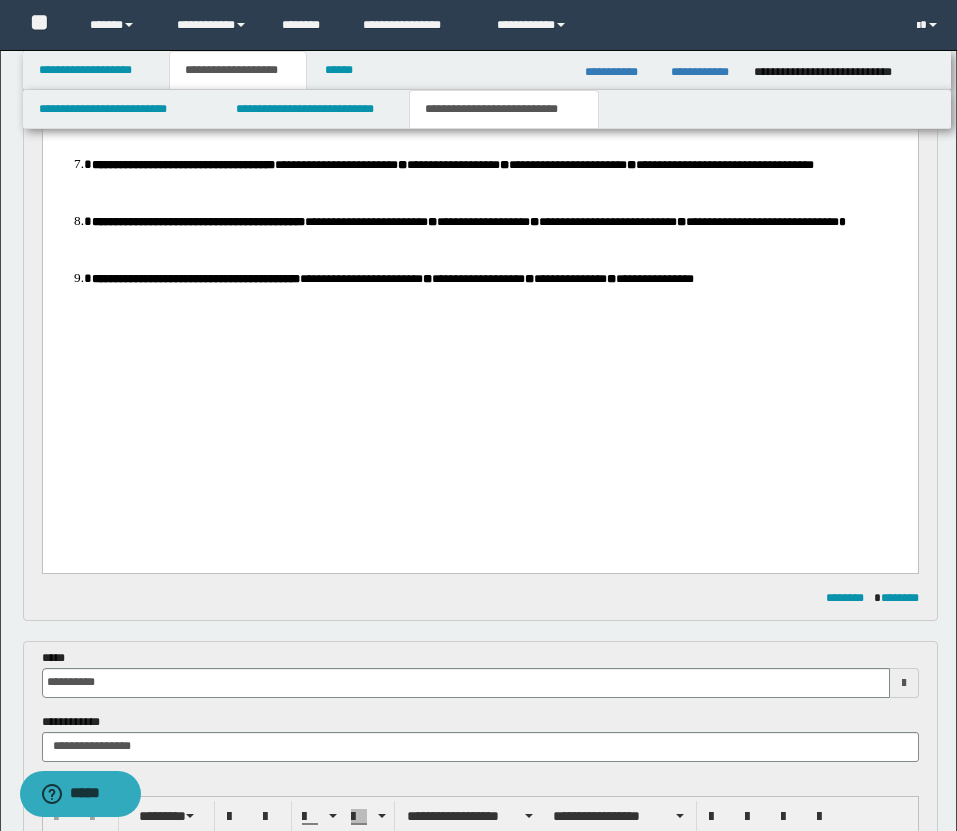 type 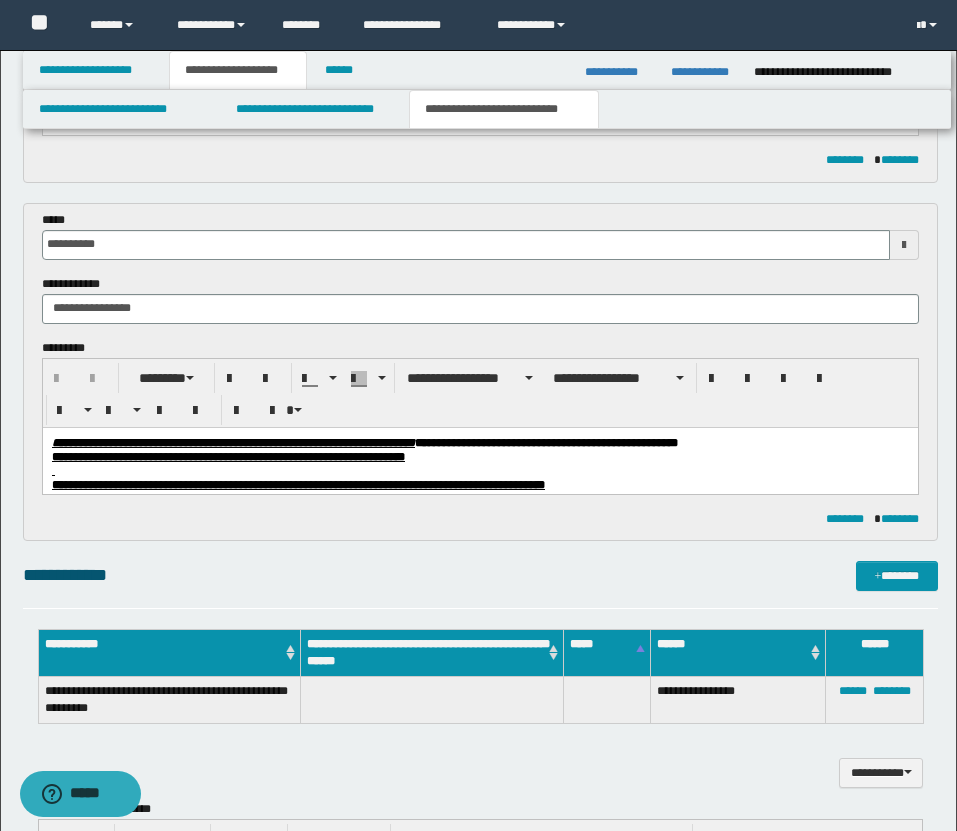 scroll, scrollTop: 1937, scrollLeft: 0, axis: vertical 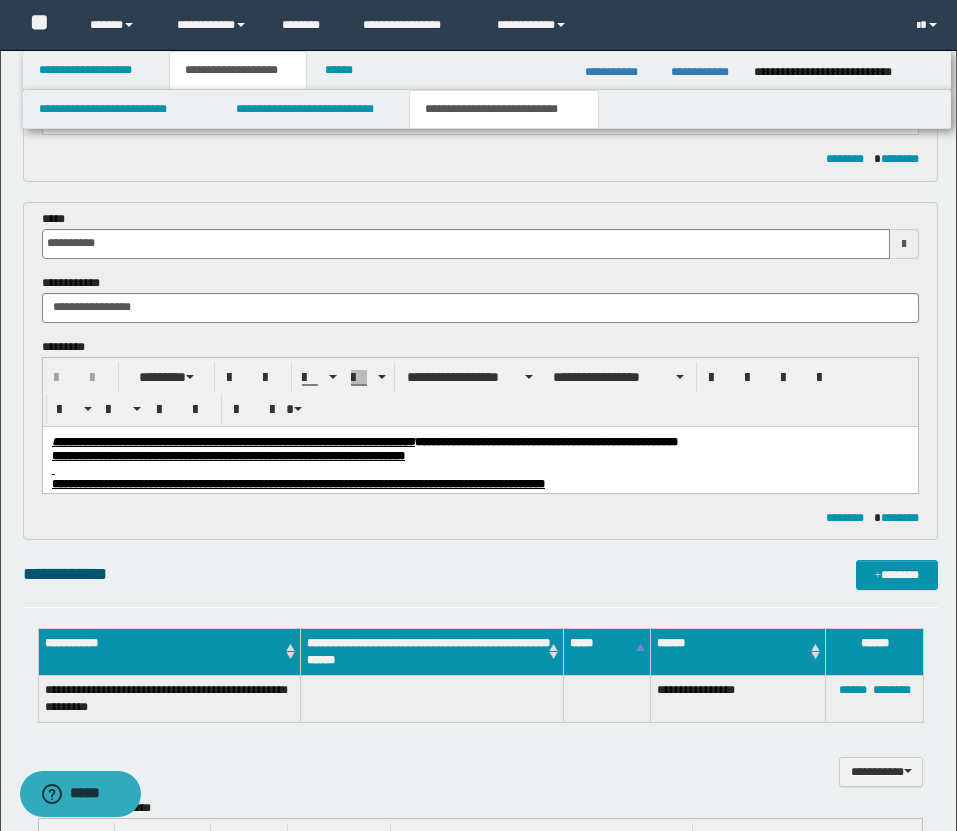 click at bounding box center [479, 469] 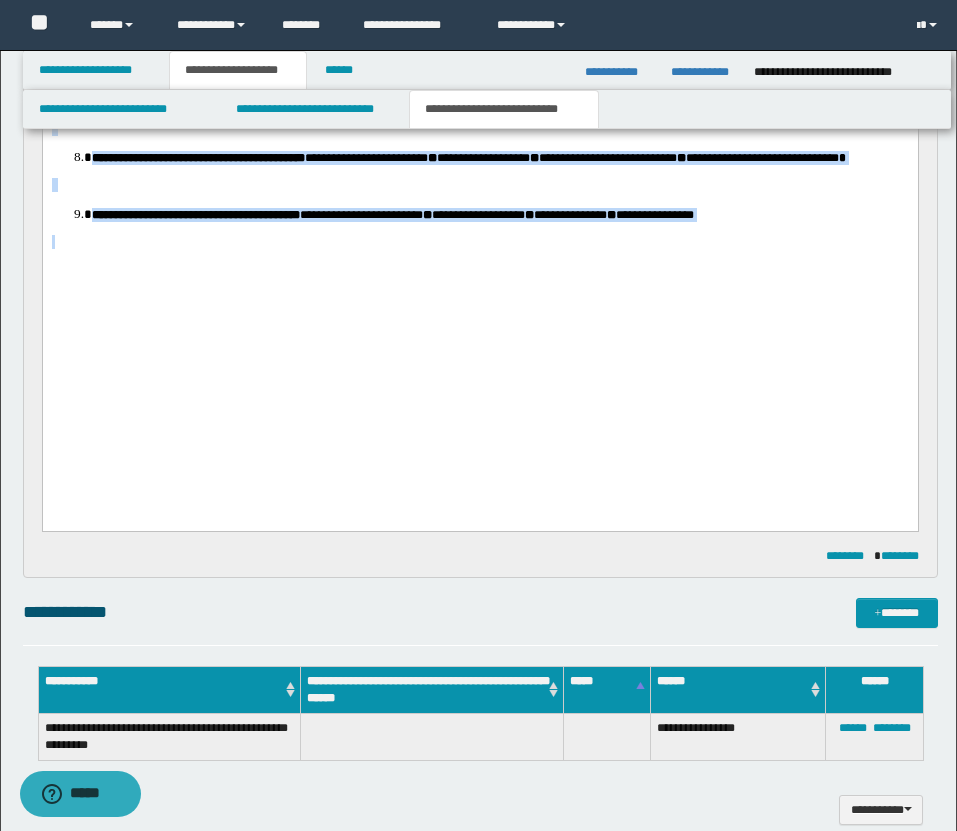 scroll, scrollTop: 3714, scrollLeft: 0, axis: vertical 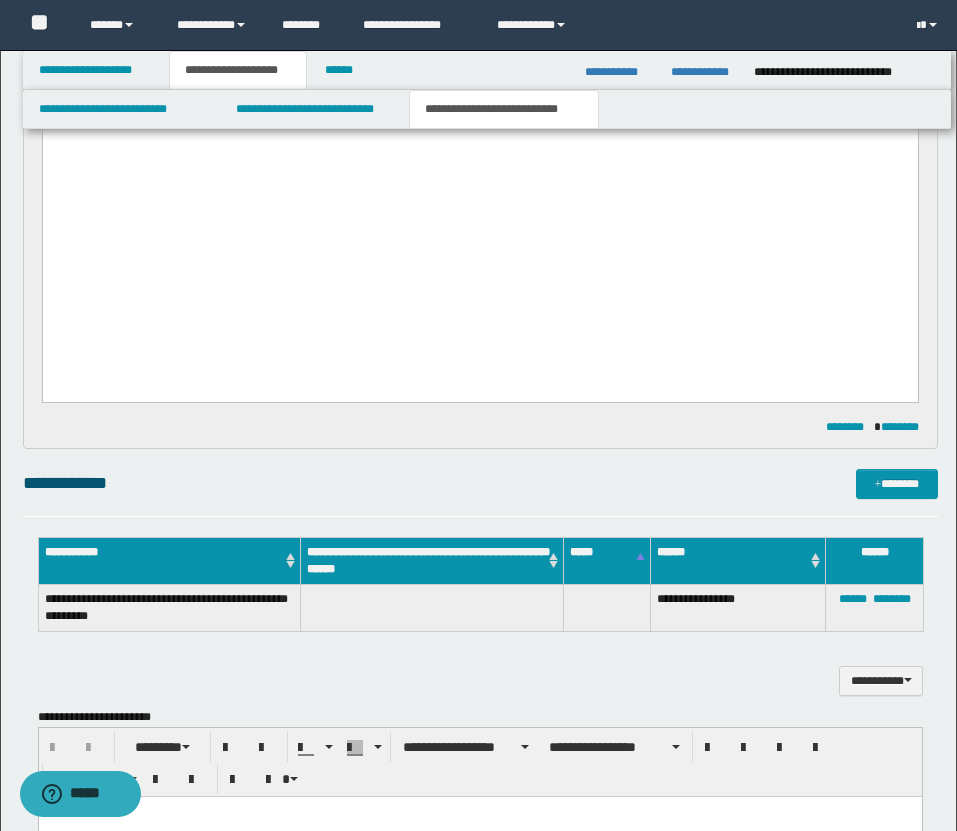 drag, startPoint x: 53, startPoint y: -1333, endPoint x: 477, endPoint y: 376, distance: 1760.8114 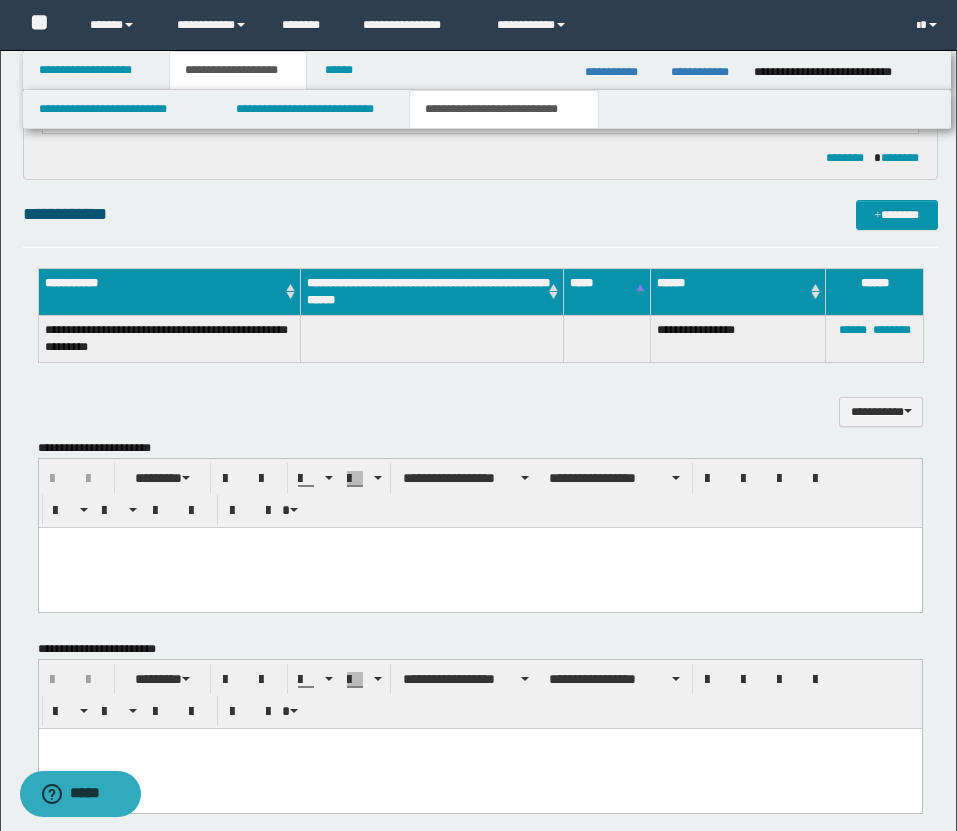 scroll, scrollTop: 3350, scrollLeft: 0, axis: vertical 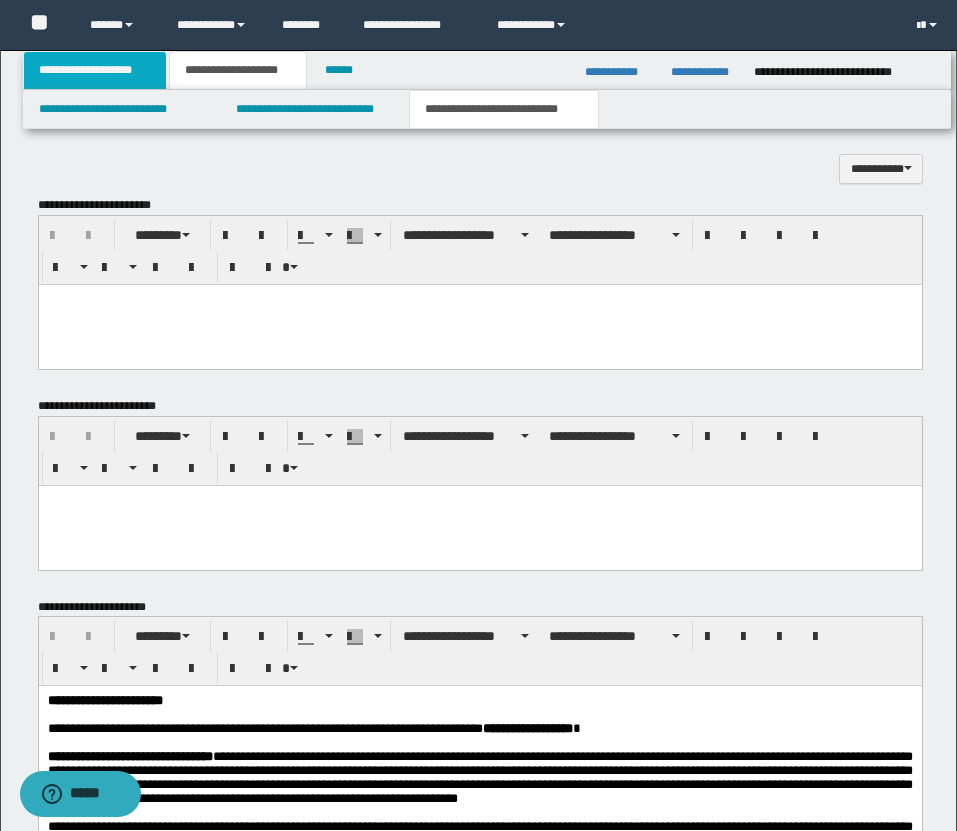 click on "**********" at bounding box center [95, 70] 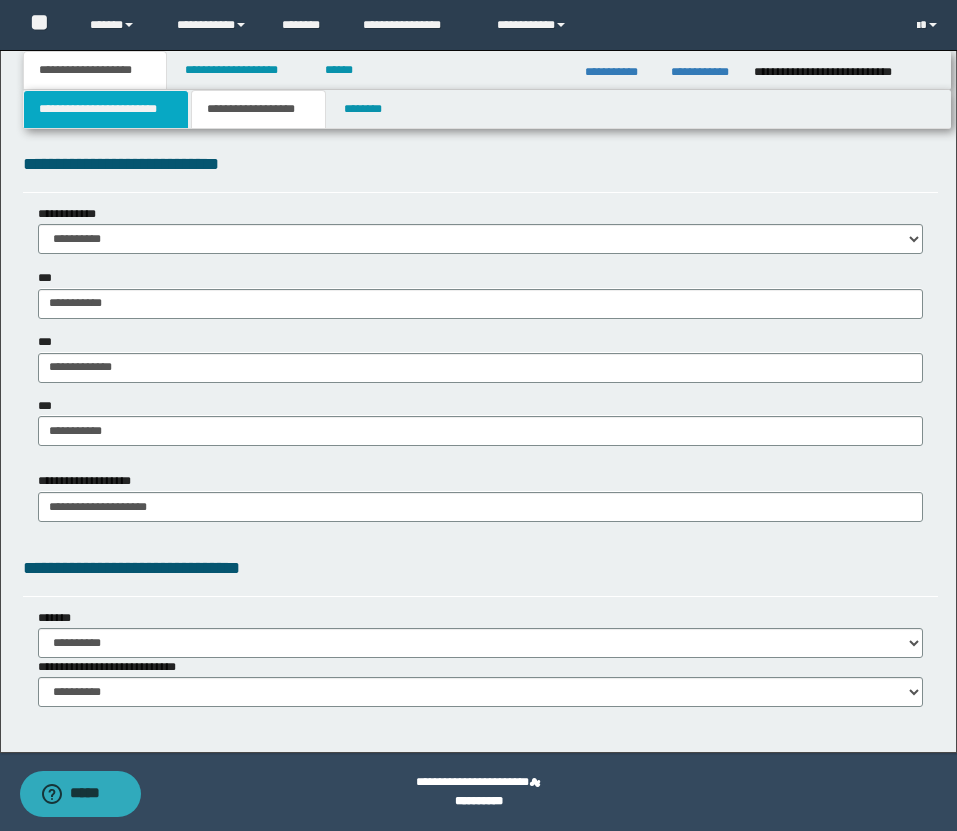 click on "**********" at bounding box center (106, 109) 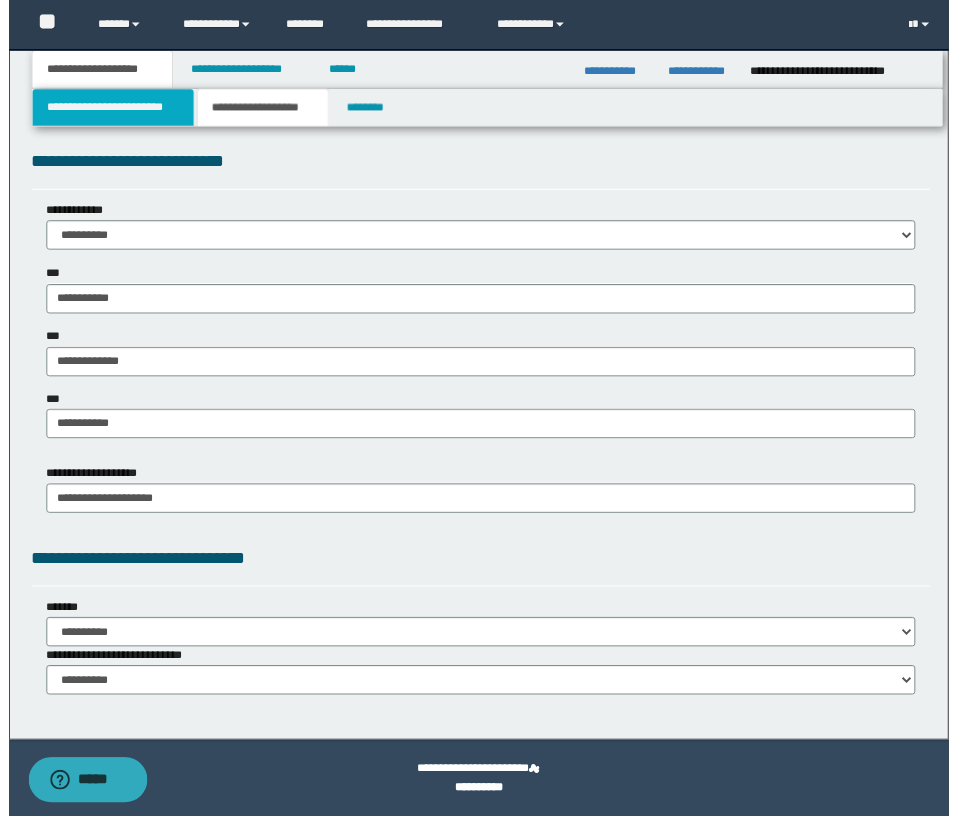 scroll, scrollTop: 976, scrollLeft: 0, axis: vertical 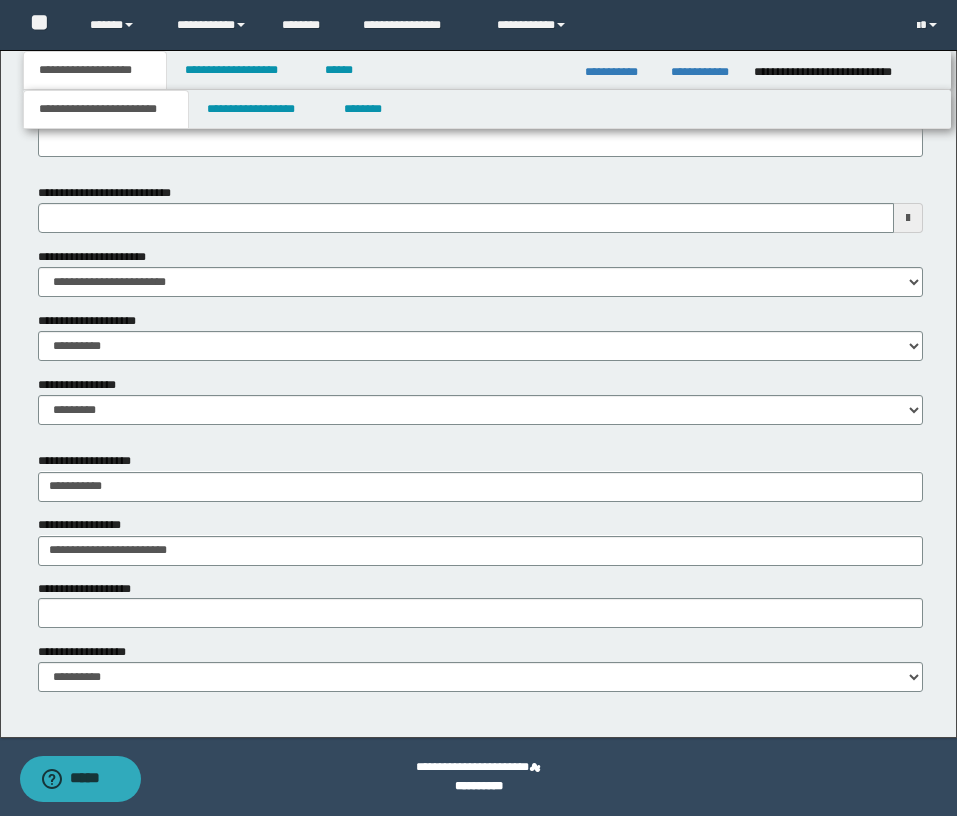 click at bounding box center [908, 218] 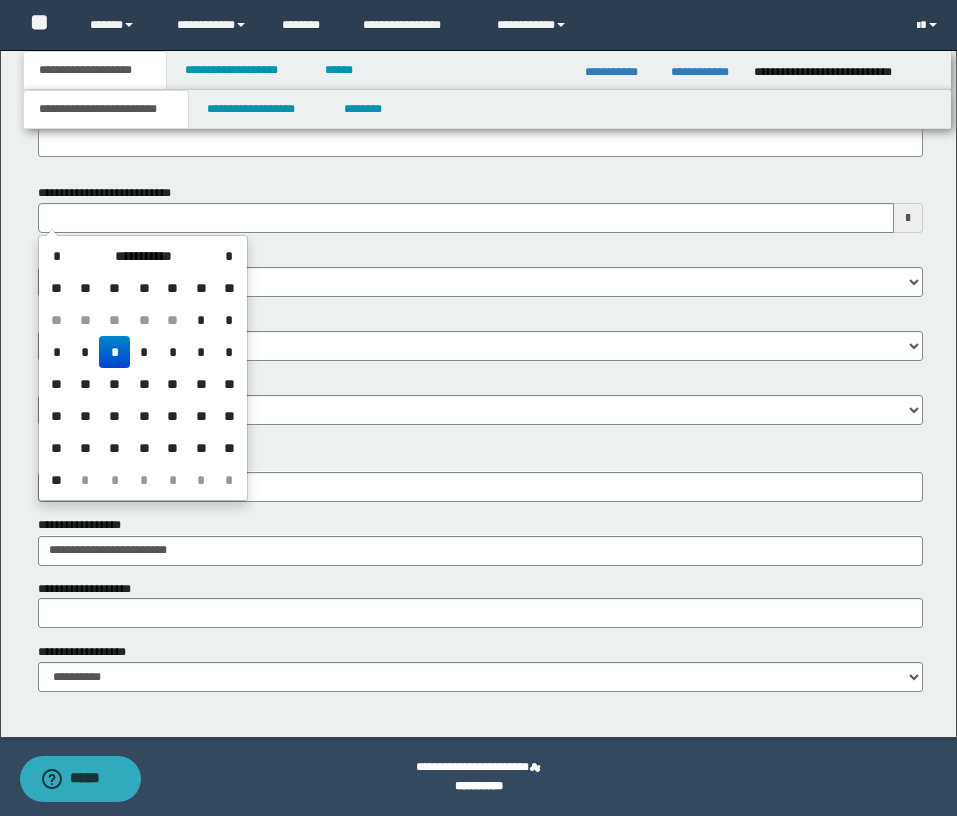 click on "*" at bounding box center (114, 352) 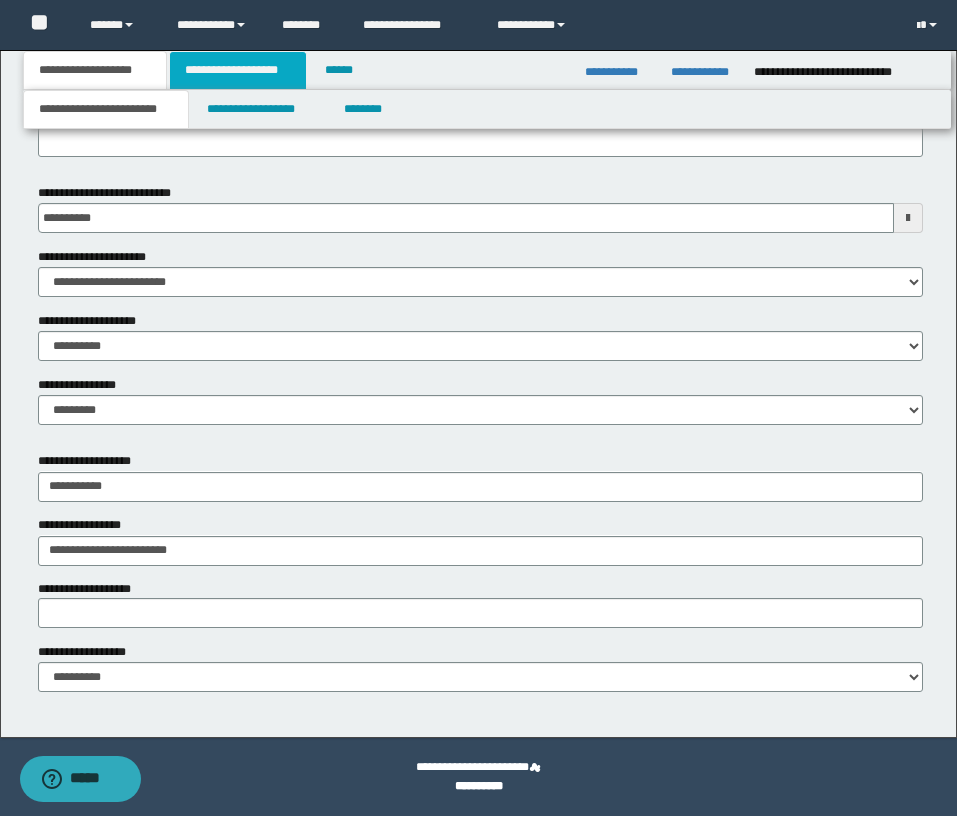 click on "**********" at bounding box center [238, 70] 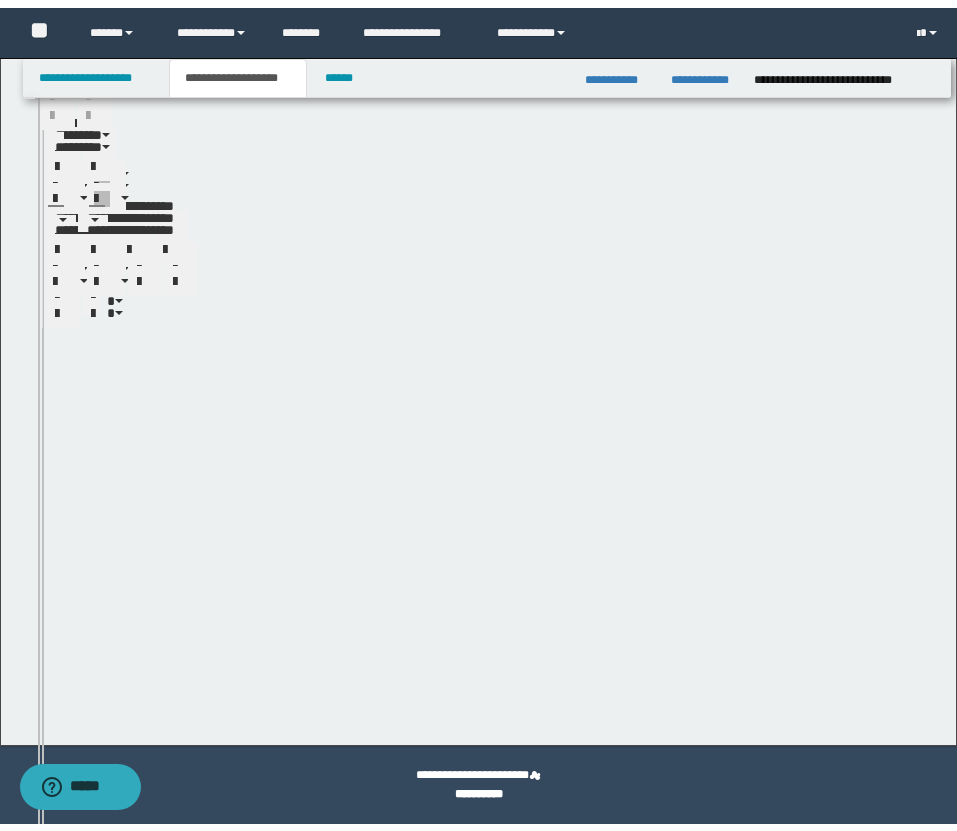 scroll, scrollTop: 961, scrollLeft: 0, axis: vertical 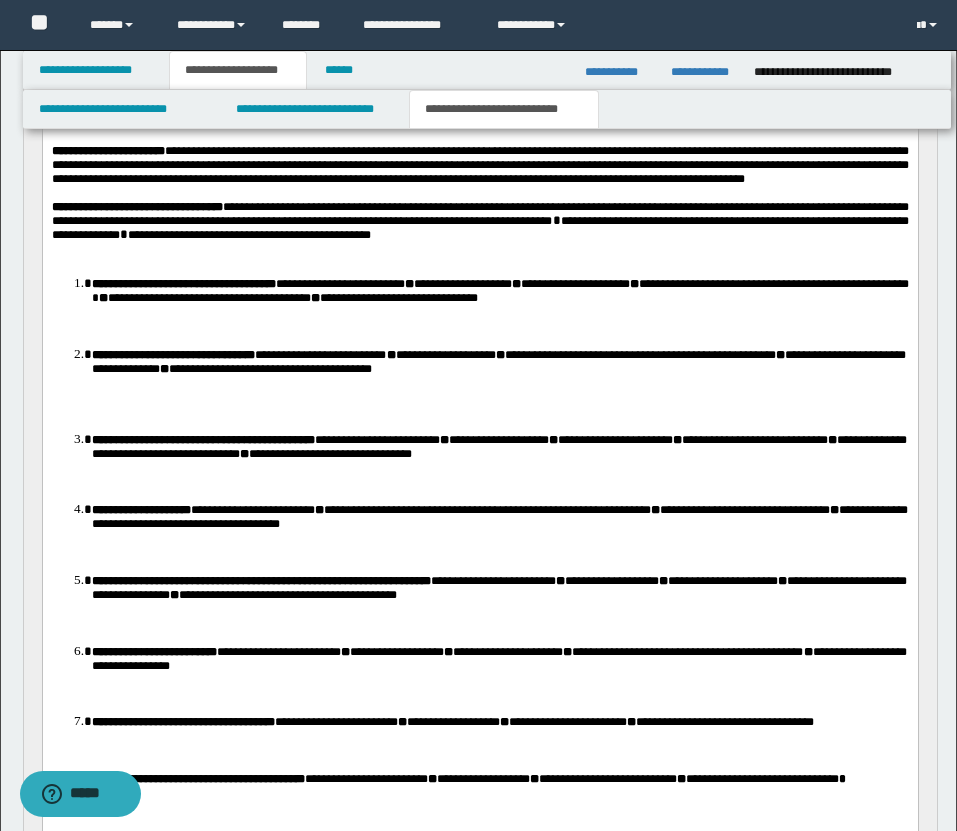 click on "**********" at bounding box center [504, 109] 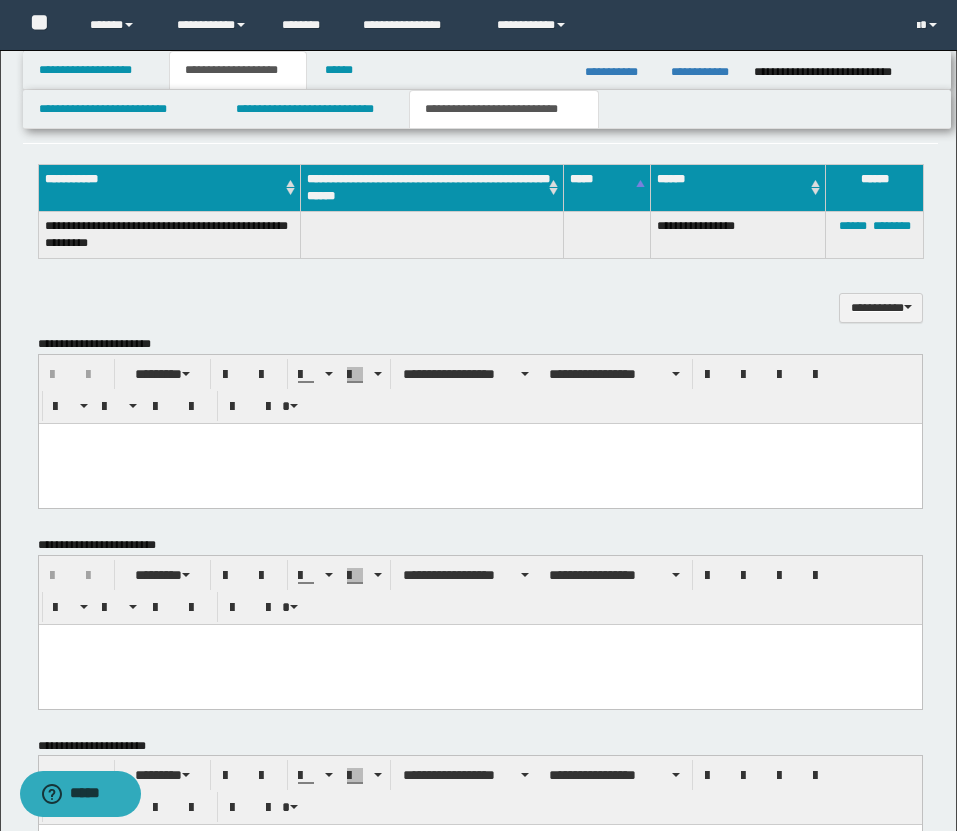 scroll, scrollTop: 3208, scrollLeft: 0, axis: vertical 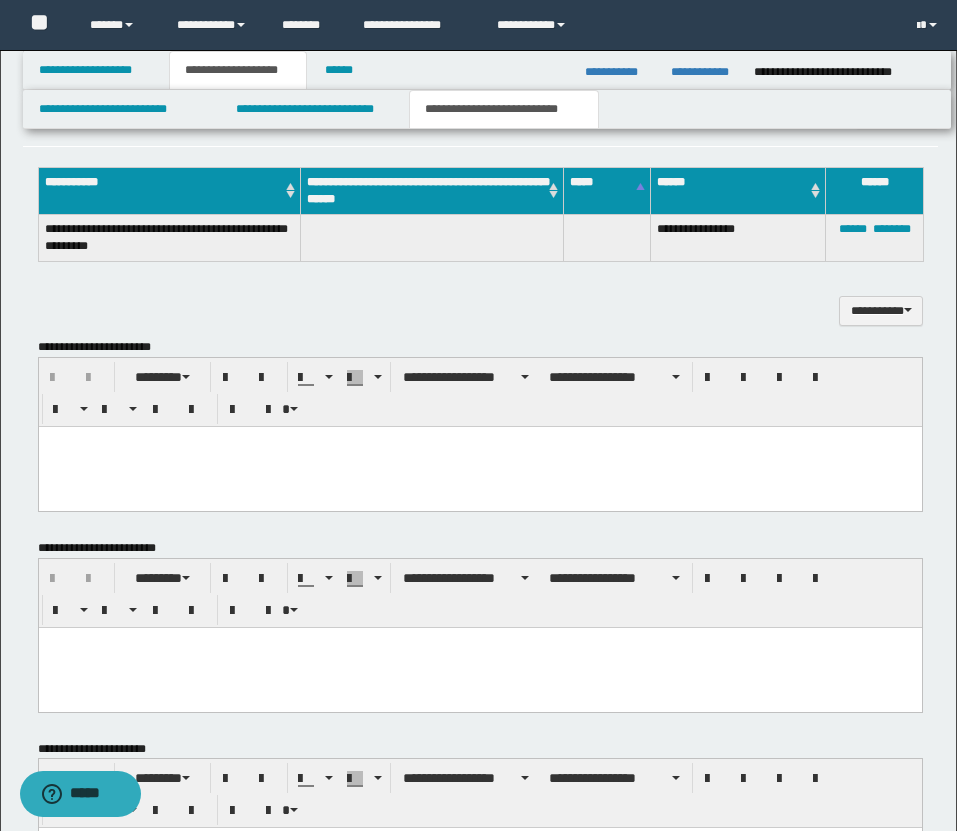 click at bounding box center [479, 441] 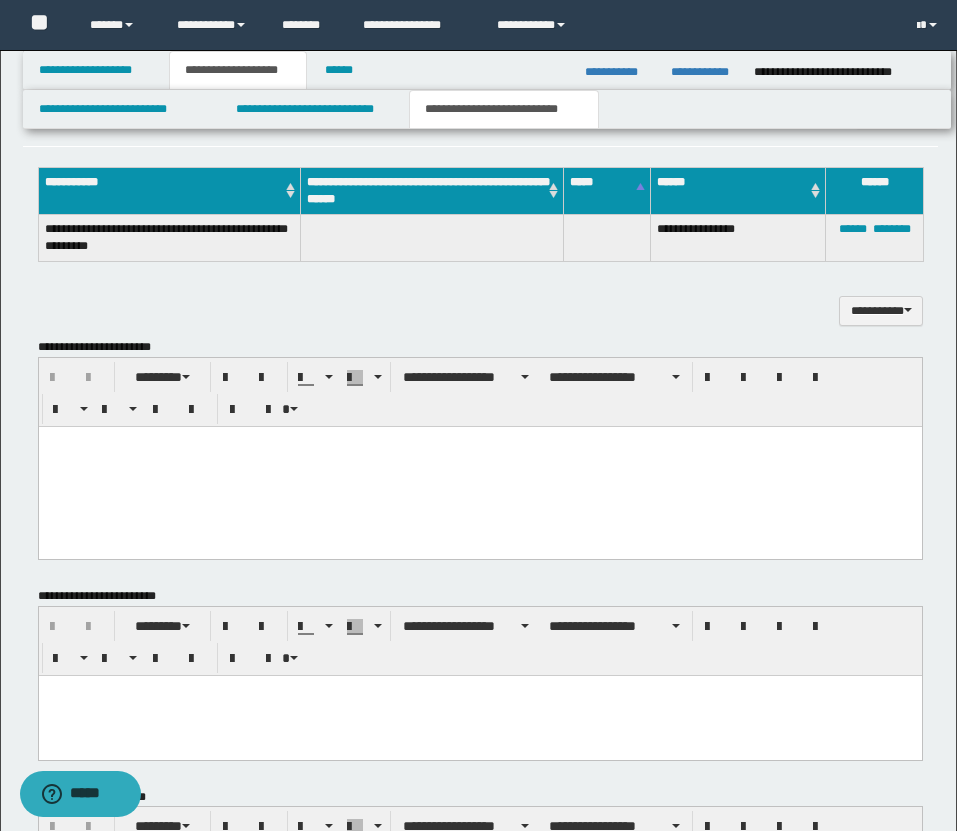 click at bounding box center [479, 441] 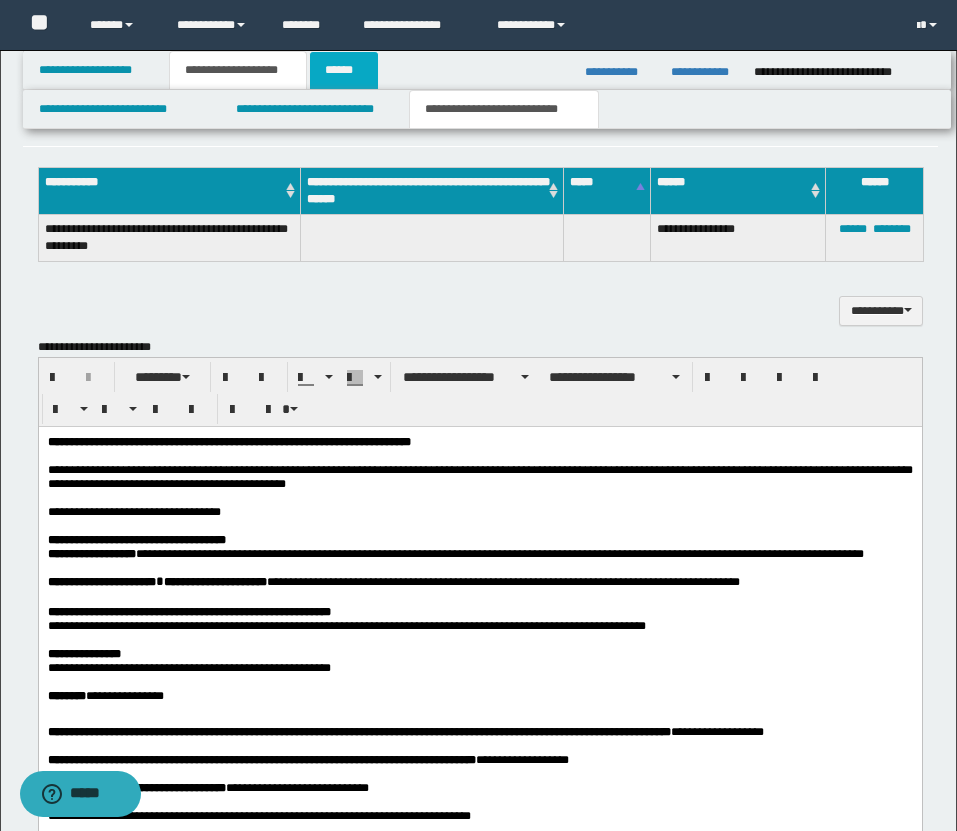 click on "******" at bounding box center [344, 70] 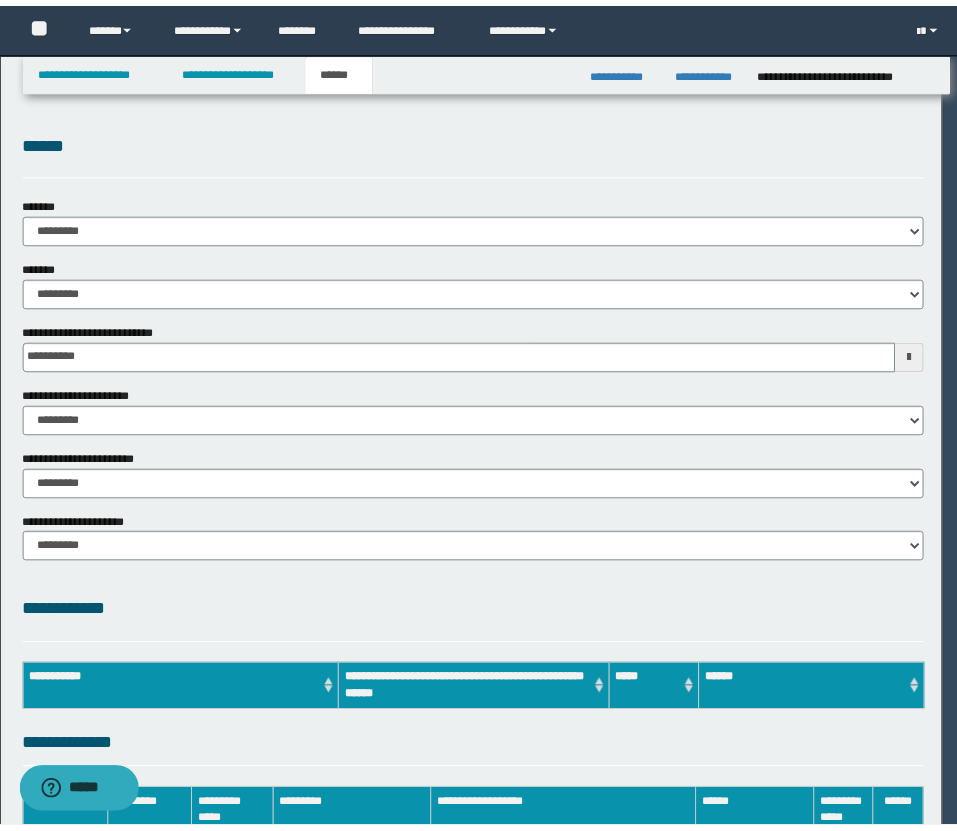 scroll, scrollTop: 0, scrollLeft: 0, axis: both 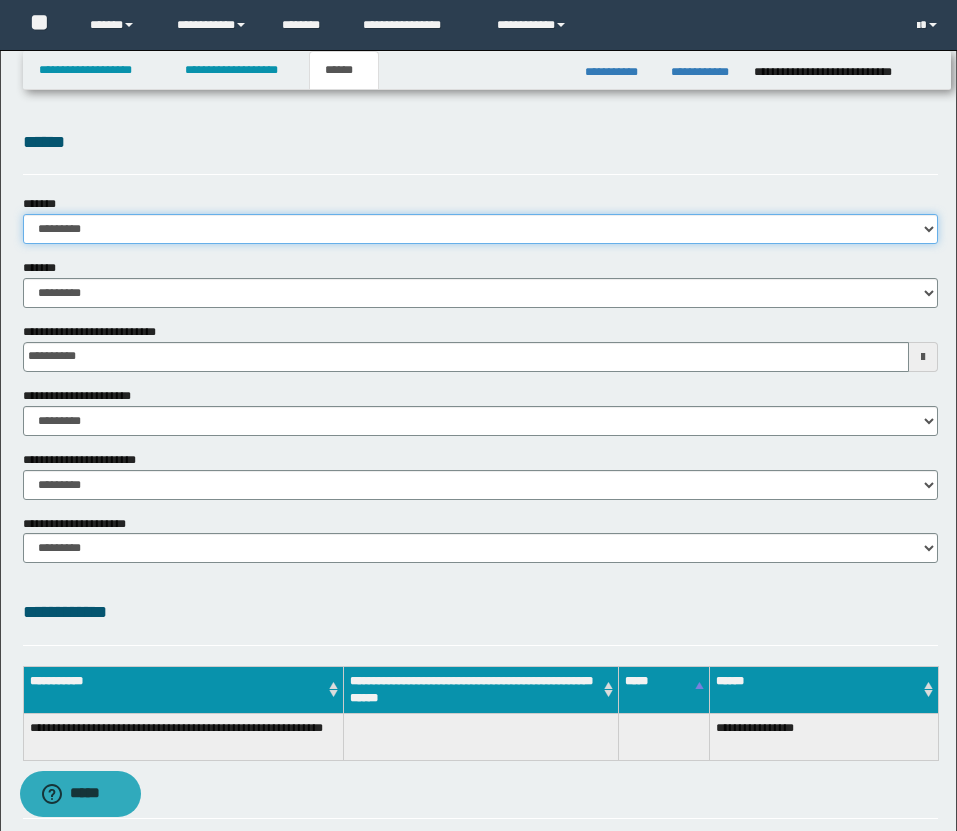 click on "**********" at bounding box center (480, 229) 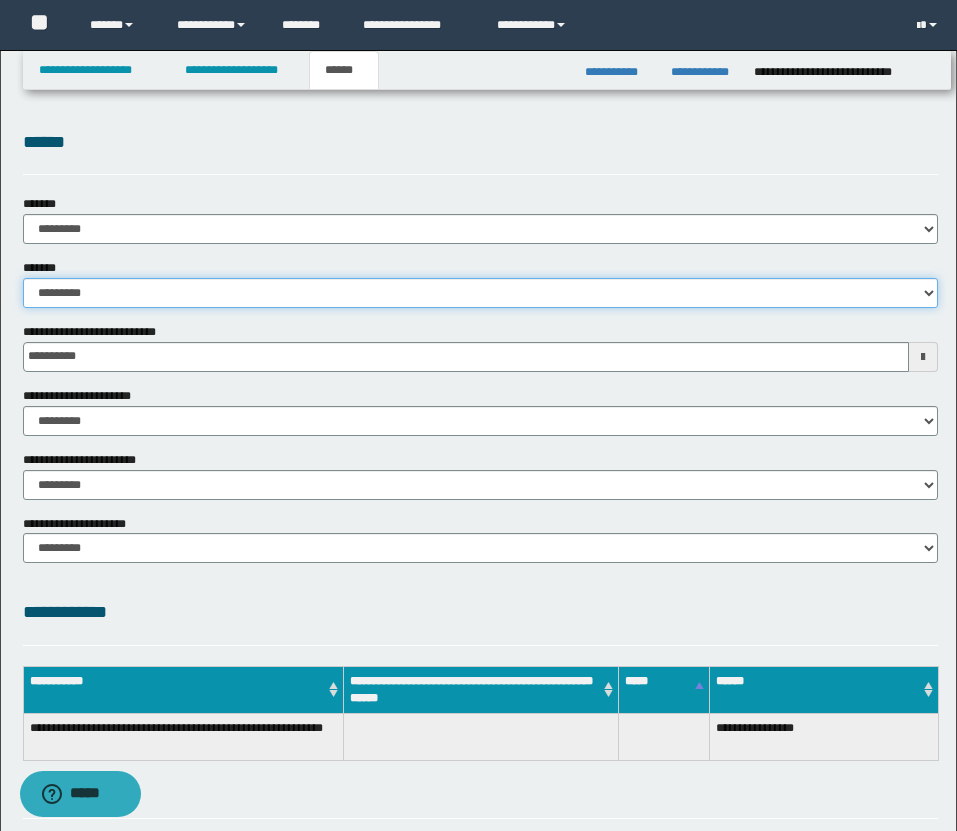click on "**********" at bounding box center (480, 293) 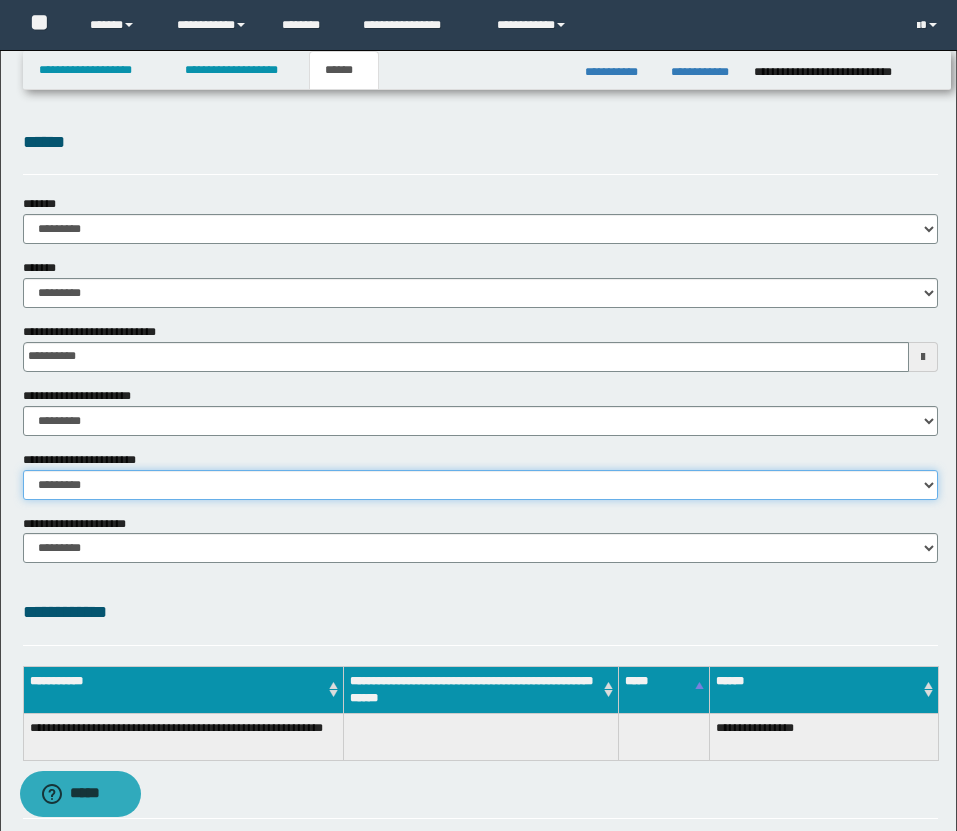 click on "*********
*********
*********" at bounding box center (480, 485) 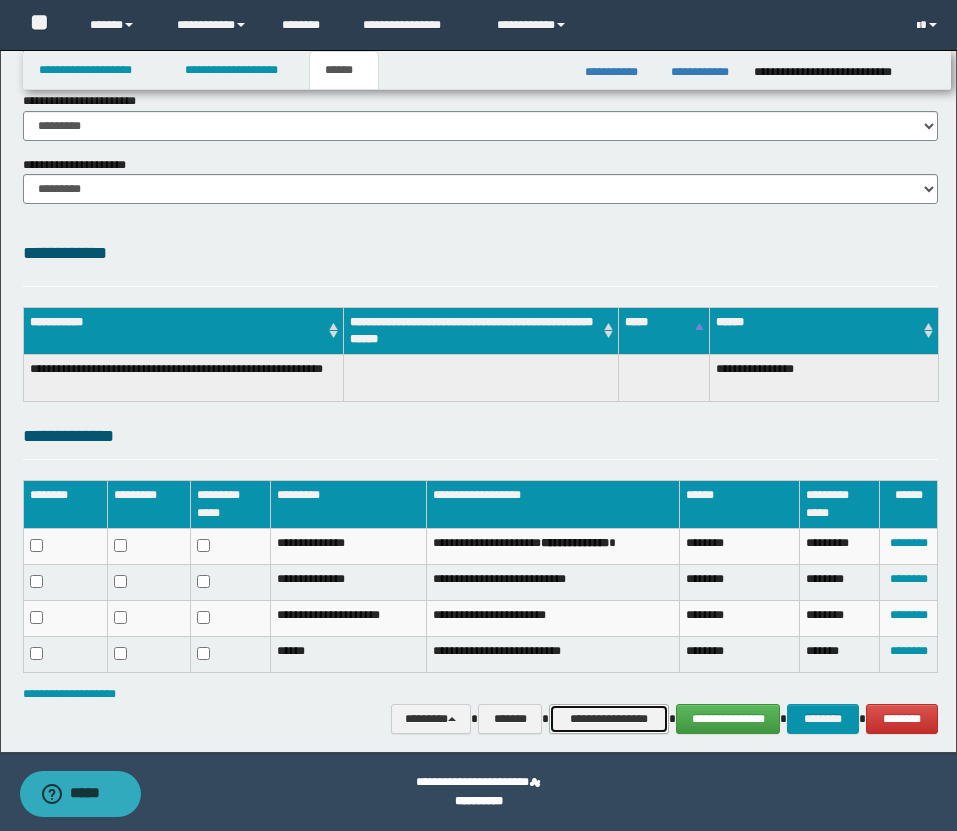 click on "**********" at bounding box center (609, 719) 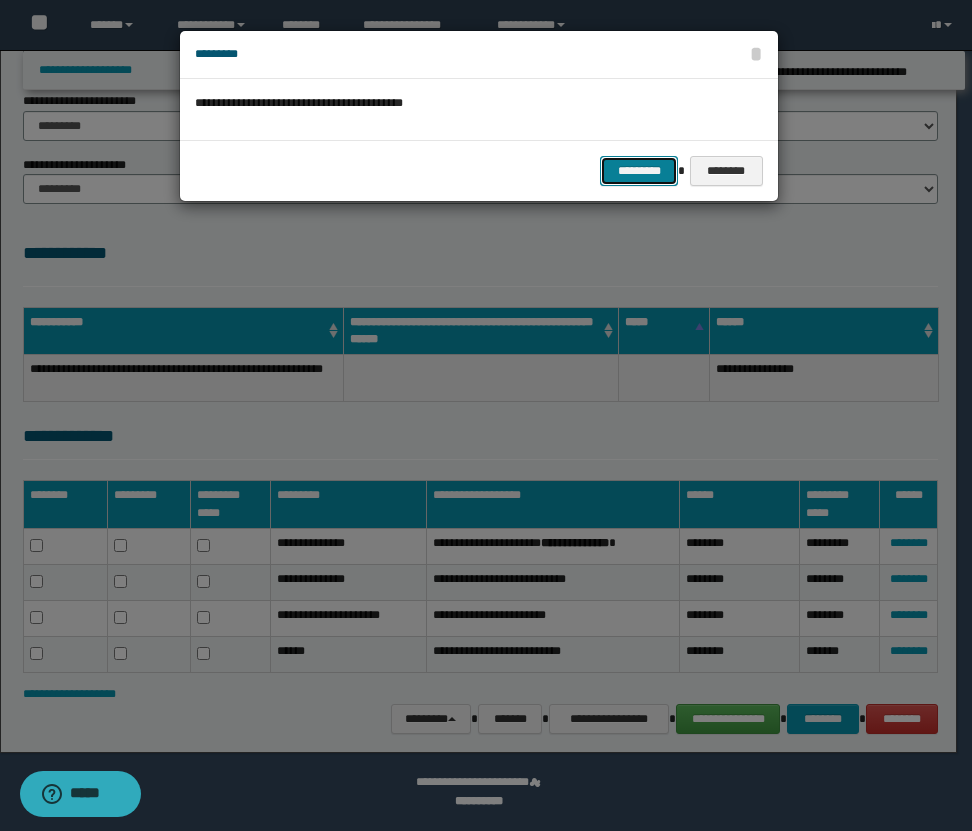 click on "*********" at bounding box center [639, 171] 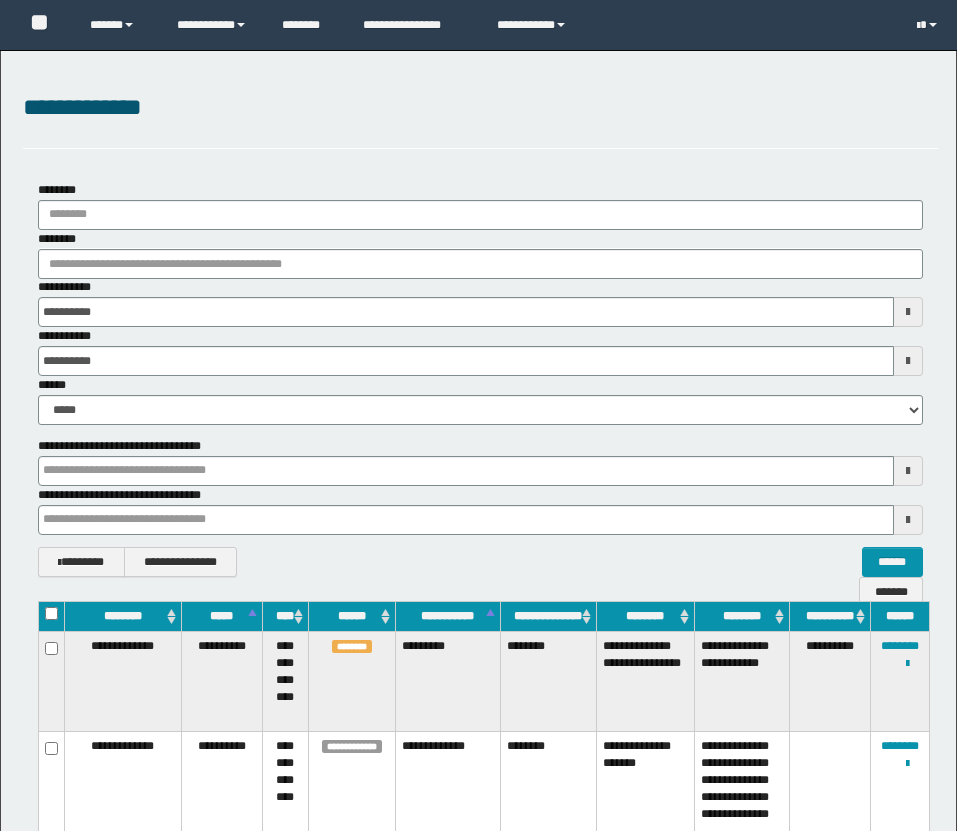 scroll, scrollTop: 380, scrollLeft: 0, axis: vertical 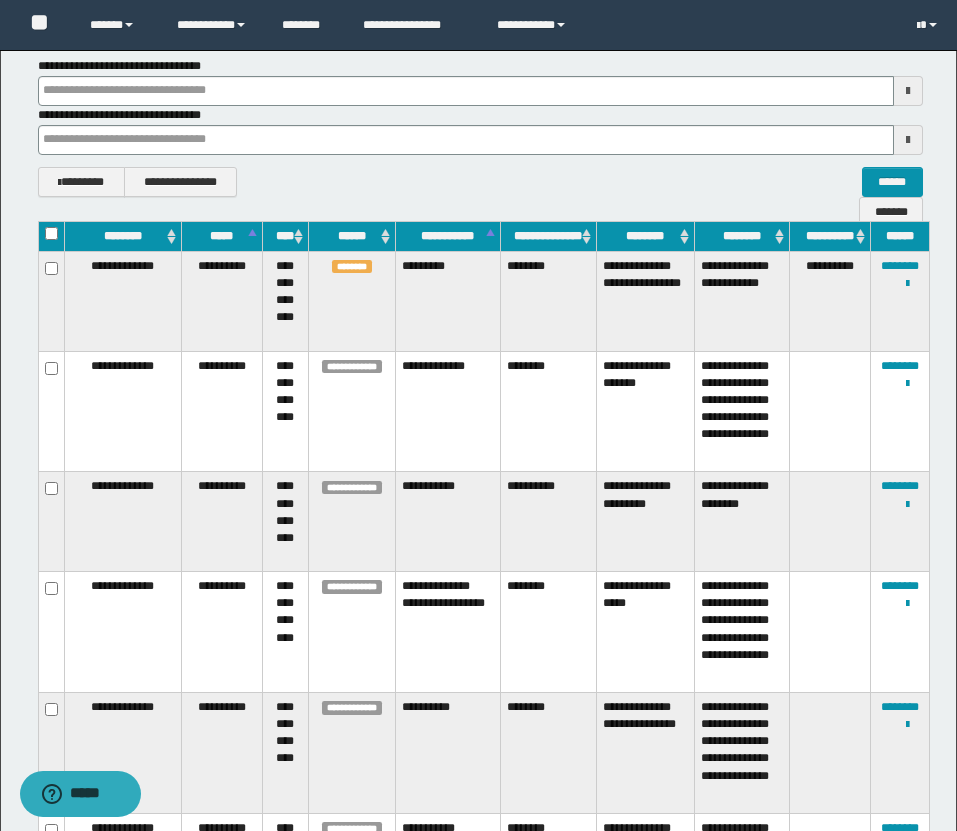 click on "**********" at bounding box center (447, 411) 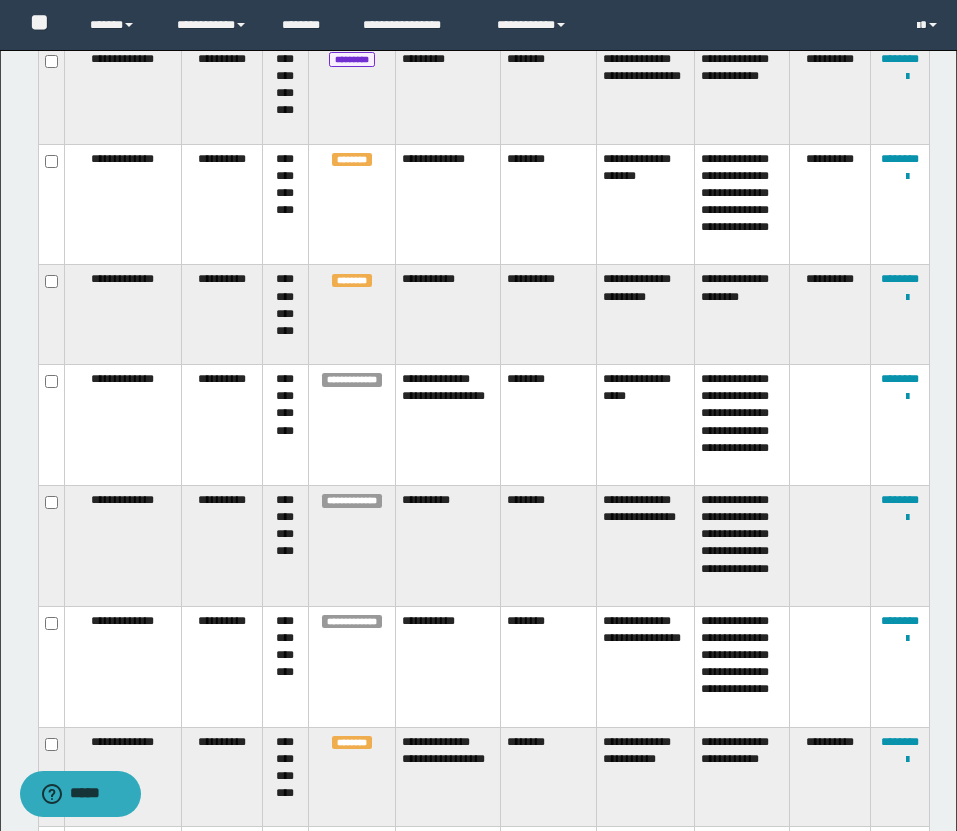 scroll, scrollTop: 585, scrollLeft: 0, axis: vertical 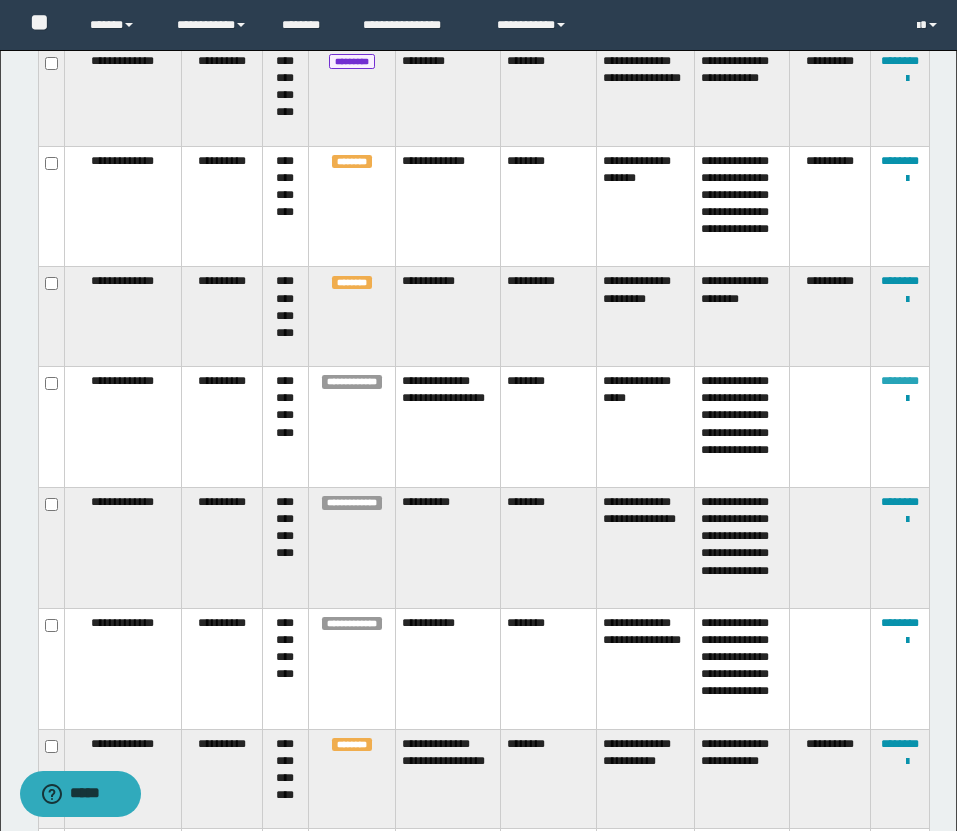 click on "********" at bounding box center [900, 381] 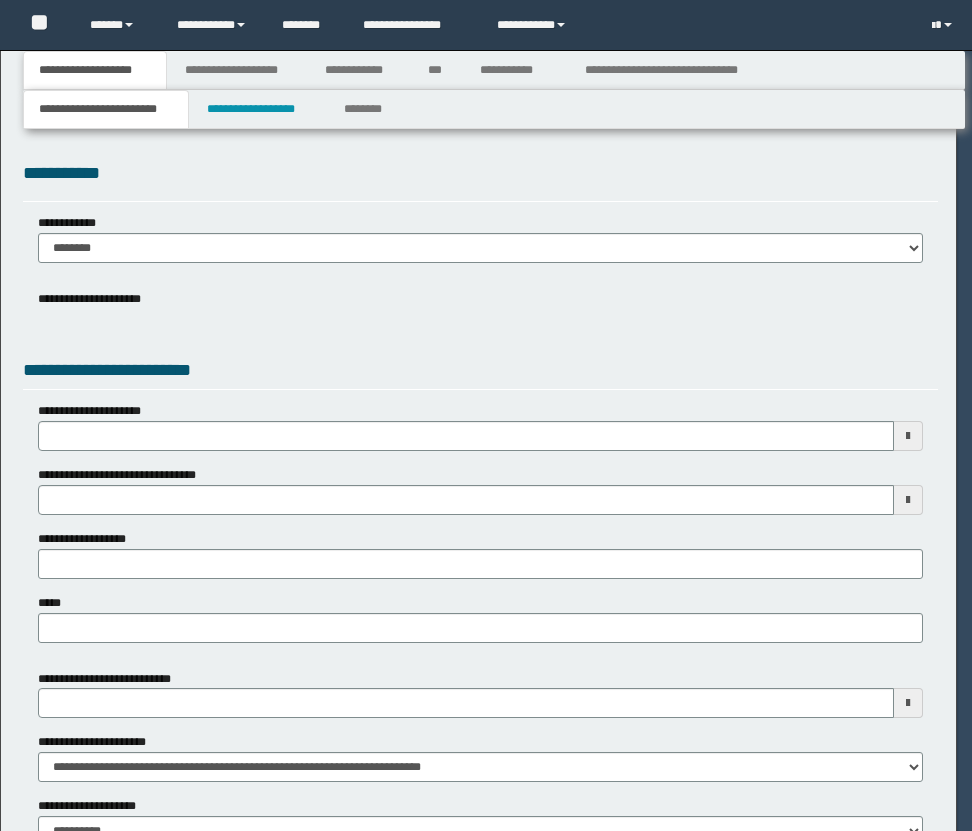 scroll, scrollTop: 0, scrollLeft: 0, axis: both 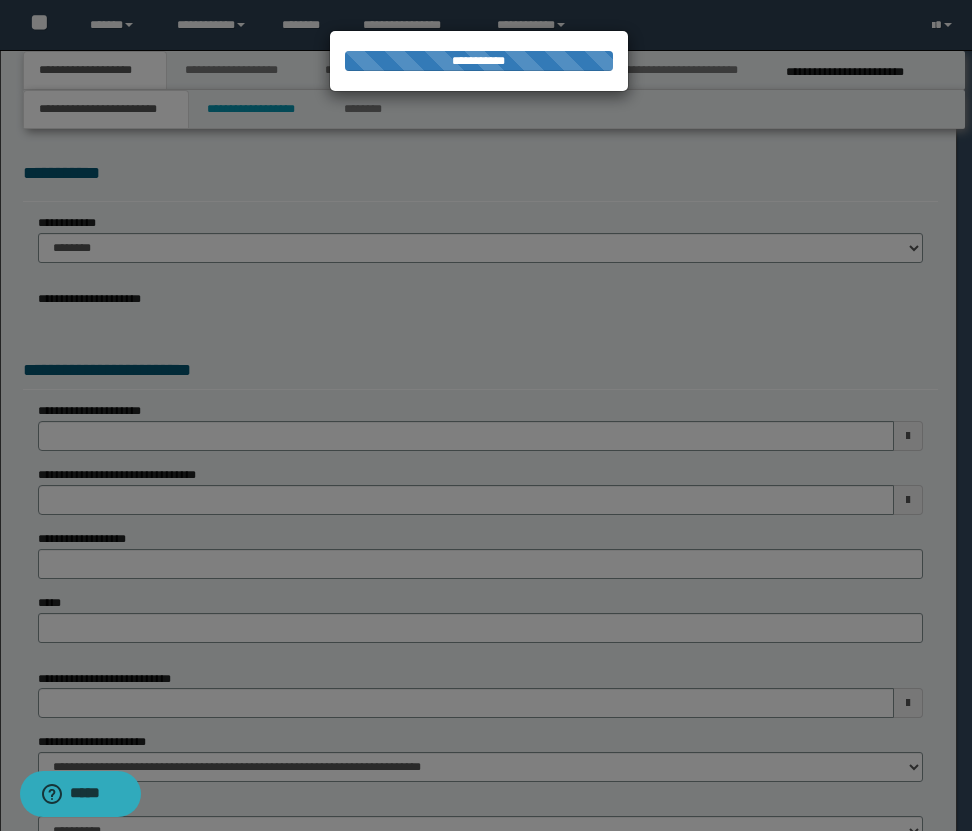 select on "*" 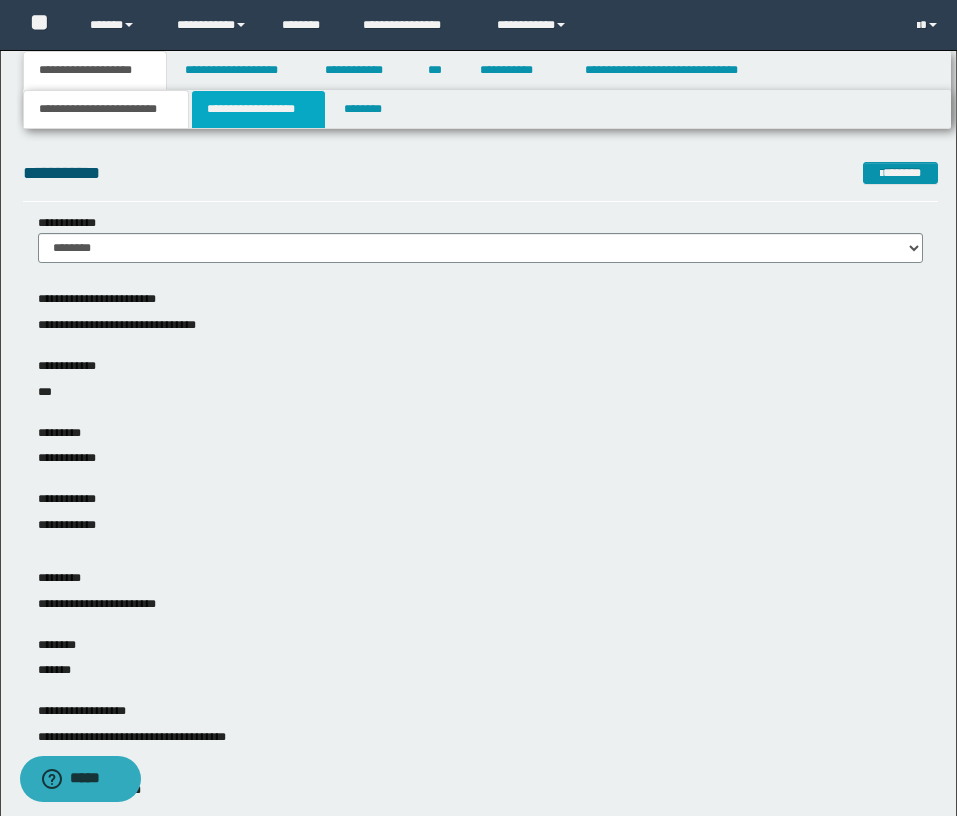 click on "**********" at bounding box center [258, 109] 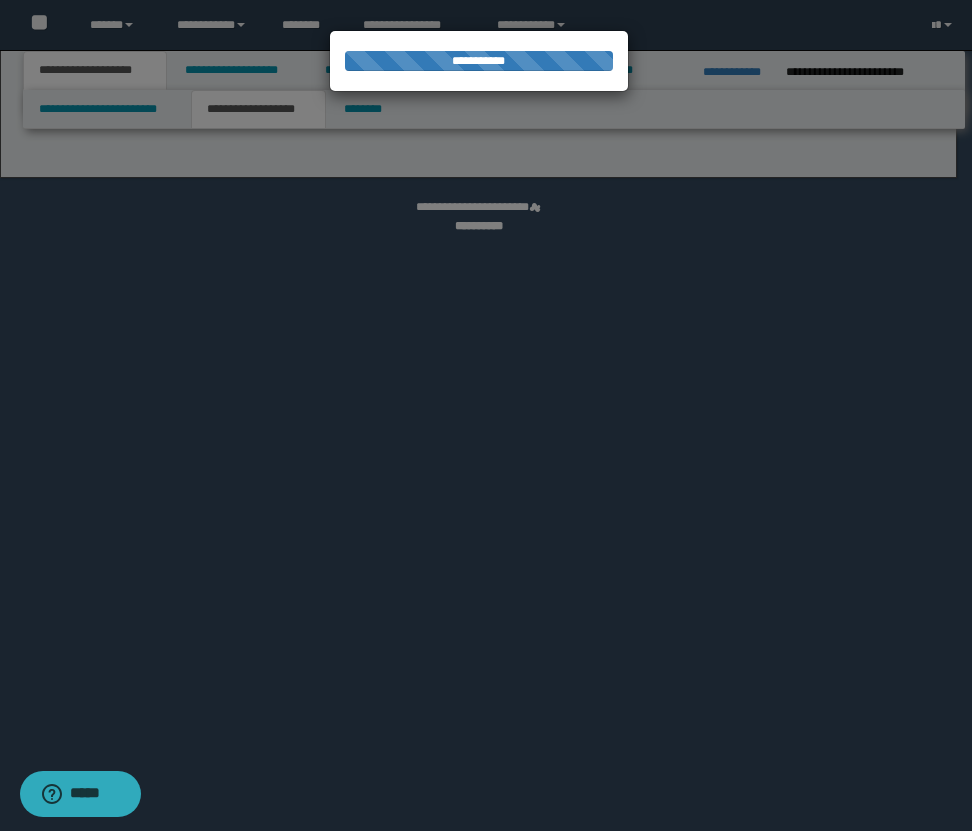 select on "*" 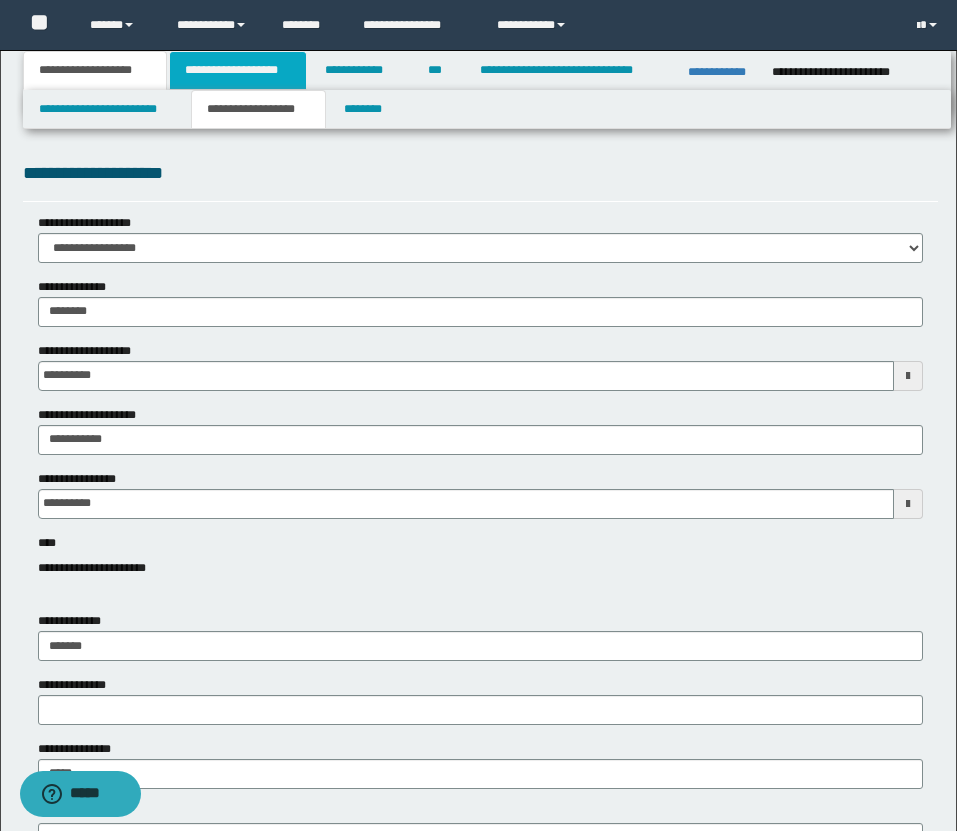 click on "**********" at bounding box center (238, 70) 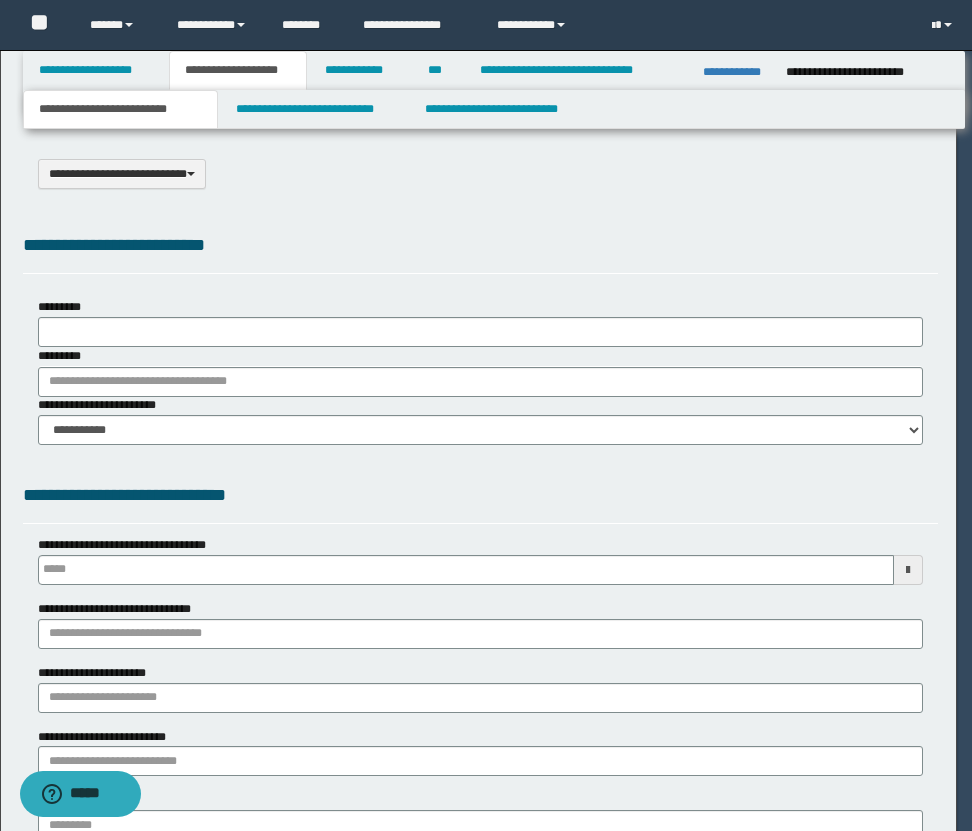 select on "*" 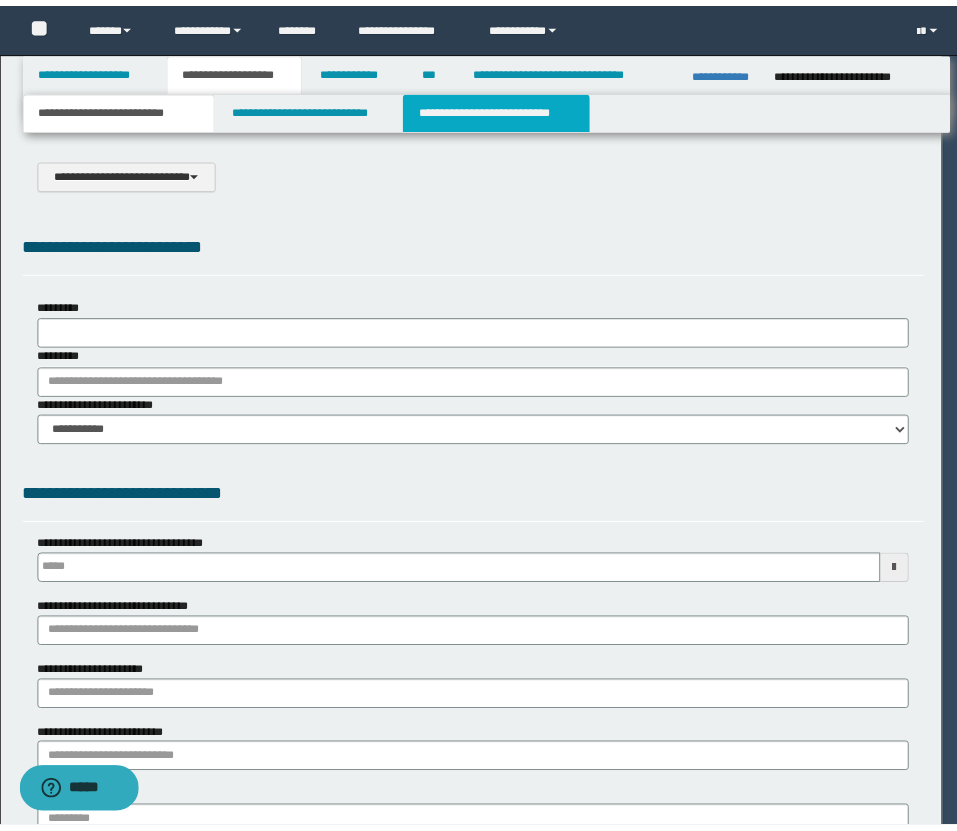 scroll, scrollTop: 0, scrollLeft: 0, axis: both 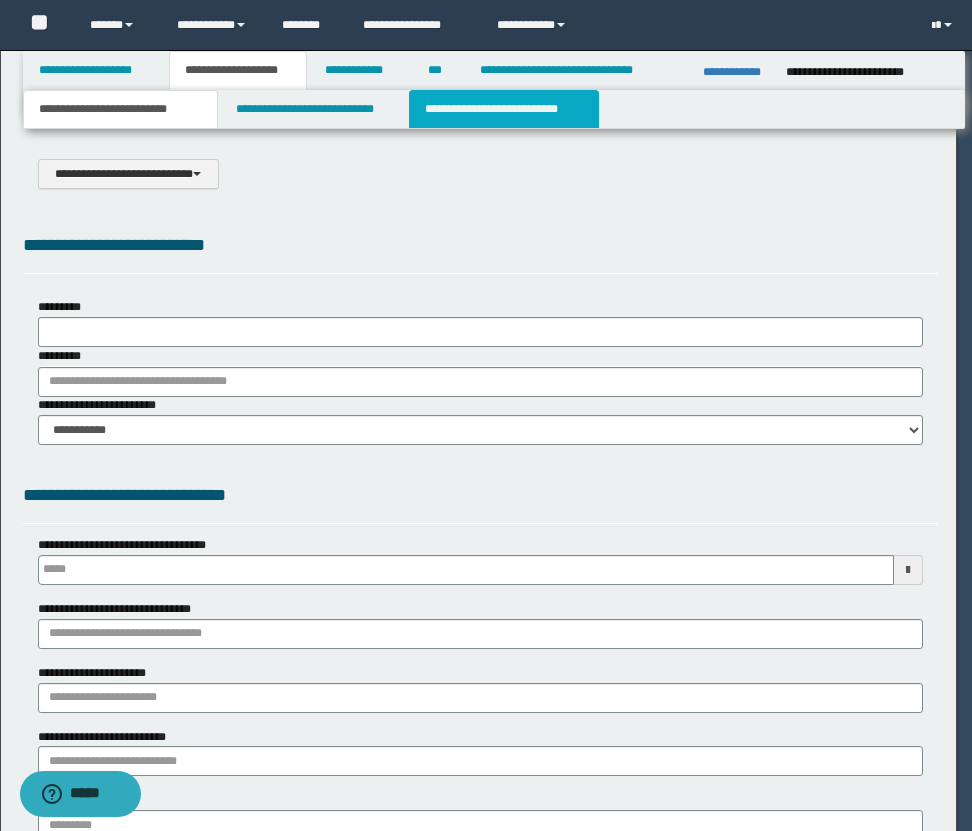 click on "**********" at bounding box center [504, 109] 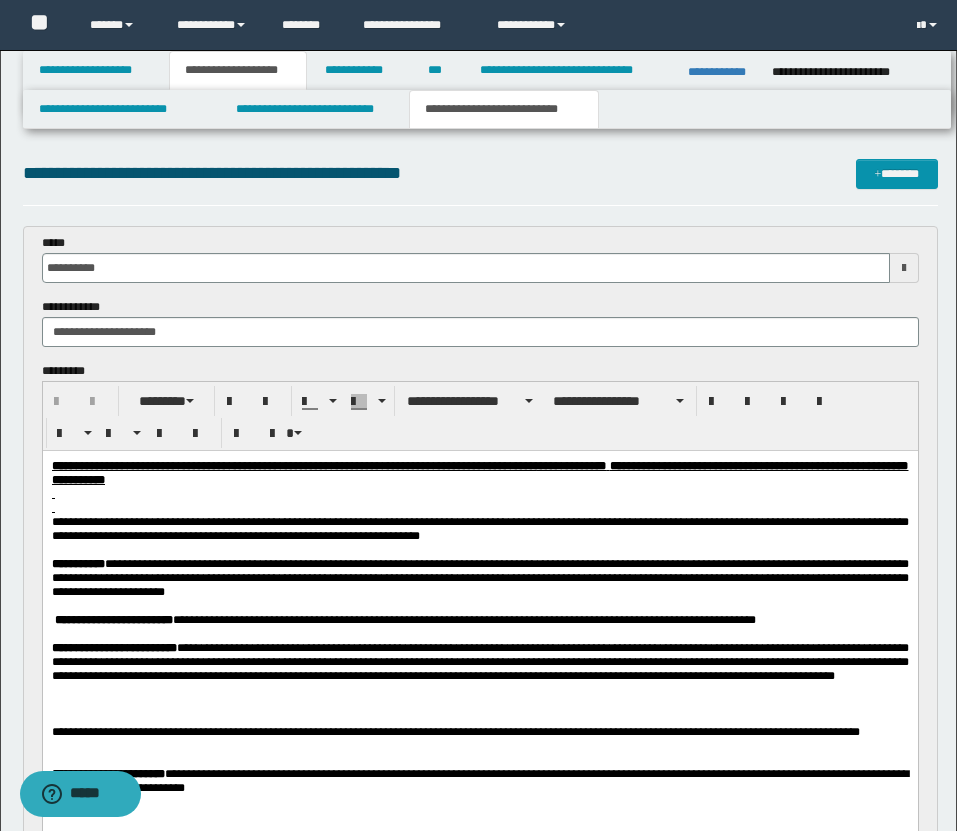 scroll, scrollTop: 0, scrollLeft: 0, axis: both 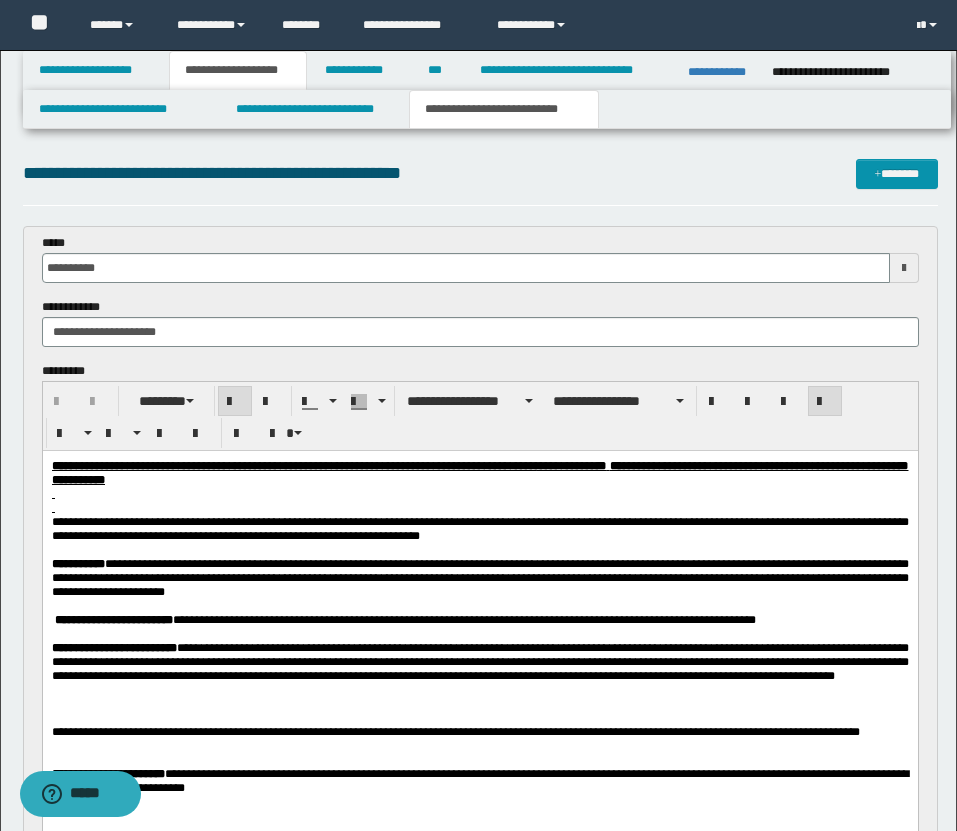 click on "**********" at bounding box center [479, 659] 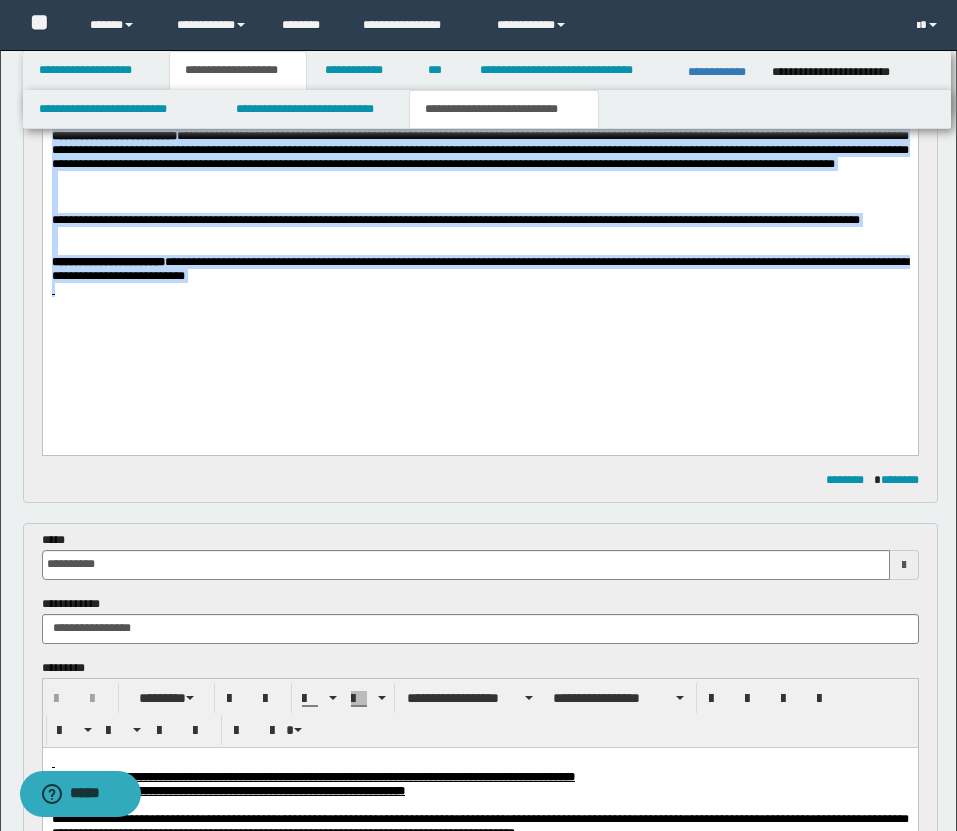 drag, startPoint x: 52, startPoint y: -48, endPoint x: 318, endPoint y: 546, distance: 650.8395 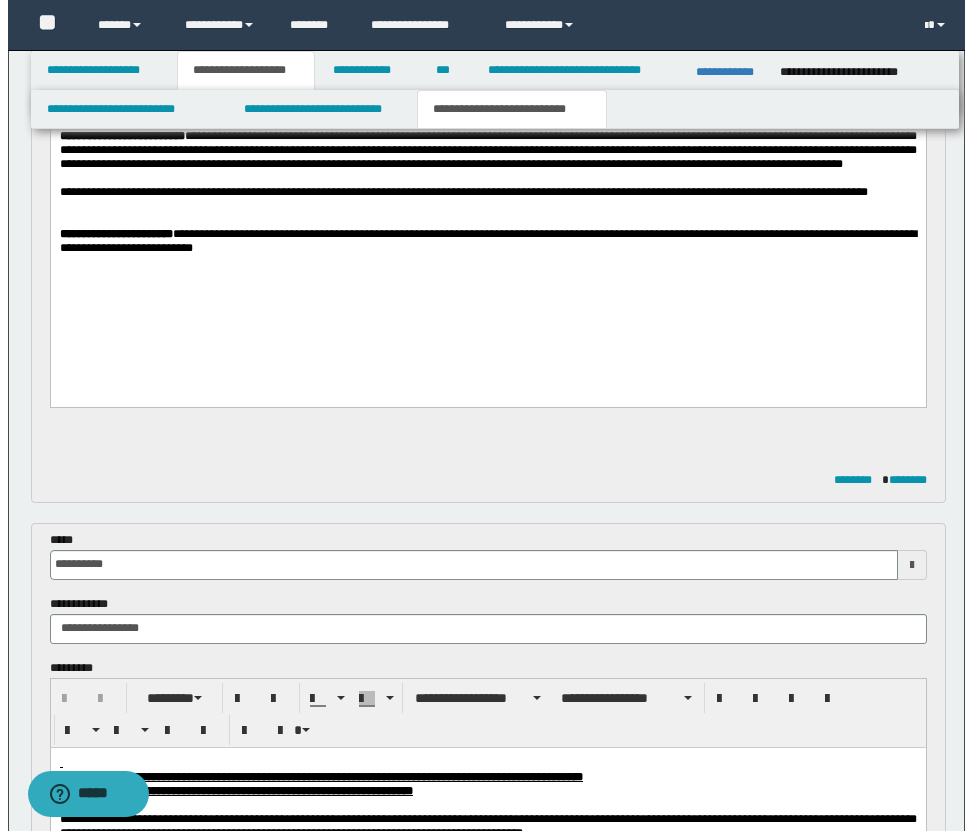 scroll, scrollTop: 452, scrollLeft: 0, axis: vertical 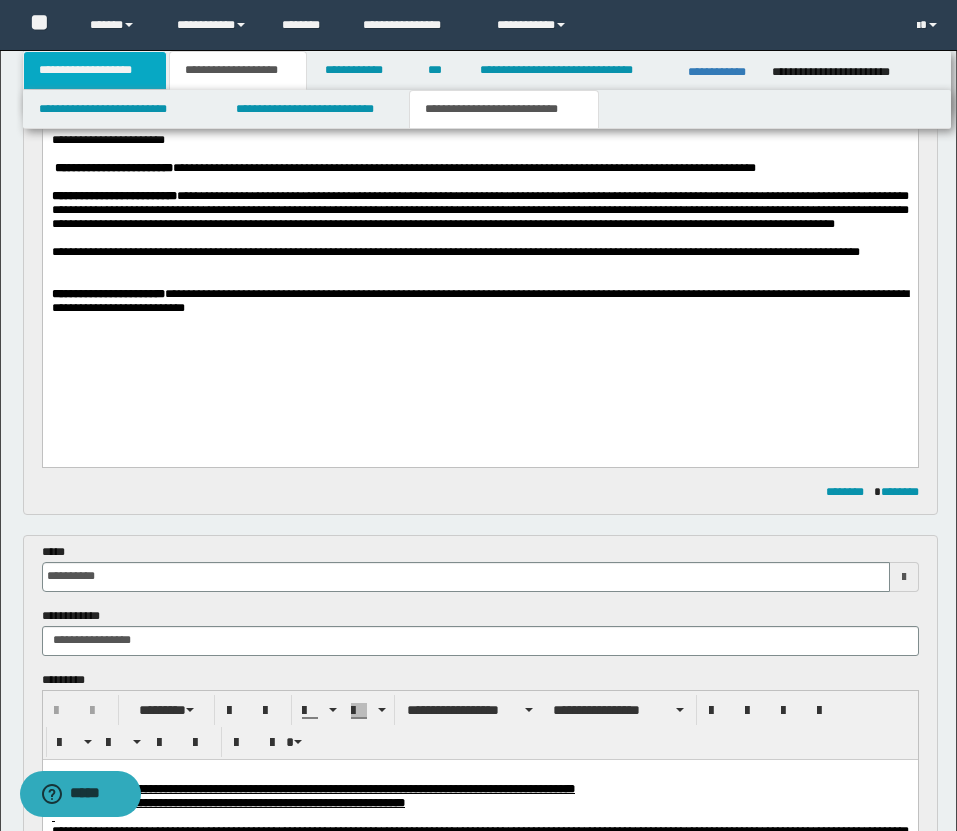 click on "**********" at bounding box center [95, 70] 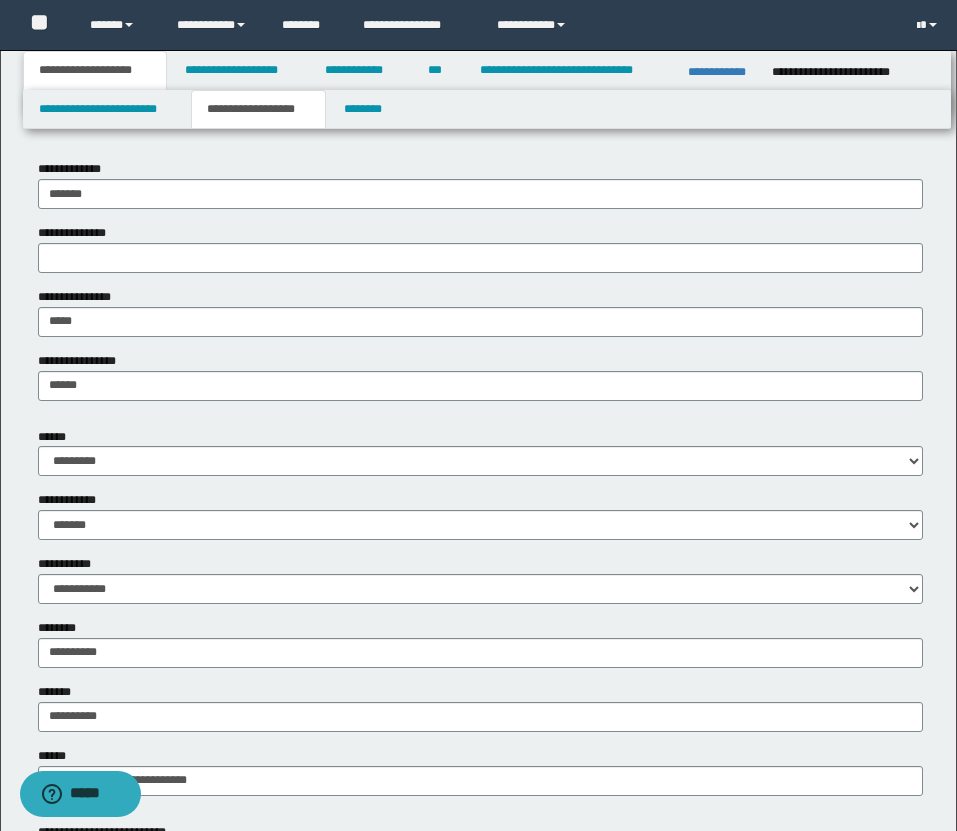 click on "**********" at bounding box center [258, 109] 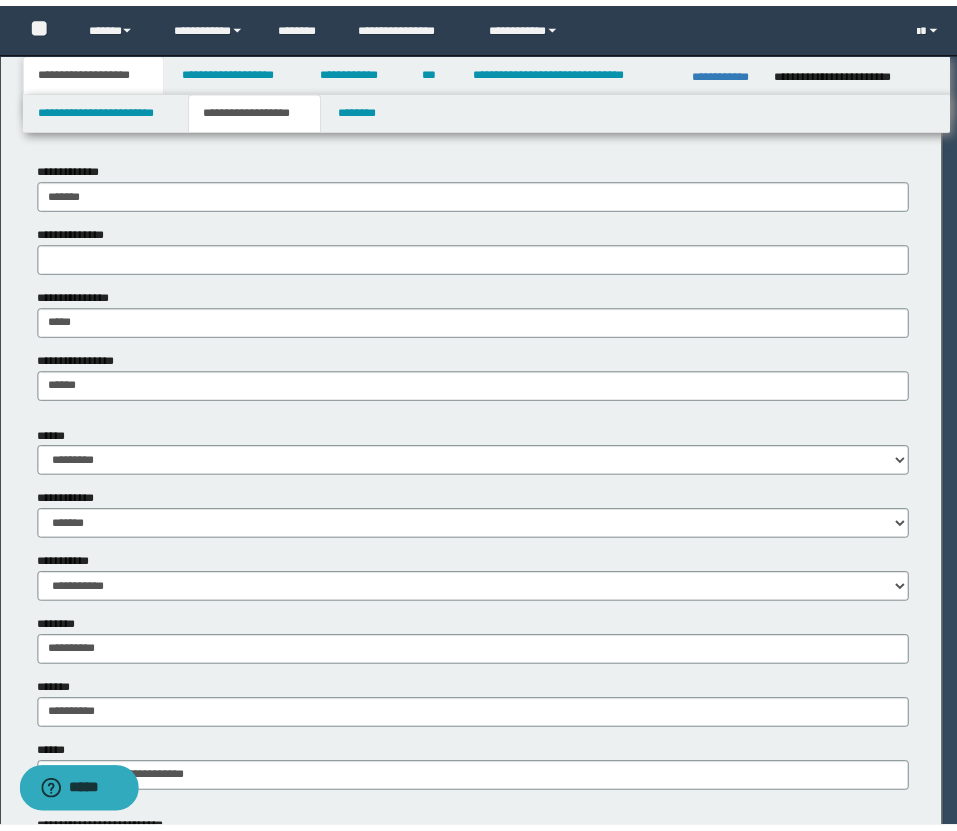 scroll, scrollTop: 0, scrollLeft: 0, axis: both 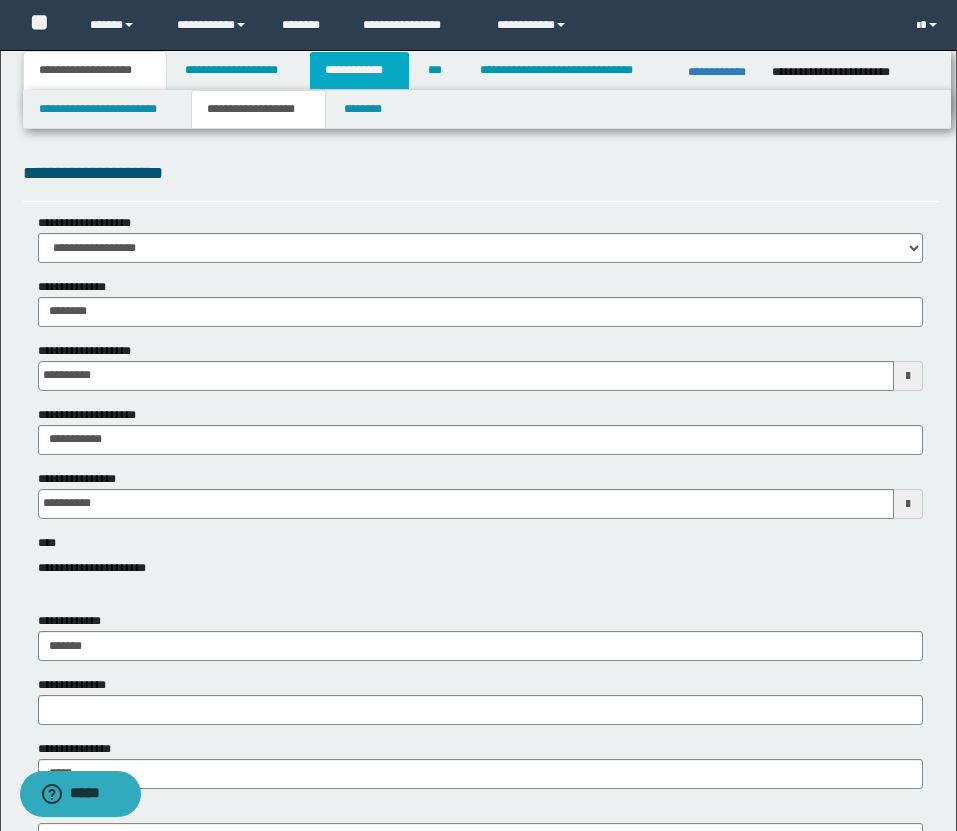 click on "**********" at bounding box center [359, 70] 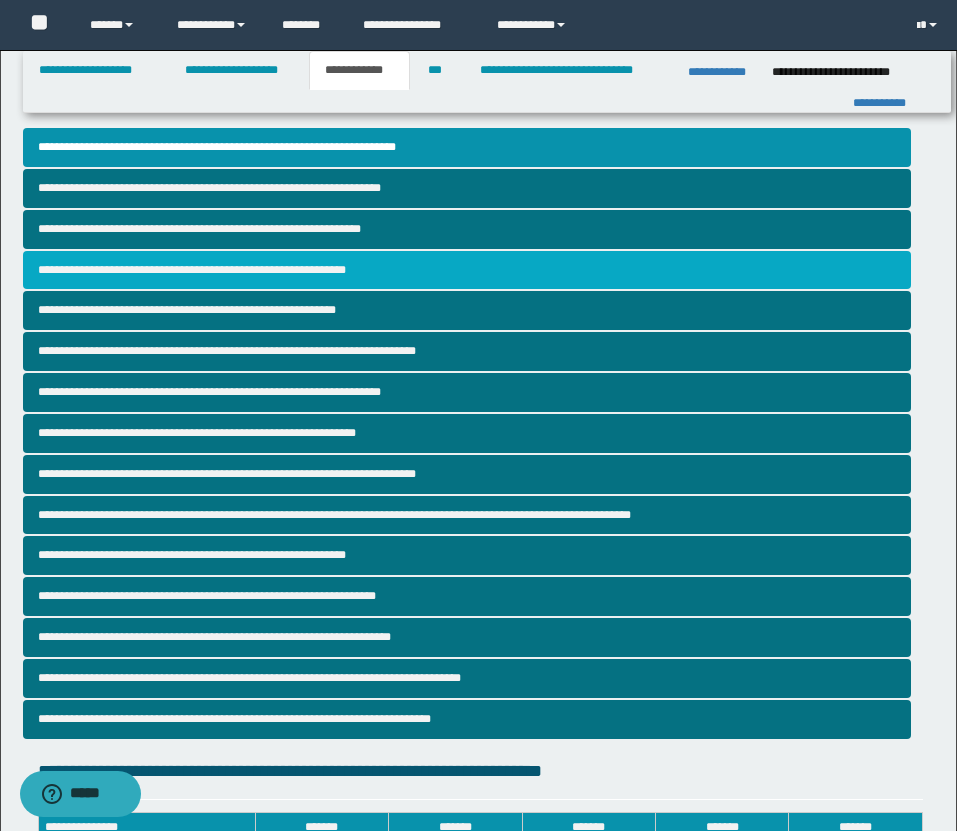 click on "**********" at bounding box center [467, 270] 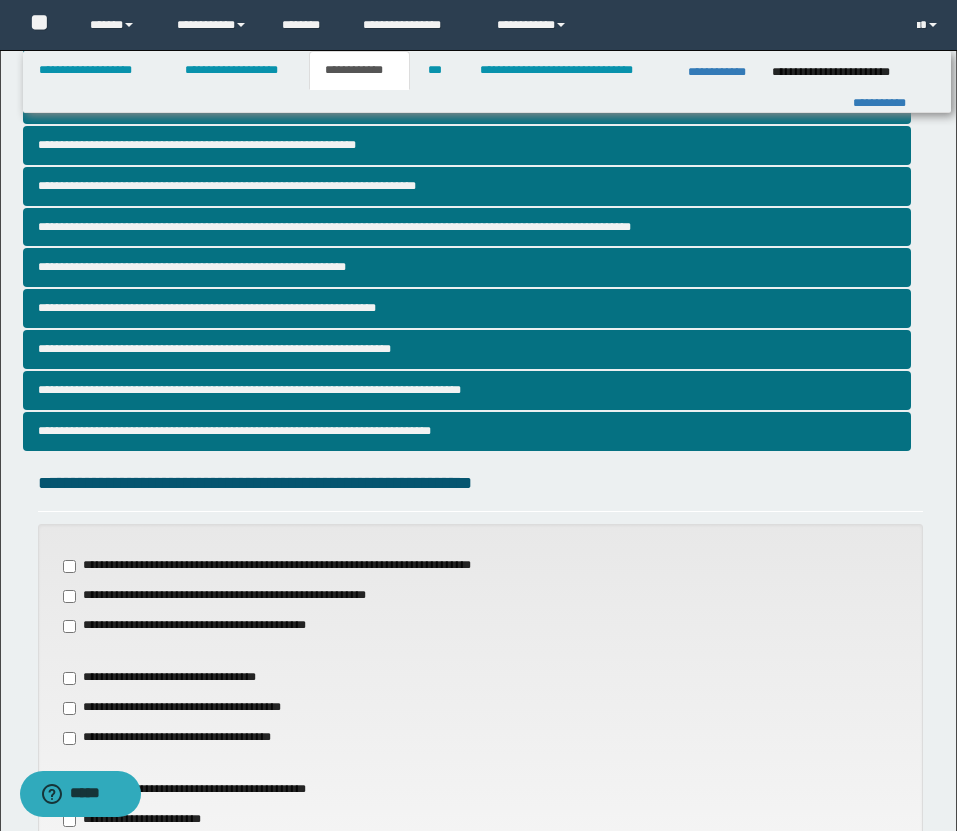 scroll, scrollTop: 676, scrollLeft: 0, axis: vertical 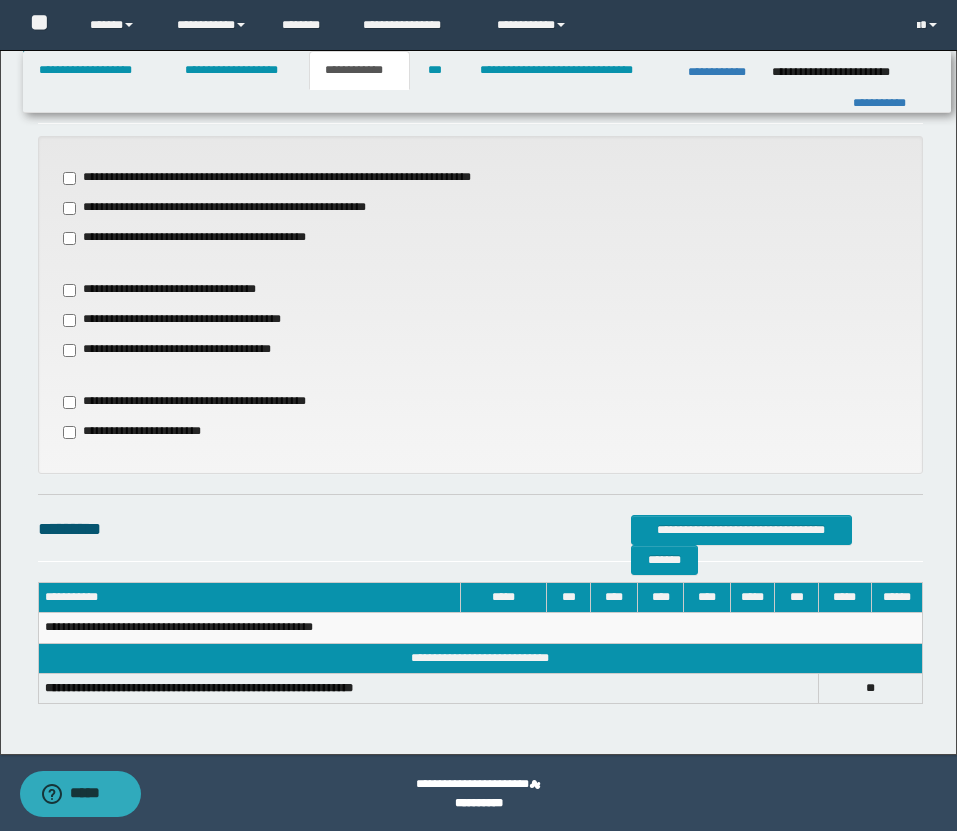 click on "**********" at bounding box center [199, 402] 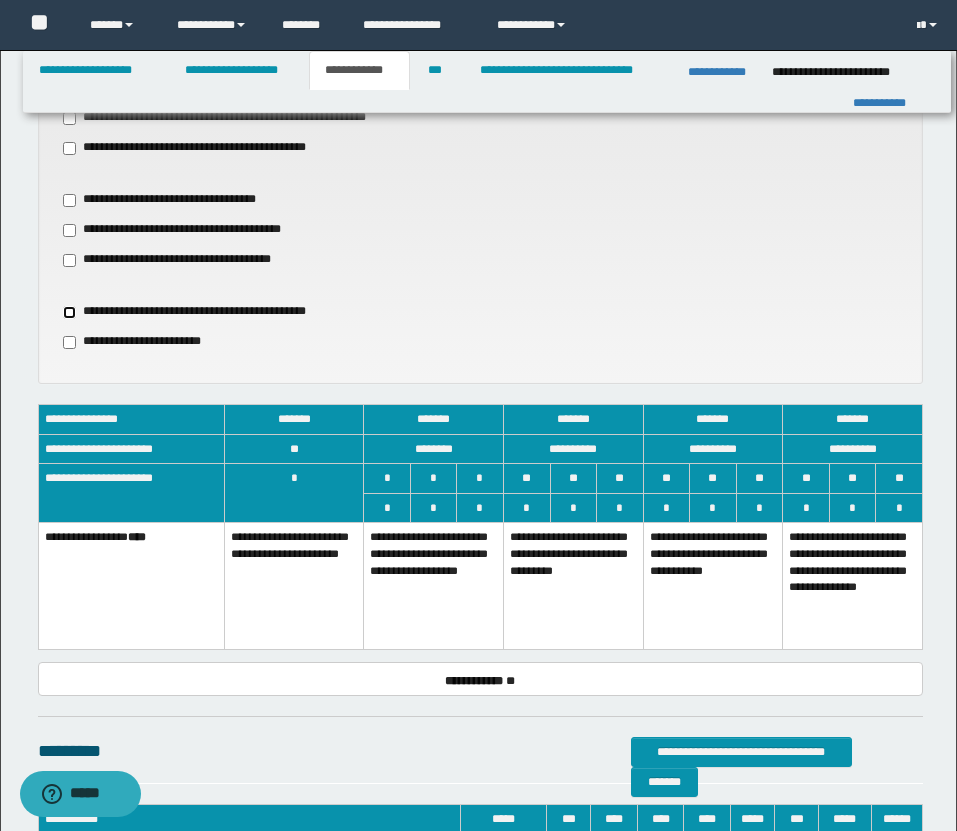scroll, scrollTop: 927, scrollLeft: 0, axis: vertical 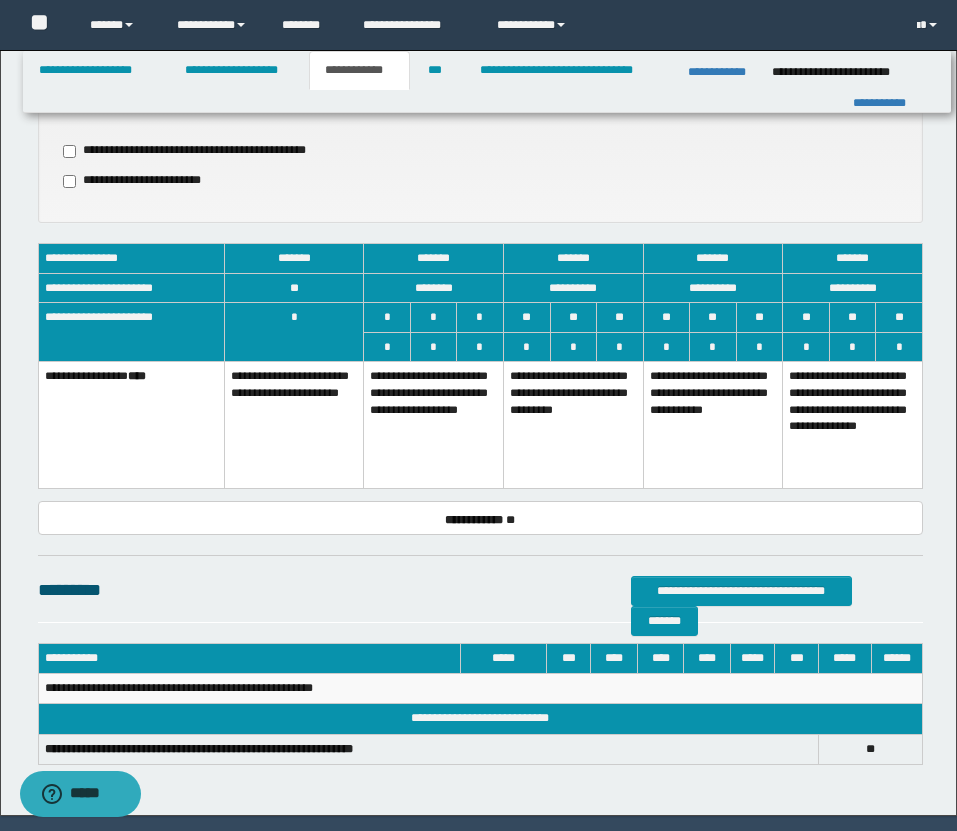 click on "**********" at bounding box center (434, 425) 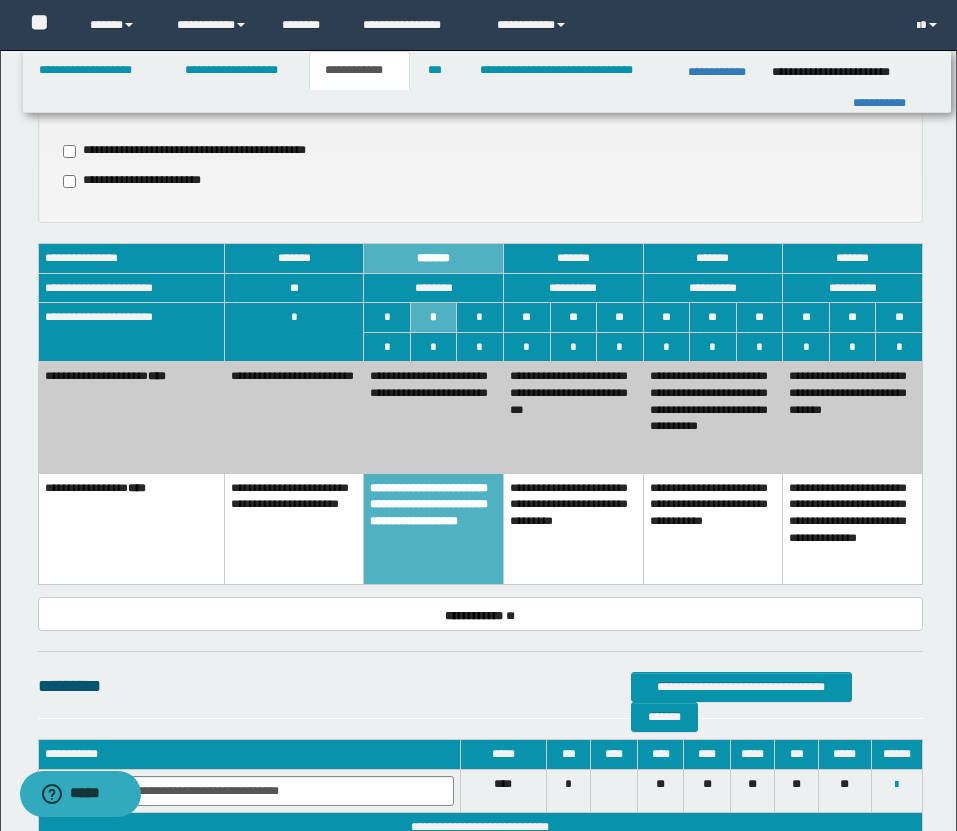 click on "**********" at bounding box center (294, 417) 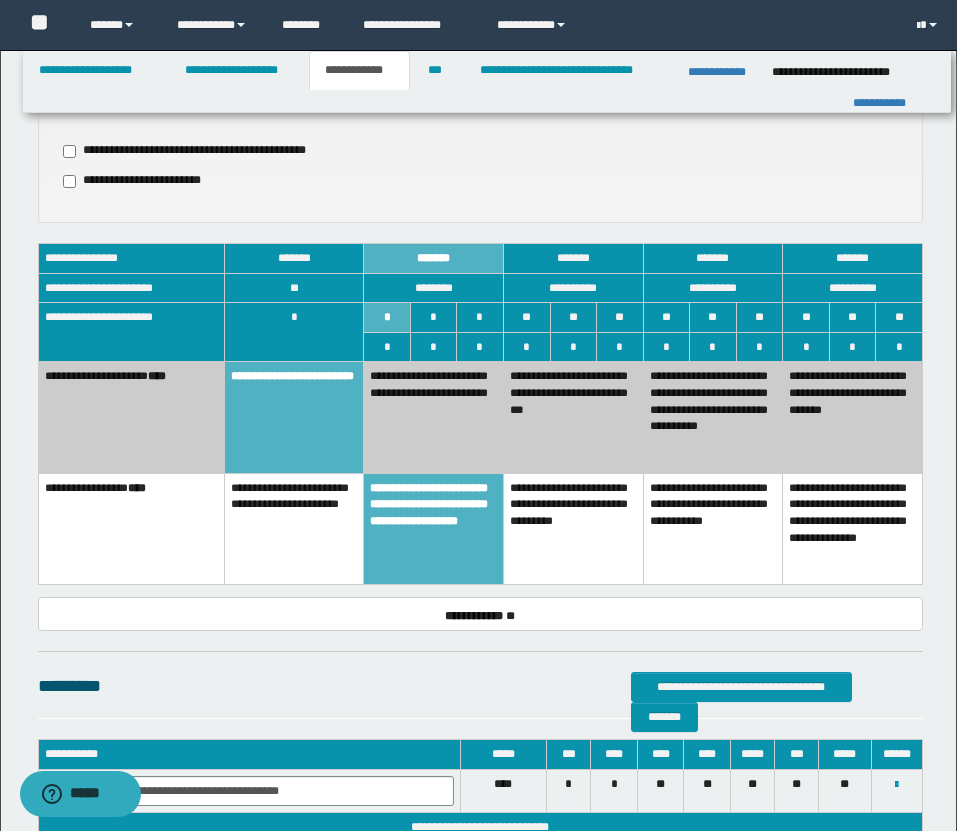 scroll, scrollTop: 1098, scrollLeft: 0, axis: vertical 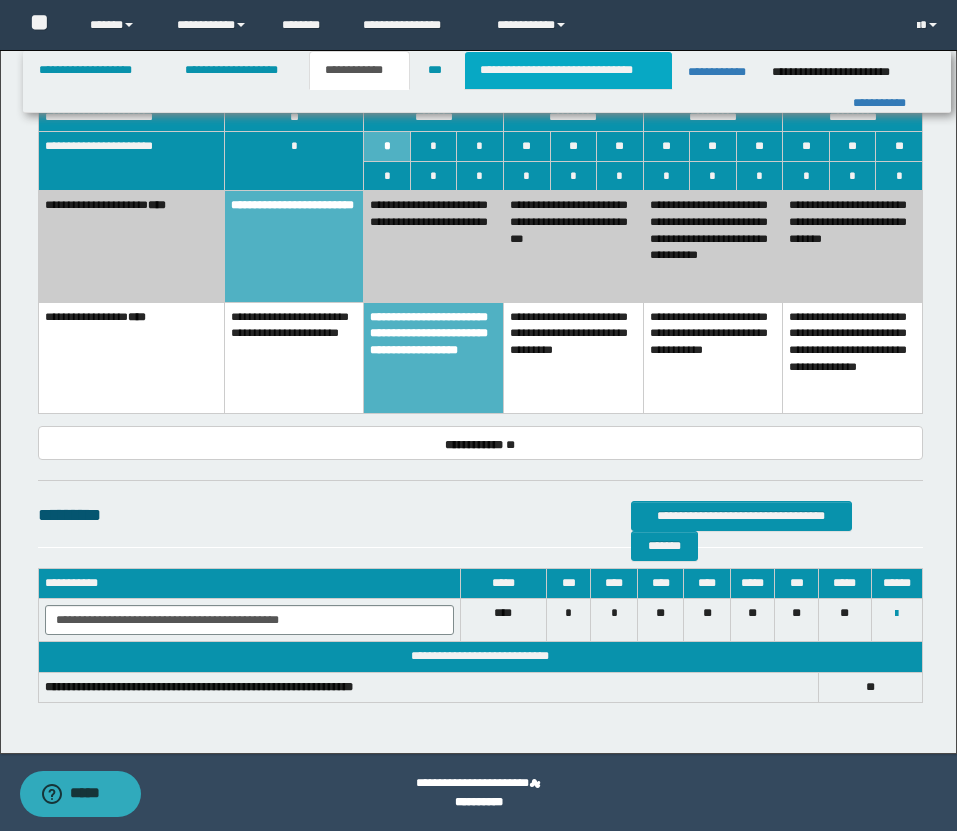 click on "**********" at bounding box center (568, 70) 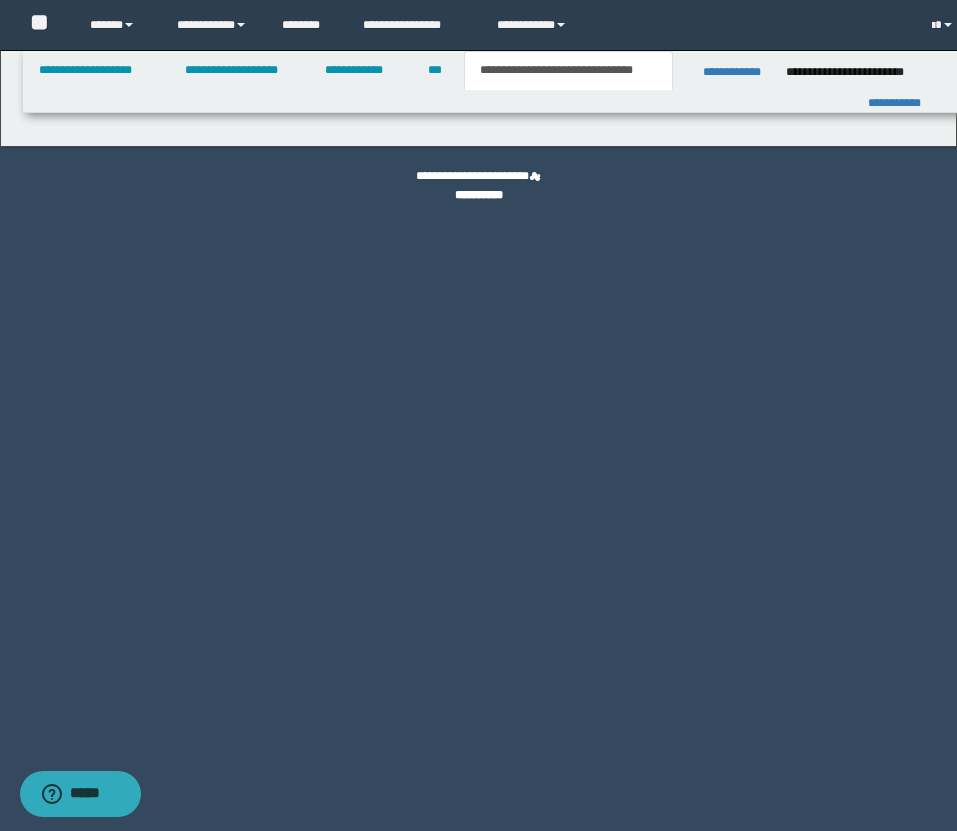 scroll, scrollTop: 0, scrollLeft: 0, axis: both 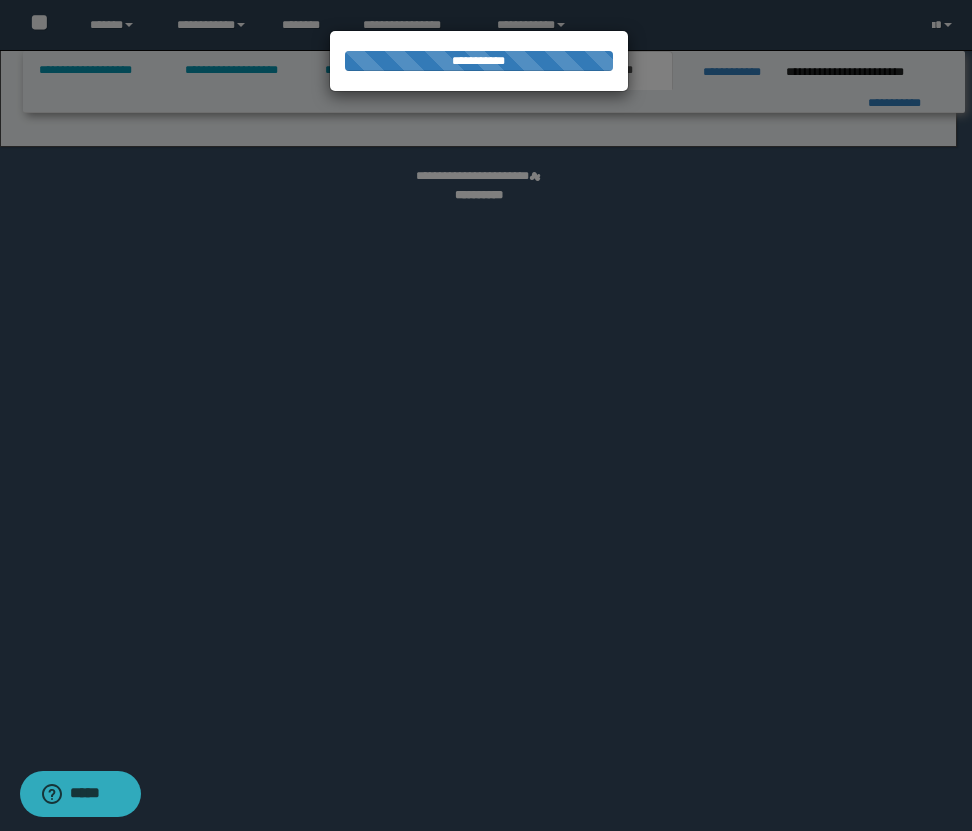 select on "*" 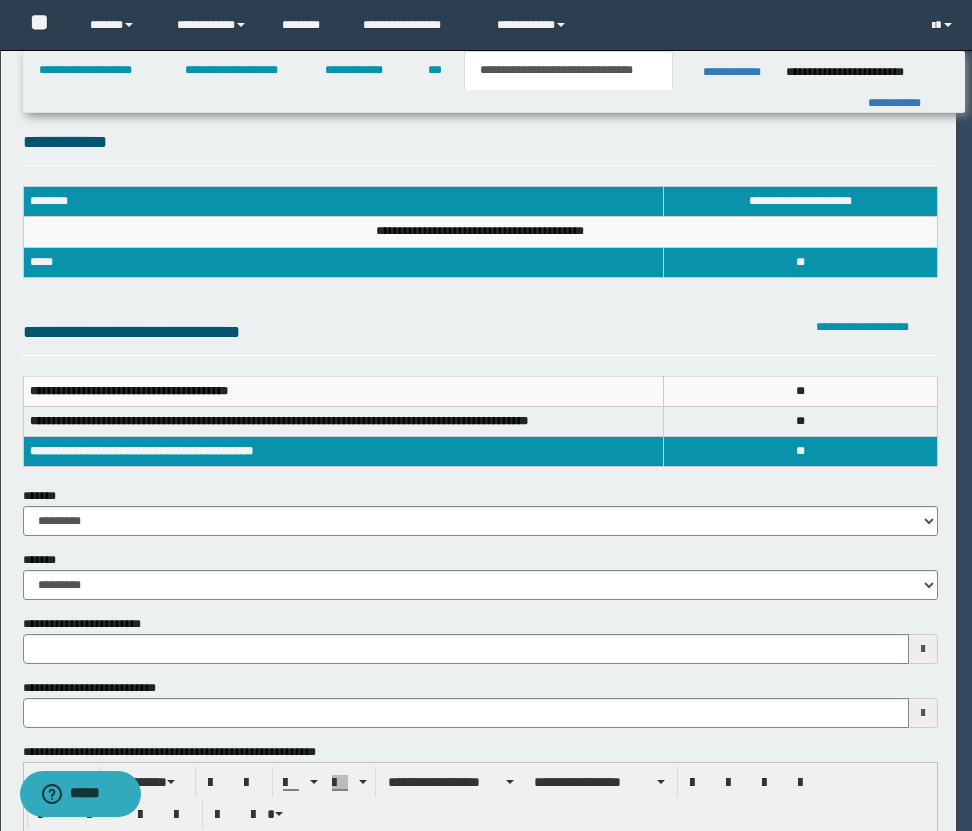 scroll, scrollTop: 0, scrollLeft: 0, axis: both 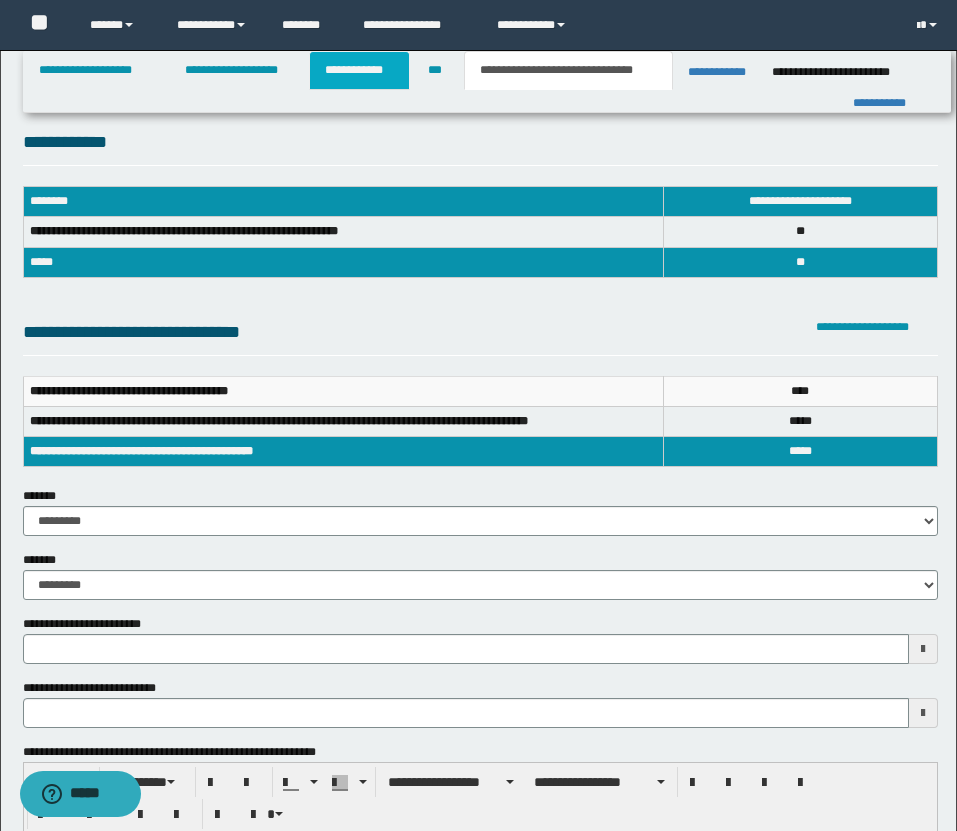 click on "**********" at bounding box center [359, 70] 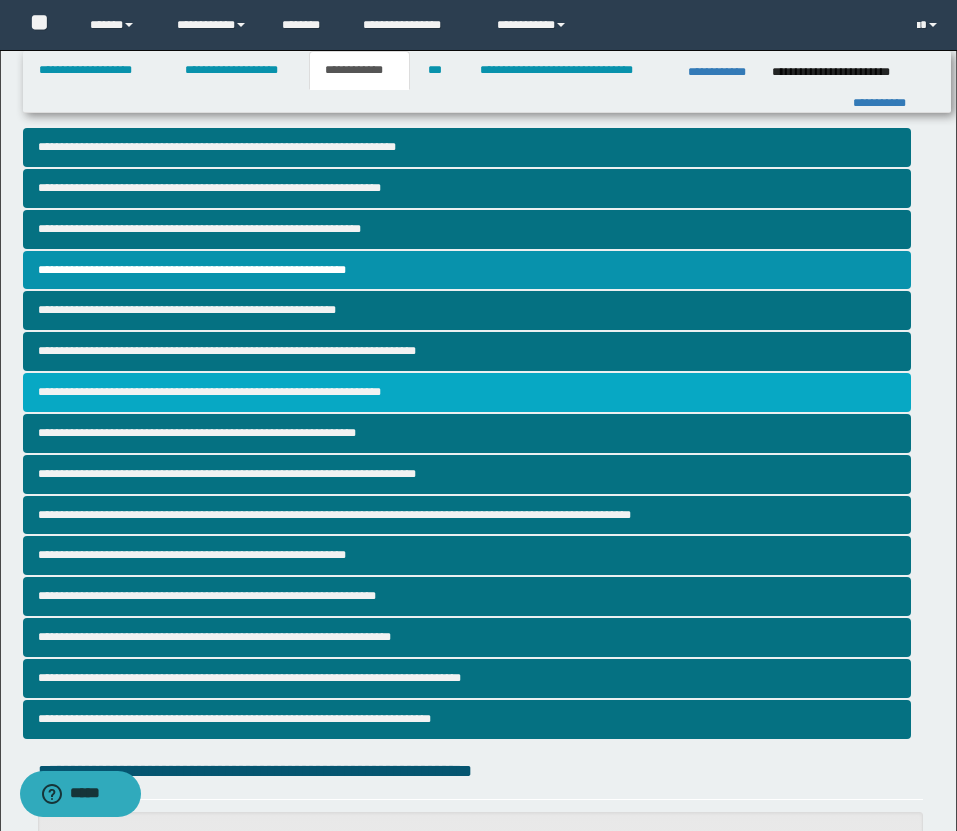 click on "**********" at bounding box center (467, 392) 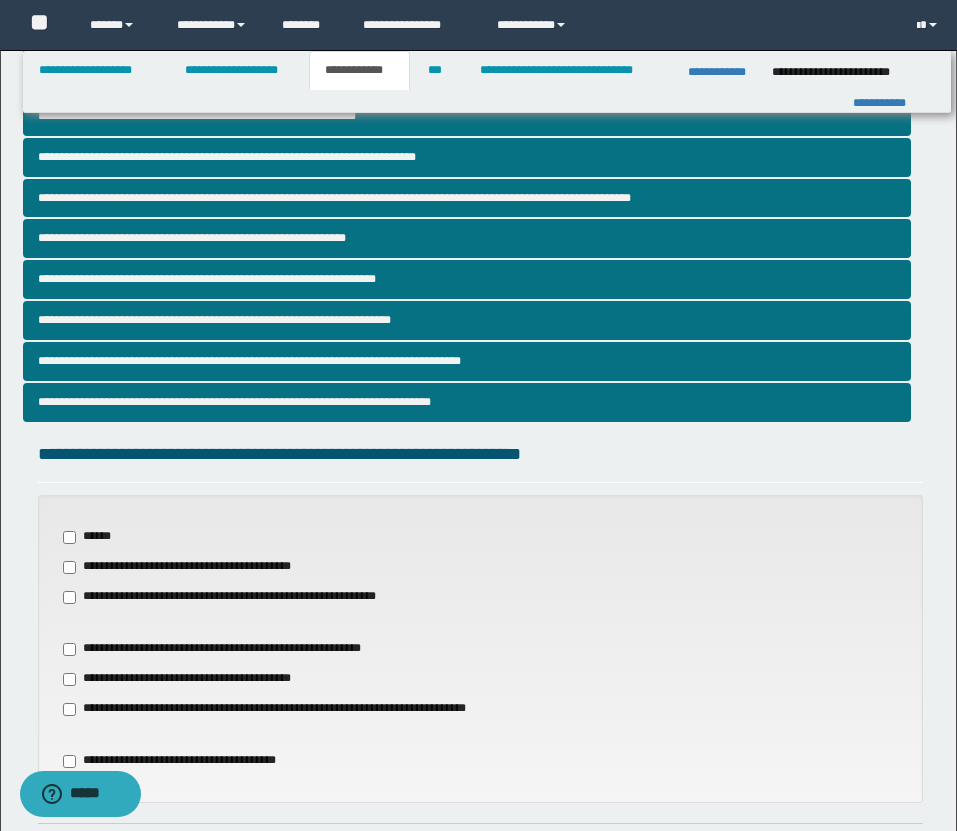 scroll, scrollTop: 542, scrollLeft: 0, axis: vertical 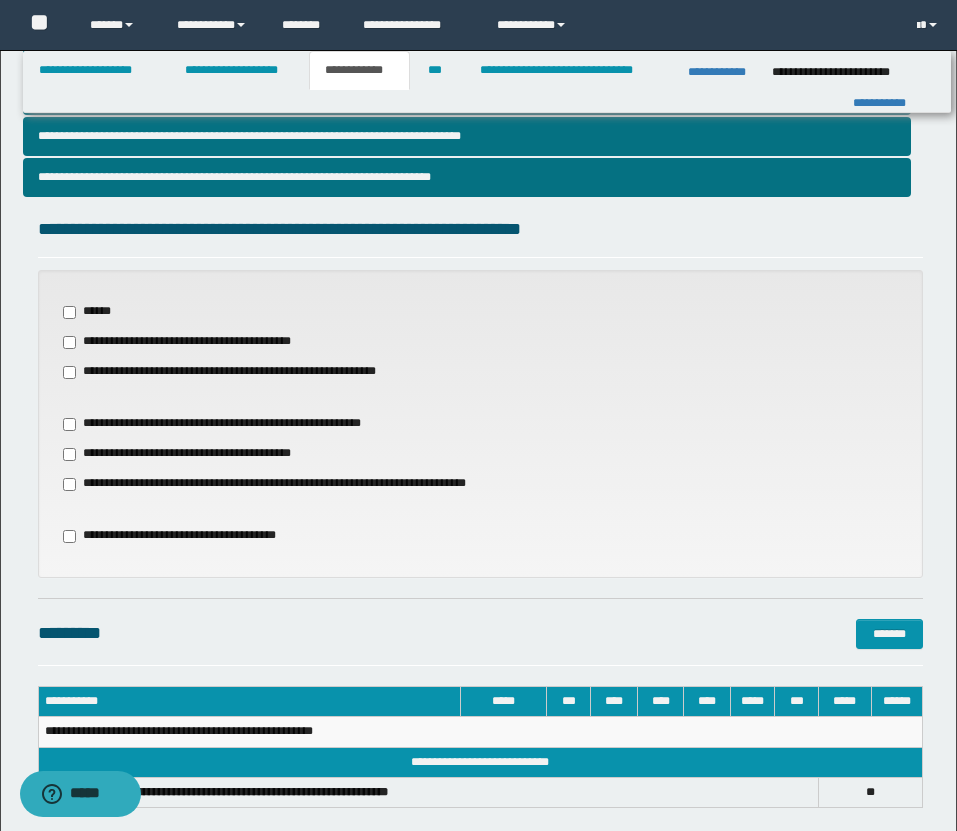 click on "******" at bounding box center (94, 312) 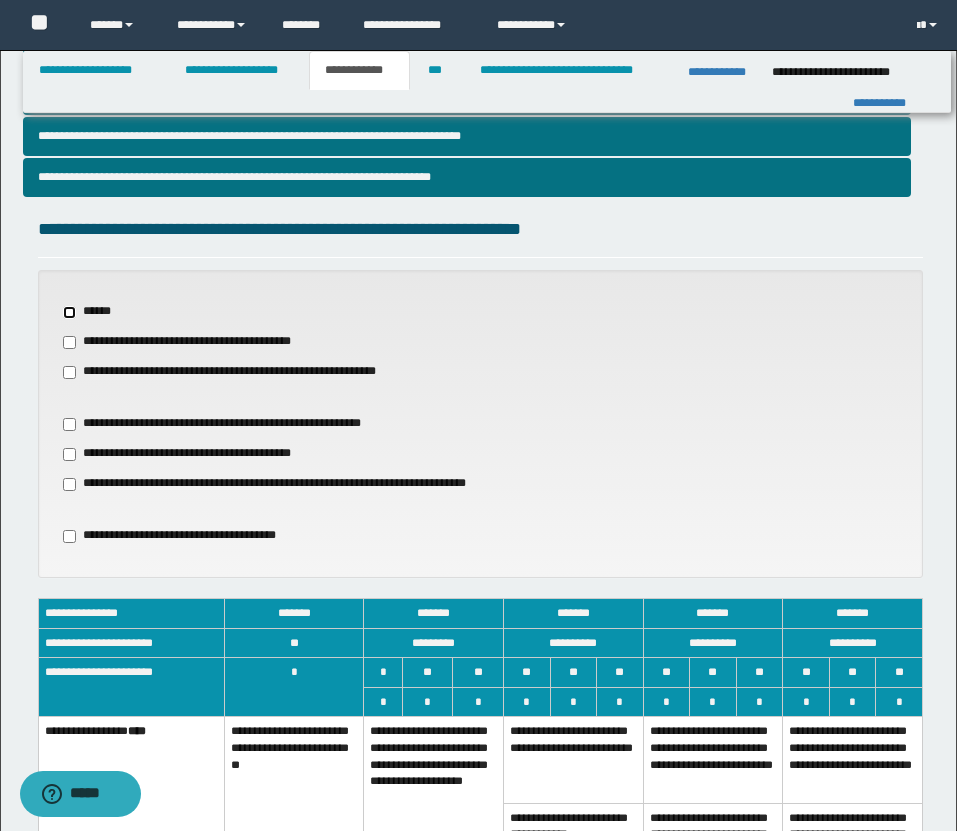 scroll, scrollTop: 772, scrollLeft: 0, axis: vertical 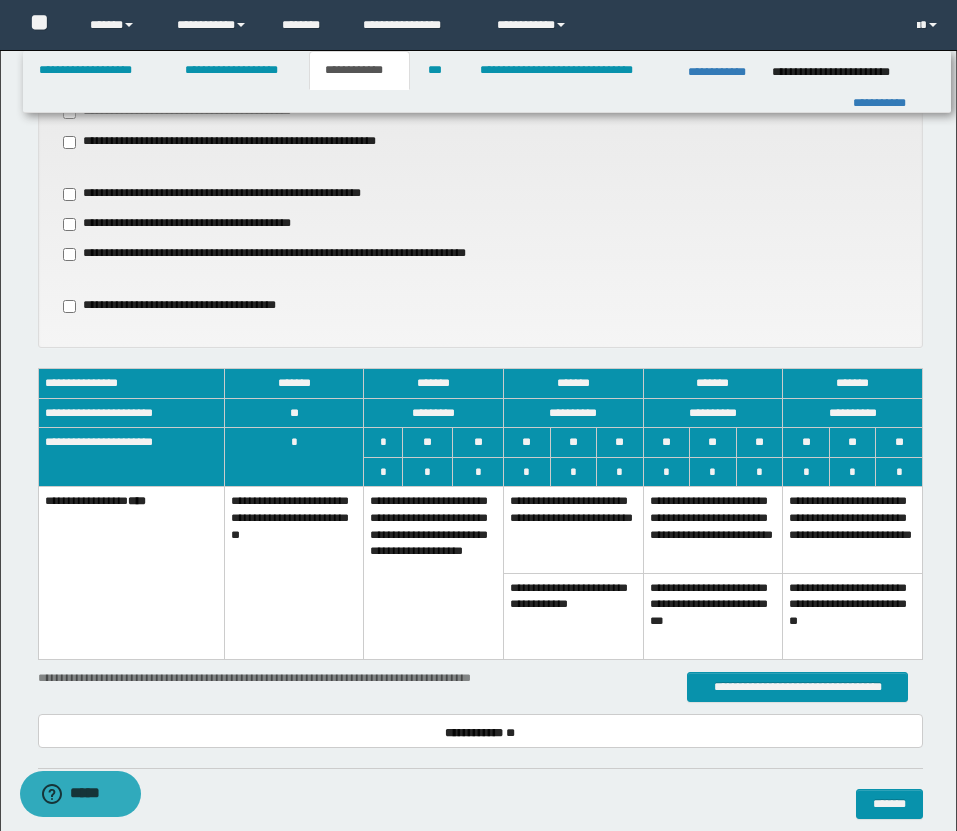 click on "**********" at bounding box center (434, 573) 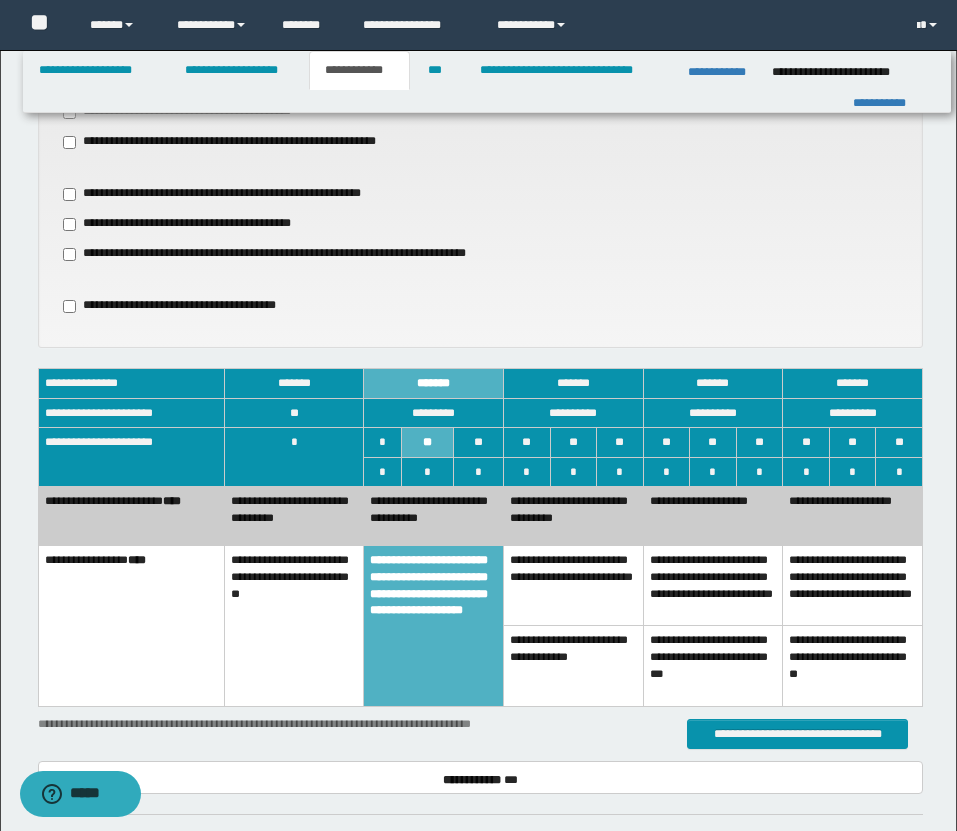 click on "**********" at bounding box center [434, 516] 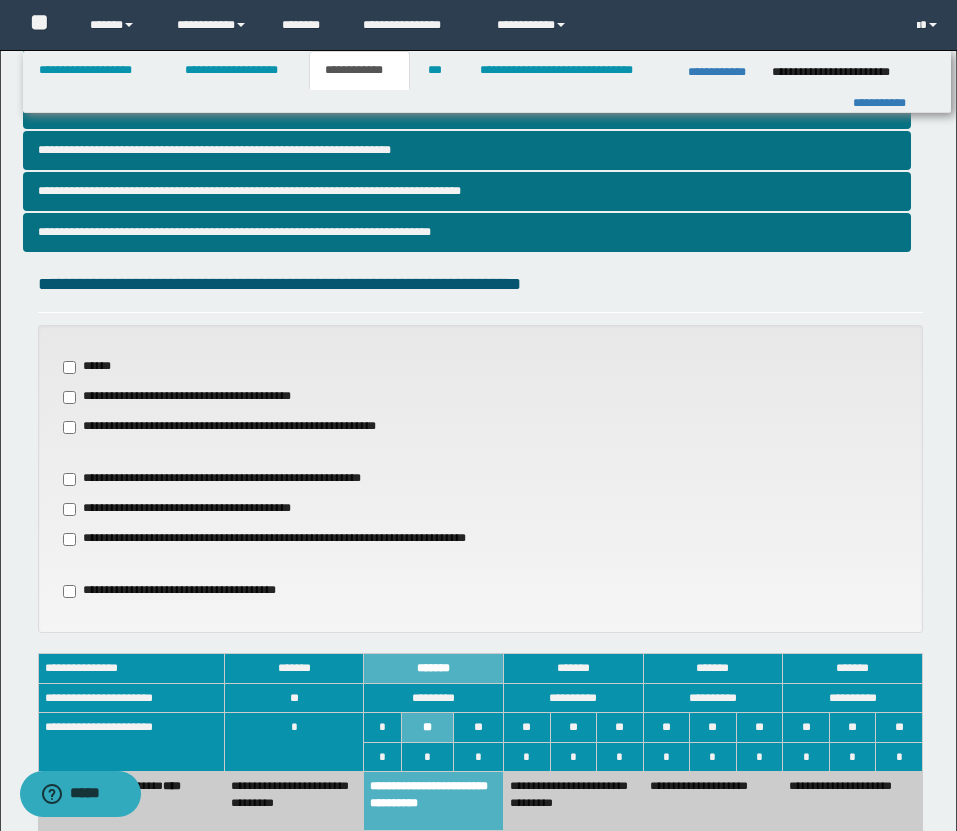 scroll, scrollTop: 535, scrollLeft: 0, axis: vertical 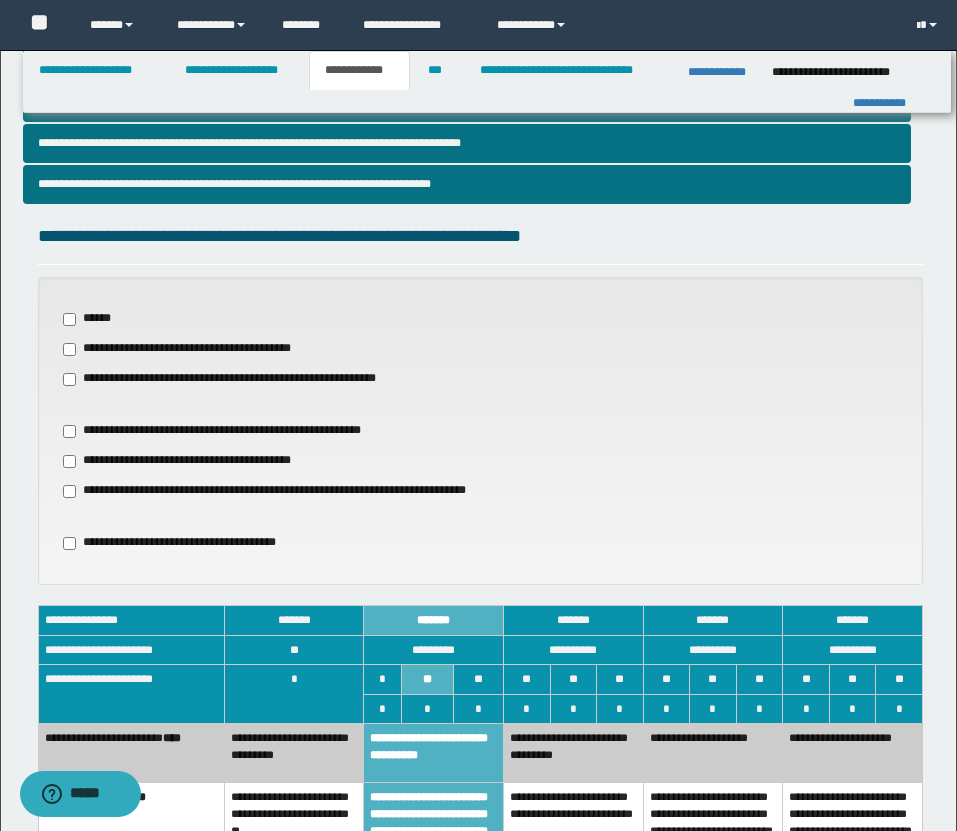 click on "**********" at bounding box center [232, 431] 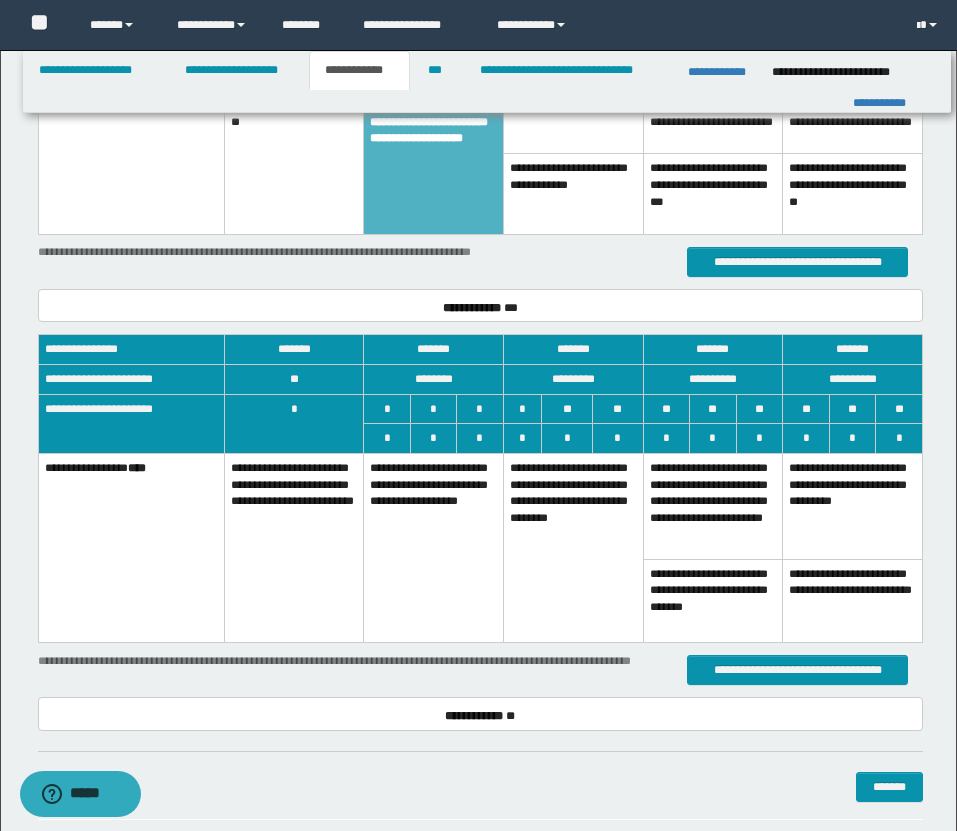 scroll, scrollTop: 1253, scrollLeft: 0, axis: vertical 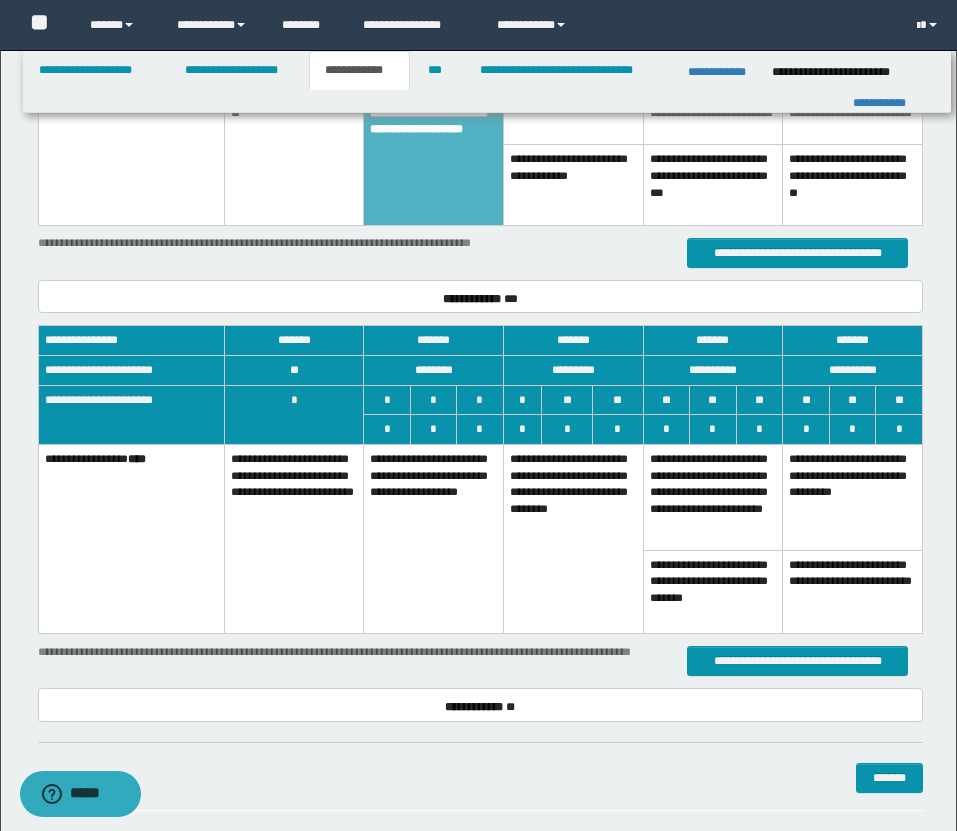 click on "**********" at bounding box center (294, 538) 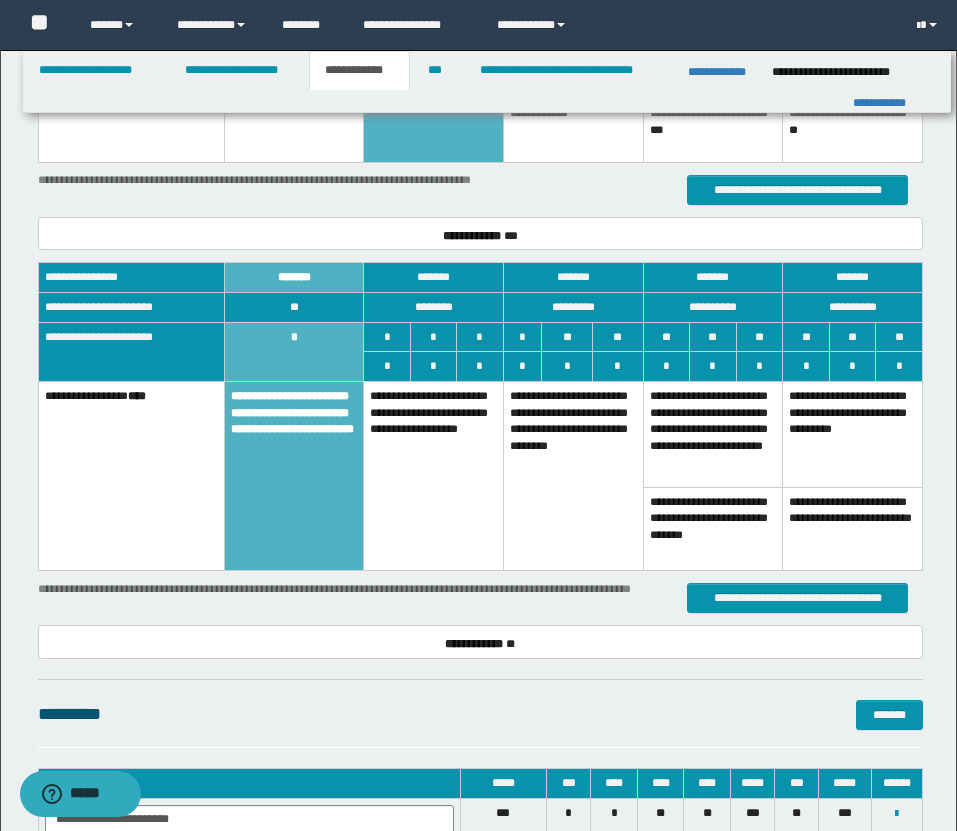scroll, scrollTop: 1559, scrollLeft: 0, axis: vertical 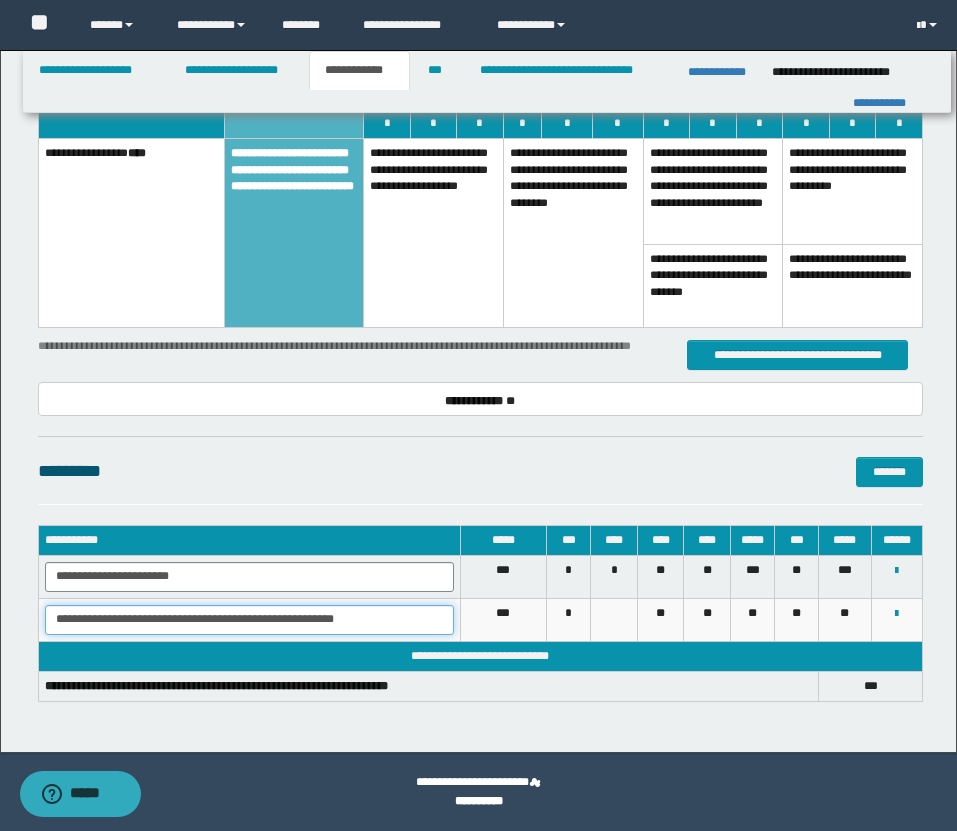 drag, startPoint x: 51, startPoint y: 620, endPoint x: 447, endPoint y: 620, distance: 396 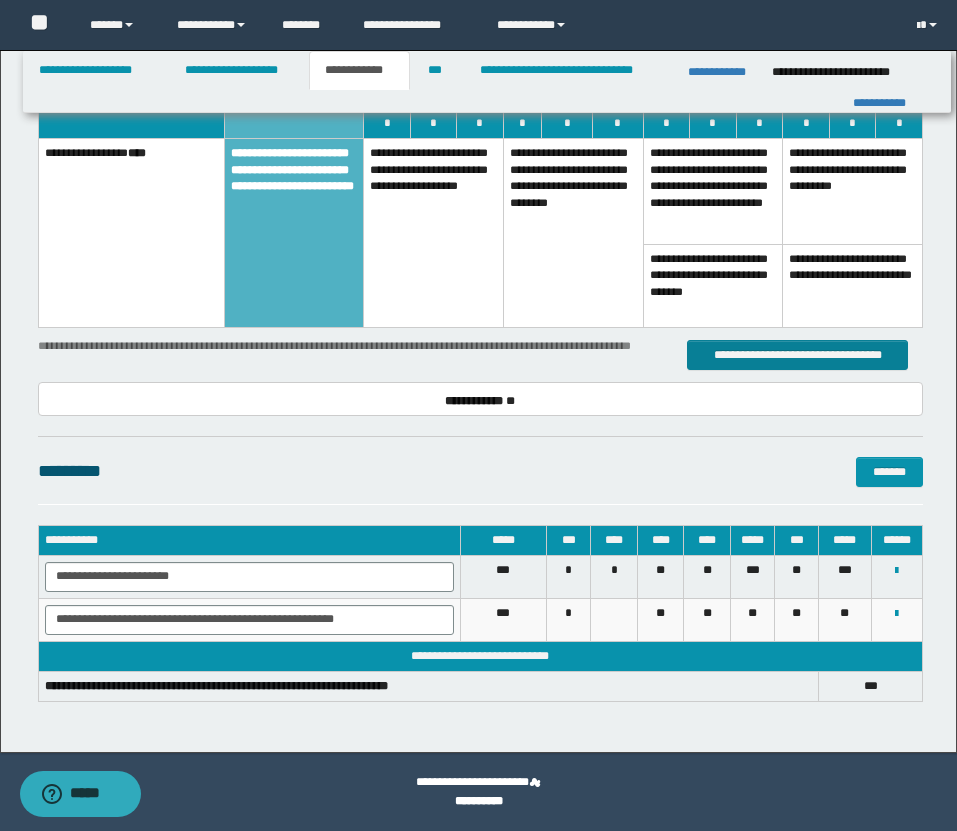 scroll, scrollTop: 571, scrollLeft: 0, axis: vertical 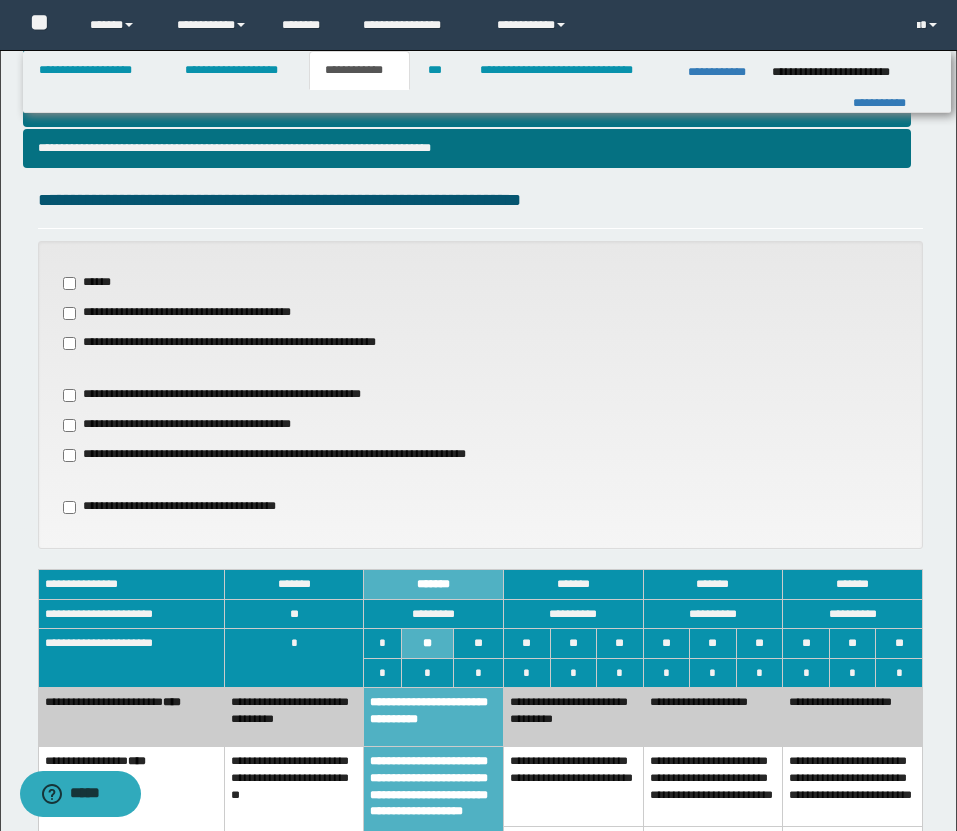 click on "**********" at bounding box center [185, 507] 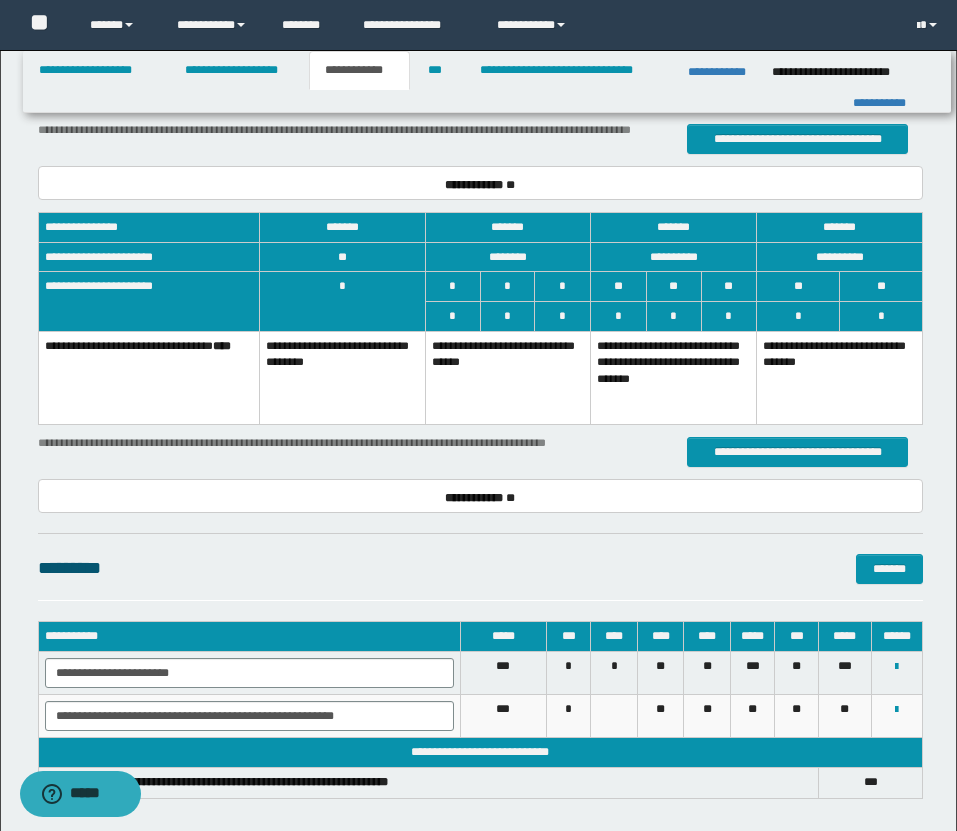 scroll, scrollTop: 1871, scrollLeft: 0, axis: vertical 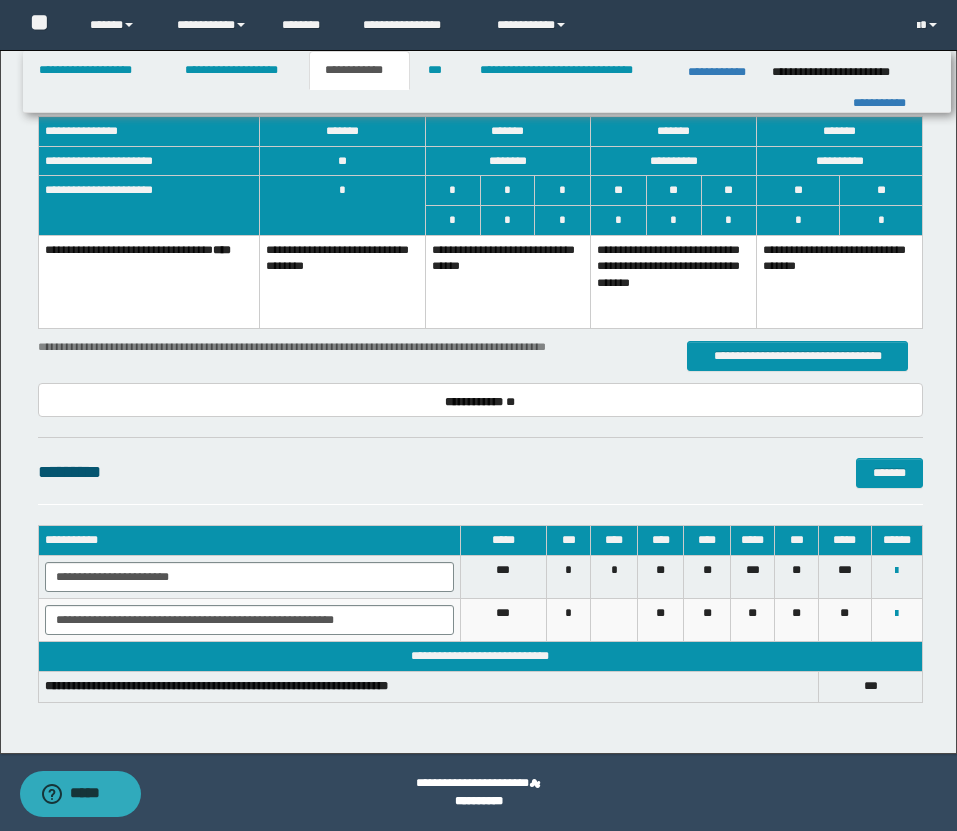 click on "**********" at bounding box center [508, 281] 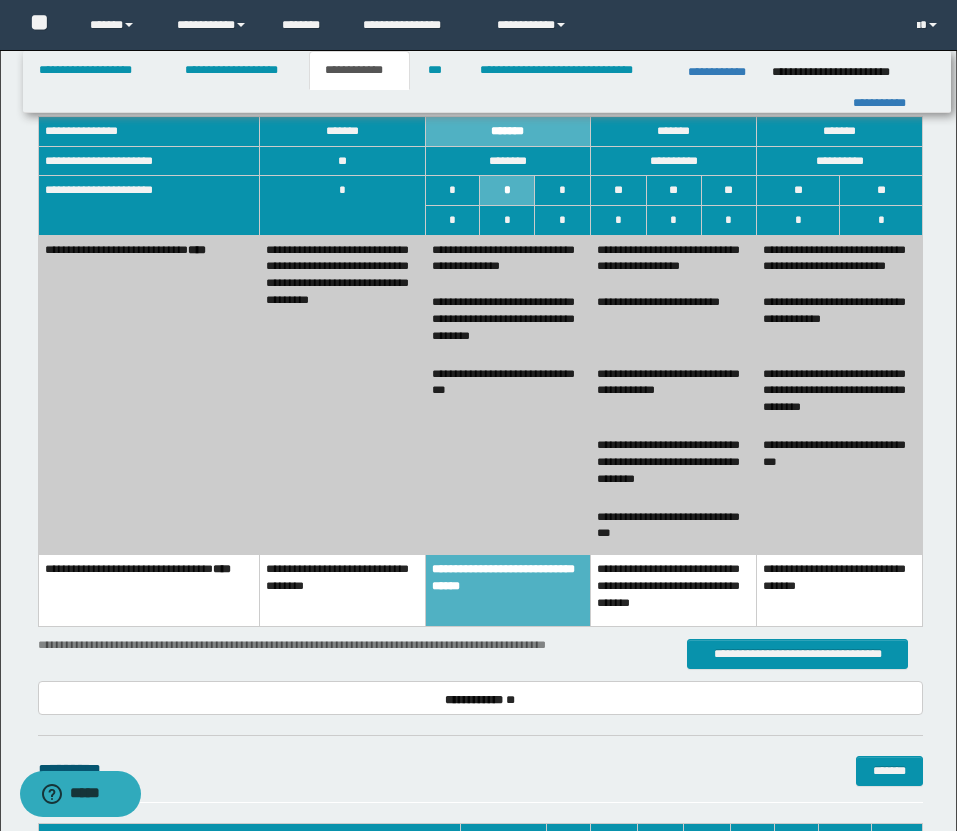 click on "**********" at bounding box center (508, 457) 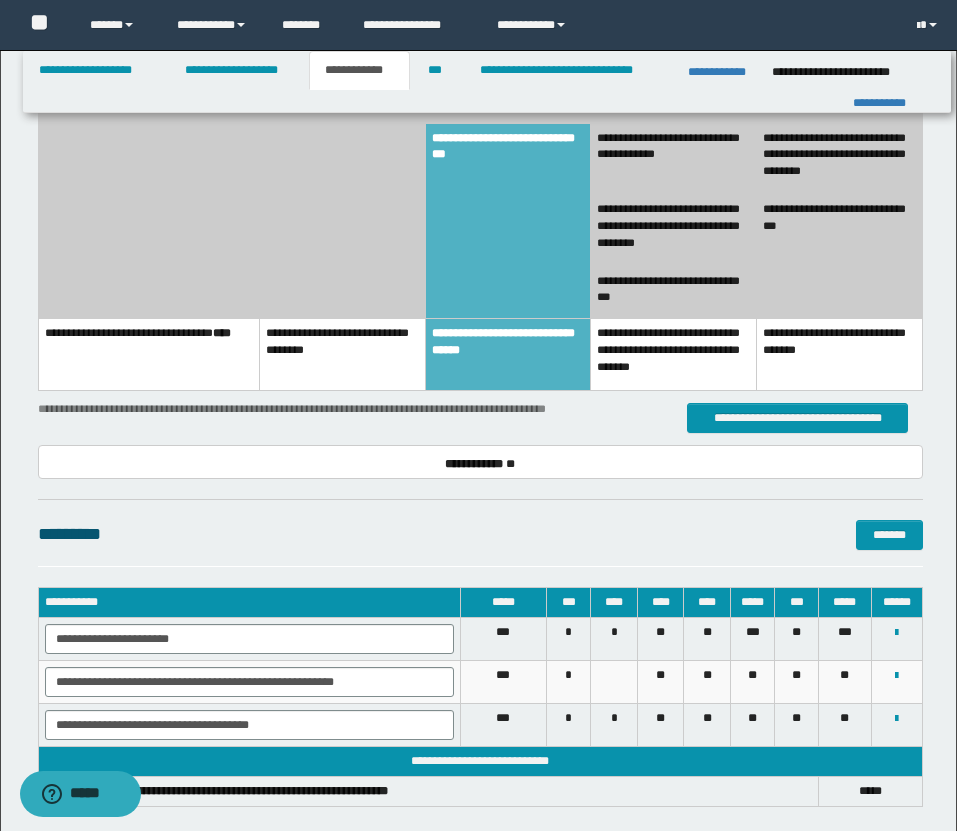 scroll, scrollTop: 2212, scrollLeft: 0, axis: vertical 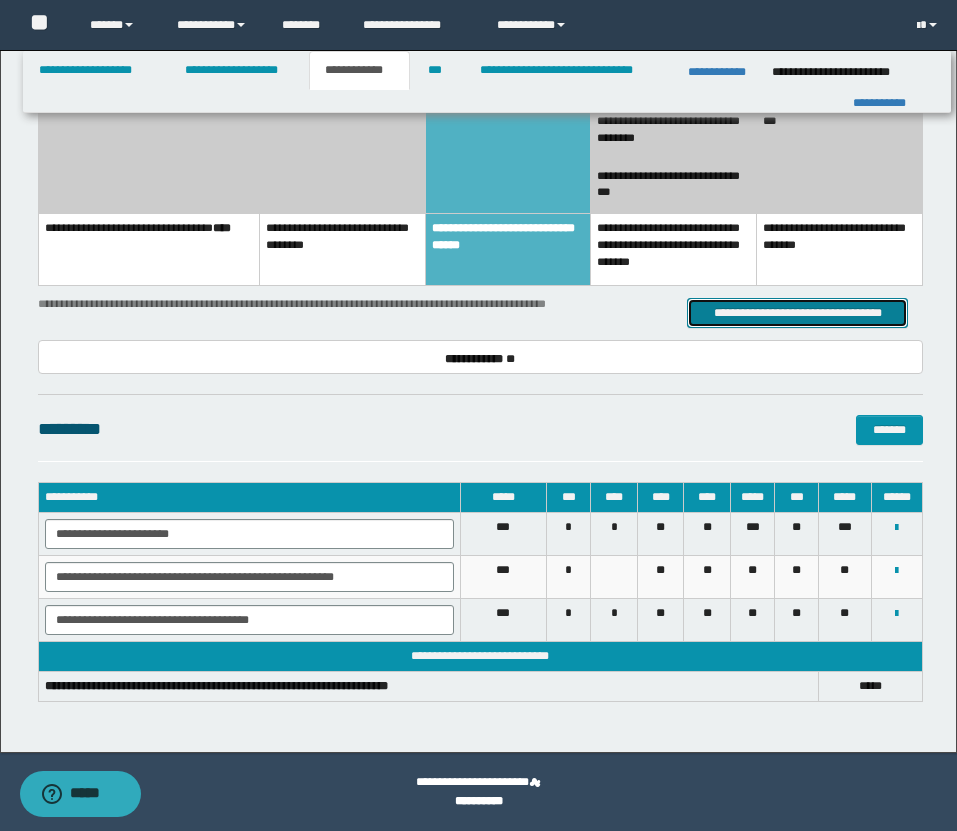 click on "**********" at bounding box center [797, 313] 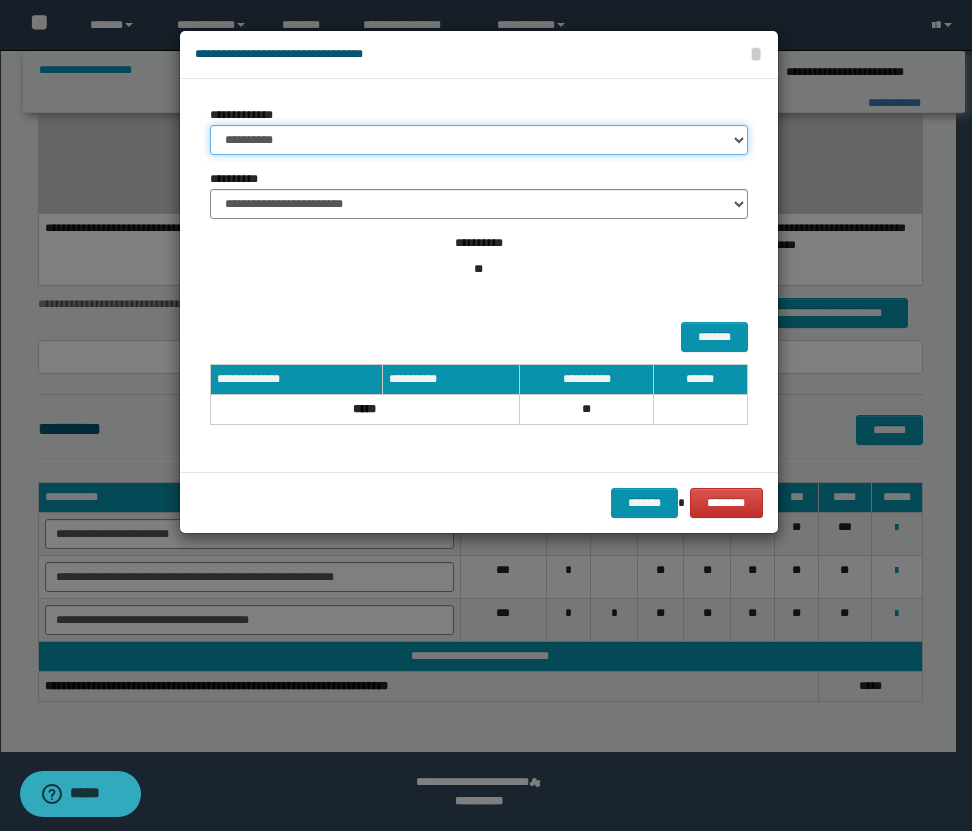 click on "**********" at bounding box center (479, 140) 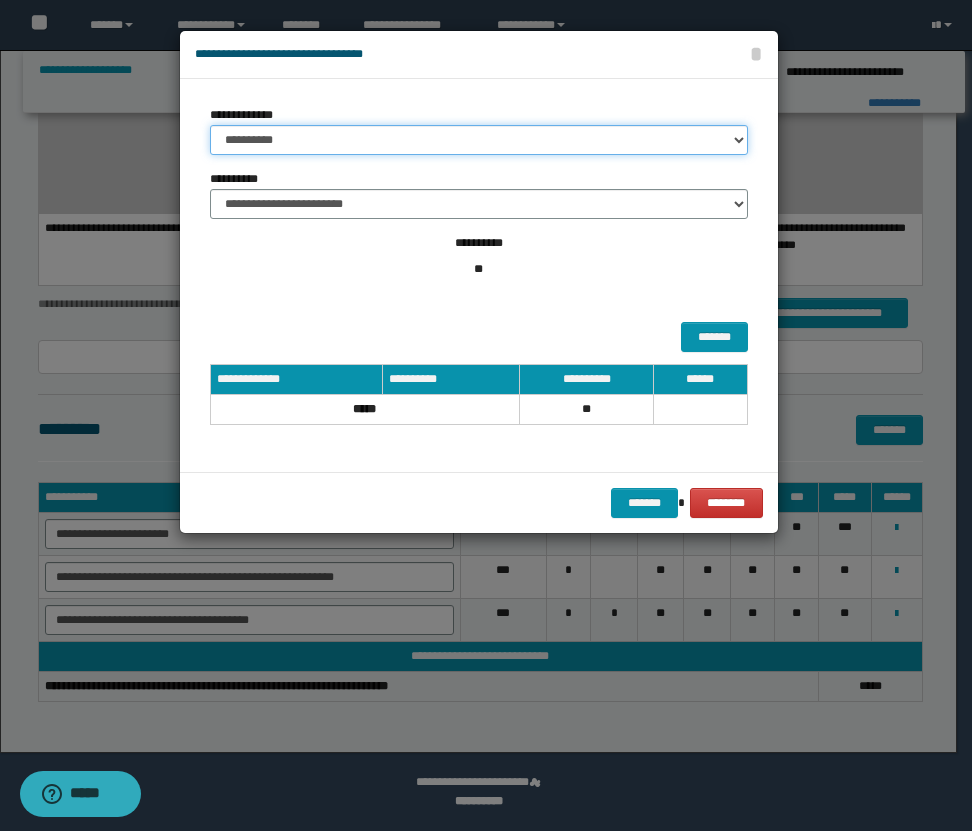 select on "*" 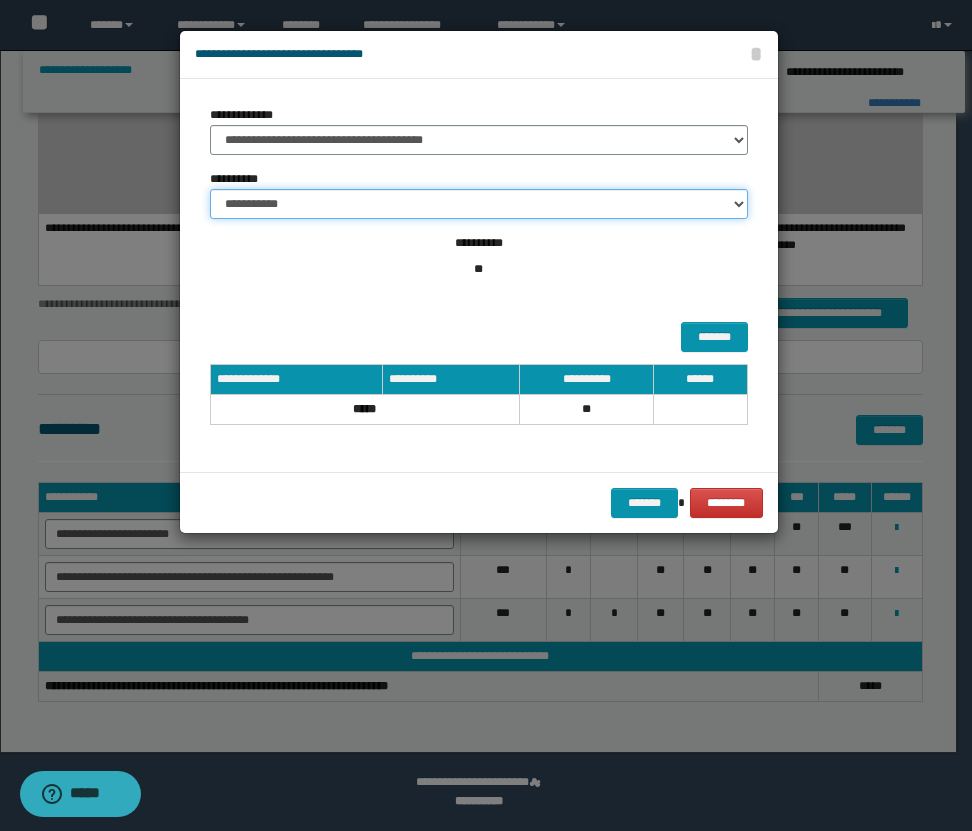 click on "**********" at bounding box center [479, 204] 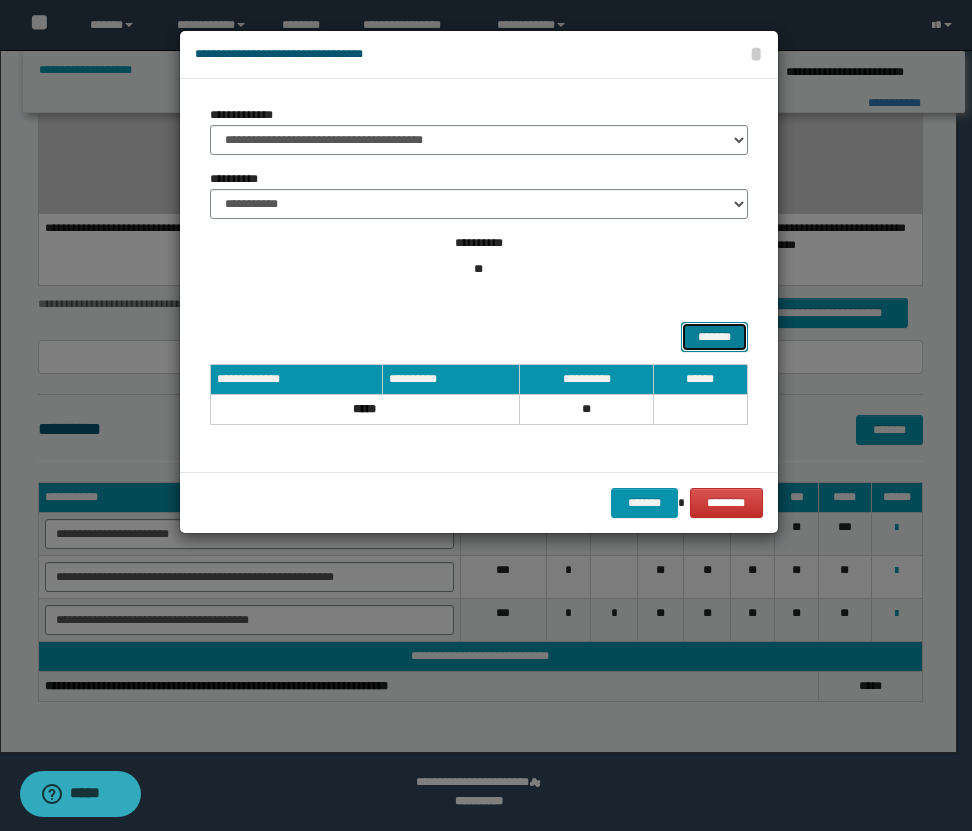 click on "*******" at bounding box center (714, 337) 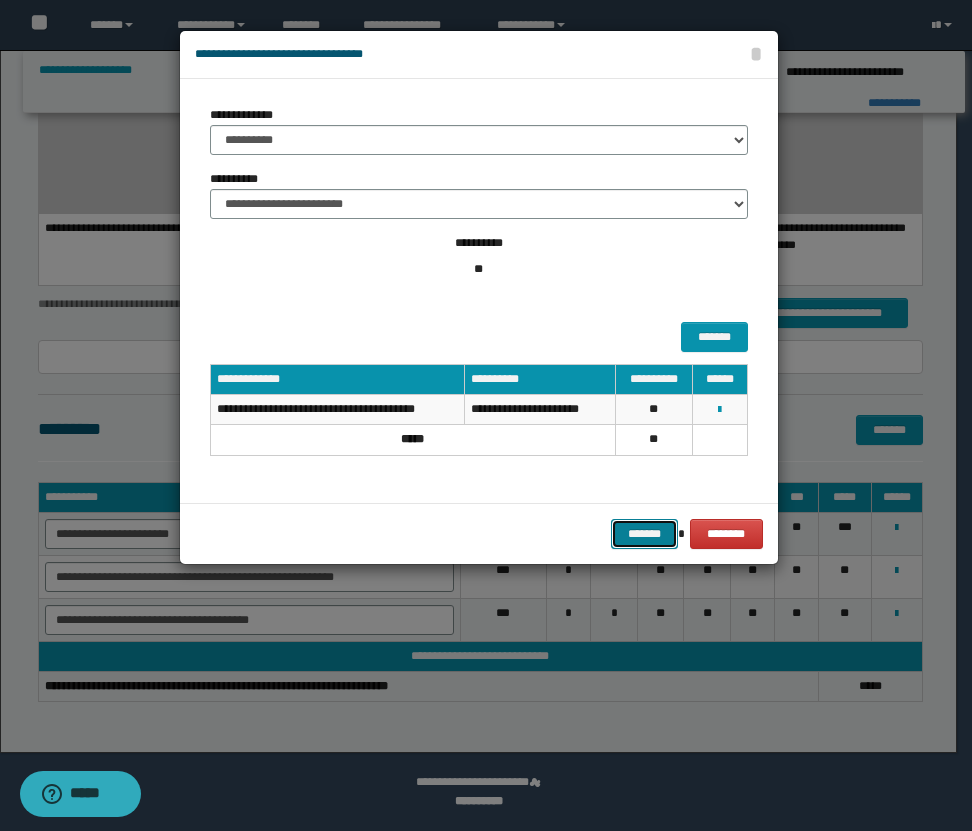 click on "*******" at bounding box center (645, 534) 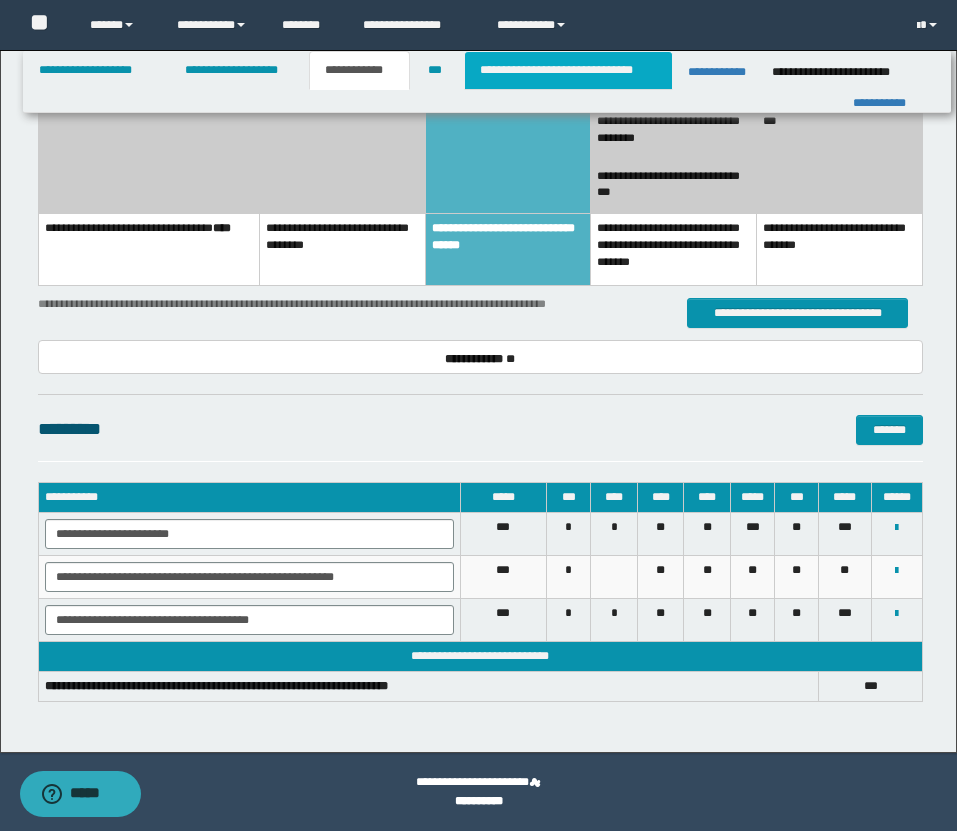 click on "**********" at bounding box center [568, 70] 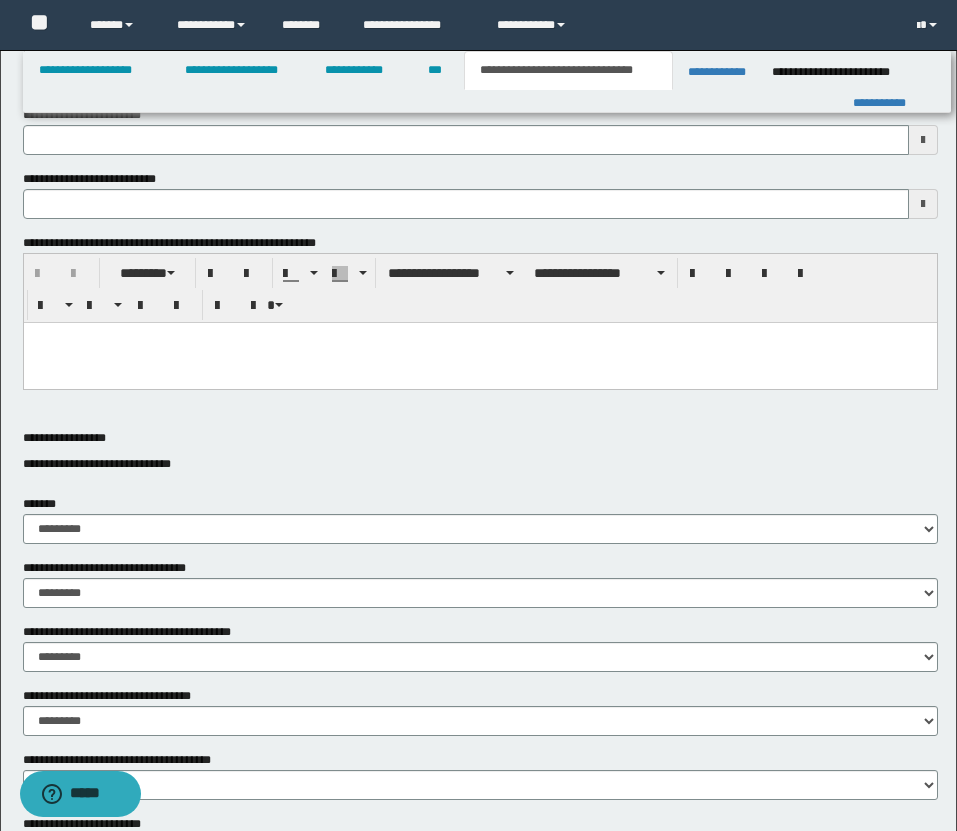 scroll, scrollTop: 0, scrollLeft: 0, axis: both 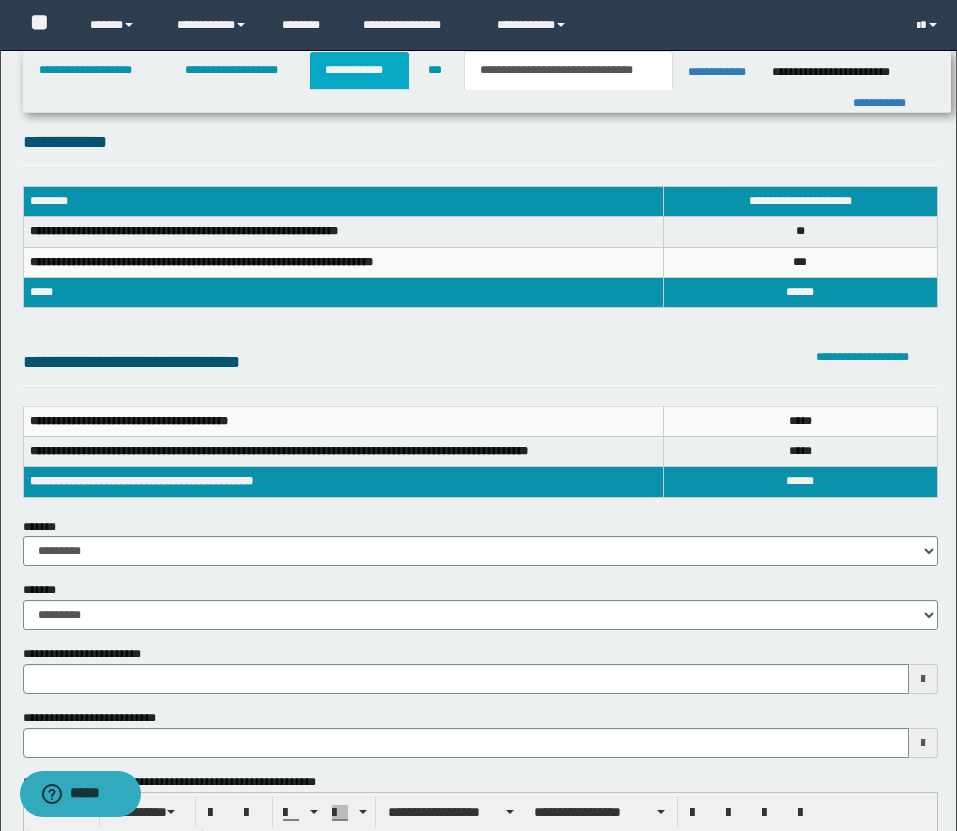 click on "**********" at bounding box center [359, 70] 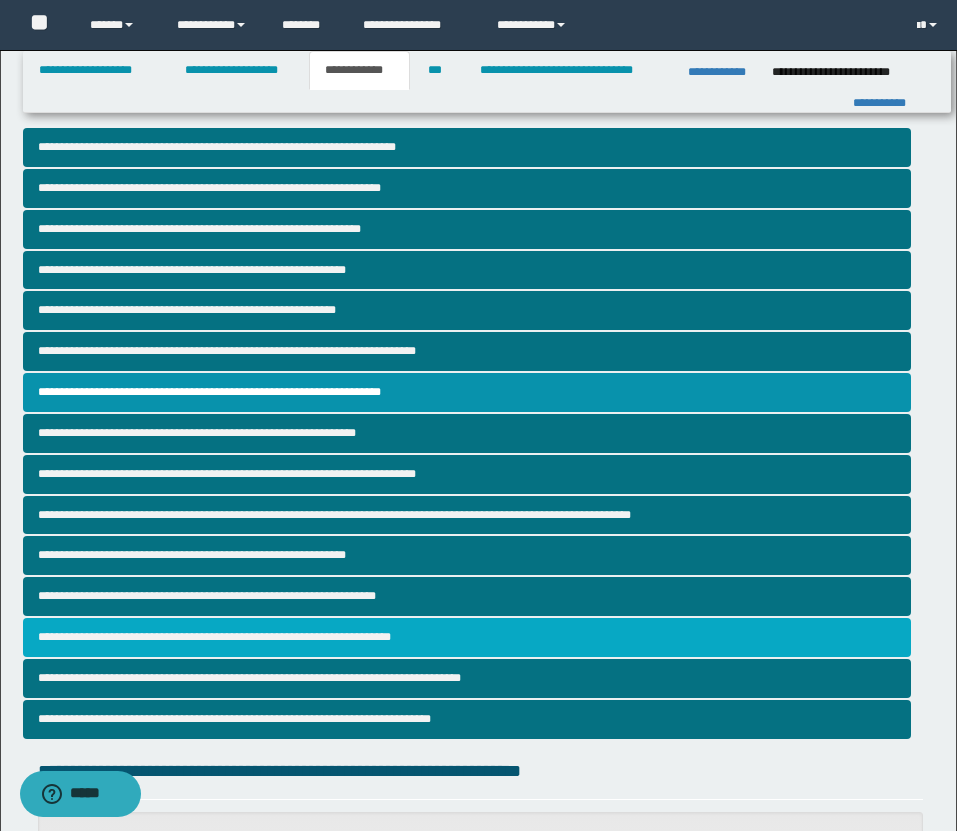 click on "**********" at bounding box center (467, 637) 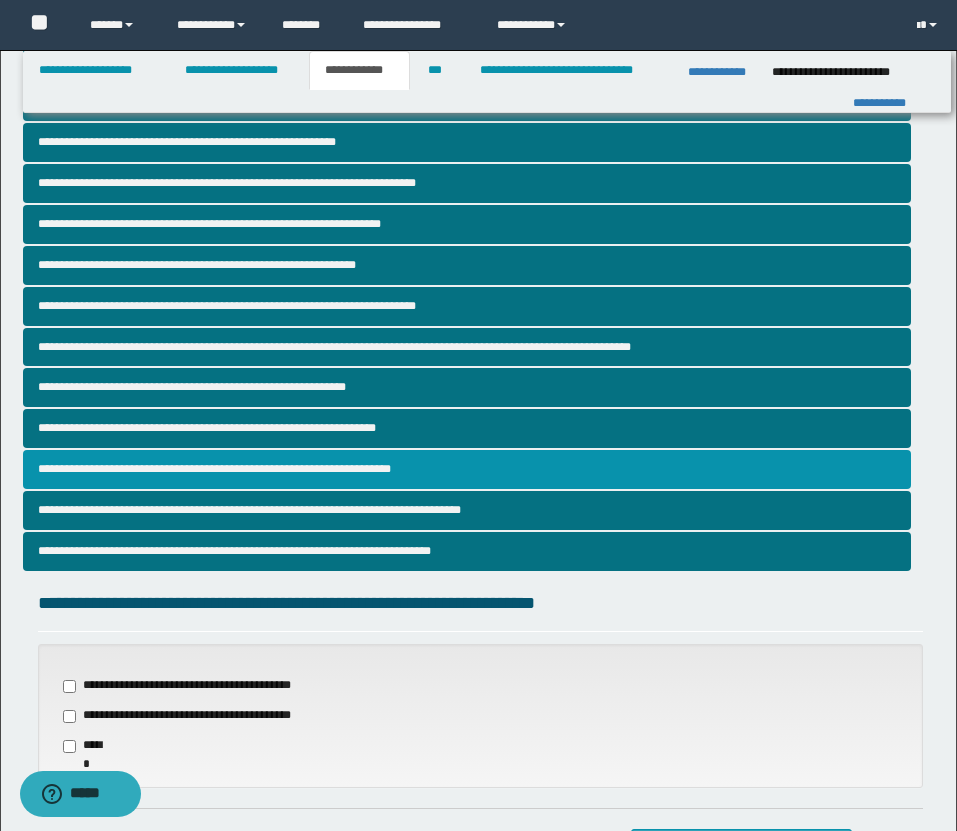 scroll, scrollTop: 483, scrollLeft: 0, axis: vertical 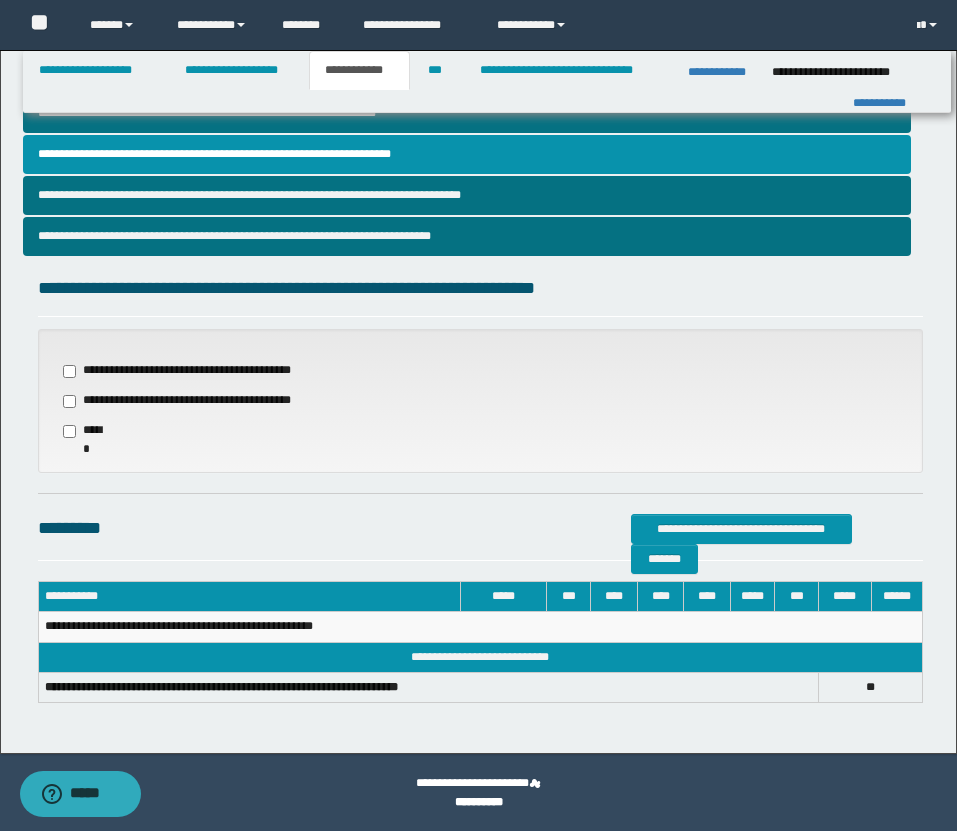 click on "**********" at bounding box center (185, 401) 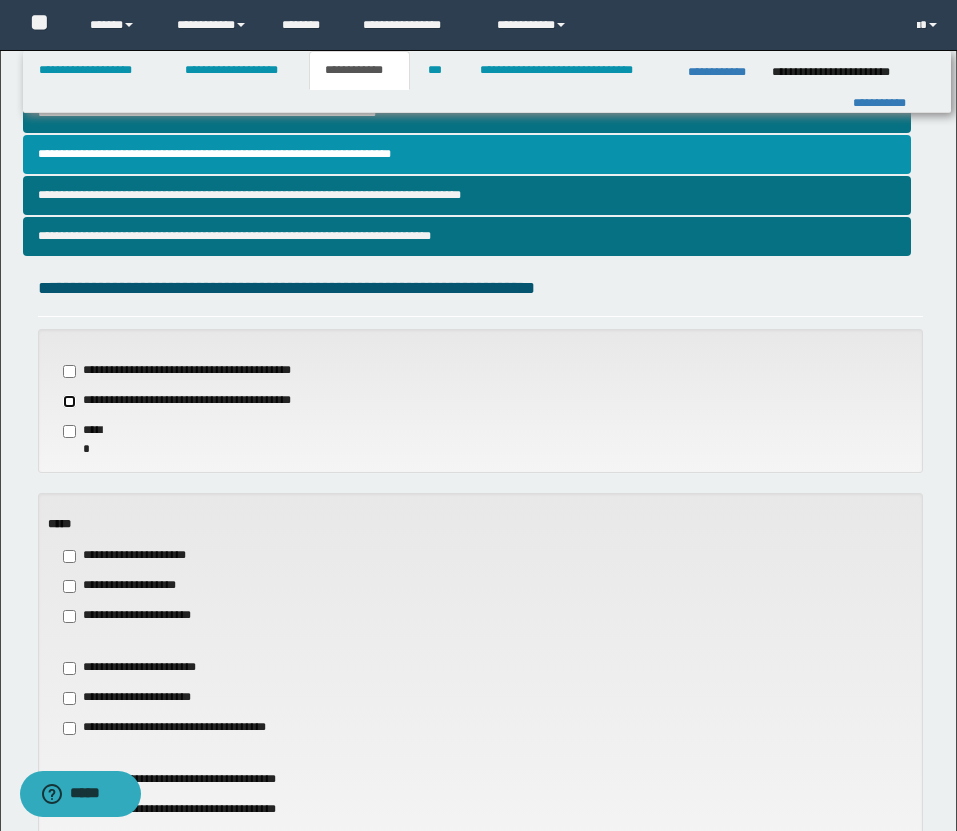 scroll, scrollTop: 746, scrollLeft: 0, axis: vertical 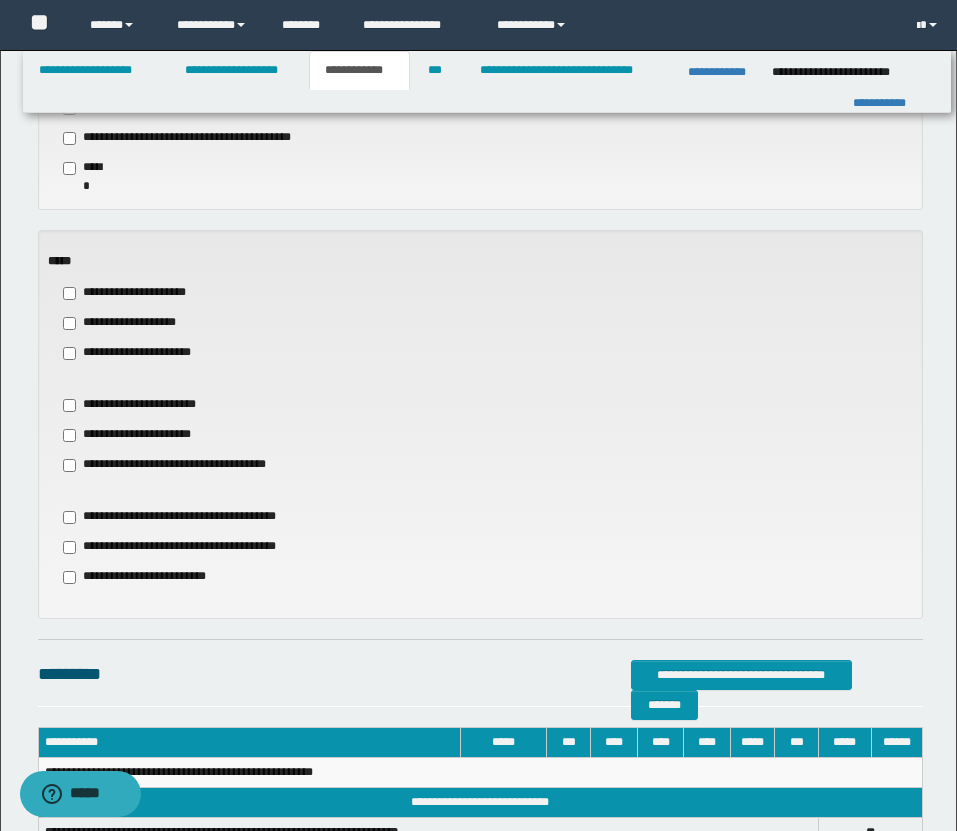 click on "**********" at bounding box center [130, 323] 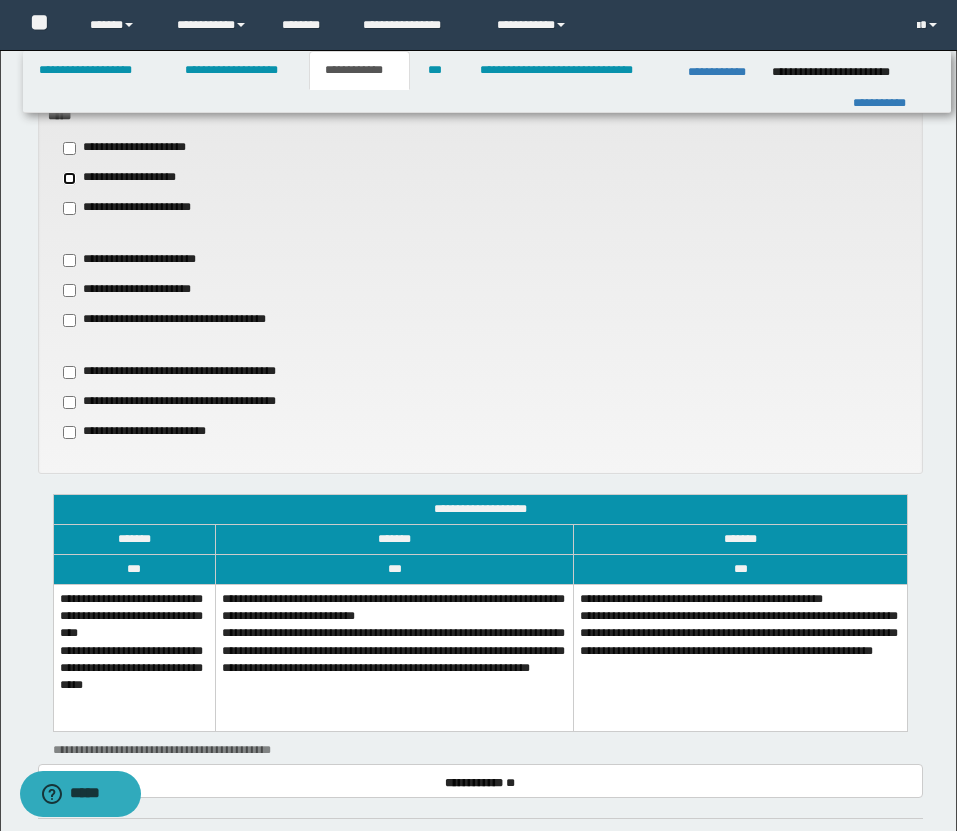 scroll, scrollTop: 918, scrollLeft: 0, axis: vertical 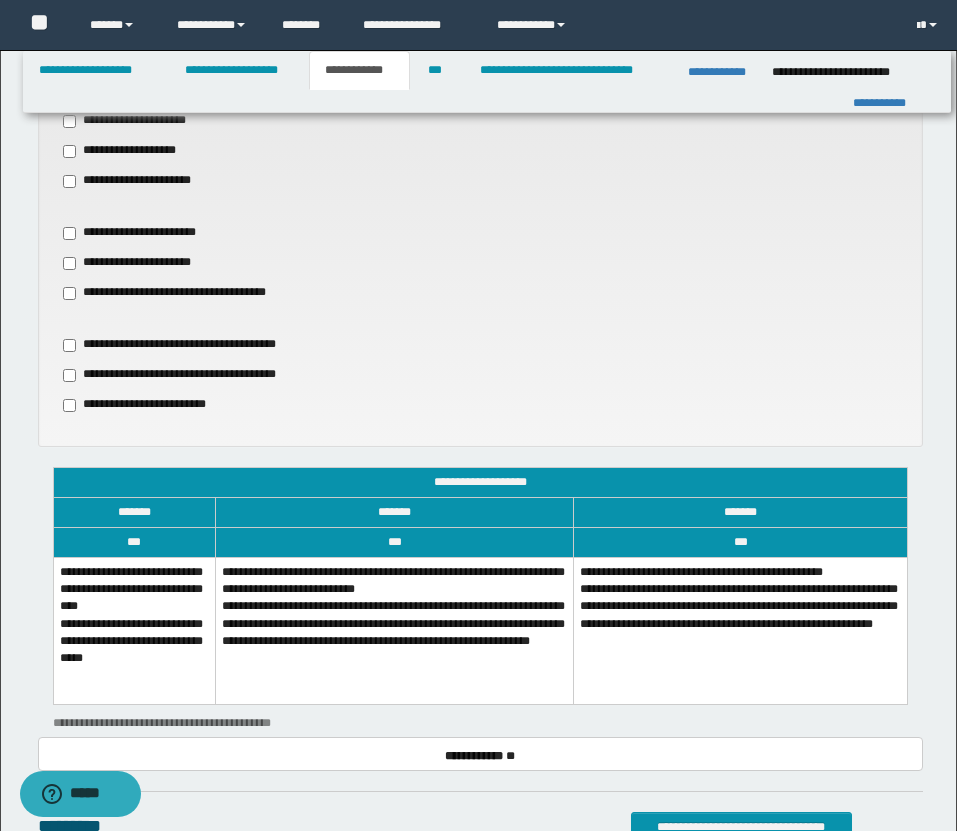 click on "**********" at bounding box center [395, 631] 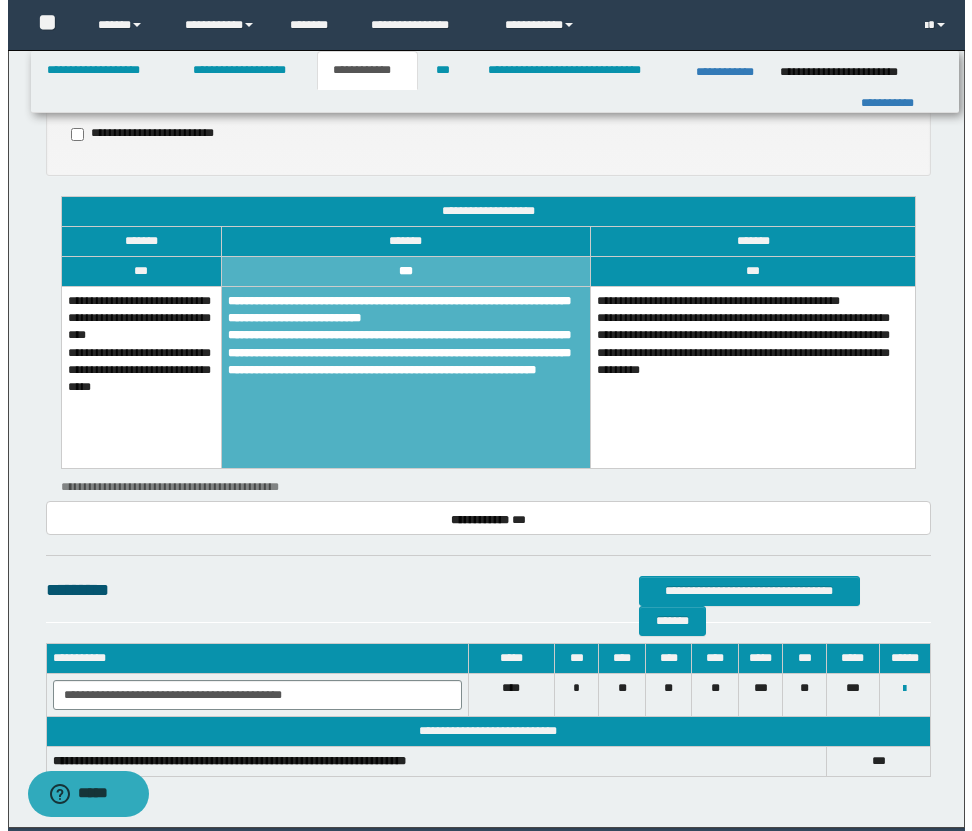 scroll, scrollTop: 1264, scrollLeft: 0, axis: vertical 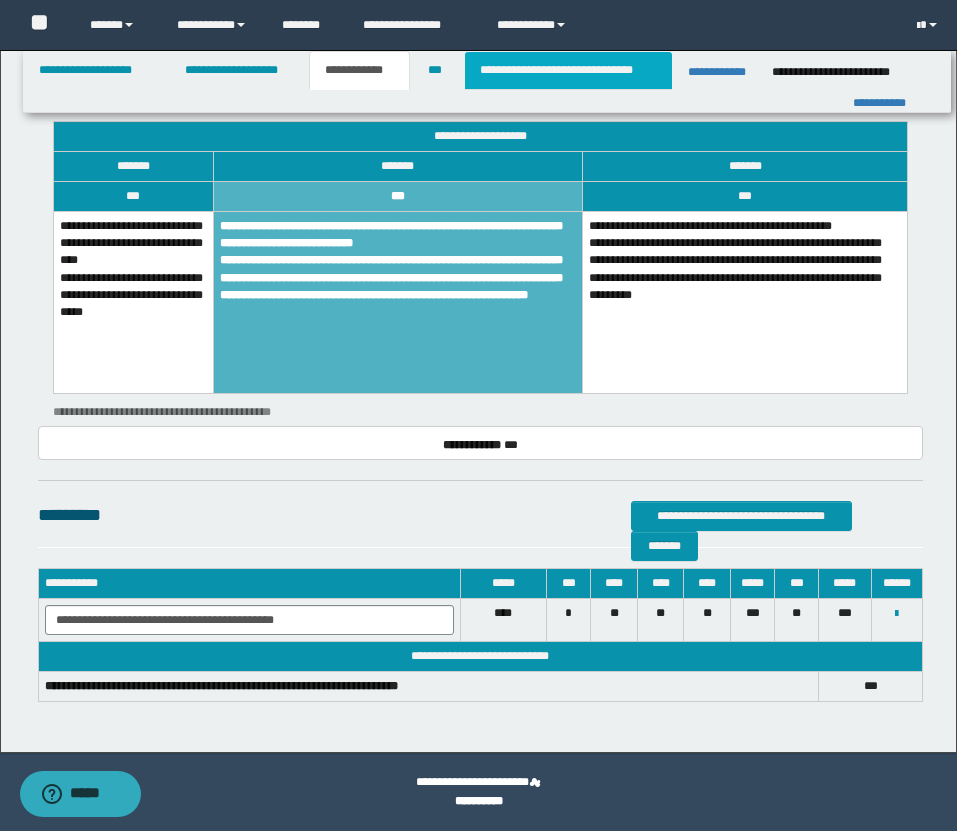 click on "**********" at bounding box center [568, 70] 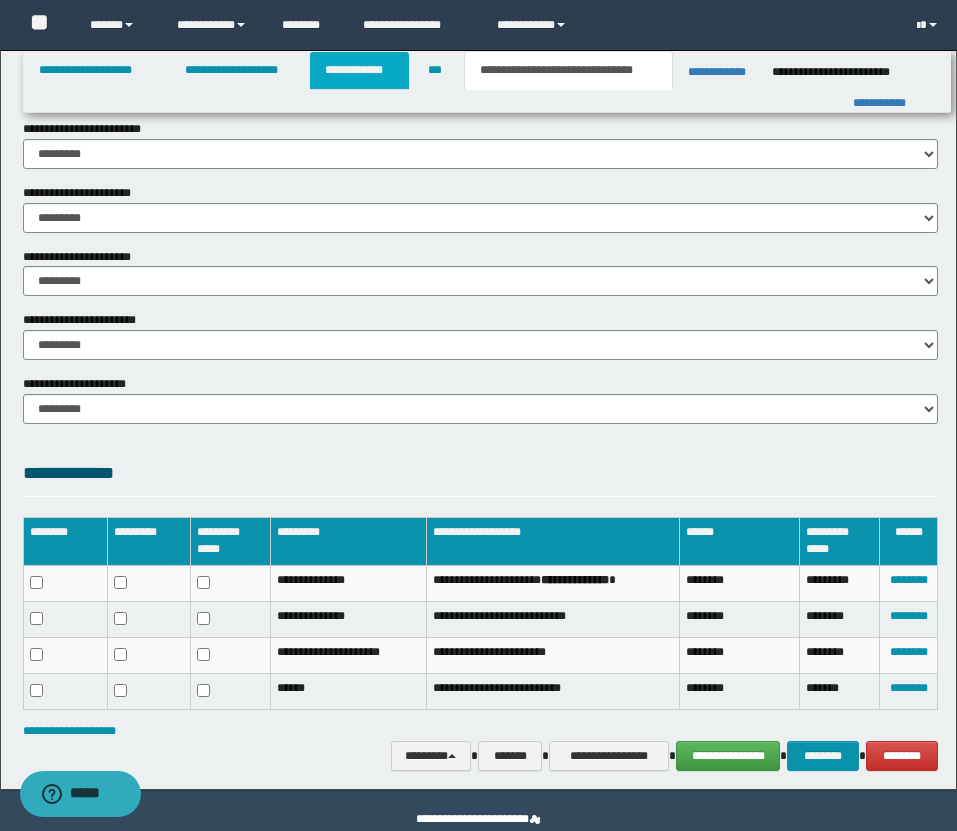 click on "**********" at bounding box center [359, 70] 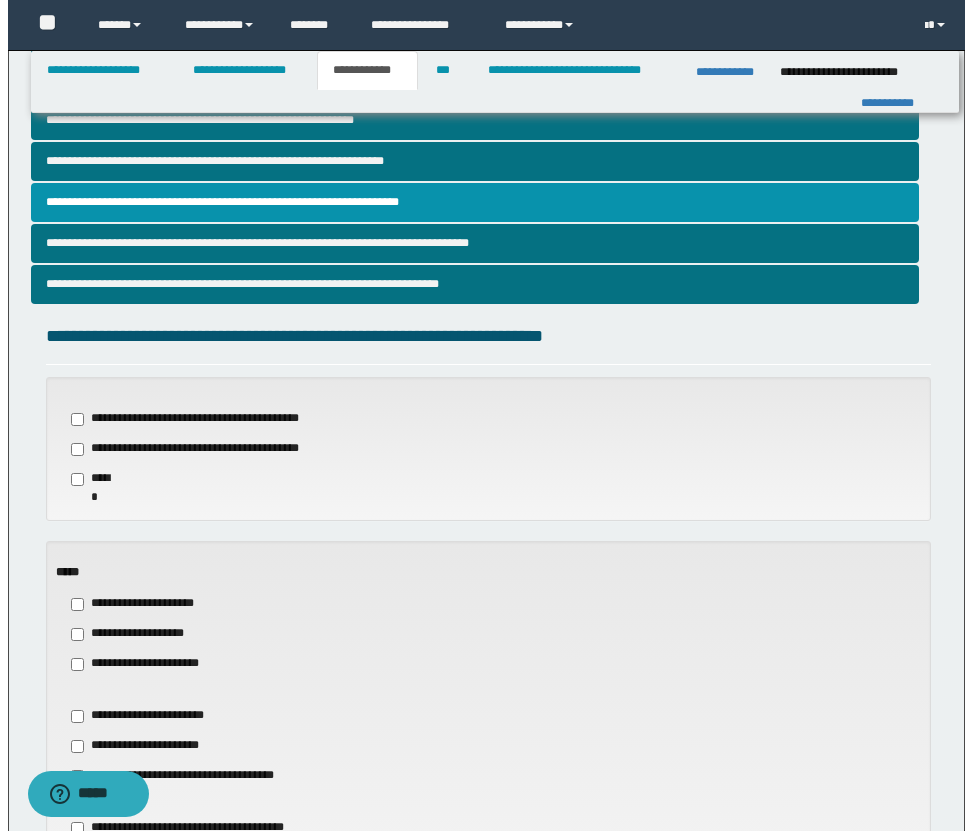 scroll, scrollTop: 0, scrollLeft: 0, axis: both 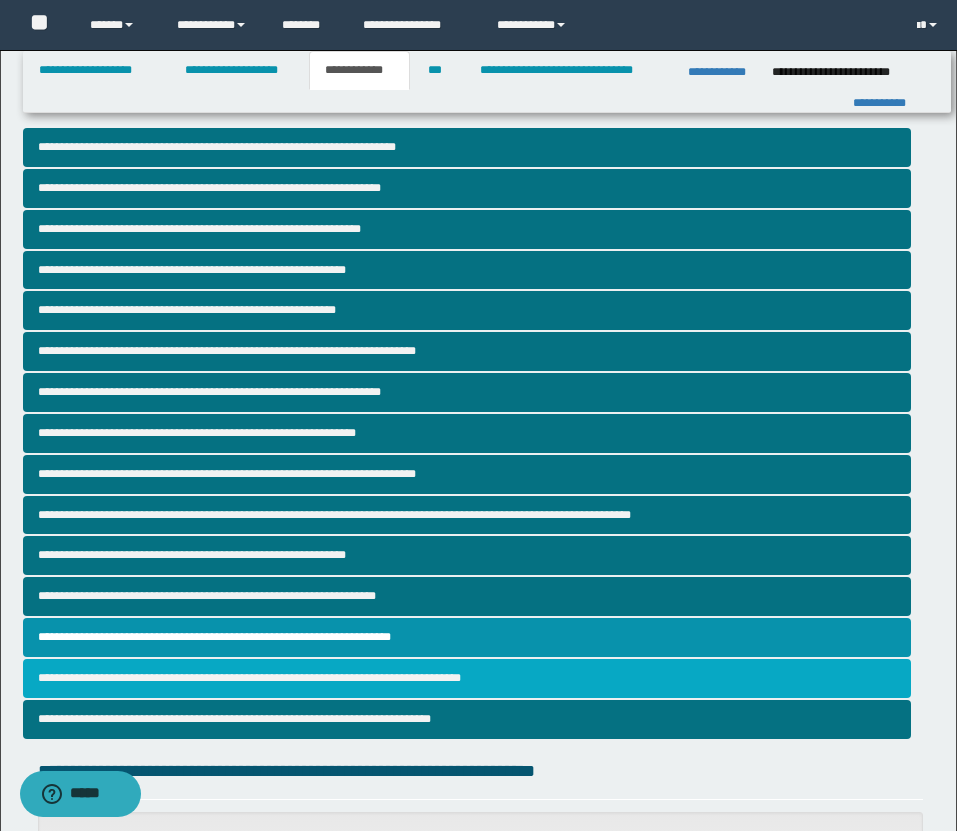 click on "**********" at bounding box center (467, 678) 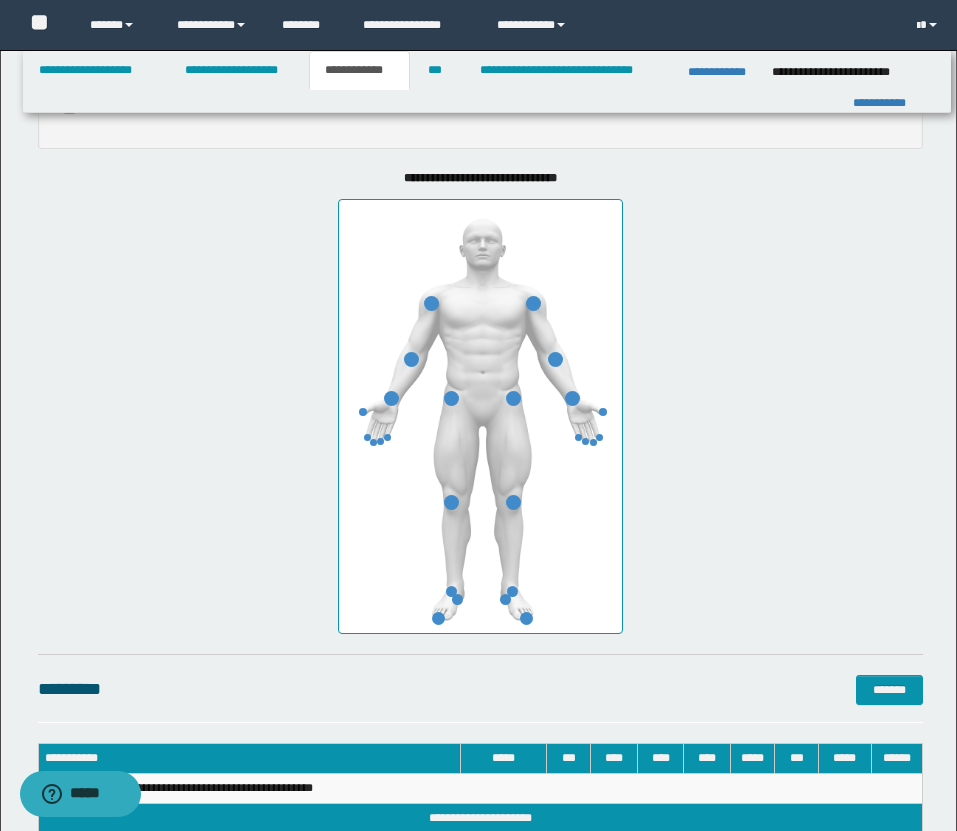 scroll, scrollTop: 767, scrollLeft: 0, axis: vertical 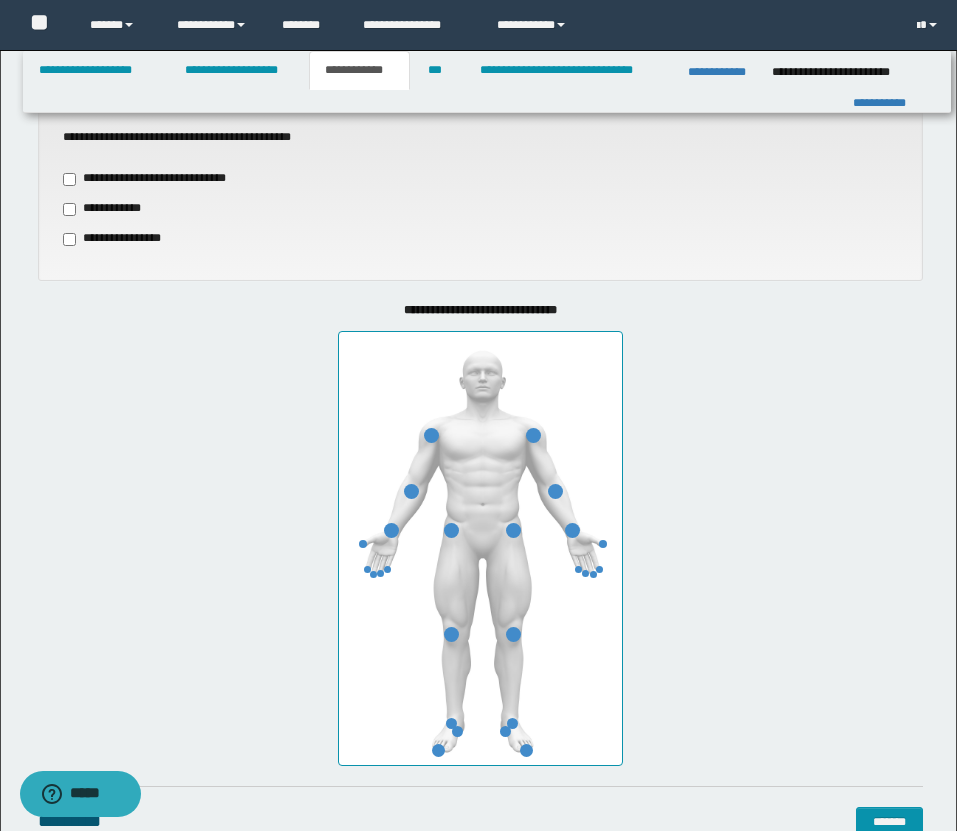 click on "**********" at bounding box center [119, 239] 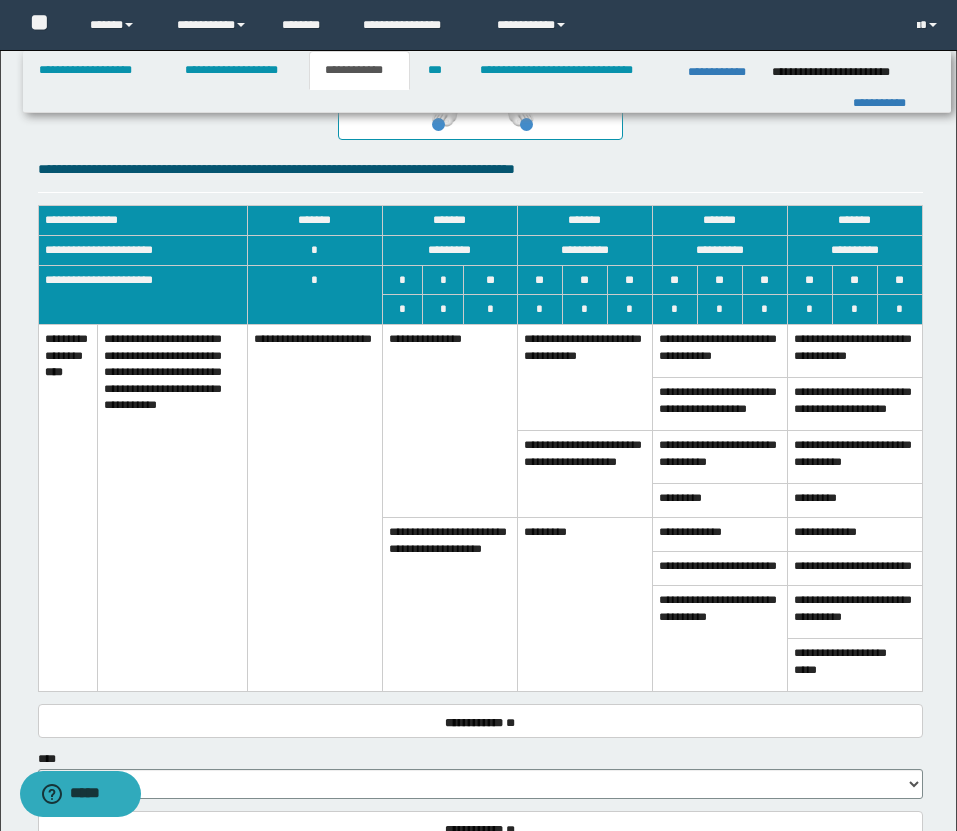 scroll, scrollTop: 1395, scrollLeft: 0, axis: vertical 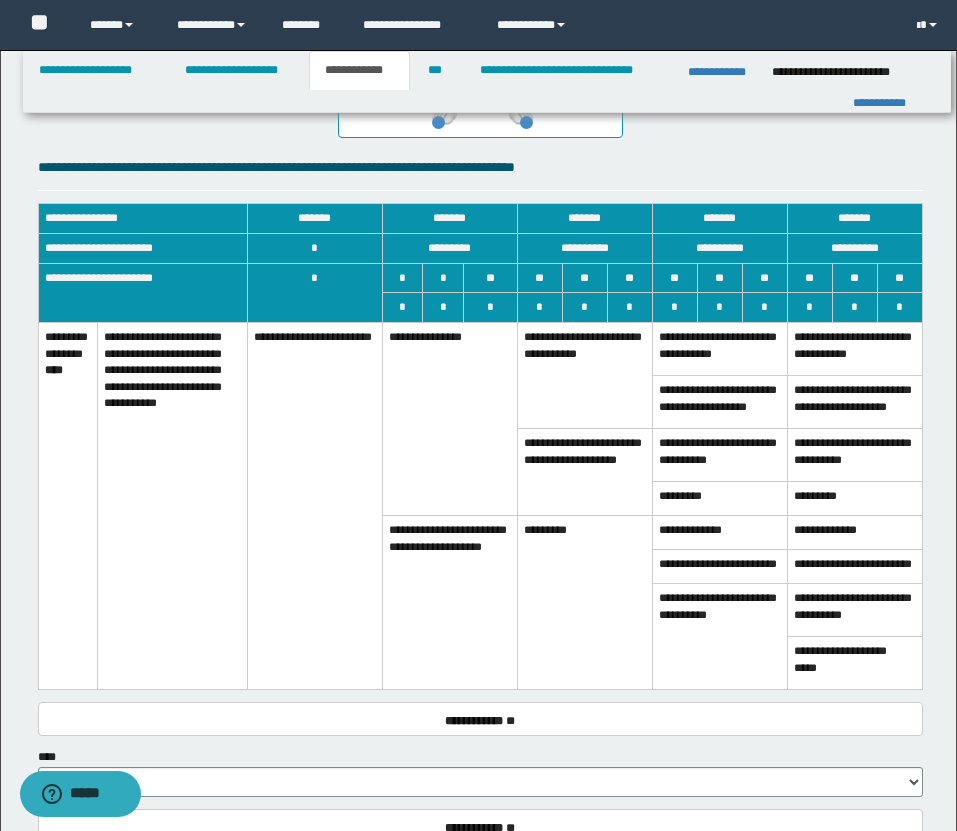click on "**********" at bounding box center [449, 418] 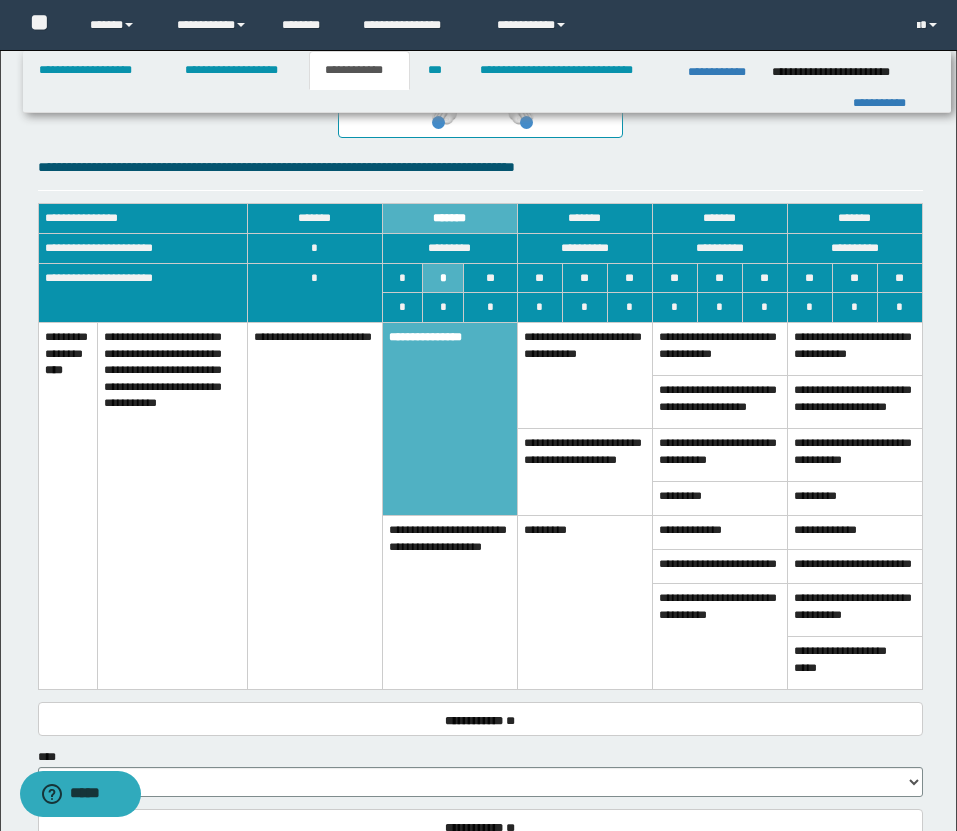 click on "**********" at bounding box center [449, 603] 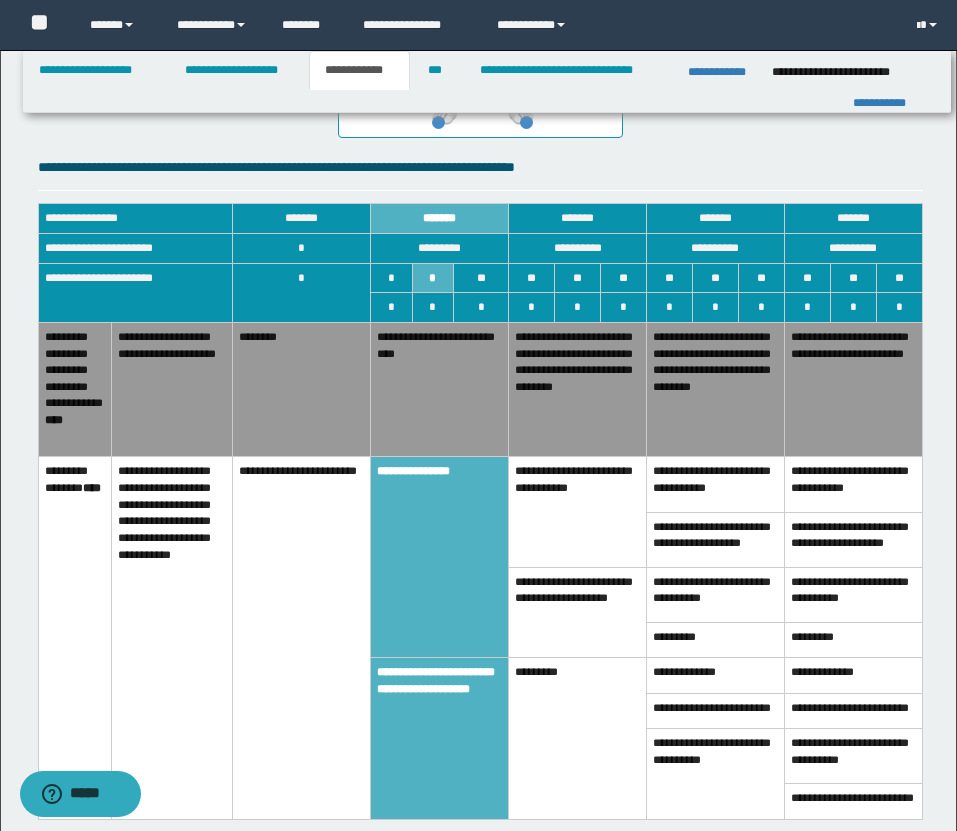 click on "**********" at bounding box center [853, 389] 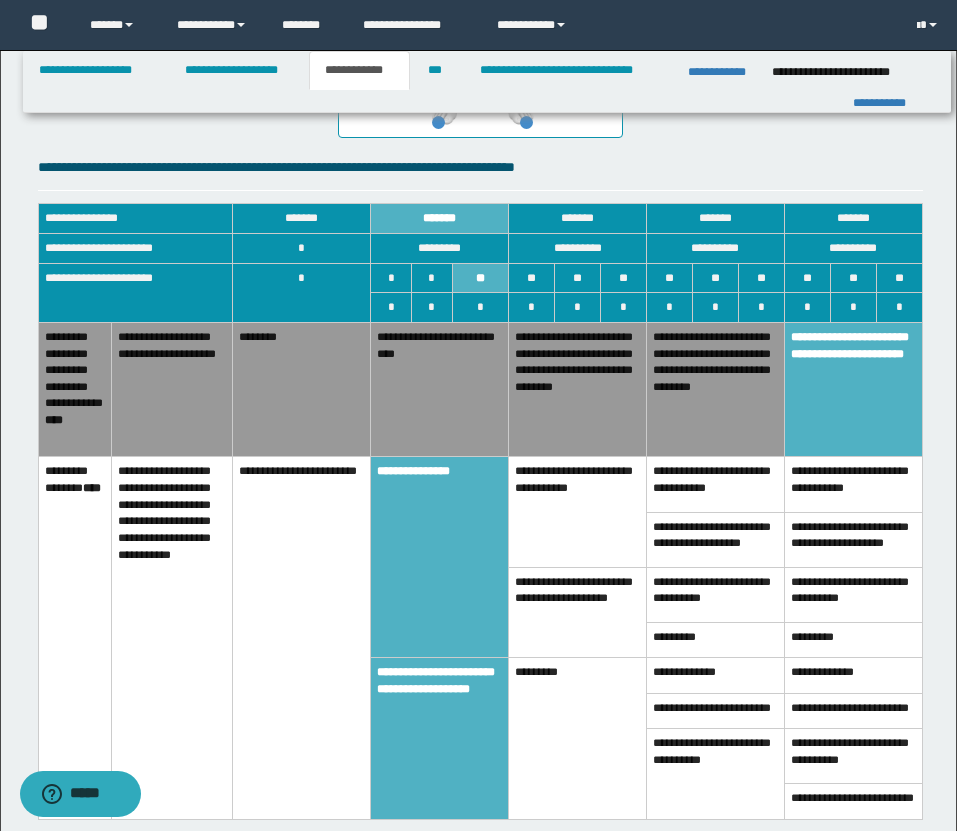 click on "**********" at bounding box center (578, 389) 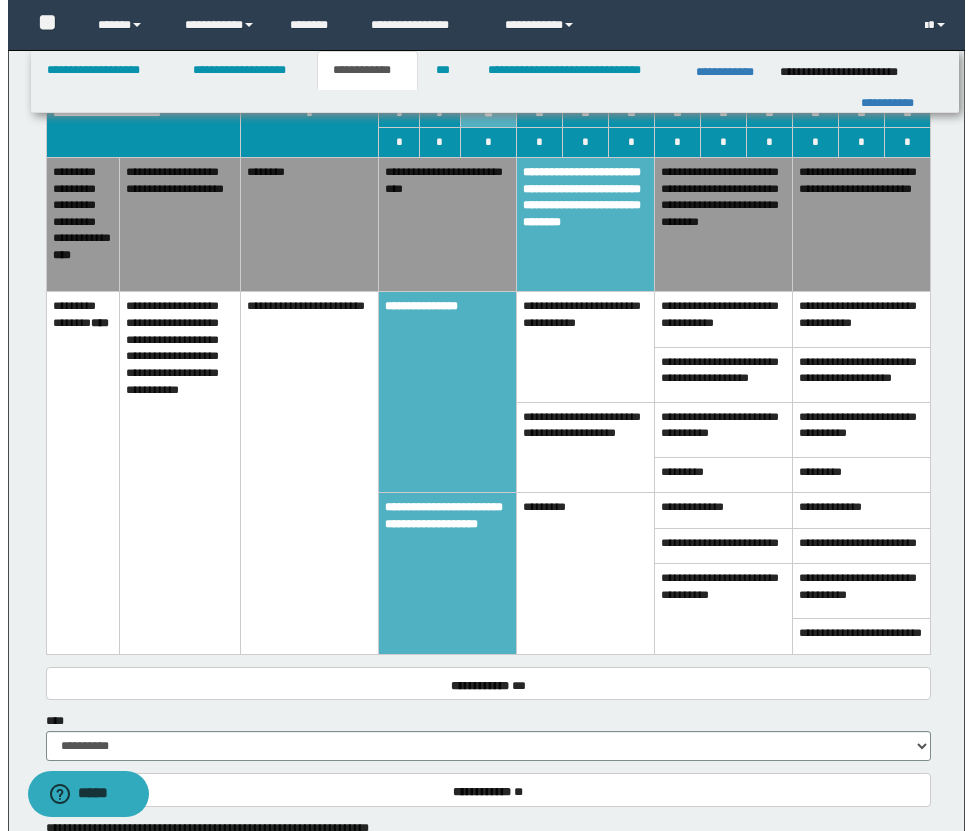 scroll, scrollTop: 0, scrollLeft: 0, axis: both 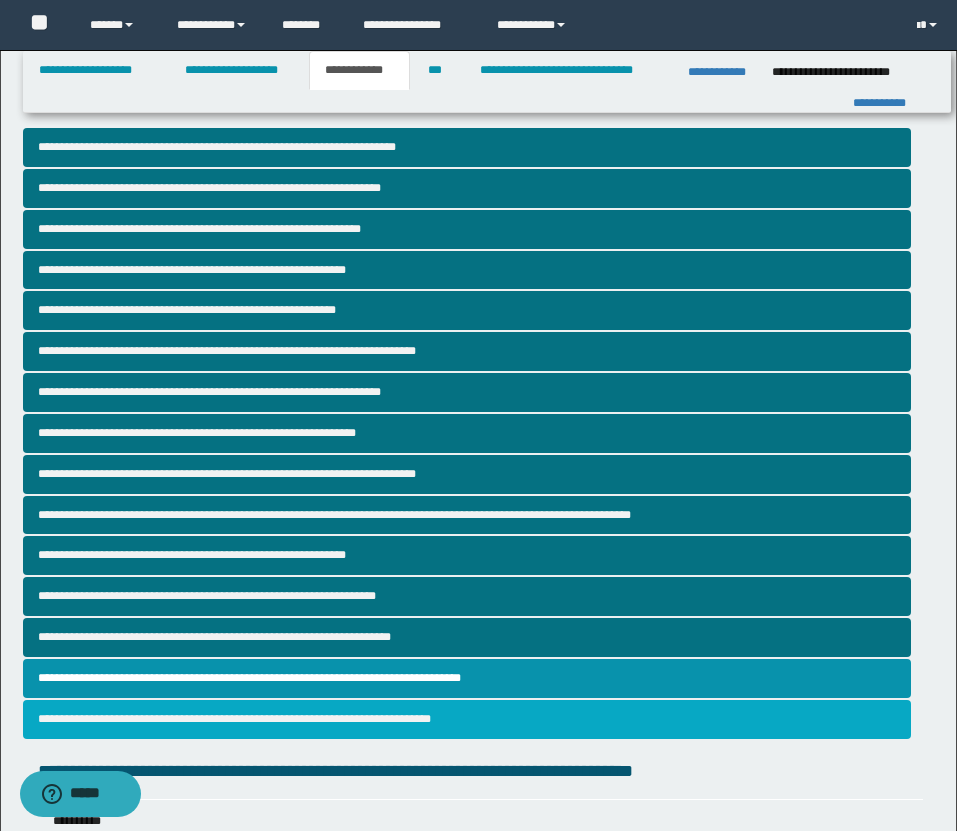 click on "**********" at bounding box center (467, 719) 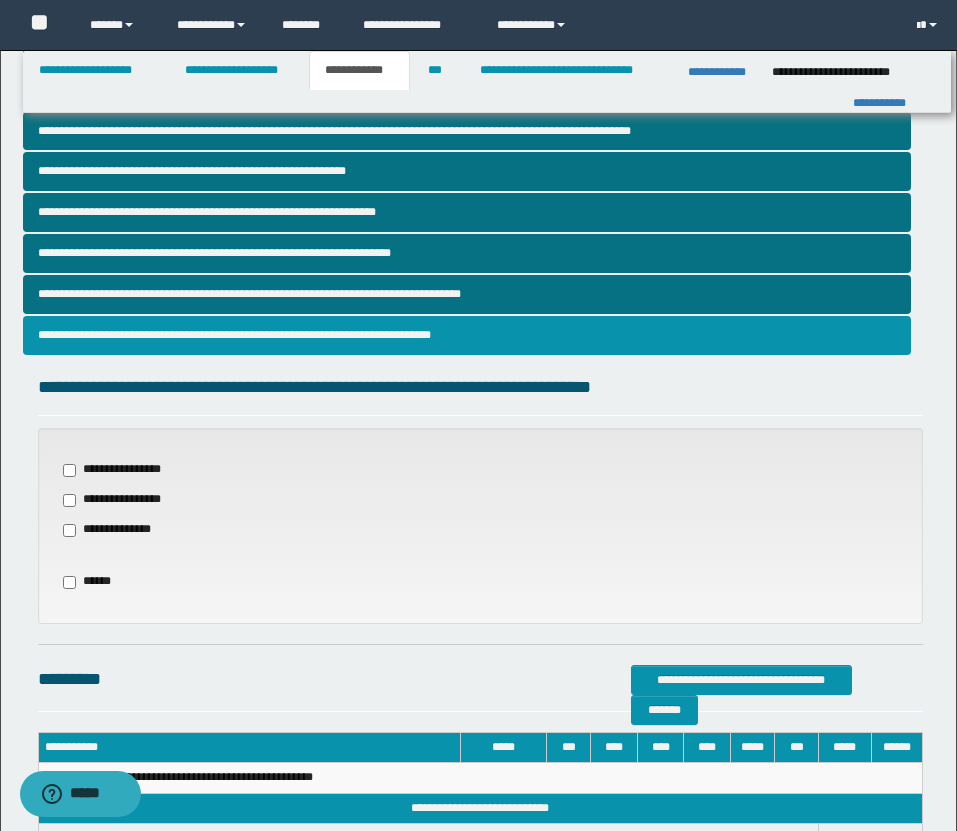 scroll, scrollTop: 369, scrollLeft: 0, axis: vertical 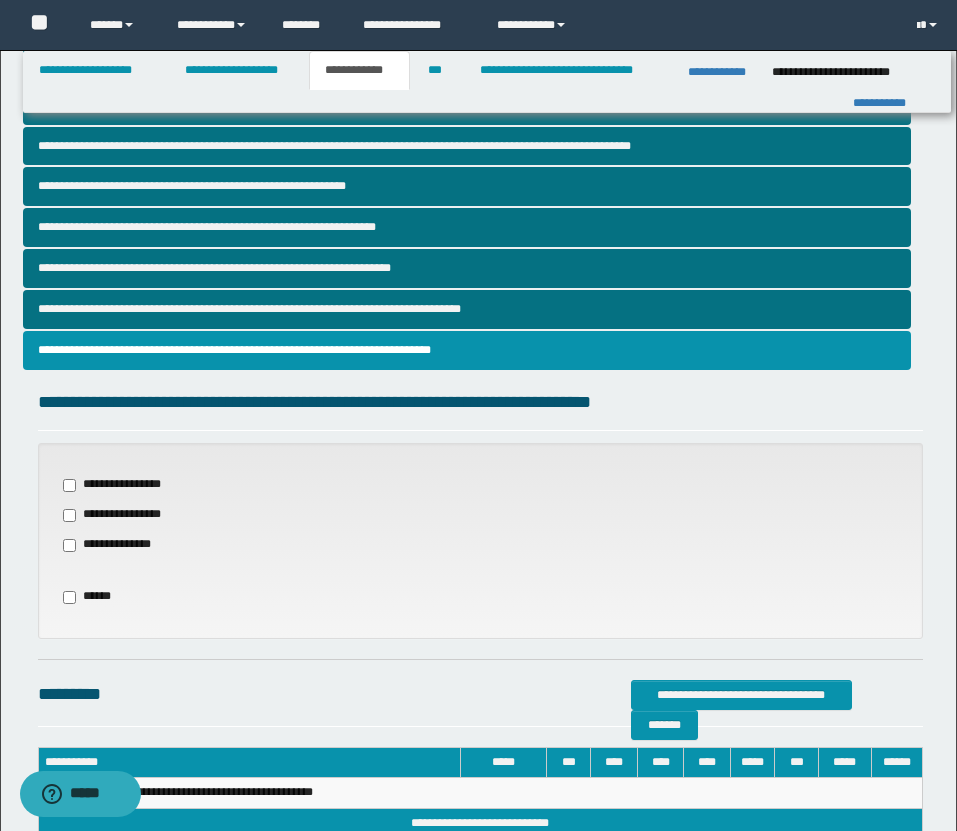 click on "**********" at bounding box center [121, 485] 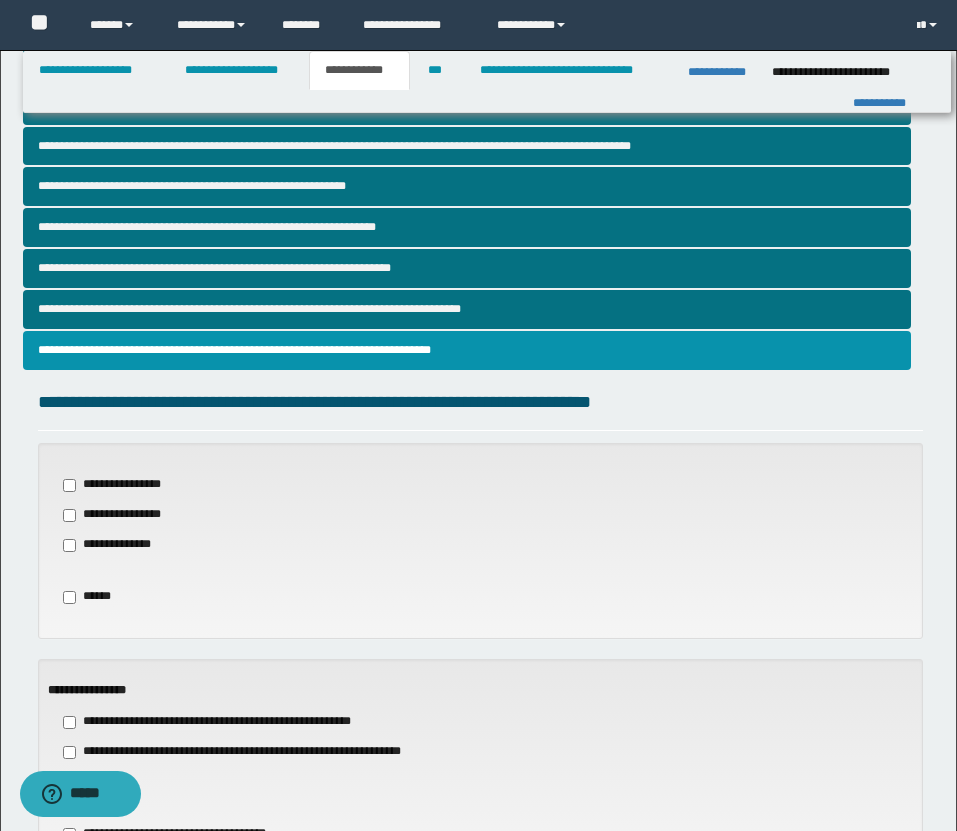 click on "**********" at bounding box center [122, 515] 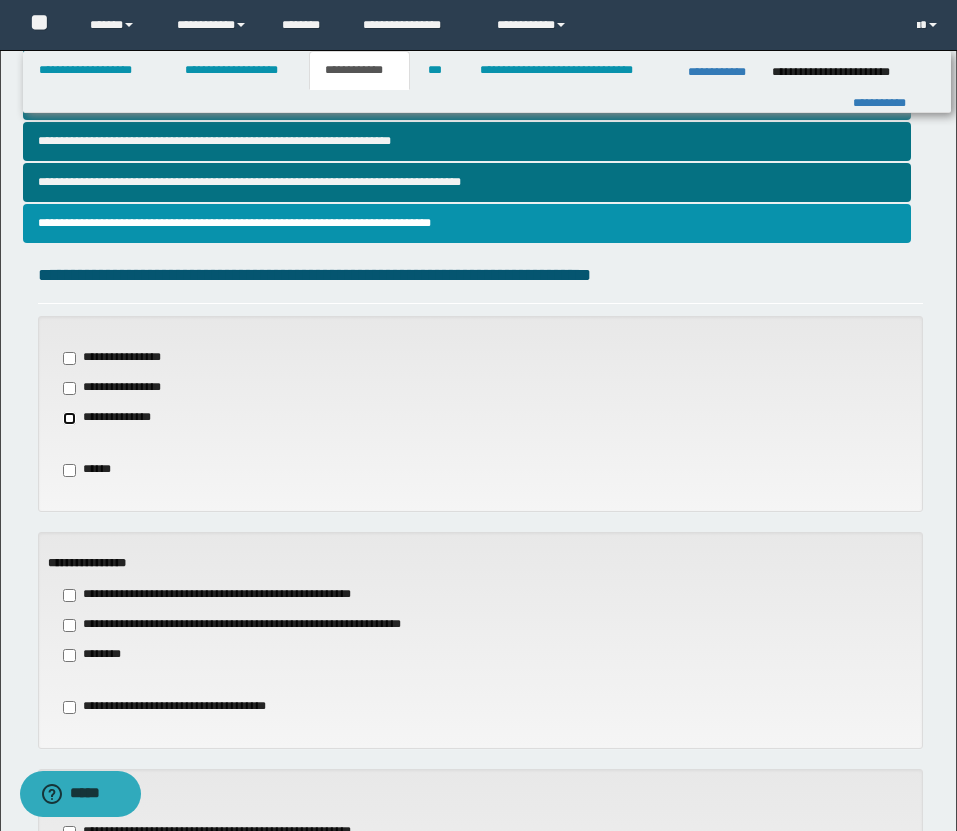 scroll, scrollTop: 696, scrollLeft: 0, axis: vertical 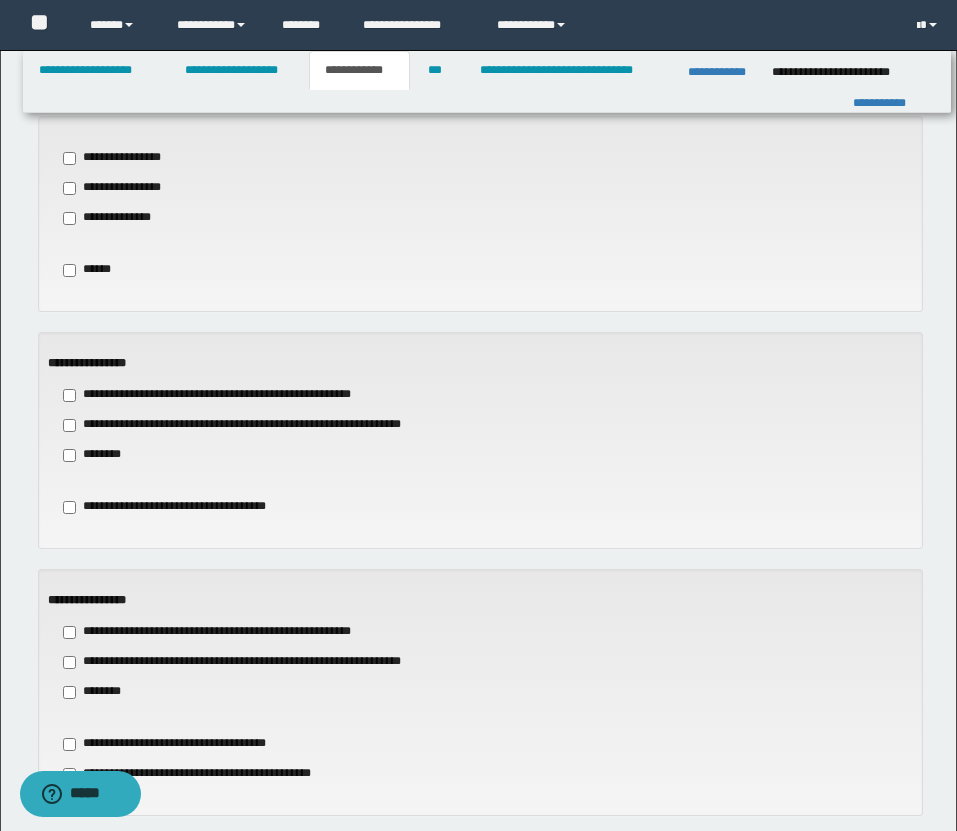 click on "**********" at bounding box center (228, 395) 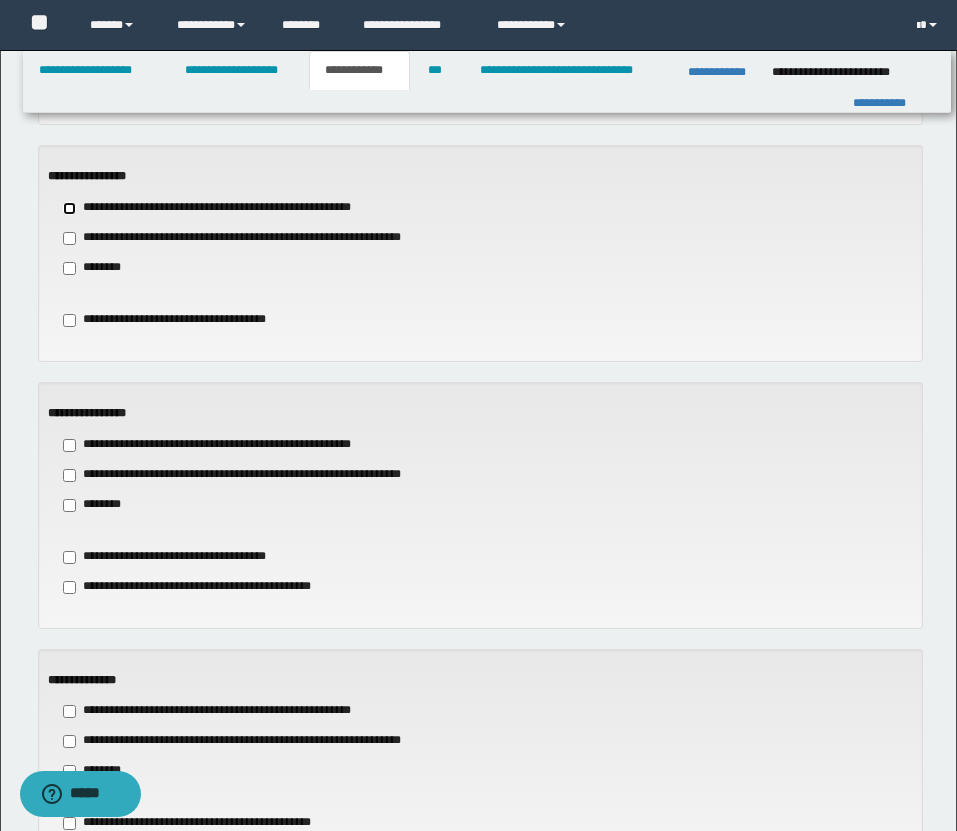 scroll, scrollTop: 899, scrollLeft: 0, axis: vertical 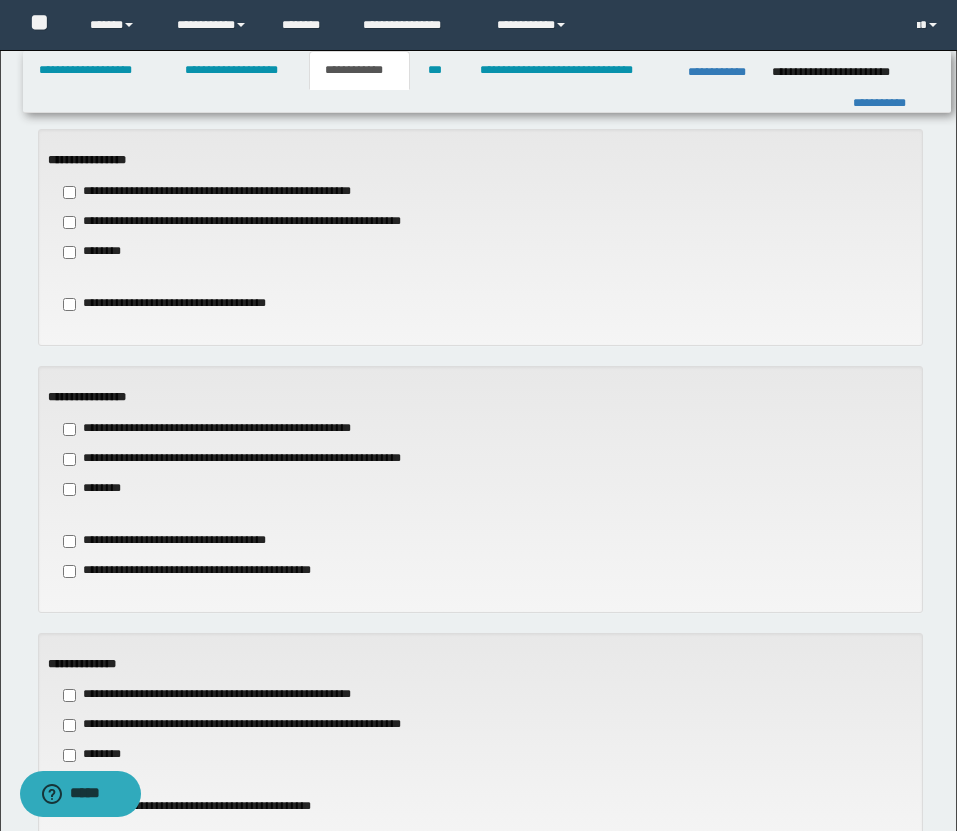 click on "**********" at bounding box center [257, 459] 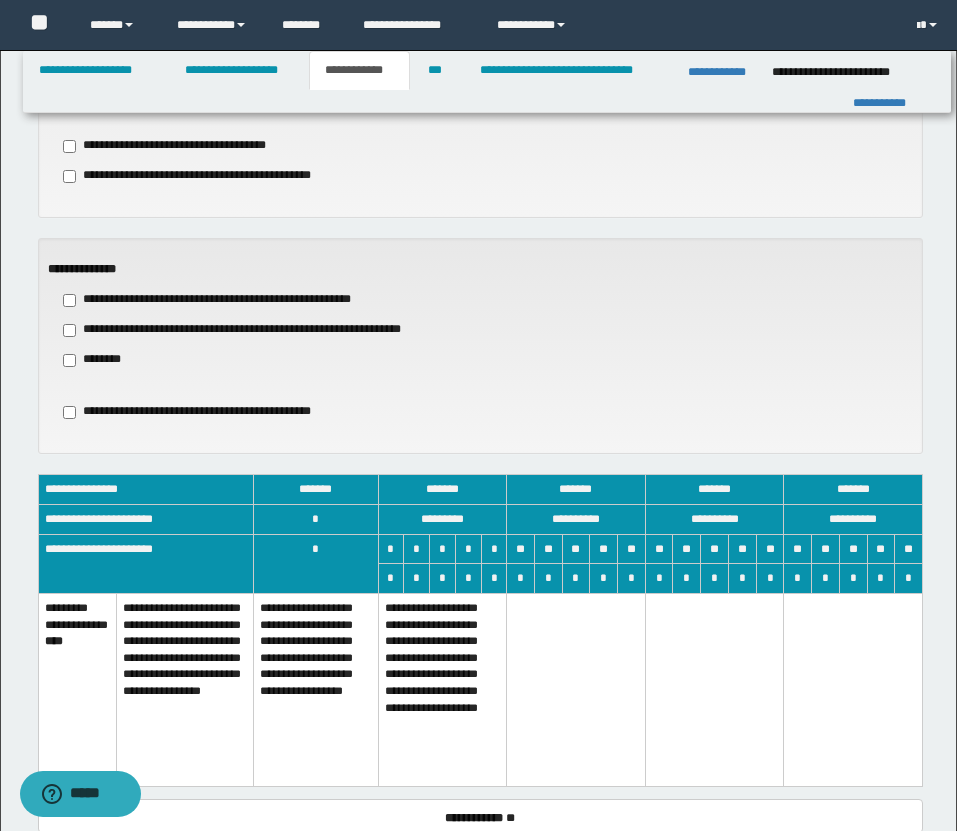 scroll, scrollTop: 1335, scrollLeft: 0, axis: vertical 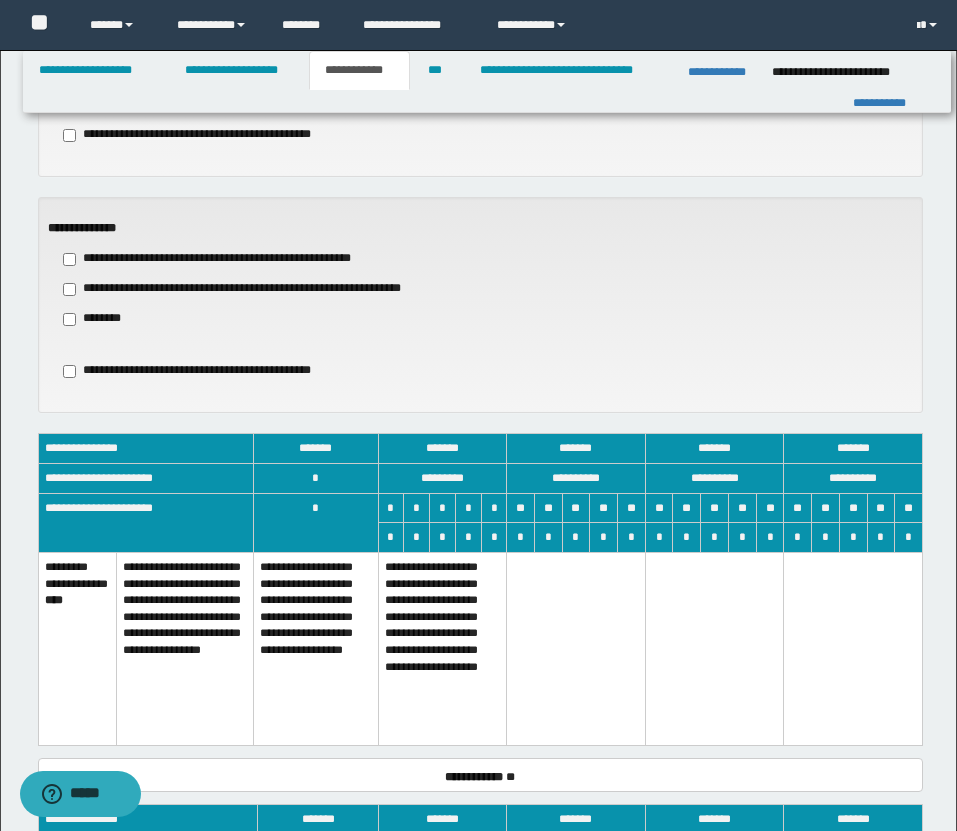 click on "**********" at bounding box center (257, 289) 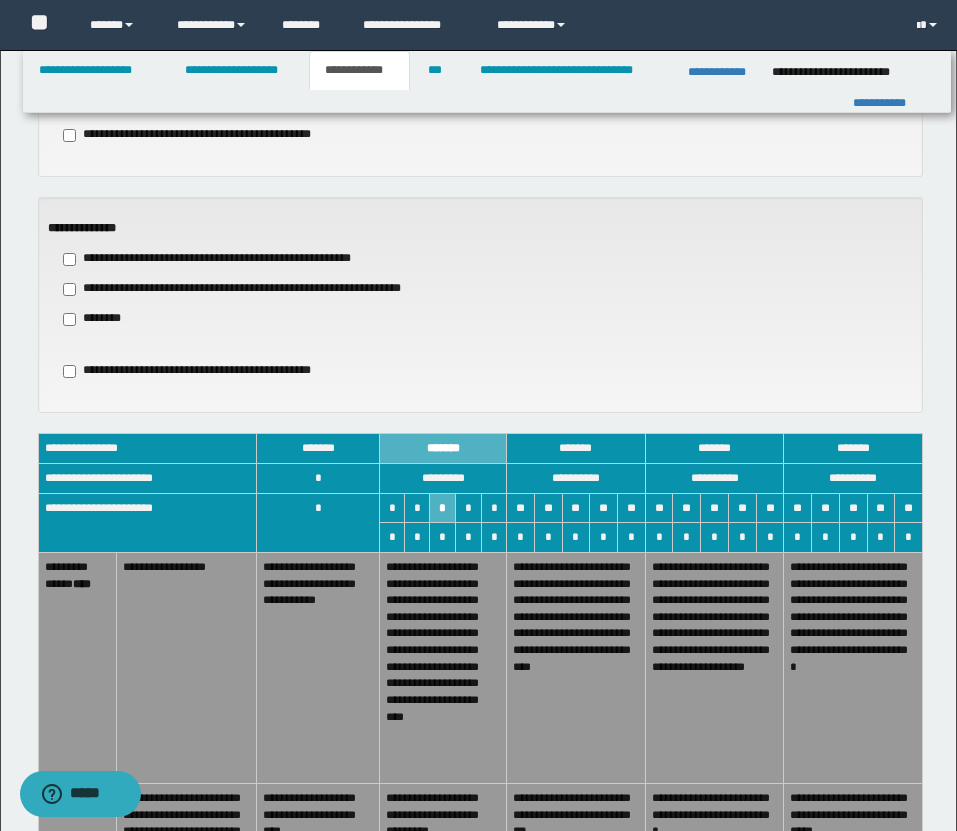 click on "**********" at bounding box center [443, 845] 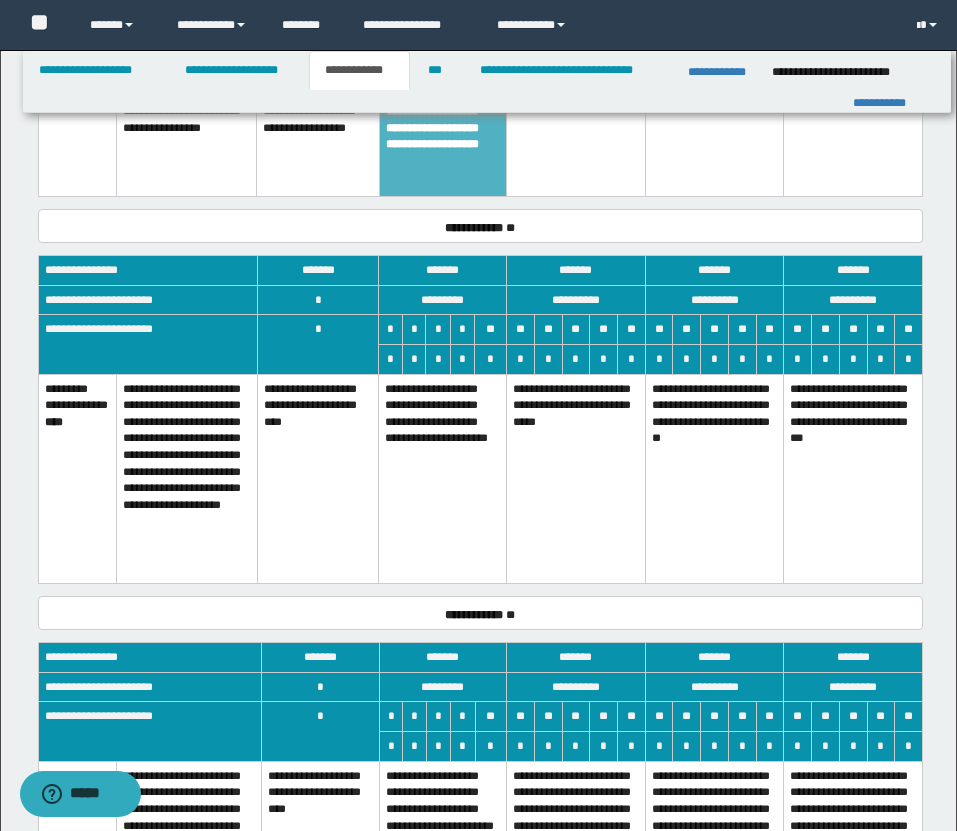scroll, scrollTop: 2273, scrollLeft: 0, axis: vertical 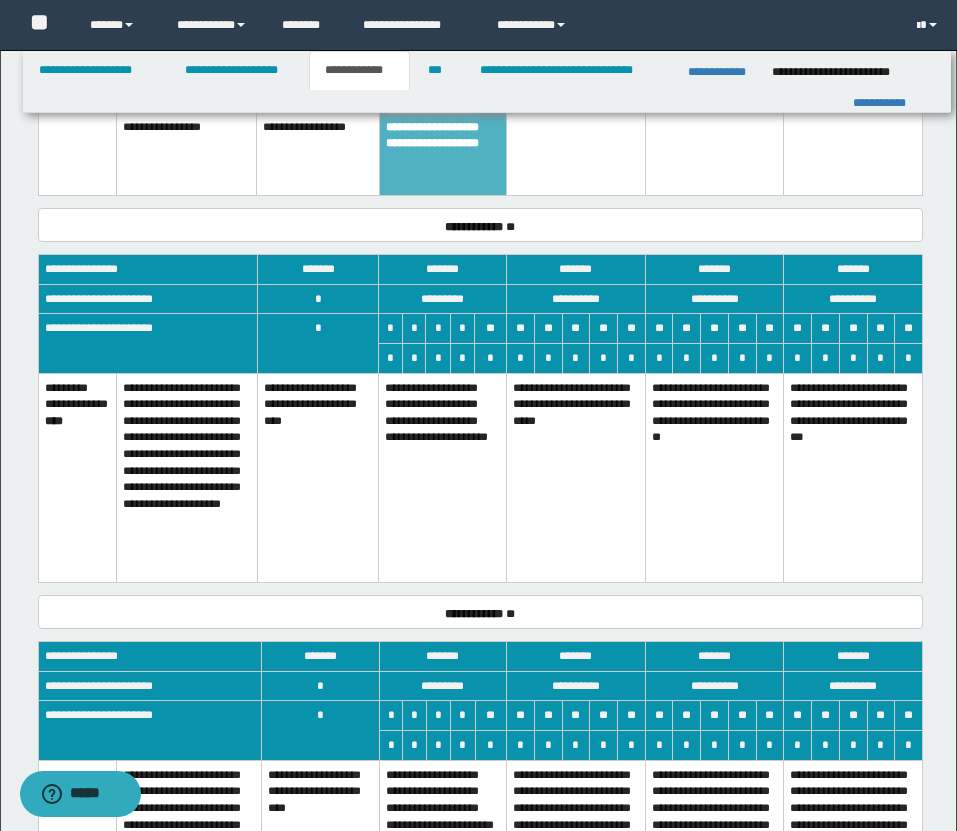 click on "**********" at bounding box center [442, 478] 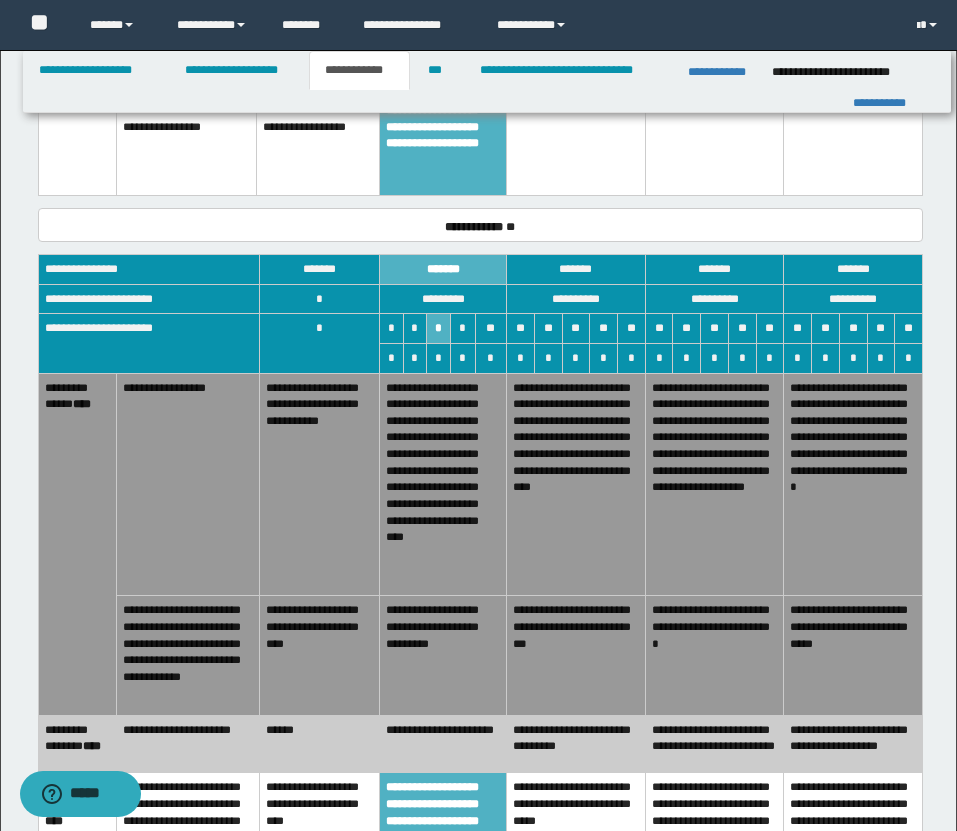 click on "**********" at bounding box center [442, 655] 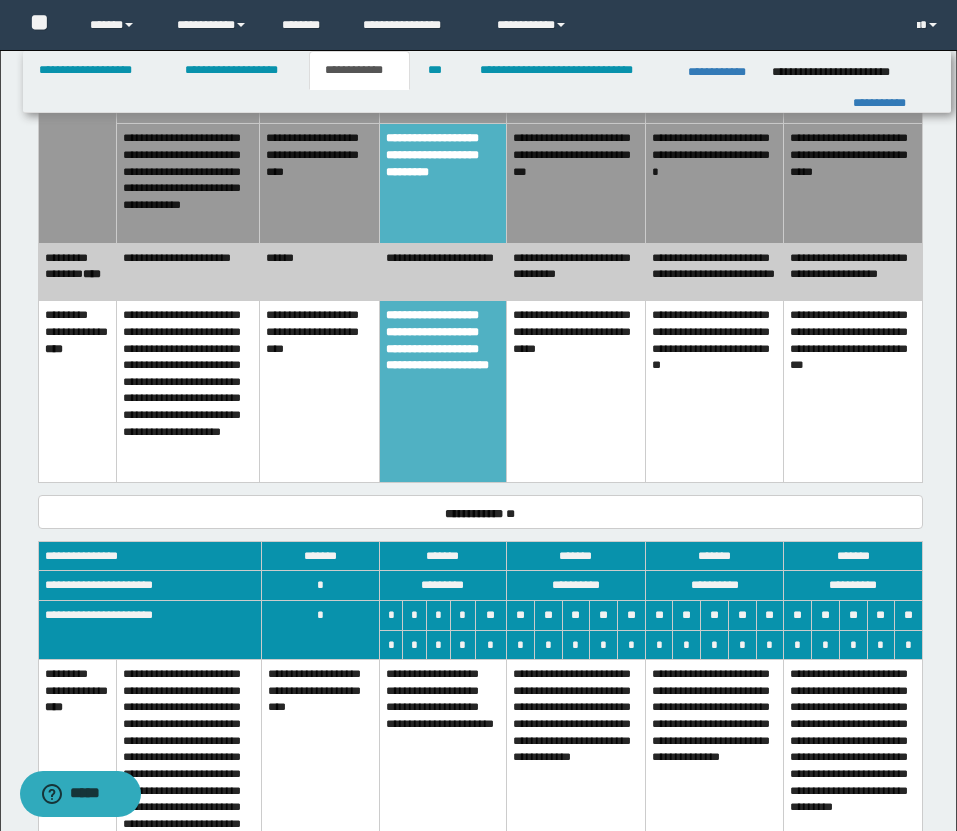scroll, scrollTop: 3009, scrollLeft: 0, axis: vertical 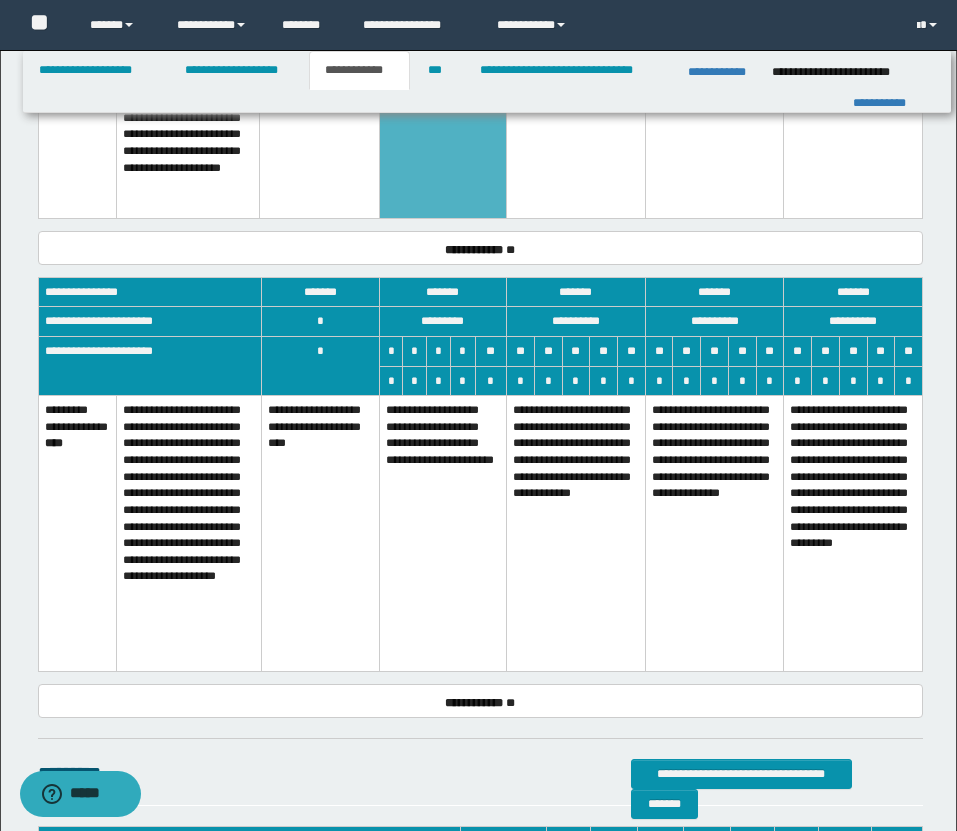 click on "**********" at bounding box center (442, 534) 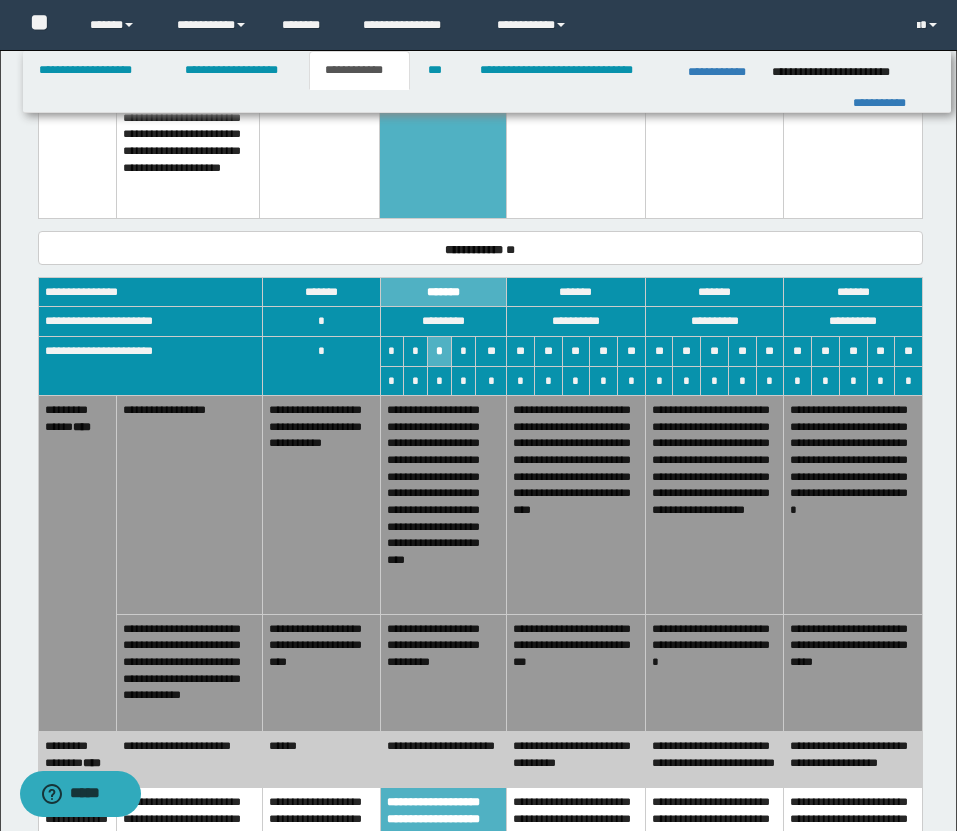 click on "**********" at bounding box center [443, 672] 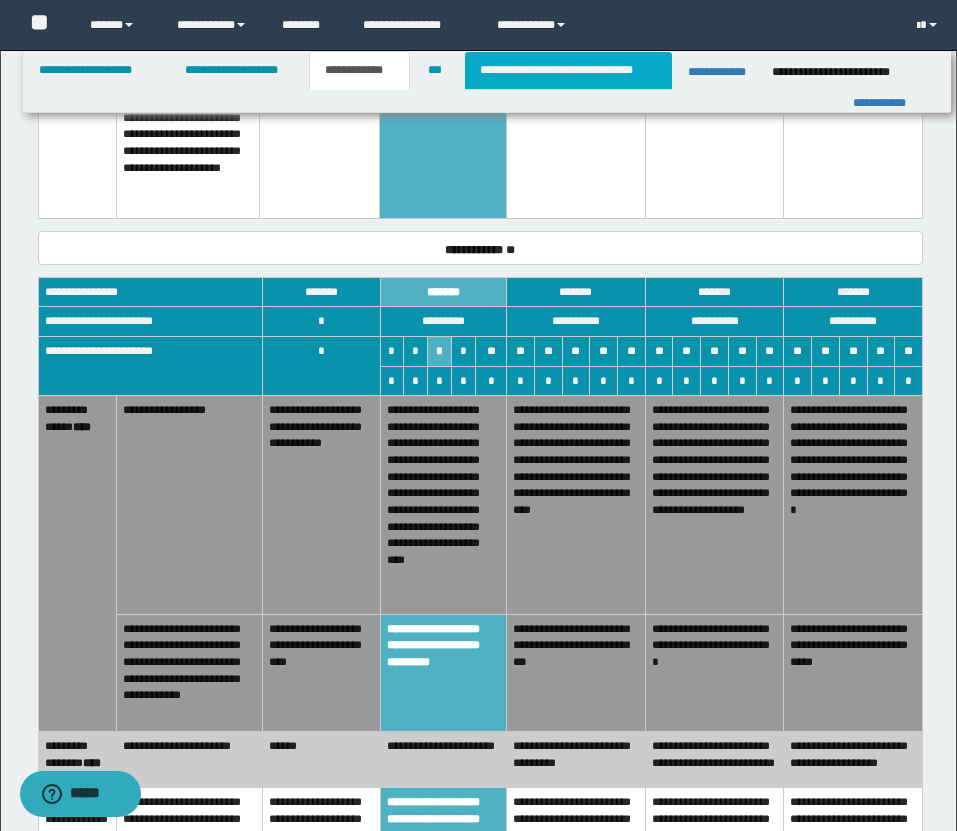 click on "**********" at bounding box center [568, 70] 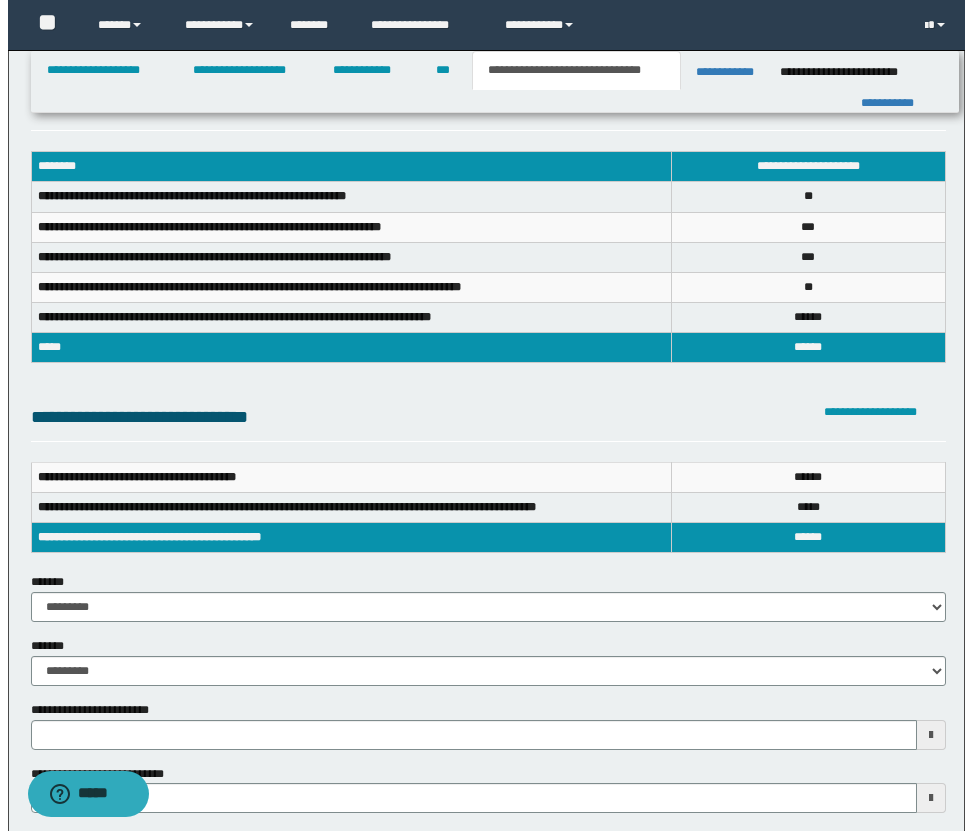 scroll, scrollTop: 0, scrollLeft: 0, axis: both 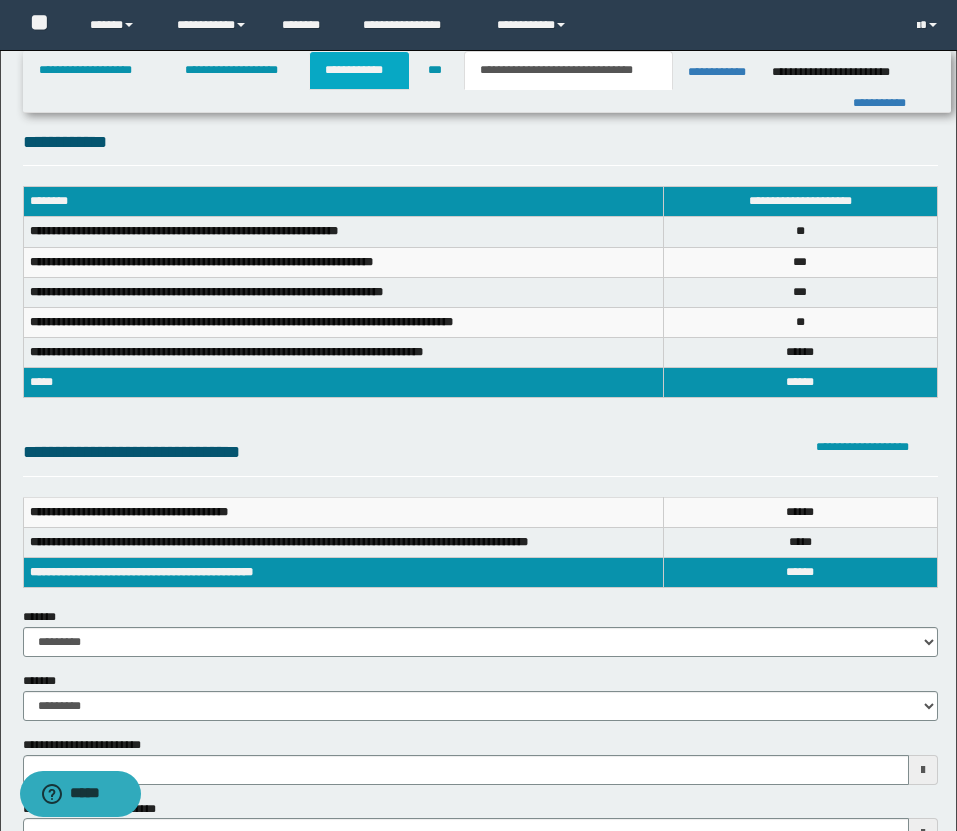 click on "**********" at bounding box center [359, 70] 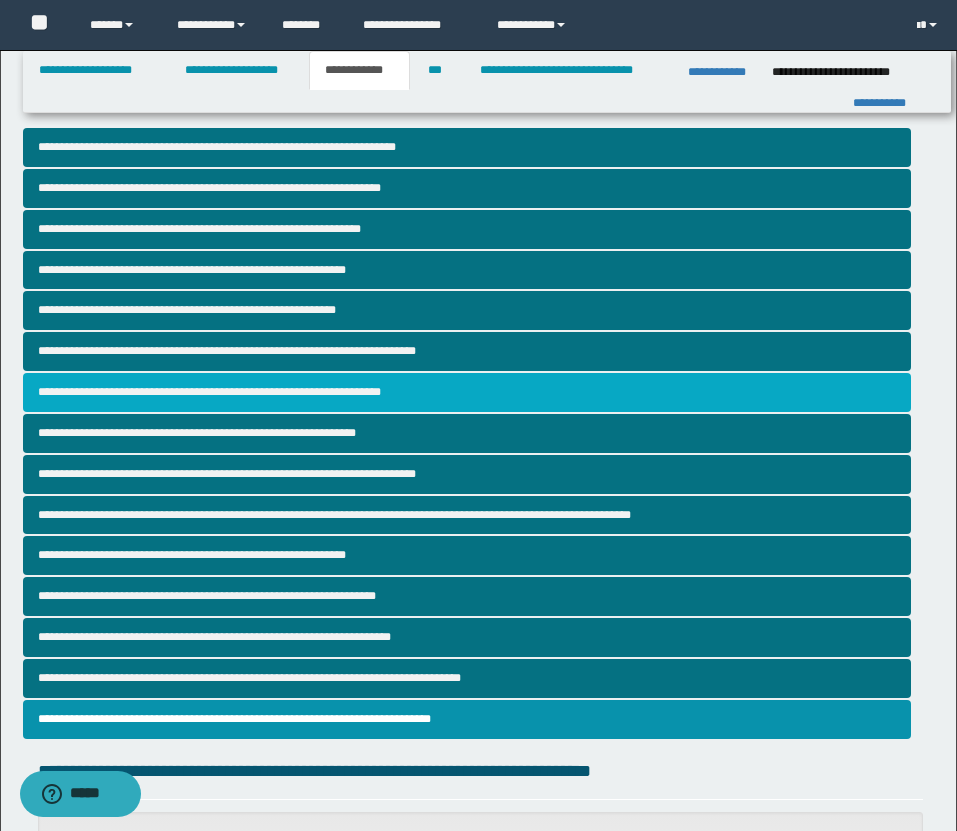 click on "**********" at bounding box center [467, 392] 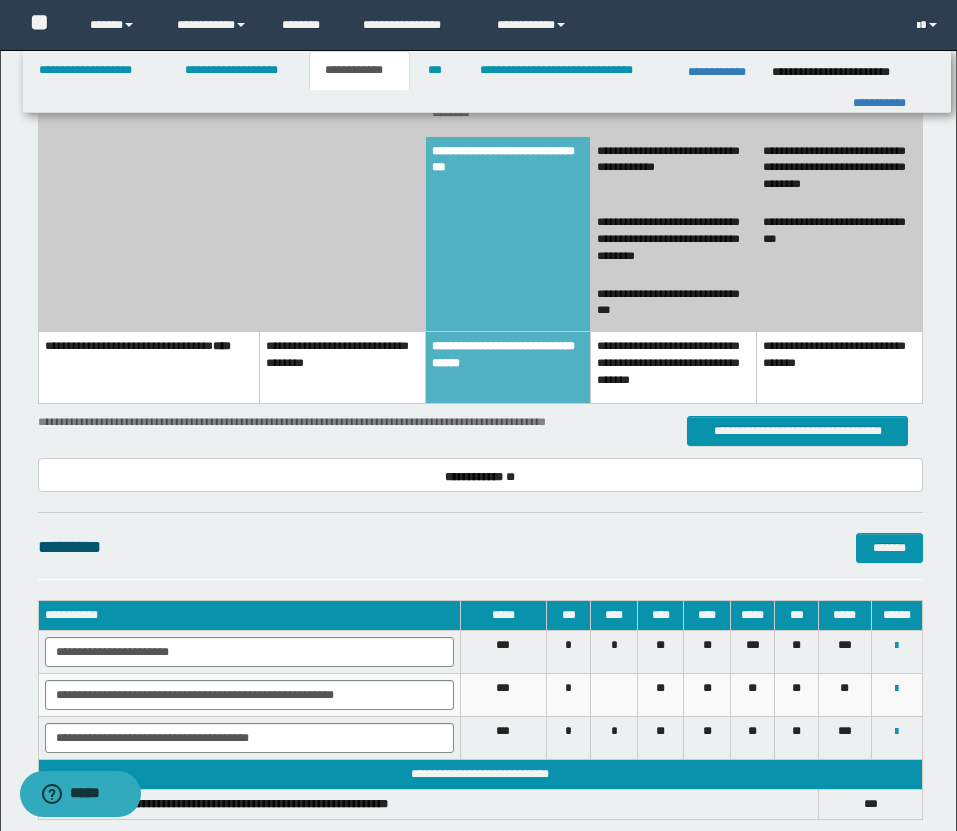 scroll, scrollTop: 2212, scrollLeft: 0, axis: vertical 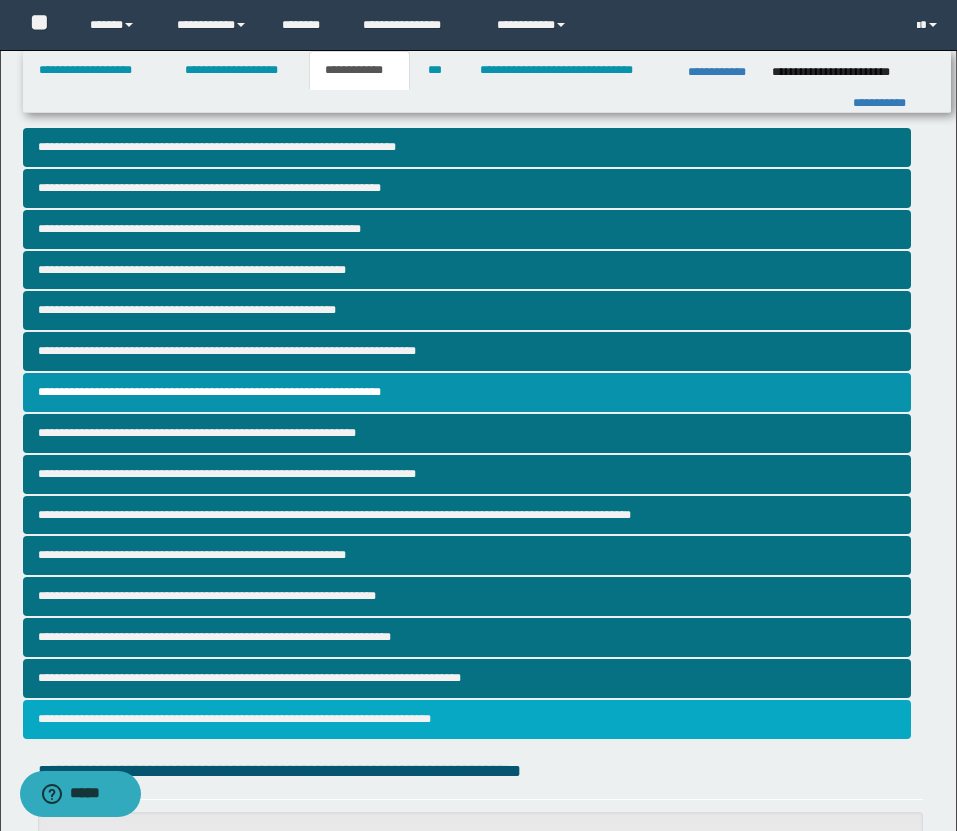 click on "**********" at bounding box center (467, 719) 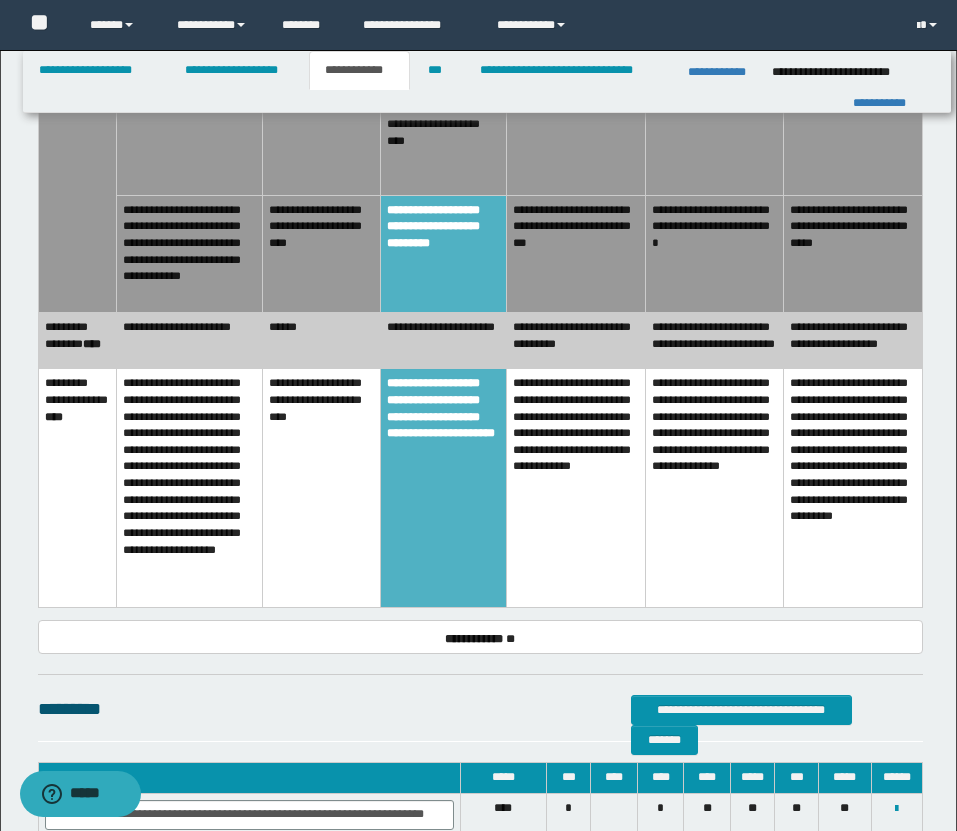 scroll, scrollTop: 3390, scrollLeft: 0, axis: vertical 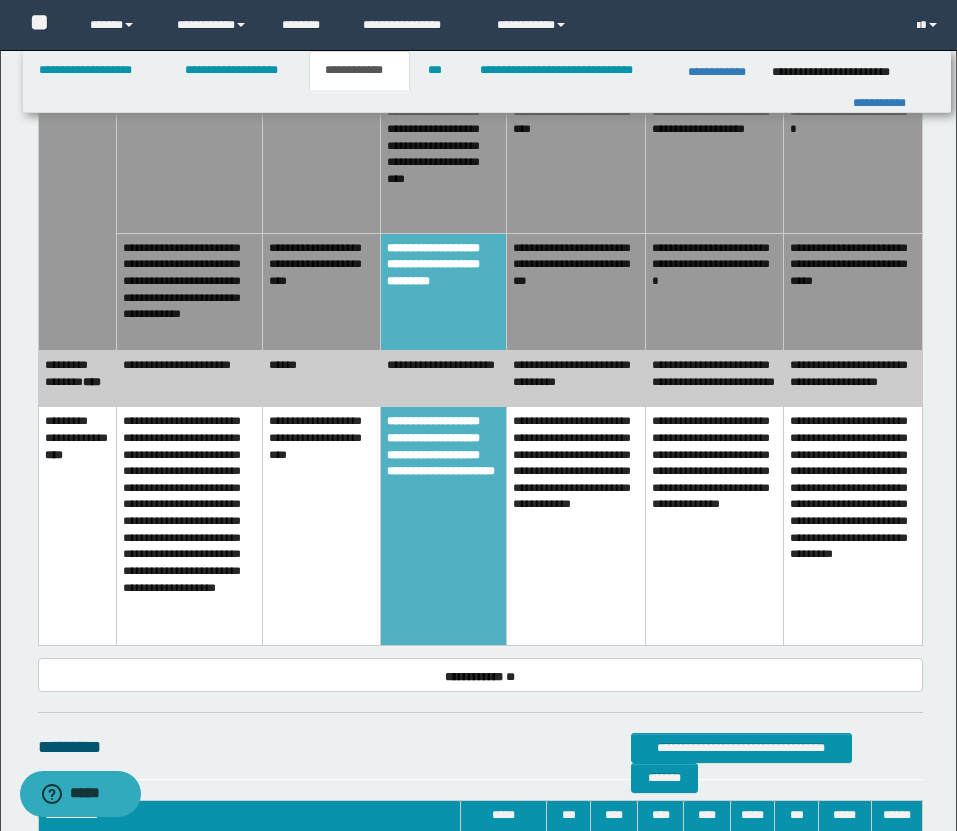 click on "**********" at bounding box center (576, 291) 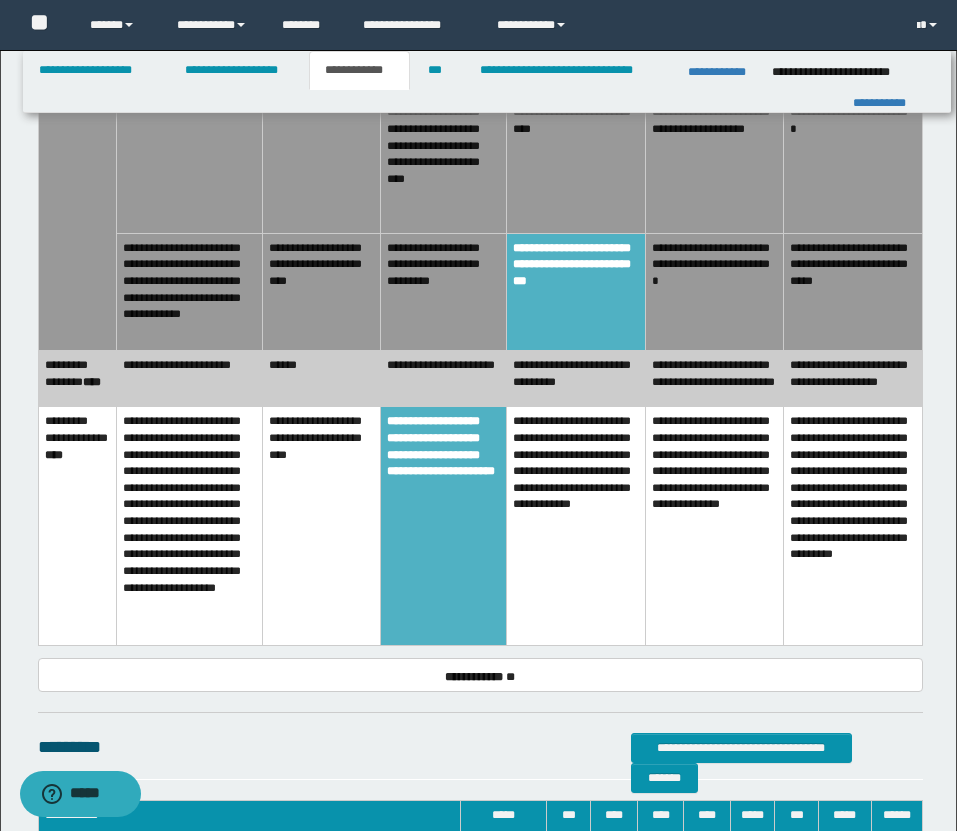 click on "******" at bounding box center (321, 378) 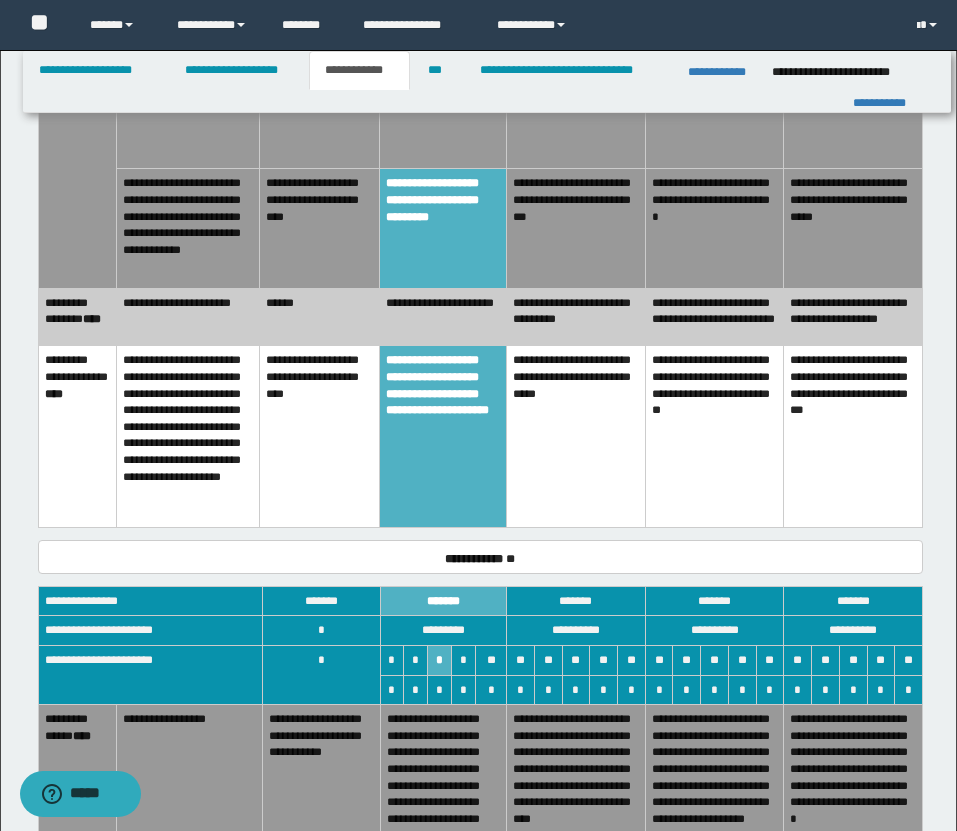 scroll, scrollTop: 2681, scrollLeft: 0, axis: vertical 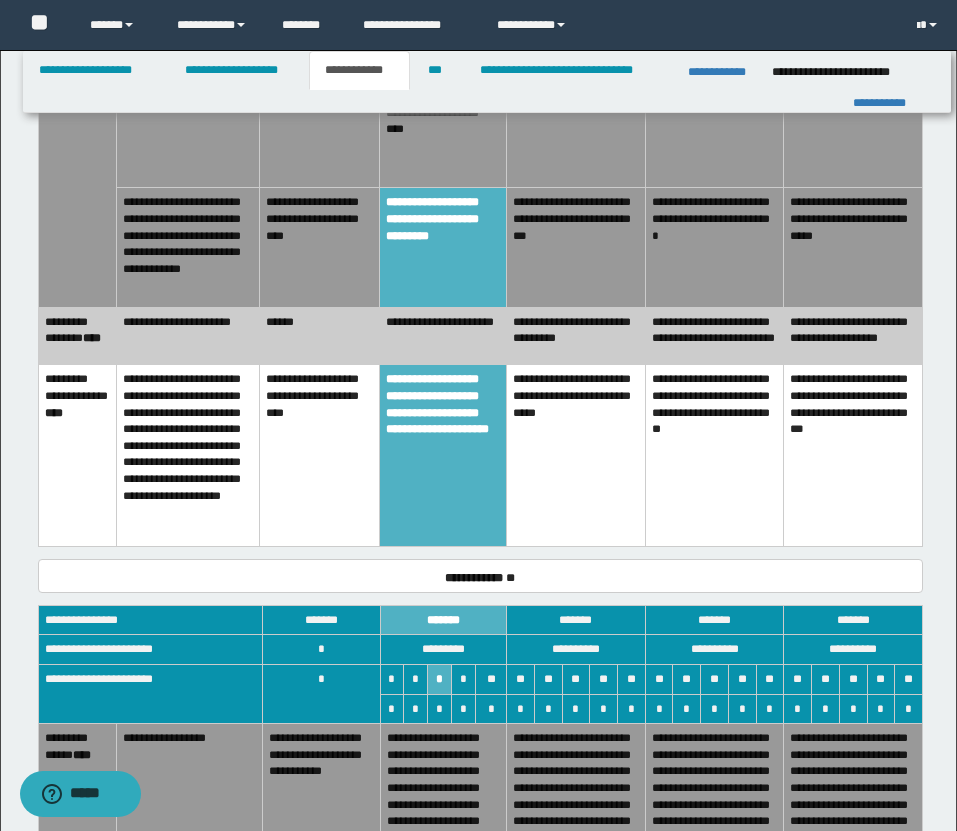 click on "**********" at bounding box center (576, 247) 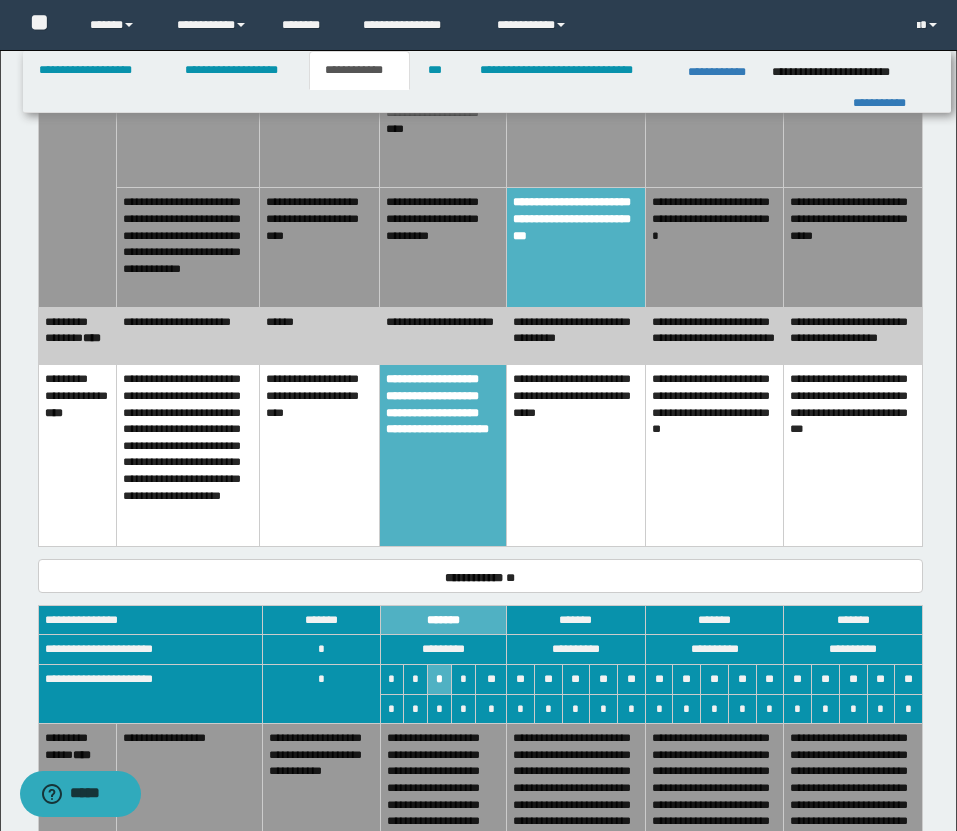 click on "******" at bounding box center (320, 335) 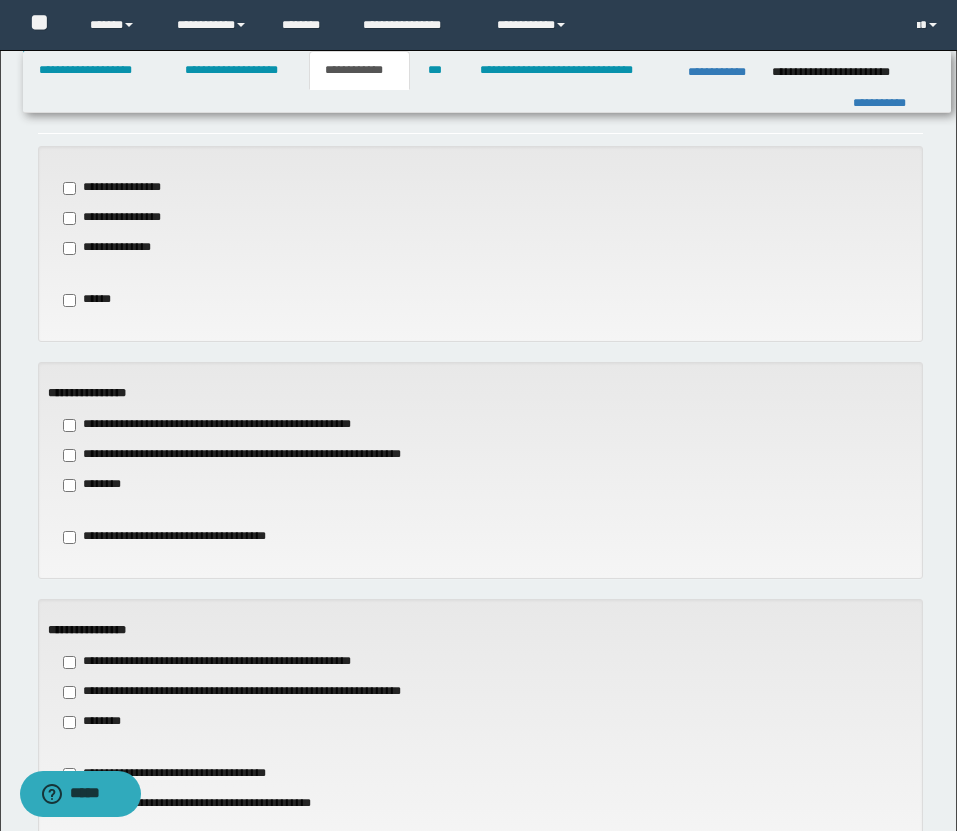 scroll, scrollTop: 0, scrollLeft: 0, axis: both 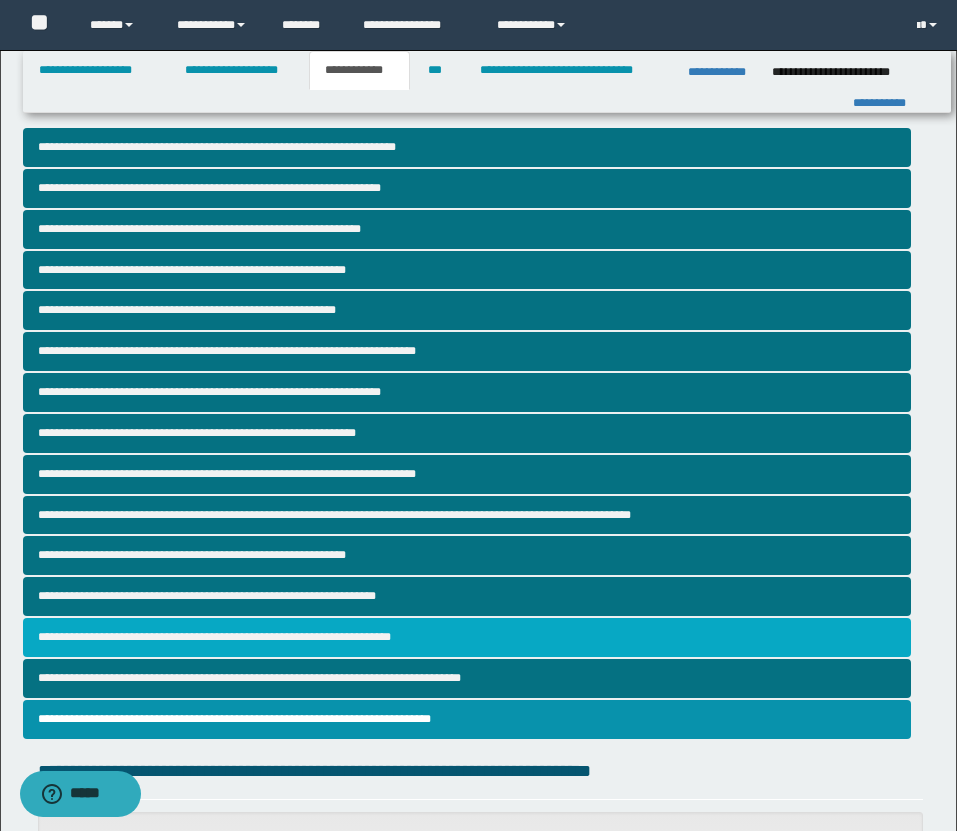 click on "**********" at bounding box center (467, 637) 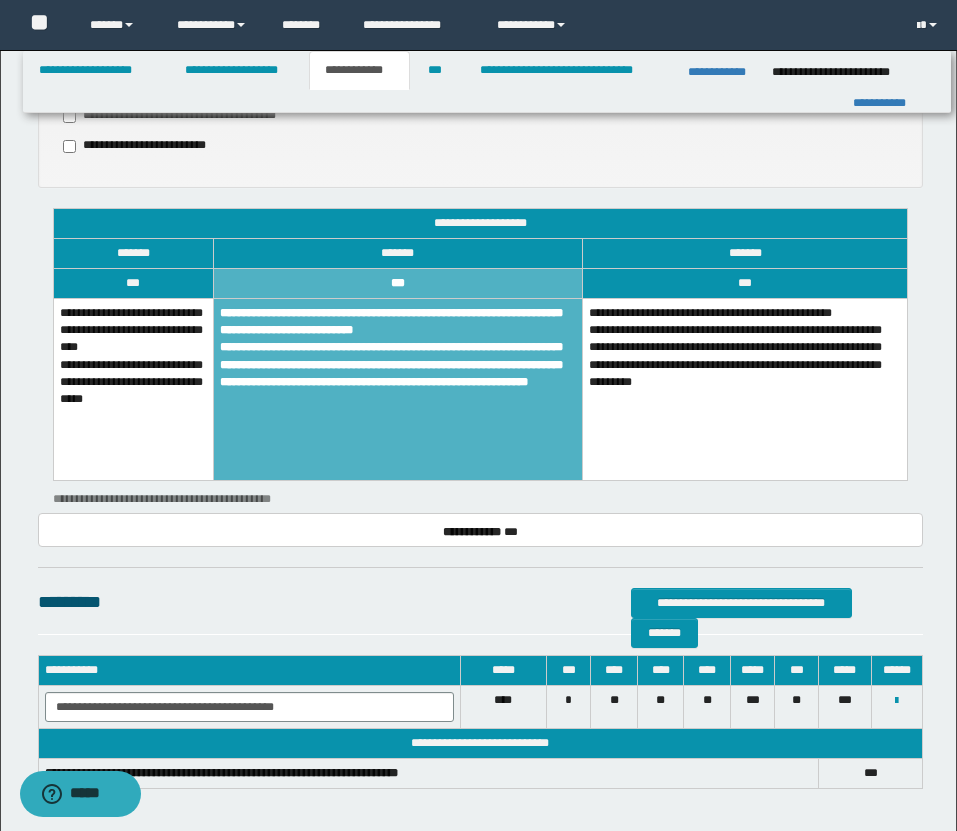 scroll, scrollTop: 1179, scrollLeft: 0, axis: vertical 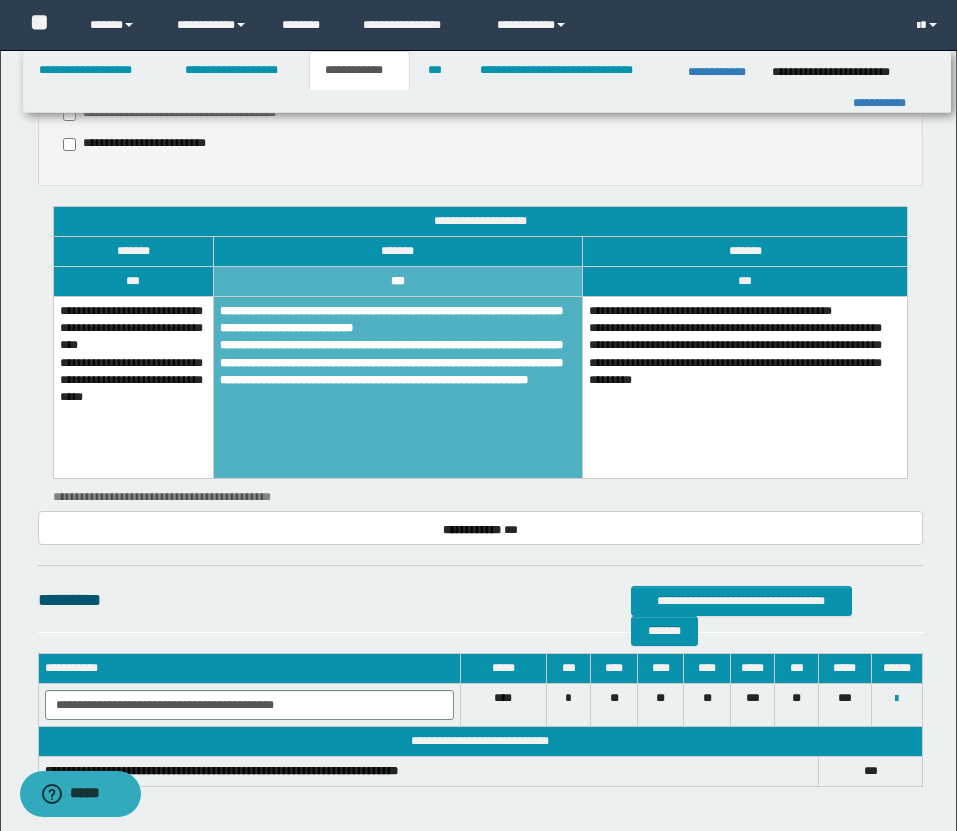 click on "**********" at bounding box center [480, 494] 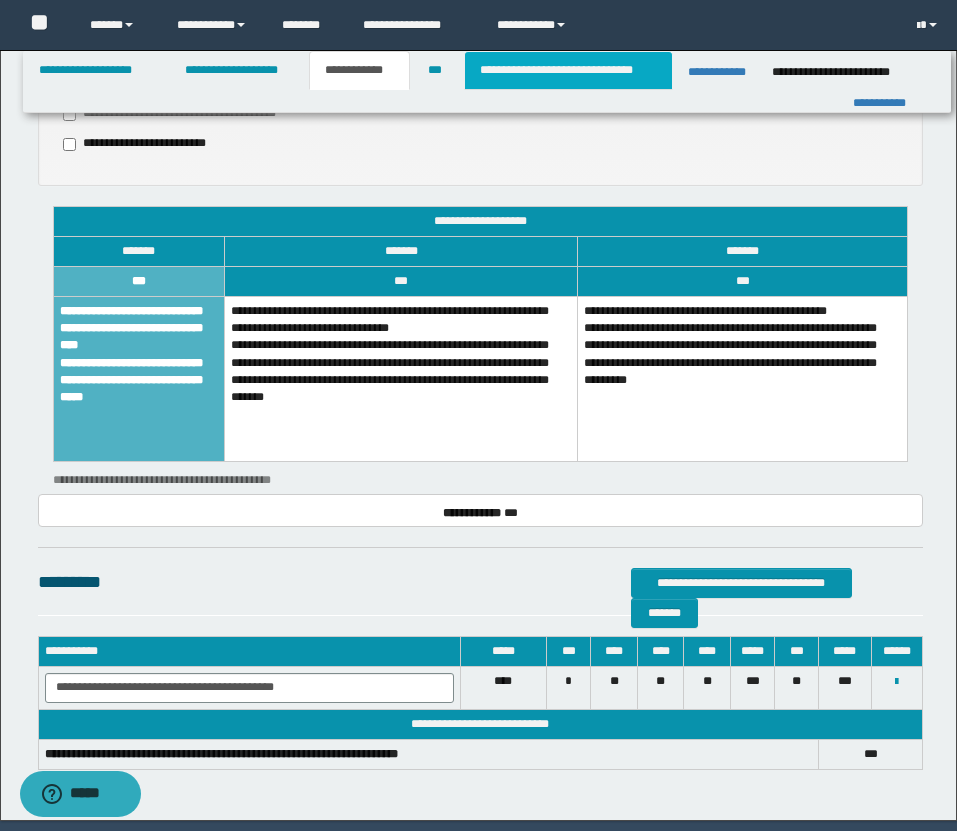 click on "**********" at bounding box center (568, 70) 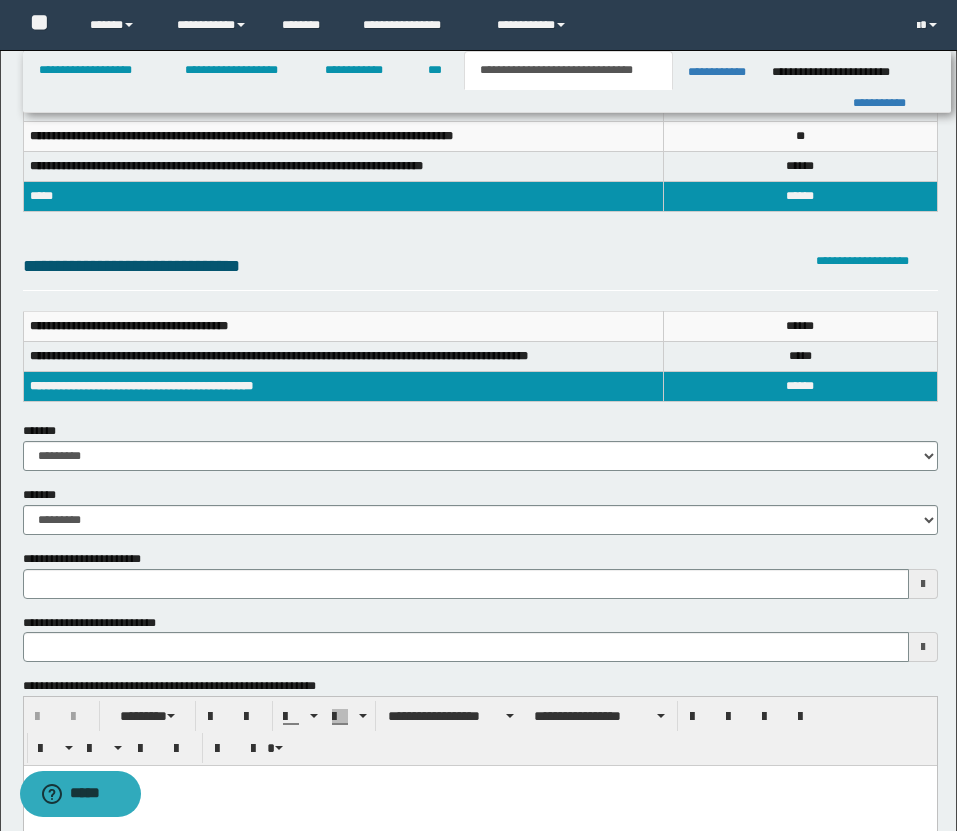 scroll, scrollTop: 0, scrollLeft: 0, axis: both 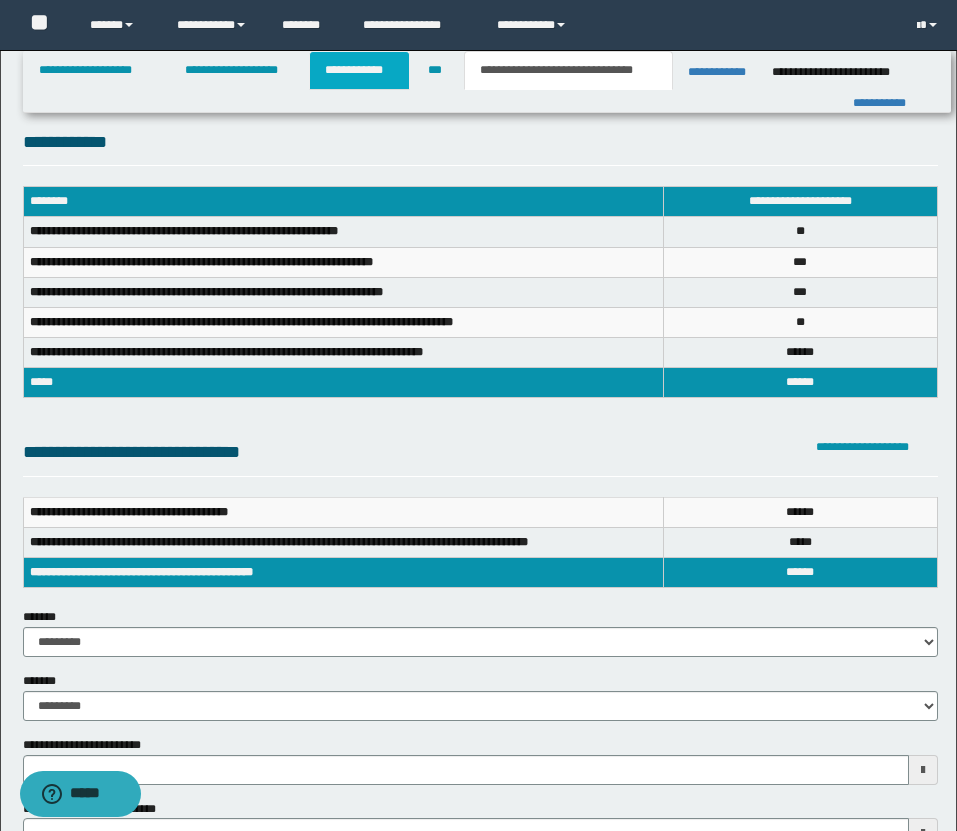 click on "**********" at bounding box center (359, 70) 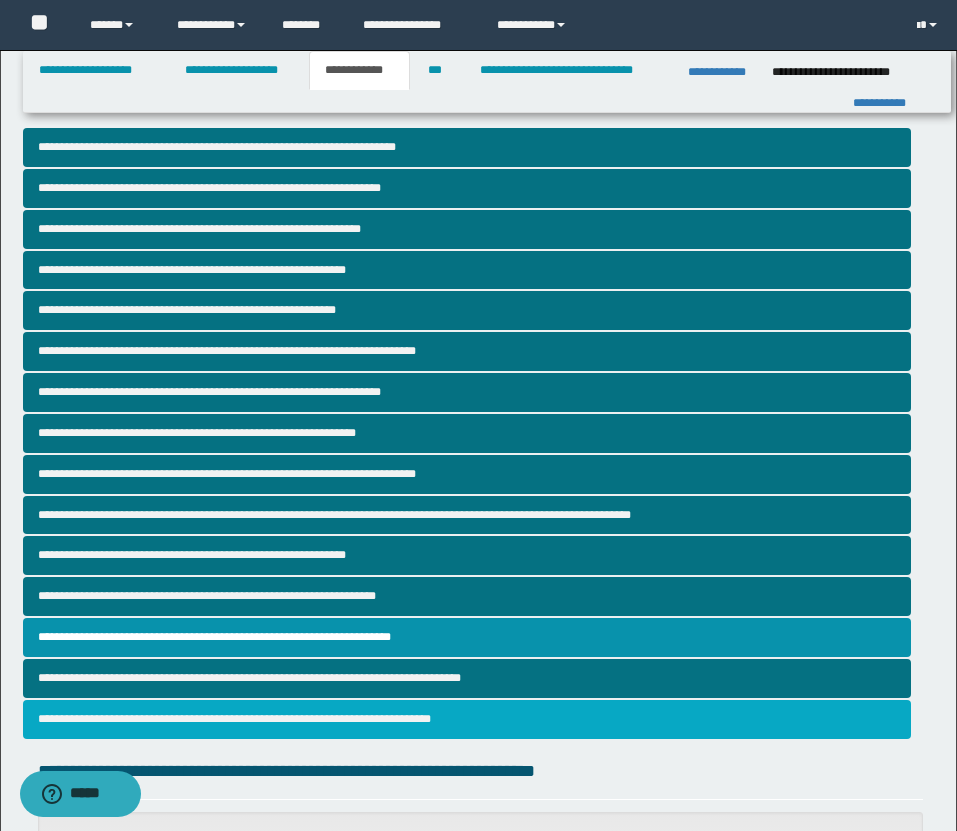 click on "**********" at bounding box center [467, 719] 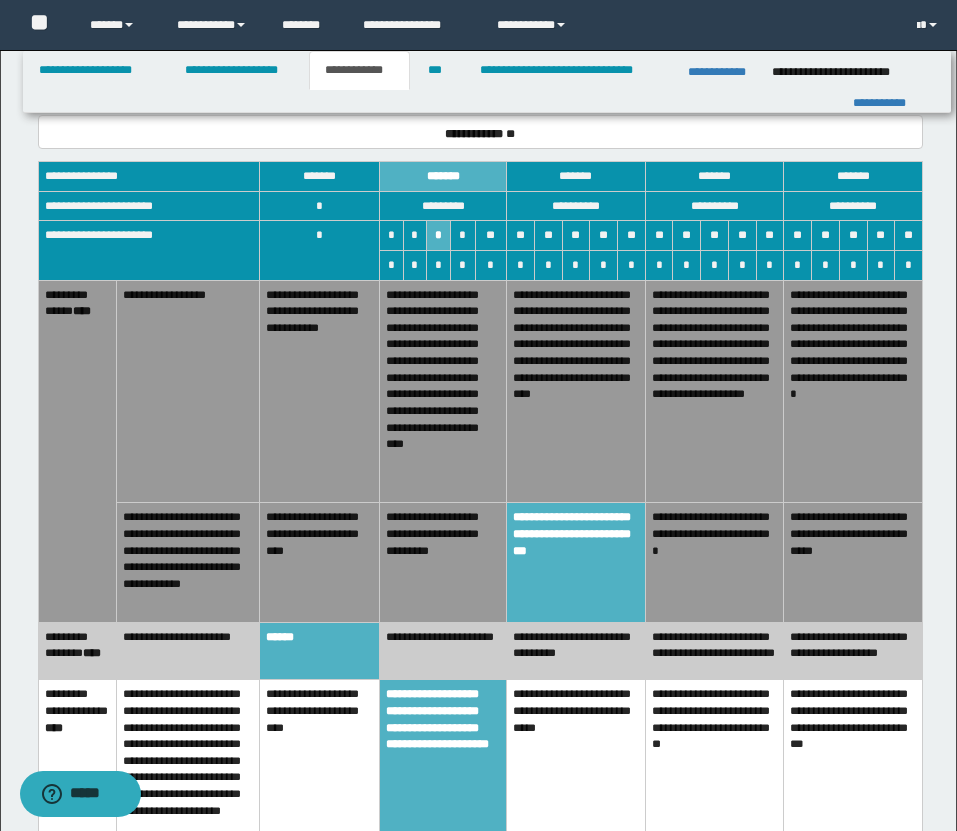 scroll, scrollTop: 2519, scrollLeft: 0, axis: vertical 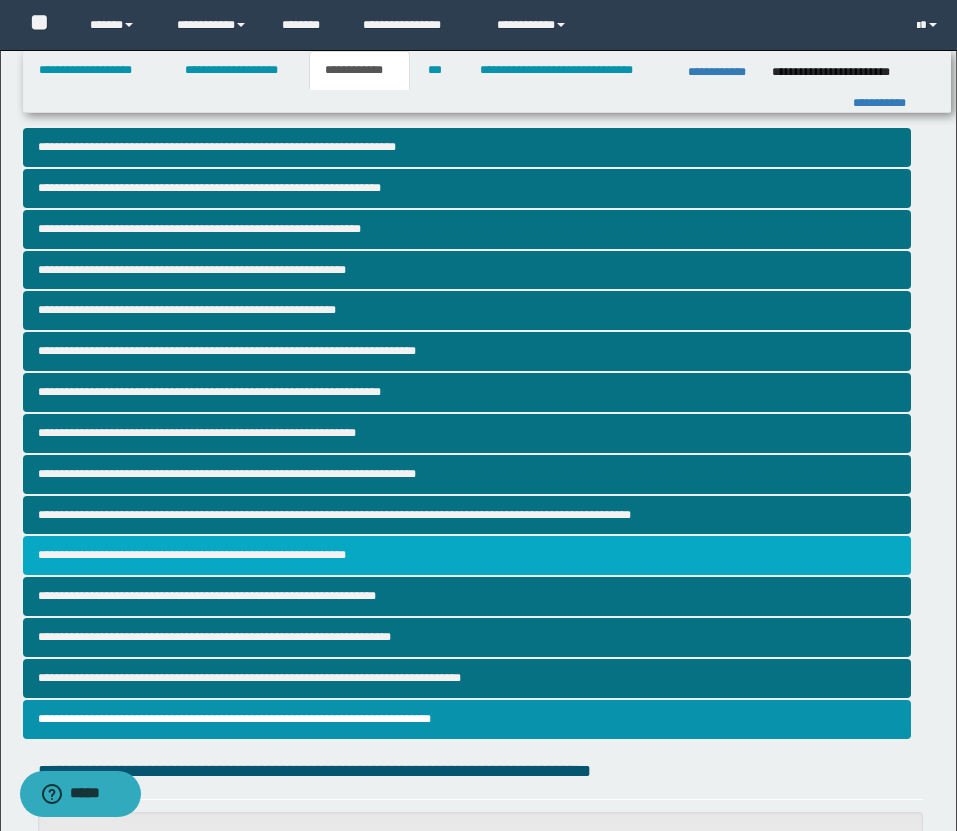 click on "**********" at bounding box center [467, 555] 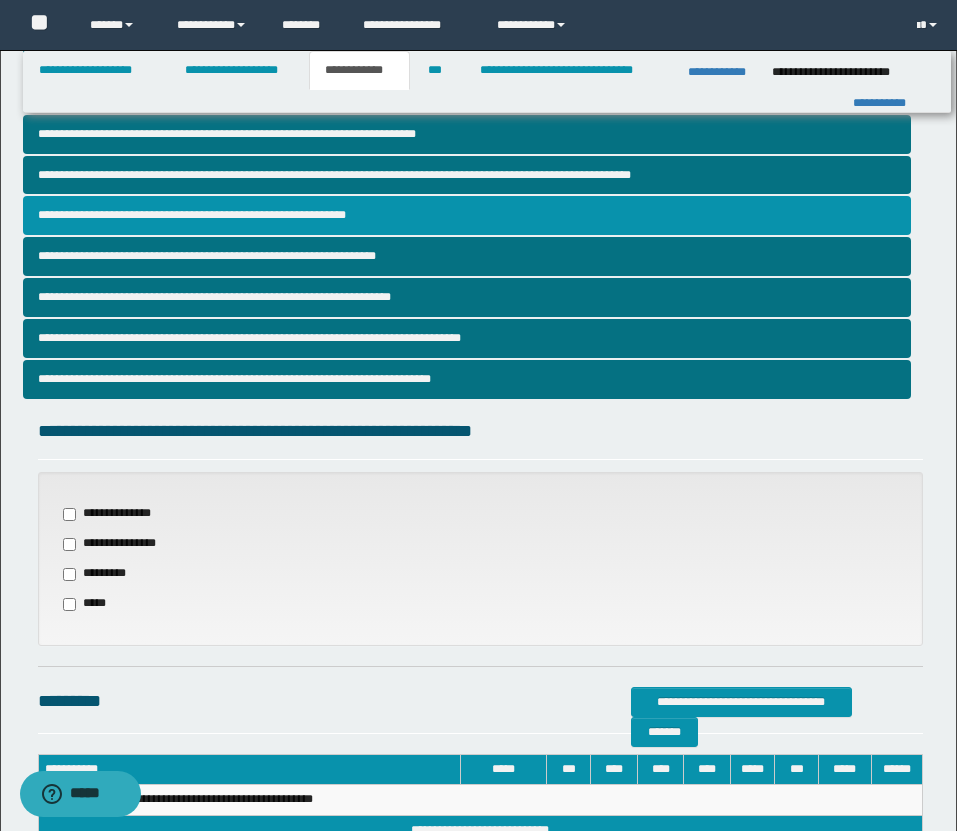 scroll, scrollTop: 513, scrollLeft: 0, axis: vertical 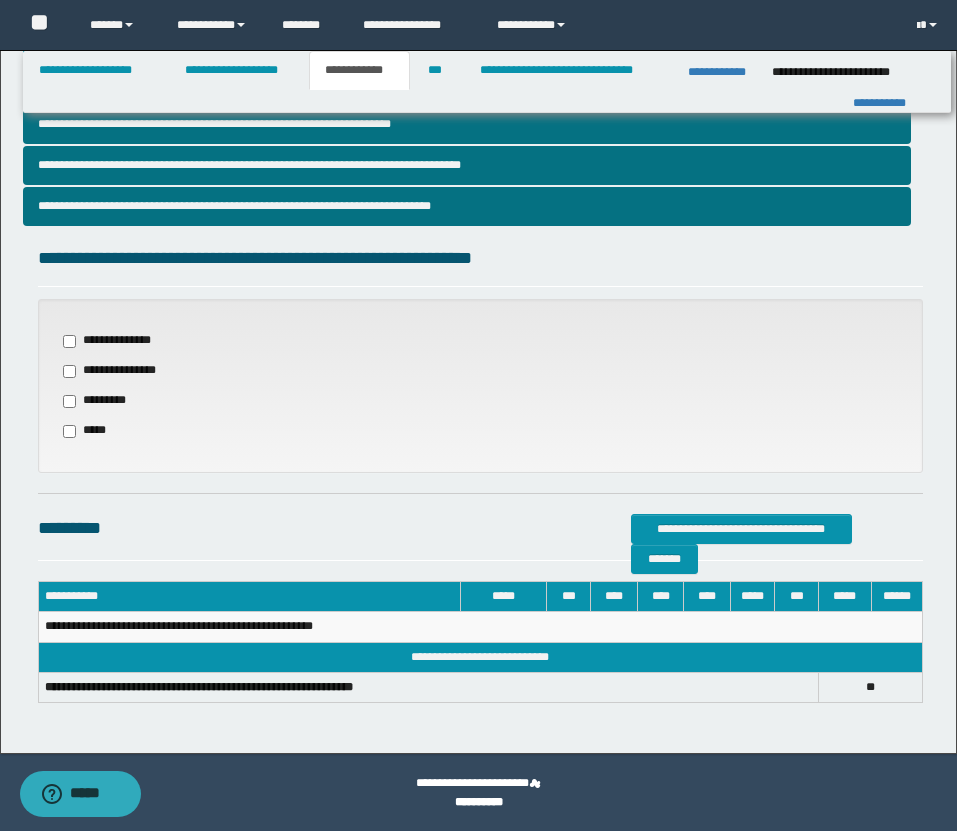 click on "*****" at bounding box center (88, 431) 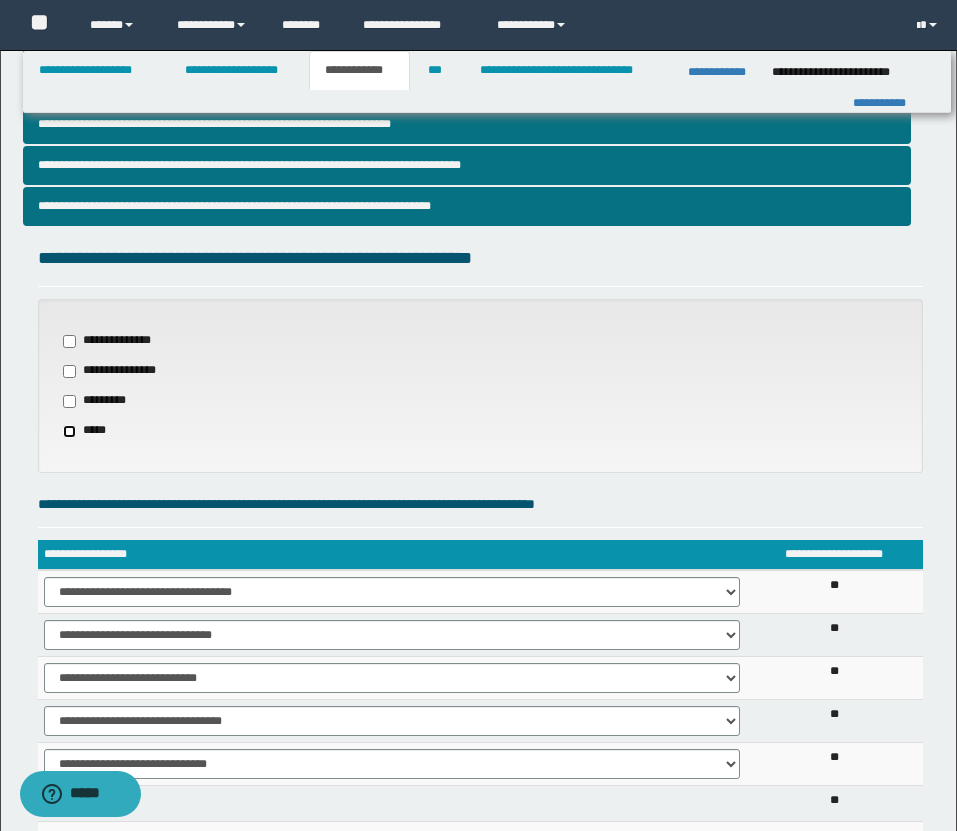 scroll, scrollTop: 724, scrollLeft: 0, axis: vertical 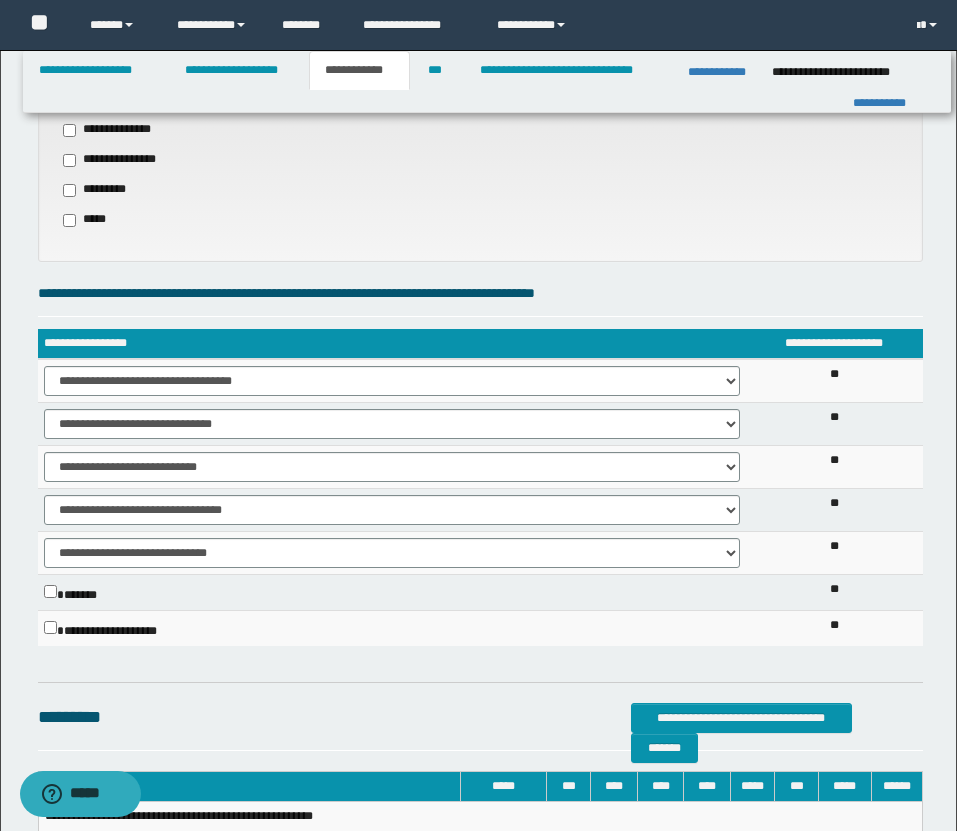 click on "*******" at bounding box center [84, 595] 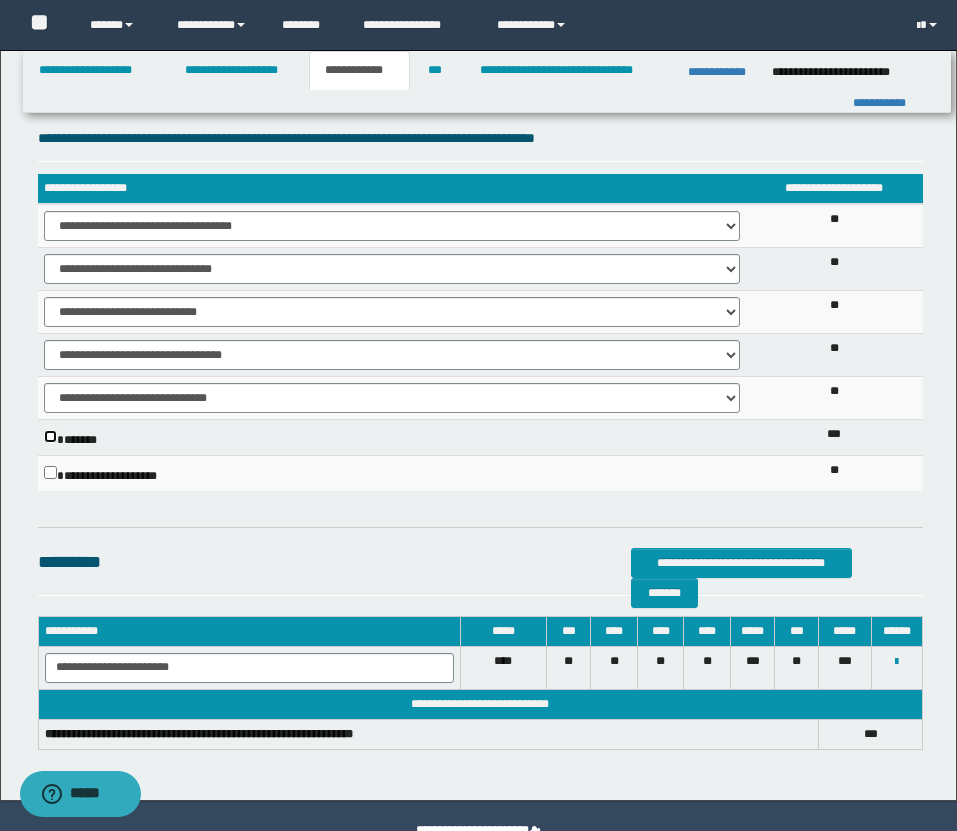 scroll, scrollTop: 927, scrollLeft: 0, axis: vertical 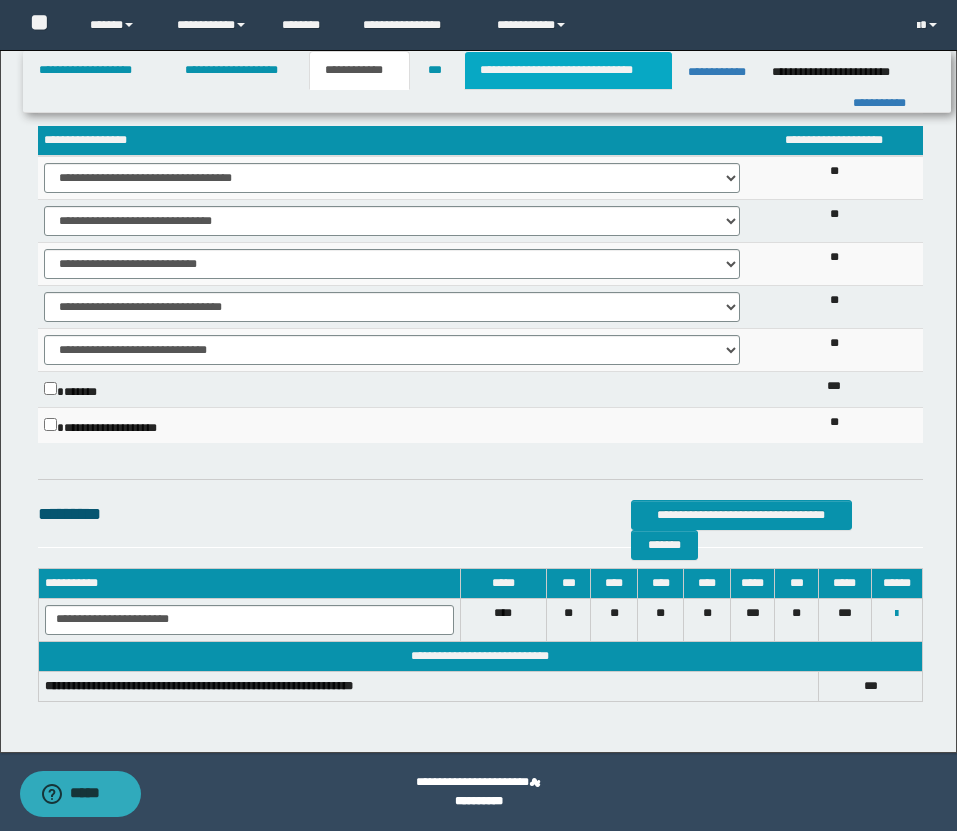 click on "**********" at bounding box center [568, 70] 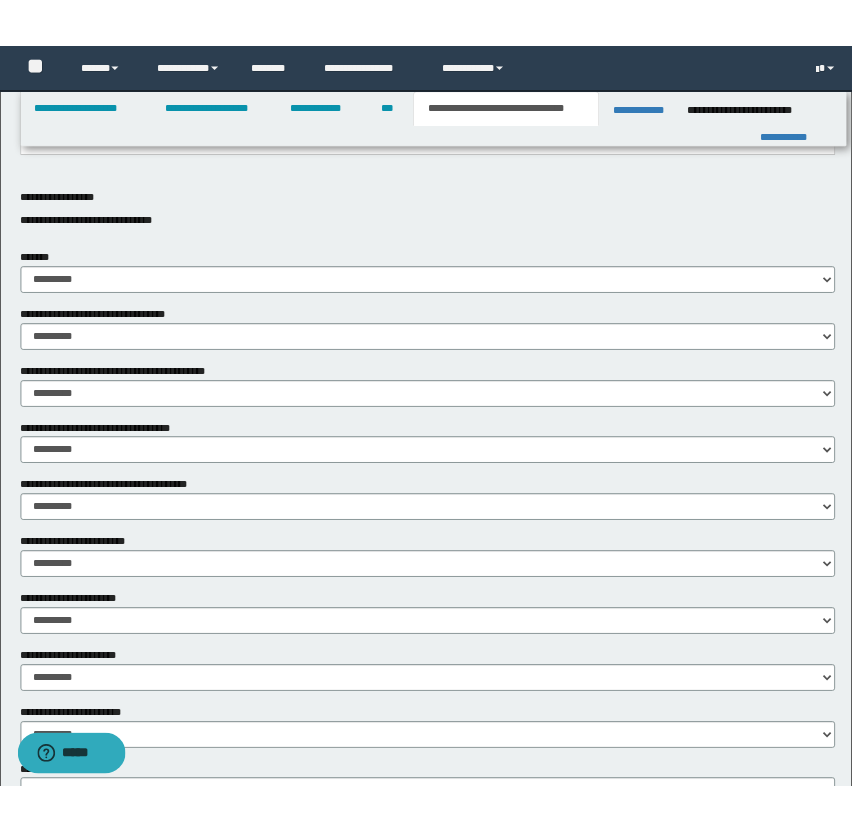 scroll, scrollTop: 0, scrollLeft: 0, axis: both 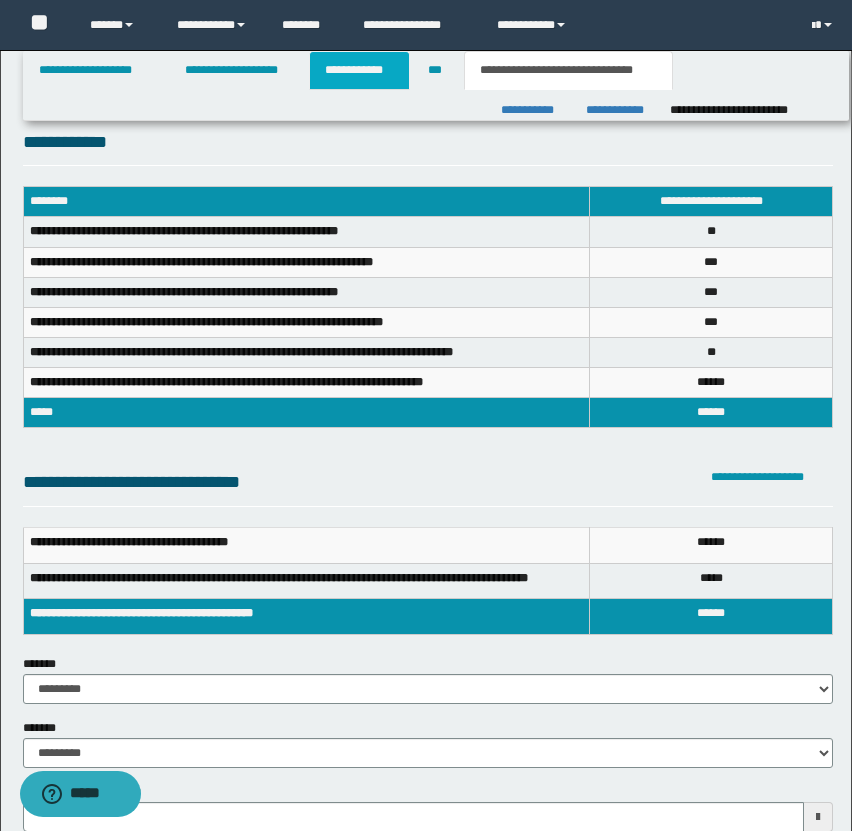 click on "**********" at bounding box center [359, 70] 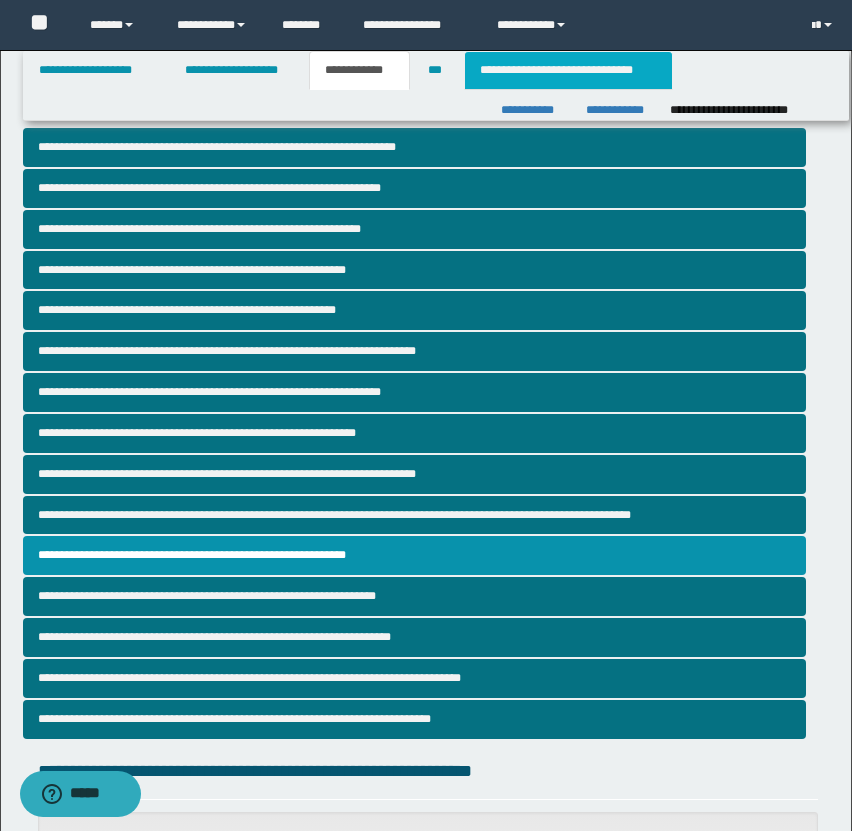 click on "**********" at bounding box center (568, 70) 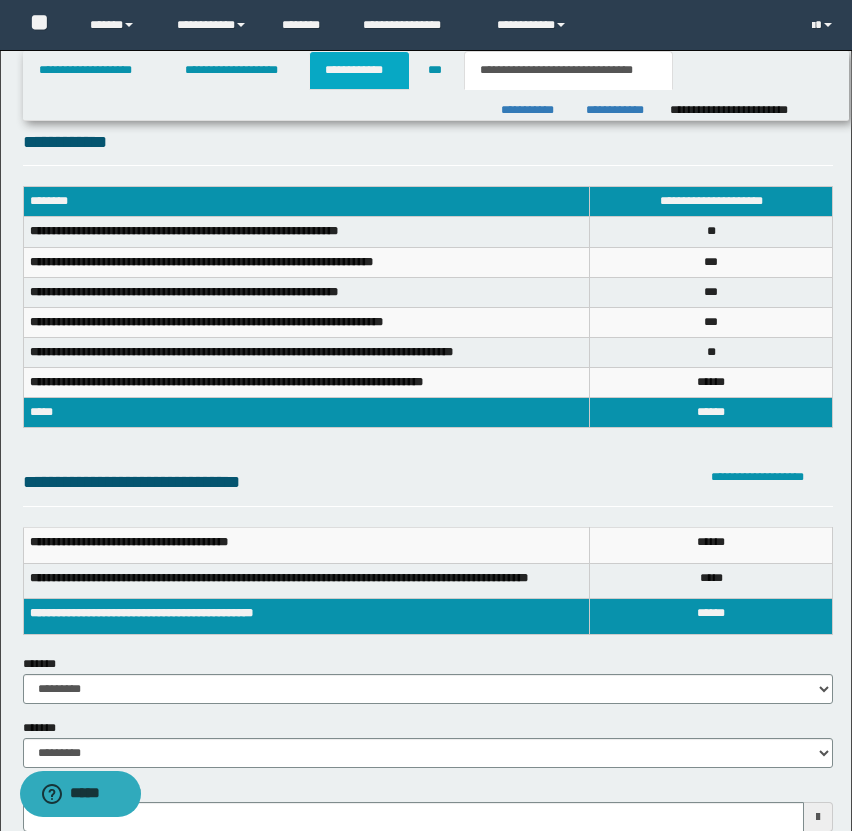 click on "**********" at bounding box center (359, 70) 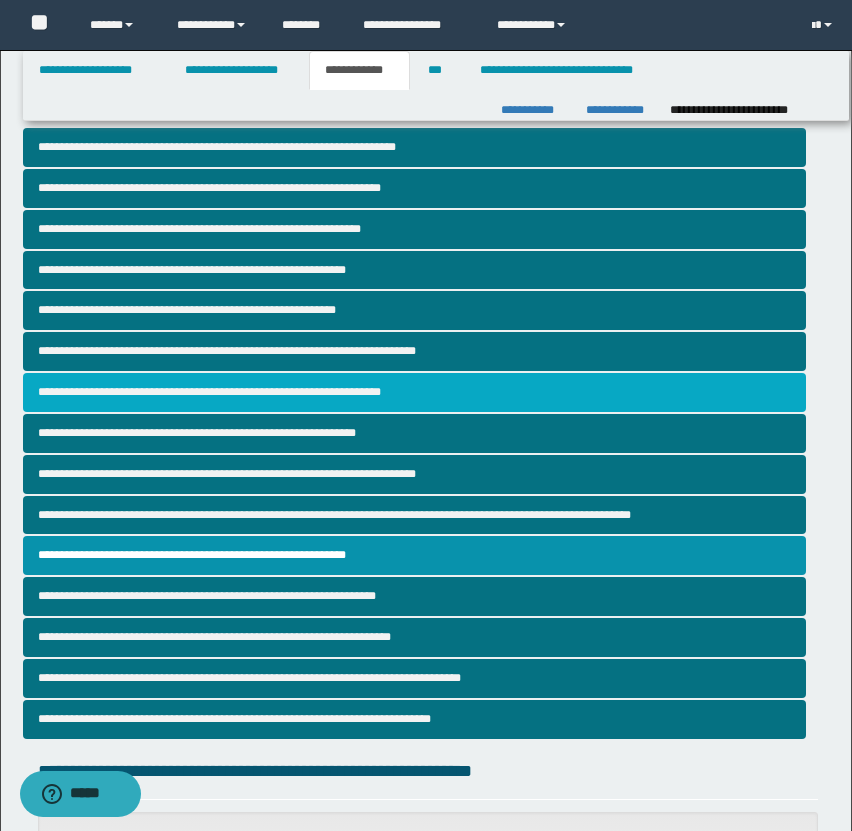click on "**********" at bounding box center [414, 392] 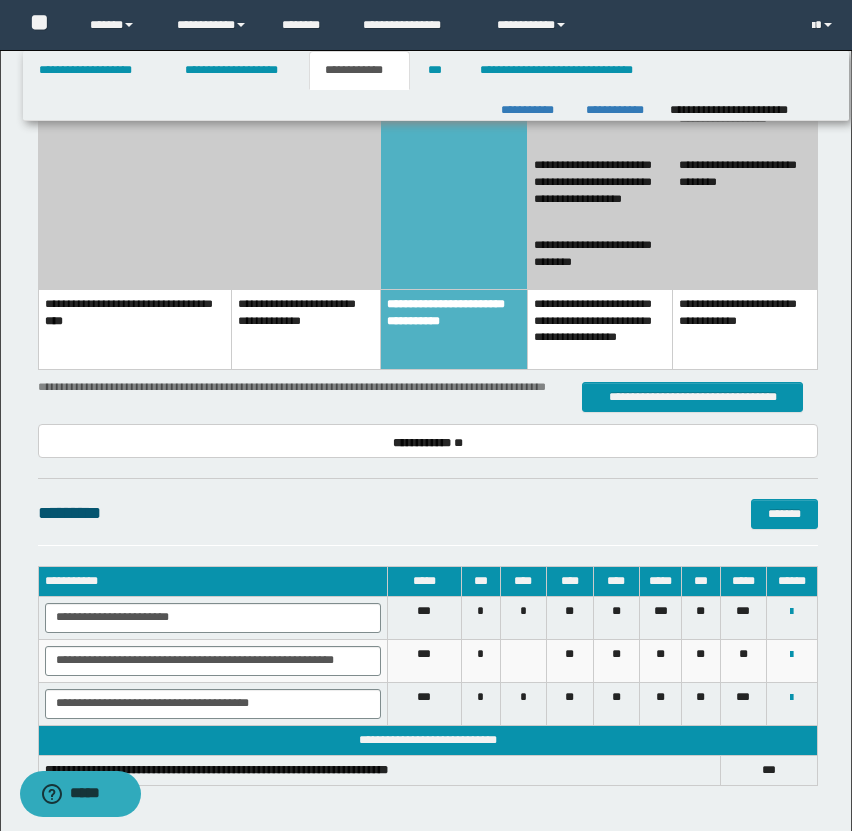 scroll, scrollTop: 2395, scrollLeft: 0, axis: vertical 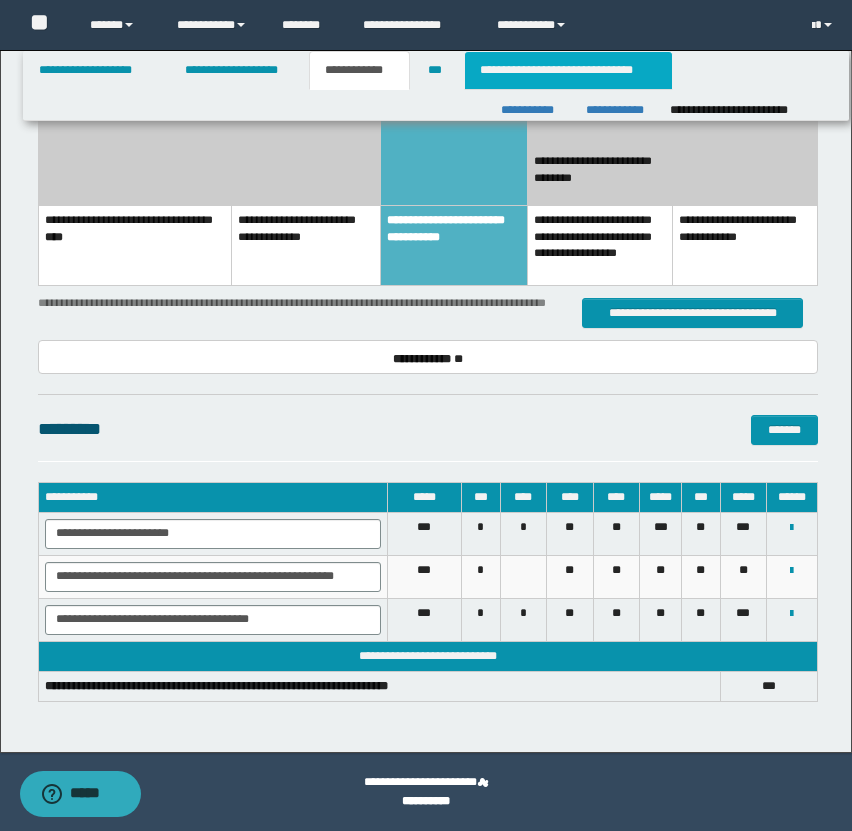 click on "**********" at bounding box center [568, 70] 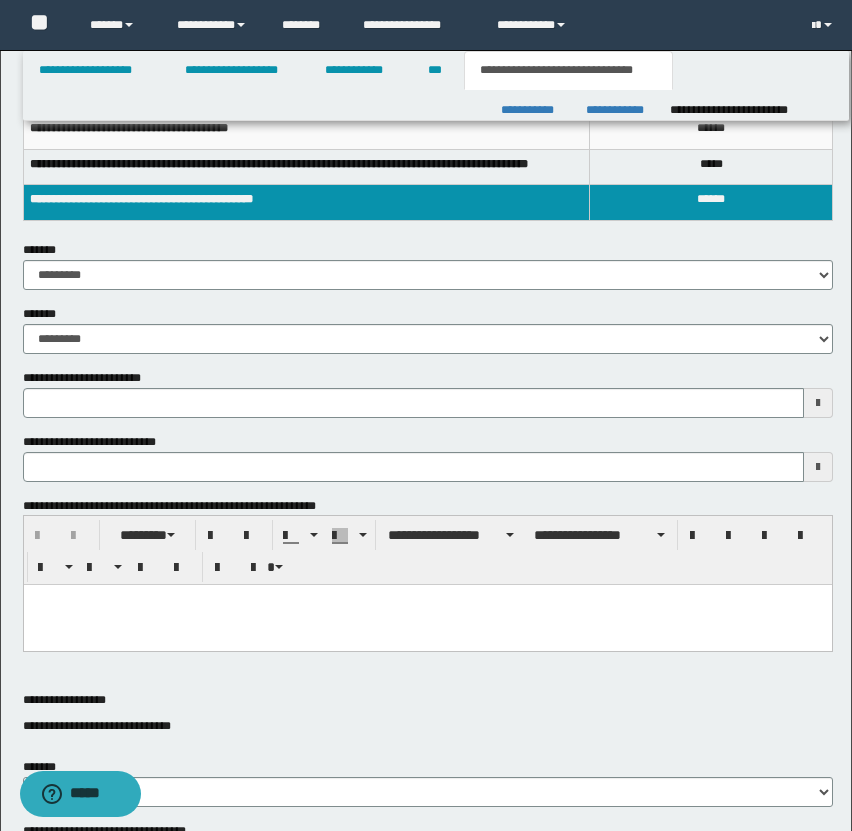 scroll, scrollTop: 0, scrollLeft: 0, axis: both 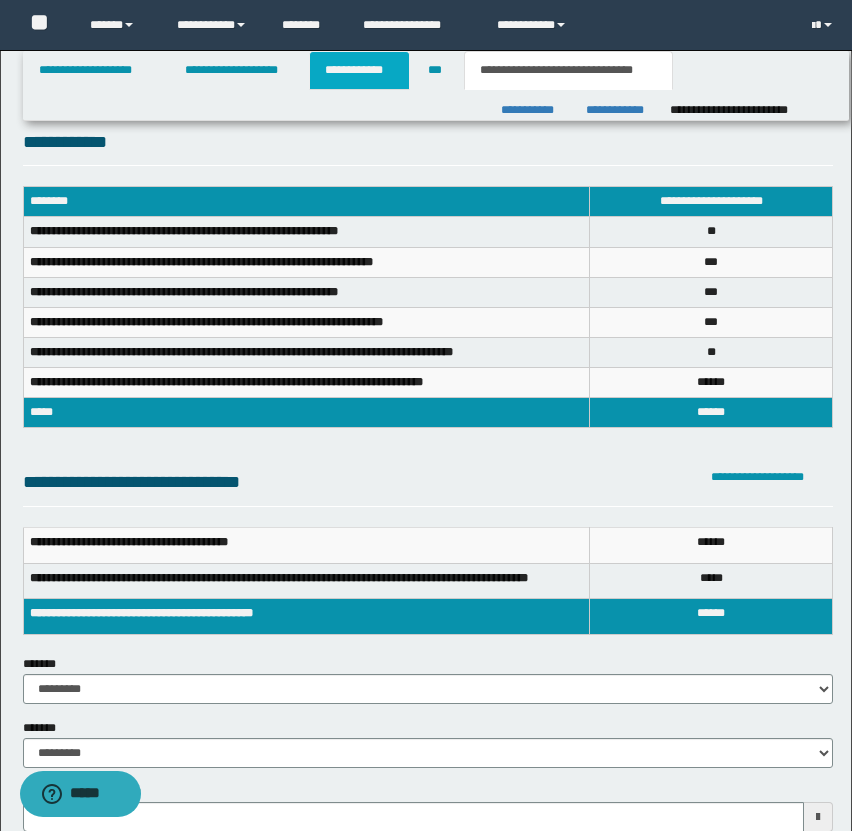 click on "**********" at bounding box center (359, 70) 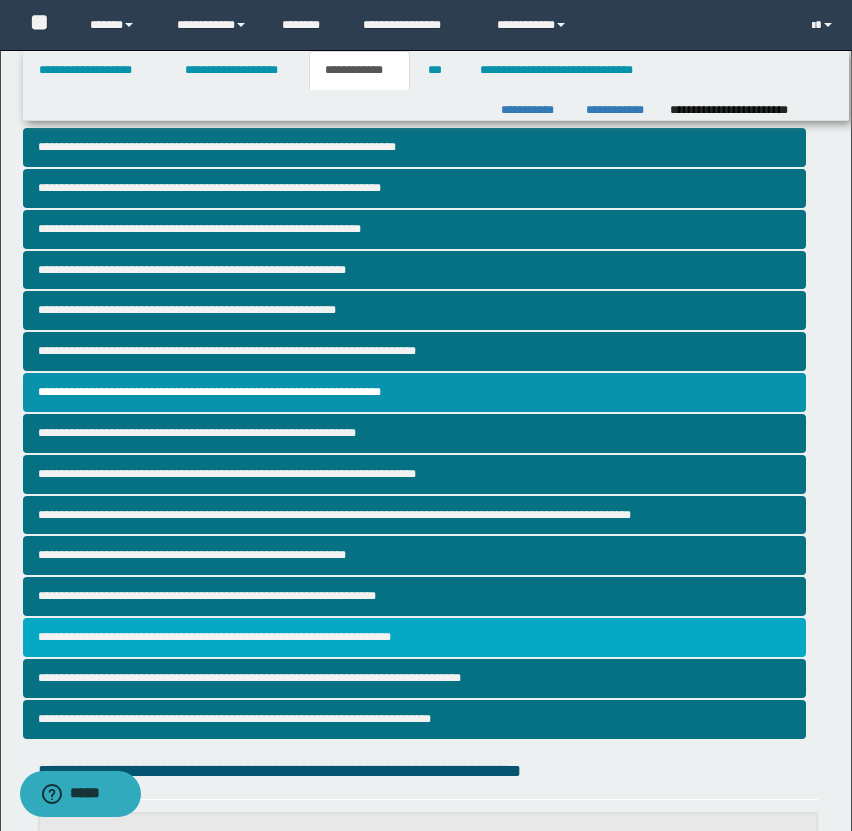 click on "**********" at bounding box center [414, 637] 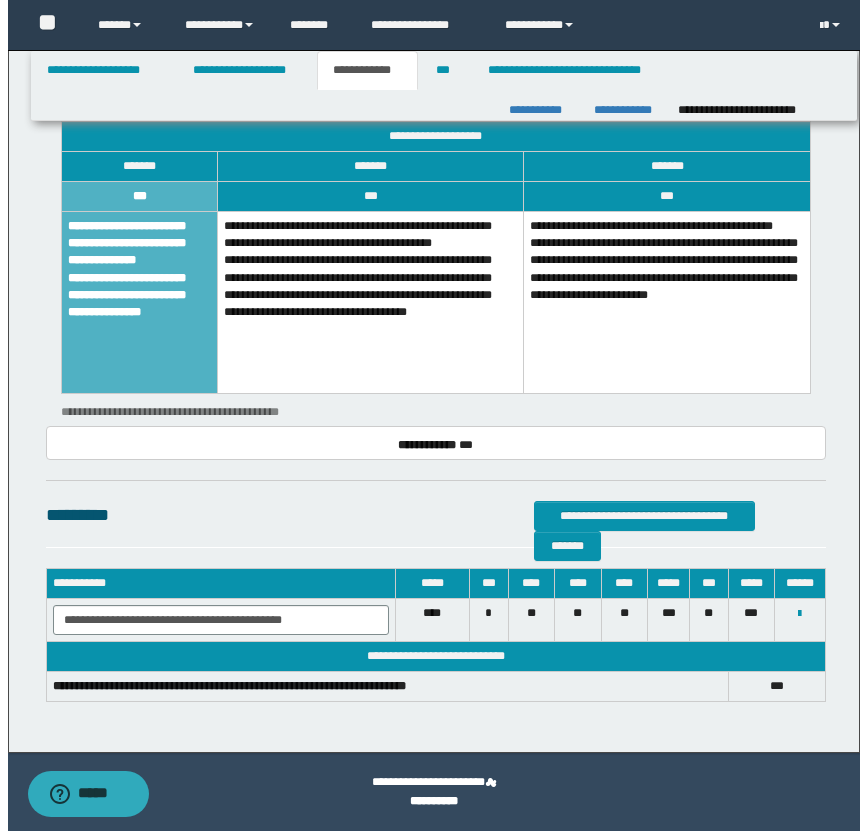 scroll, scrollTop: 0, scrollLeft: 0, axis: both 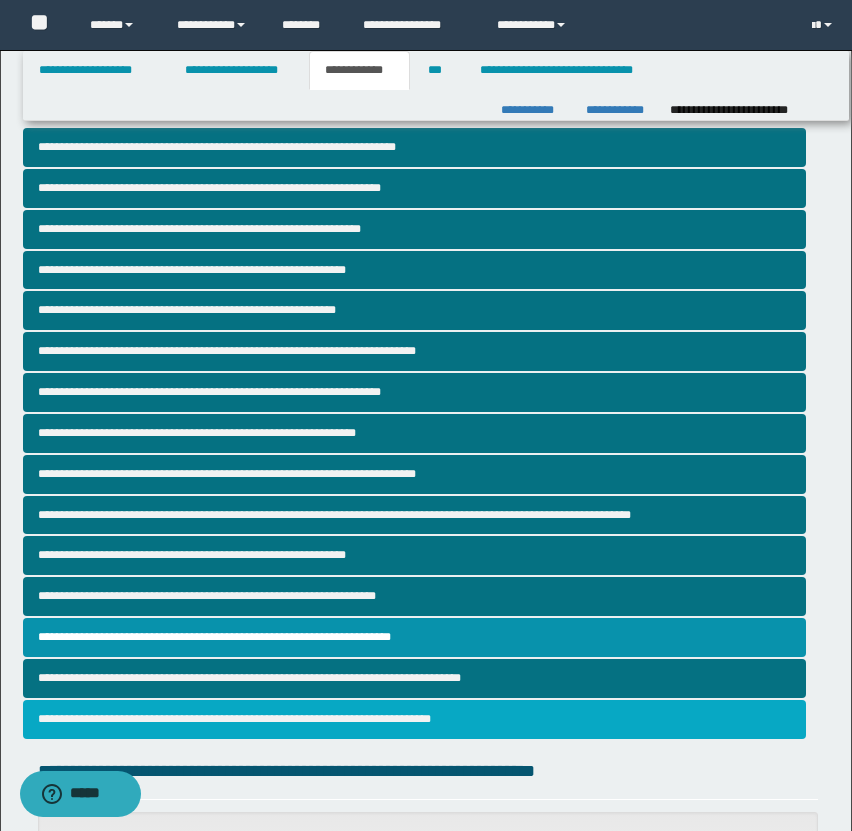 click on "**********" at bounding box center [414, 719] 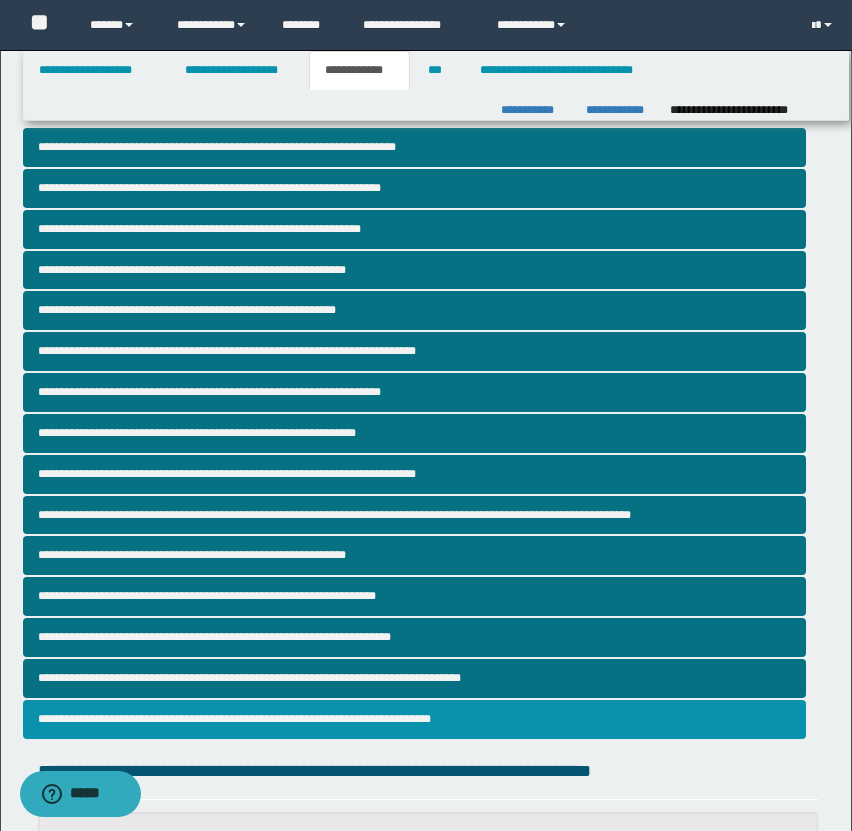 scroll, scrollTop: 218, scrollLeft: 0, axis: vertical 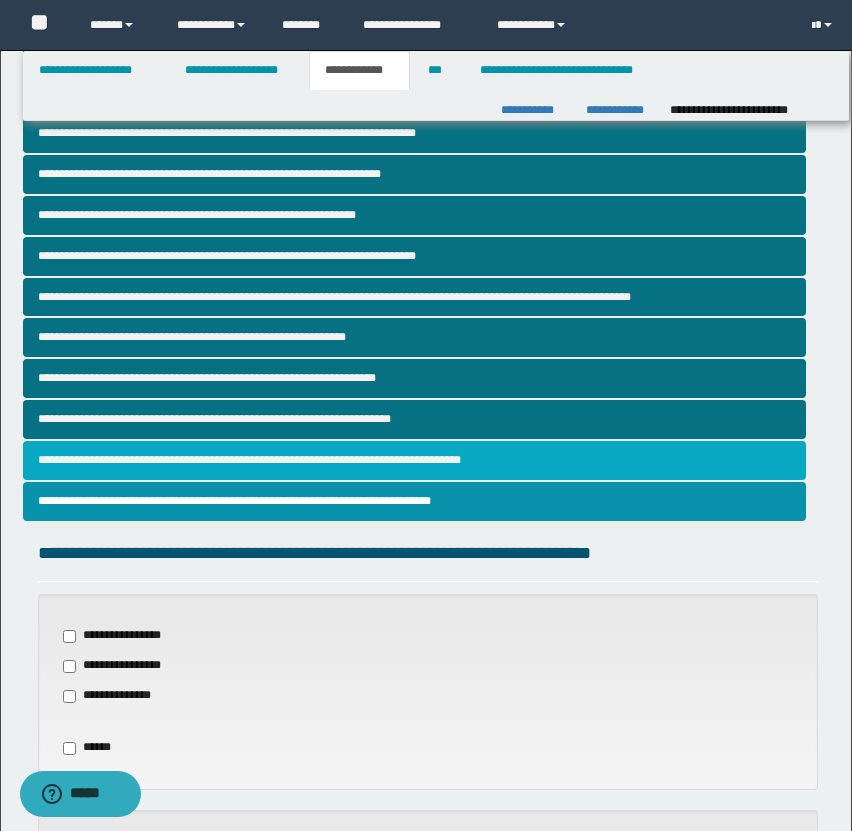 click on "**********" at bounding box center [414, 460] 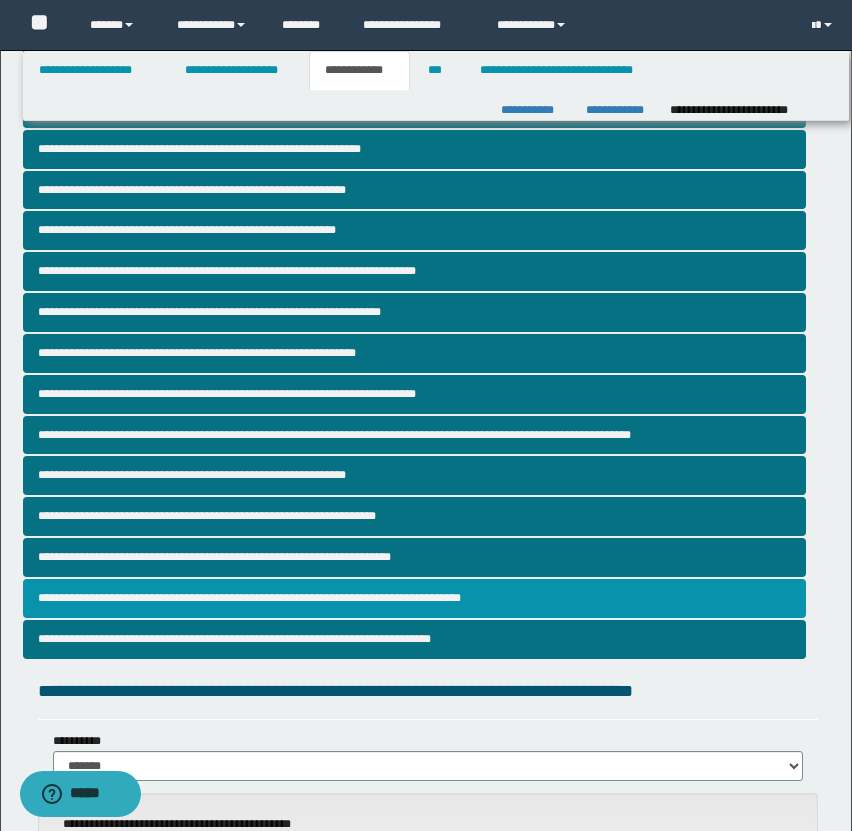 scroll, scrollTop: 0, scrollLeft: 0, axis: both 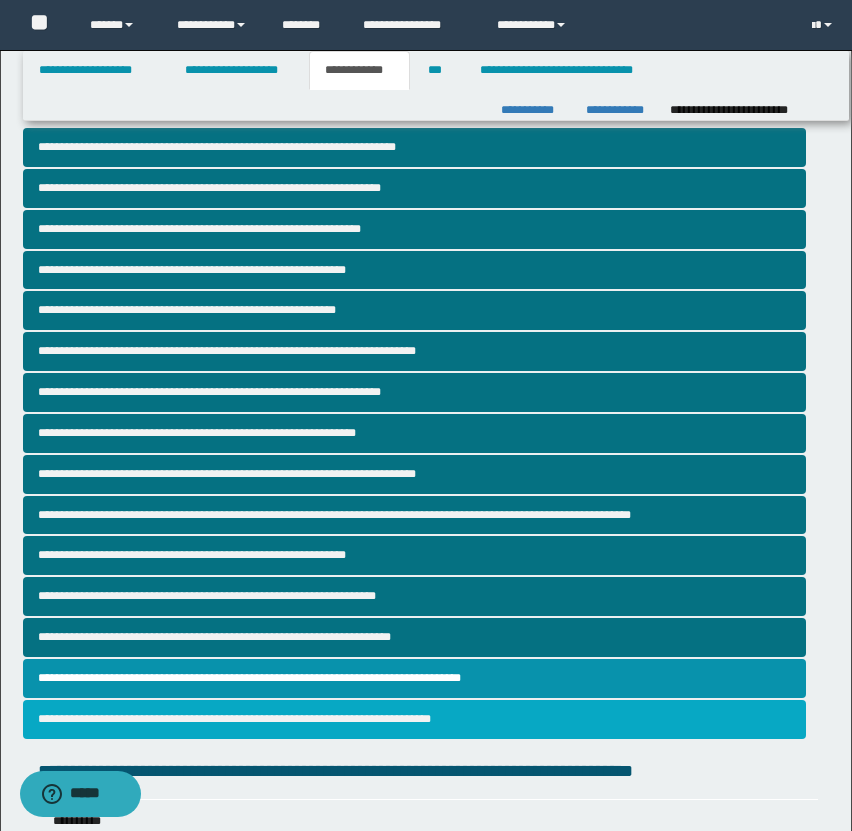 click on "**********" at bounding box center [414, 719] 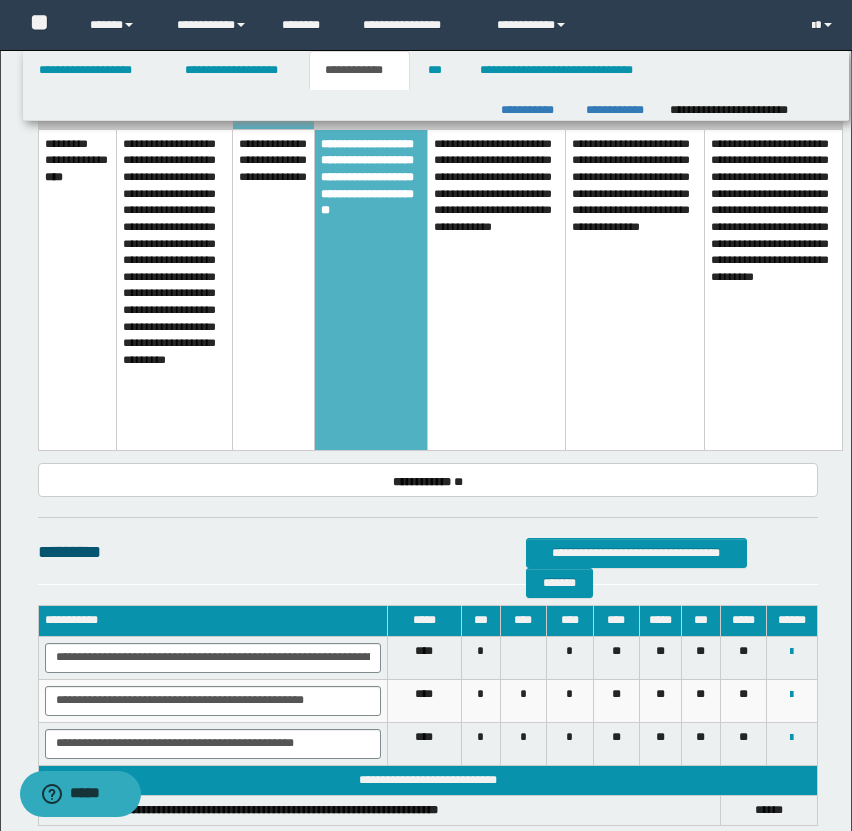 scroll, scrollTop: 3610, scrollLeft: 0, axis: vertical 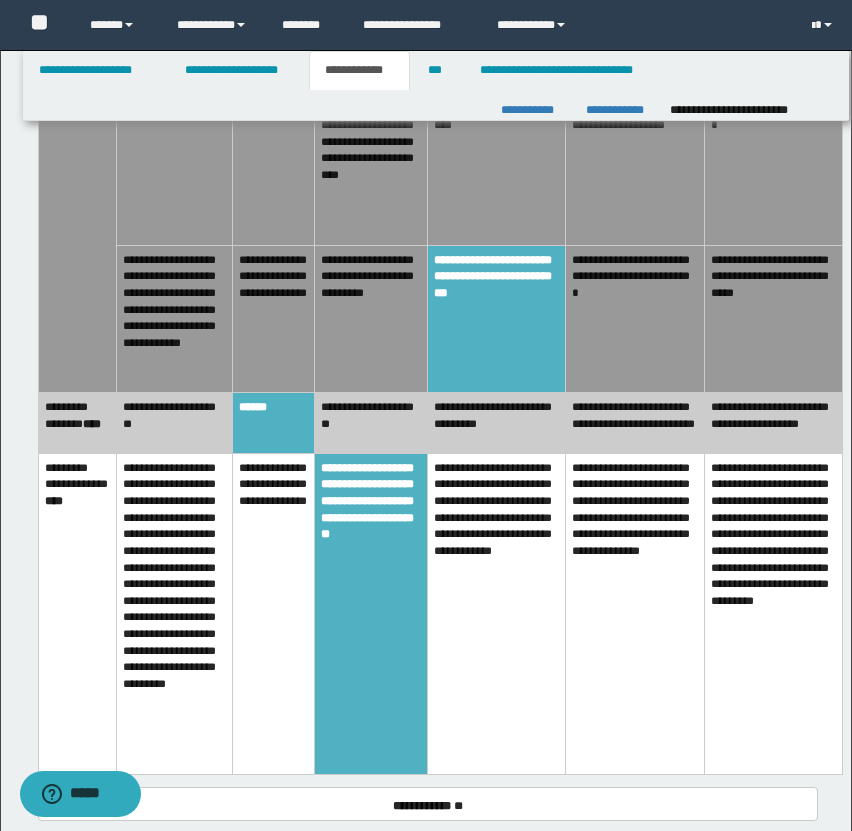 click on "******" at bounding box center [273, 423] 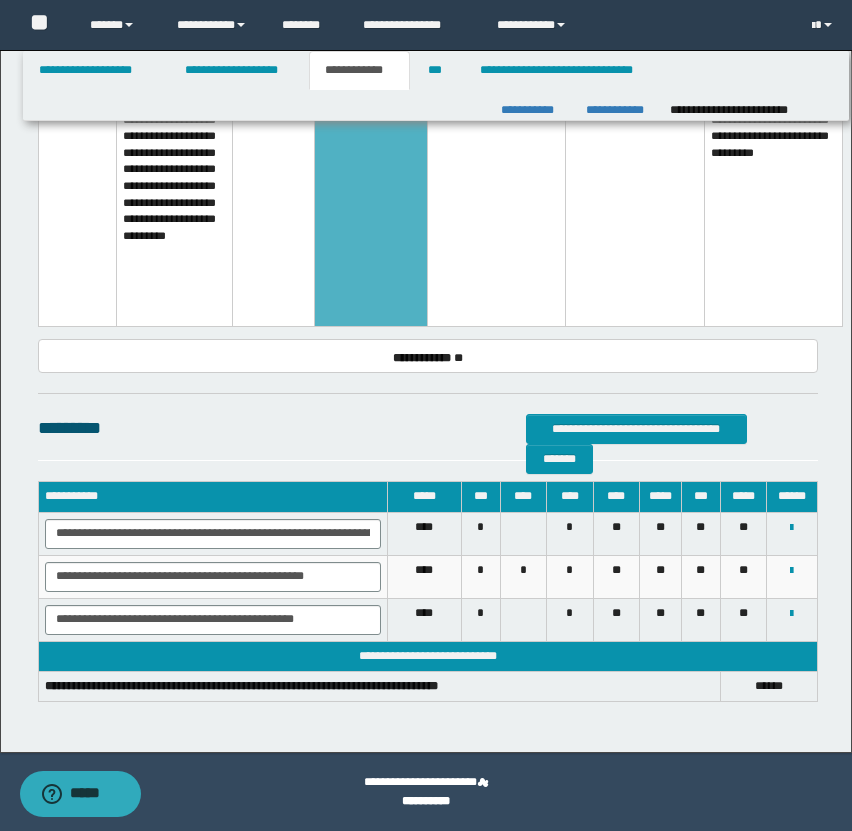 scroll, scrollTop: 3652, scrollLeft: 0, axis: vertical 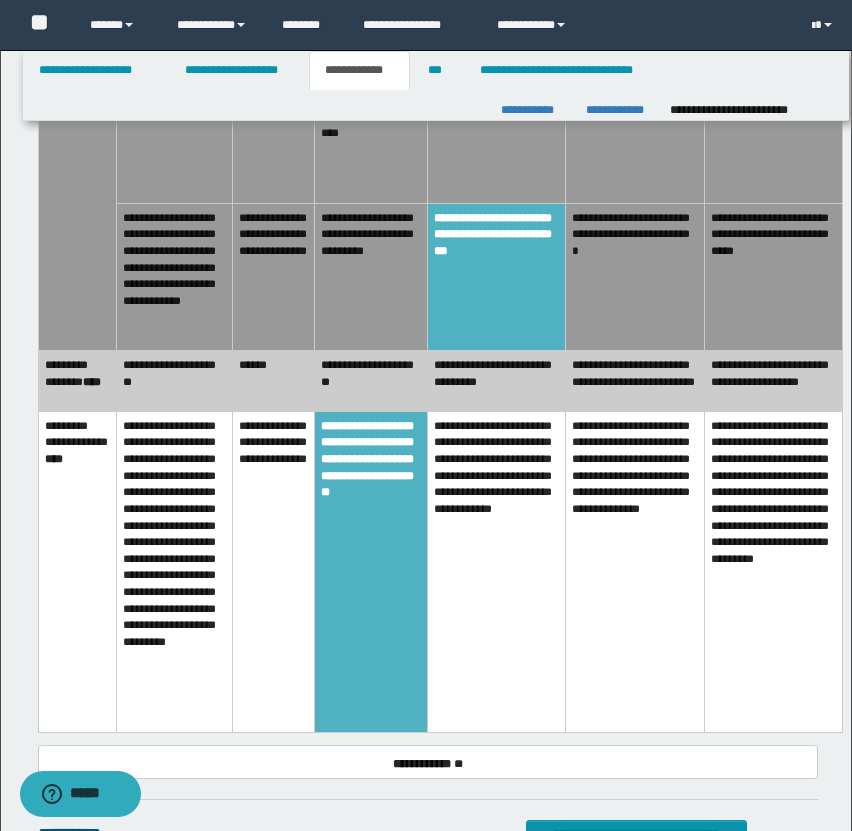 click on "******" at bounding box center [273, 381] 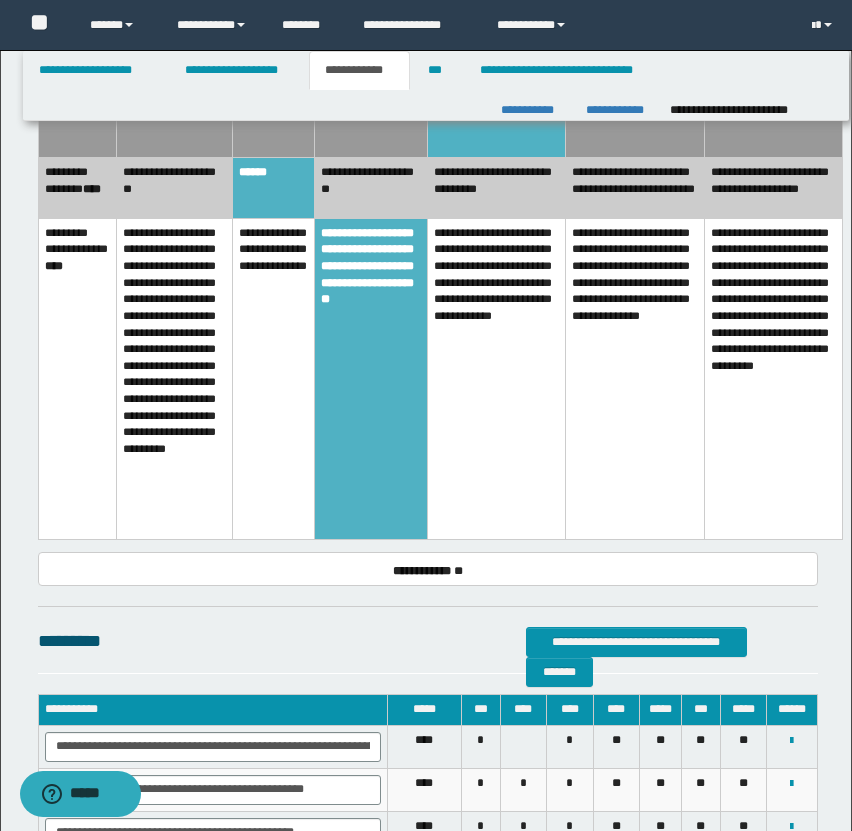 scroll, scrollTop: 4058, scrollLeft: 0, axis: vertical 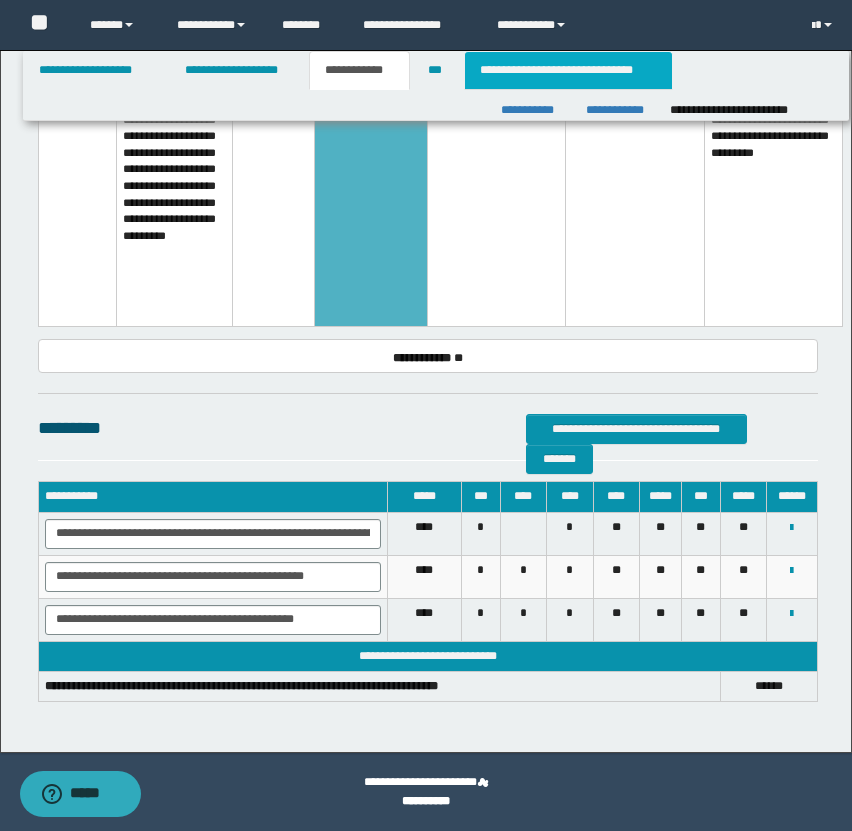 click on "**********" at bounding box center [568, 70] 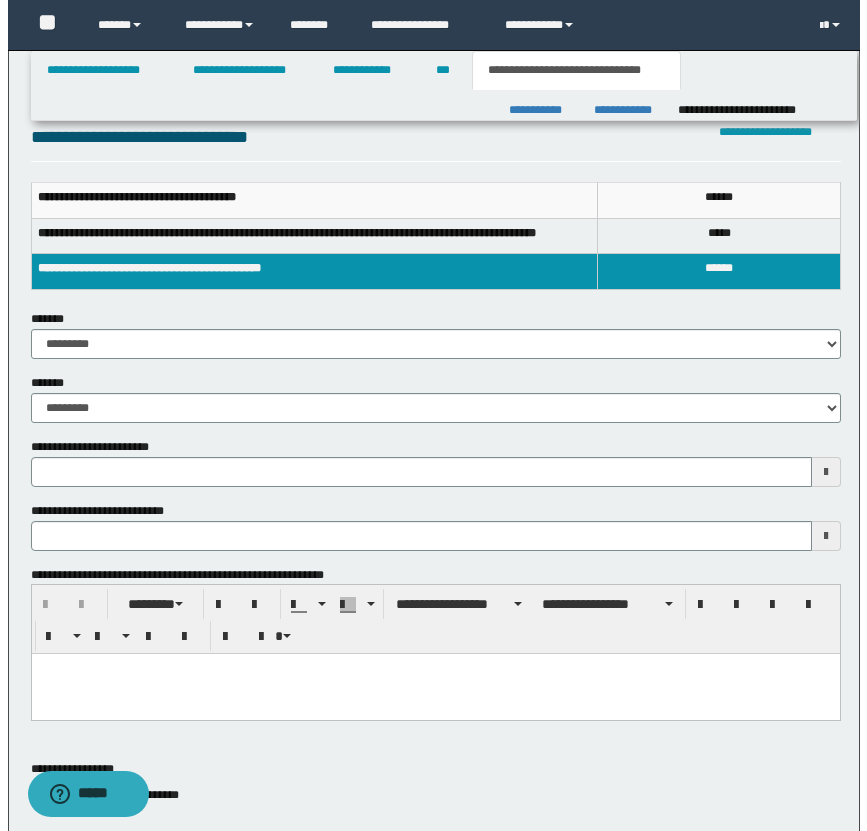 scroll, scrollTop: 0, scrollLeft: 0, axis: both 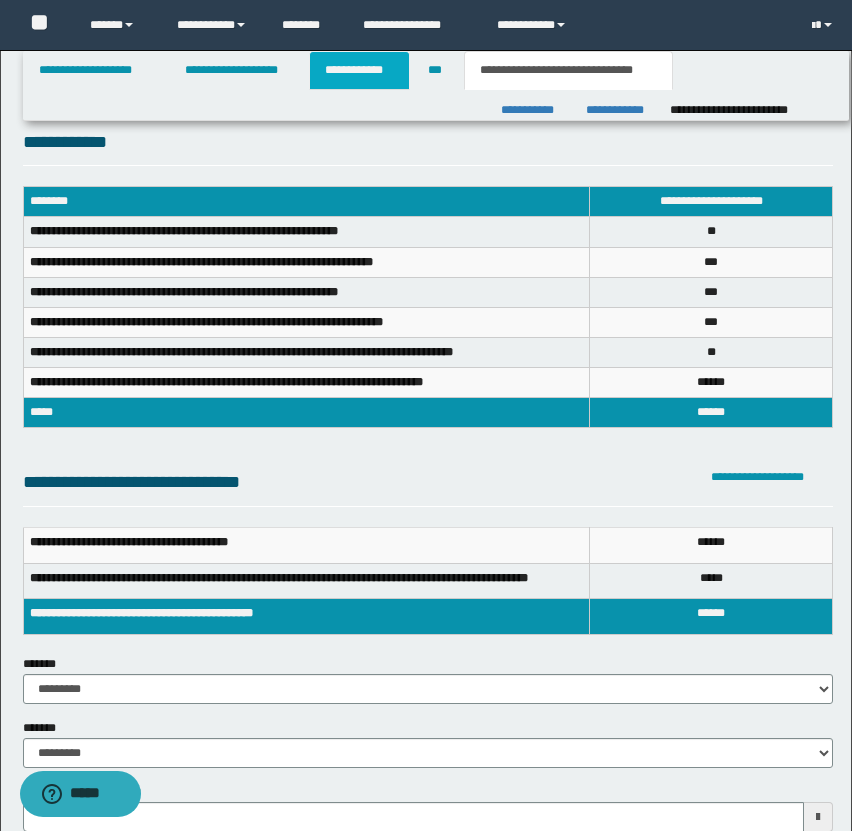 click on "**********" at bounding box center (359, 70) 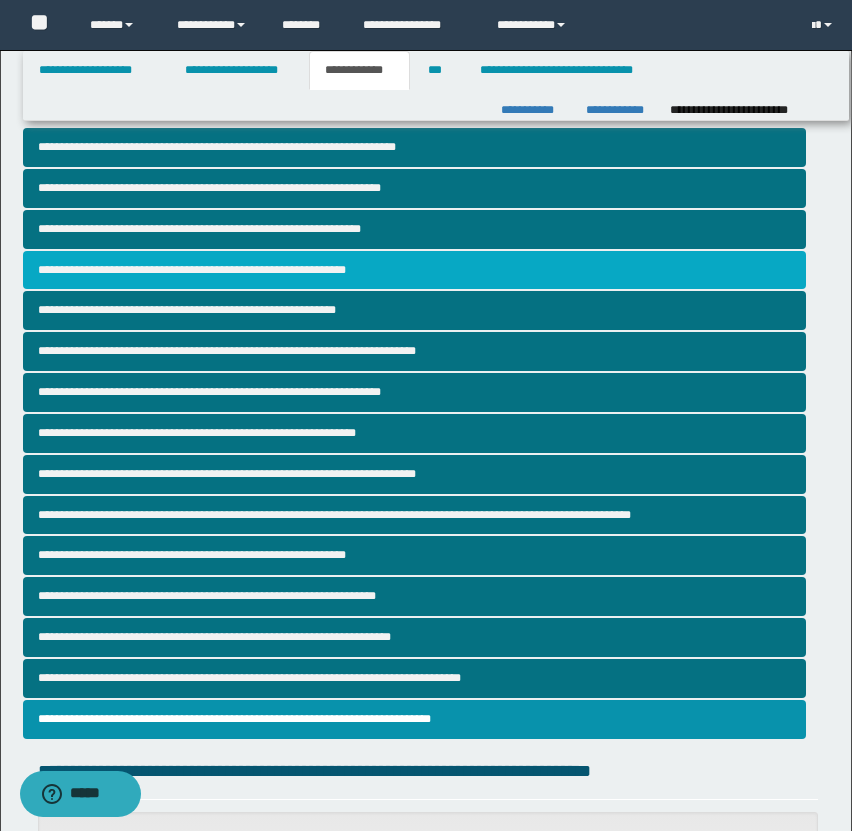 click on "**********" at bounding box center [414, 270] 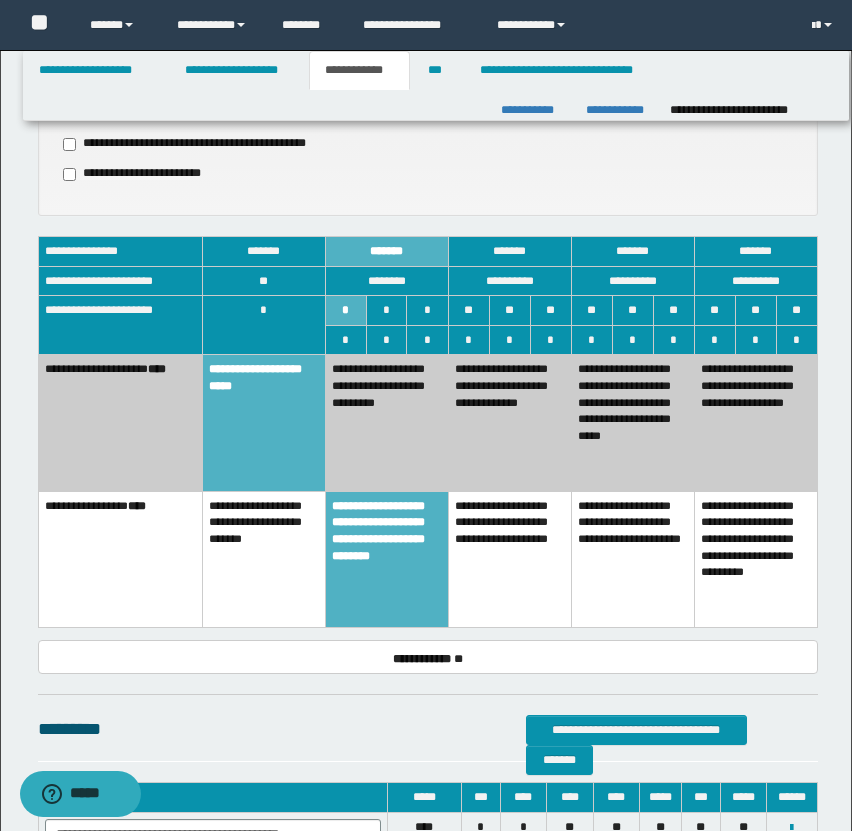 scroll, scrollTop: 1148, scrollLeft: 0, axis: vertical 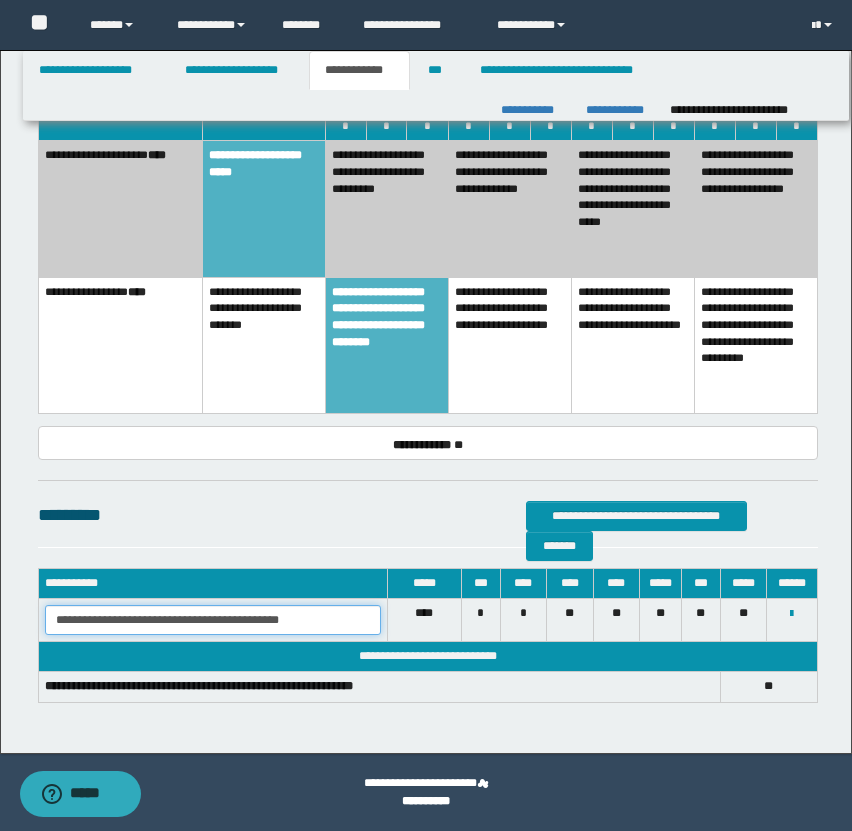 drag, startPoint x: 48, startPoint y: 621, endPoint x: 419, endPoint y: 623, distance: 371.0054 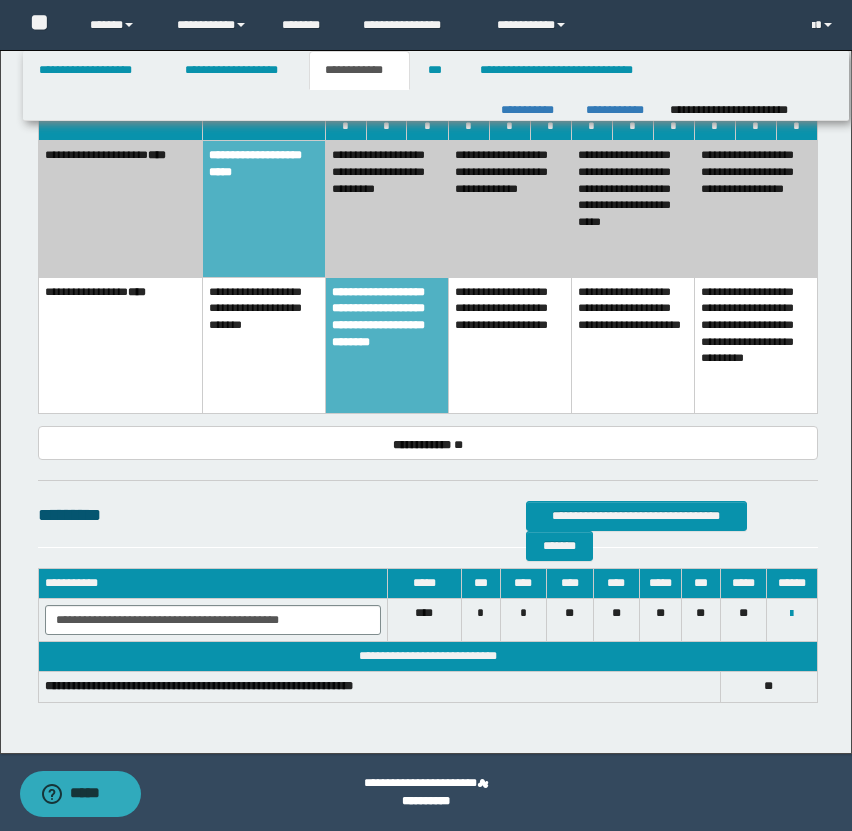 click on "**********" at bounding box center [386, 209] 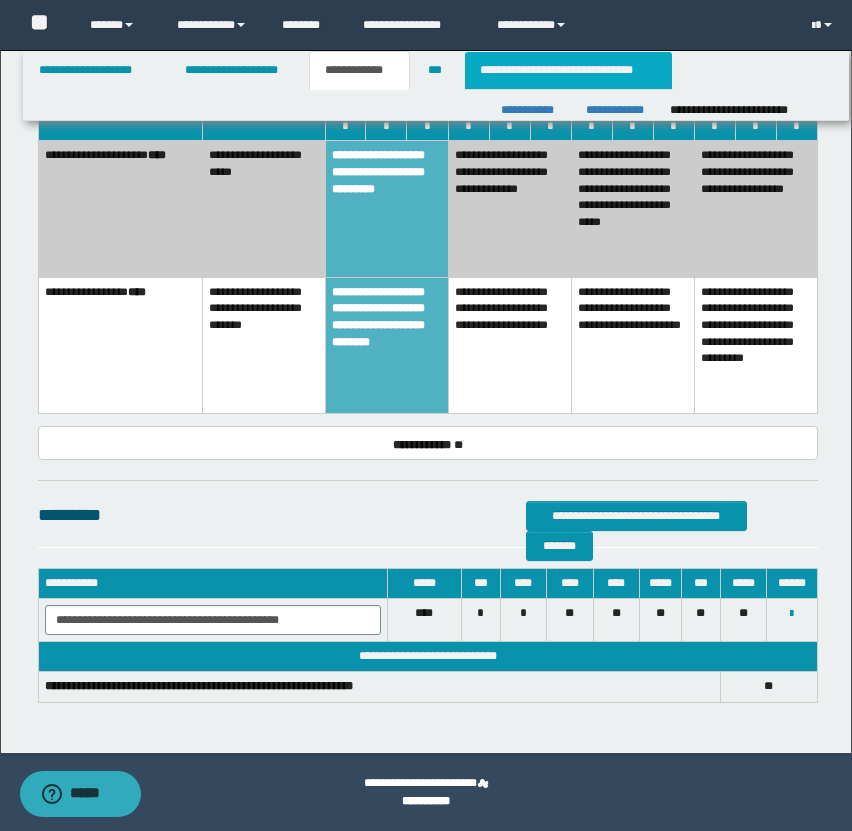 click on "**********" at bounding box center (568, 70) 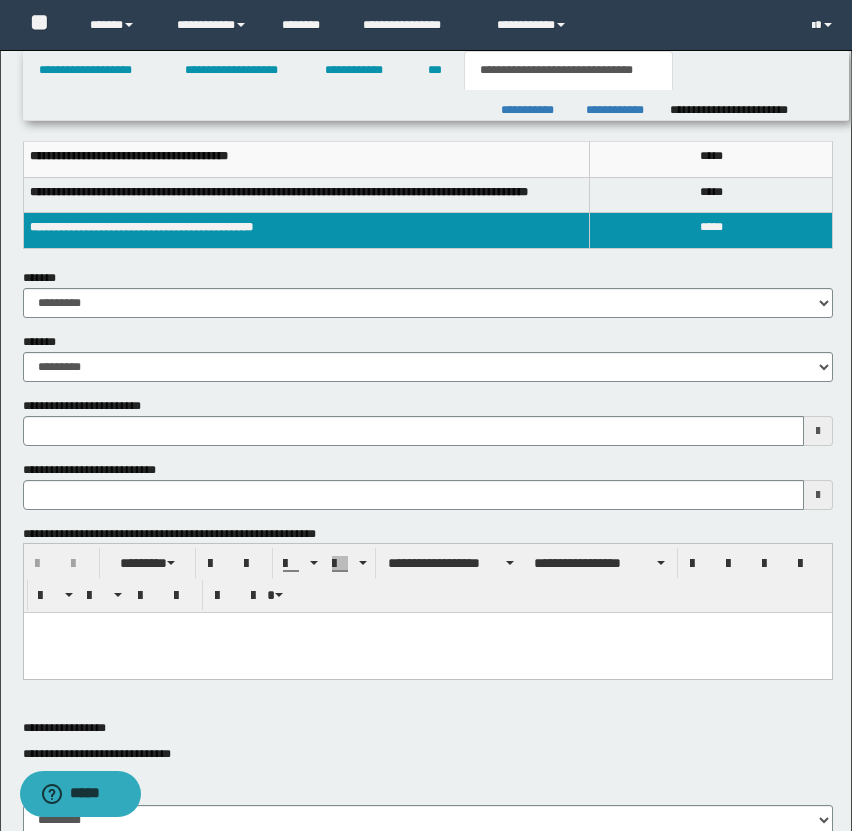scroll, scrollTop: 0, scrollLeft: 0, axis: both 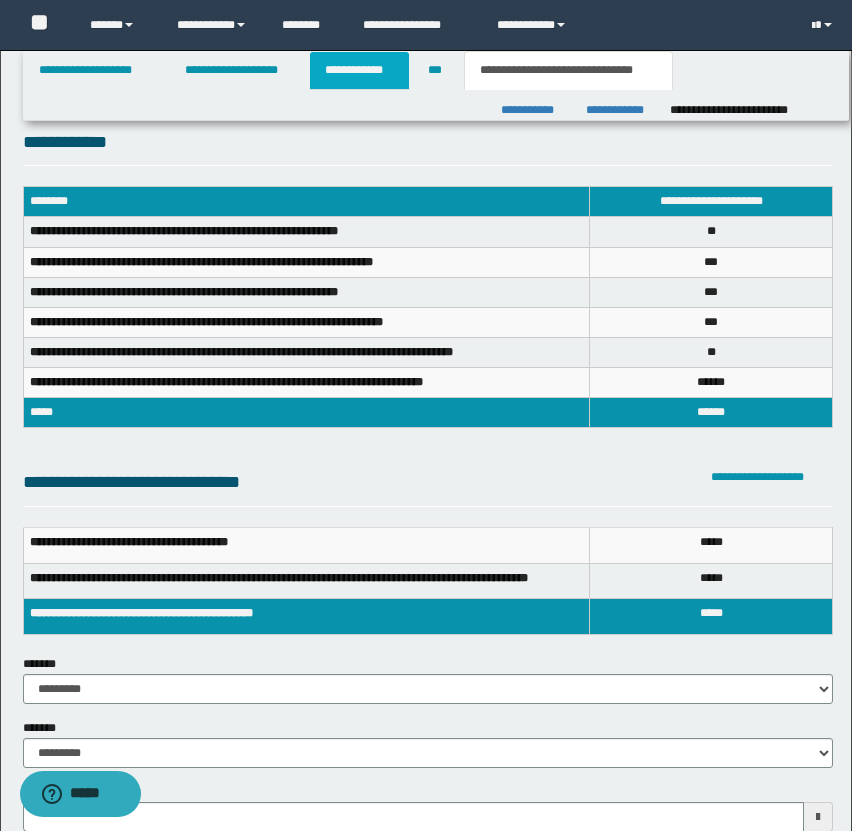 click on "**********" at bounding box center (359, 70) 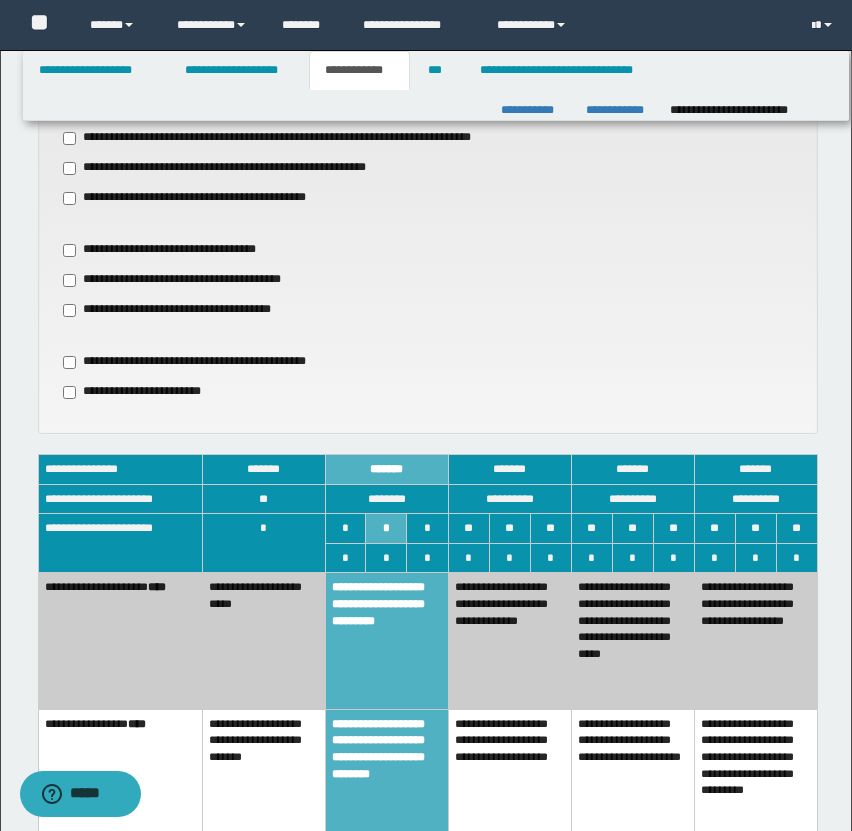 scroll, scrollTop: 780, scrollLeft: 0, axis: vertical 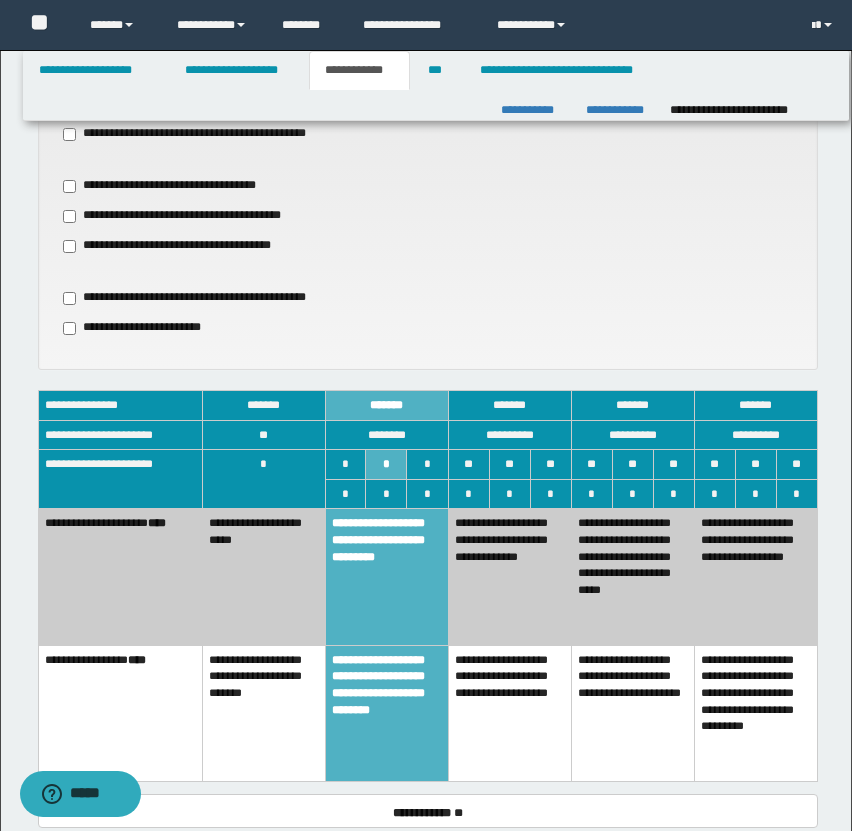 click on "**********" at bounding box center [263, 577] 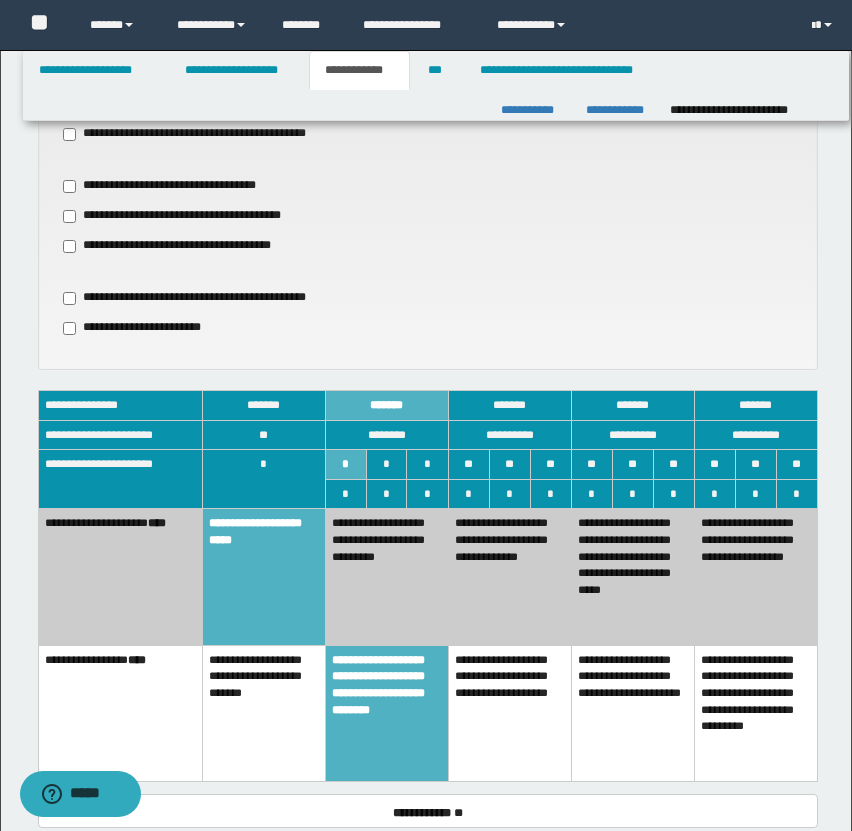 scroll, scrollTop: 1148, scrollLeft: 0, axis: vertical 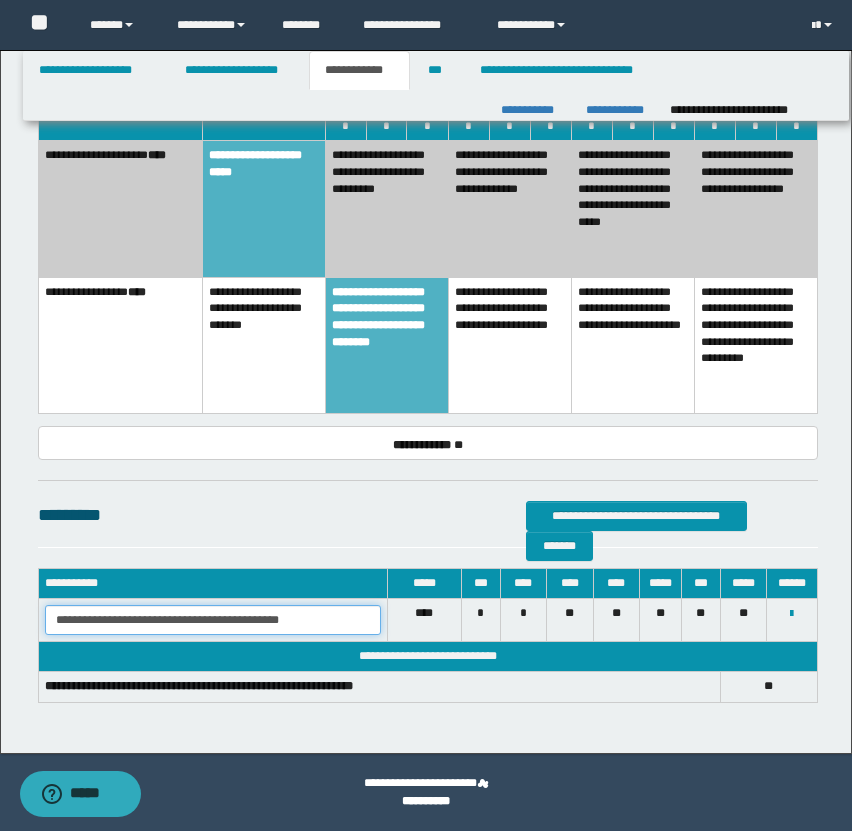 drag, startPoint x: 56, startPoint y: 622, endPoint x: 388, endPoint y: 621, distance: 332.0015 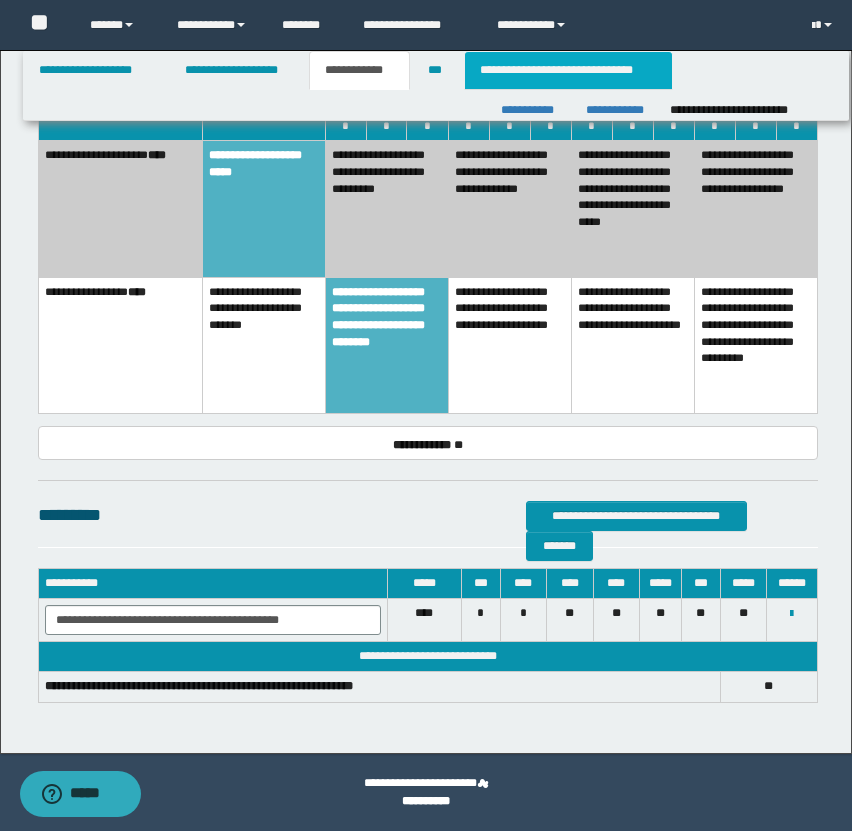 click on "**********" at bounding box center [568, 70] 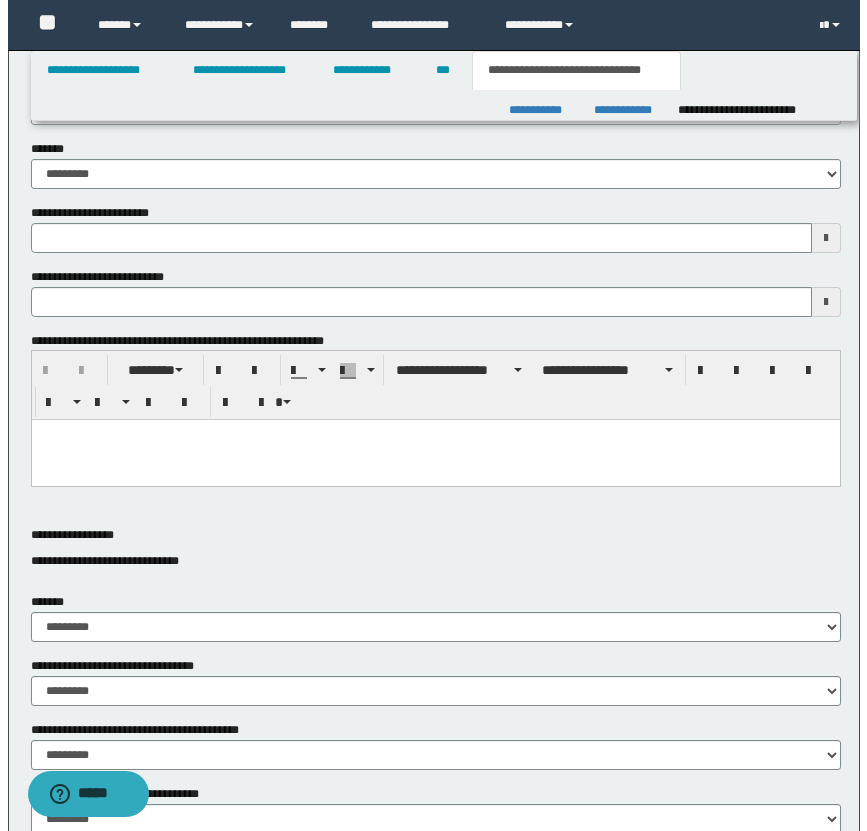 scroll, scrollTop: 0, scrollLeft: 0, axis: both 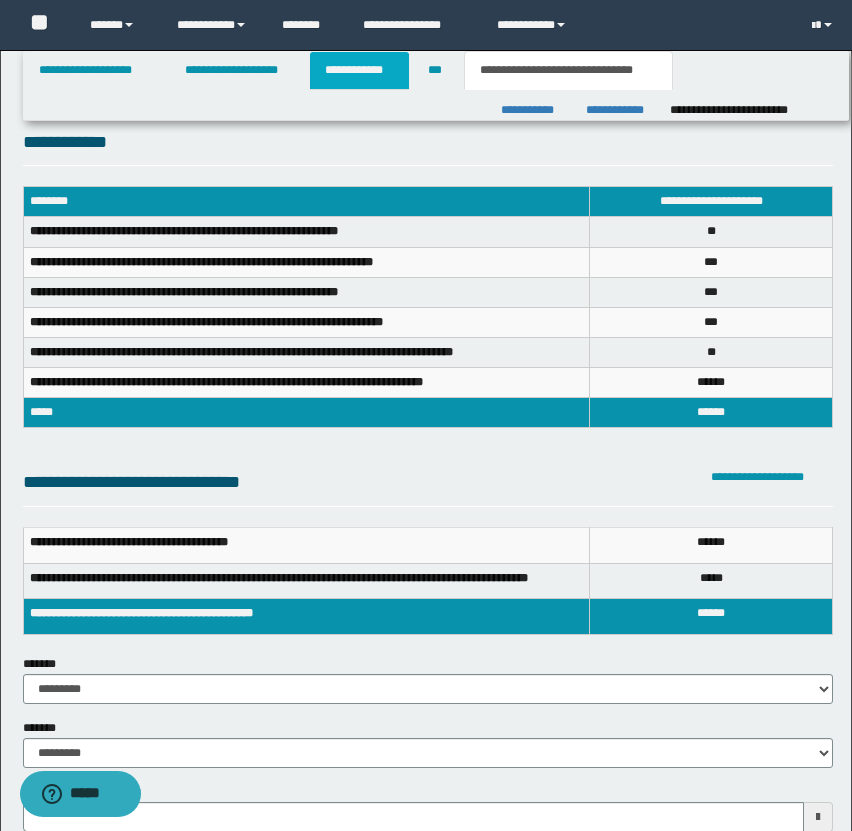 click on "**********" at bounding box center (359, 70) 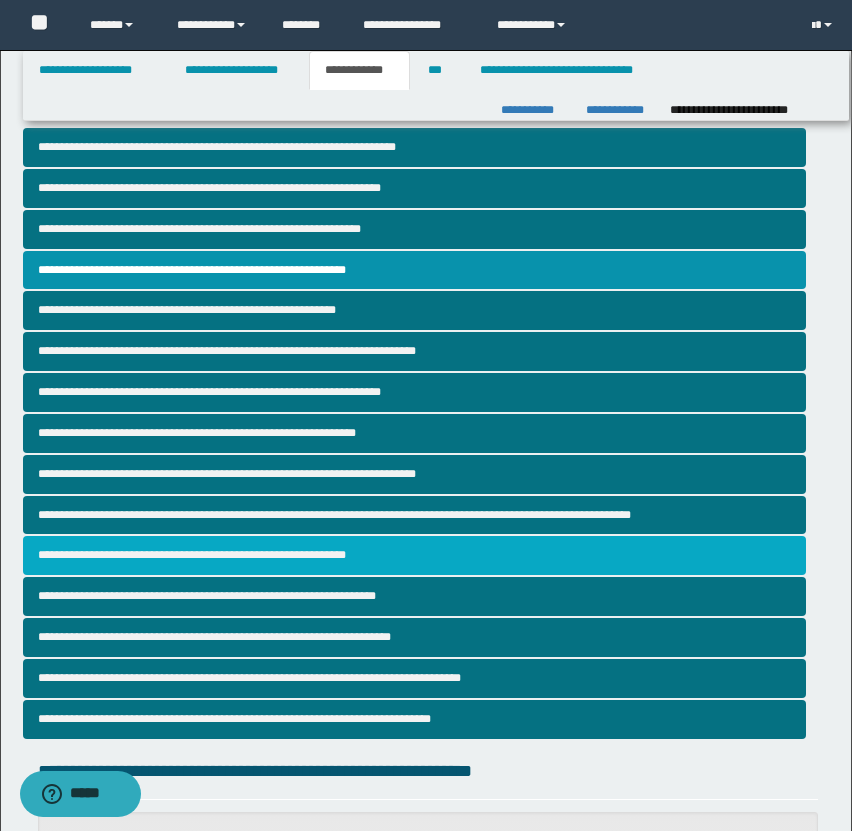 click on "**********" at bounding box center (414, 555) 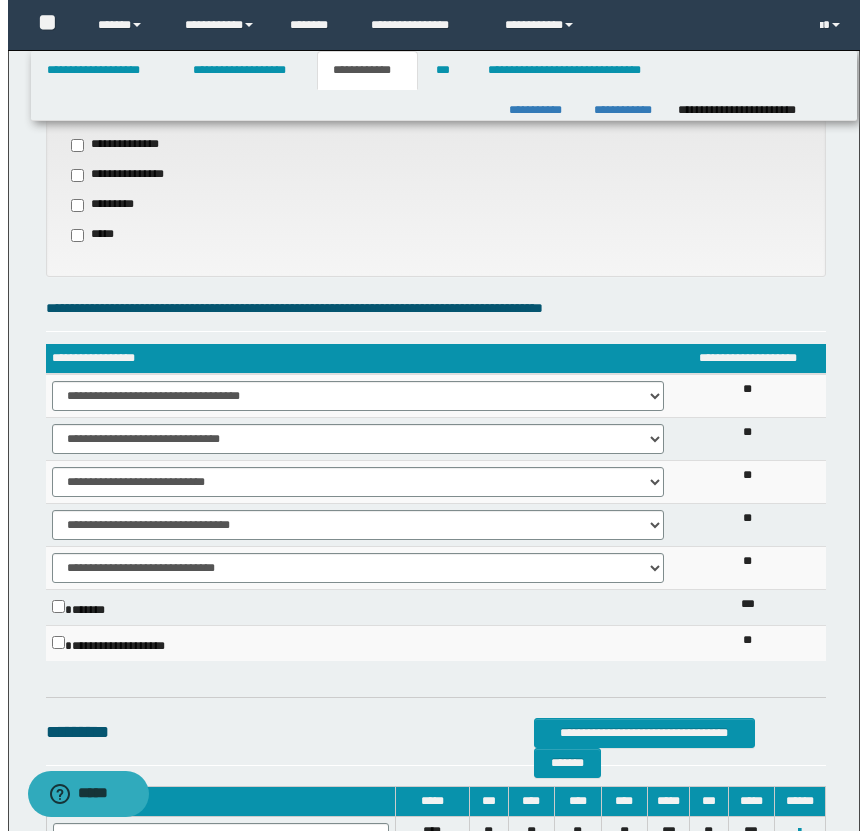 scroll, scrollTop: 927, scrollLeft: 0, axis: vertical 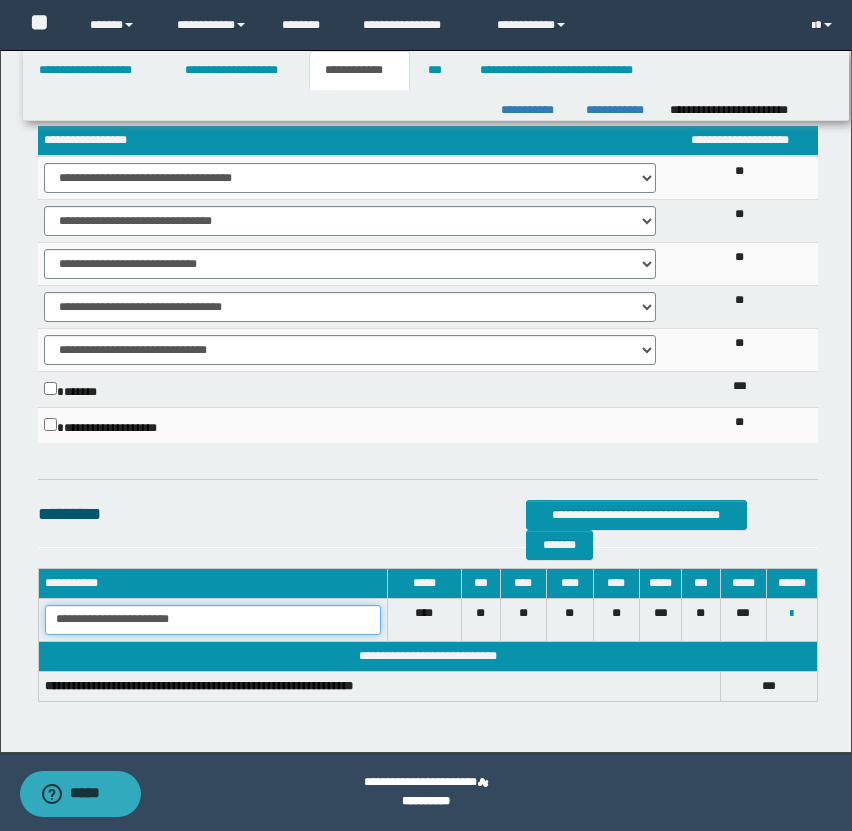 drag, startPoint x: 55, startPoint y: 623, endPoint x: 321, endPoint y: 621, distance: 266.0075 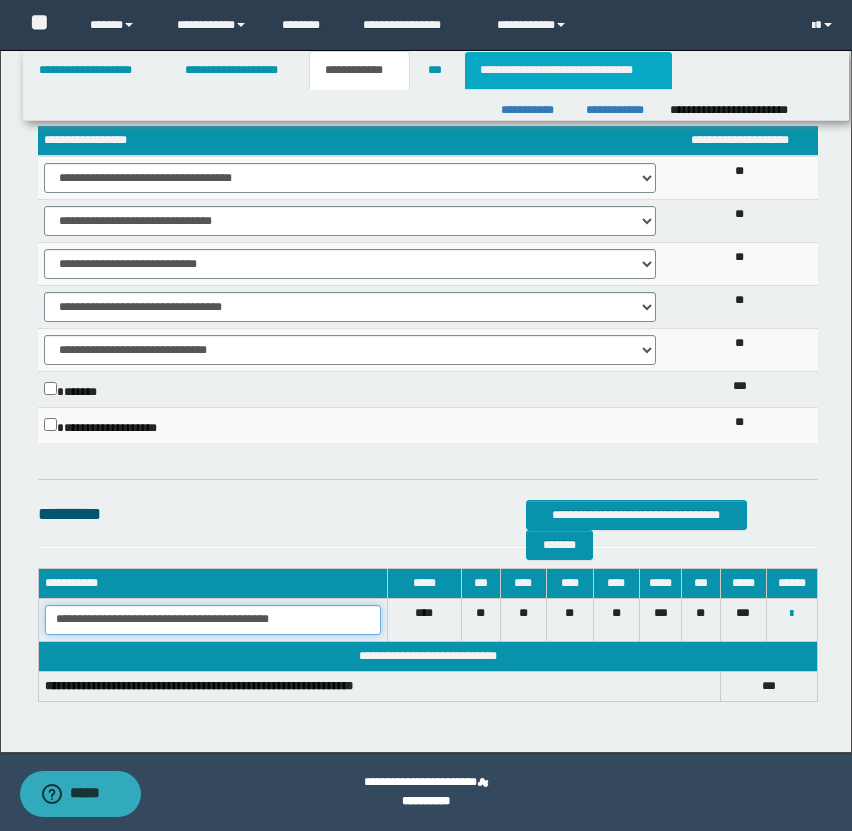 type on "**********" 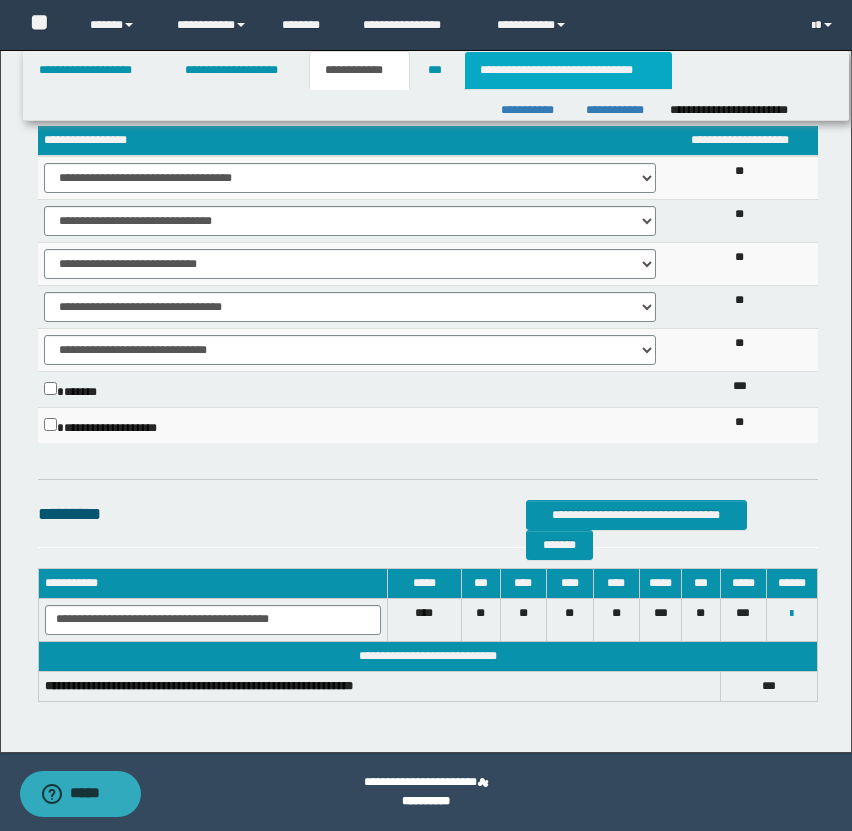 click on "**********" at bounding box center (568, 70) 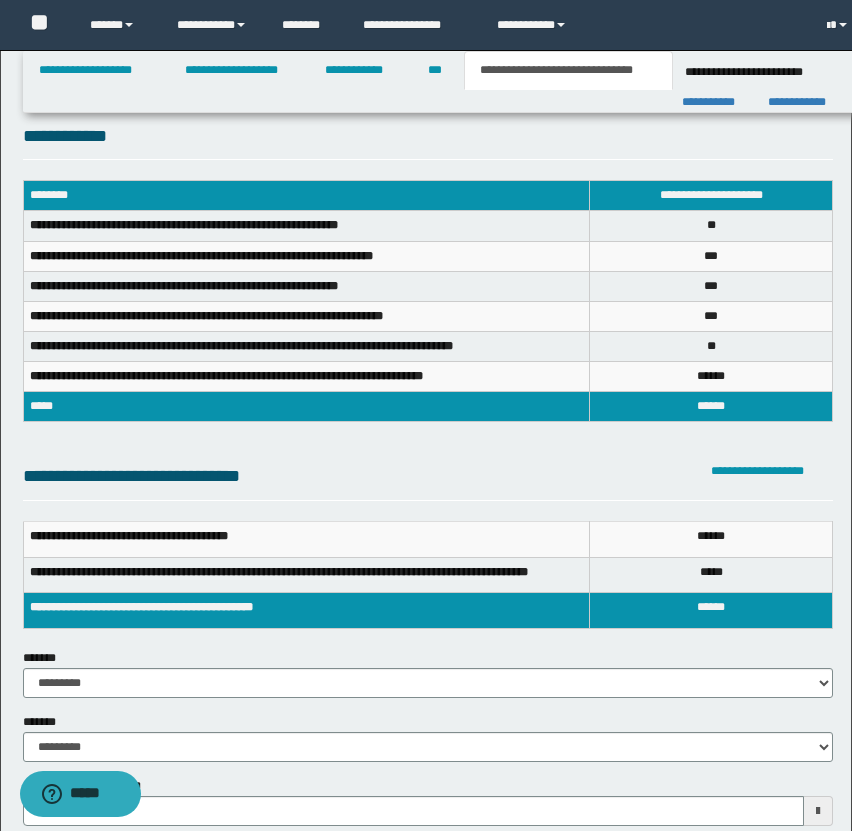 scroll, scrollTop: 0, scrollLeft: 0, axis: both 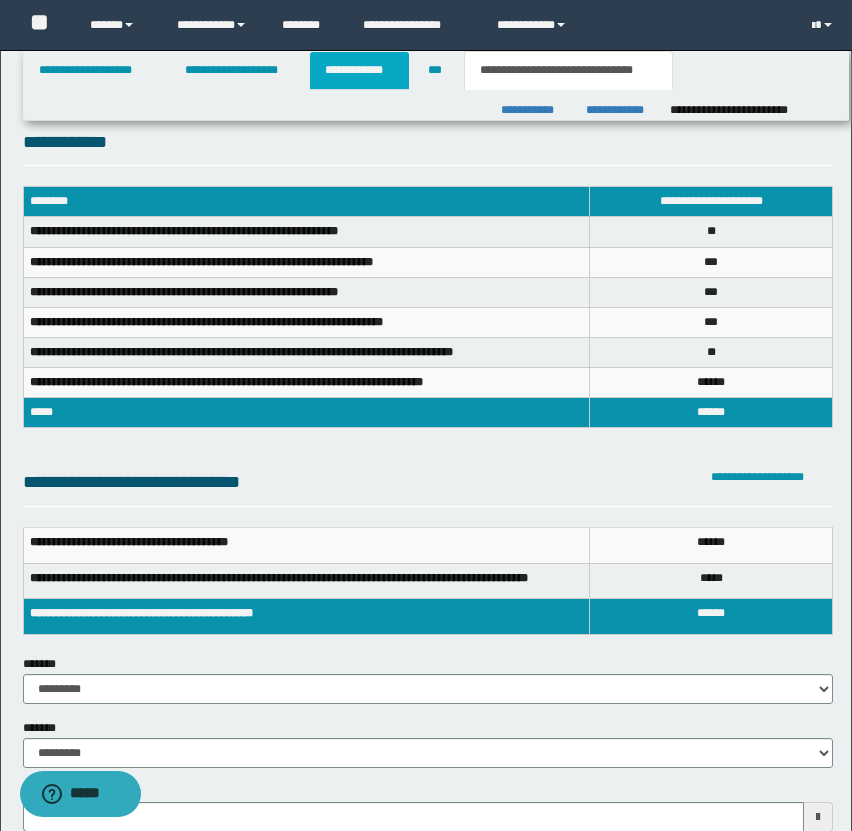 click on "**********" at bounding box center (359, 70) 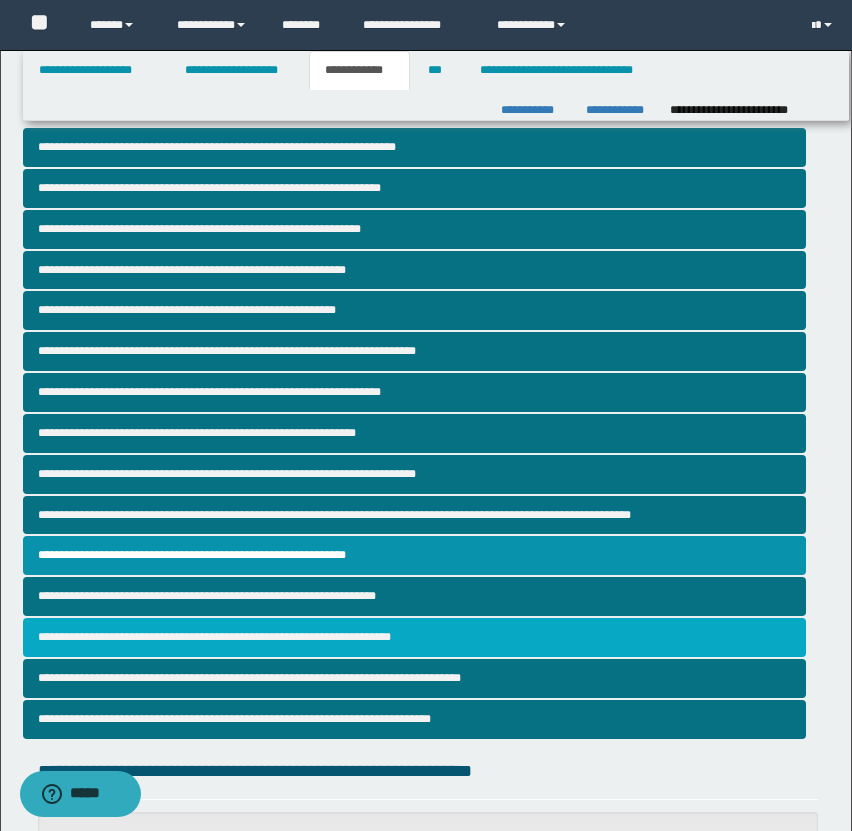 click on "**********" at bounding box center (414, 637) 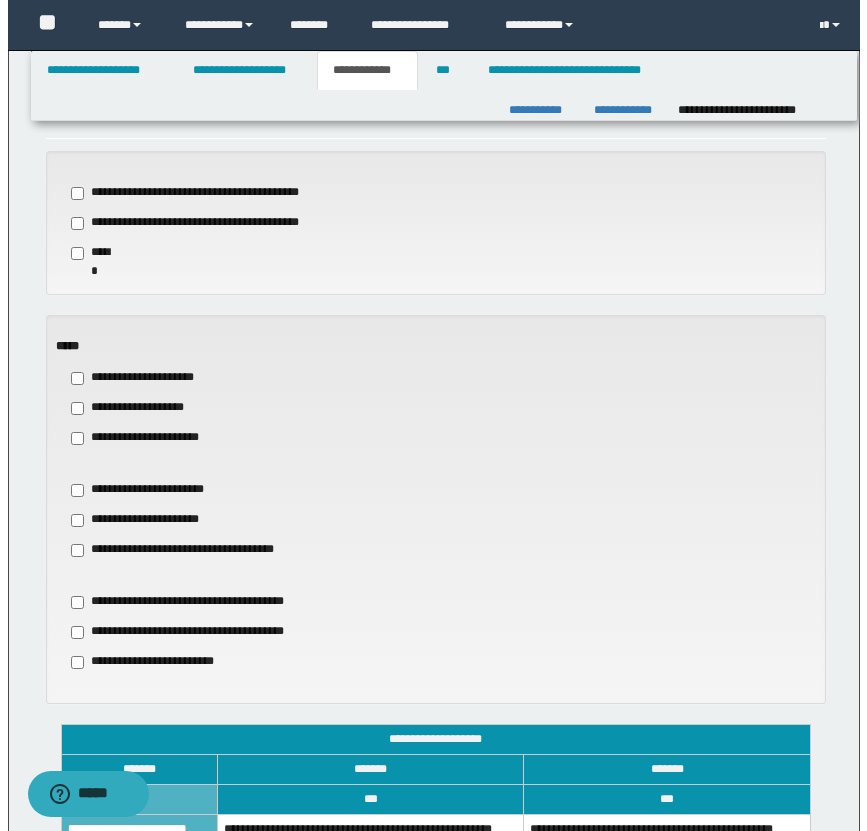 scroll, scrollTop: 1264, scrollLeft: 0, axis: vertical 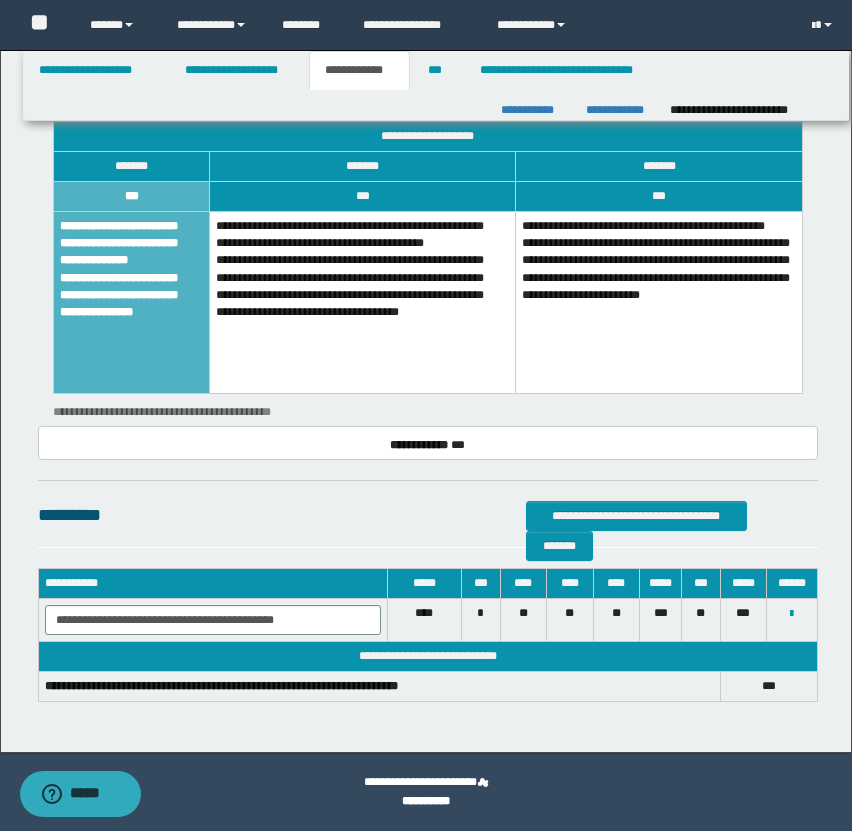 click on "**********" at bounding box center [363, 303] 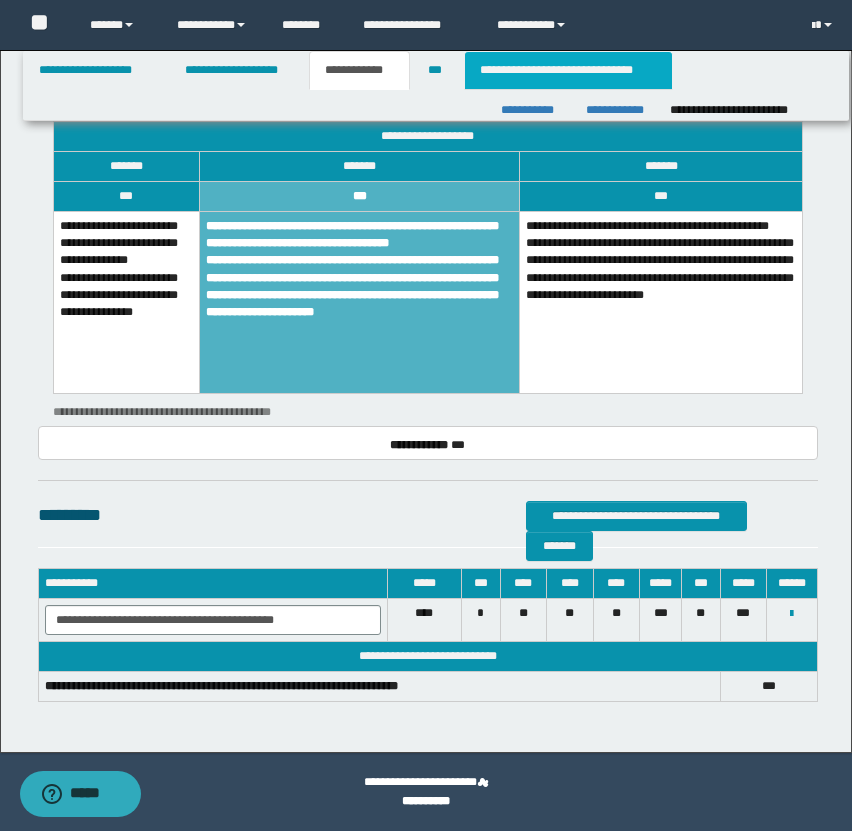 click on "**********" at bounding box center (568, 70) 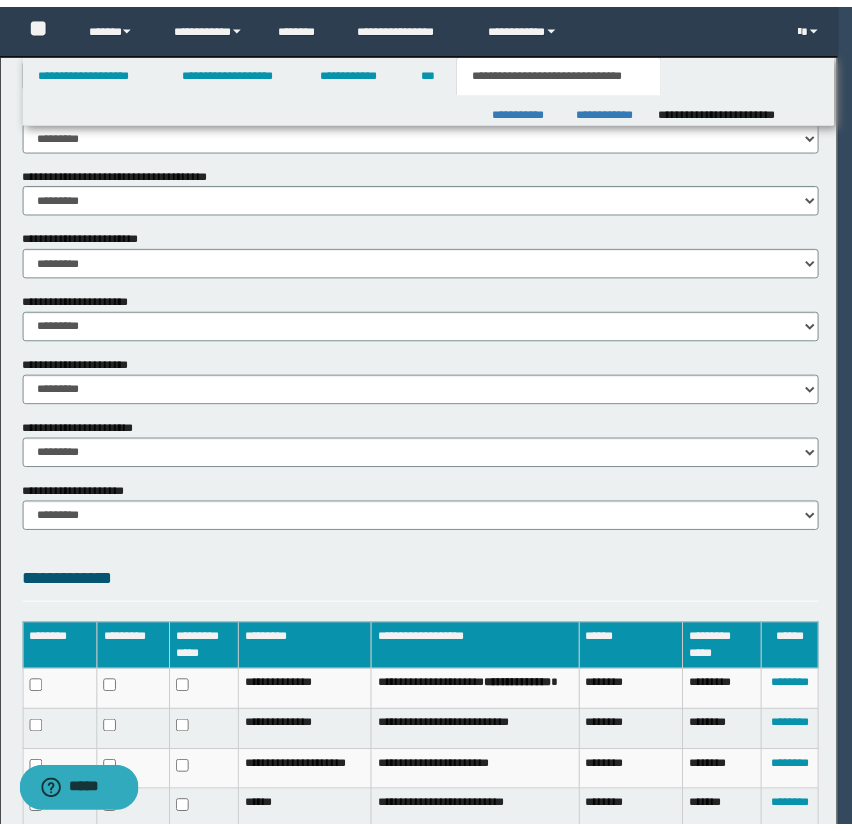 scroll, scrollTop: 0, scrollLeft: 0, axis: both 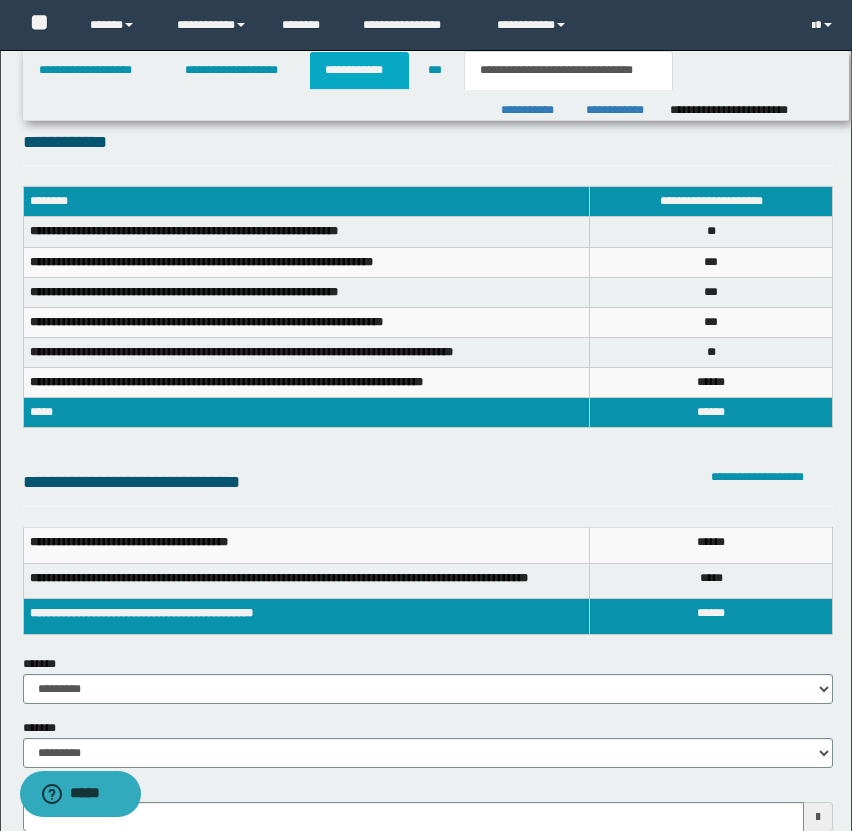 click on "**********" at bounding box center [359, 70] 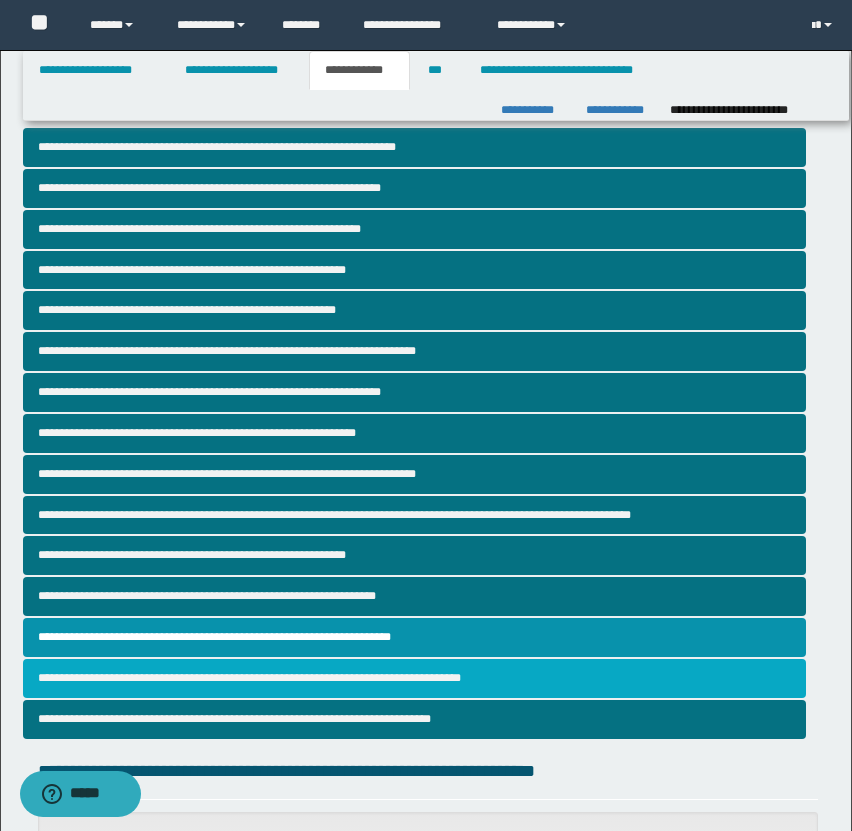 click on "**********" at bounding box center [414, 678] 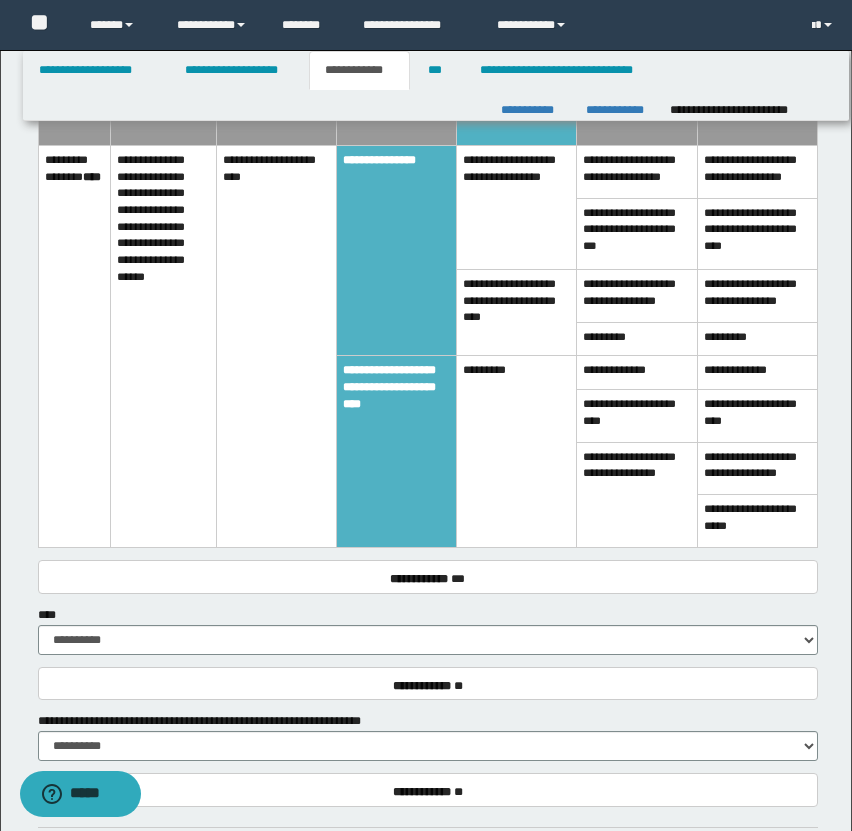 scroll, scrollTop: 2047, scrollLeft: 0, axis: vertical 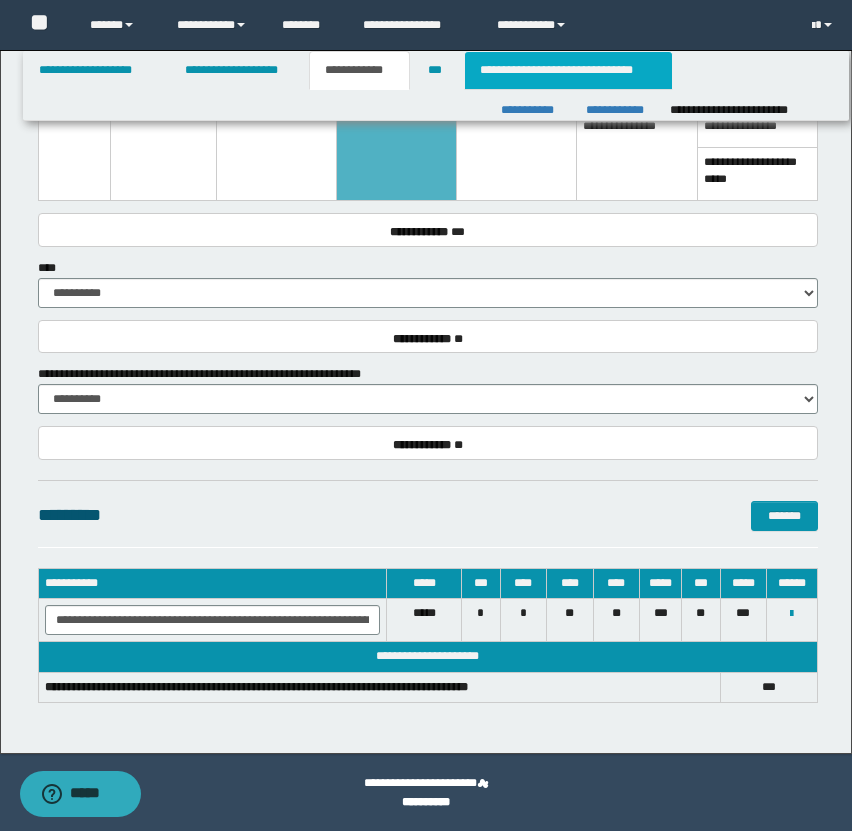 click on "**********" at bounding box center (568, 70) 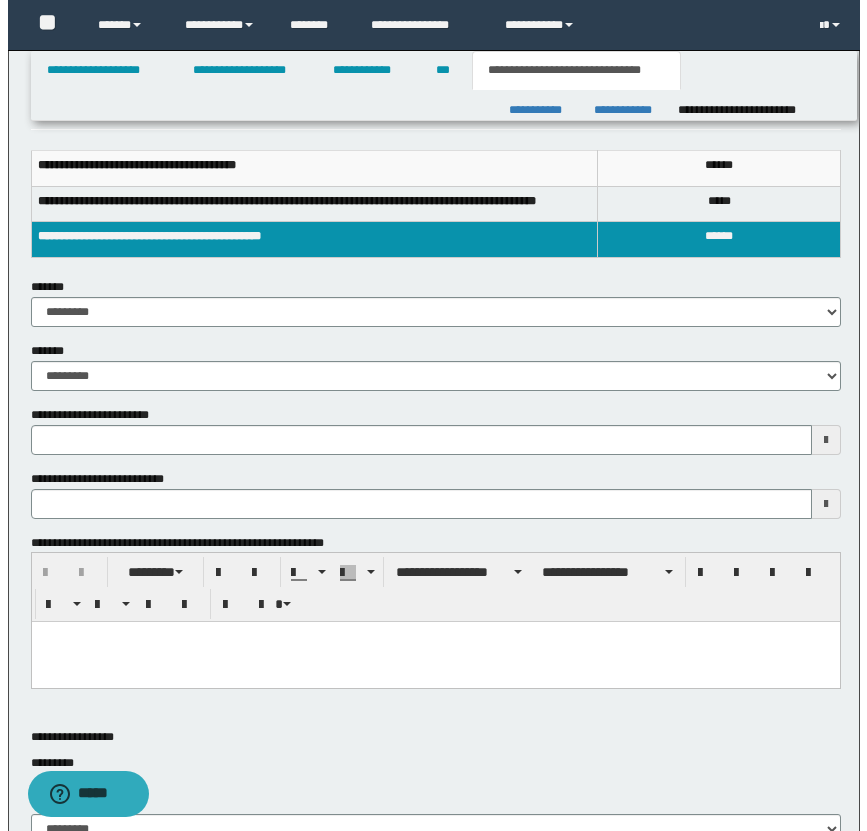 scroll, scrollTop: 0, scrollLeft: 0, axis: both 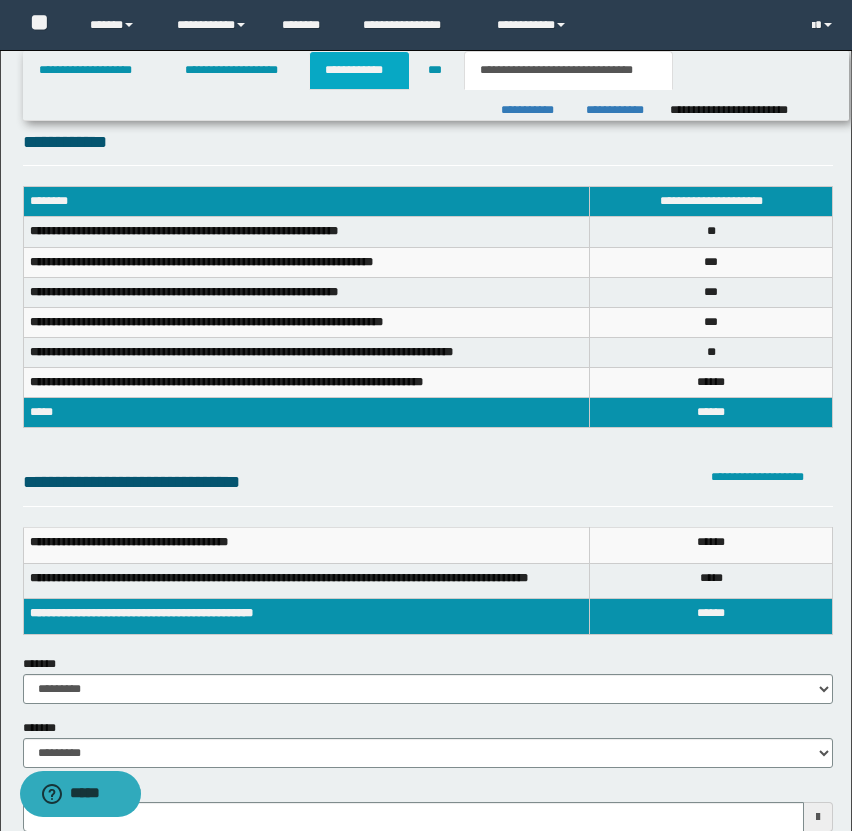 click on "**********" at bounding box center (359, 70) 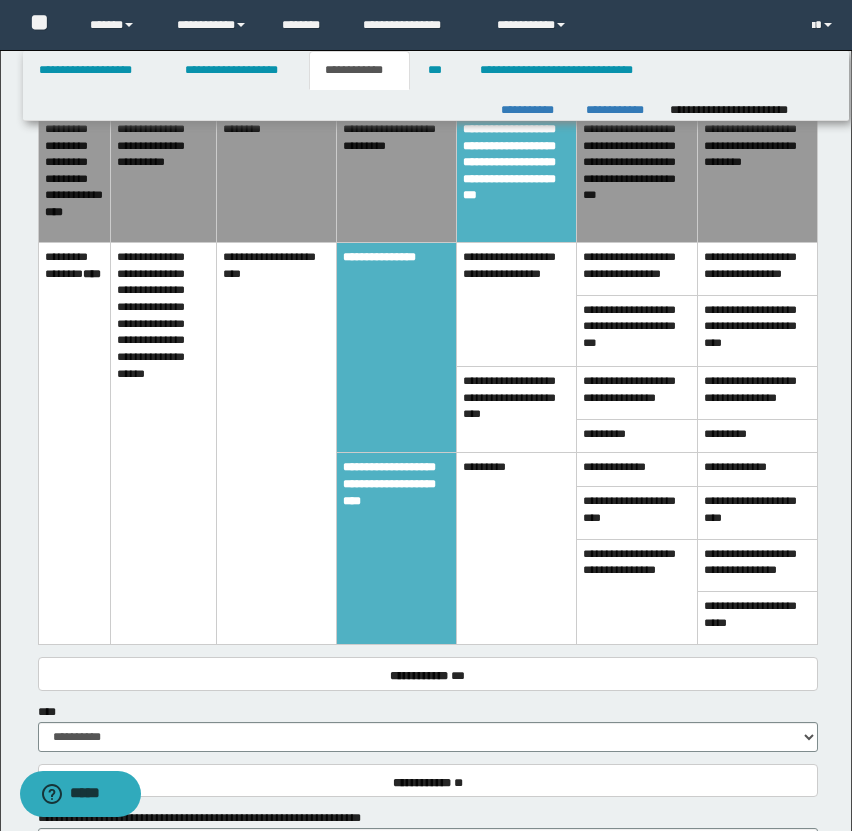 scroll, scrollTop: 1566, scrollLeft: 0, axis: vertical 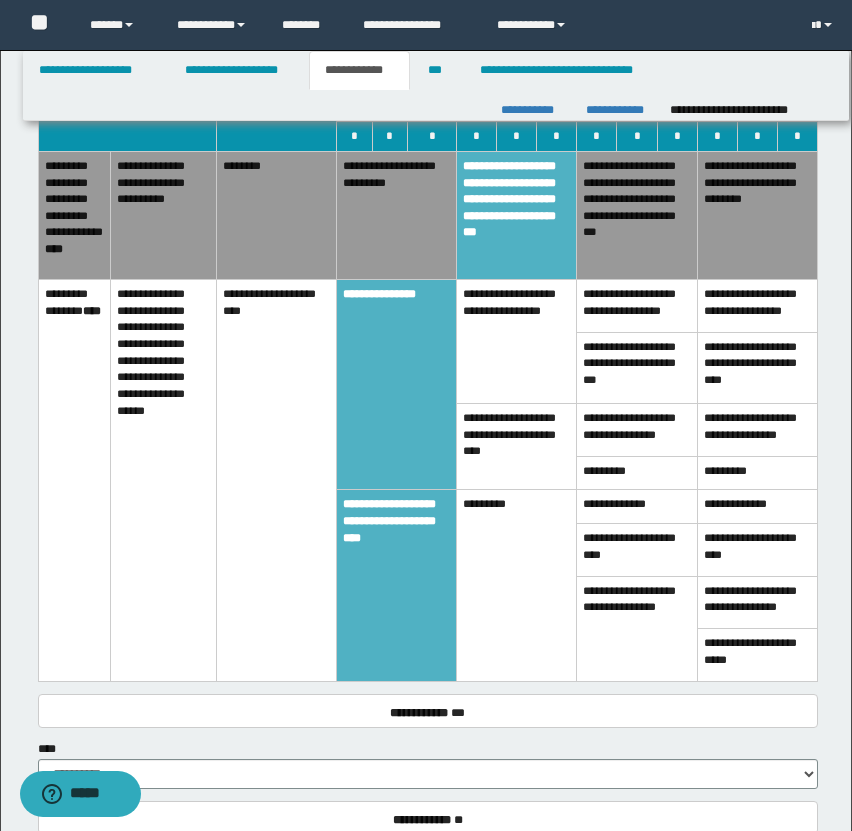 click on "**********" at bounding box center (396, 585) 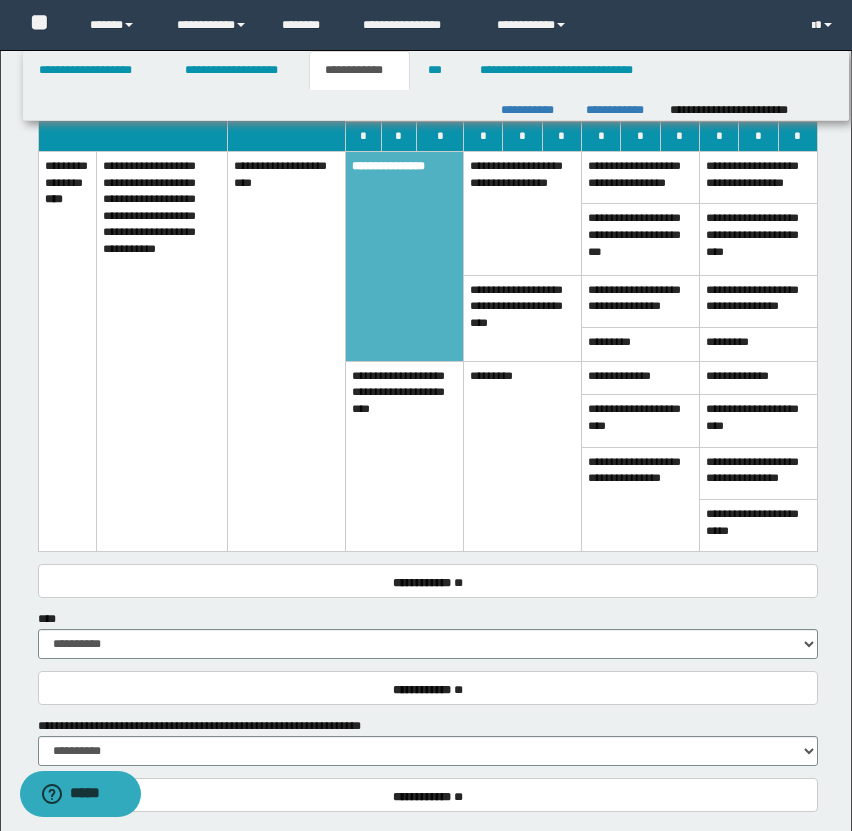 click on "**********" at bounding box center (405, 256) 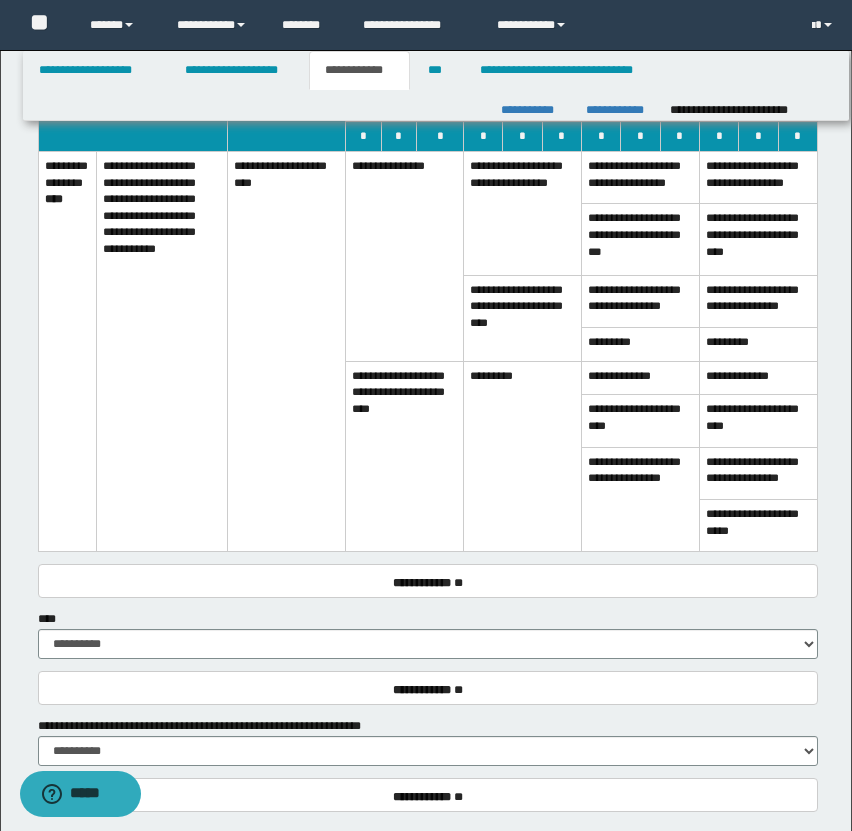 scroll, scrollTop: 1905, scrollLeft: 0, axis: vertical 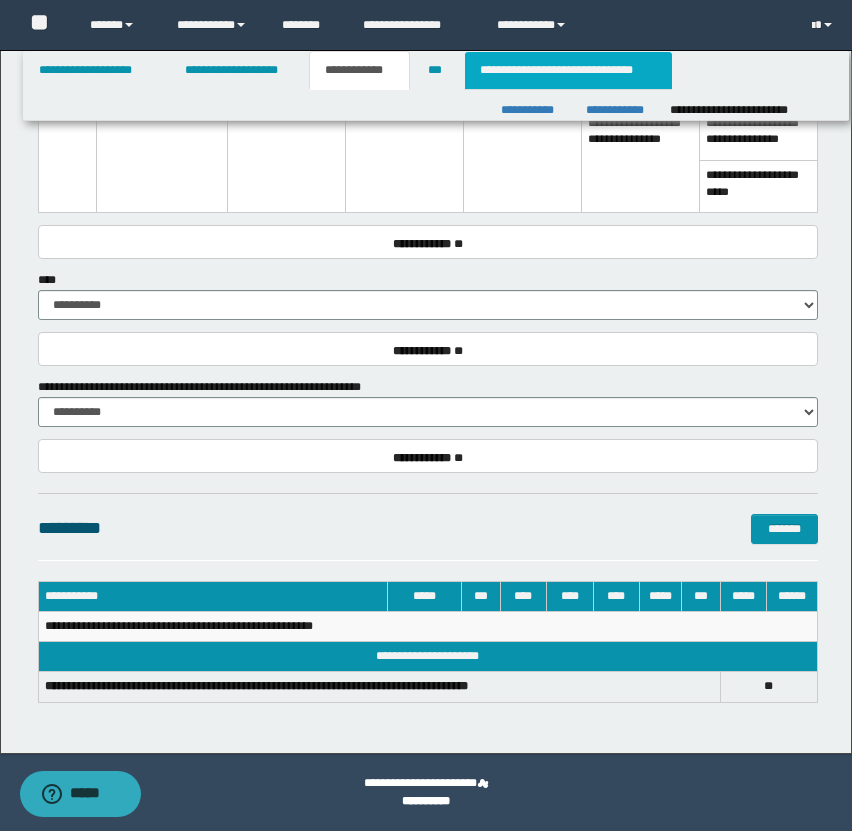click on "**********" at bounding box center (568, 70) 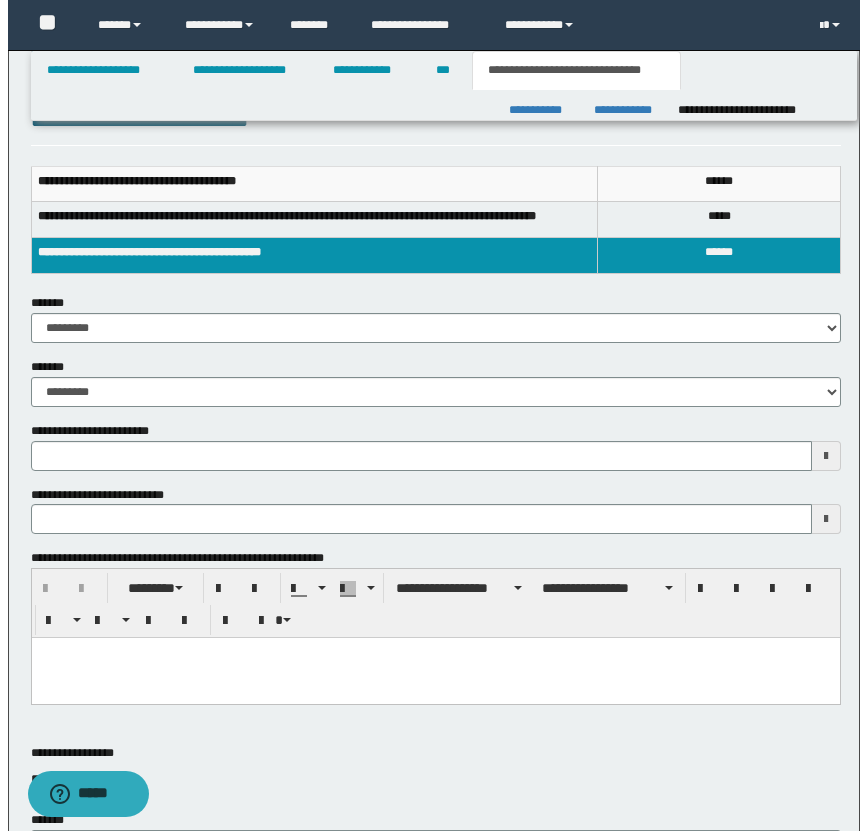 scroll, scrollTop: 0, scrollLeft: 0, axis: both 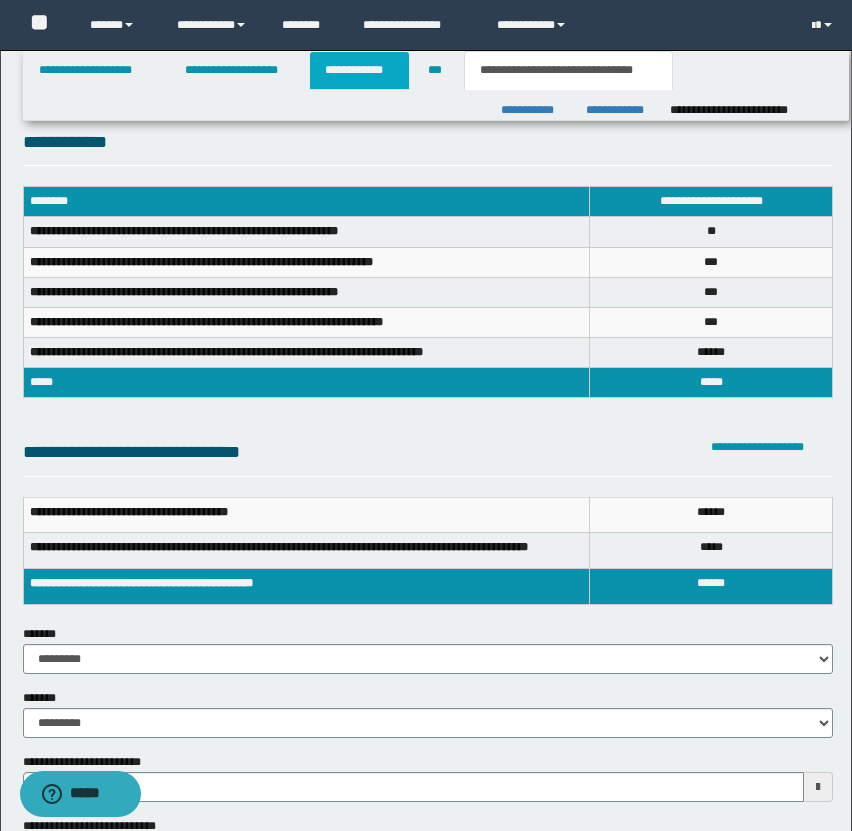 click on "**********" at bounding box center [359, 70] 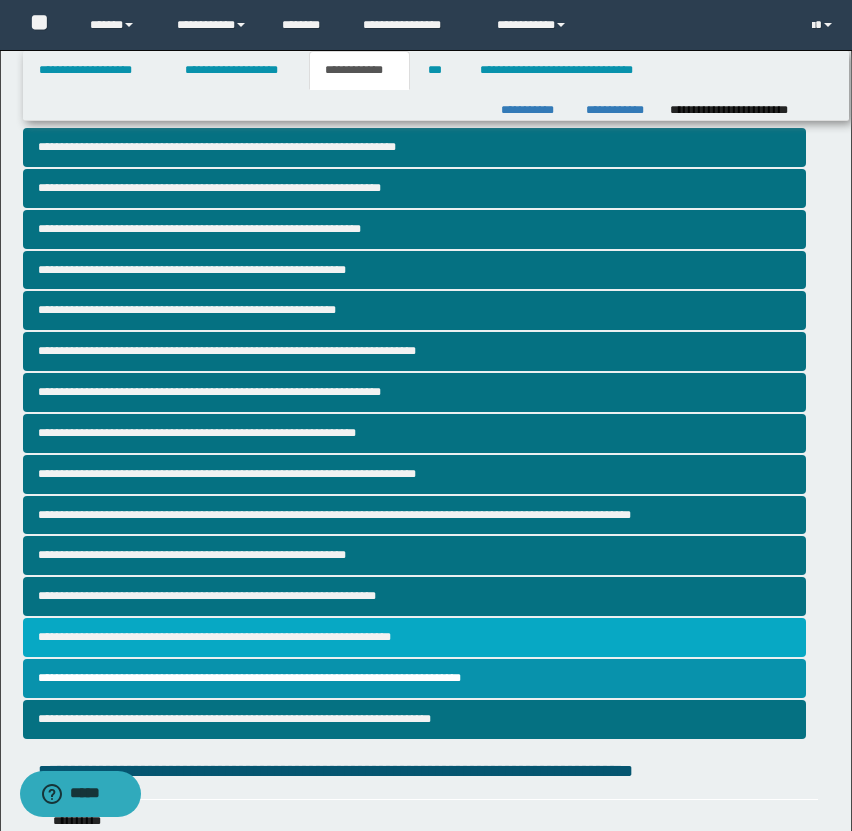 click on "**********" at bounding box center [414, 637] 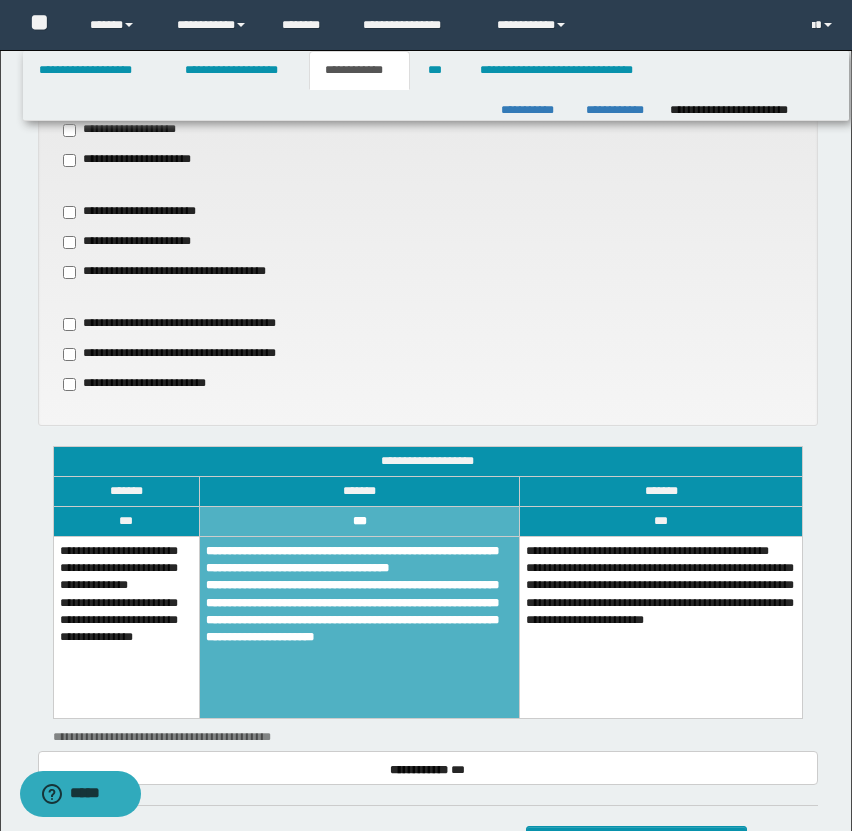 scroll, scrollTop: 1187, scrollLeft: 0, axis: vertical 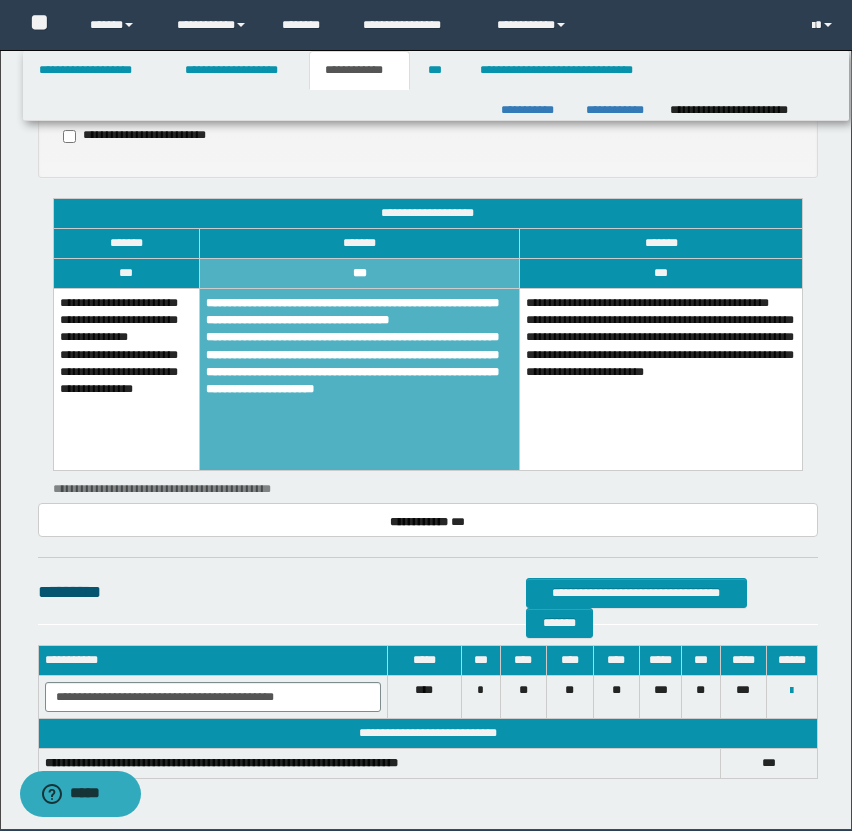 click on "**********" at bounding box center (126, 380) 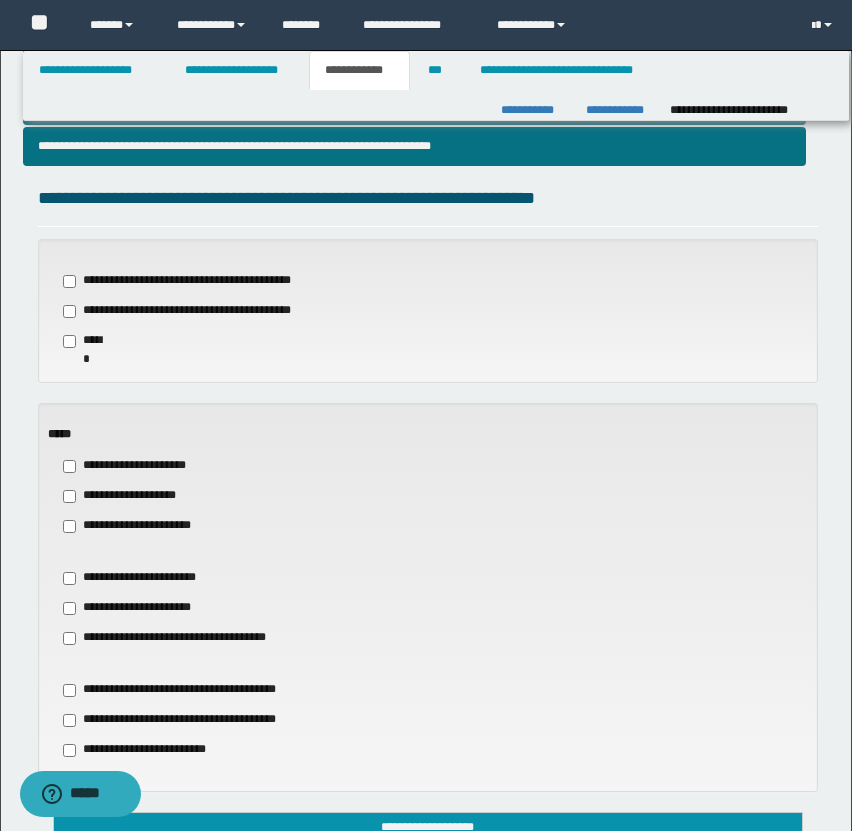 scroll, scrollTop: 0, scrollLeft: 0, axis: both 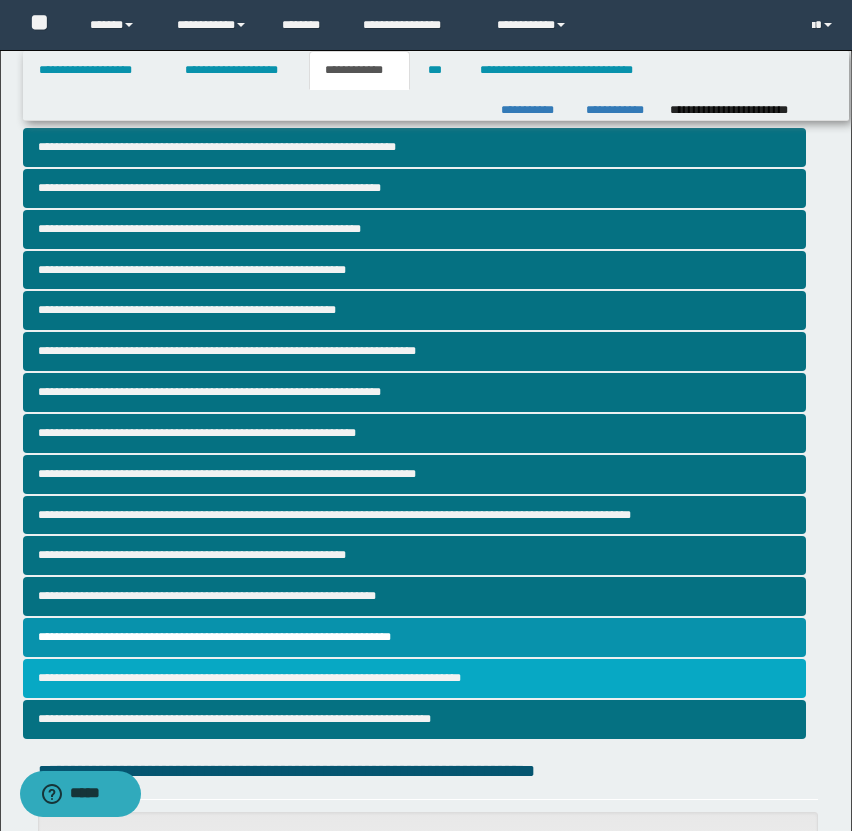 click on "**********" at bounding box center [414, 678] 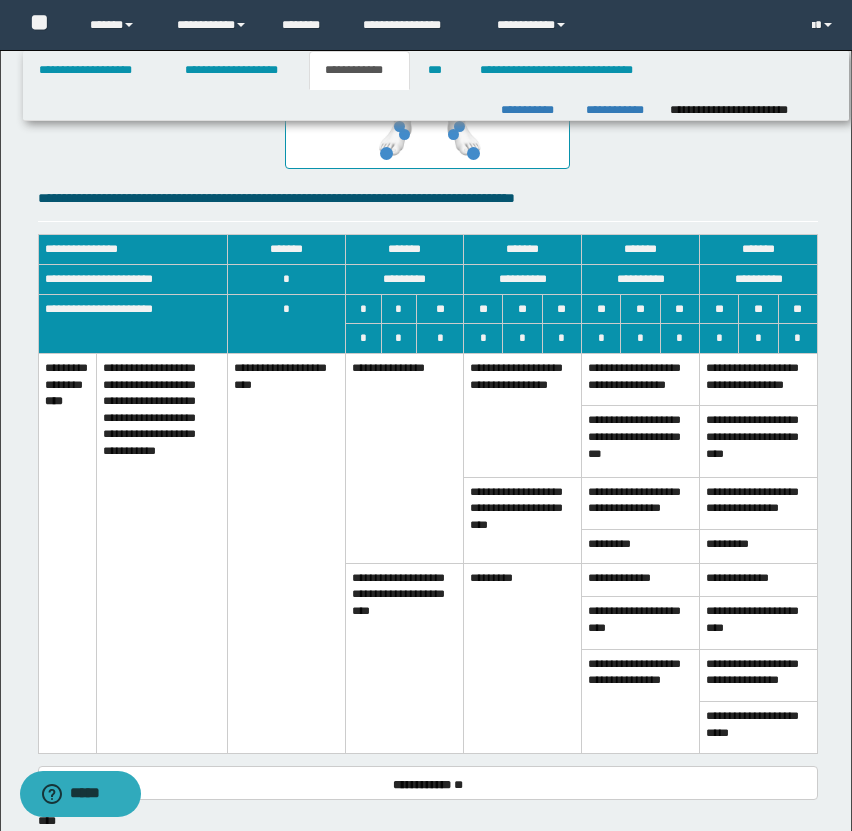 scroll, scrollTop: 1525, scrollLeft: 0, axis: vertical 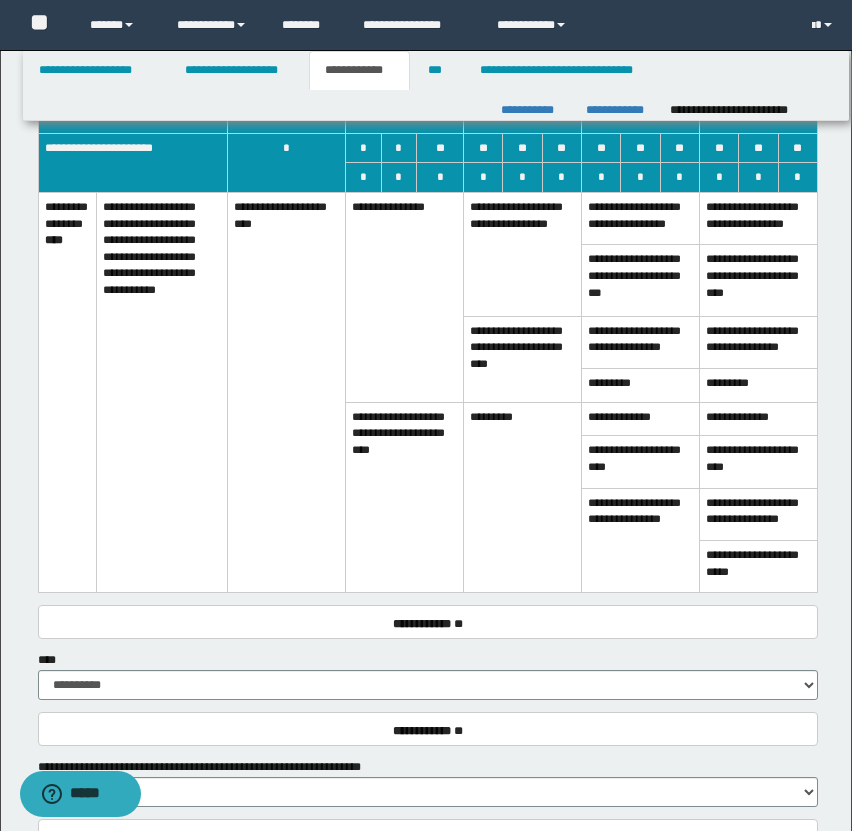 click on "**********" at bounding box center [405, 497] 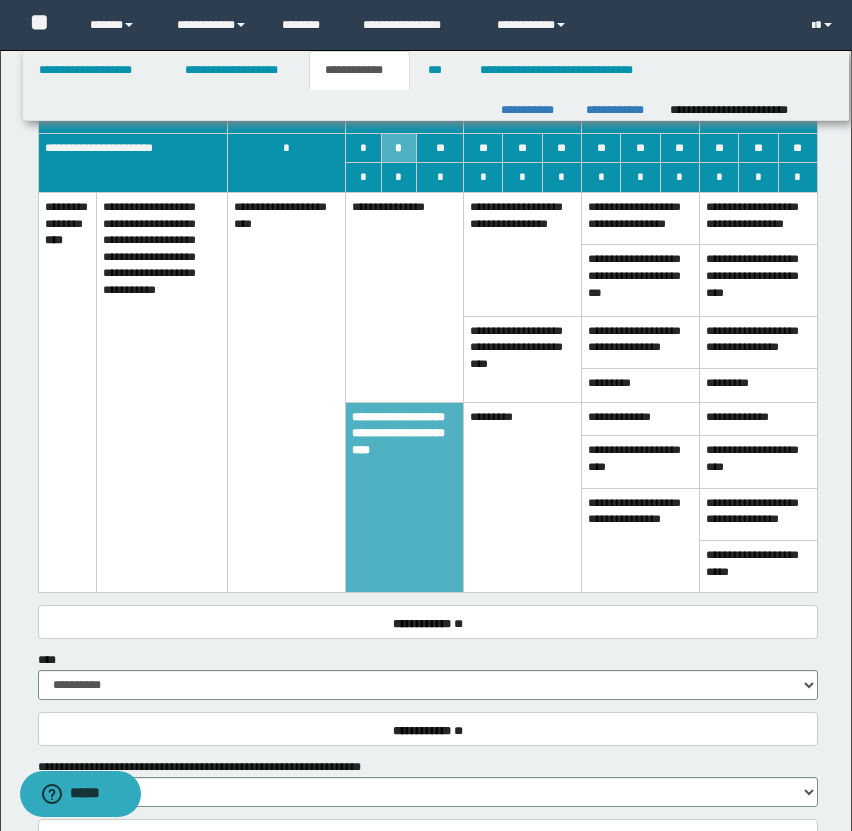 click on "**********" at bounding box center (405, 297) 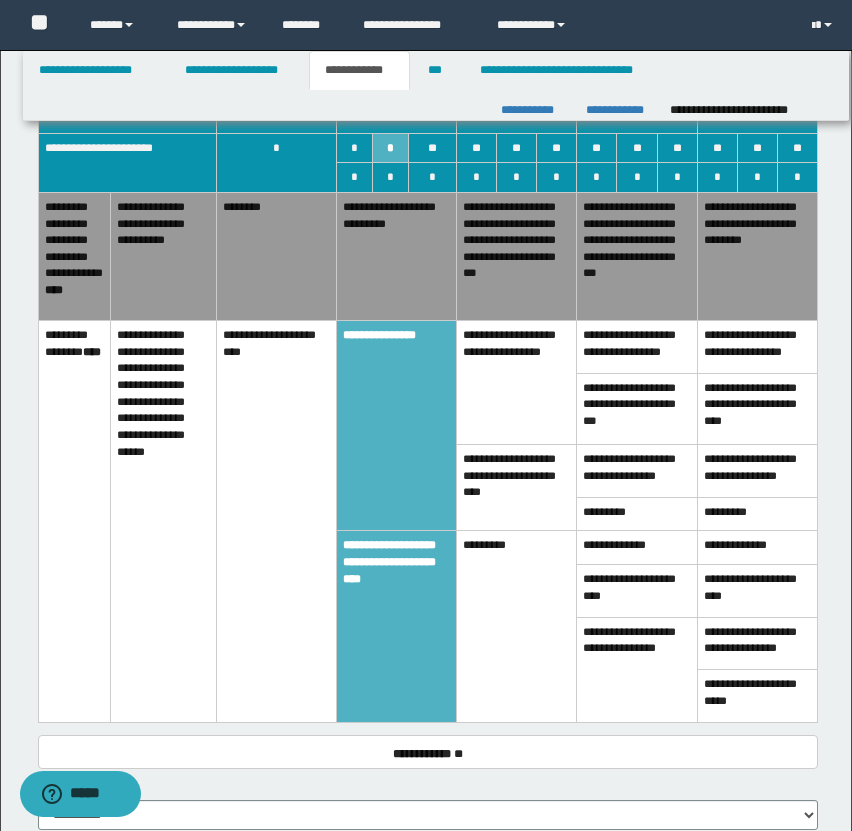 click on "**********" at bounding box center [517, 256] 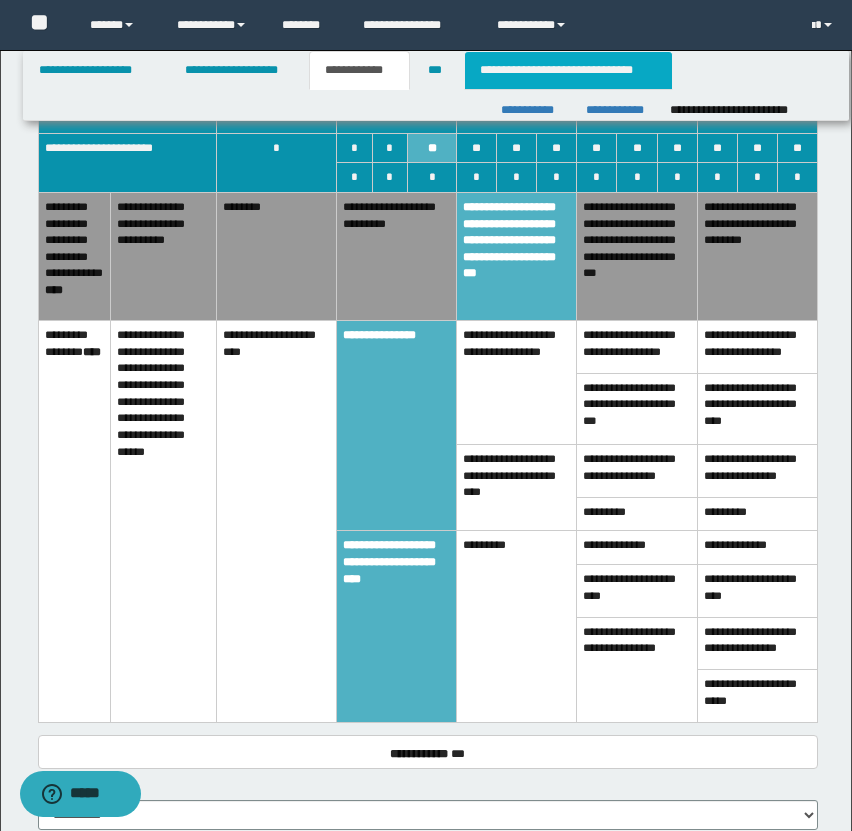 click on "**********" at bounding box center (568, 70) 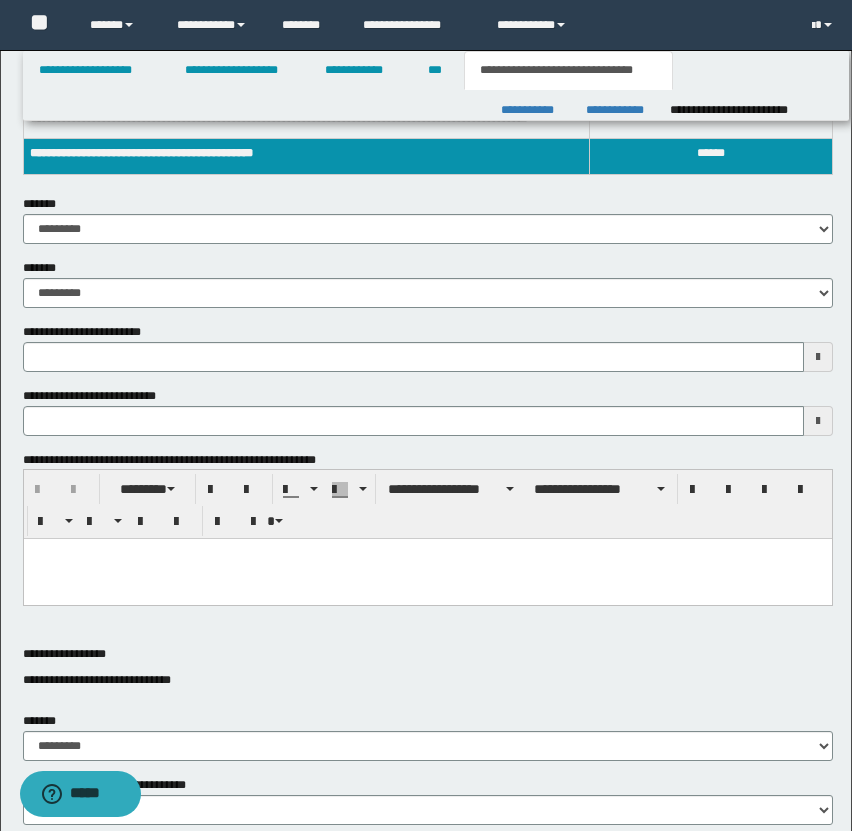 scroll, scrollTop: 0, scrollLeft: 0, axis: both 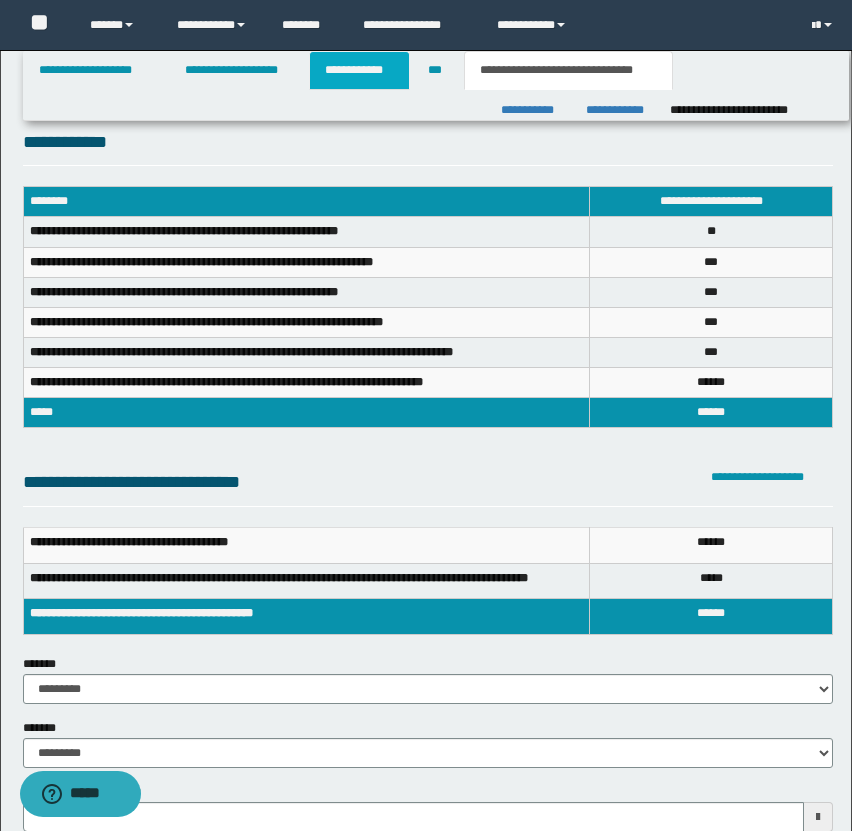 click on "**********" at bounding box center (359, 70) 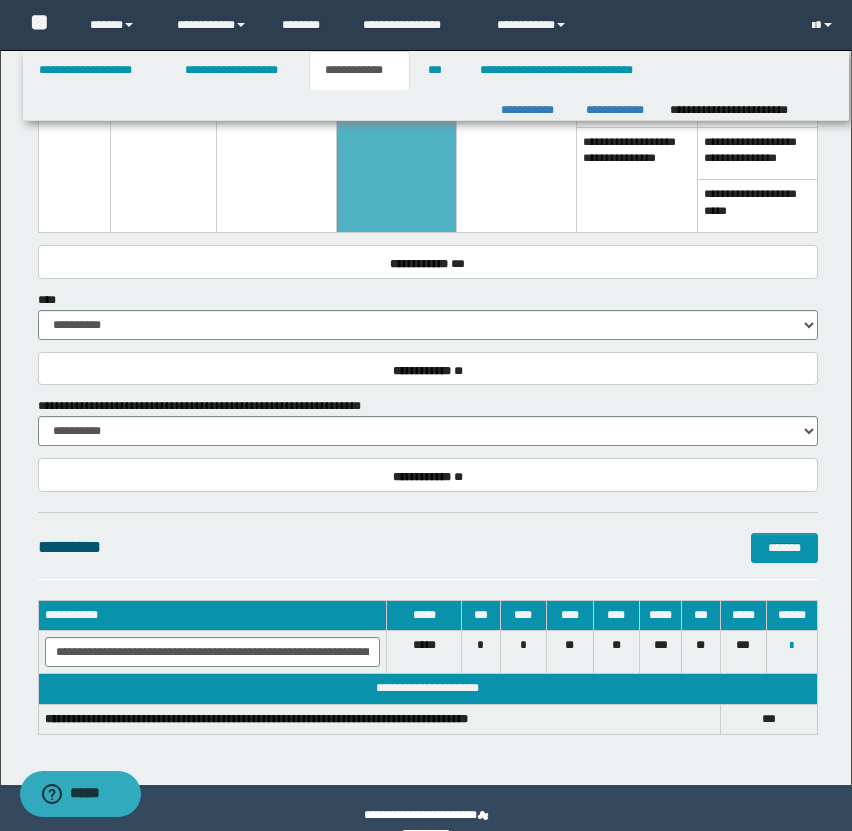 scroll, scrollTop: 2047, scrollLeft: 0, axis: vertical 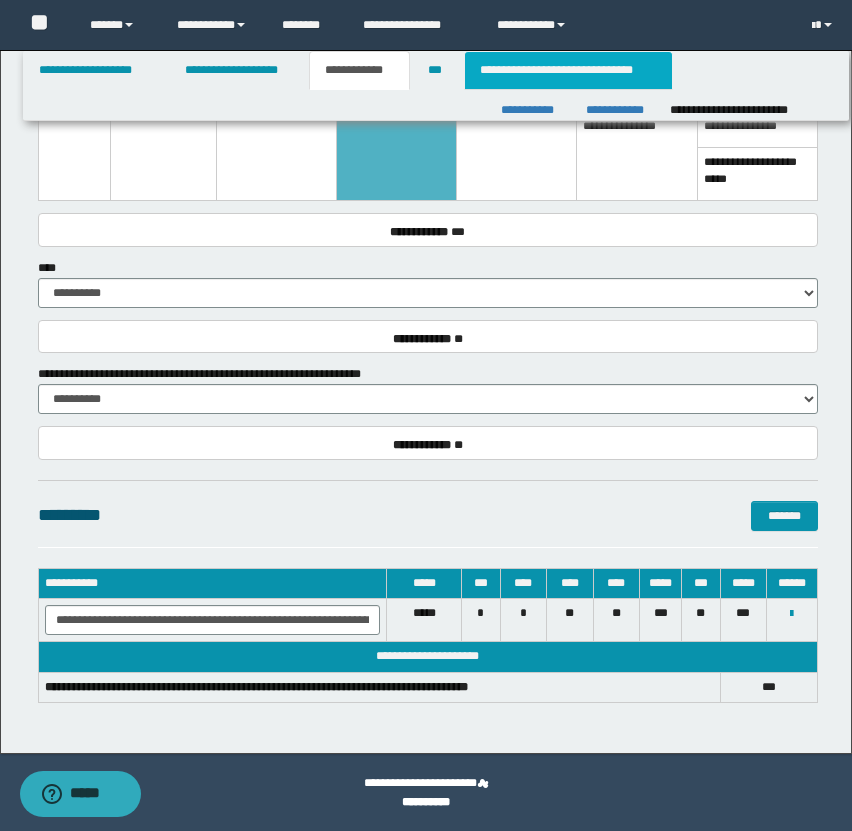 click on "**********" at bounding box center [568, 70] 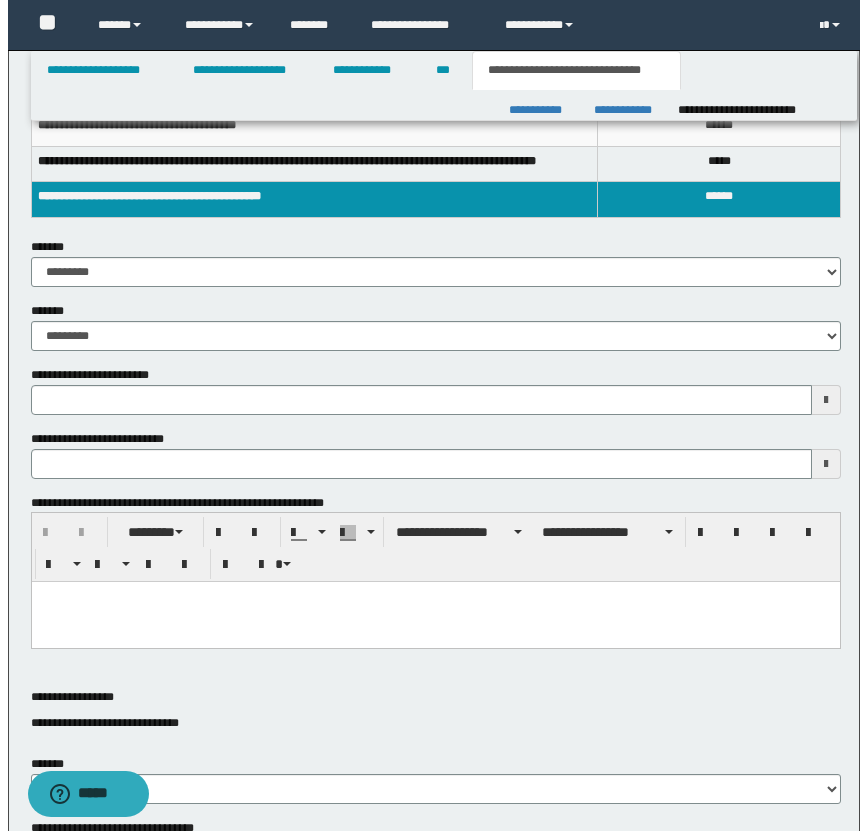 scroll, scrollTop: 0, scrollLeft: 0, axis: both 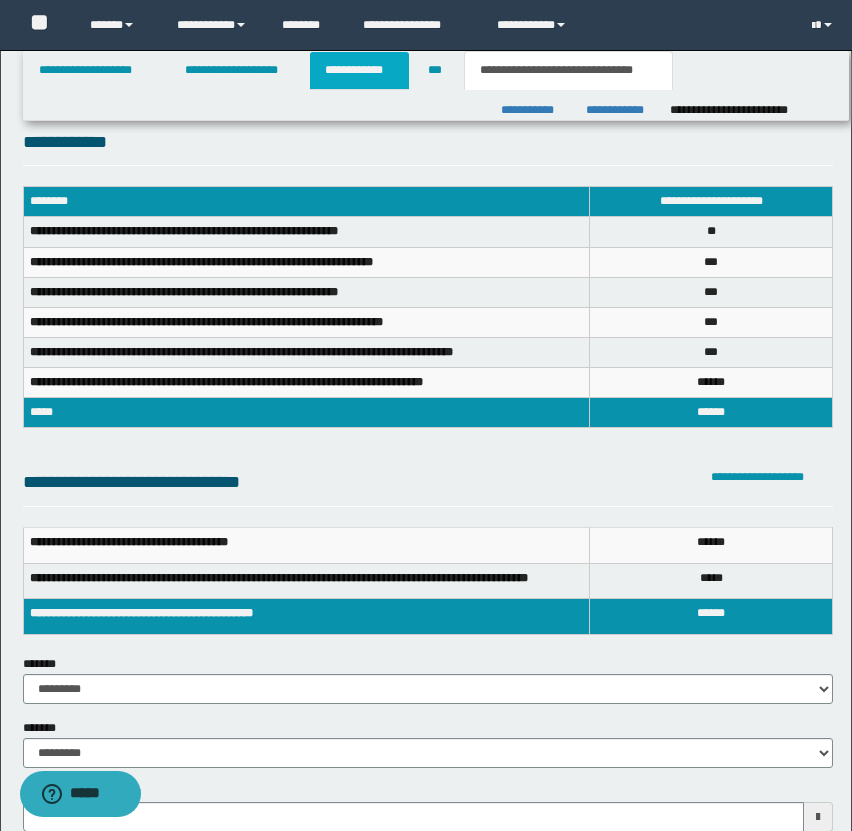 click on "**********" at bounding box center [359, 70] 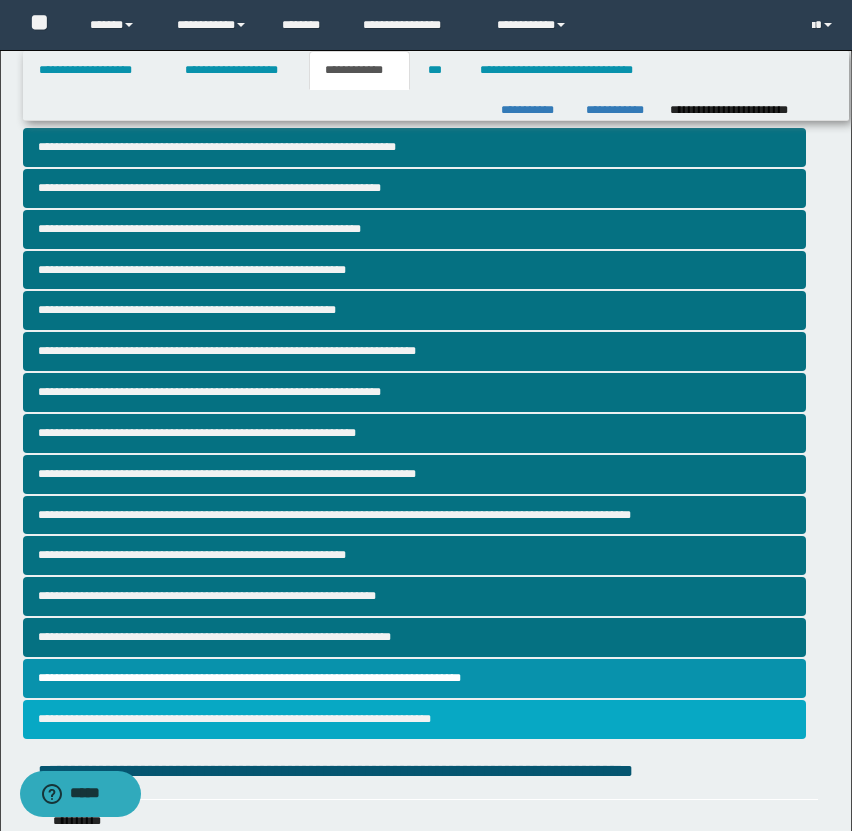 click on "**********" at bounding box center [414, 719] 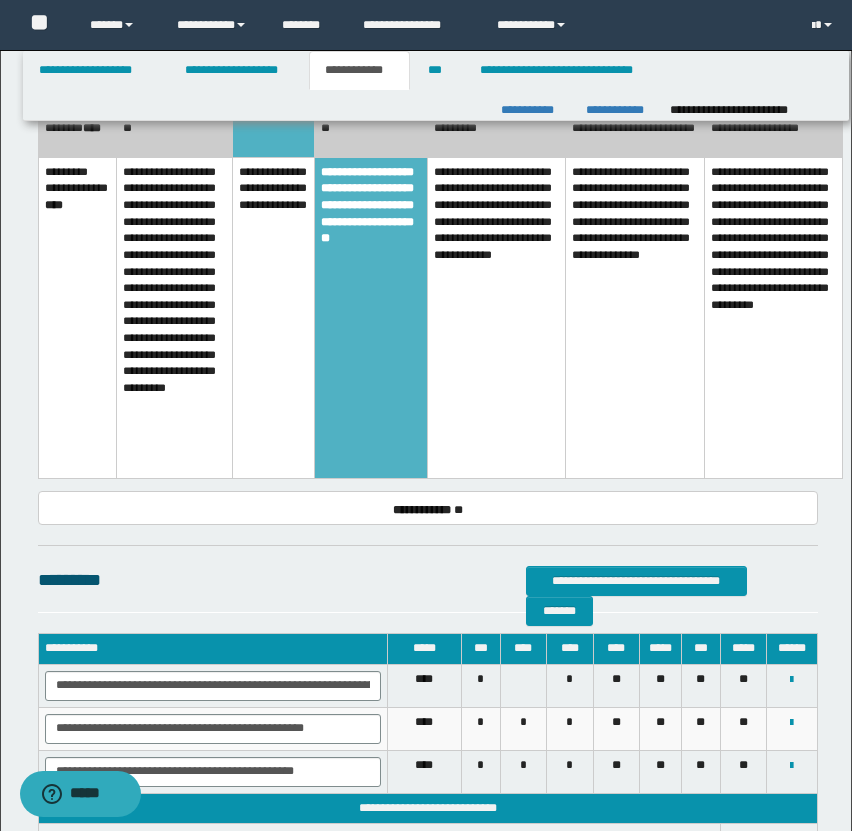 scroll, scrollTop: 4058, scrollLeft: 0, axis: vertical 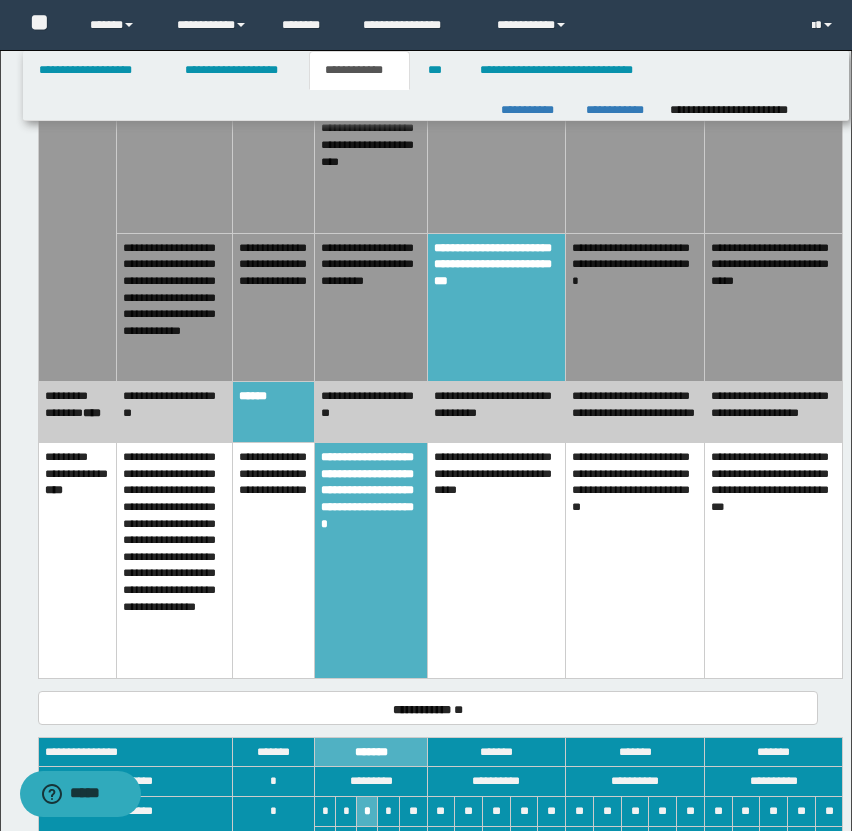click on "**********" at bounding box center [371, 561] 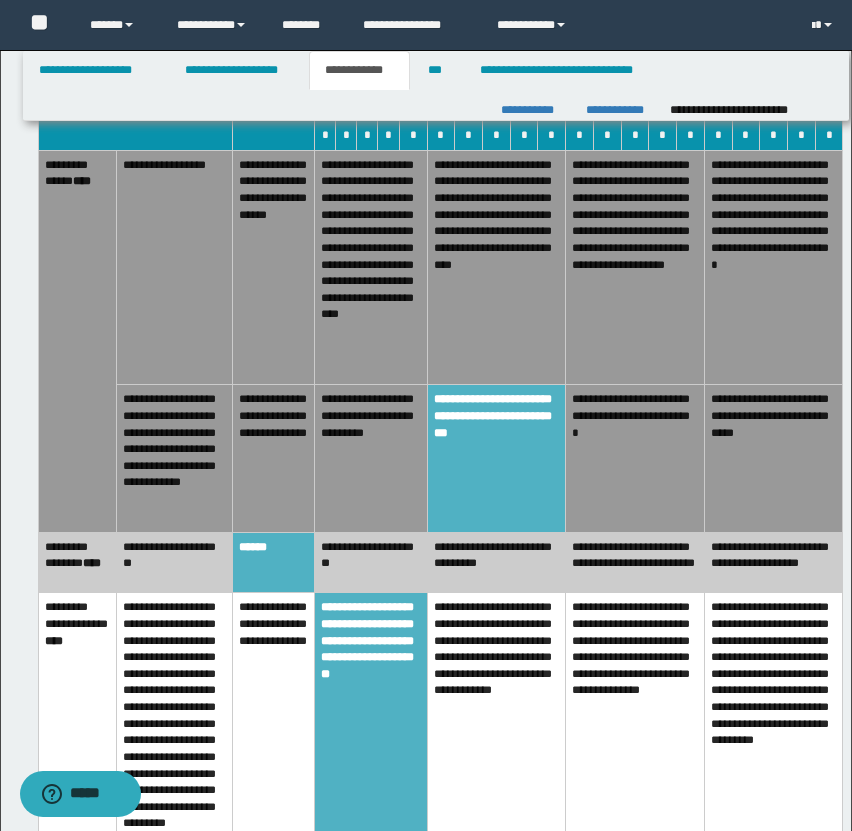 scroll, scrollTop: 3101, scrollLeft: 0, axis: vertical 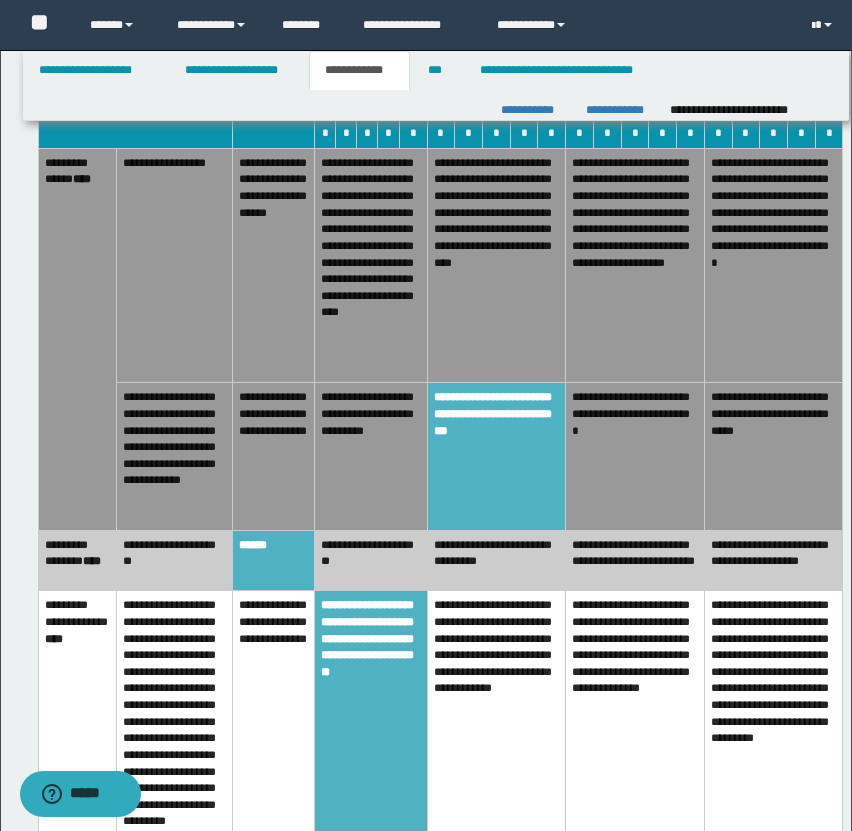 click on "**********" at bounding box center [371, 752] 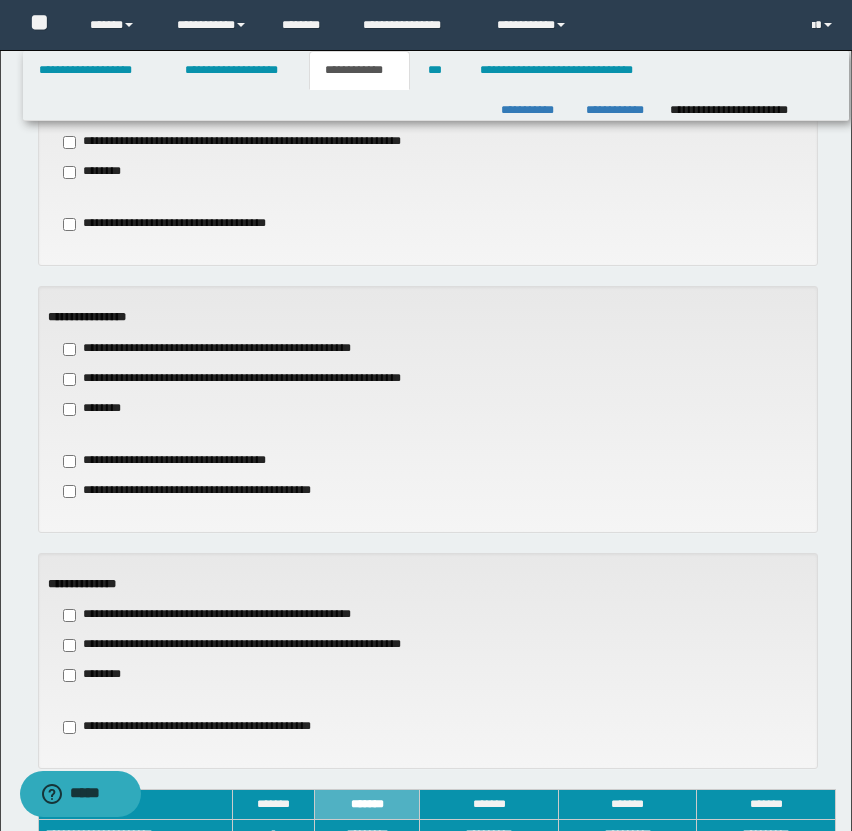 scroll, scrollTop: 966, scrollLeft: 0, axis: vertical 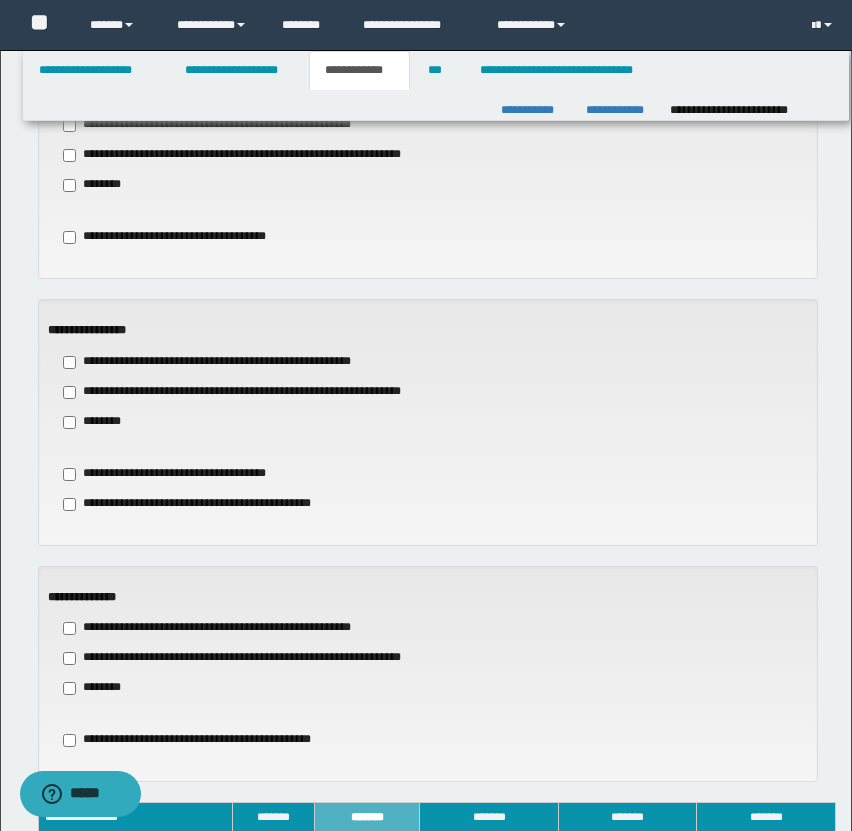 click on "**********" at bounding box center (228, 362) 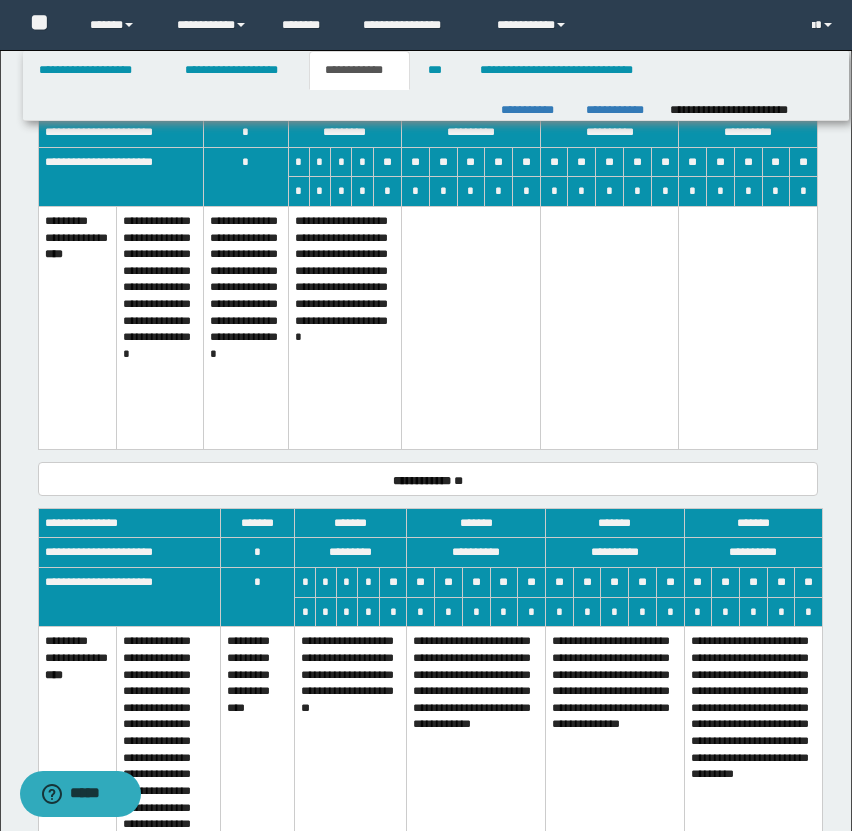 scroll, scrollTop: 2557, scrollLeft: 0, axis: vertical 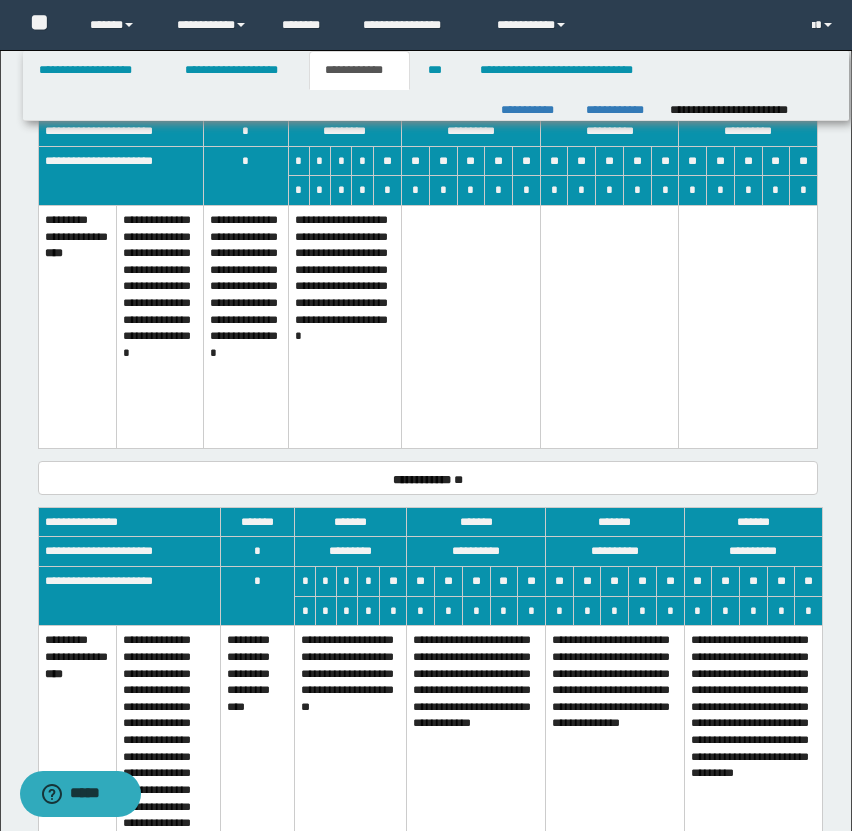 click on "**********" at bounding box center [345, 326] 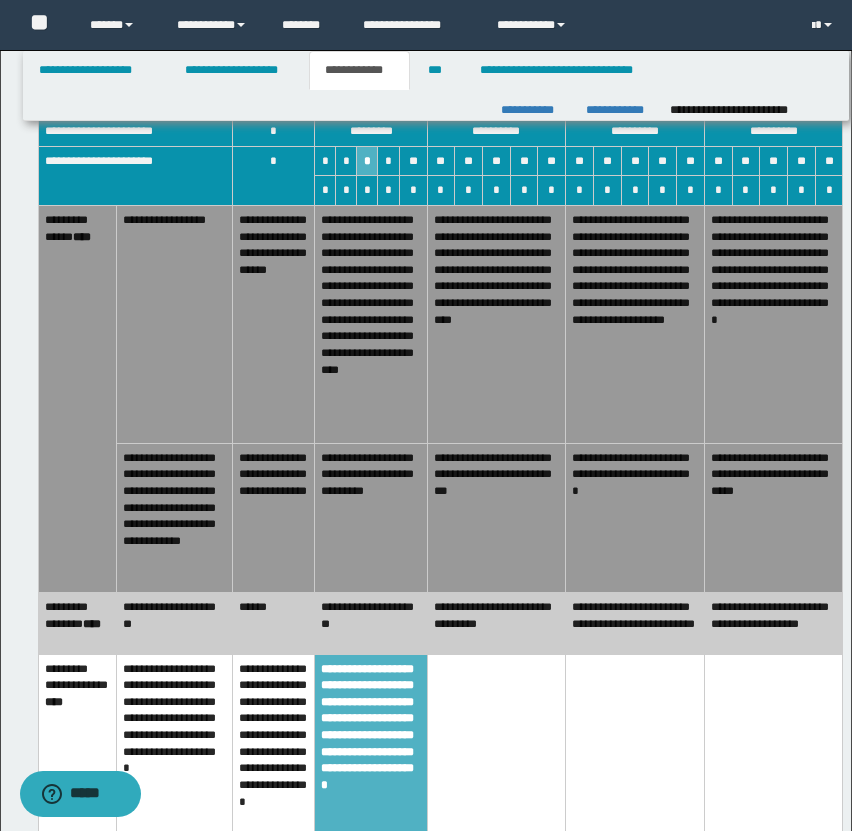 click on "**********" at bounding box center (496, 518) 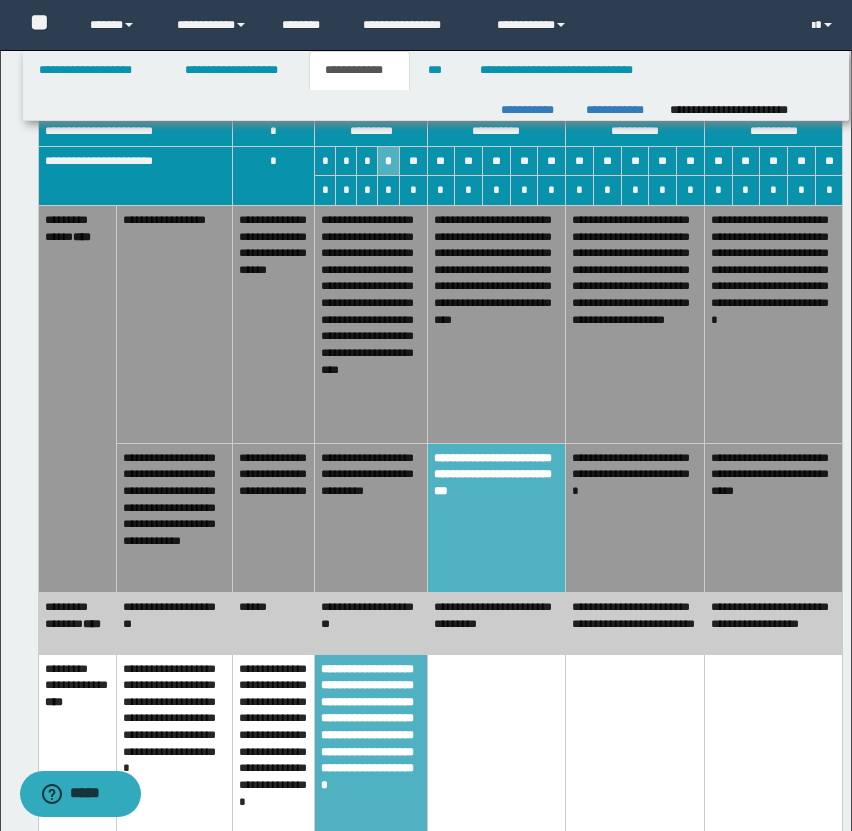 click on "******" at bounding box center [273, 623] 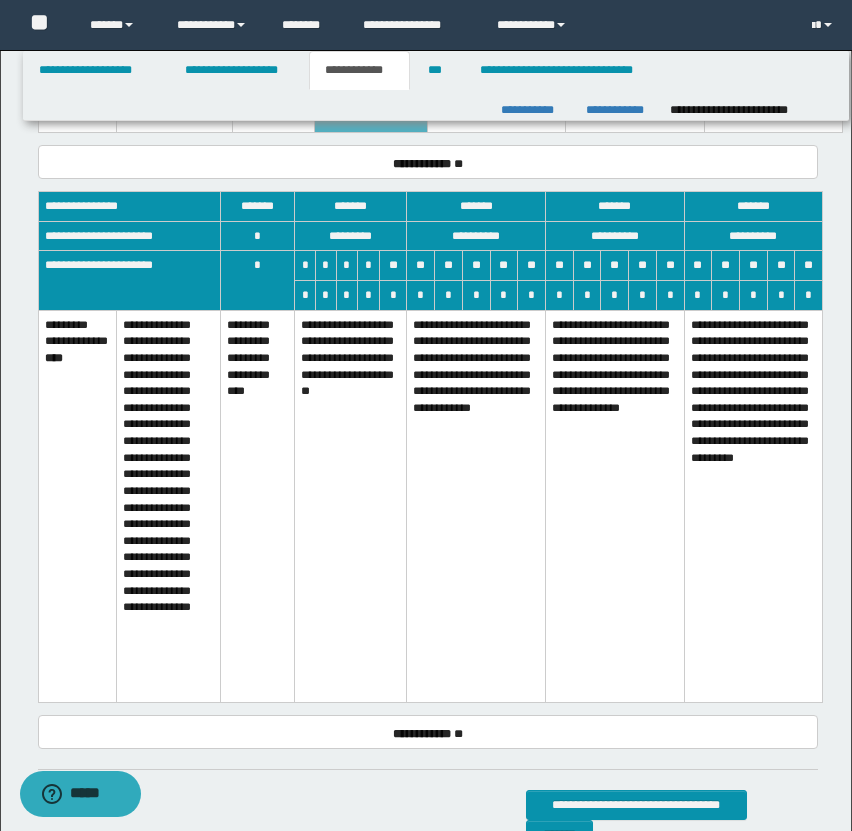scroll, scrollTop: 3298, scrollLeft: 0, axis: vertical 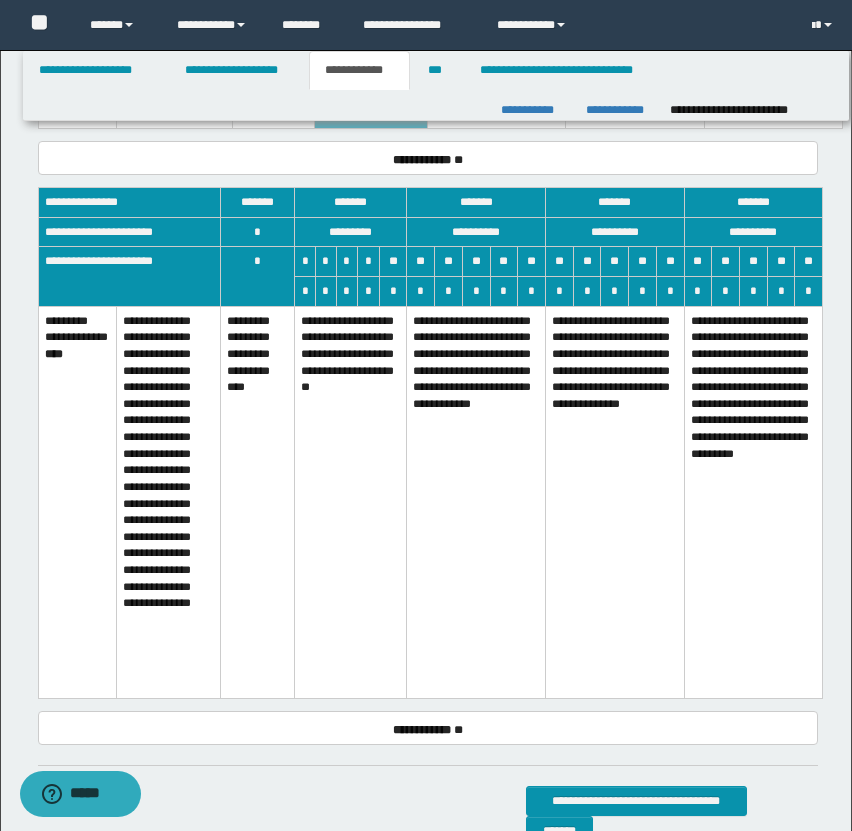 click on "**********" at bounding box center [351, 502] 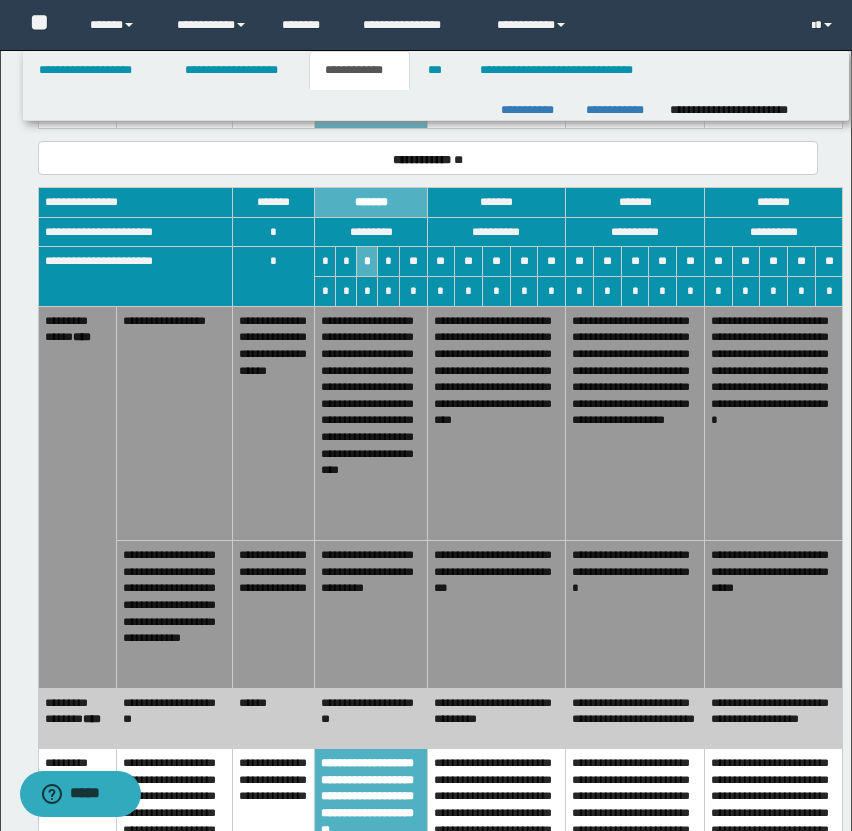 click on "**********" at bounding box center (496, 615) 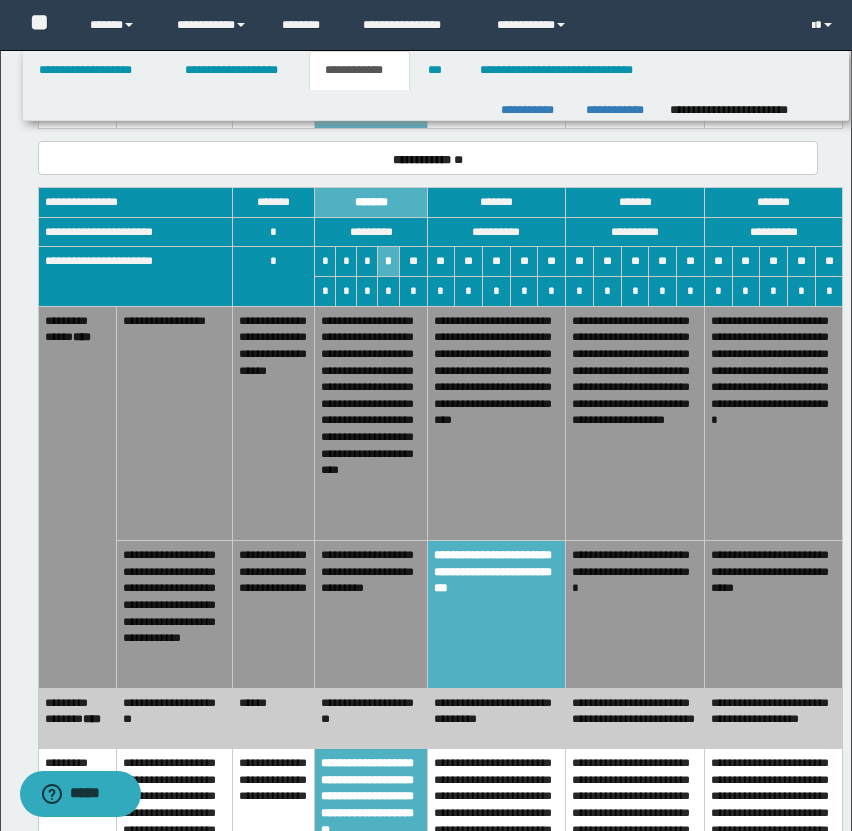 click on "******" at bounding box center (273, 718) 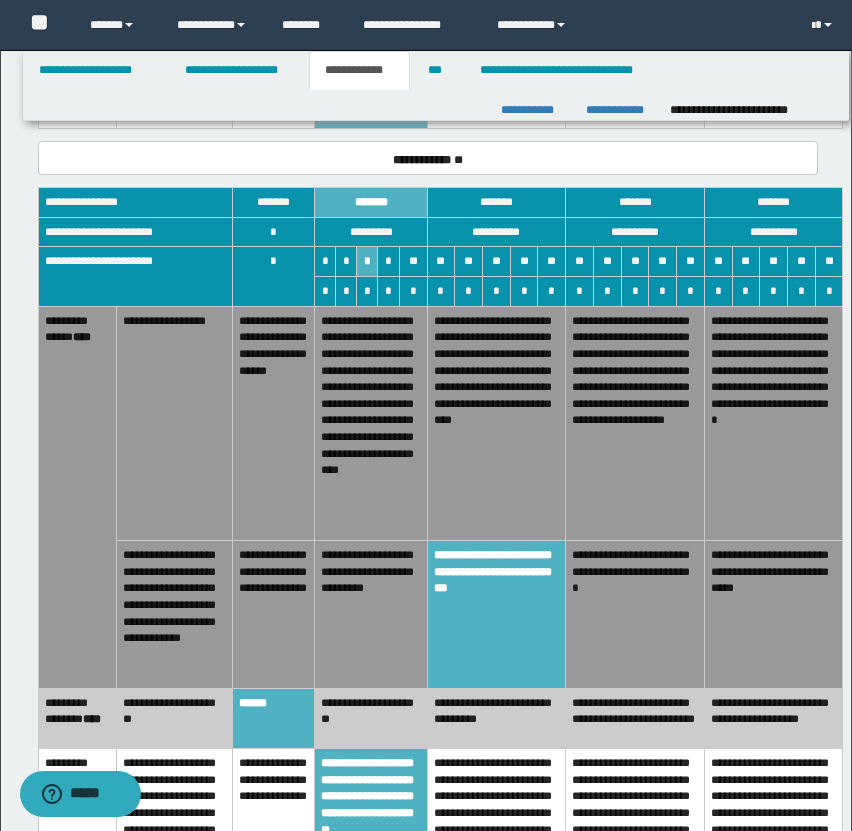 scroll, scrollTop: 4041, scrollLeft: 0, axis: vertical 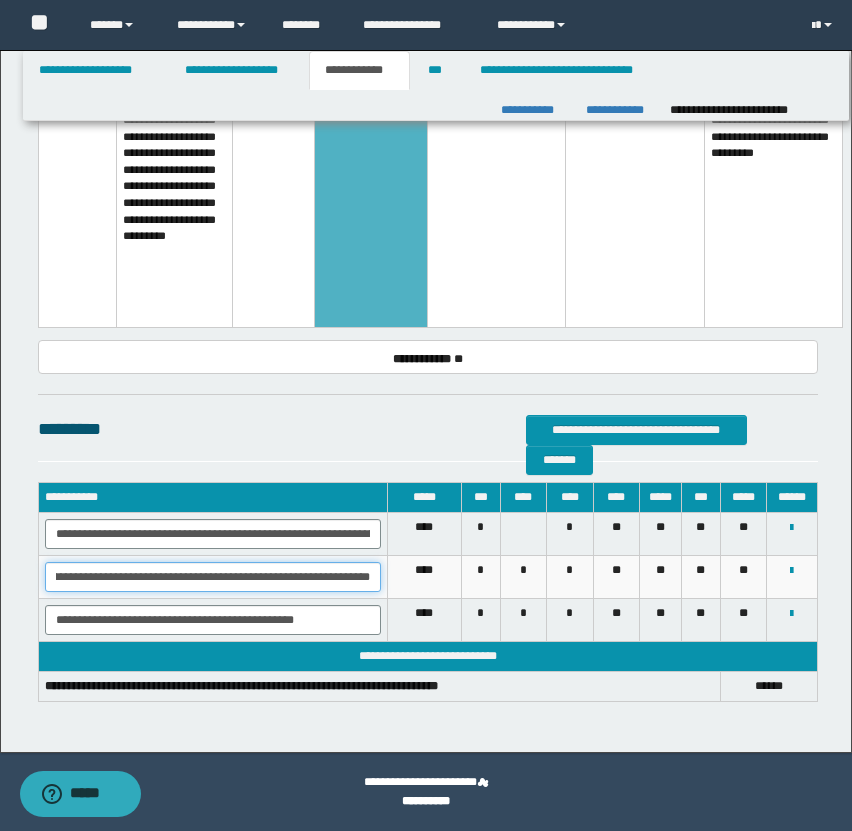 drag, startPoint x: 51, startPoint y: 578, endPoint x: 443, endPoint y: 602, distance: 392.734 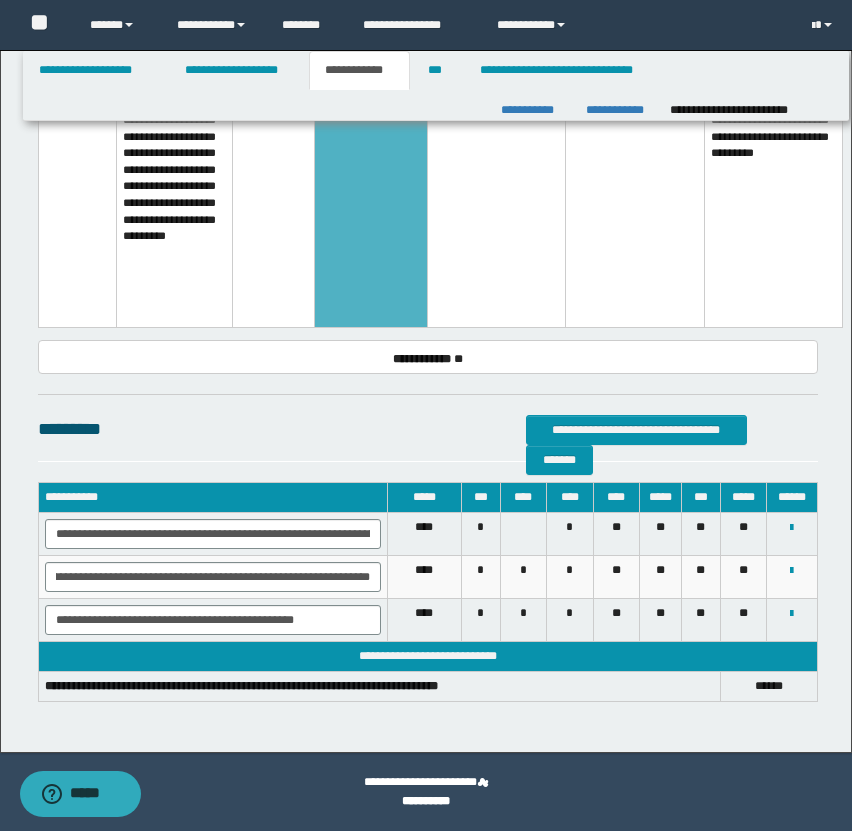 scroll, scrollTop: 0, scrollLeft: 0, axis: both 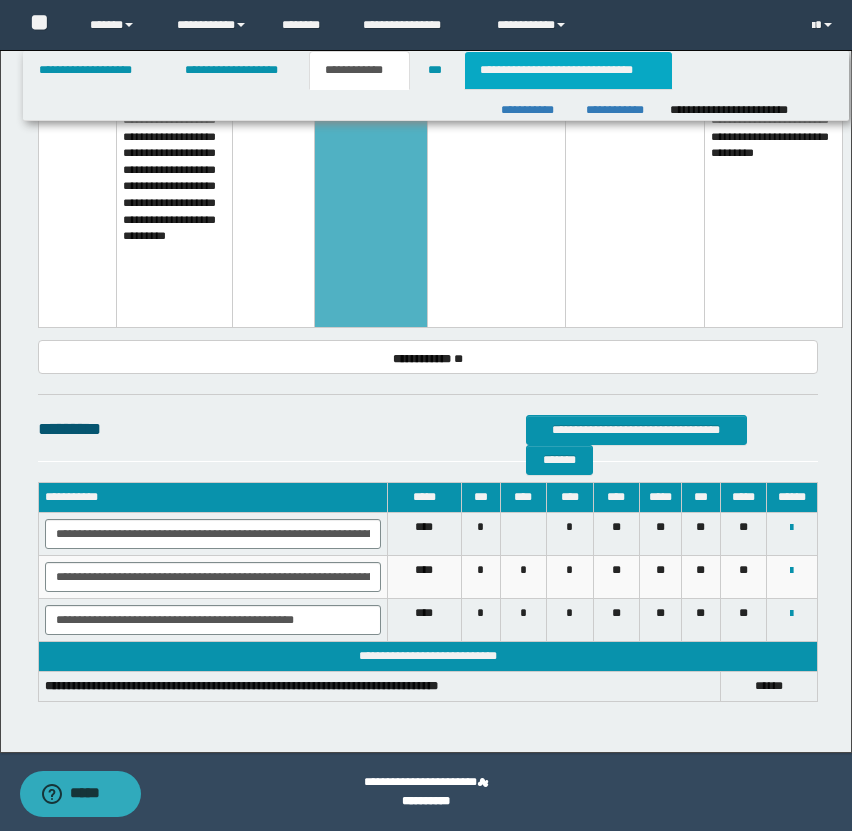 click on "**********" at bounding box center (568, 70) 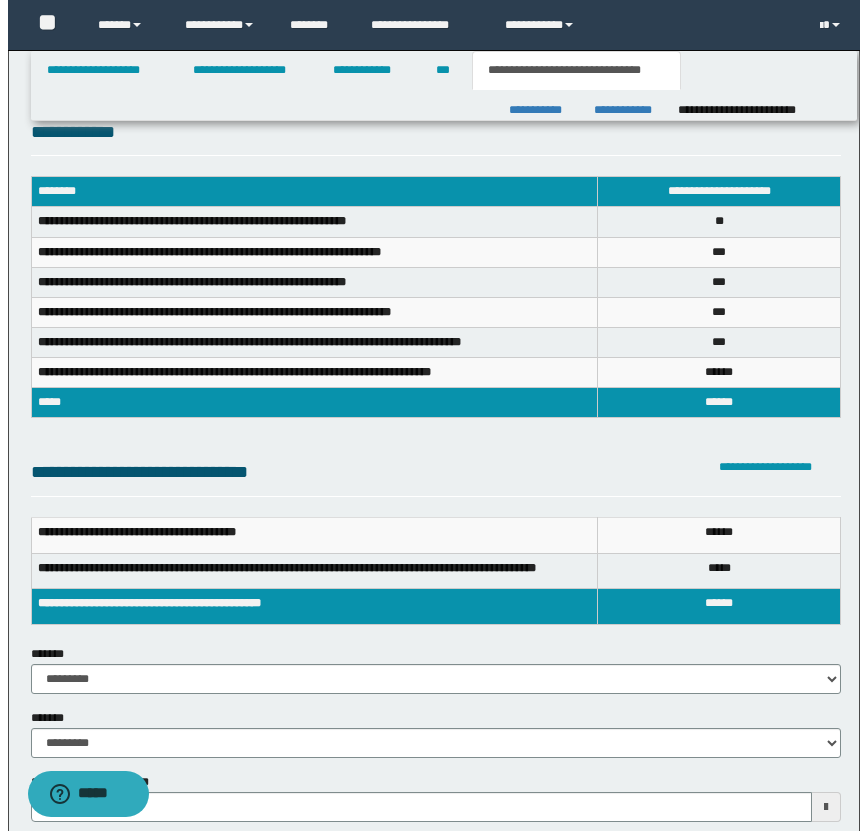 scroll, scrollTop: 0, scrollLeft: 0, axis: both 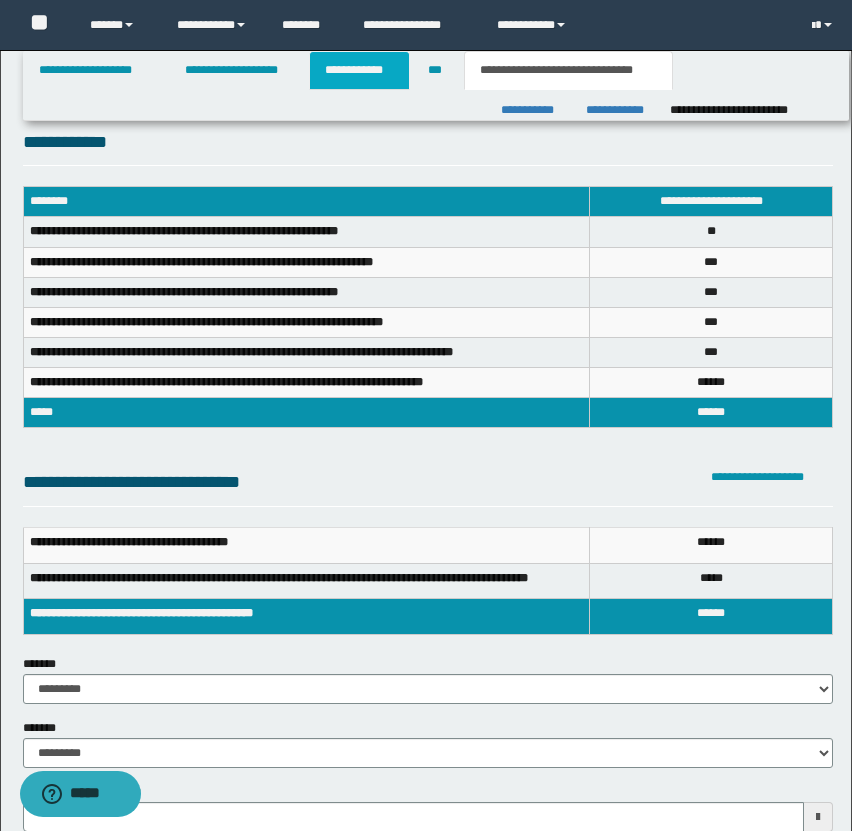 click on "**********" at bounding box center [359, 70] 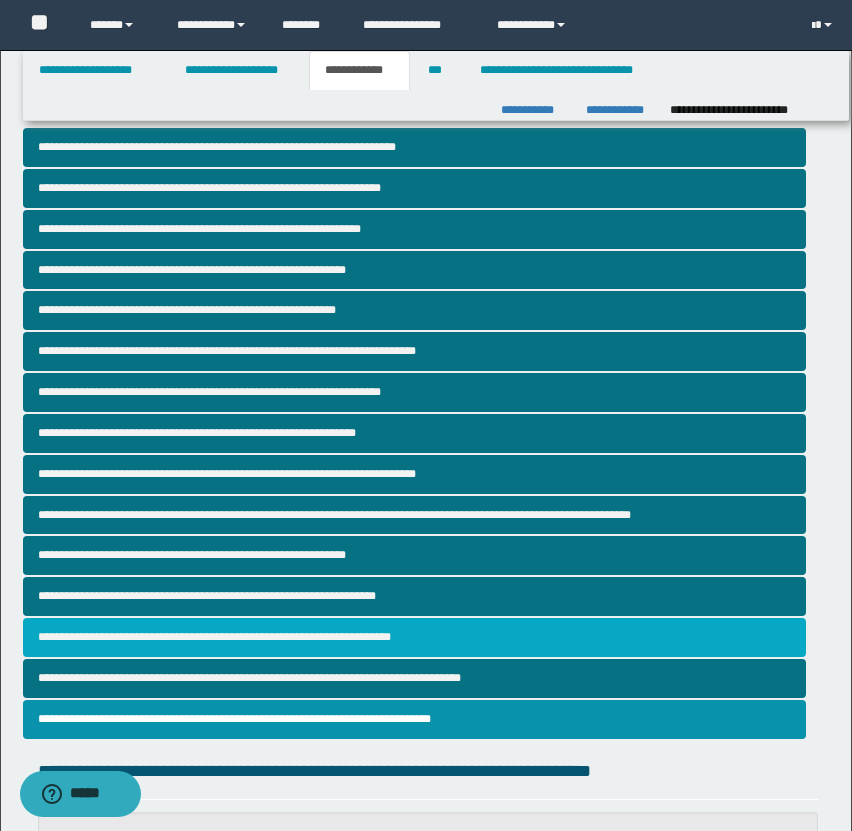 click on "**********" at bounding box center (414, 637) 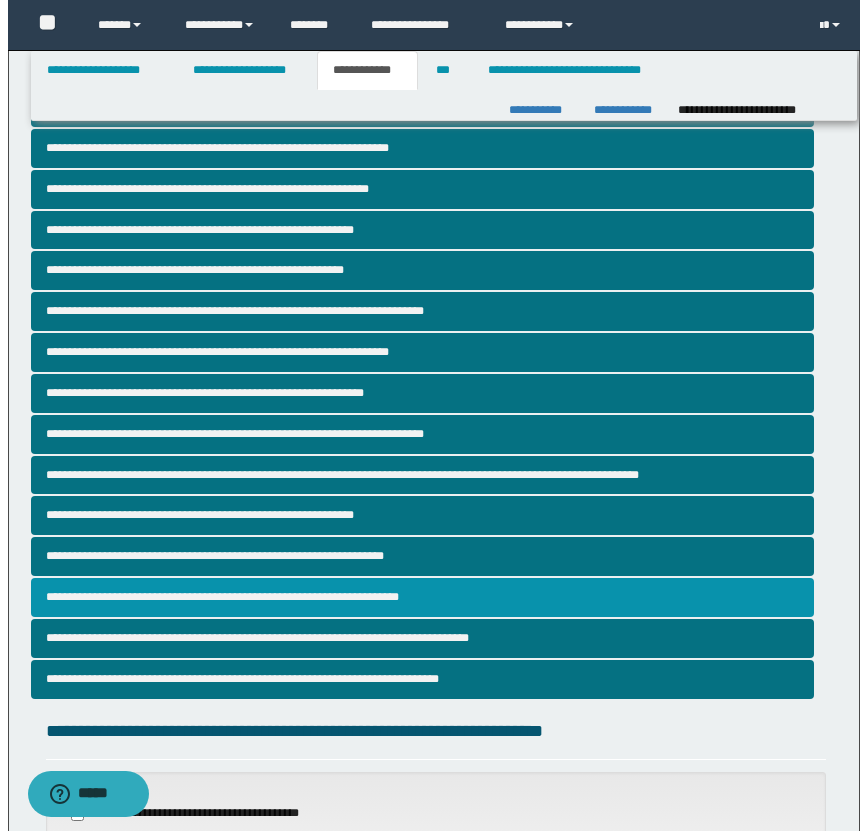 scroll, scrollTop: 1264, scrollLeft: 0, axis: vertical 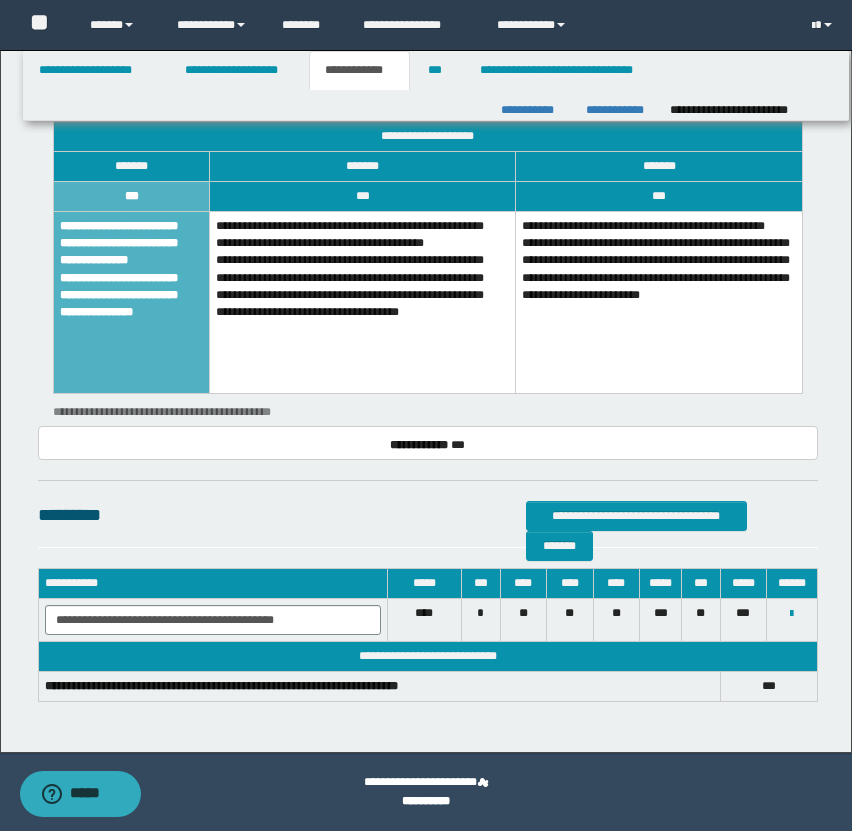 click on "**********" at bounding box center (363, 303) 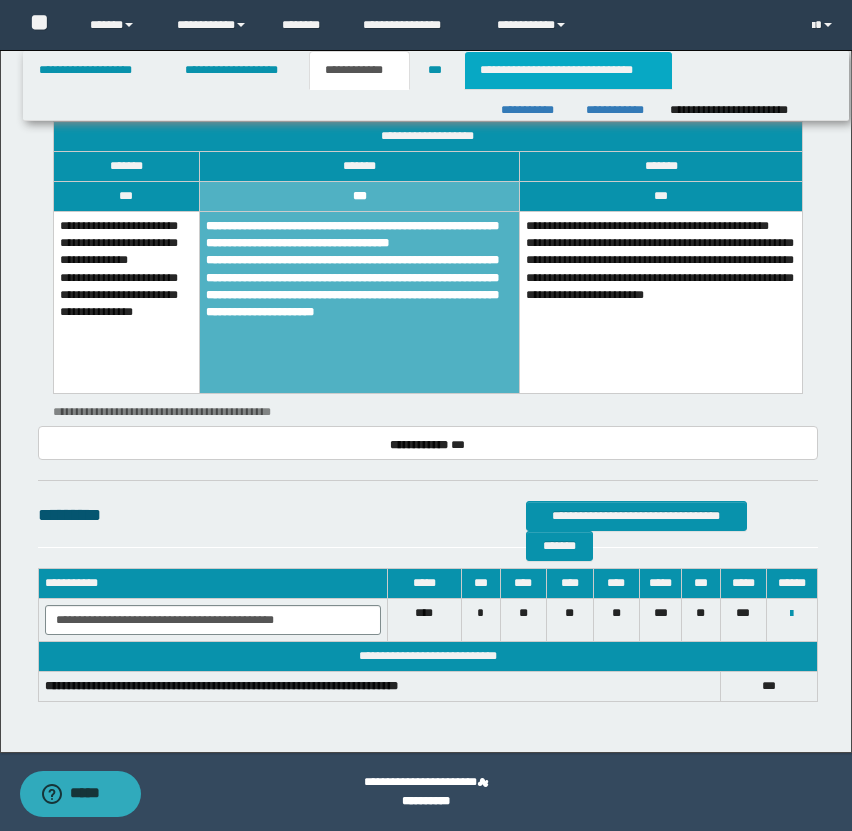 click on "**********" at bounding box center [568, 70] 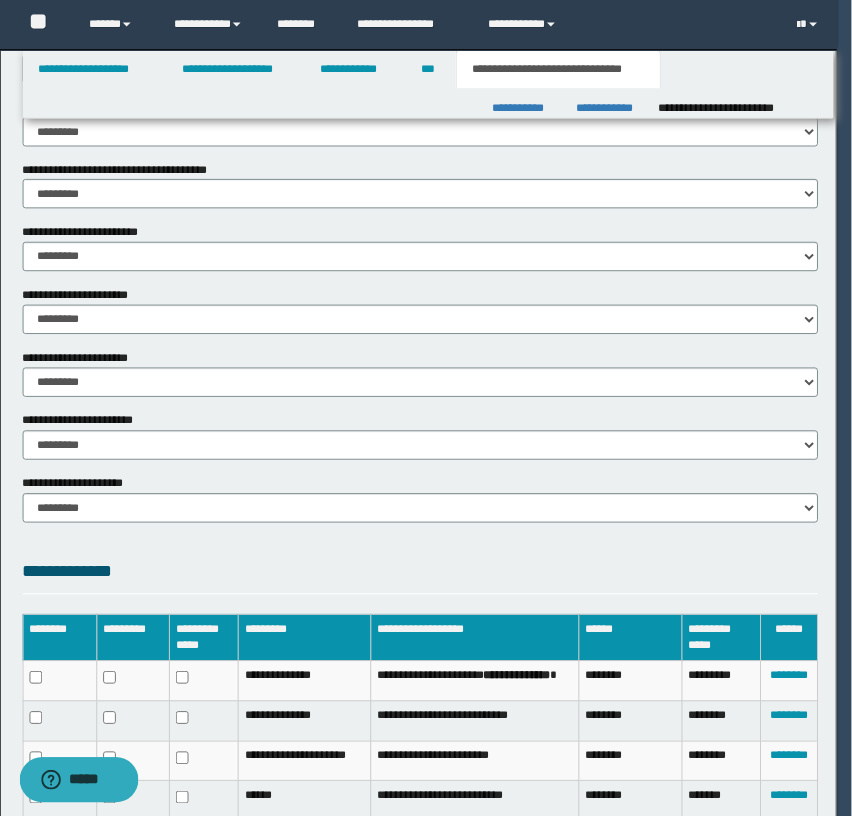 scroll, scrollTop: 0, scrollLeft: 0, axis: both 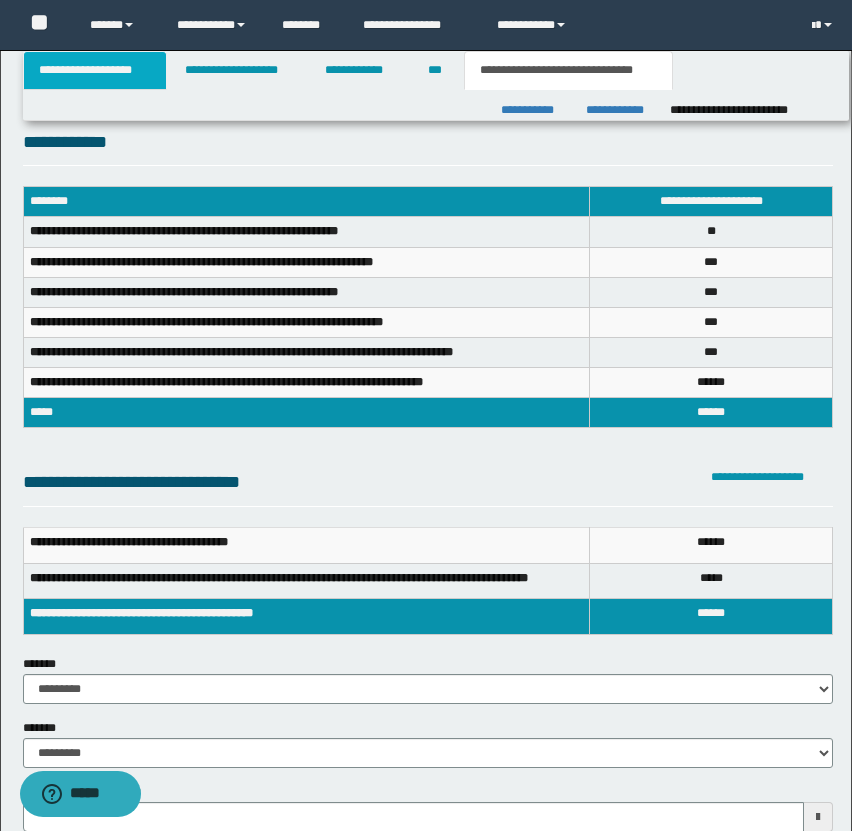 click on "**********" at bounding box center (95, 70) 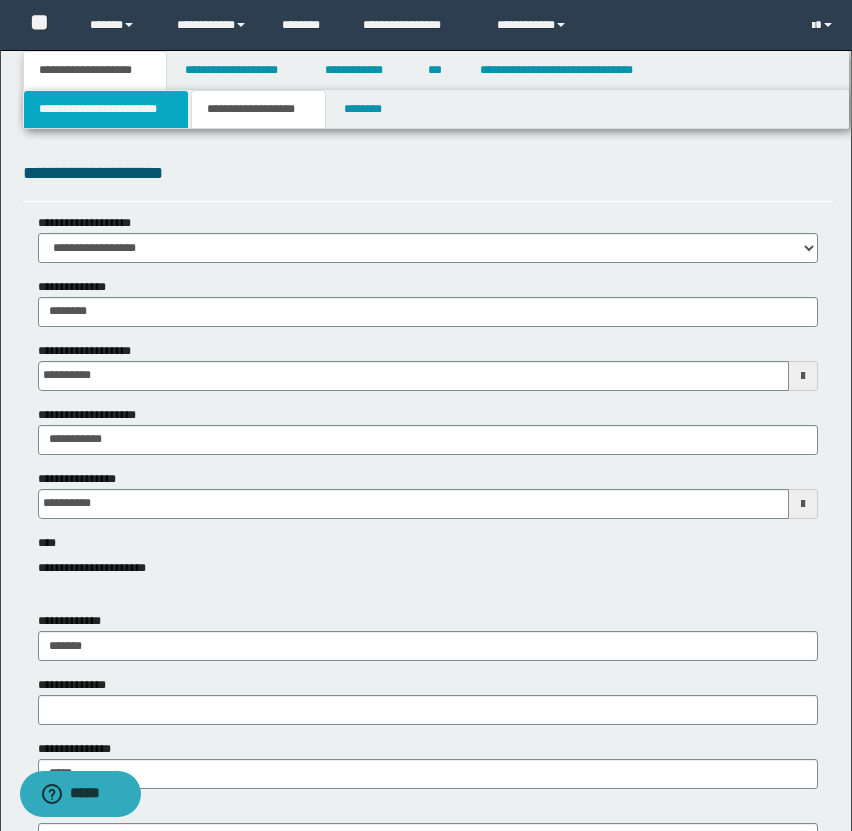 click on "**********" at bounding box center [106, 109] 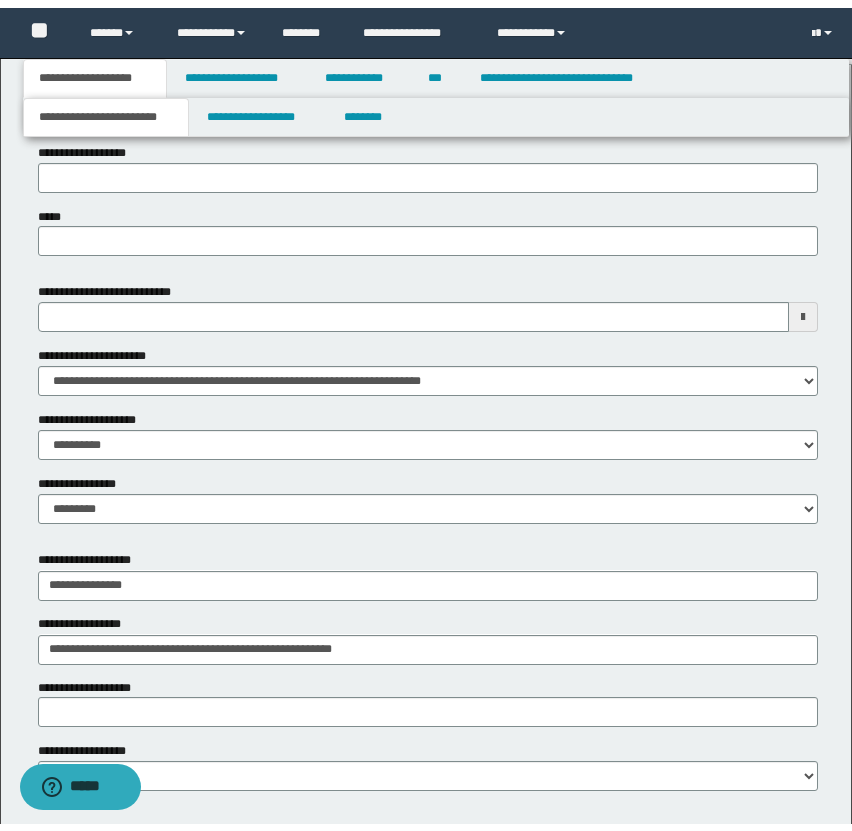 scroll, scrollTop: 889, scrollLeft: 0, axis: vertical 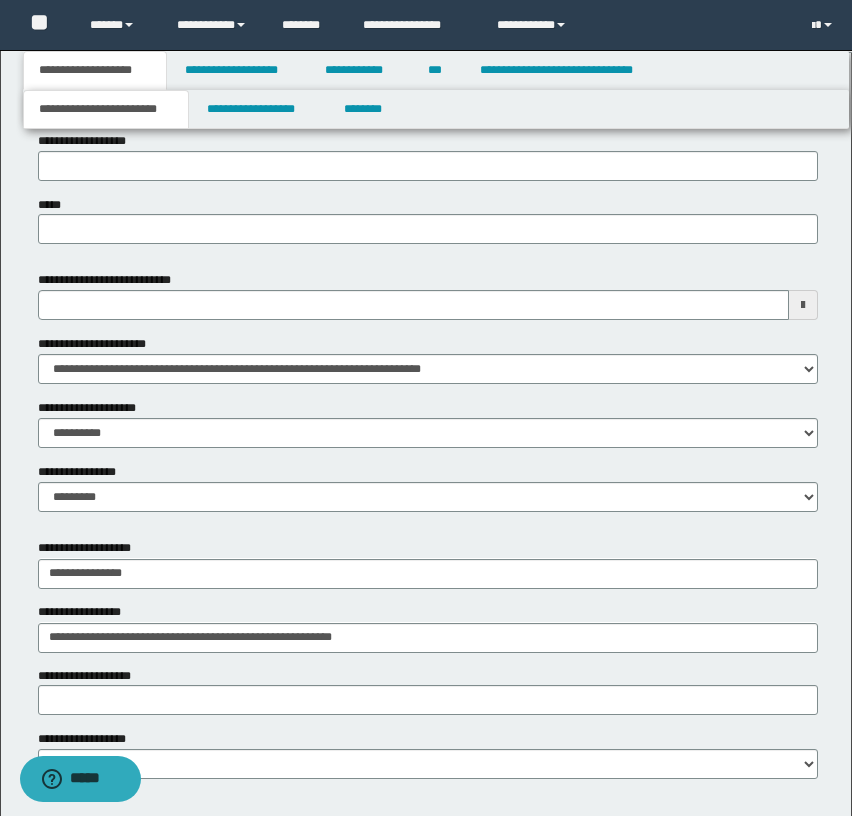 click at bounding box center (803, 305) 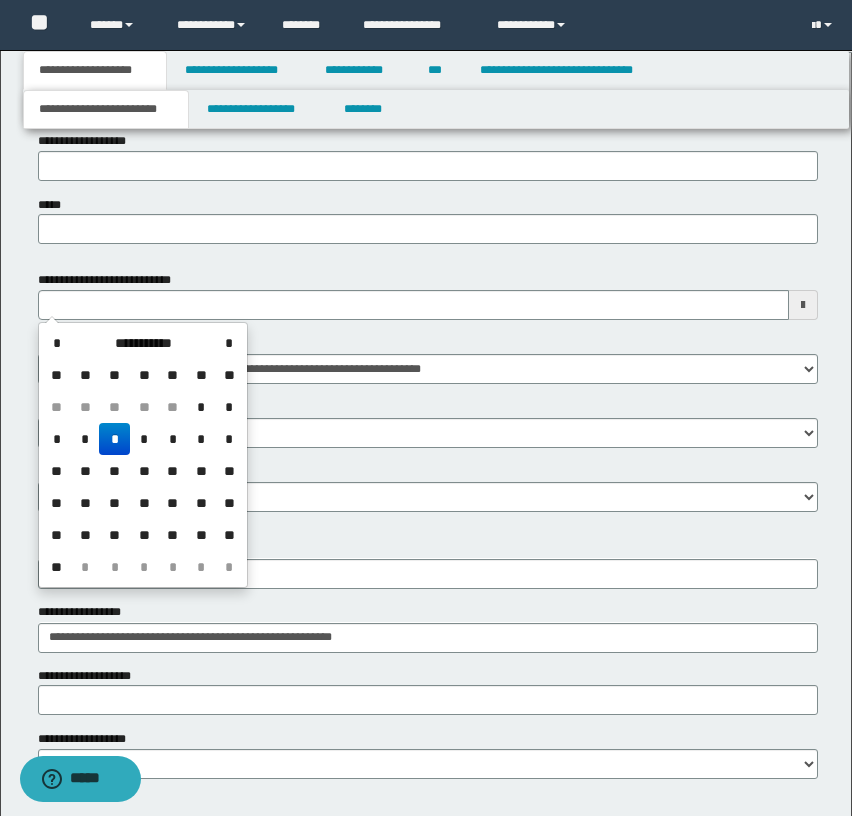 click on "*" at bounding box center [114, 439] 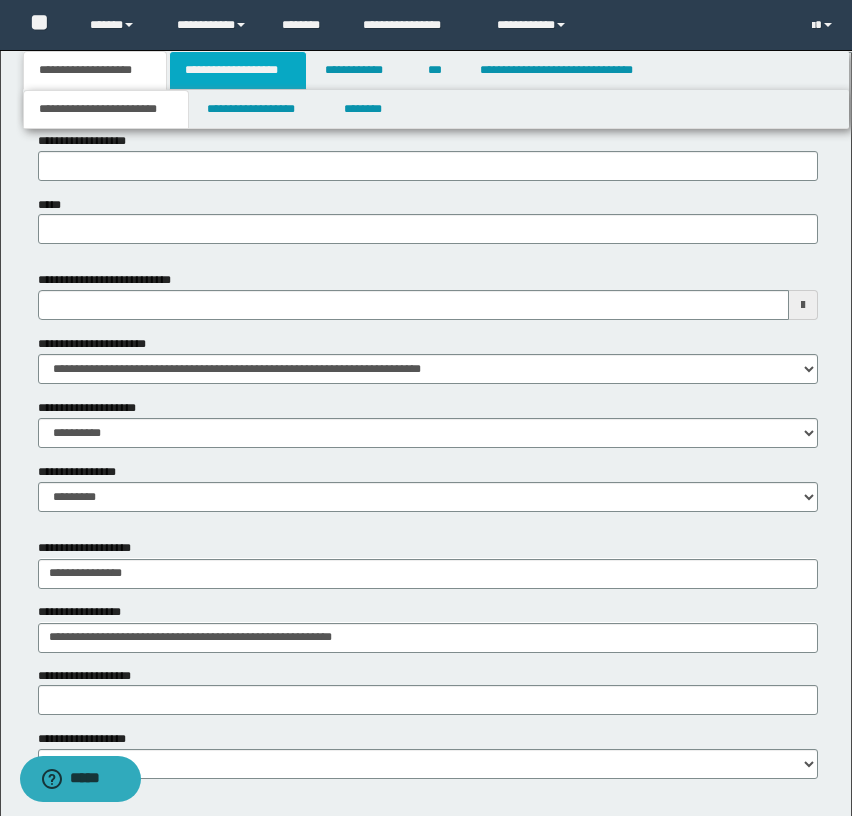 click on "**********" at bounding box center (238, 70) 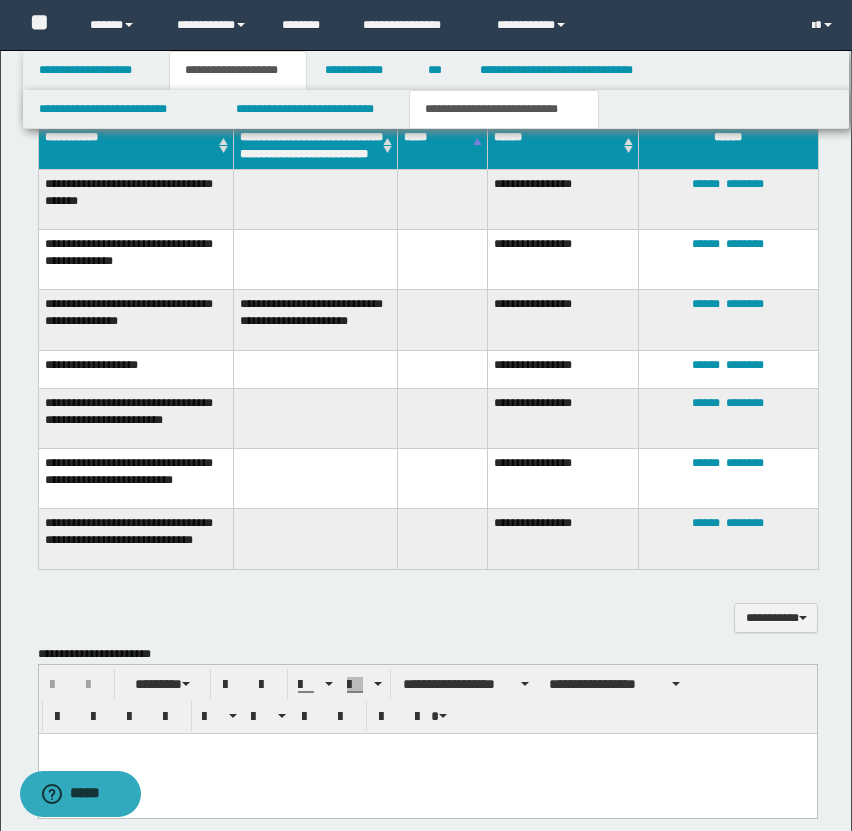 click on "**********" at bounding box center (504, 109) 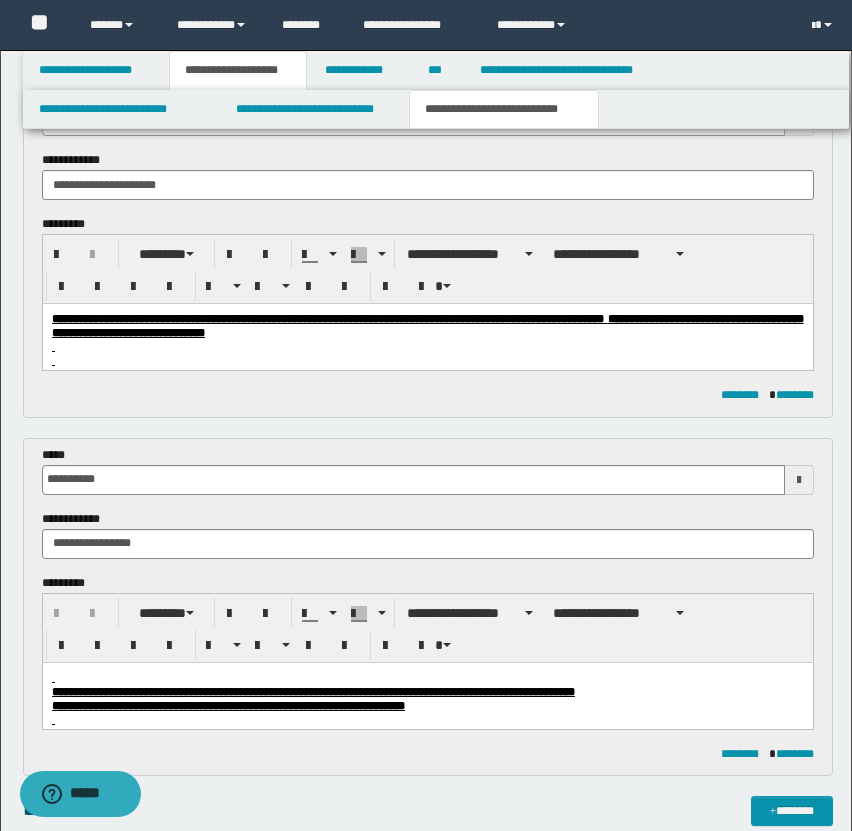 scroll, scrollTop: 0, scrollLeft: 0, axis: both 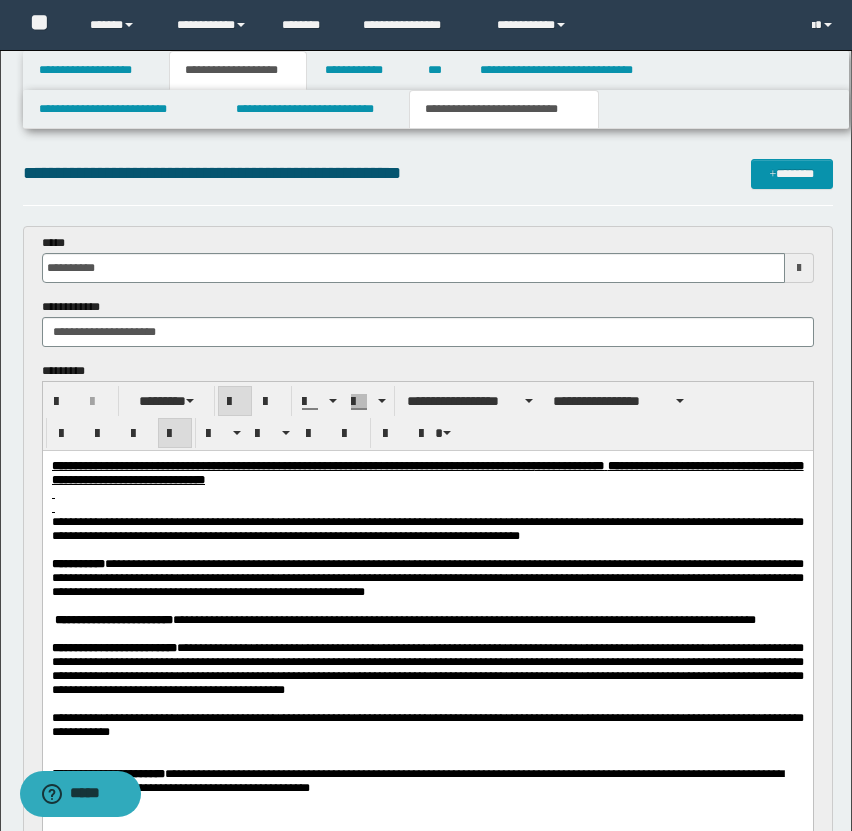 click at bounding box center [427, 508] 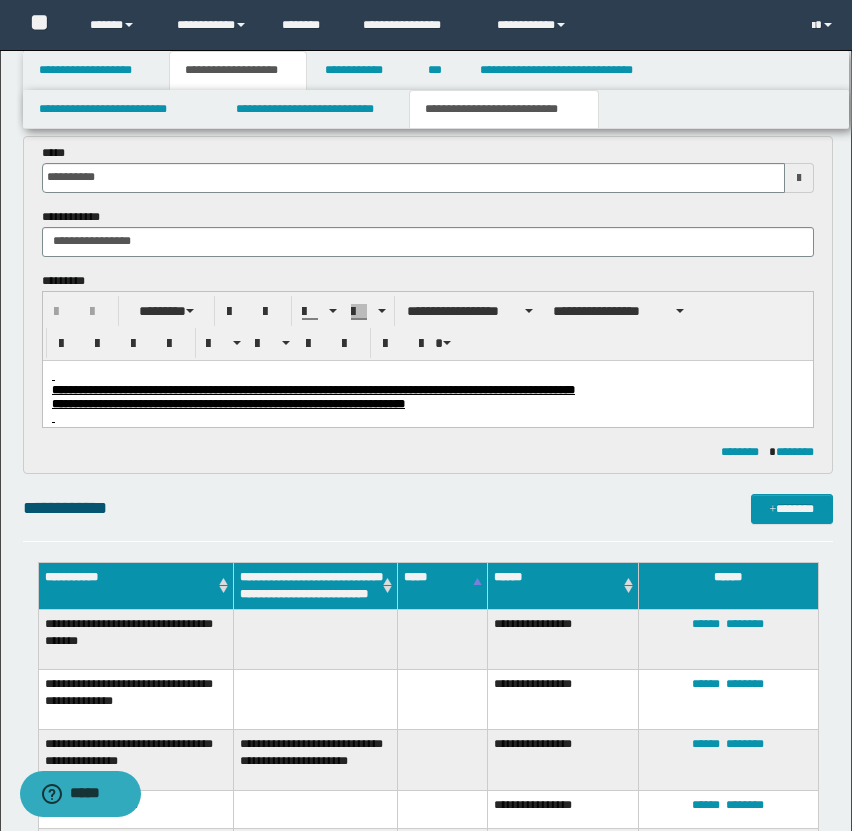 scroll, scrollTop: 909, scrollLeft: 0, axis: vertical 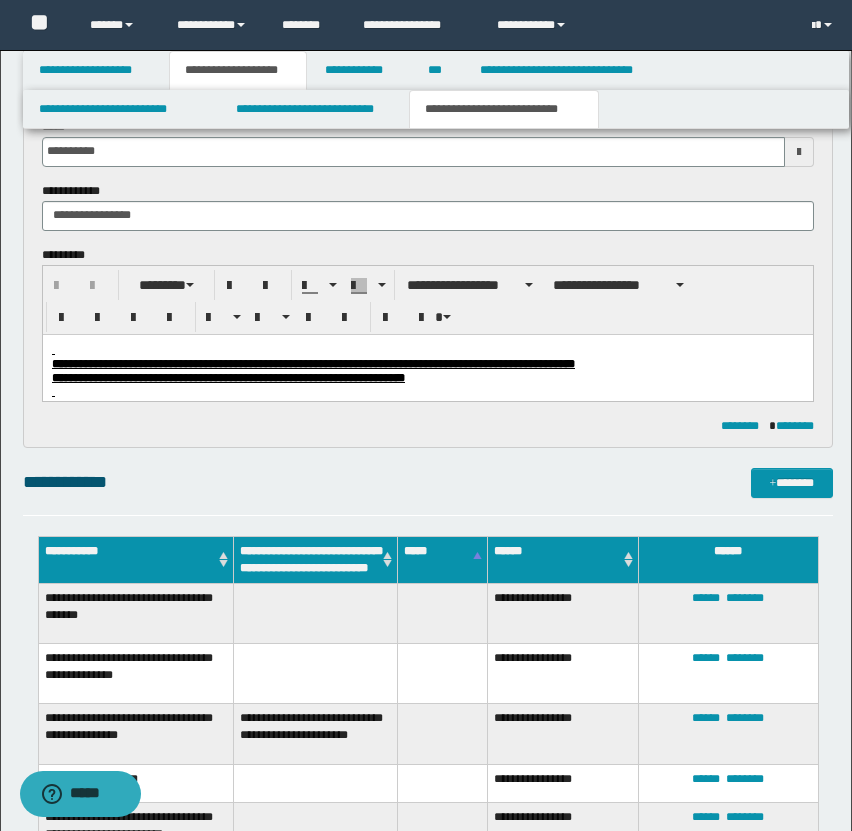 click on "**********" at bounding box center (427, 377) 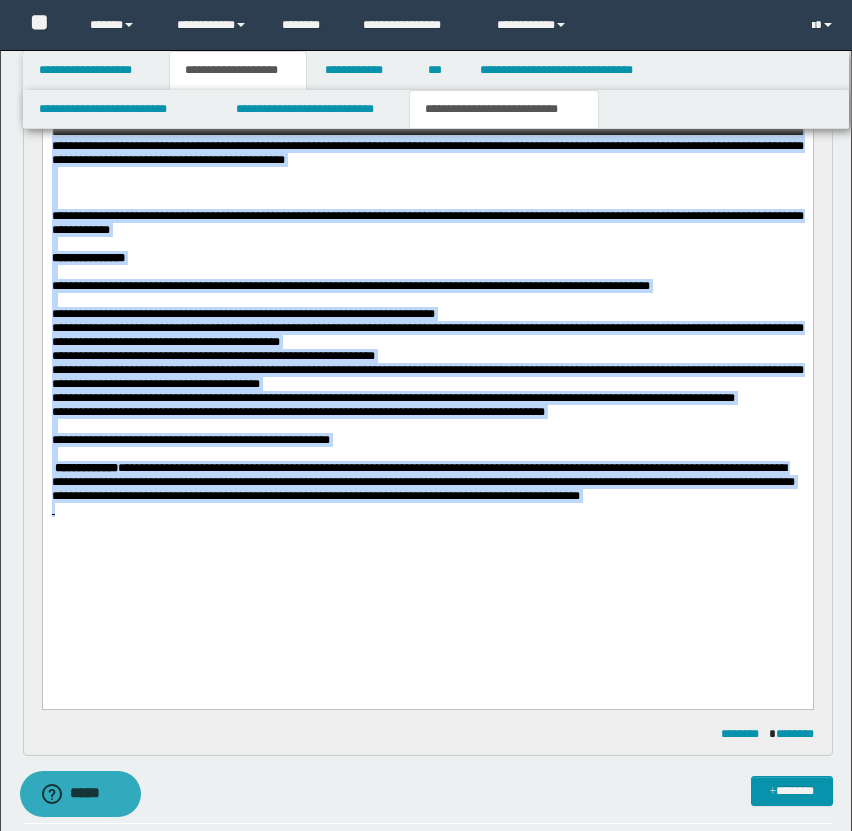 scroll, scrollTop: 1516, scrollLeft: 0, axis: vertical 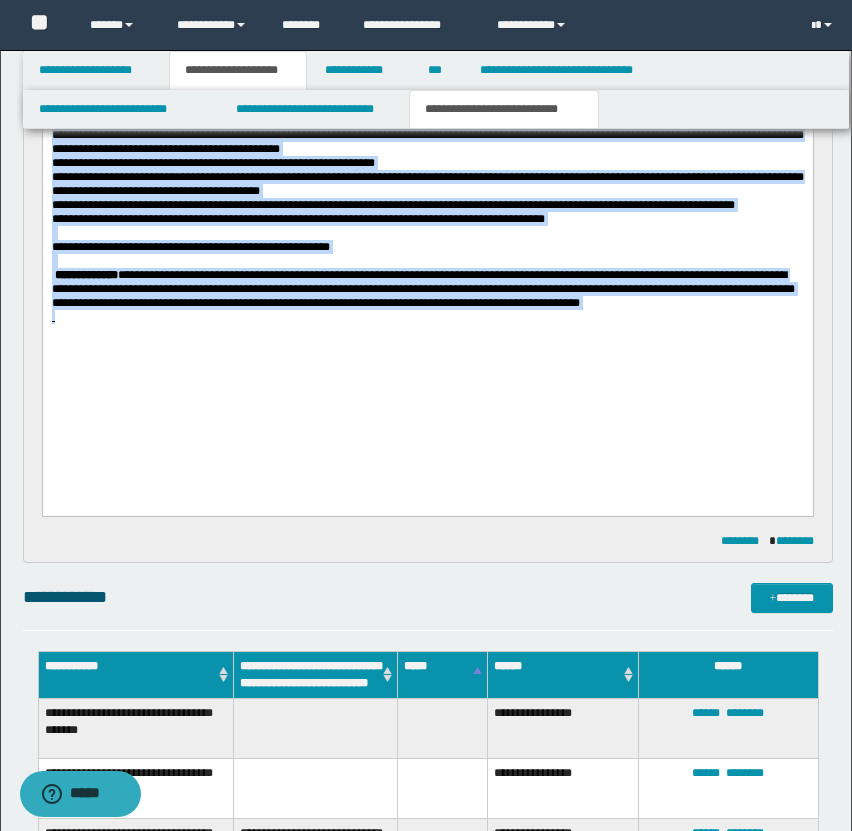 drag, startPoint x: 54, startPoint y: -241, endPoint x: 392, endPoint y: 570, distance: 878.6154 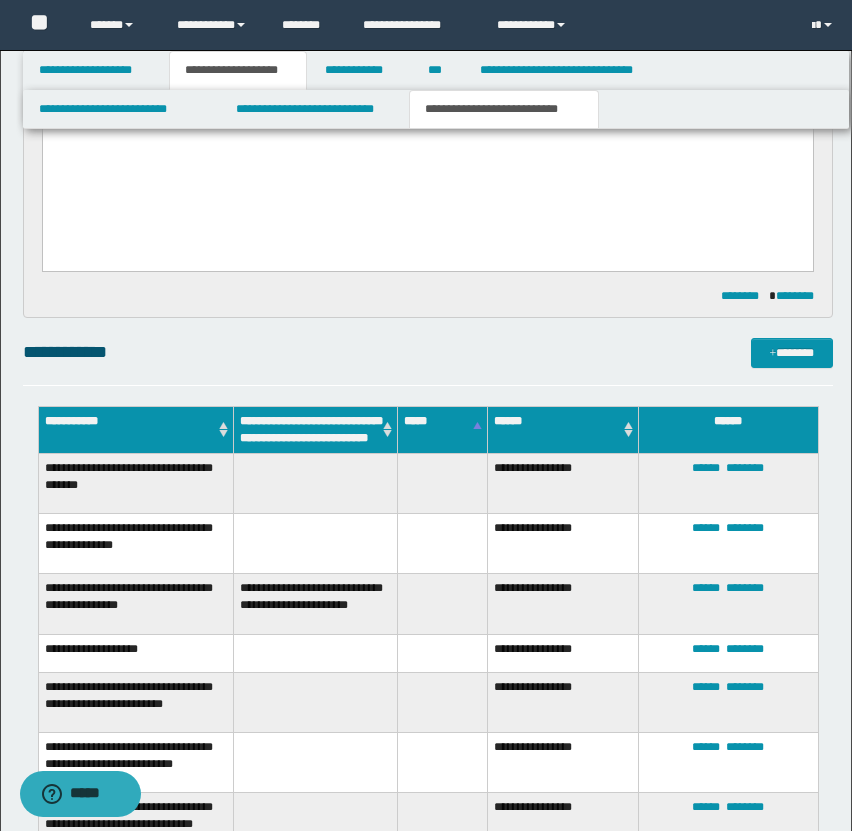 scroll, scrollTop: 1895, scrollLeft: 0, axis: vertical 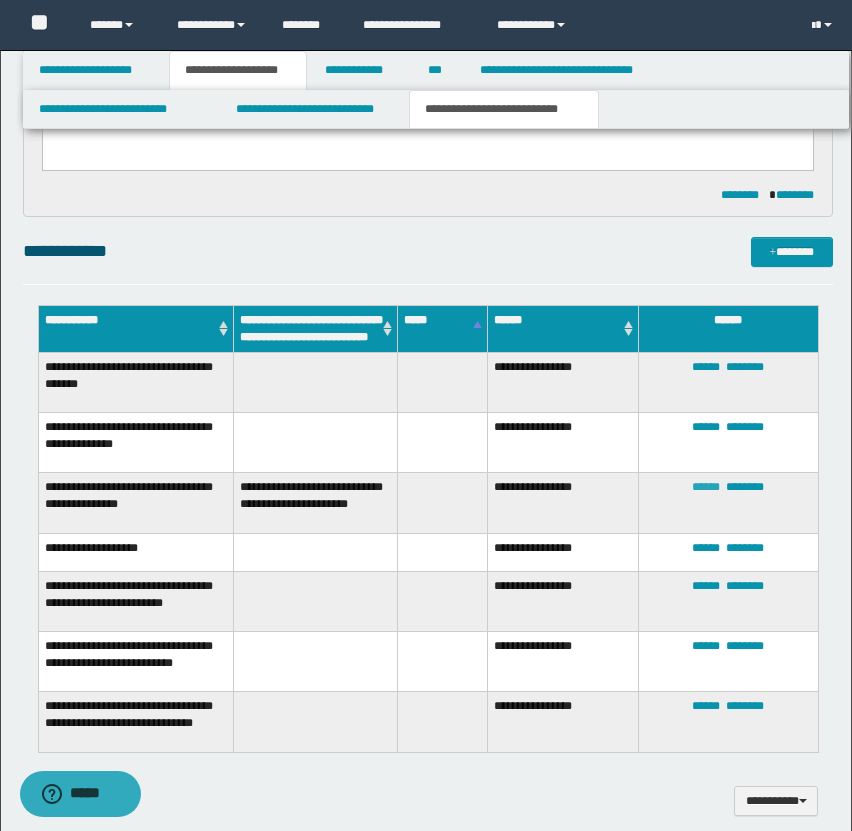 click on "******" at bounding box center [706, 487] 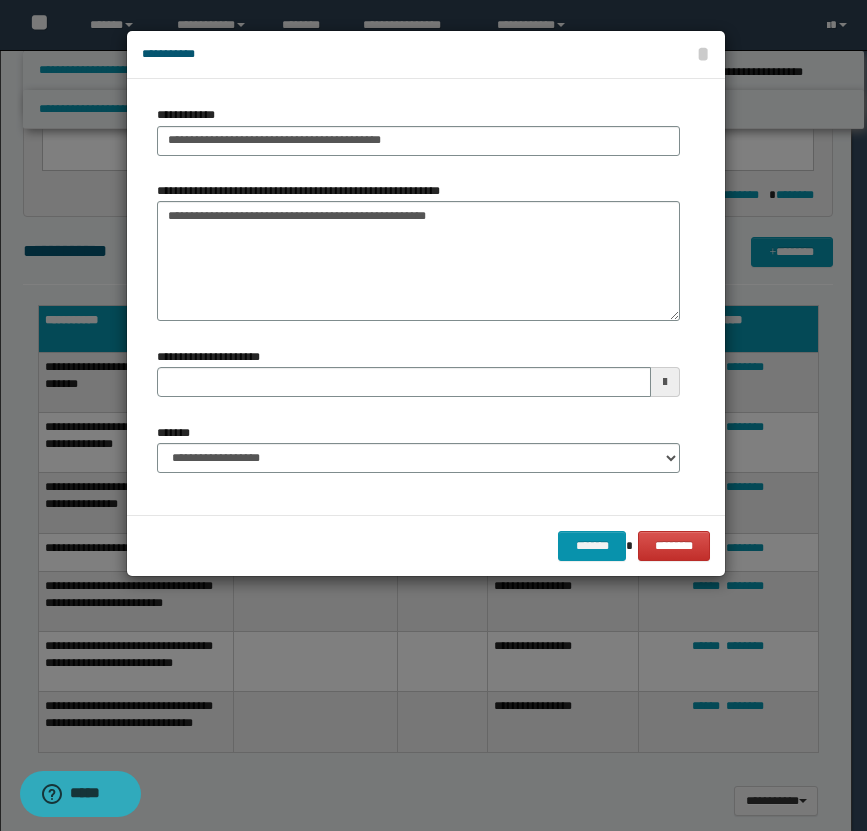 type 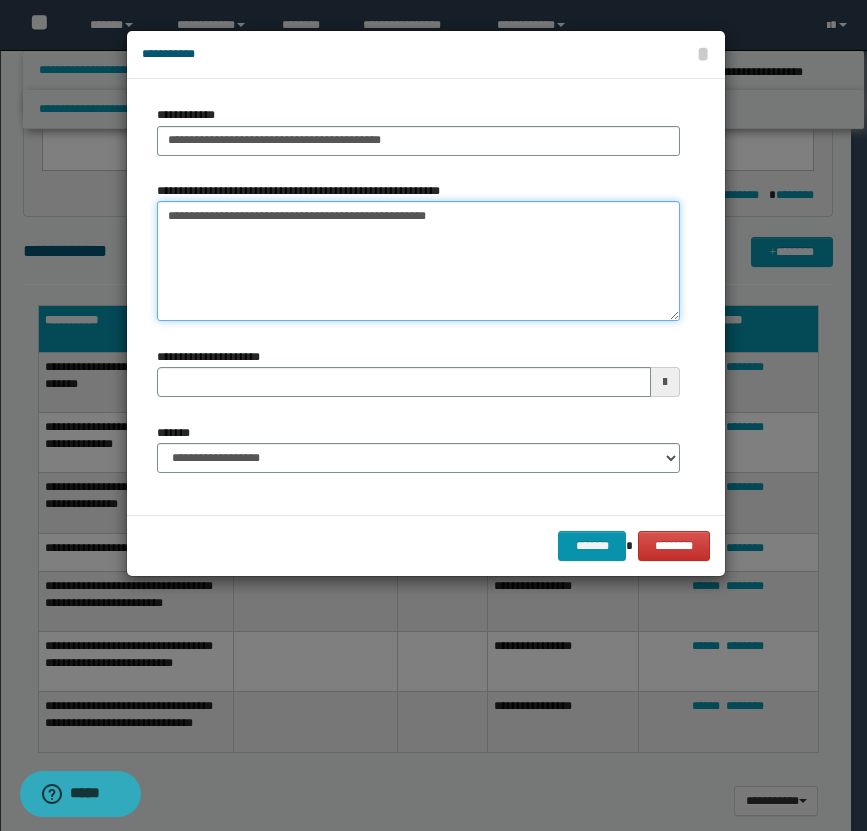 click on "**********" at bounding box center [418, 261] 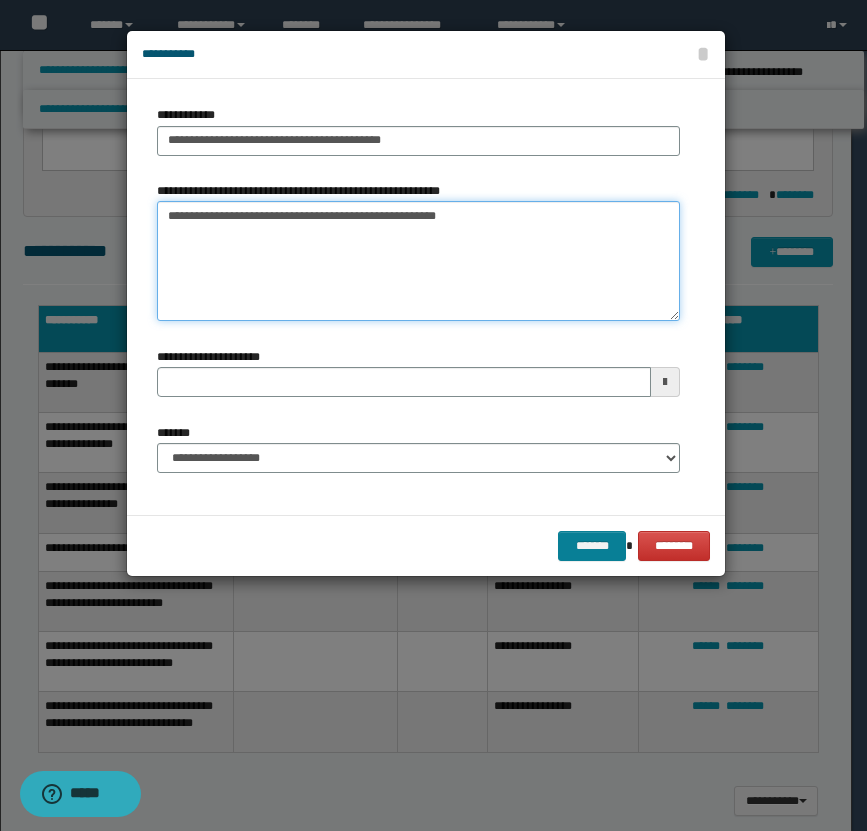 type on "**********" 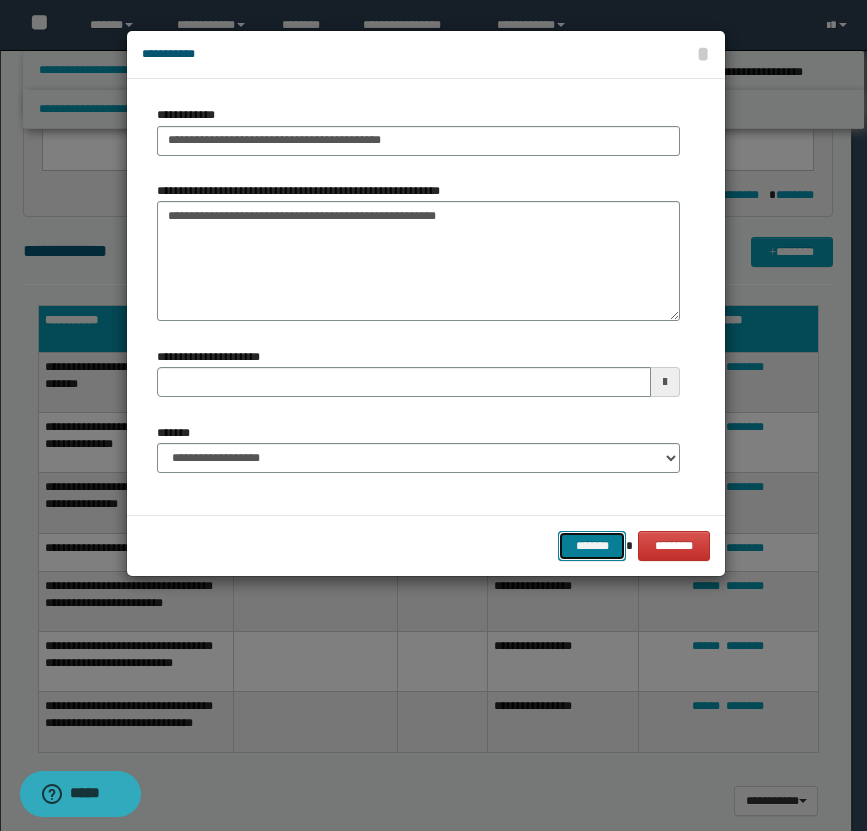 click on "*******" at bounding box center (592, 546) 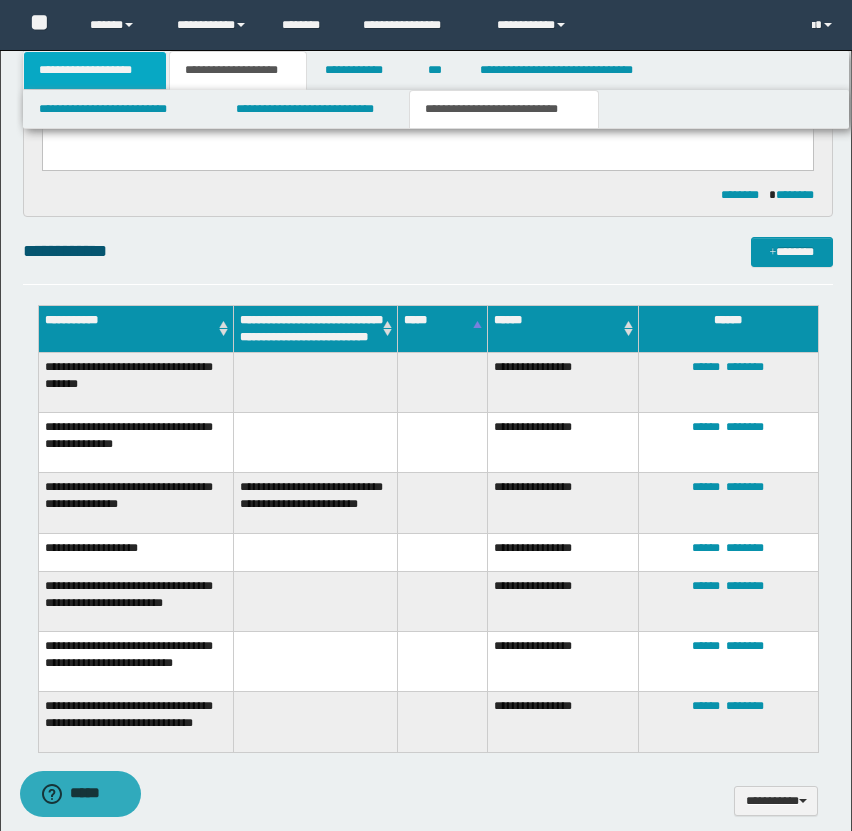 click on "**********" at bounding box center (95, 70) 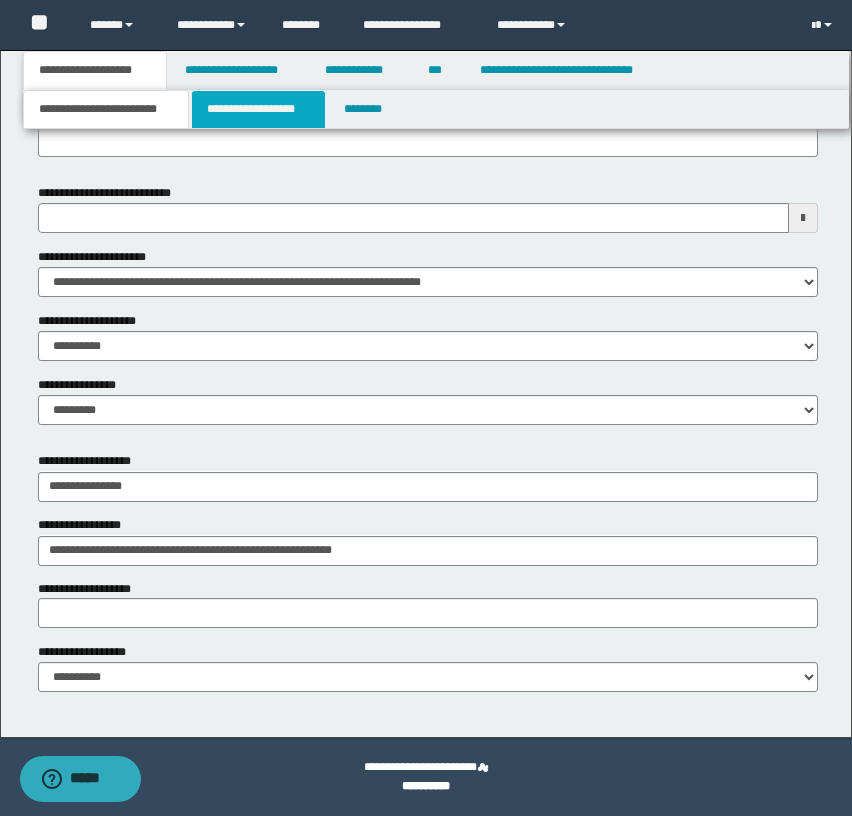 click on "**********" at bounding box center [258, 109] 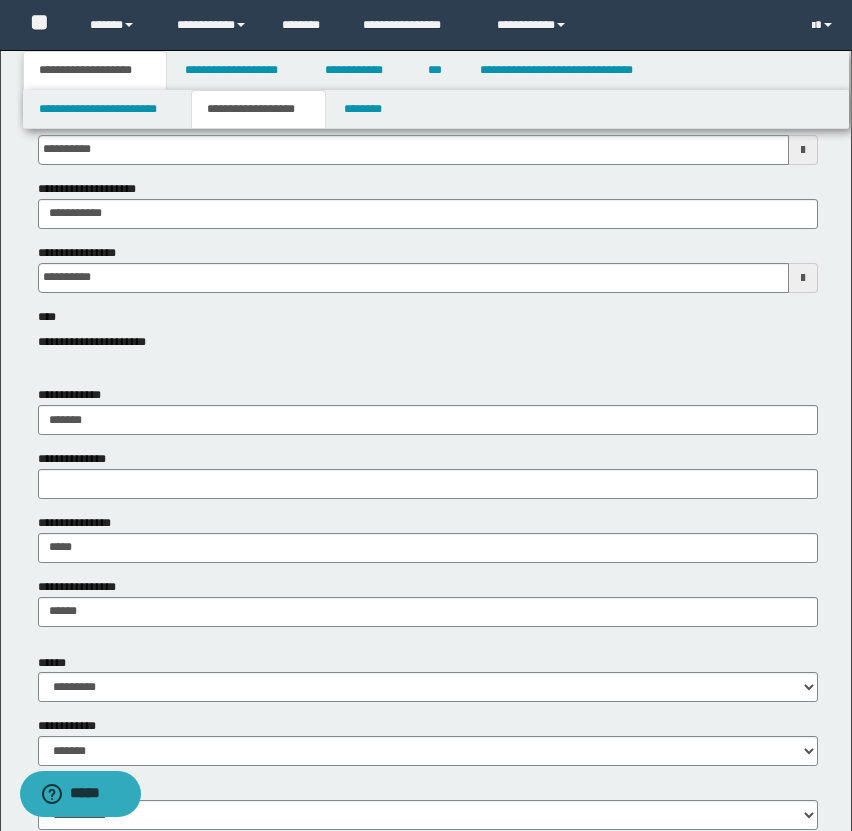 scroll, scrollTop: 0, scrollLeft: 0, axis: both 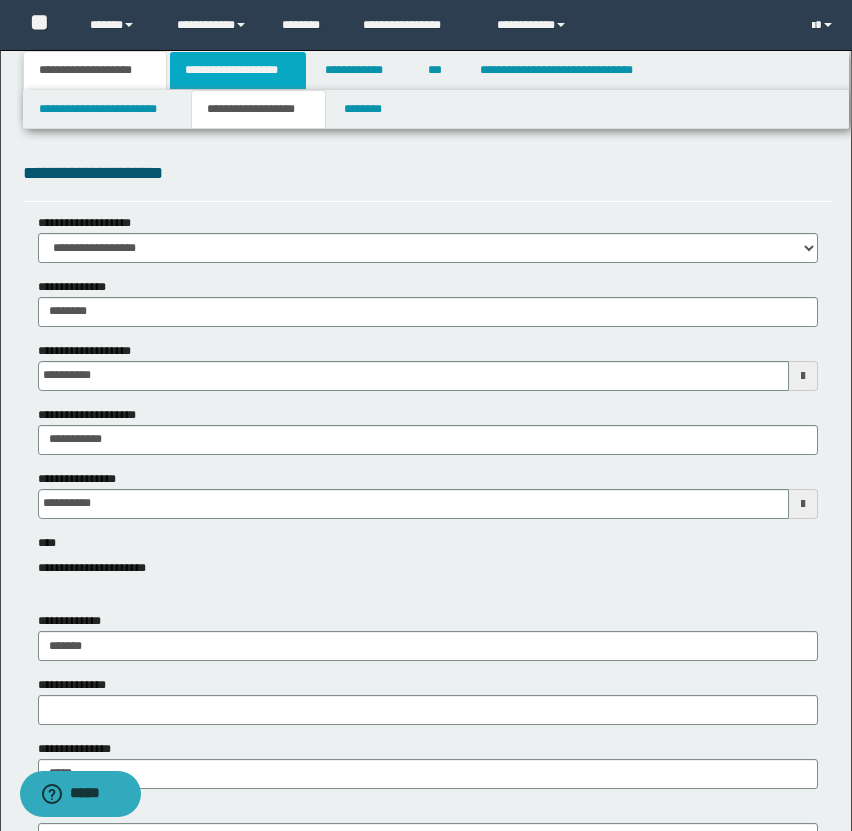 click on "**********" at bounding box center (238, 70) 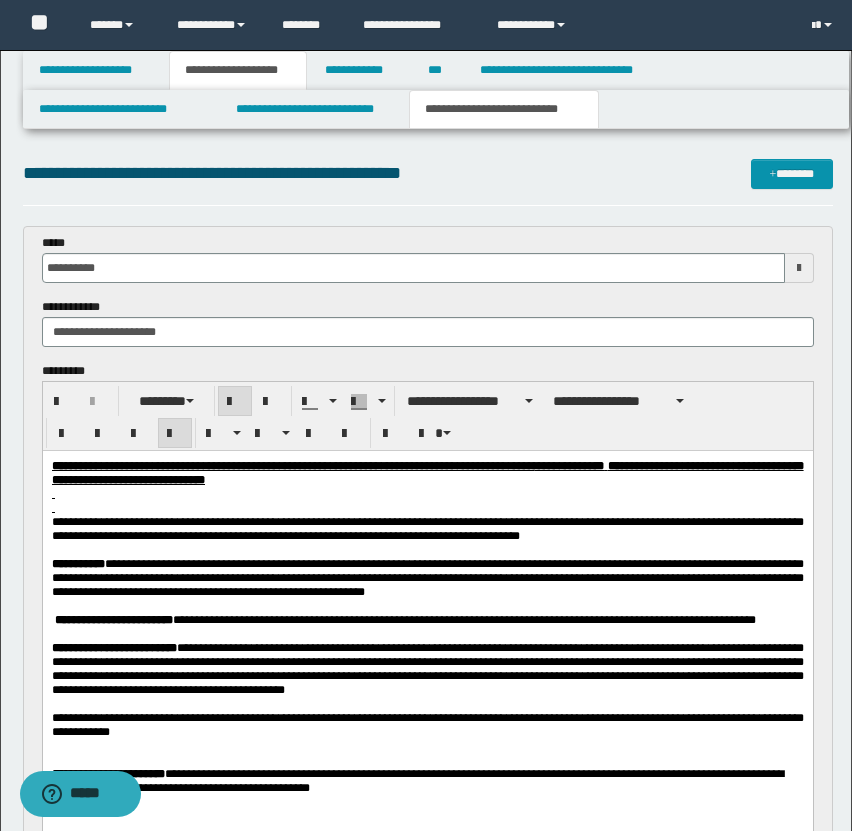 click on "**********" at bounding box center [504, 109] 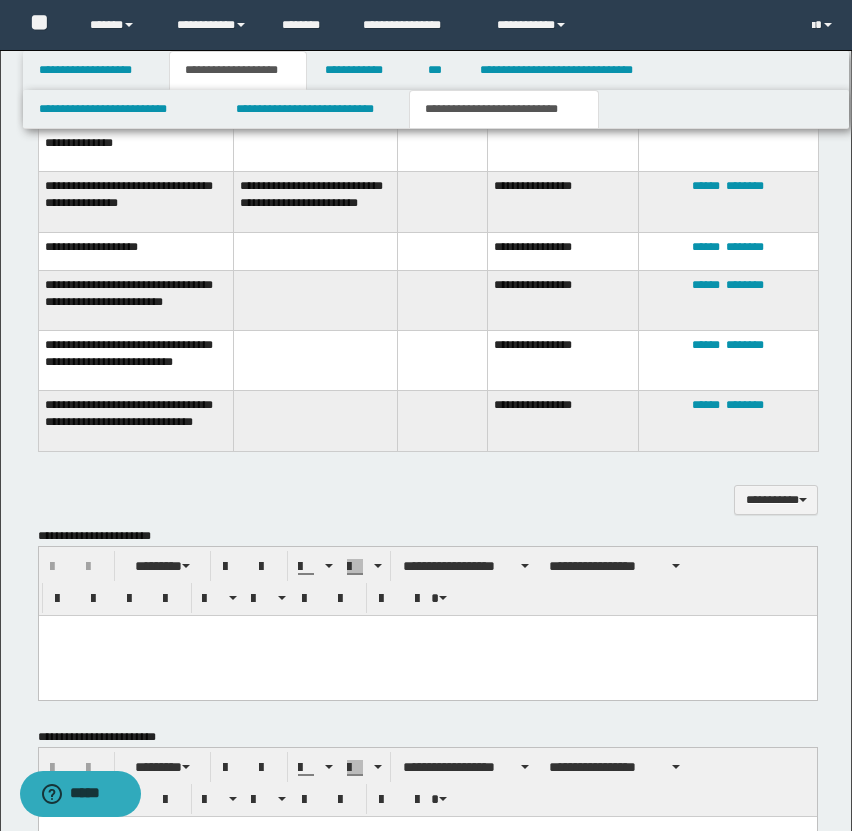 scroll, scrollTop: 2364, scrollLeft: 0, axis: vertical 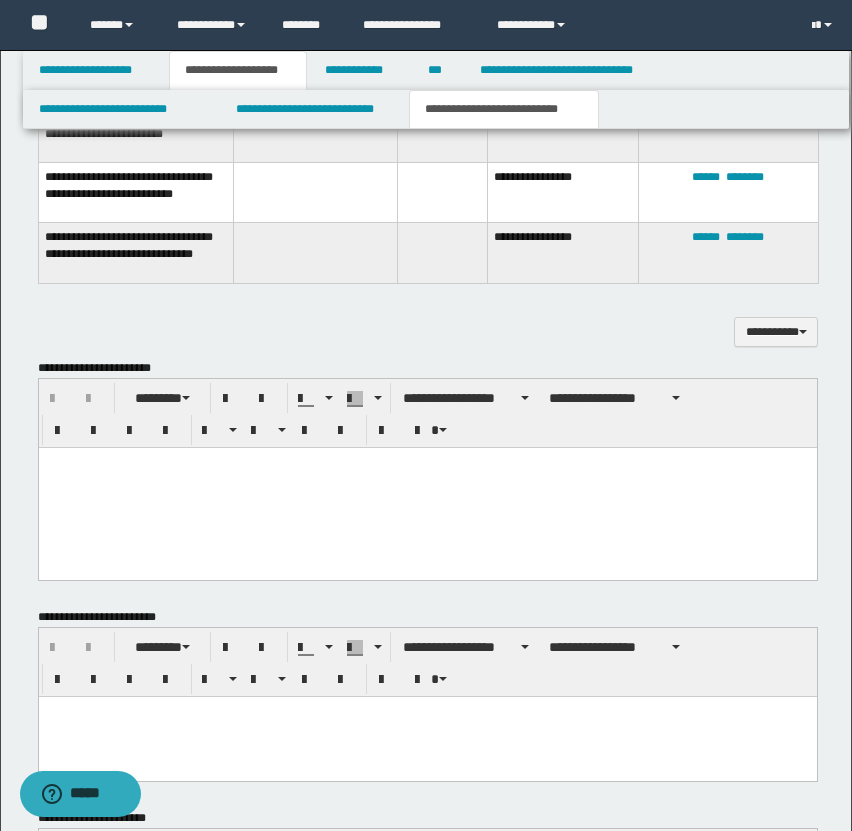 click at bounding box center [427, 487] 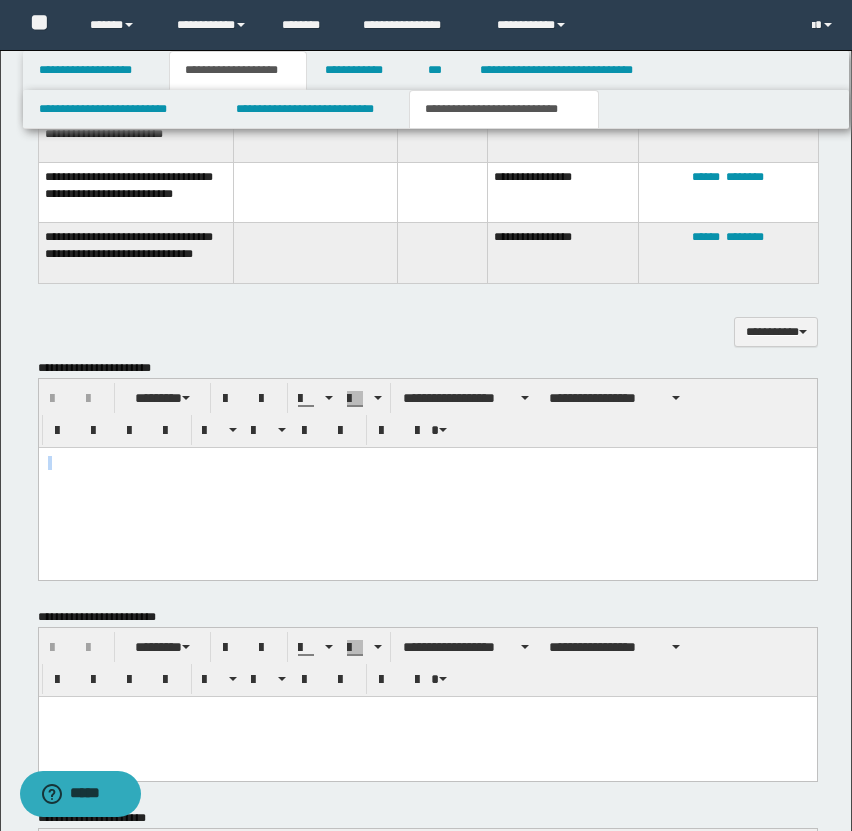 click on "**********" at bounding box center [427, 487] 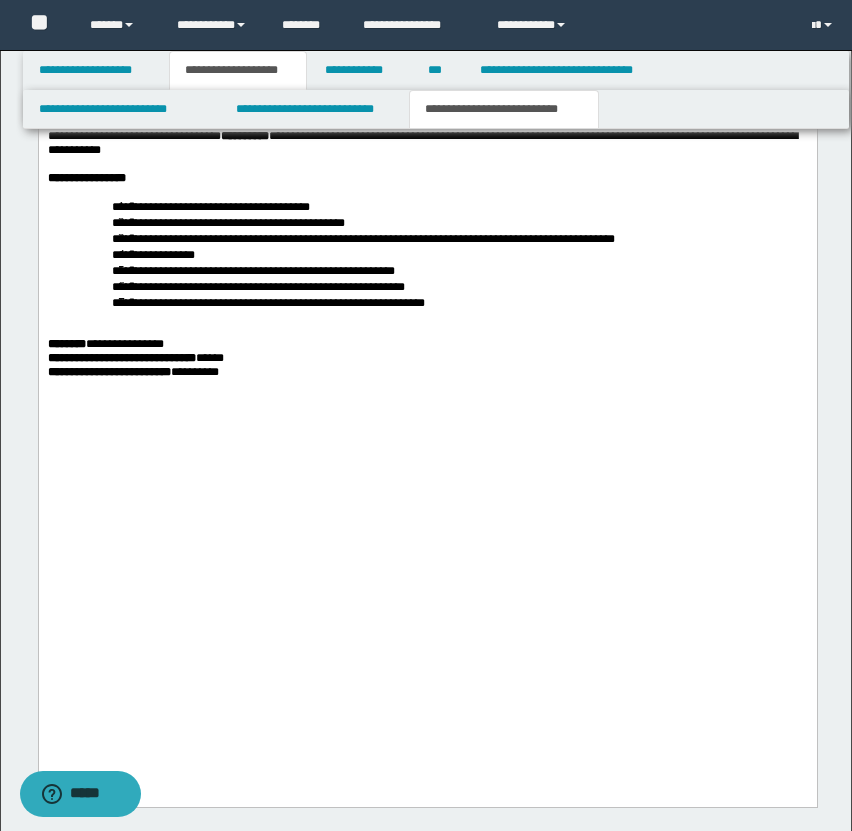 scroll, scrollTop: 4830, scrollLeft: 0, axis: vertical 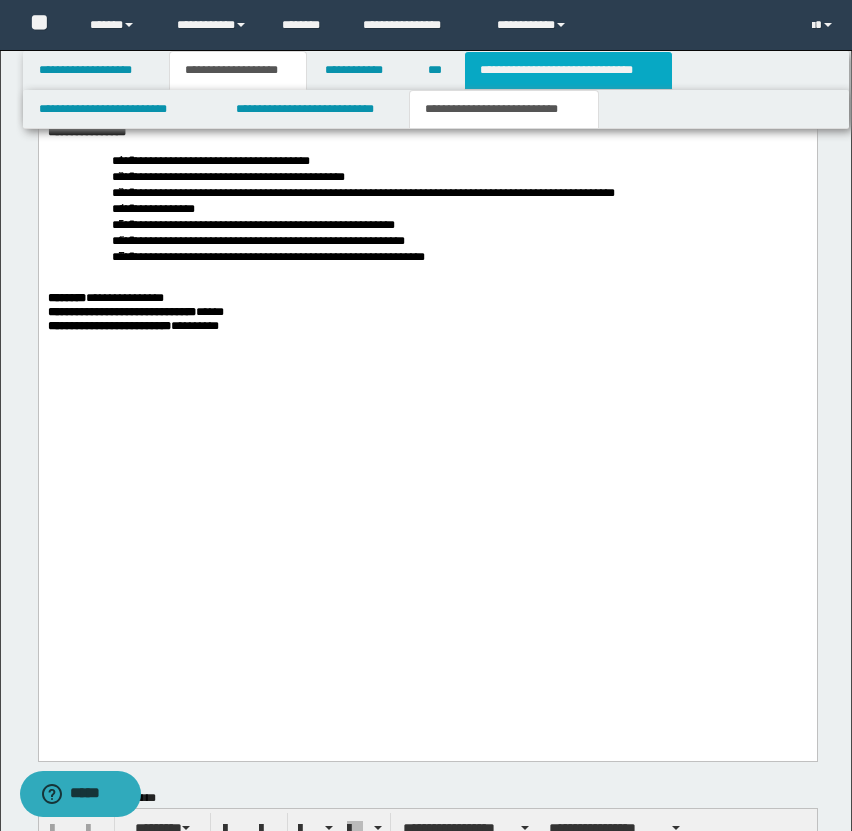 click on "**********" at bounding box center (568, 70) 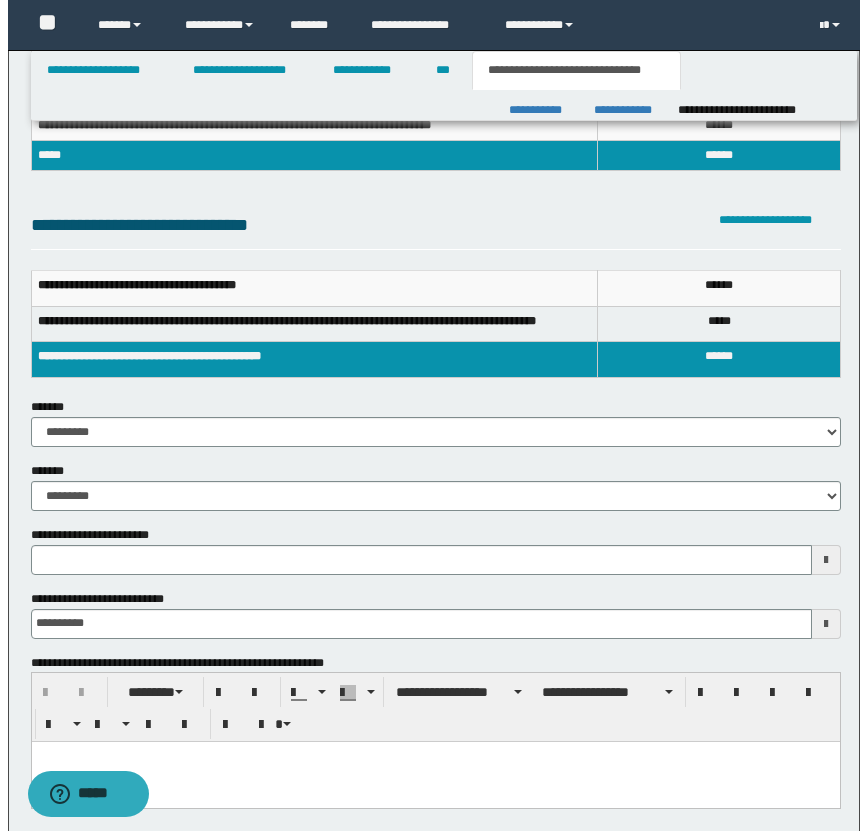 scroll, scrollTop: 0, scrollLeft: 0, axis: both 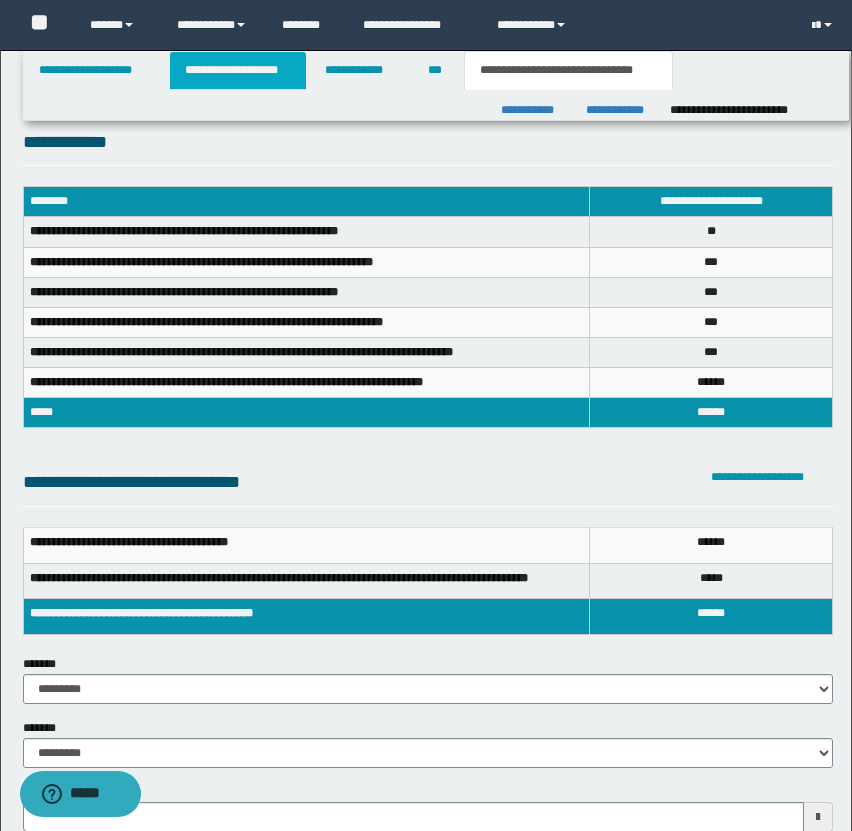 click on "**********" at bounding box center (238, 70) 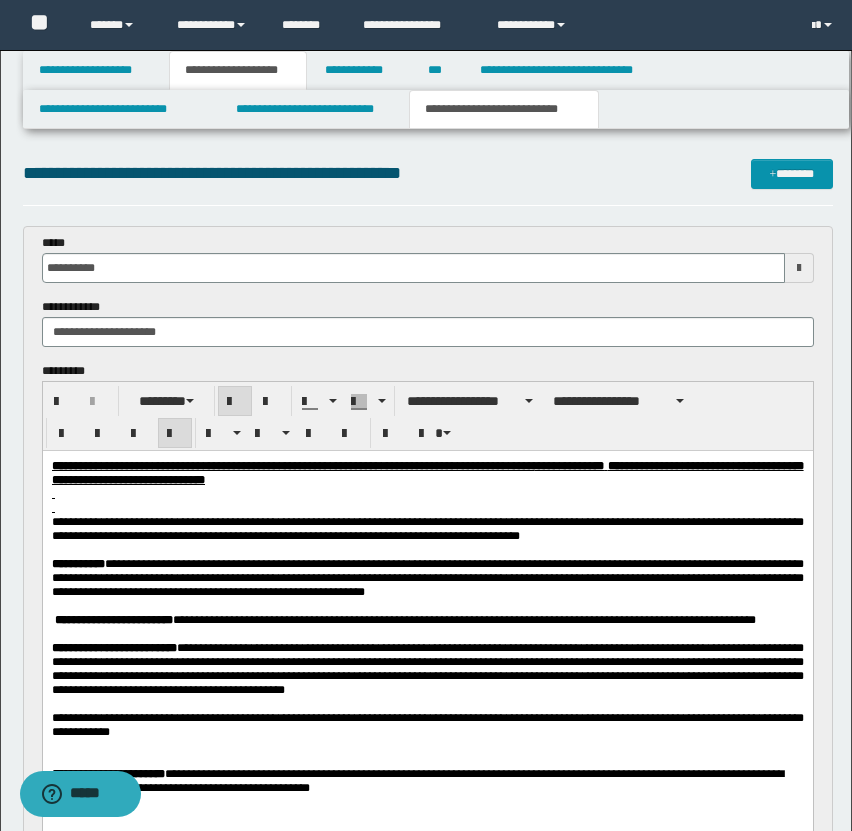 click on "**********" at bounding box center (504, 109) 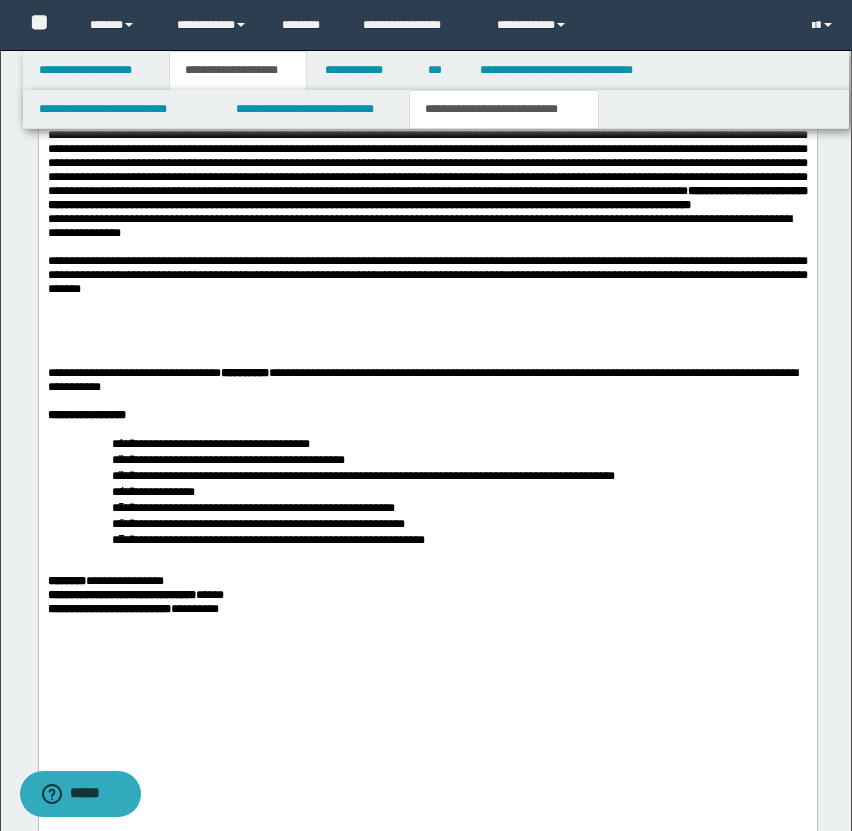 scroll, scrollTop: 4550, scrollLeft: 0, axis: vertical 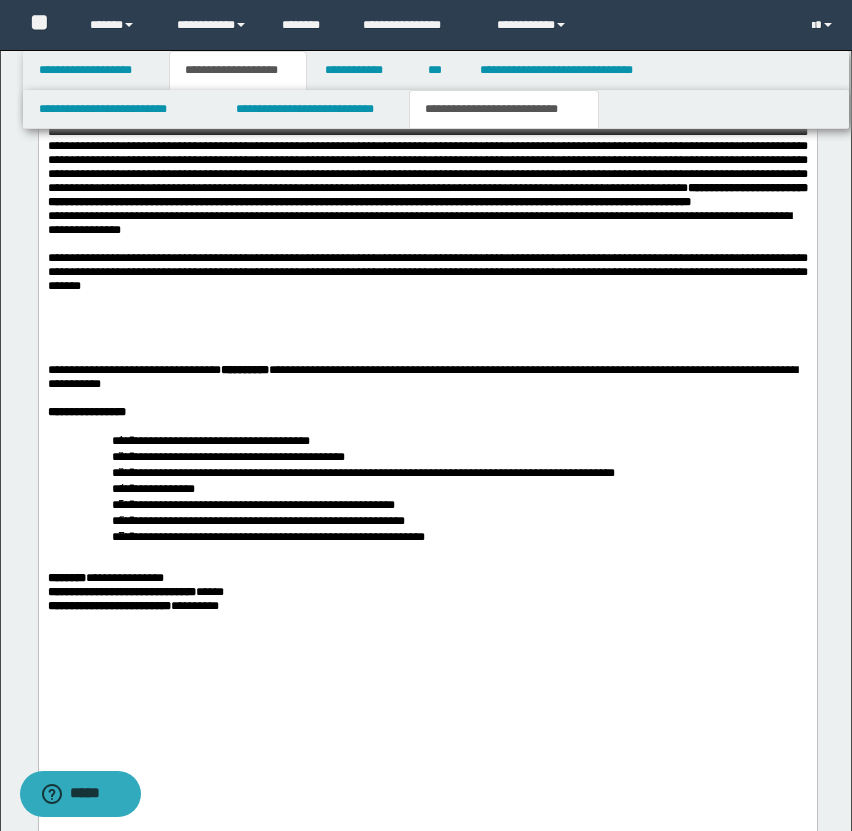 click on "**********" at bounding box center [427, -527] 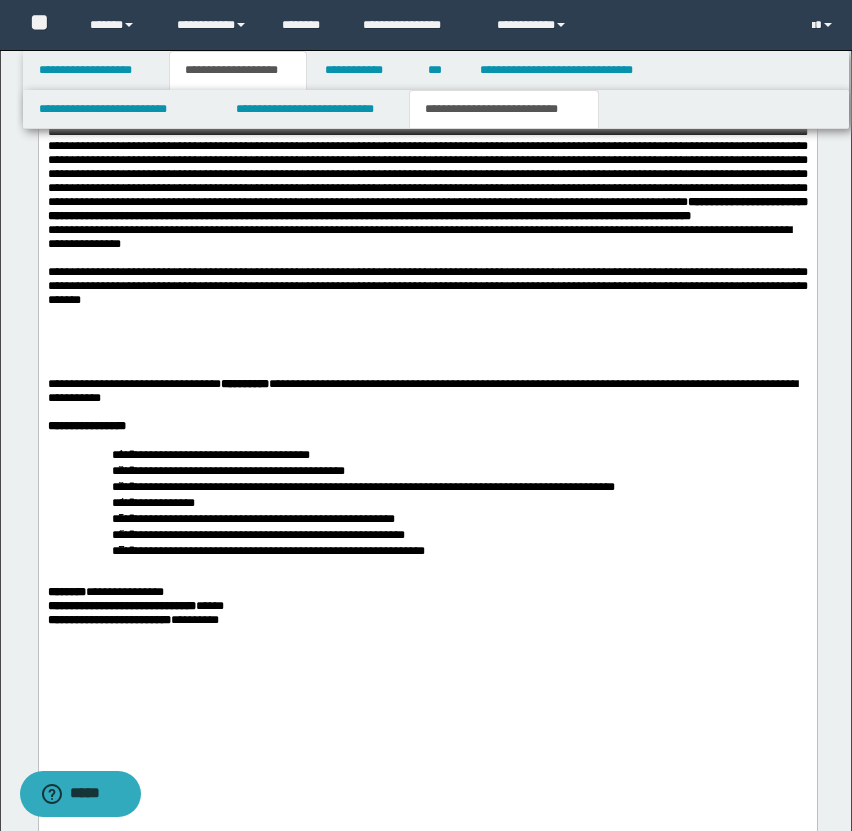 click on "**********" at bounding box center (427, 167) 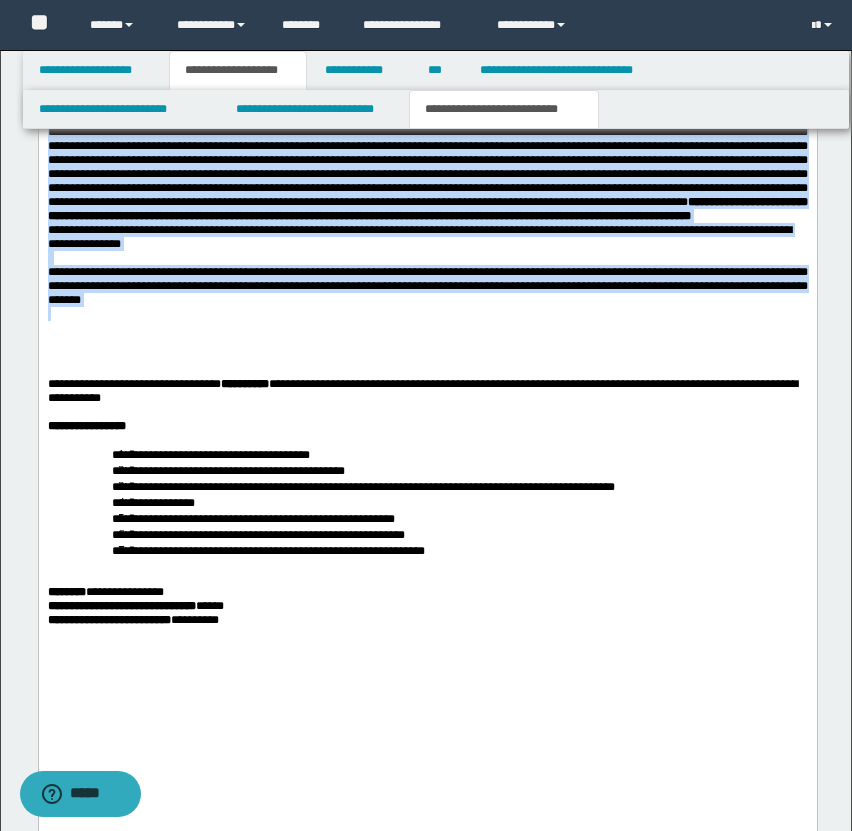 drag, startPoint x: 48, startPoint y: 400, endPoint x: 756, endPoint y: 586, distance: 732.0246 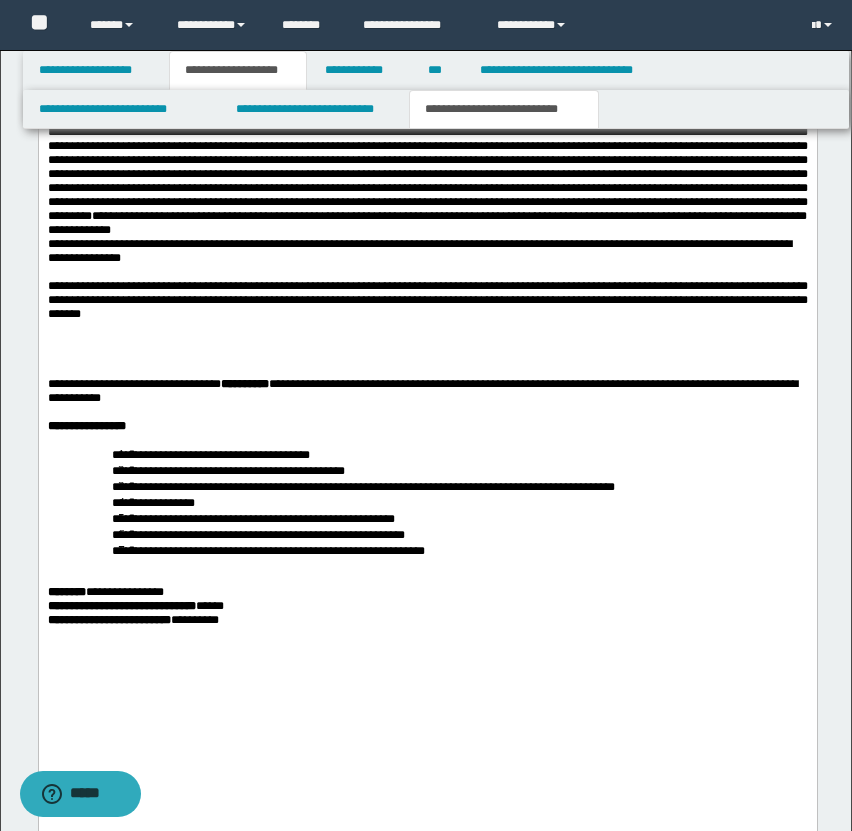 click at bounding box center [427, 356] 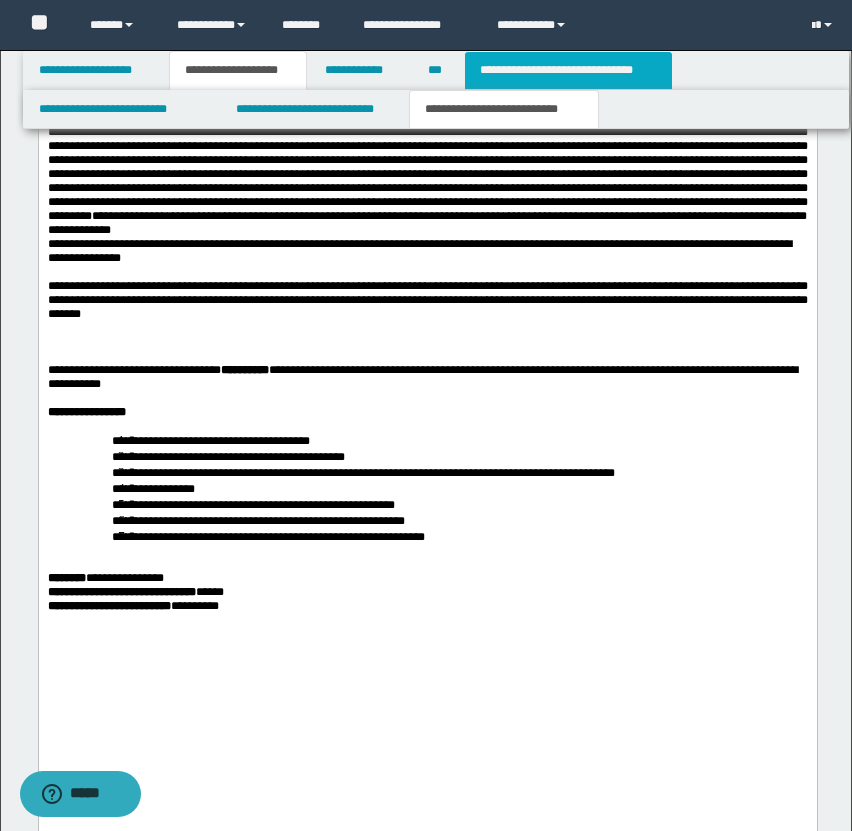 click on "**********" at bounding box center (568, 70) 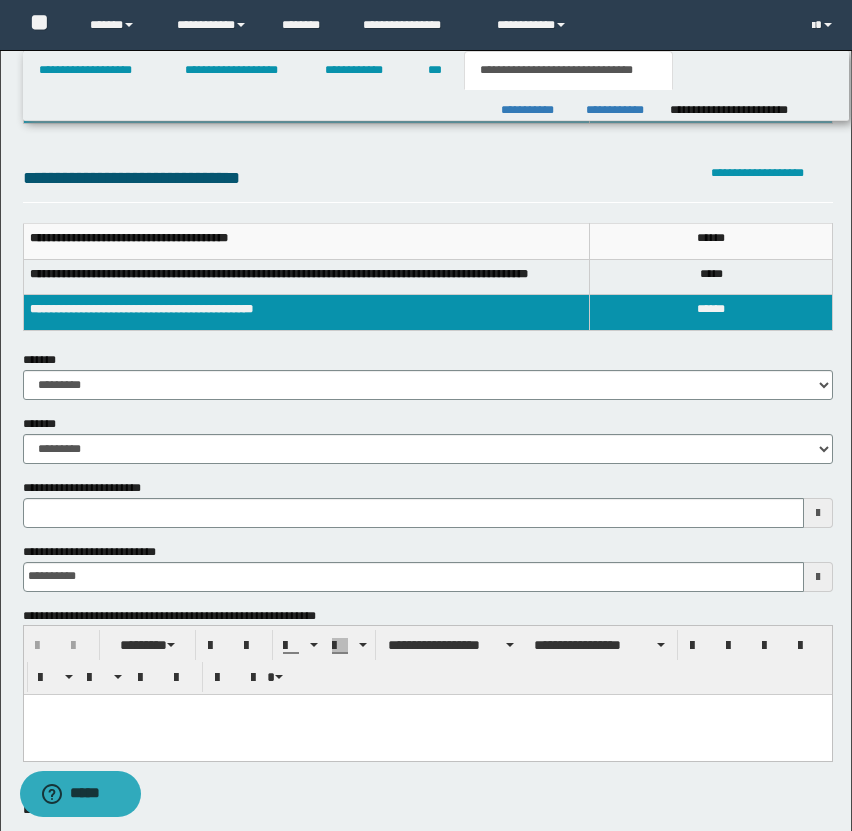 scroll, scrollTop: 306, scrollLeft: 0, axis: vertical 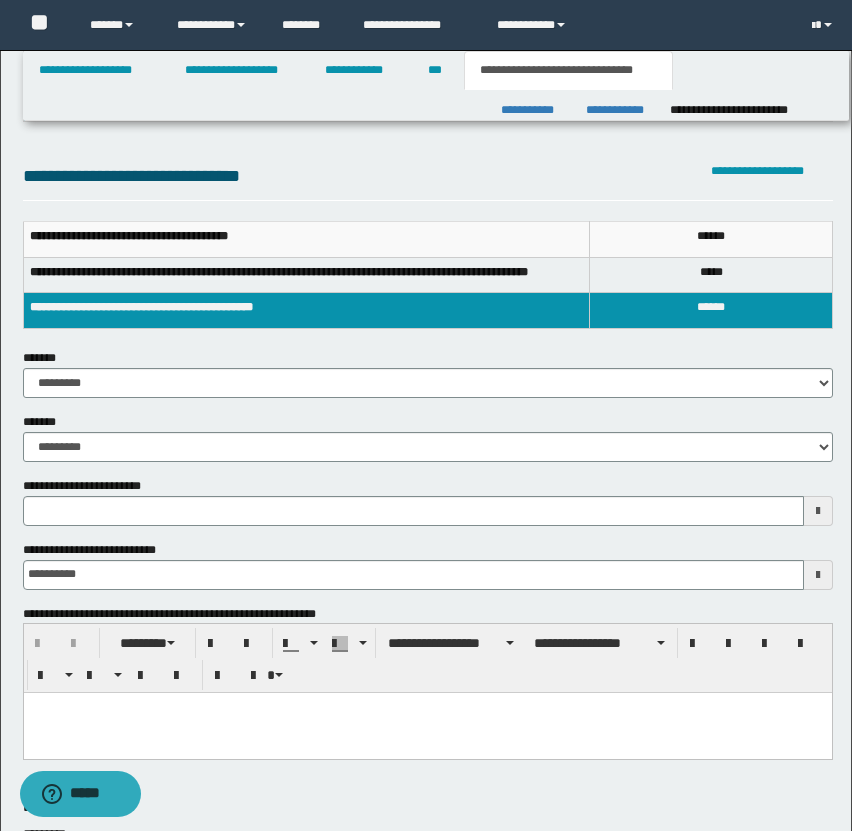 click at bounding box center [818, 511] 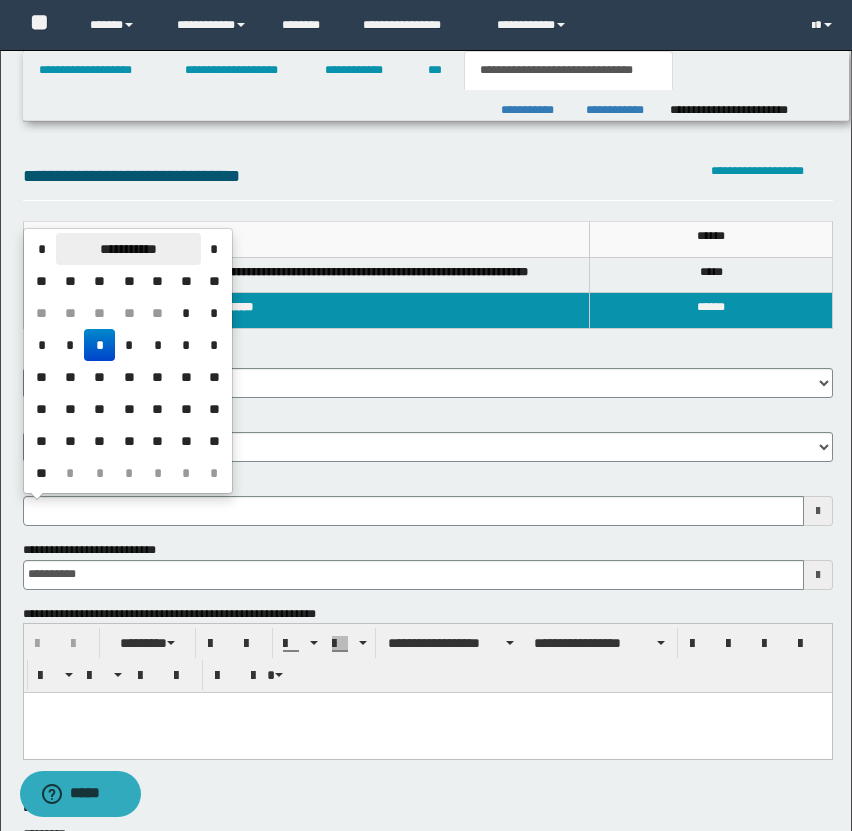click on "**********" at bounding box center [128, 249] 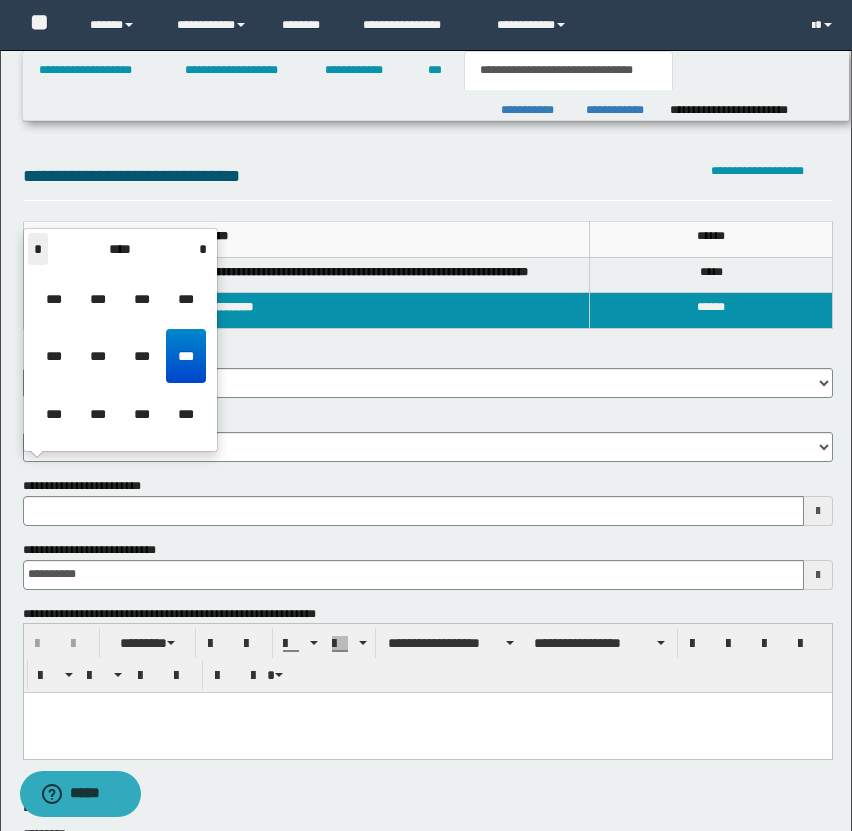 click on "*" at bounding box center [38, 249] 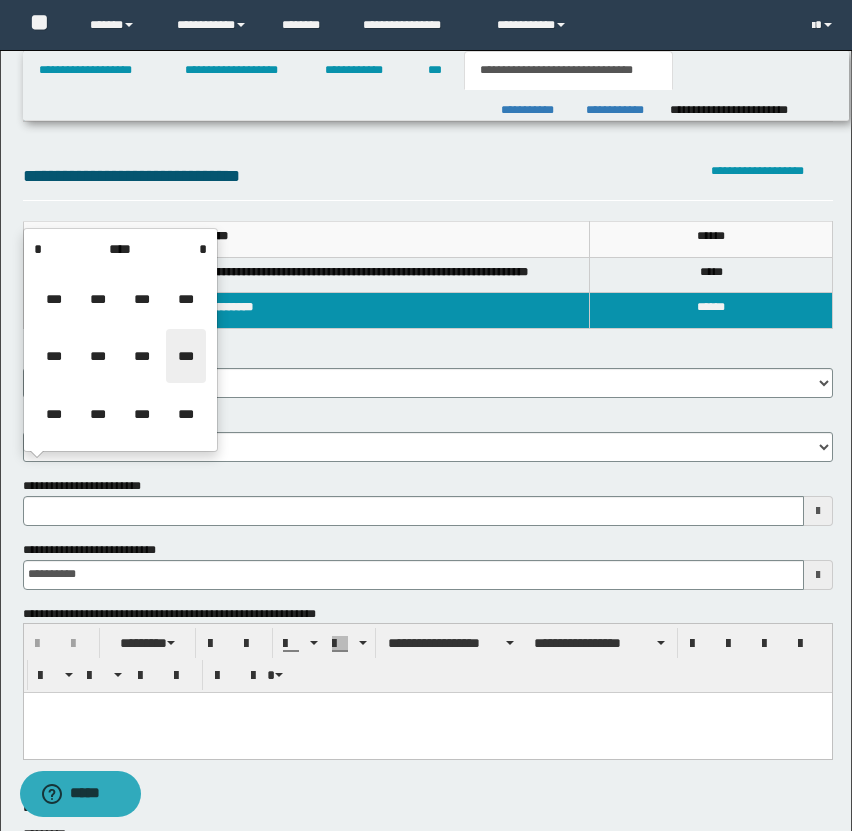 click on "***" at bounding box center (186, 356) 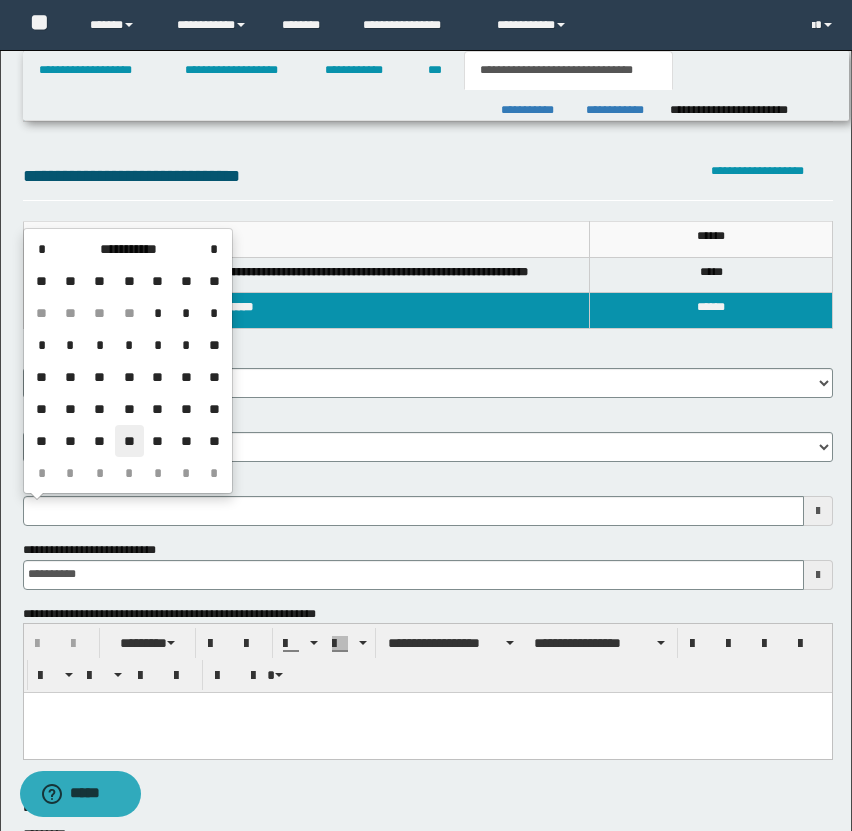 click on "**" at bounding box center [129, 441] 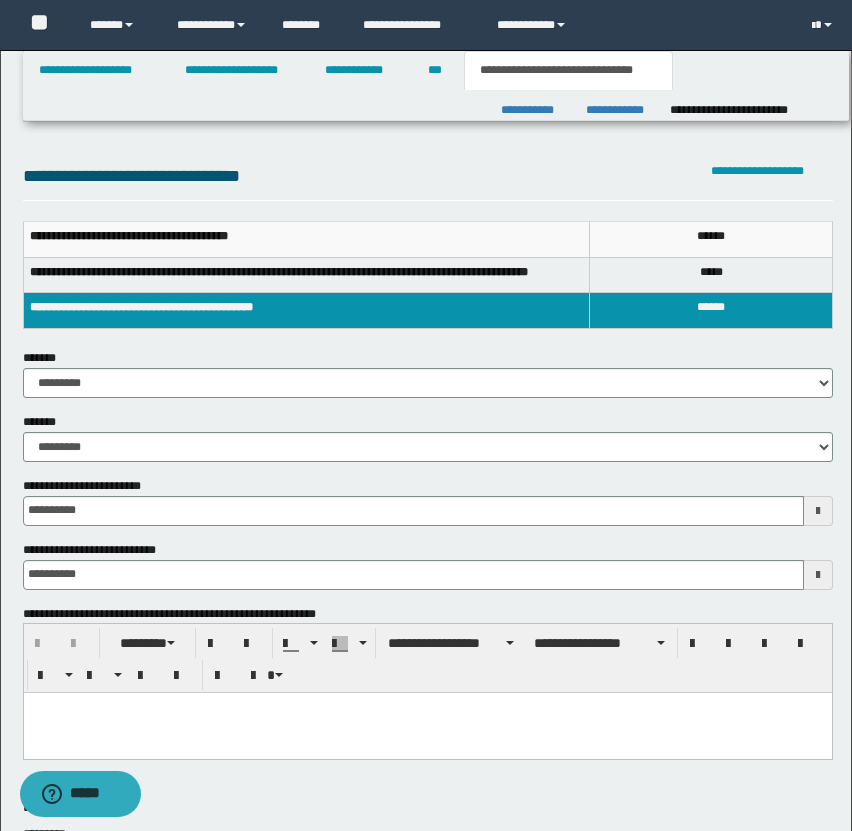 click at bounding box center [427, 733] 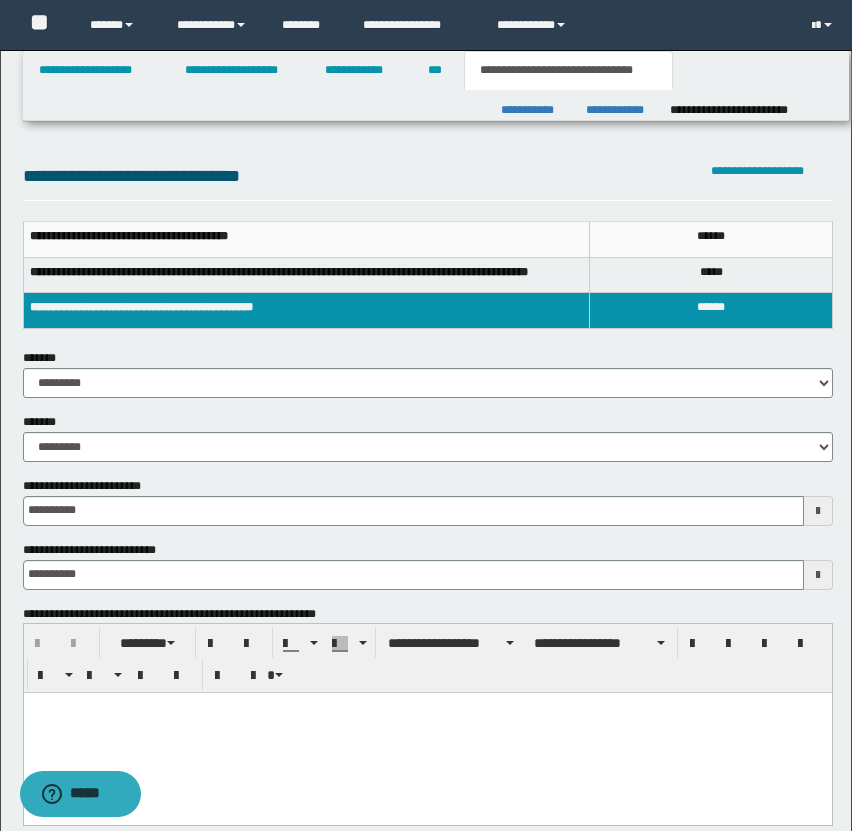paste 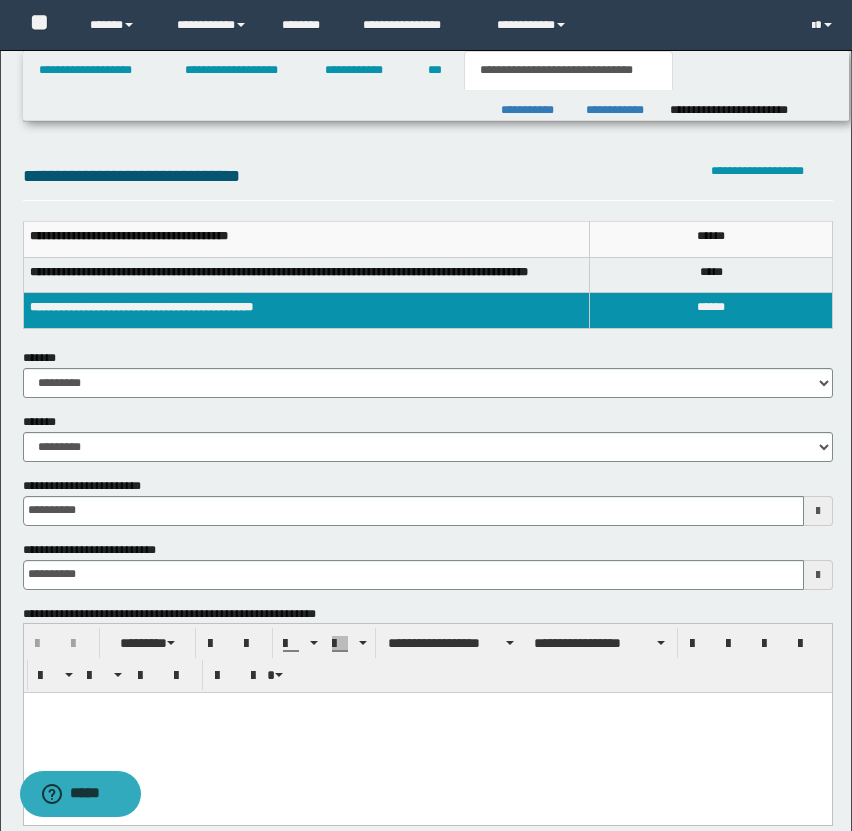 type 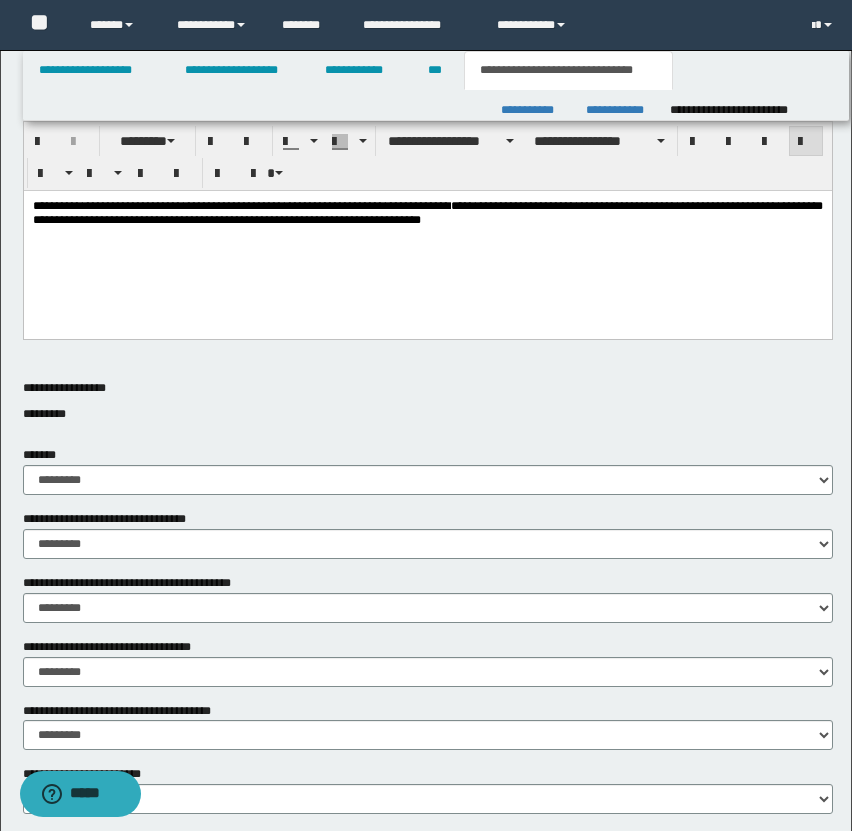 scroll, scrollTop: 991, scrollLeft: 0, axis: vertical 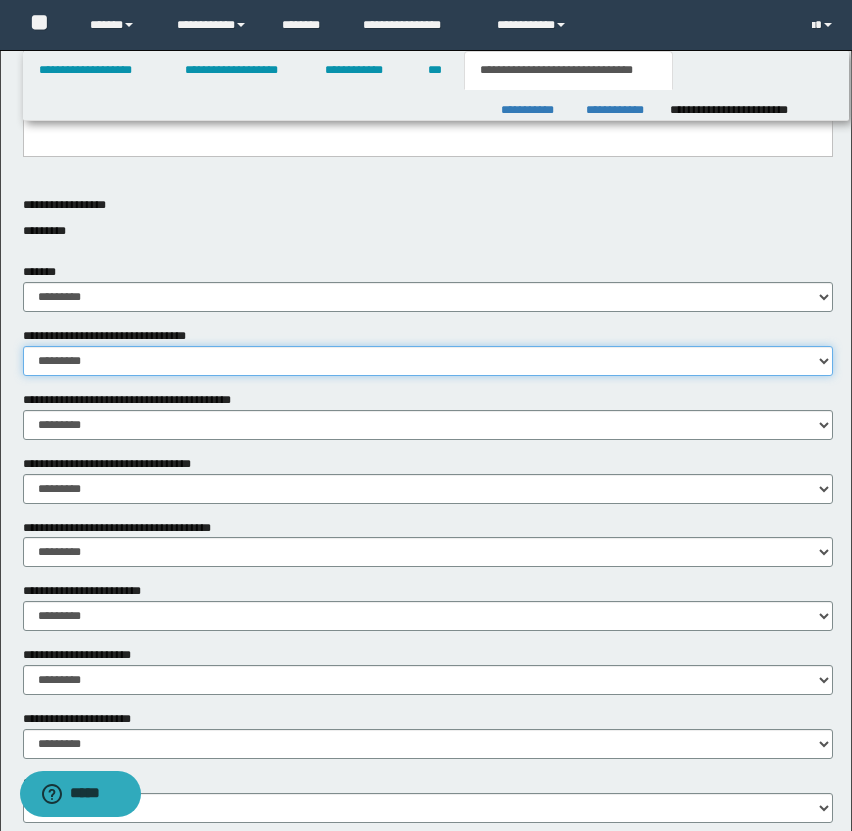 click on "*********
**
**" at bounding box center [428, 361] 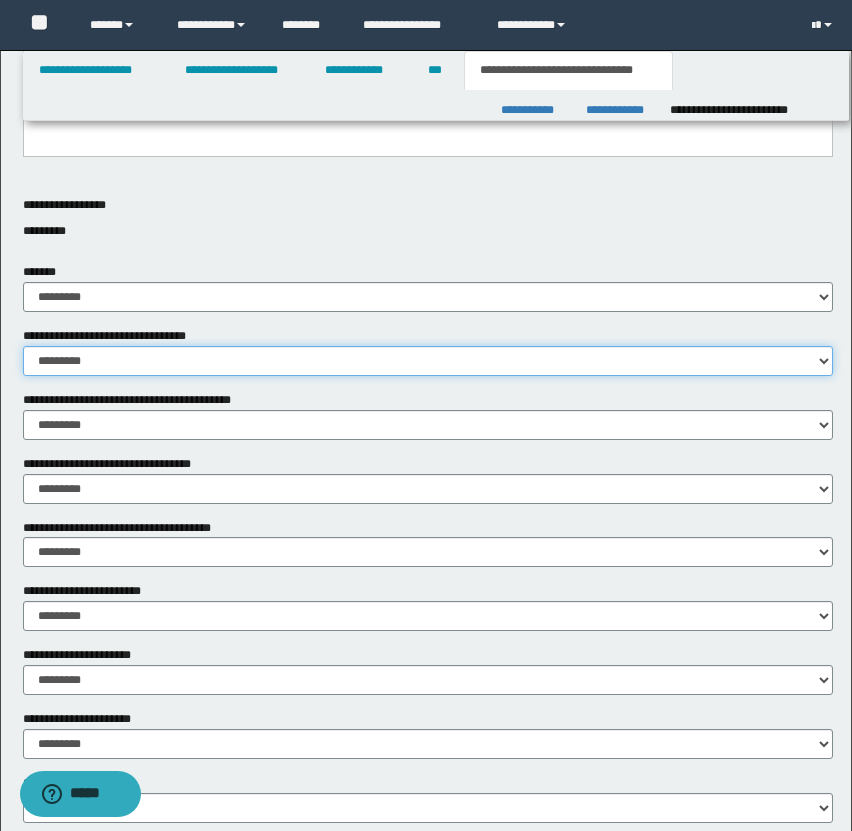 select on "*" 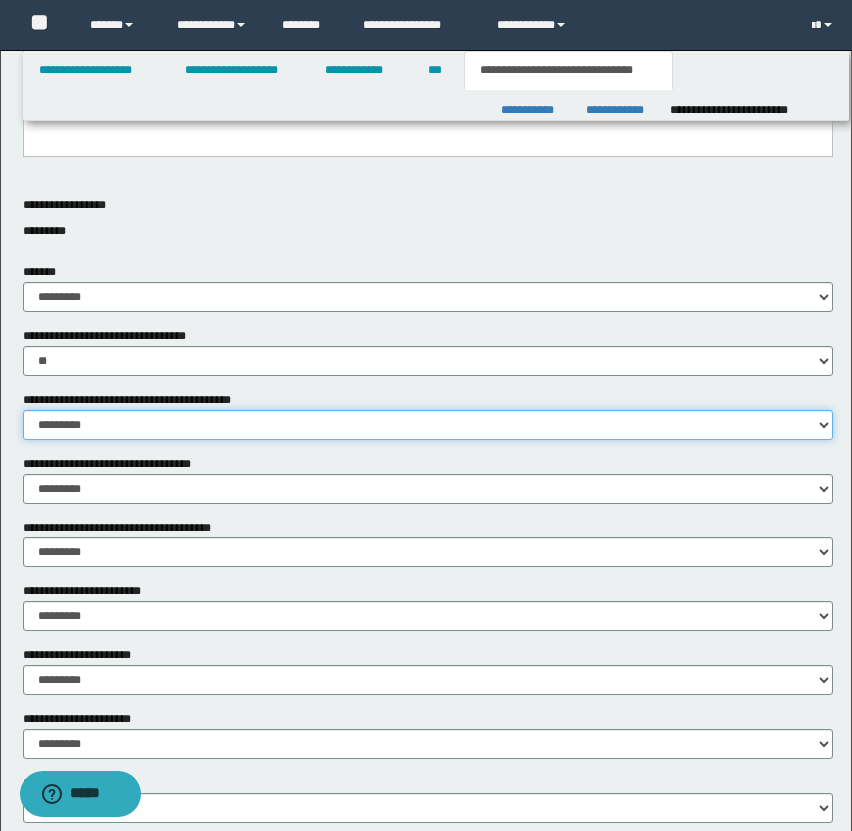 click on "*********
**
**" at bounding box center (428, 425) 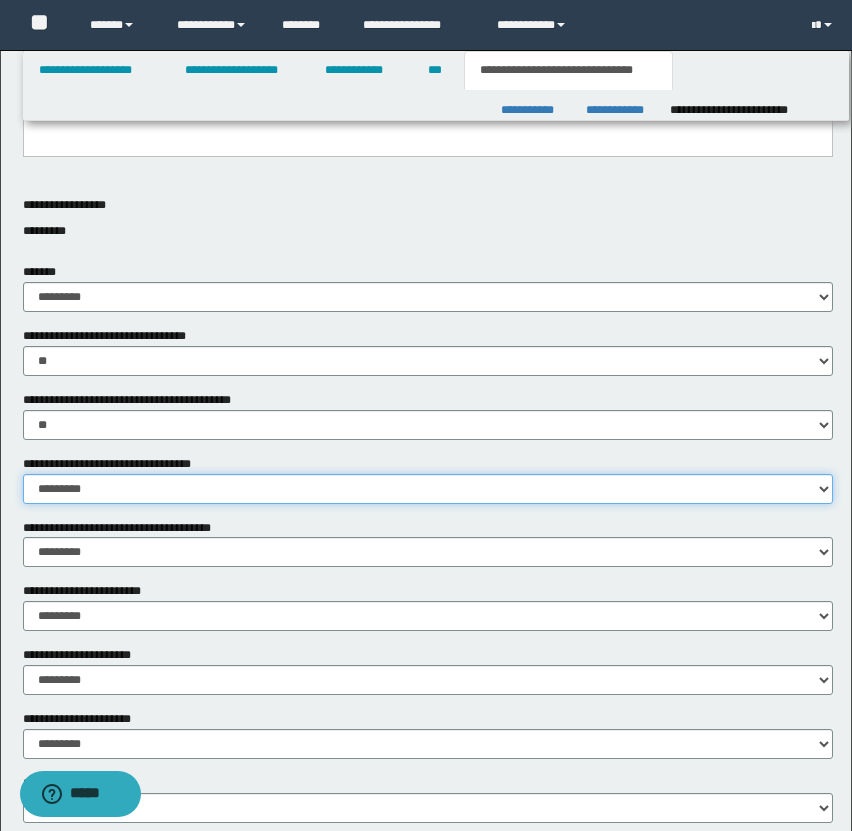 click on "*********
**
**" at bounding box center (428, 489) 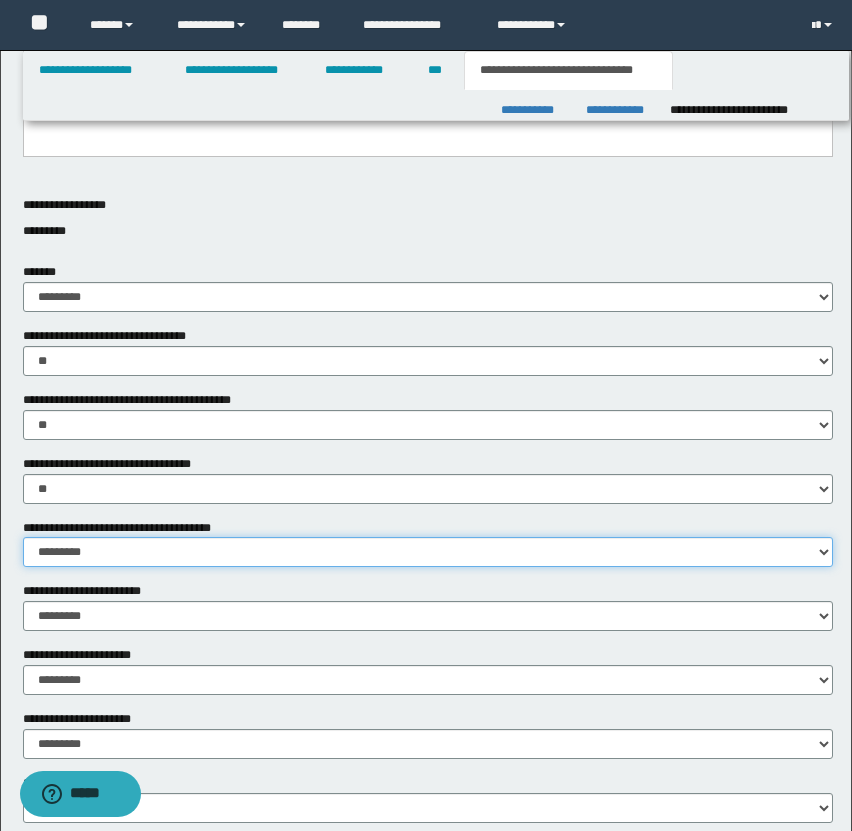 click on "*********
**
**" at bounding box center [428, 552] 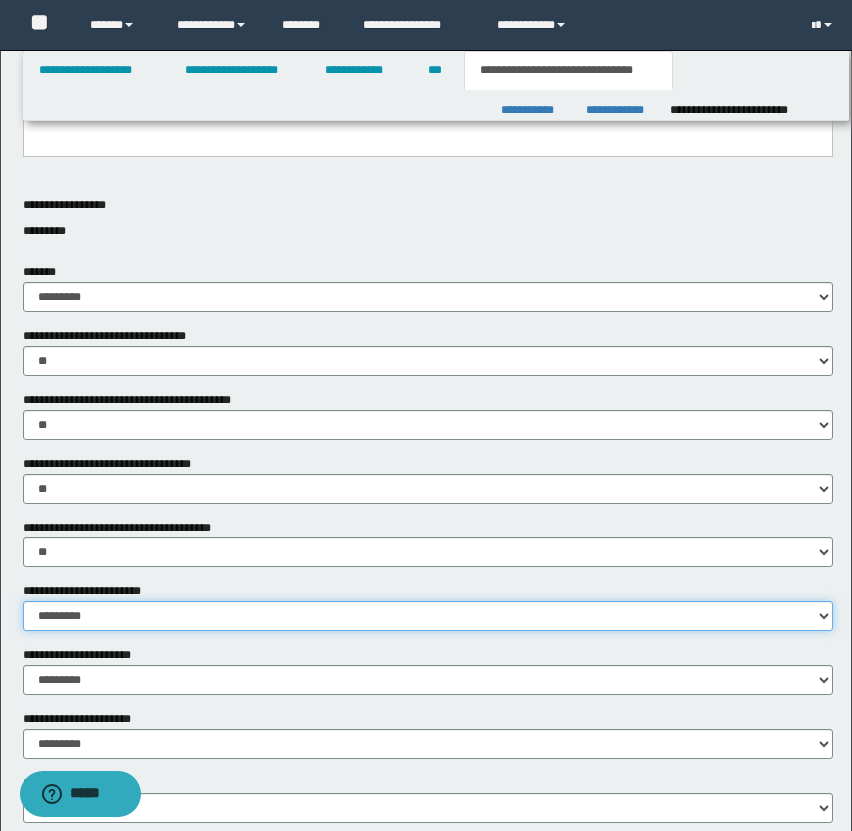 click on "*********
**
**" at bounding box center (428, 616) 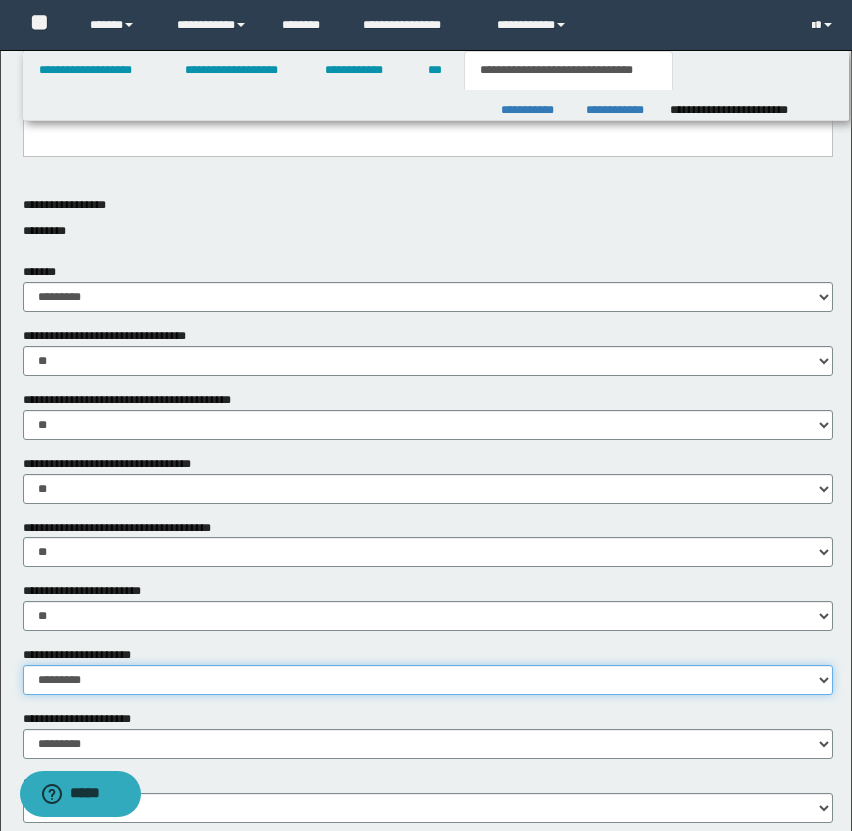 click on "*********
**
**" at bounding box center [428, 680] 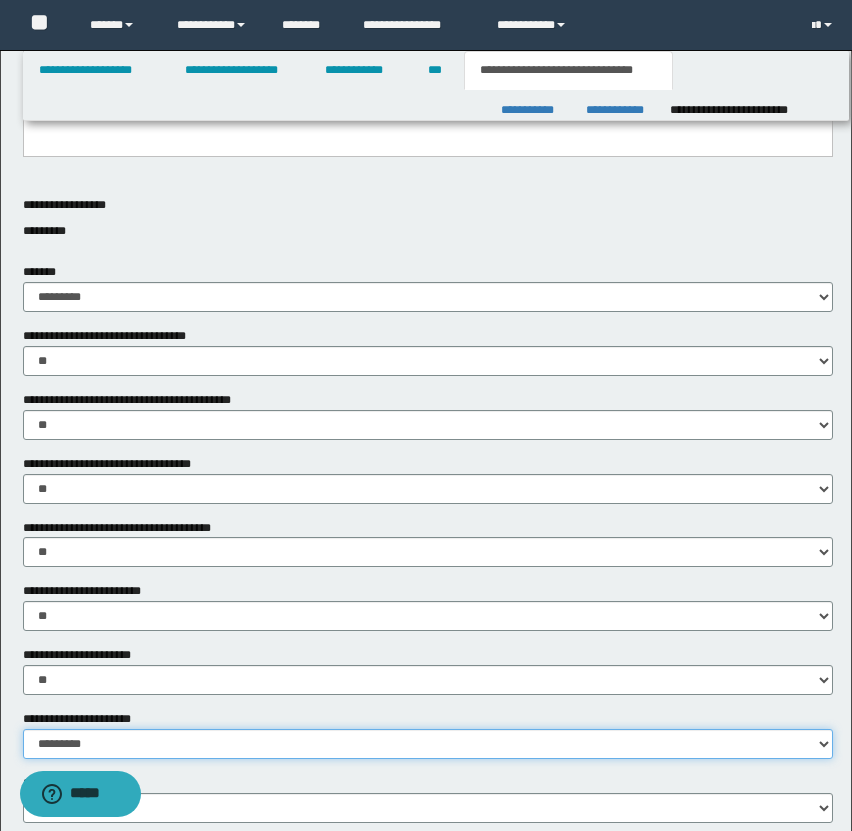 click on "*********
**
**" at bounding box center [428, 744] 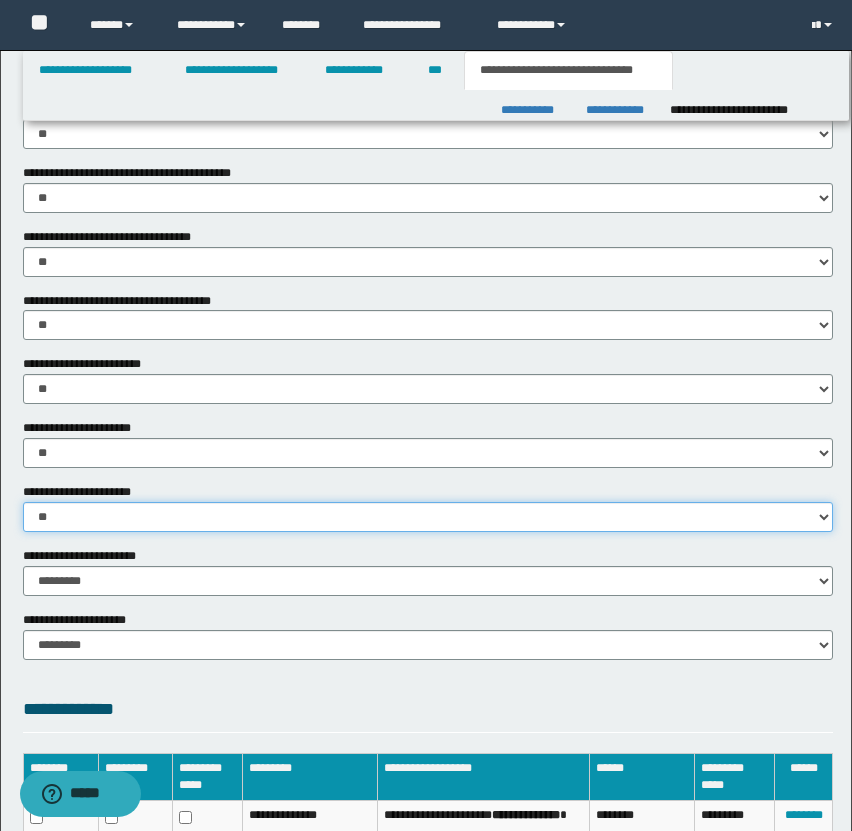 scroll, scrollTop: 1237, scrollLeft: 0, axis: vertical 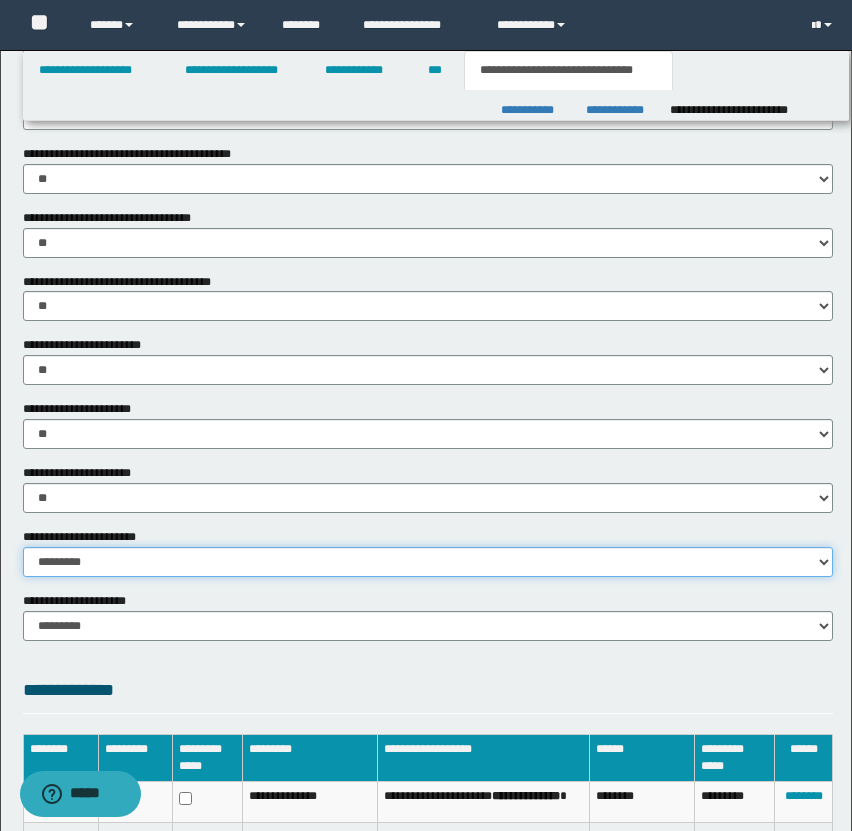 click on "*********
*********
*********" at bounding box center [428, 562] 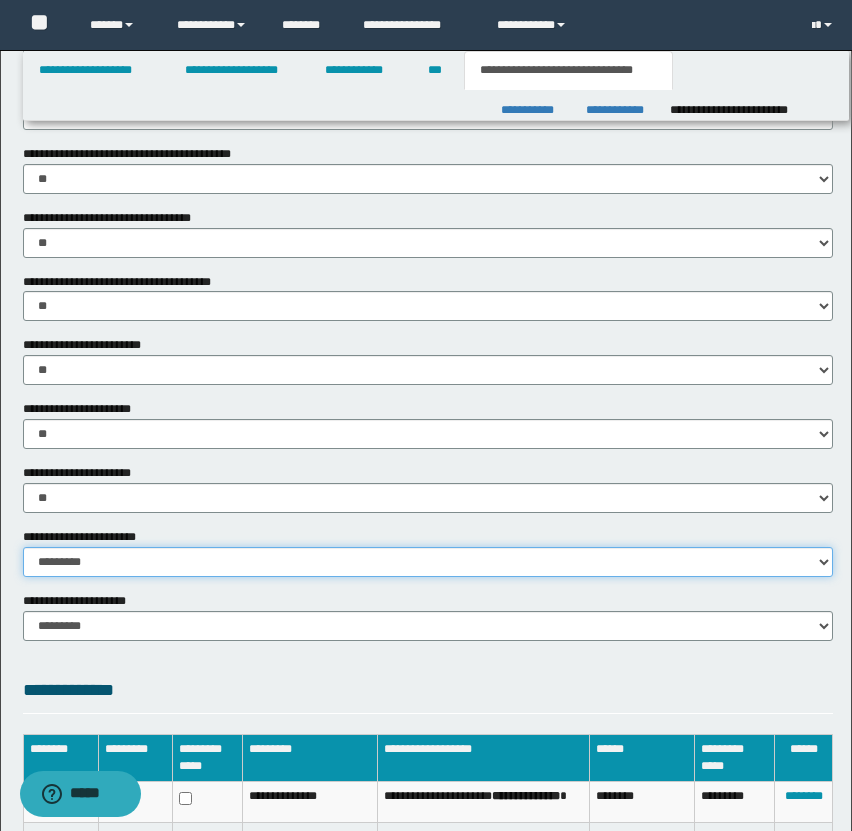 select on "*" 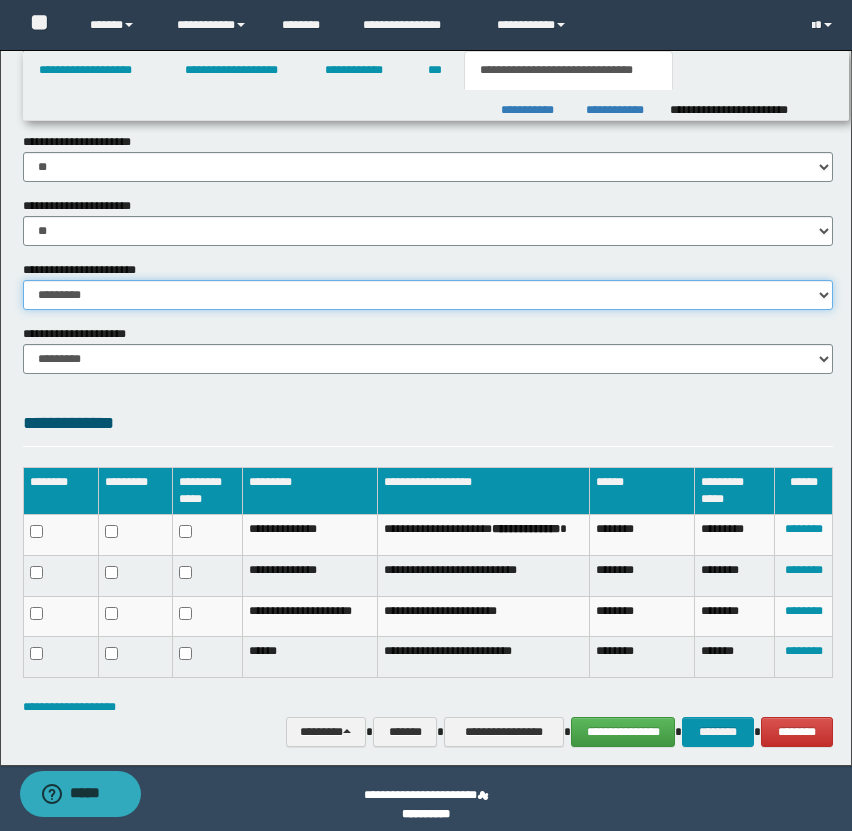 scroll, scrollTop: 1517, scrollLeft: 0, axis: vertical 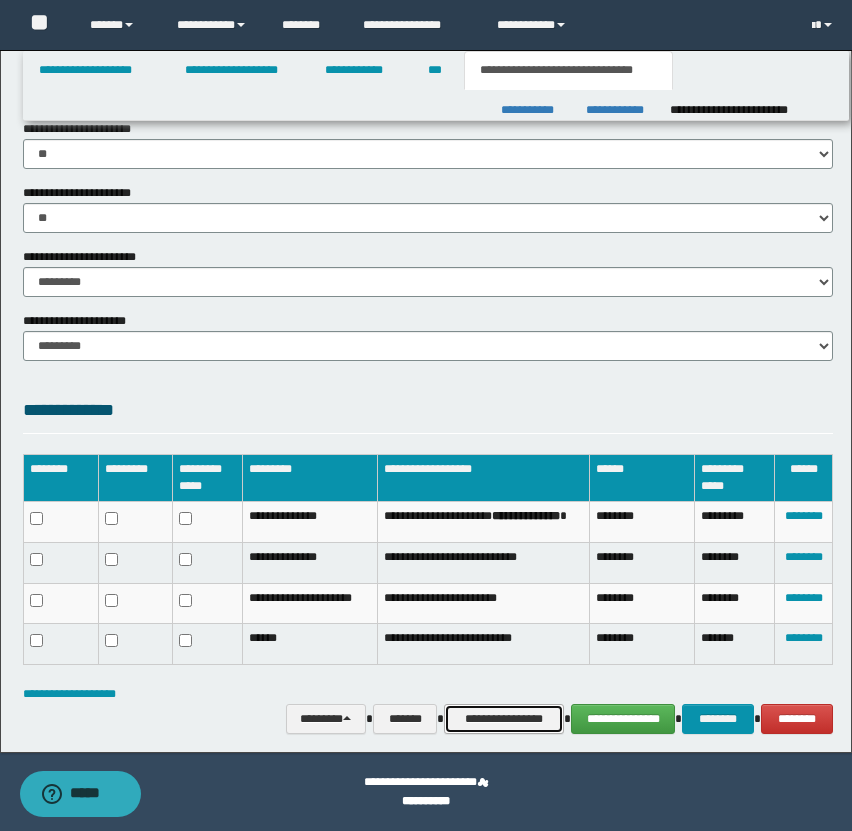 click on "**********" at bounding box center [504, 719] 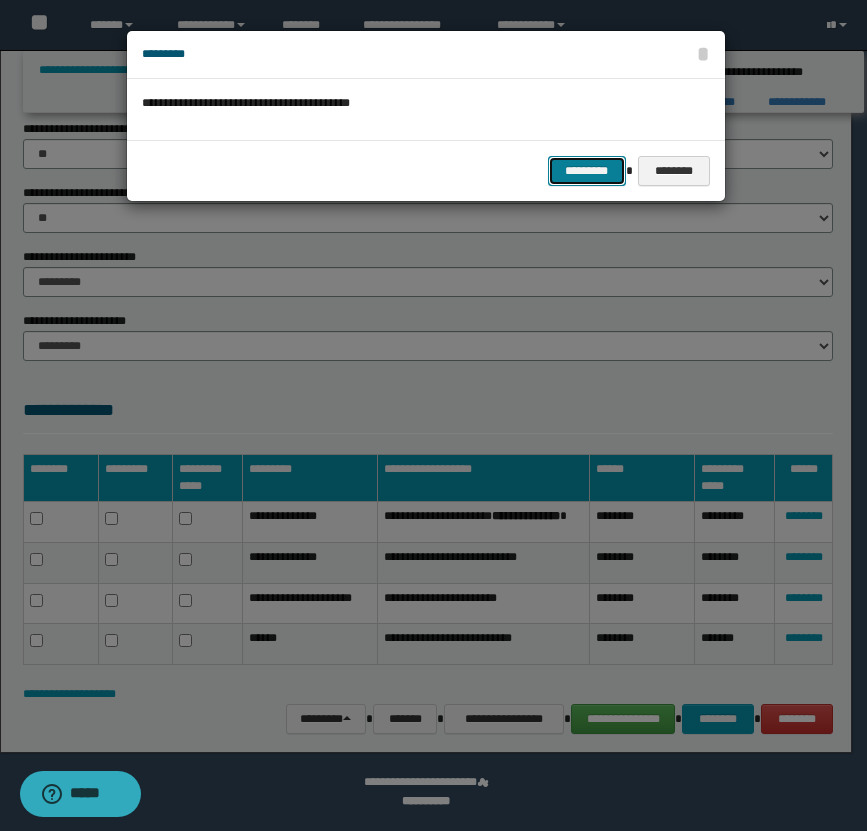 click on "*********" at bounding box center [587, 171] 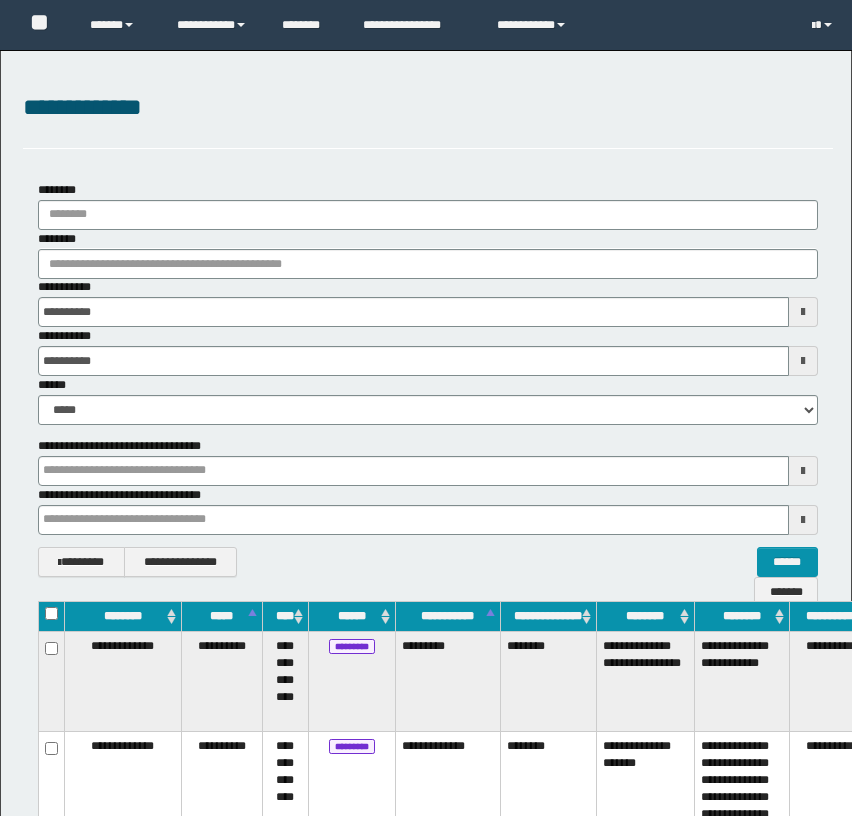 scroll, scrollTop: 585, scrollLeft: 0, axis: vertical 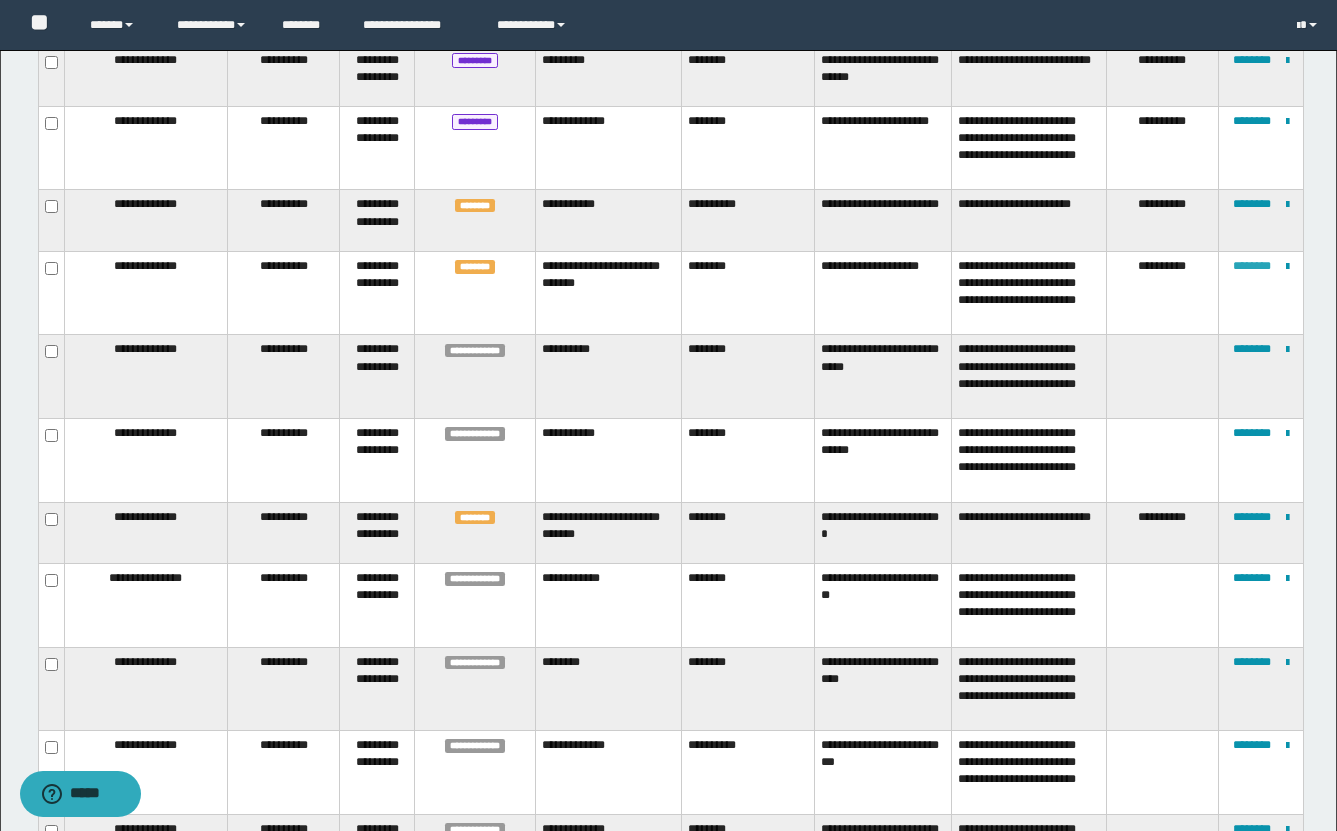 click on "********" at bounding box center (1252, 266) 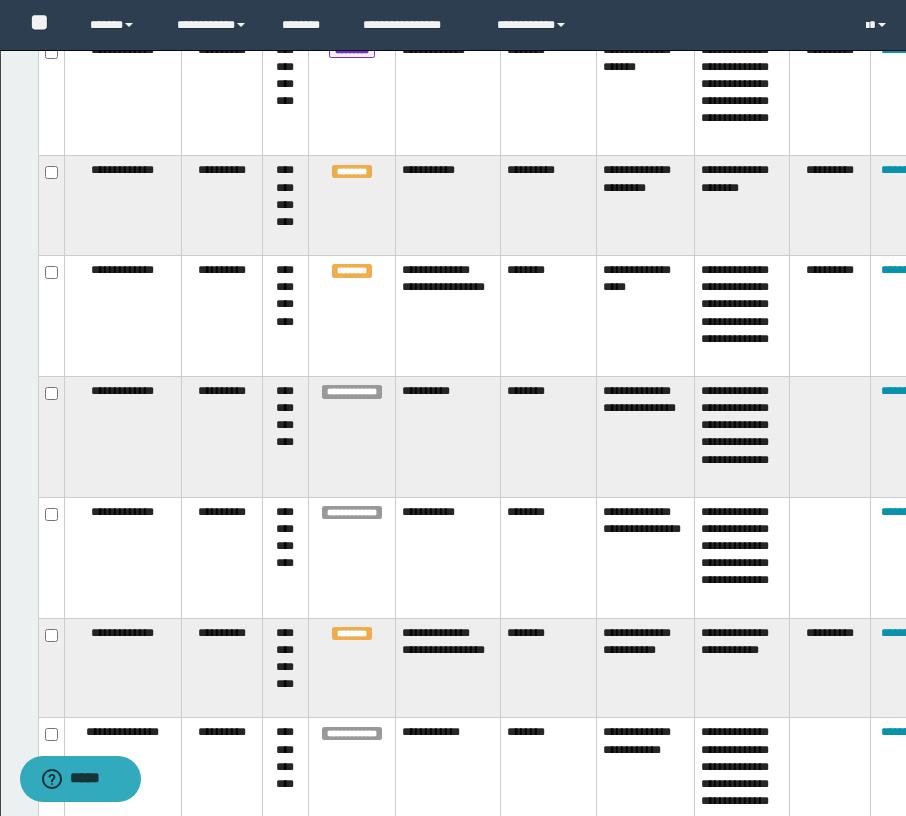 scroll, scrollTop: 720, scrollLeft: 0, axis: vertical 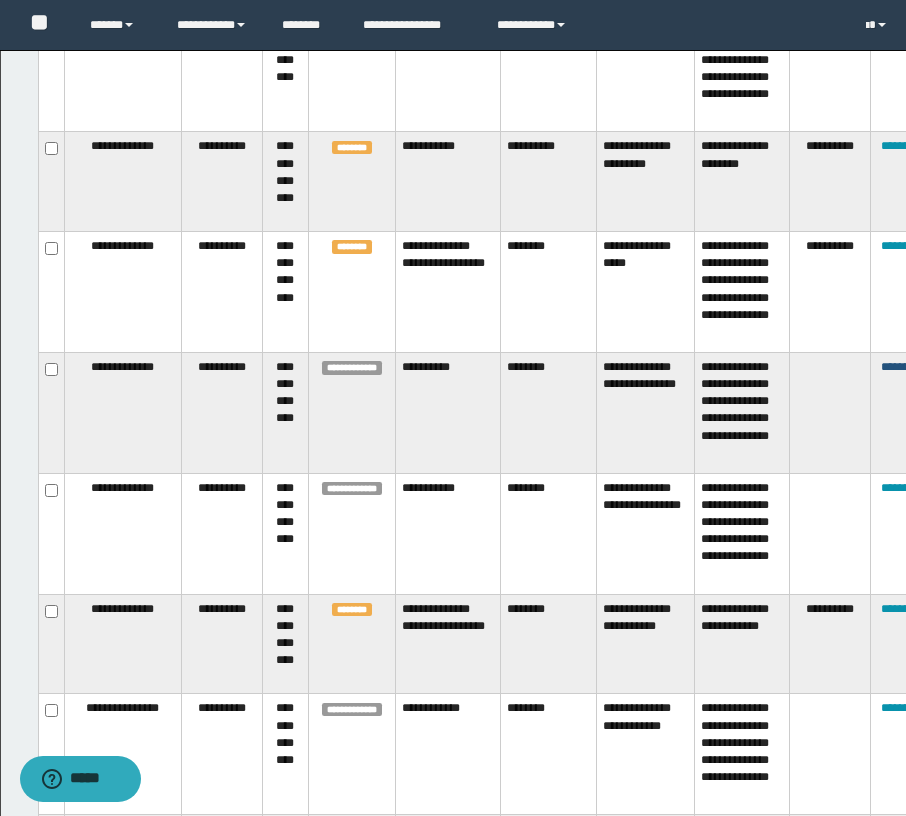 click on "********" at bounding box center (900, 367) 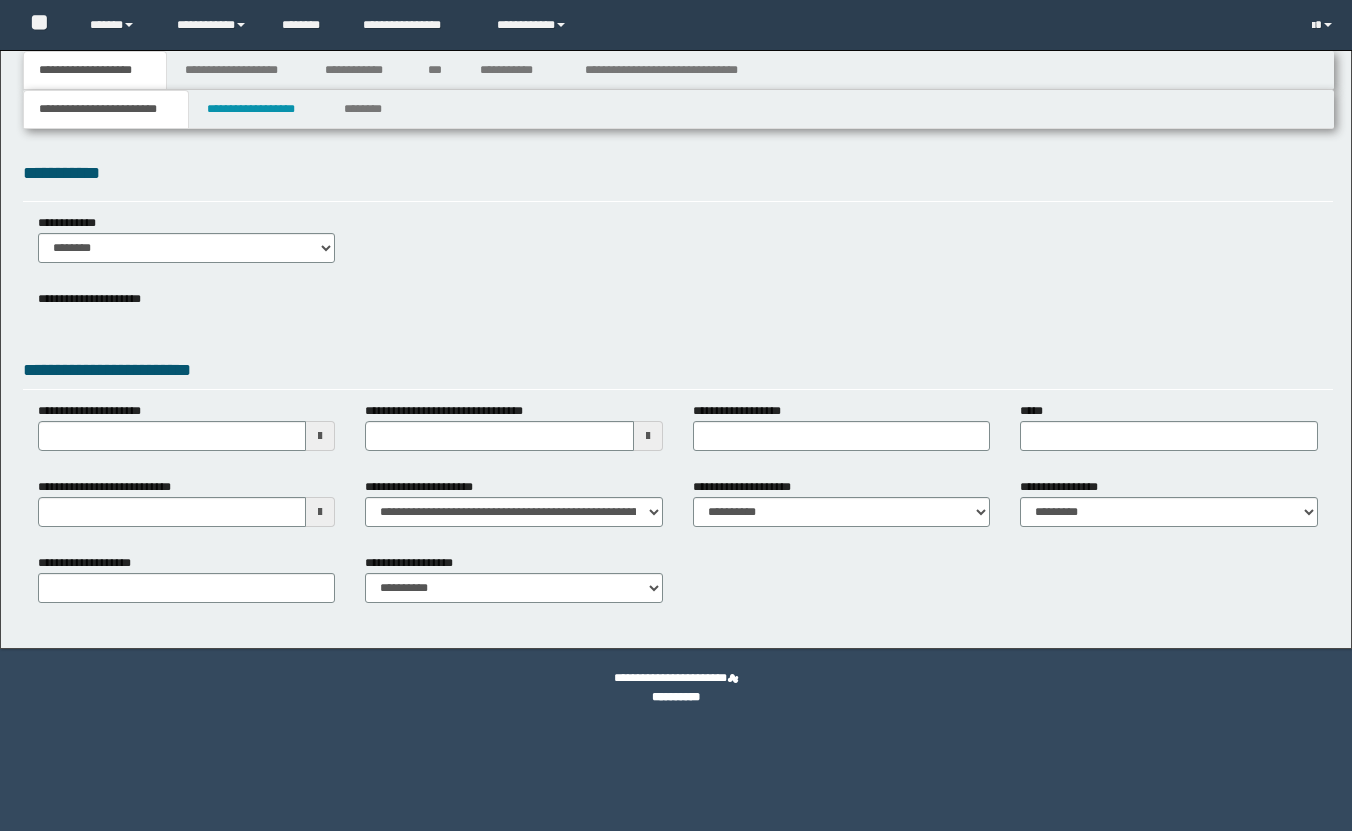 scroll, scrollTop: 0, scrollLeft: 0, axis: both 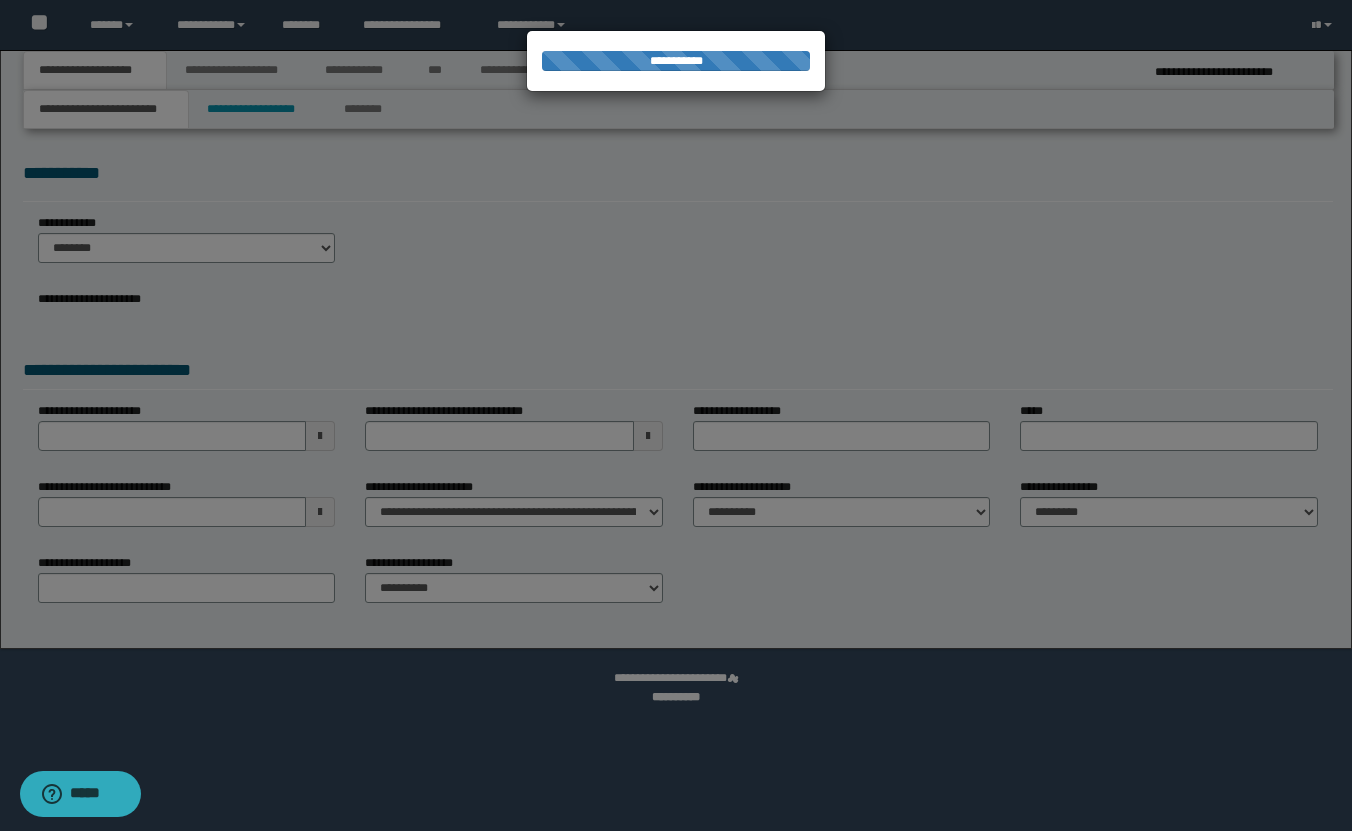 select on "*" 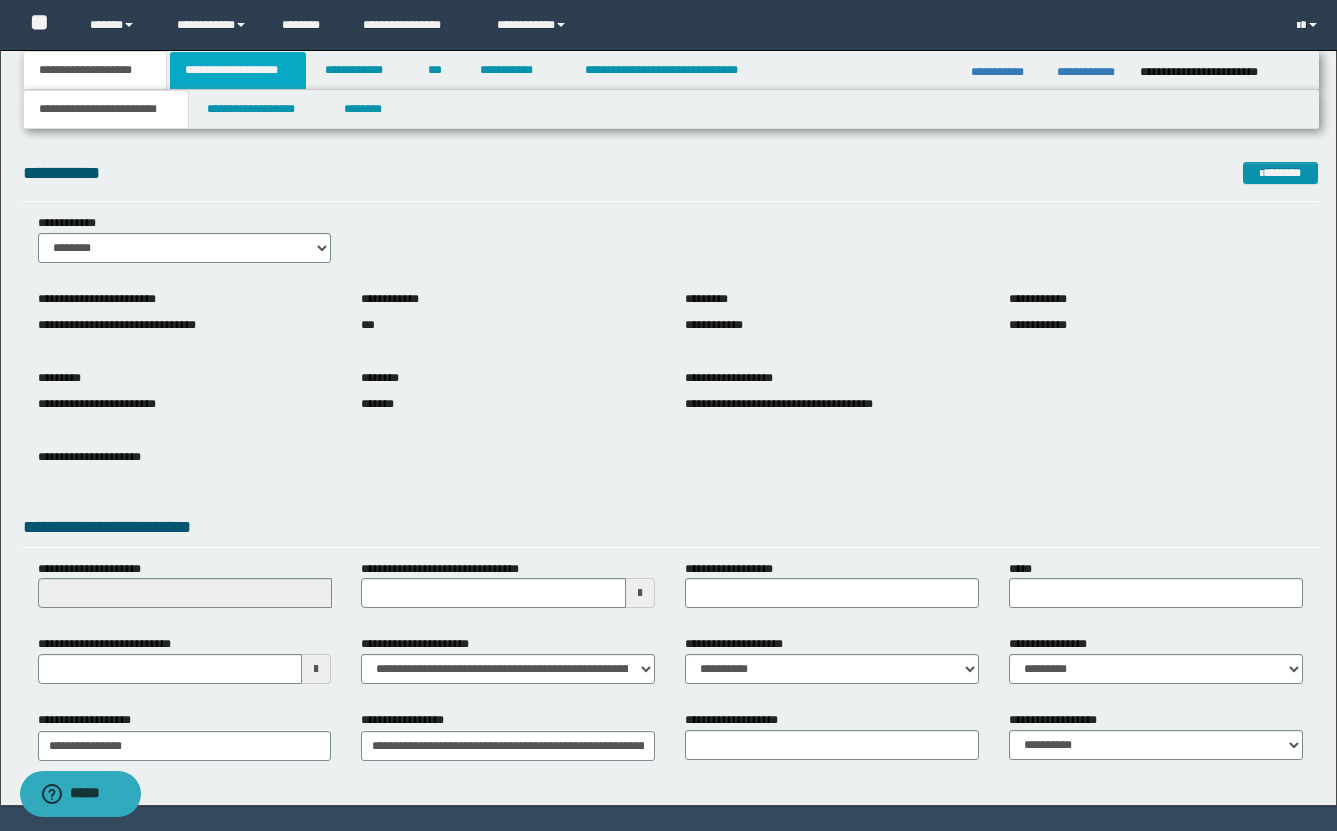 click on "**********" at bounding box center [238, 70] 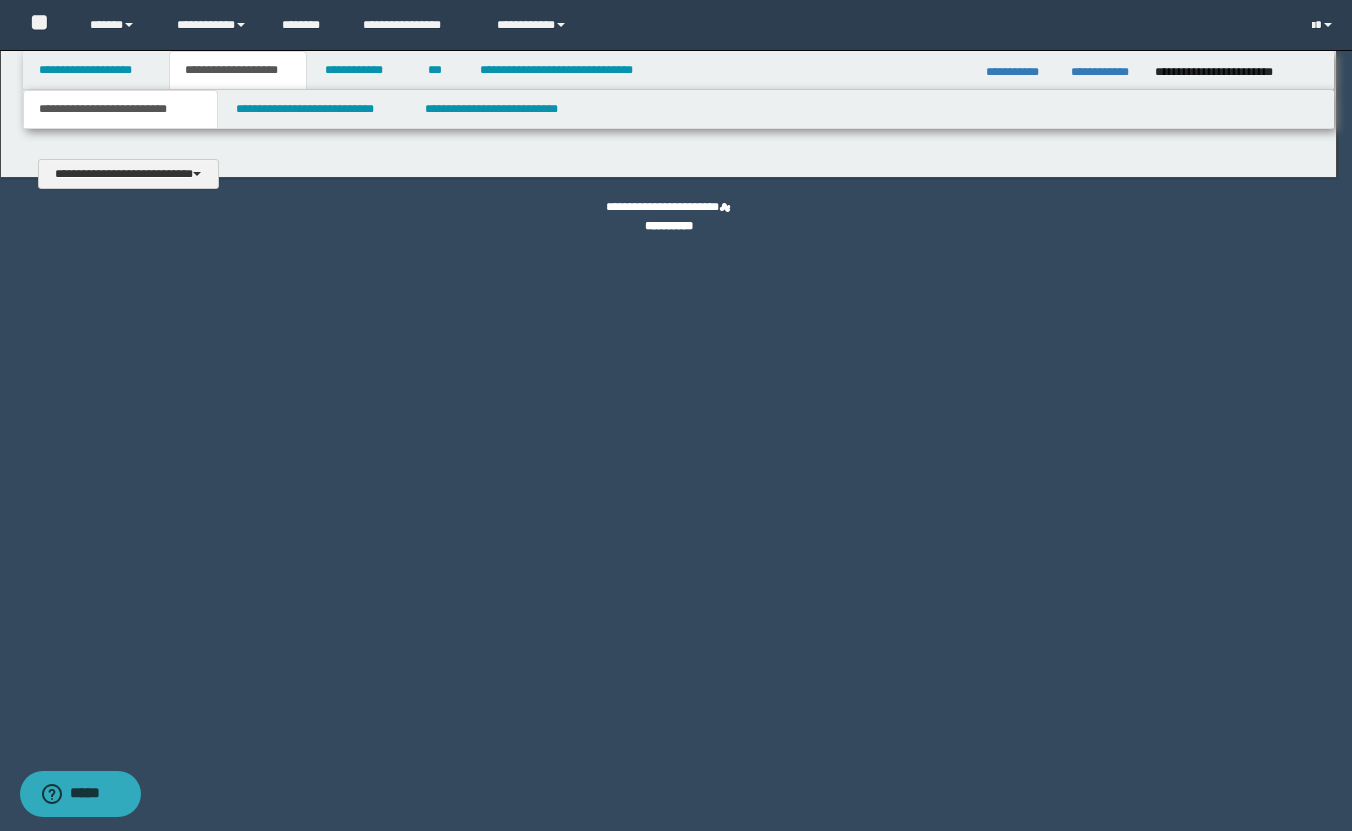 type 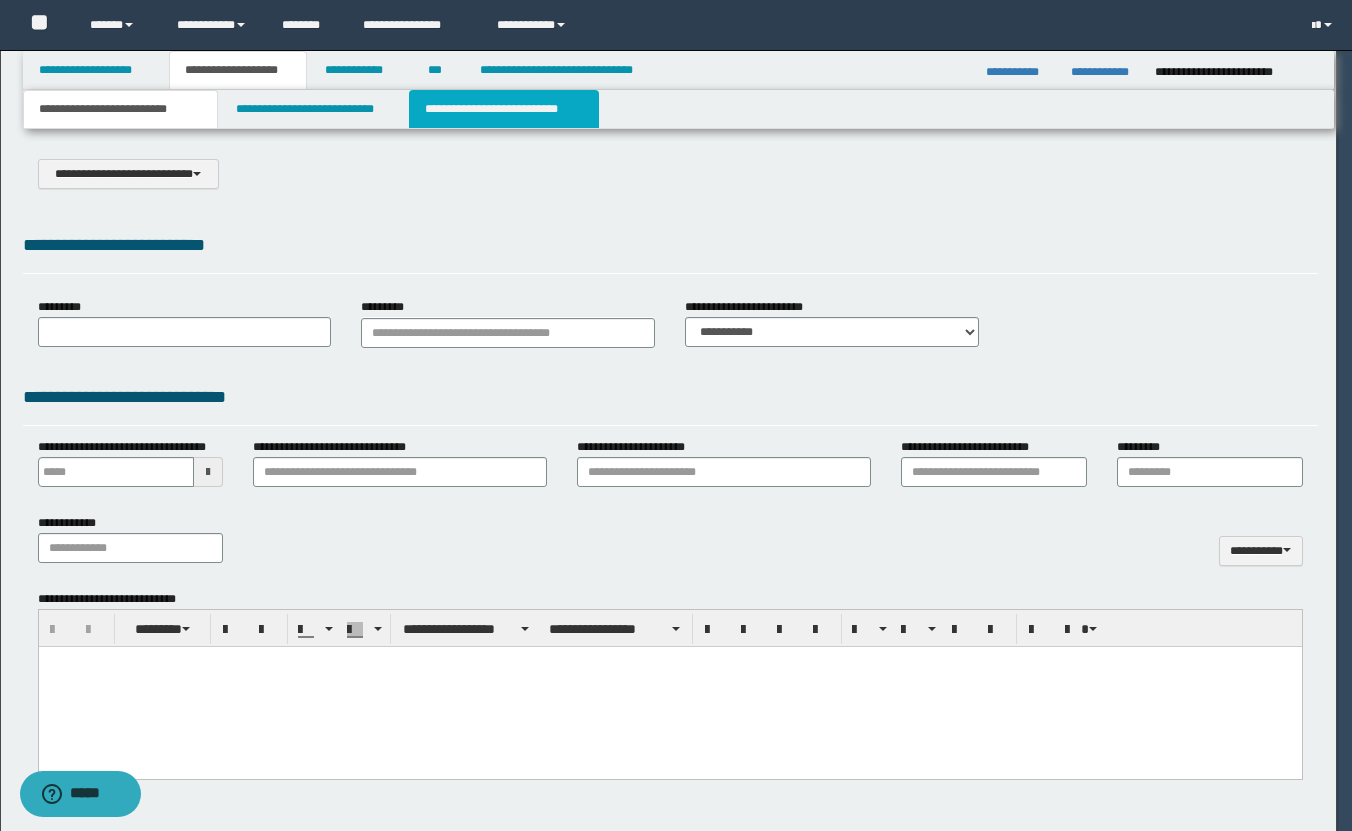 select on "*" 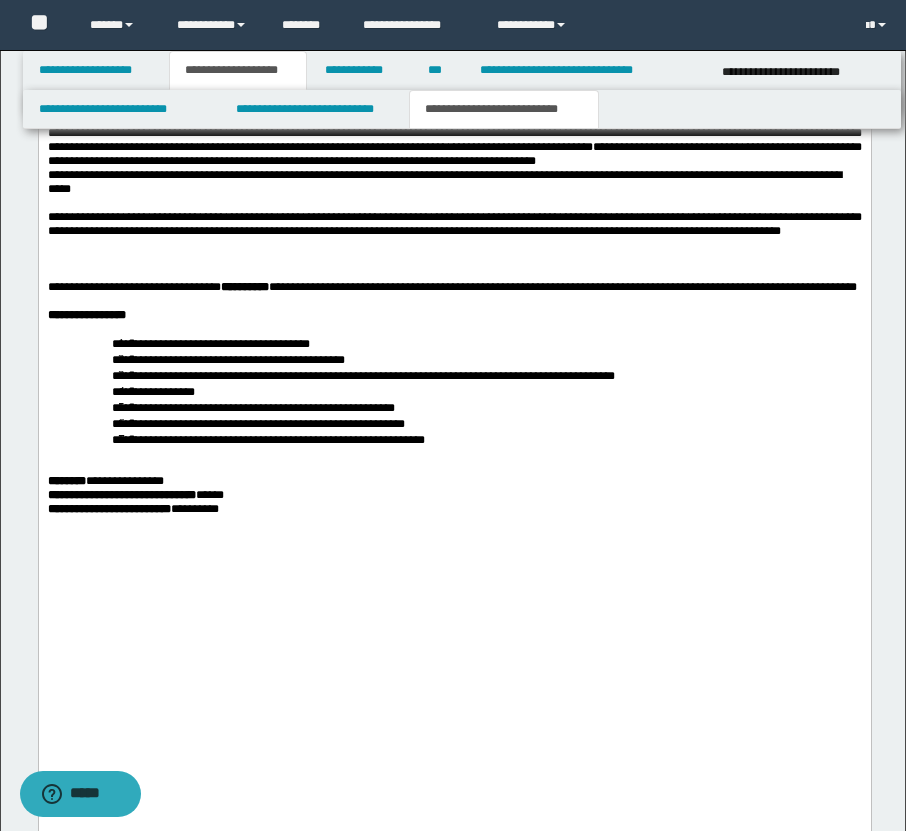 scroll, scrollTop: 4648, scrollLeft: 0, axis: vertical 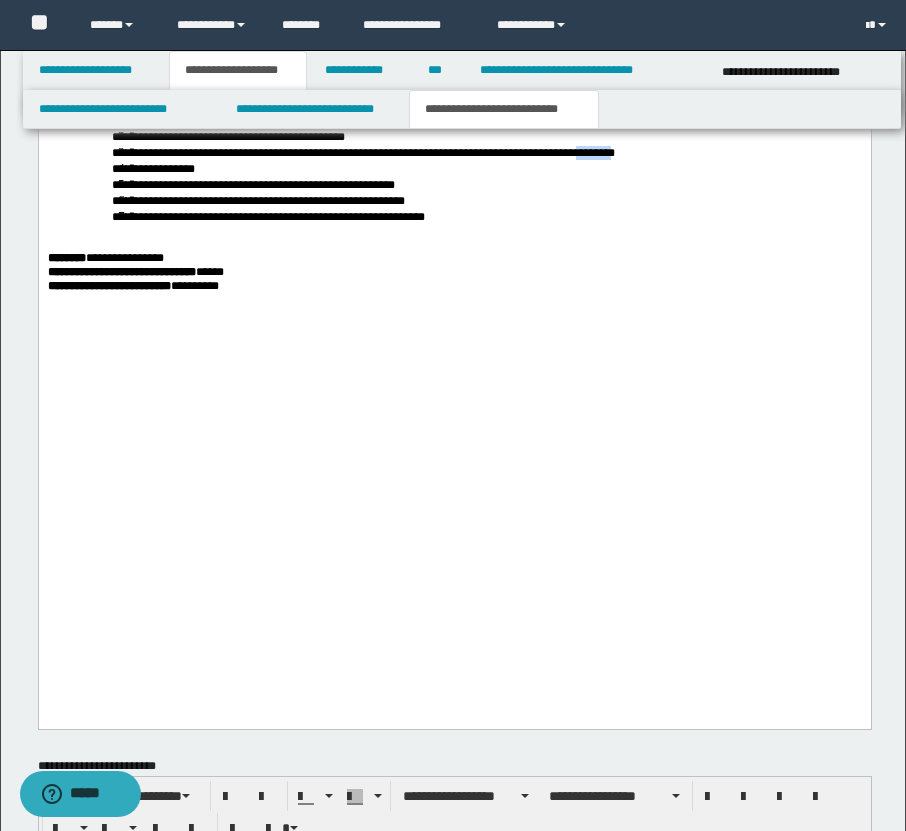 drag, startPoint x: 671, startPoint y: 454, endPoint x: 723, endPoint y: 460, distance: 52.34501 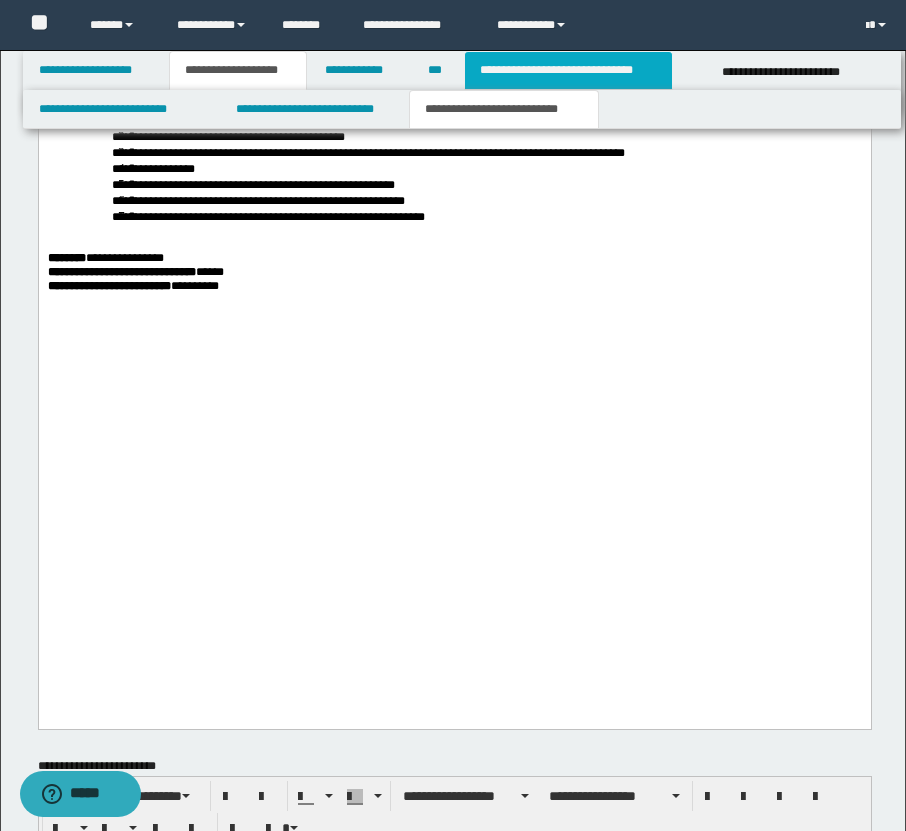 click on "**********" at bounding box center [568, 70] 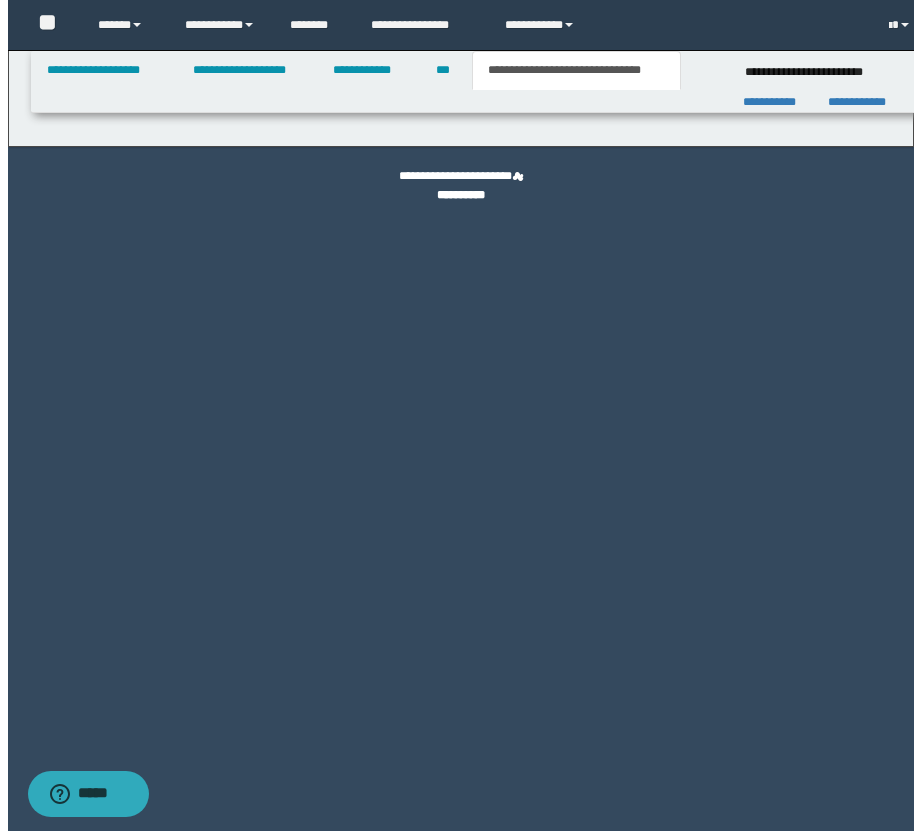 scroll, scrollTop: 0, scrollLeft: 0, axis: both 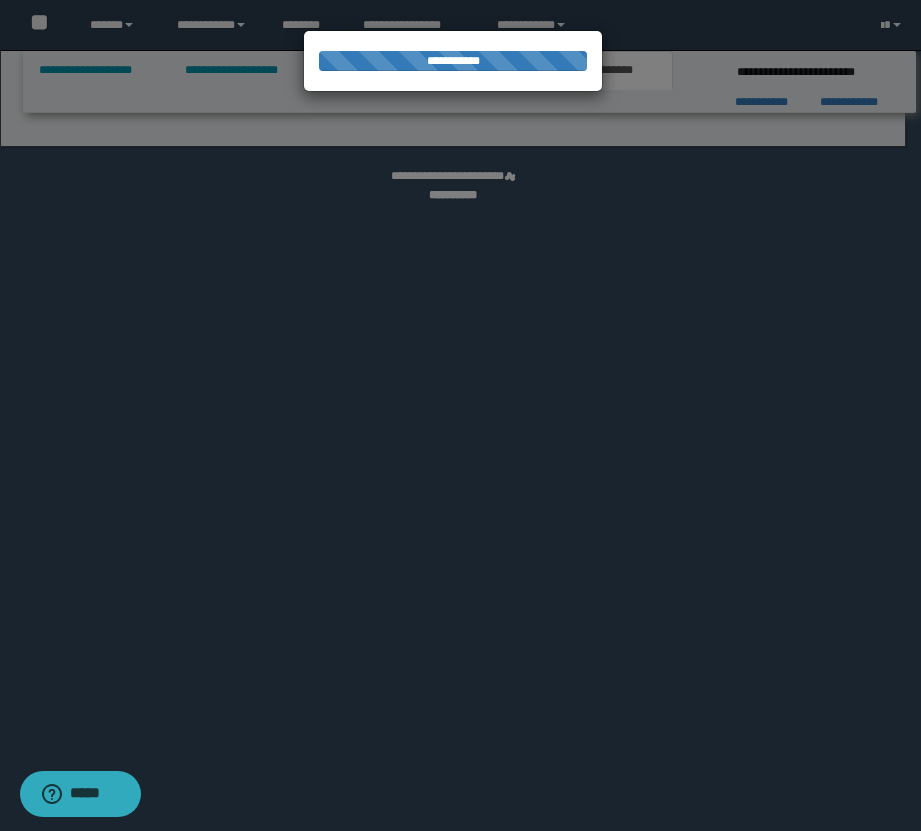 select on "*" 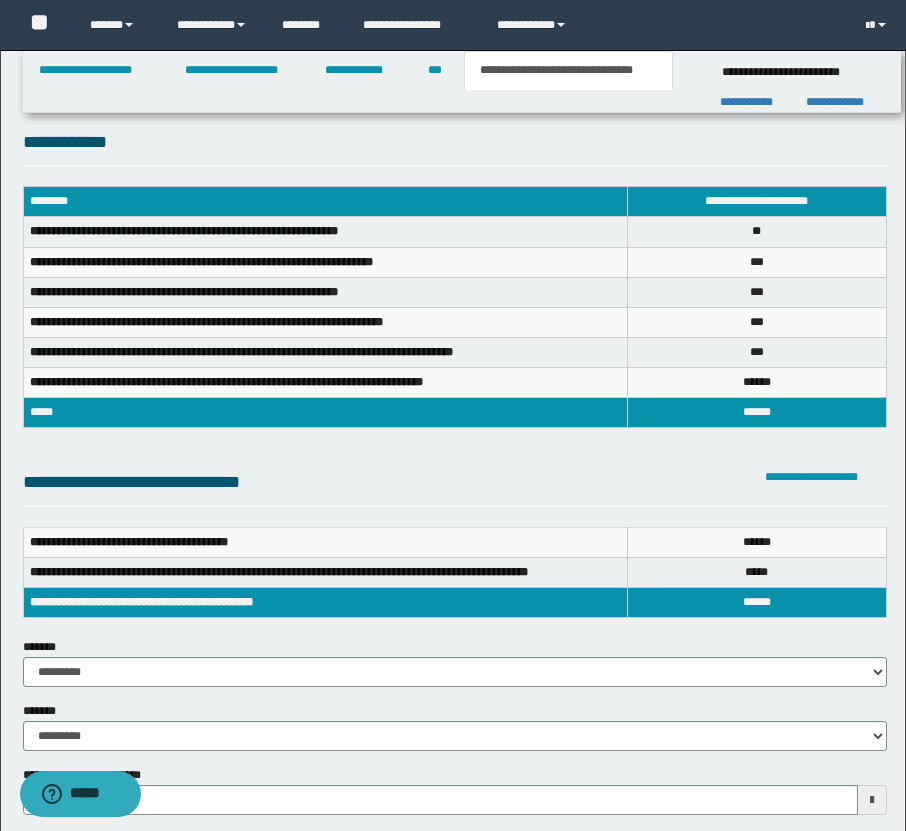 scroll, scrollTop: 1486, scrollLeft: 0, axis: vertical 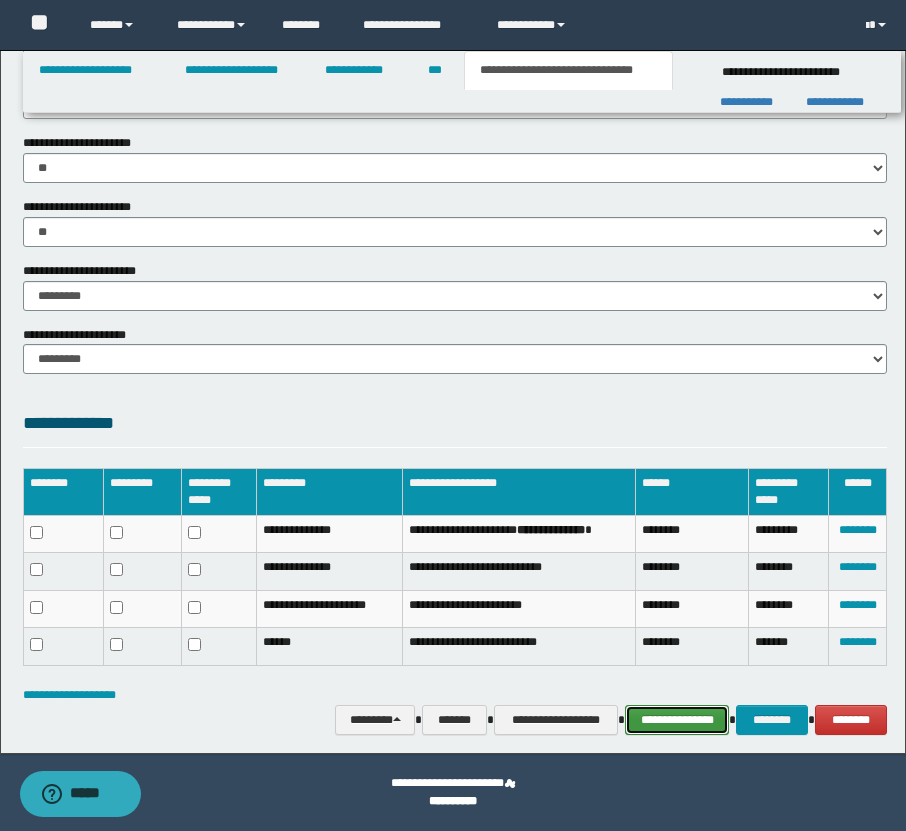 click on "**********" at bounding box center [677, 720] 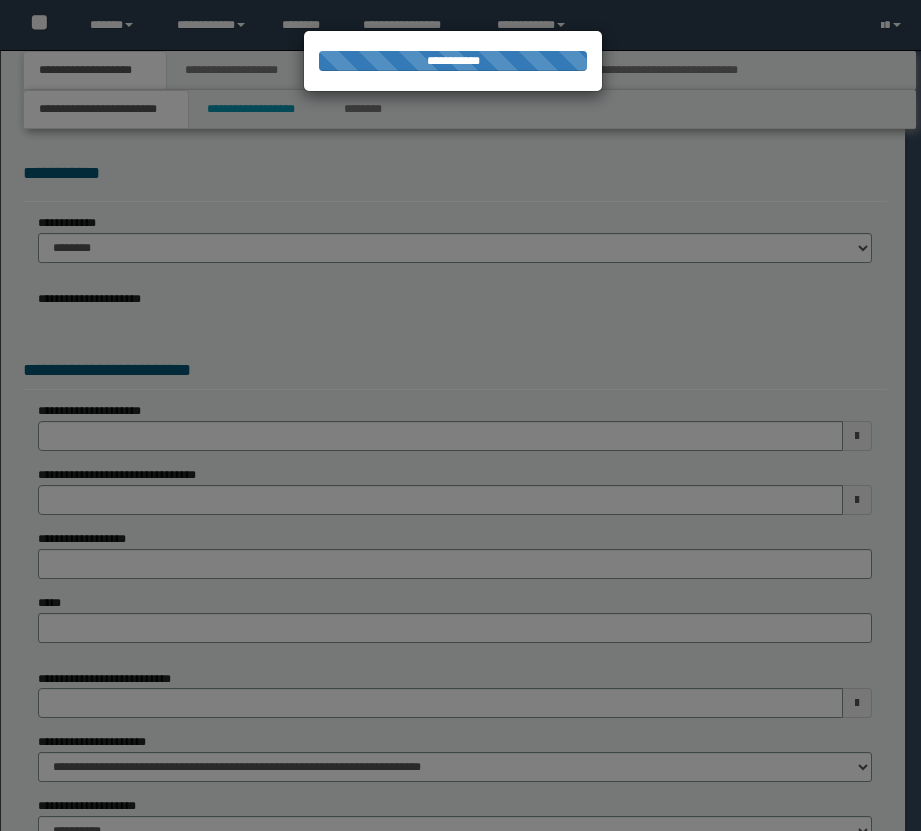 scroll, scrollTop: 0, scrollLeft: 0, axis: both 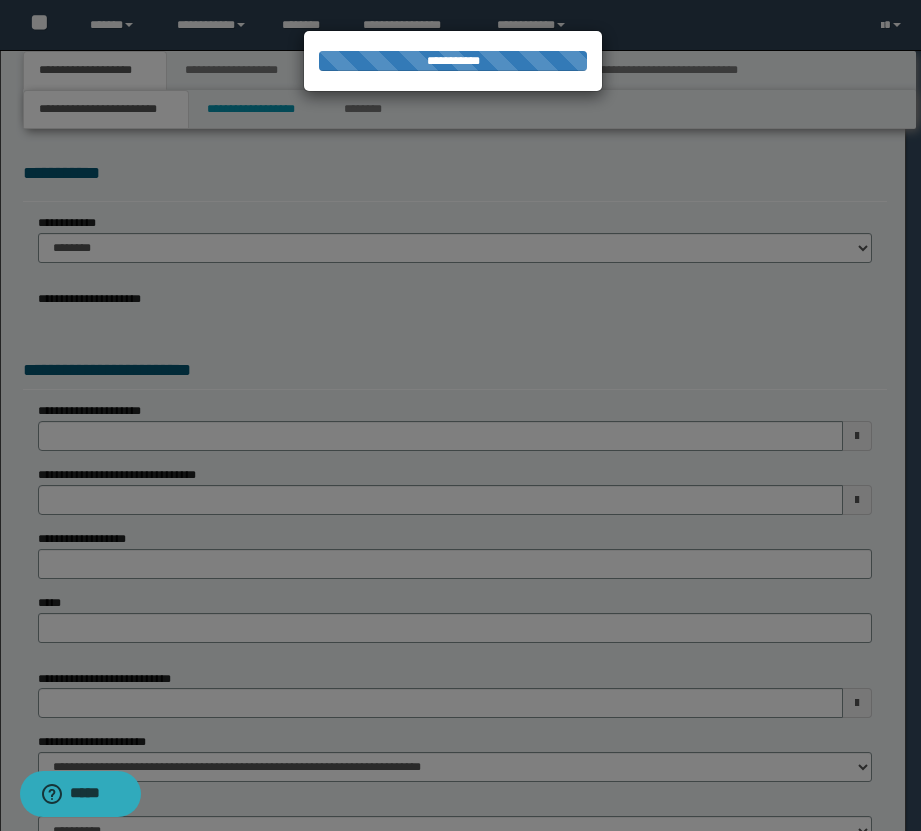 select on "*" 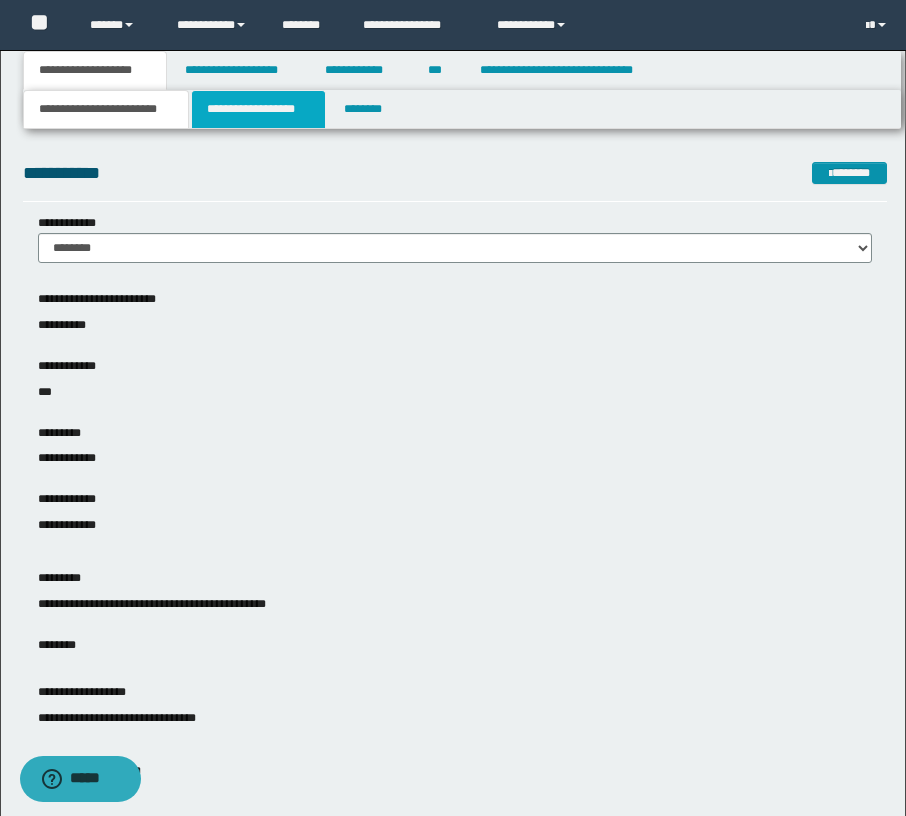click on "**********" at bounding box center [258, 109] 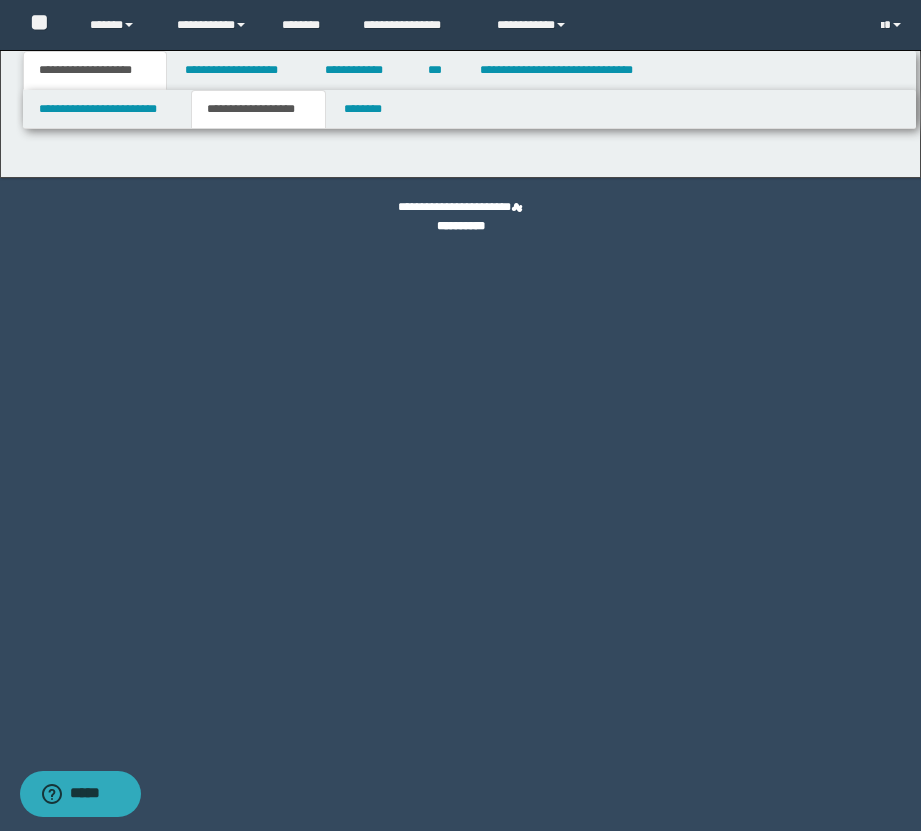 type on "********" 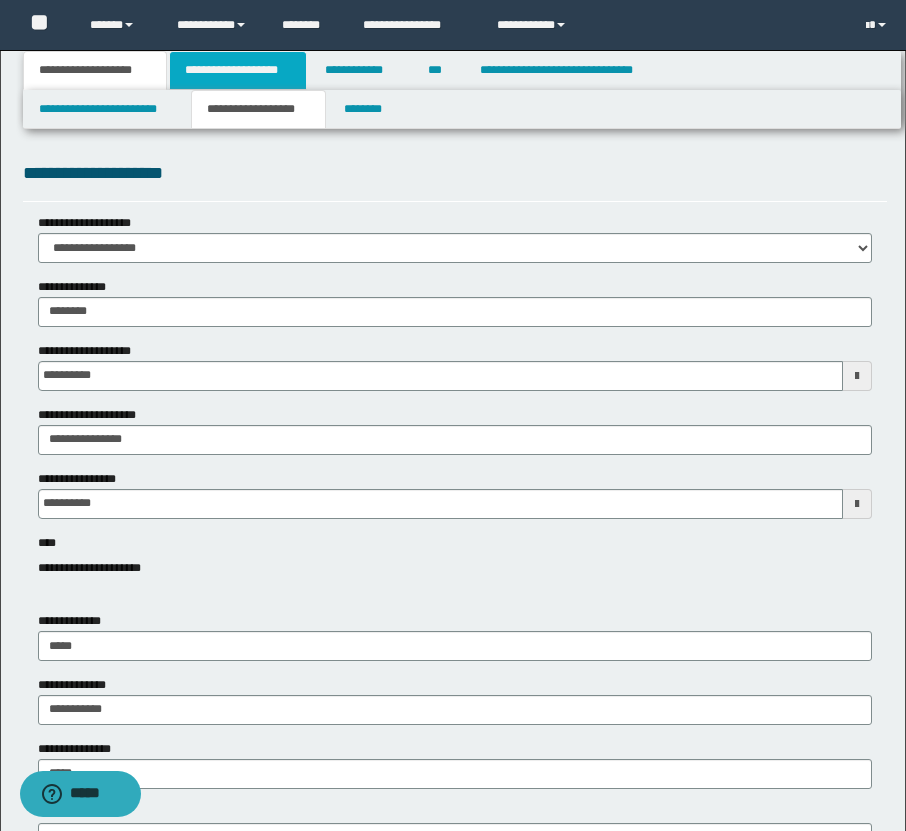 click on "**********" at bounding box center (238, 70) 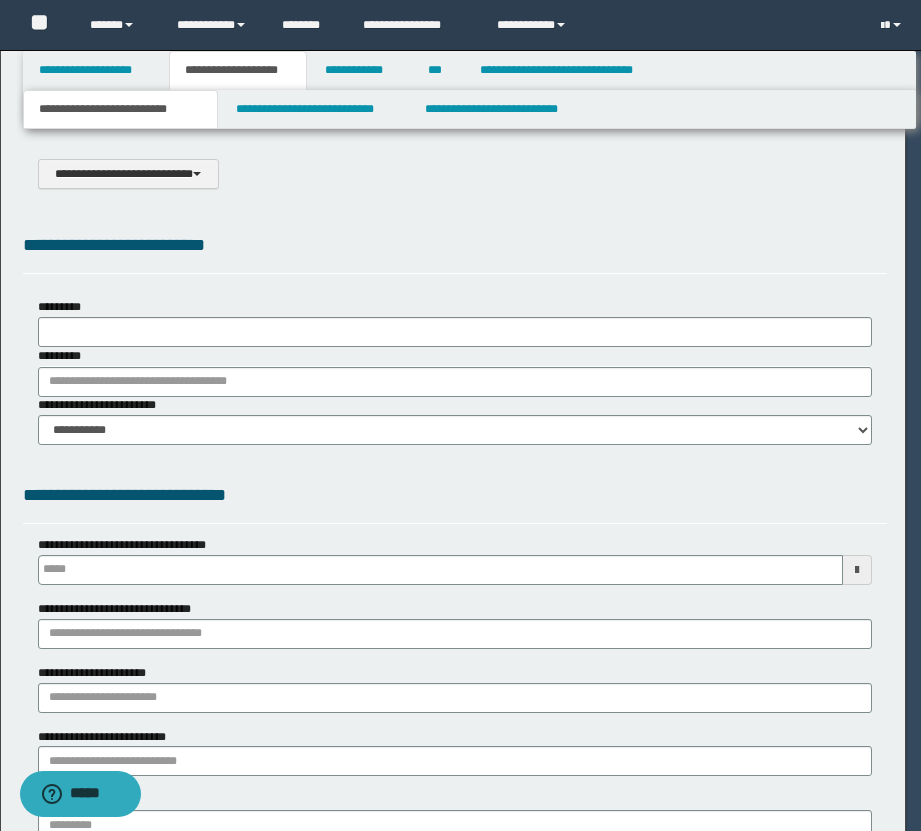 click on "**********" at bounding box center [453, 415] 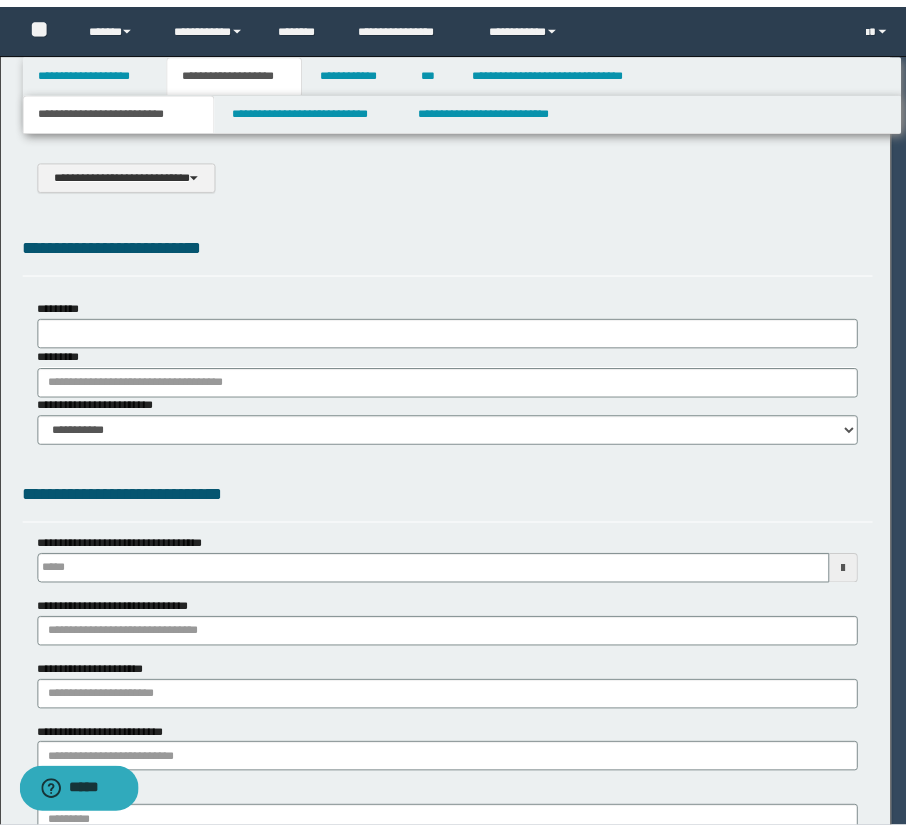 scroll, scrollTop: 0, scrollLeft: 0, axis: both 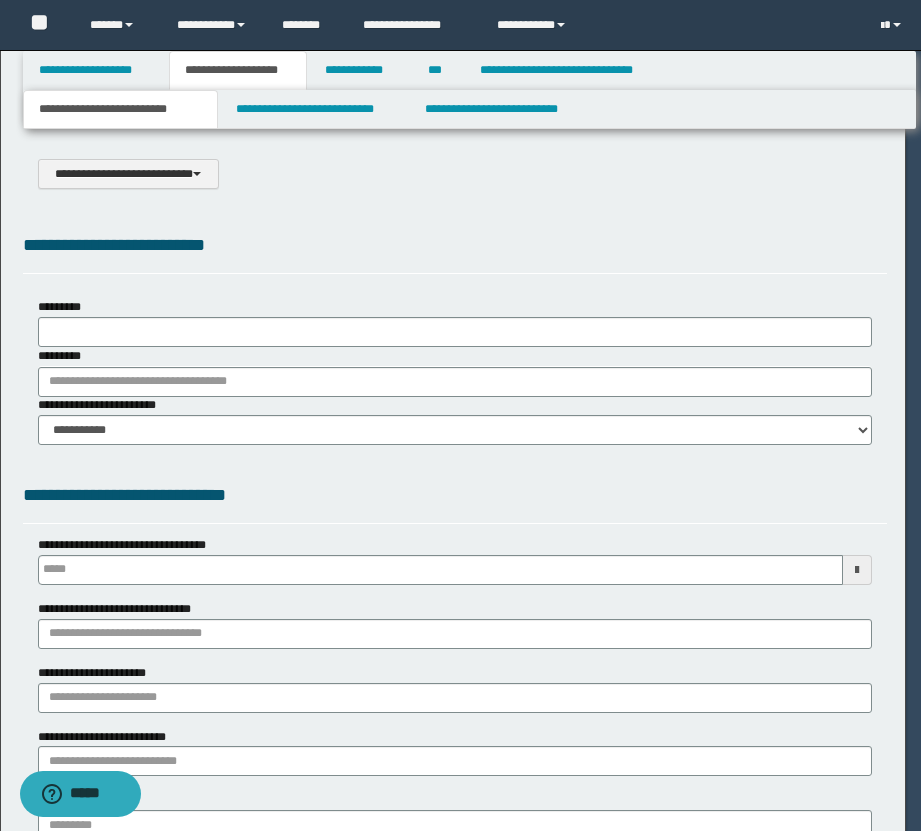 type on "**********" 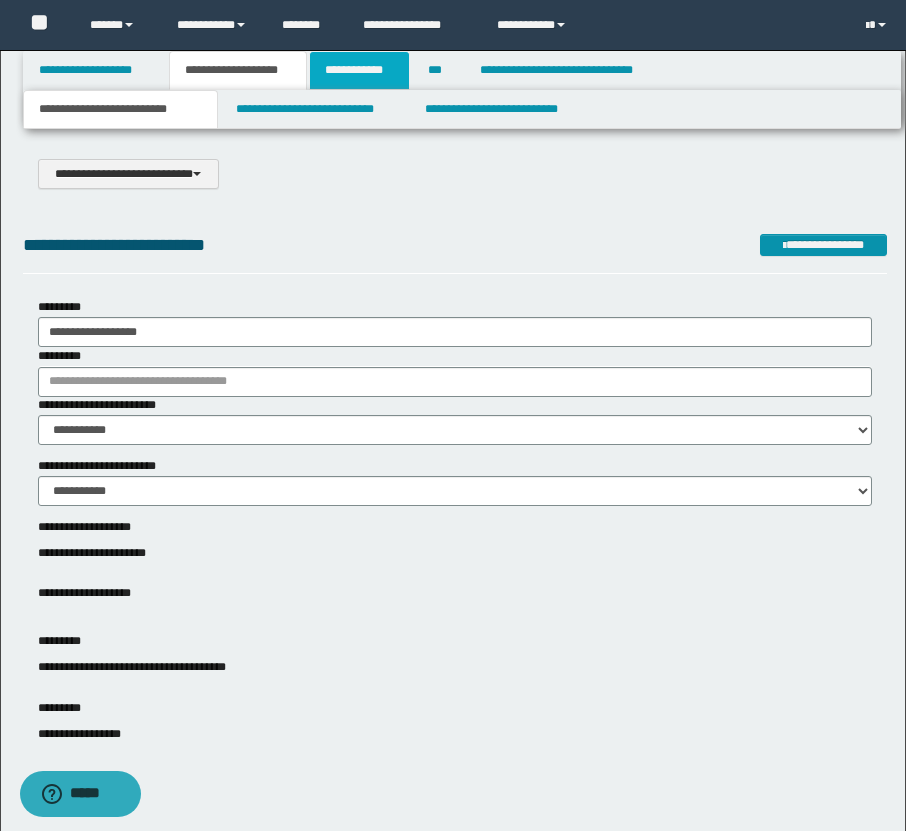 click on "**********" at bounding box center (359, 70) 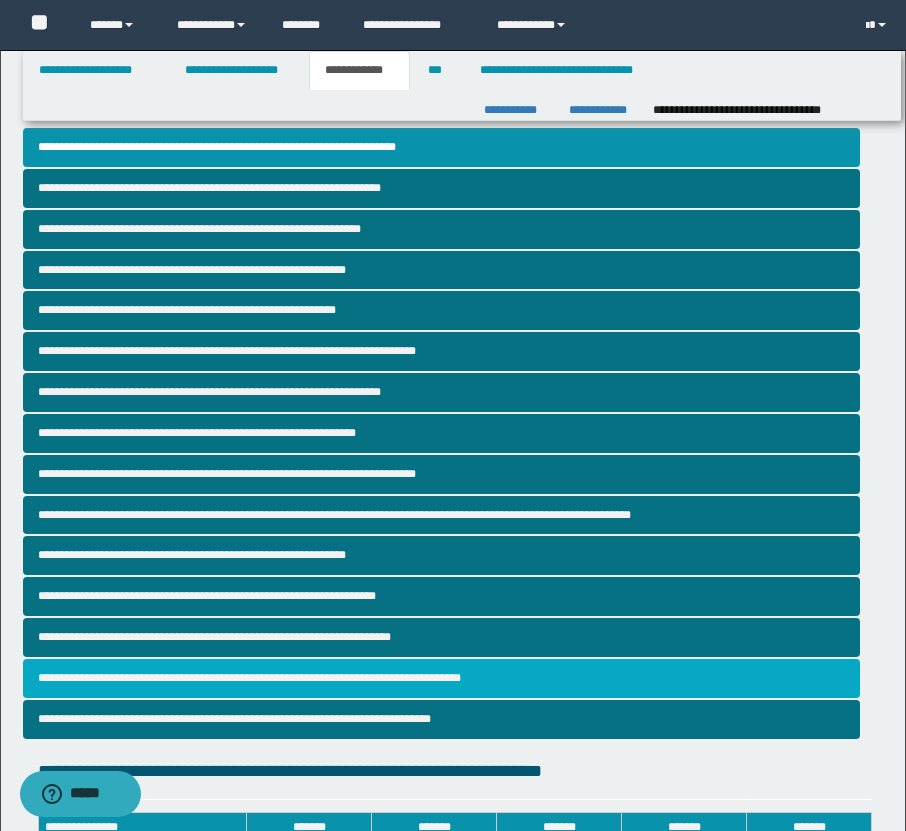 click on "**********" at bounding box center (441, 678) 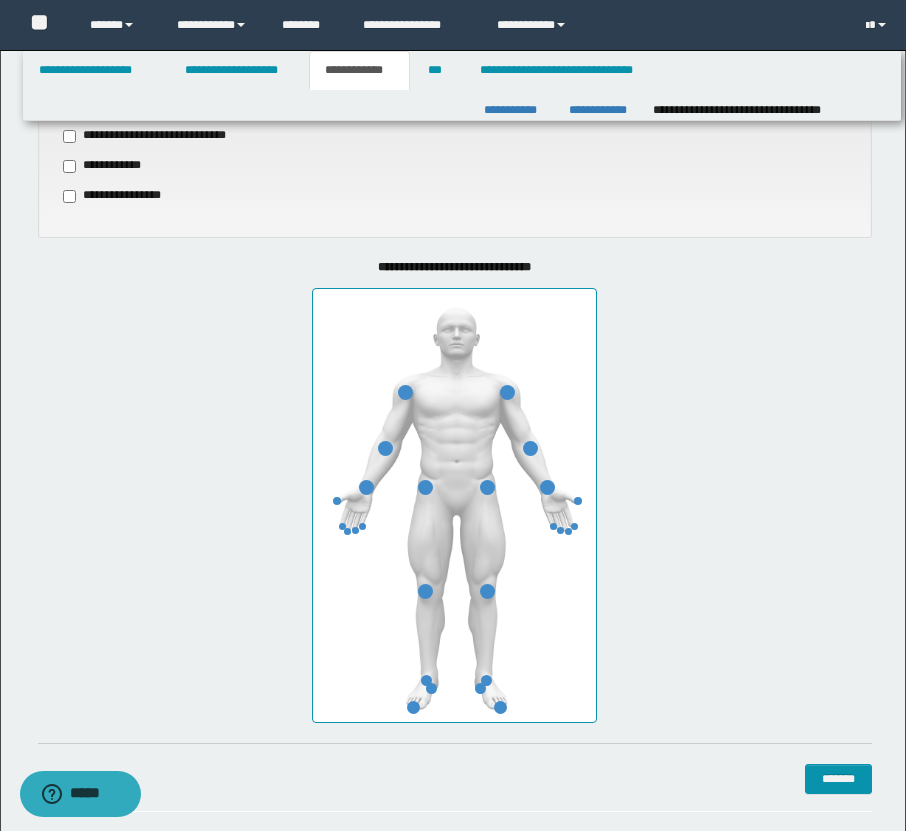 scroll, scrollTop: 879, scrollLeft: 0, axis: vertical 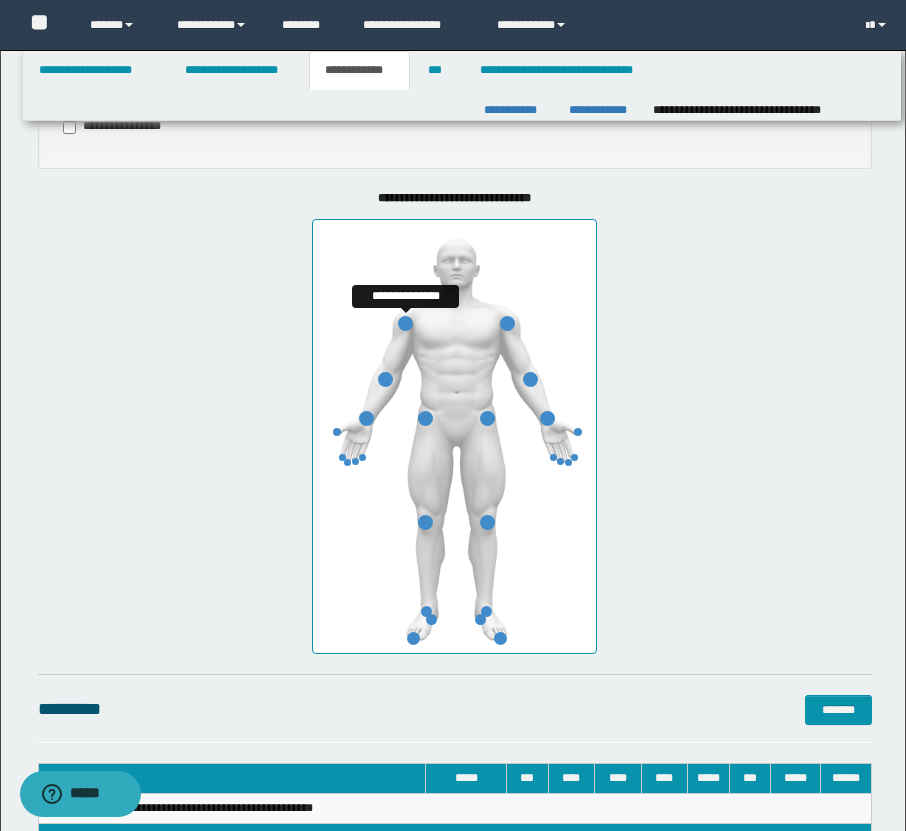 click at bounding box center (405, 323) 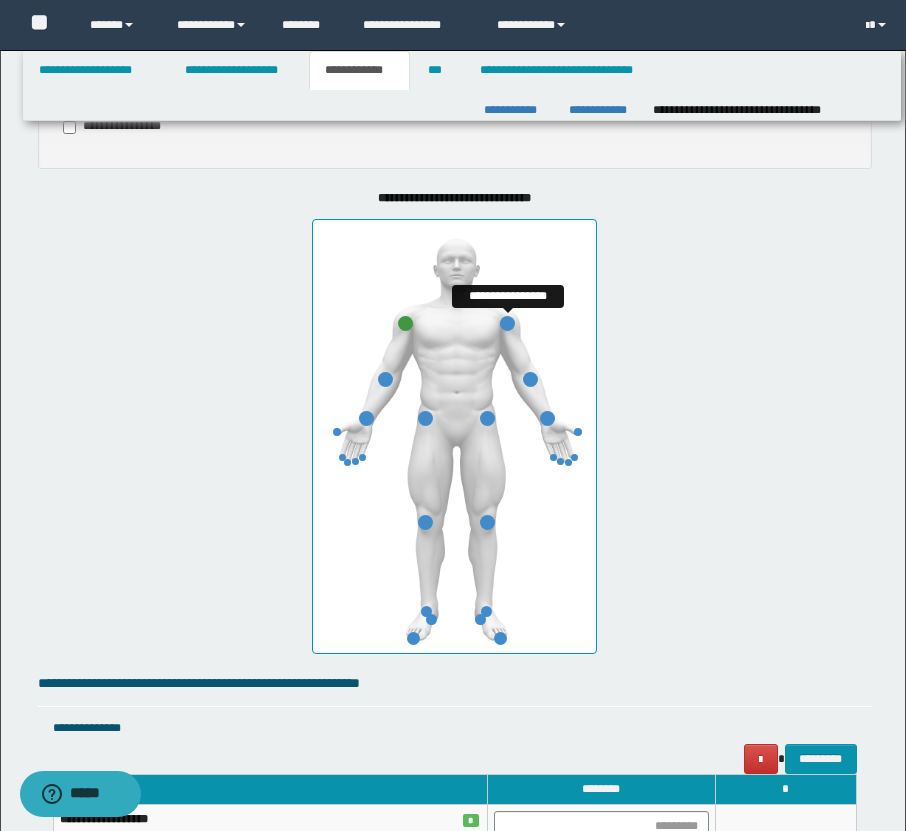click at bounding box center [507, 323] 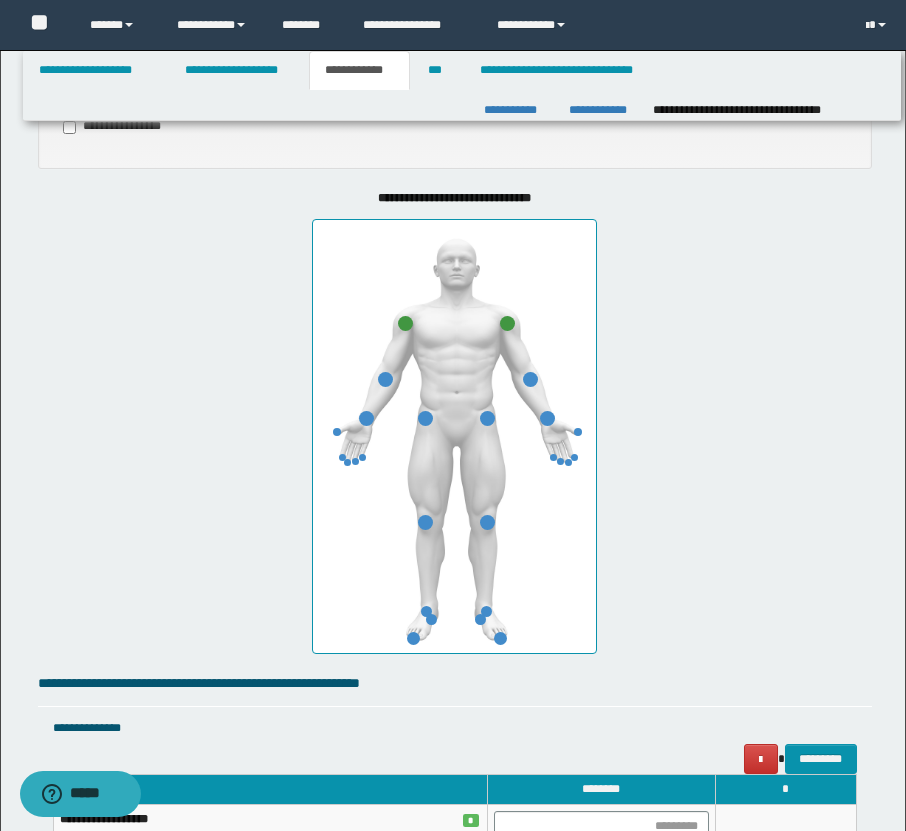 scroll, scrollTop: 1164, scrollLeft: 0, axis: vertical 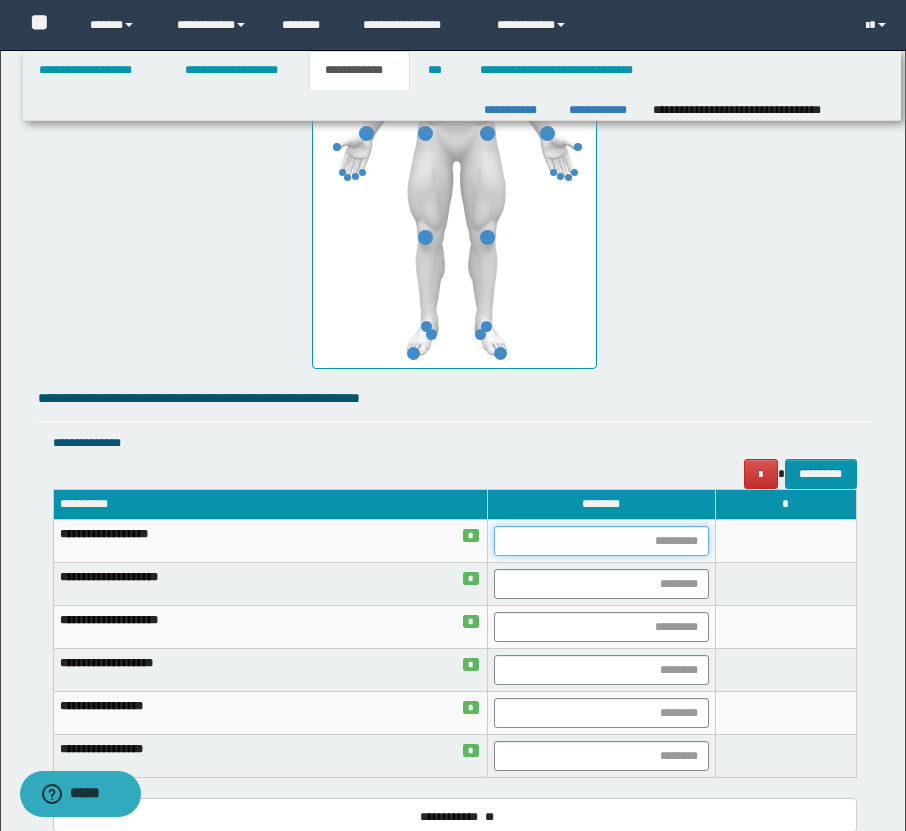 click at bounding box center (601, 541) 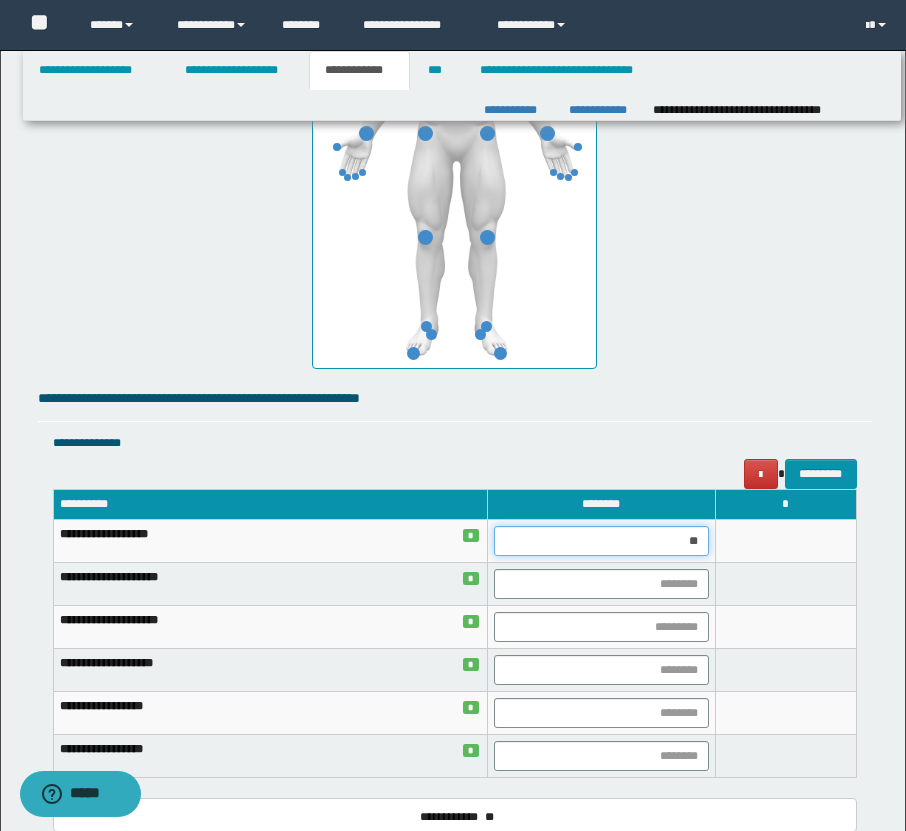 type on "***" 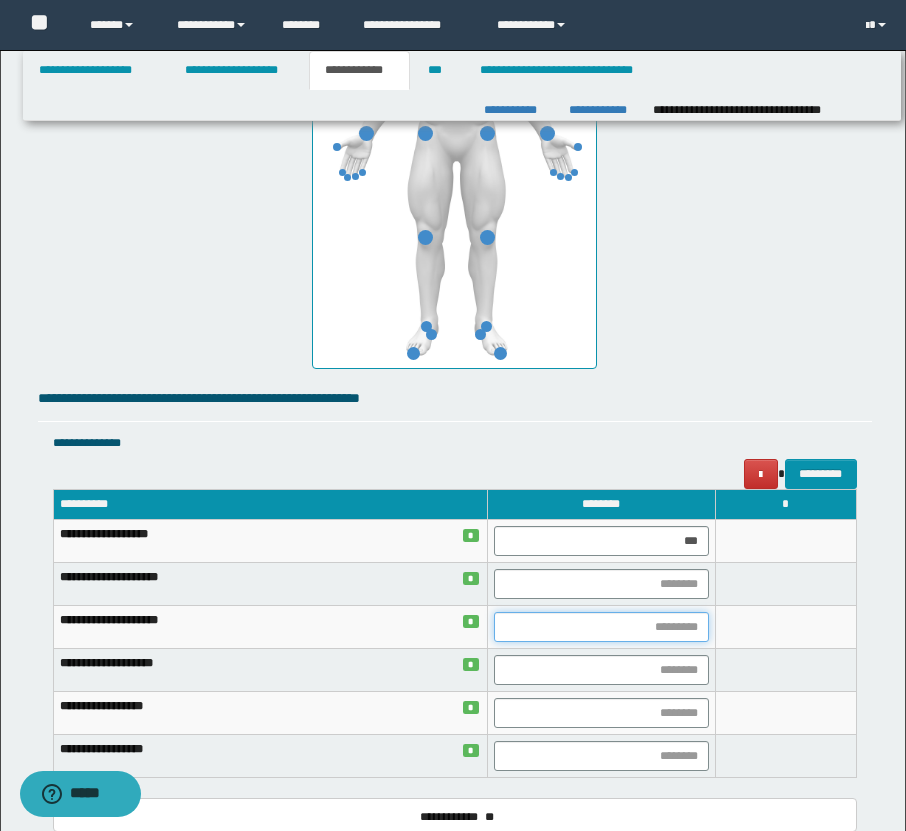 click at bounding box center (601, 627) 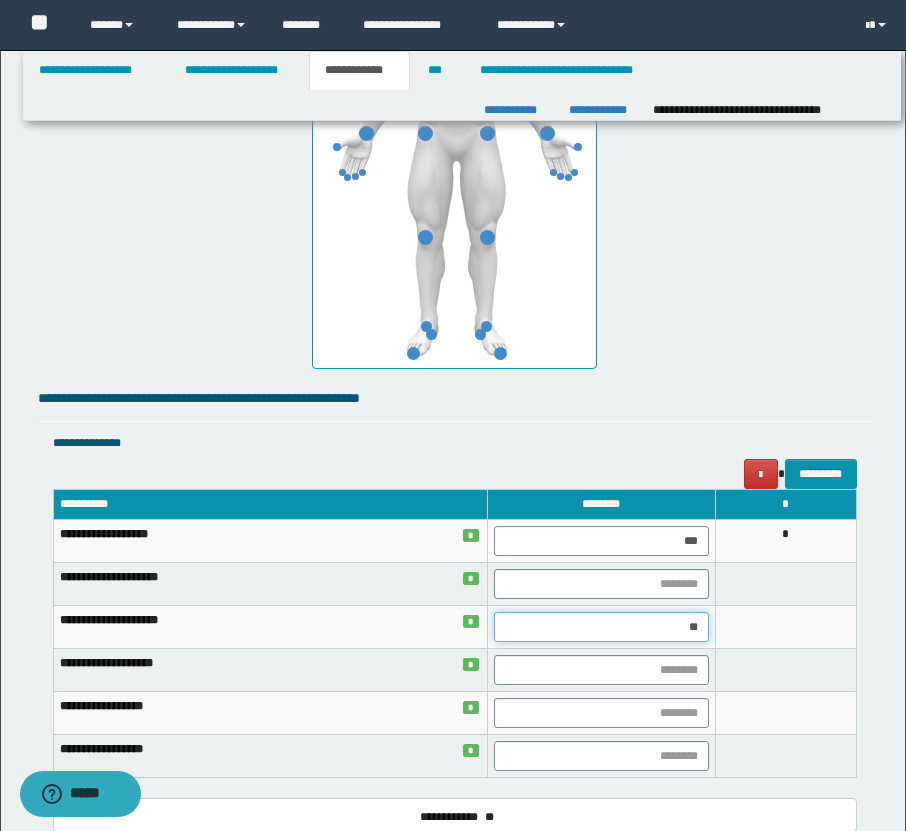 type on "***" 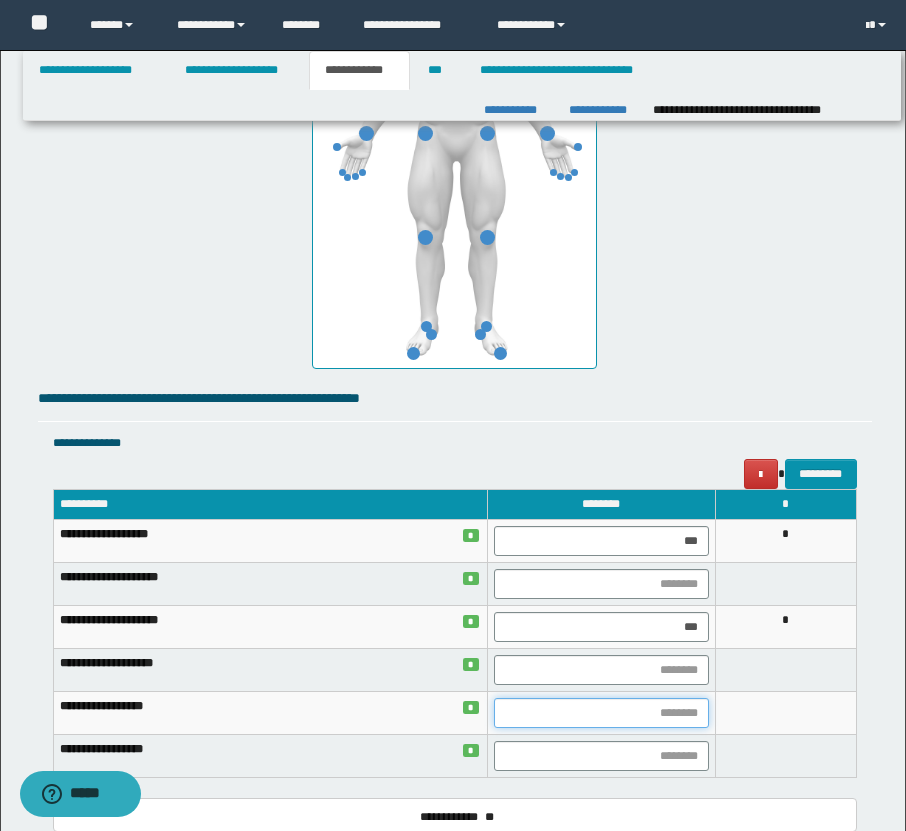 click at bounding box center (601, 713) 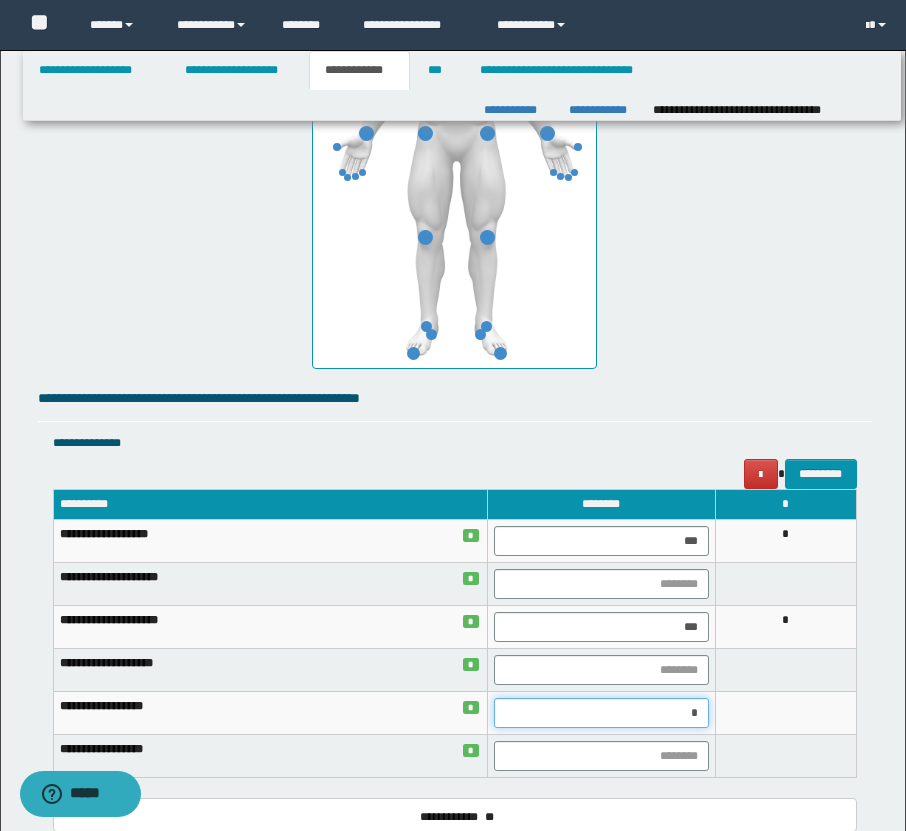 type on "**" 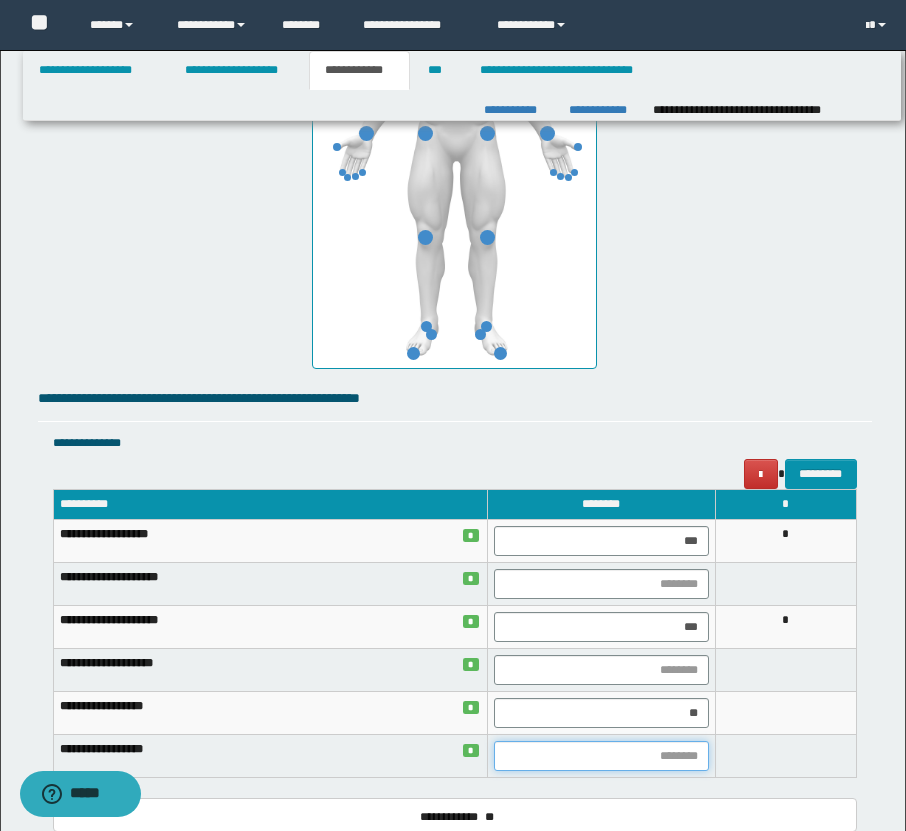 click at bounding box center (601, 756) 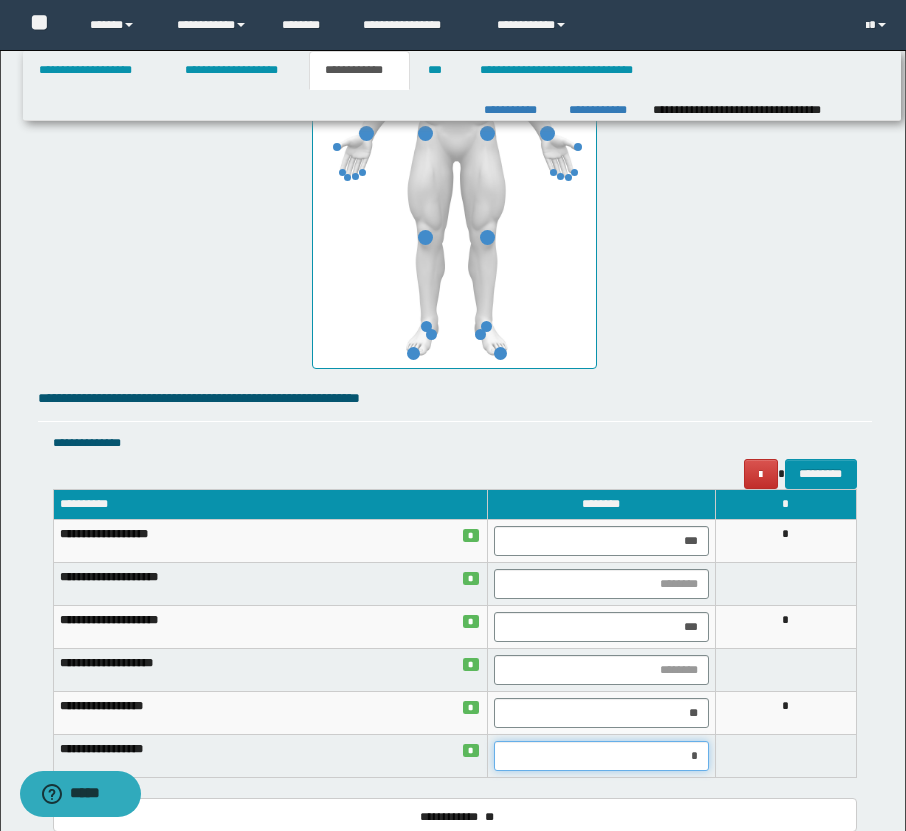 type on "**" 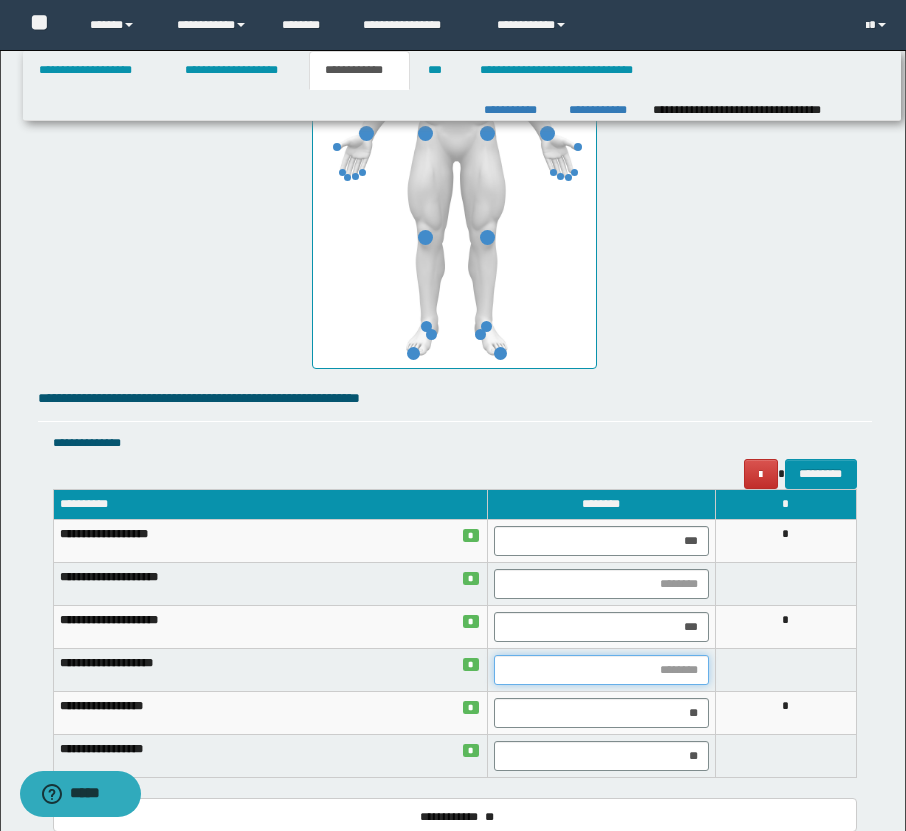 click at bounding box center (601, 670) 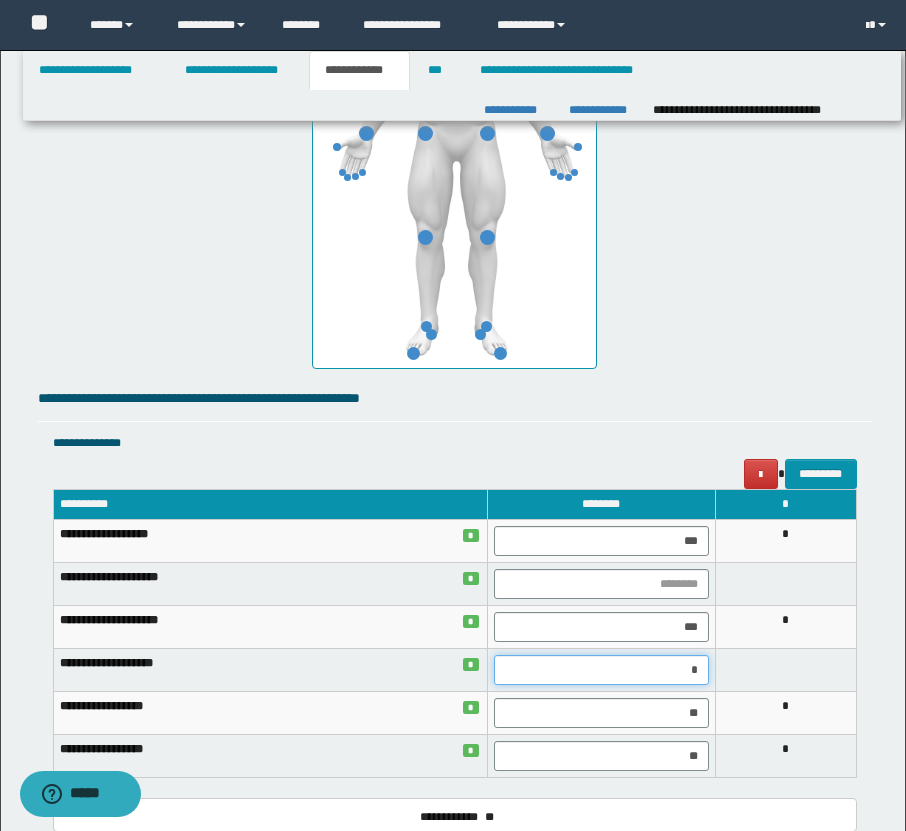 type on "**" 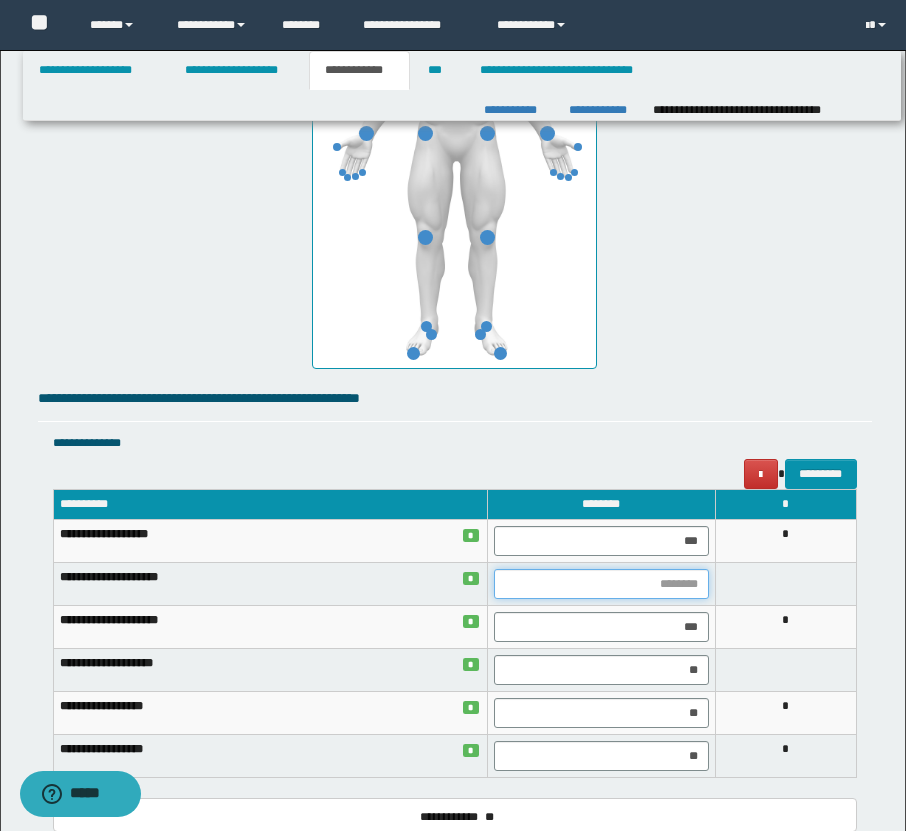click at bounding box center (601, 584) 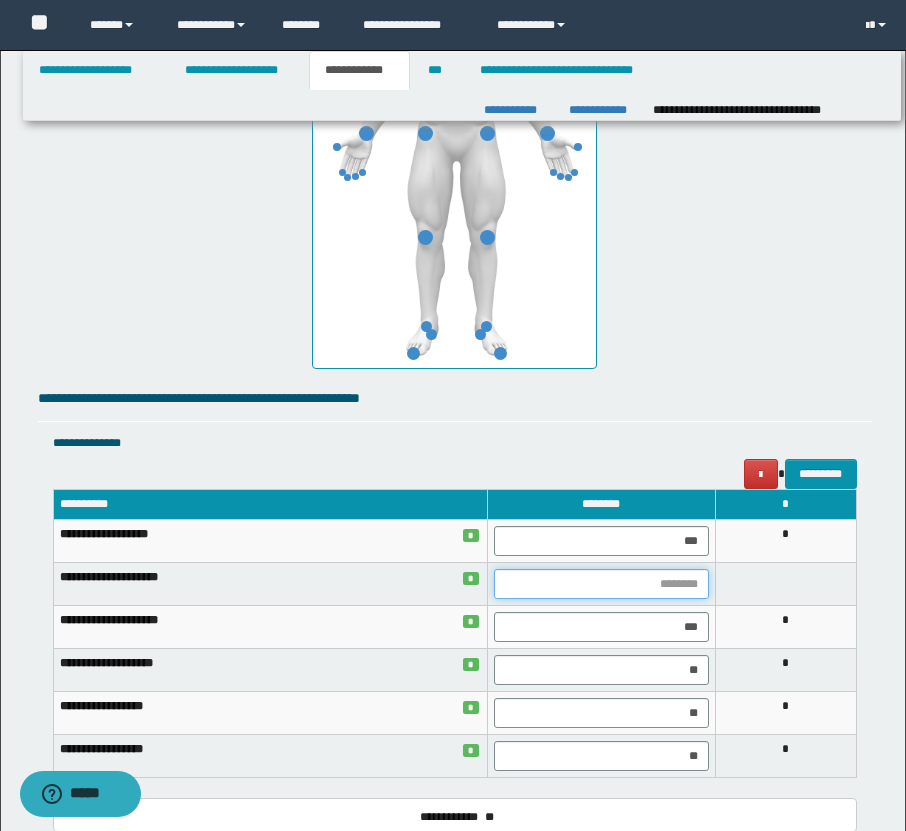 type on "*" 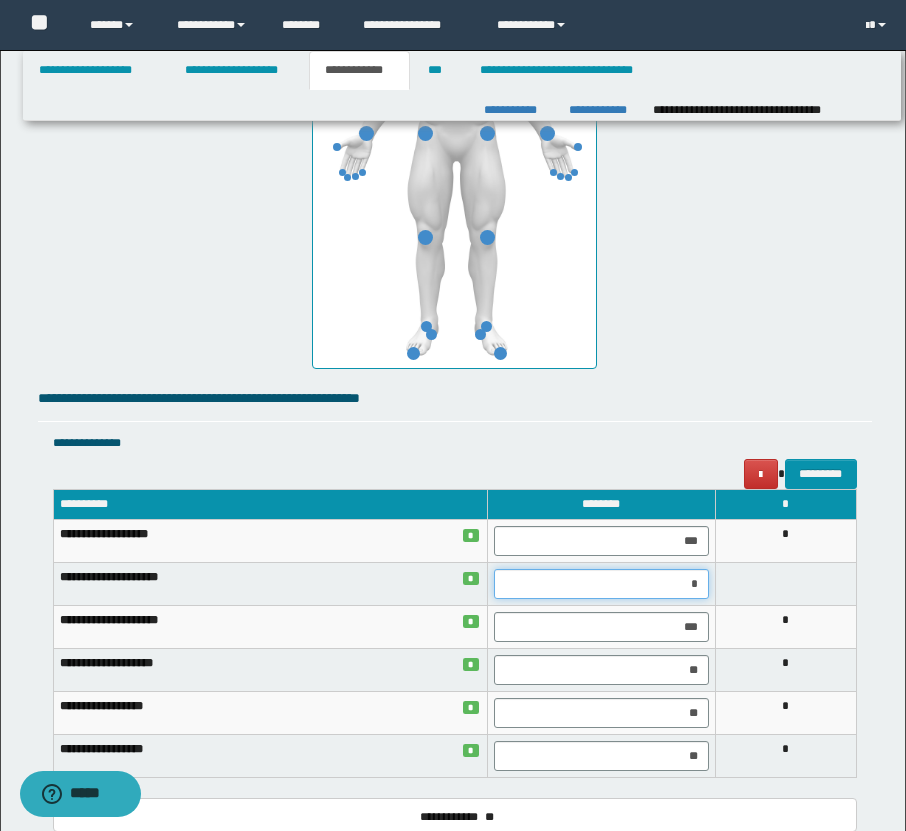 type on "**" 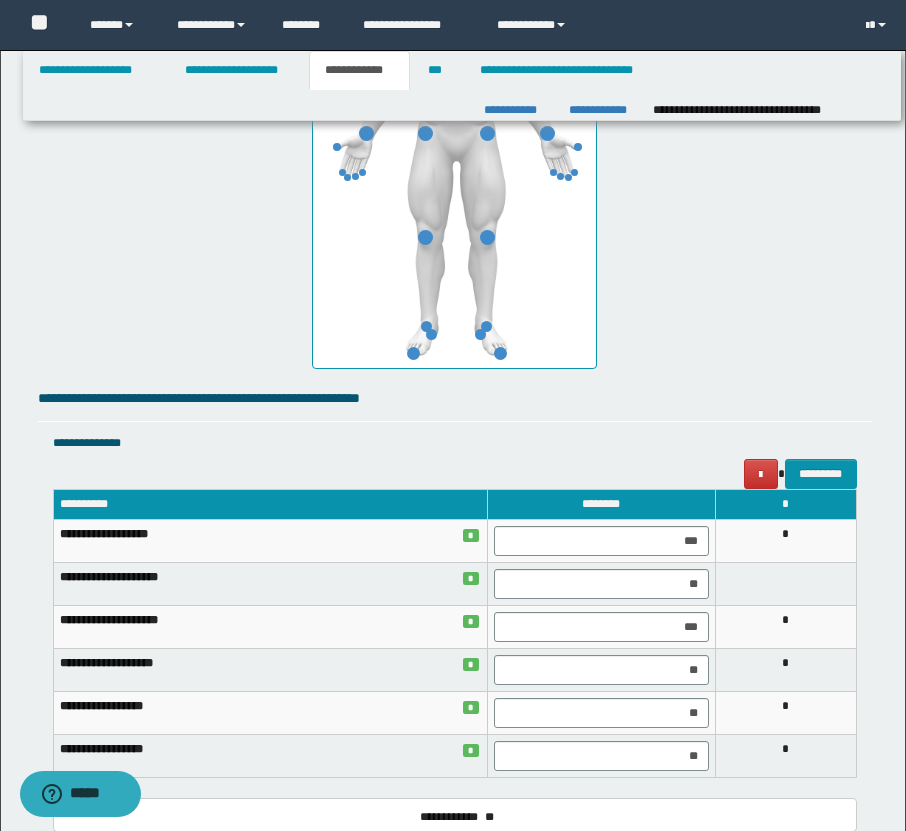 click on "**********" at bounding box center [455, 808] 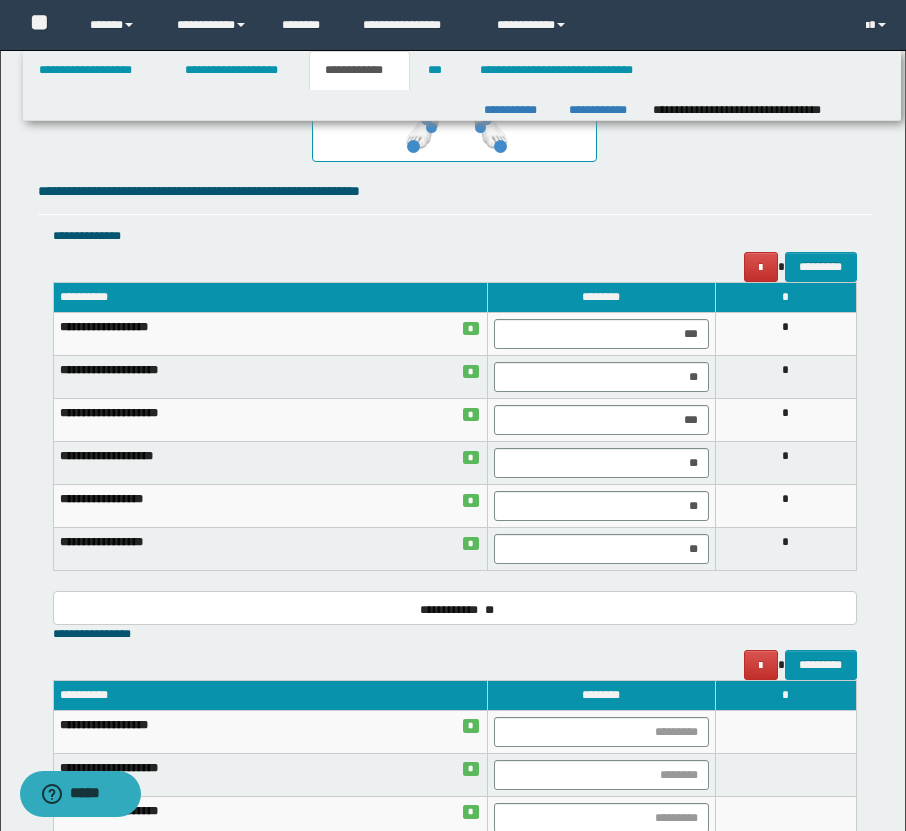 scroll, scrollTop: 1373, scrollLeft: 0, axis: vertical 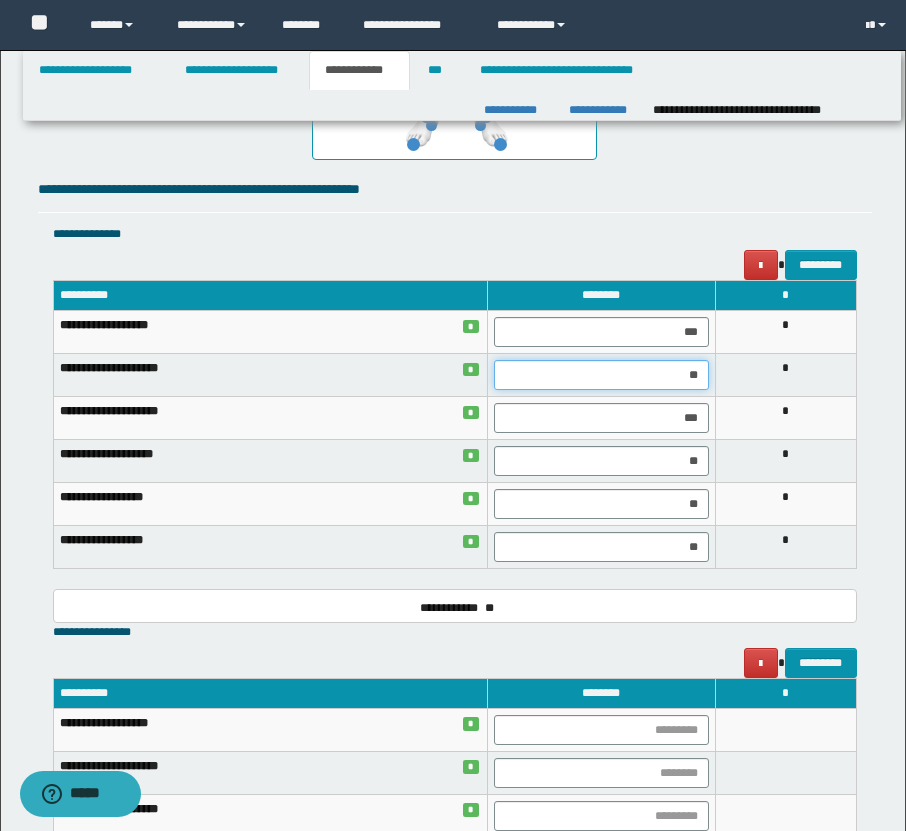 drag, startPoint x: 708, startPoint y: 371, endPoint x: 665, endPoint y: 376, distance: 43.289722 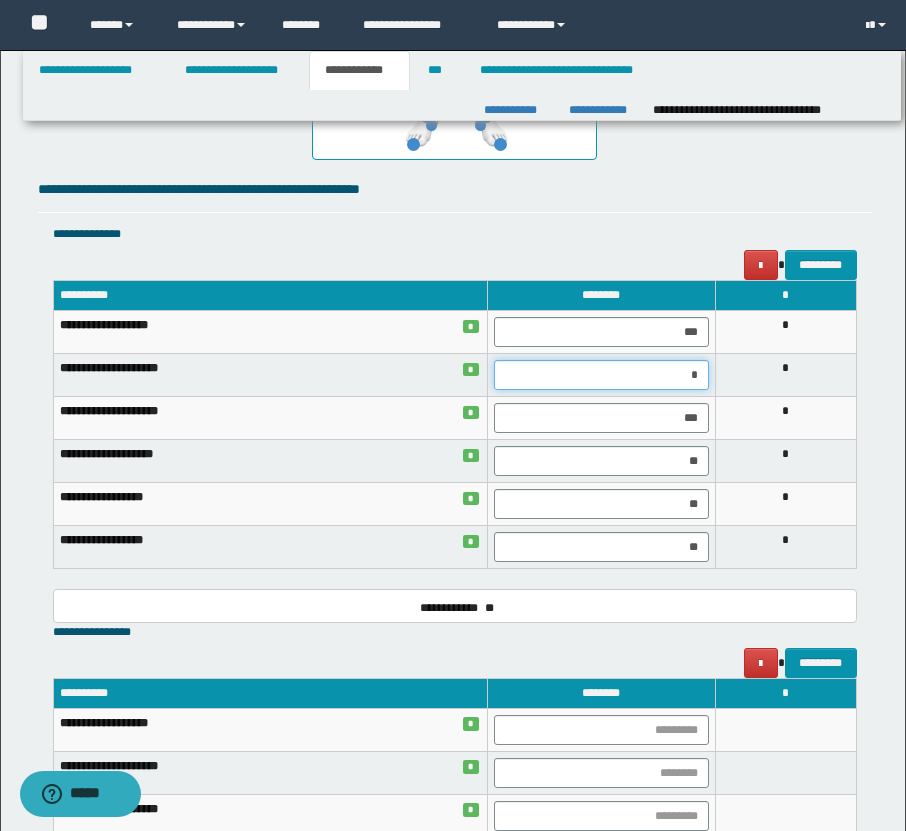 type on "**" 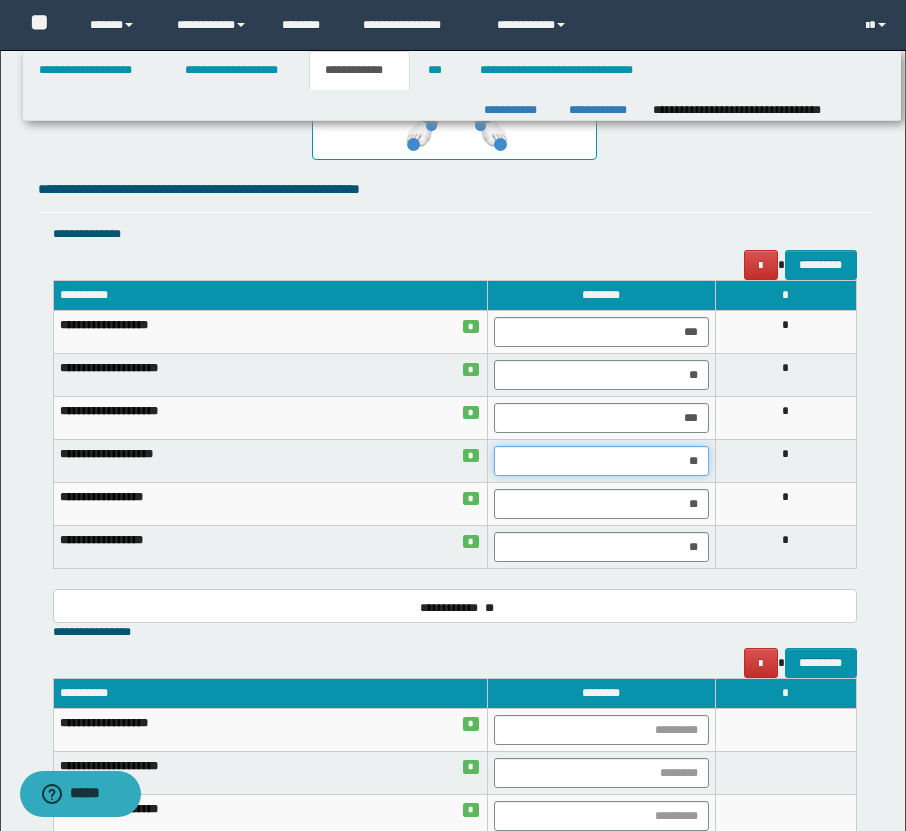 drag, startPoint x: 702, startPoint y: 460, endPoint x: 630, endPoint y: 460, distance: 72 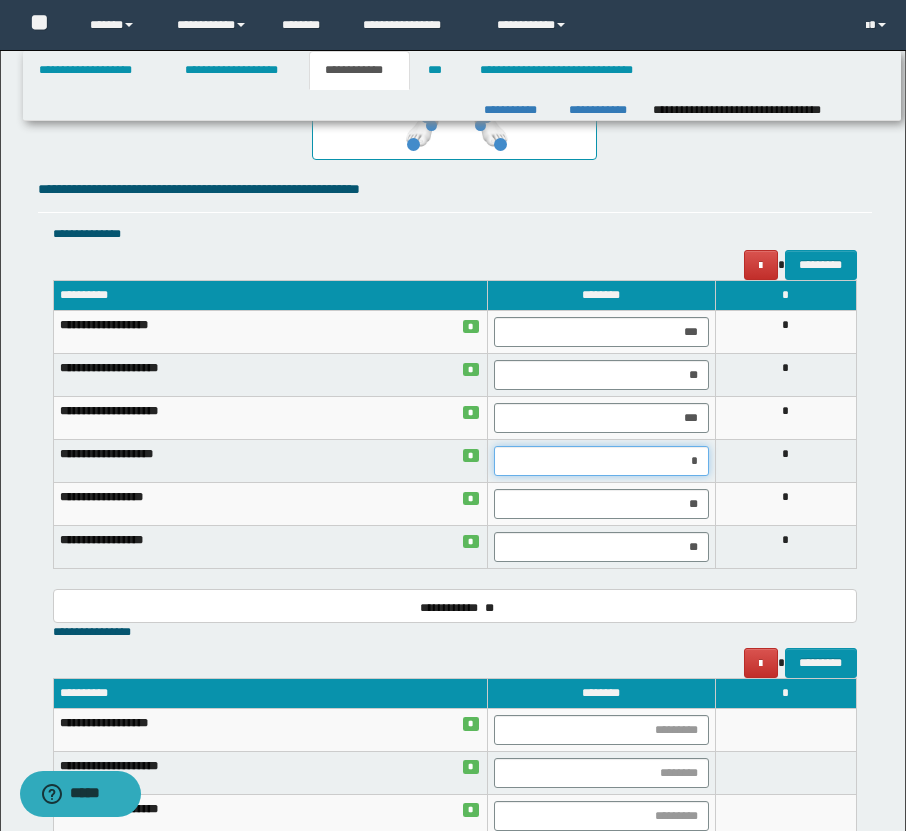 type on "**" 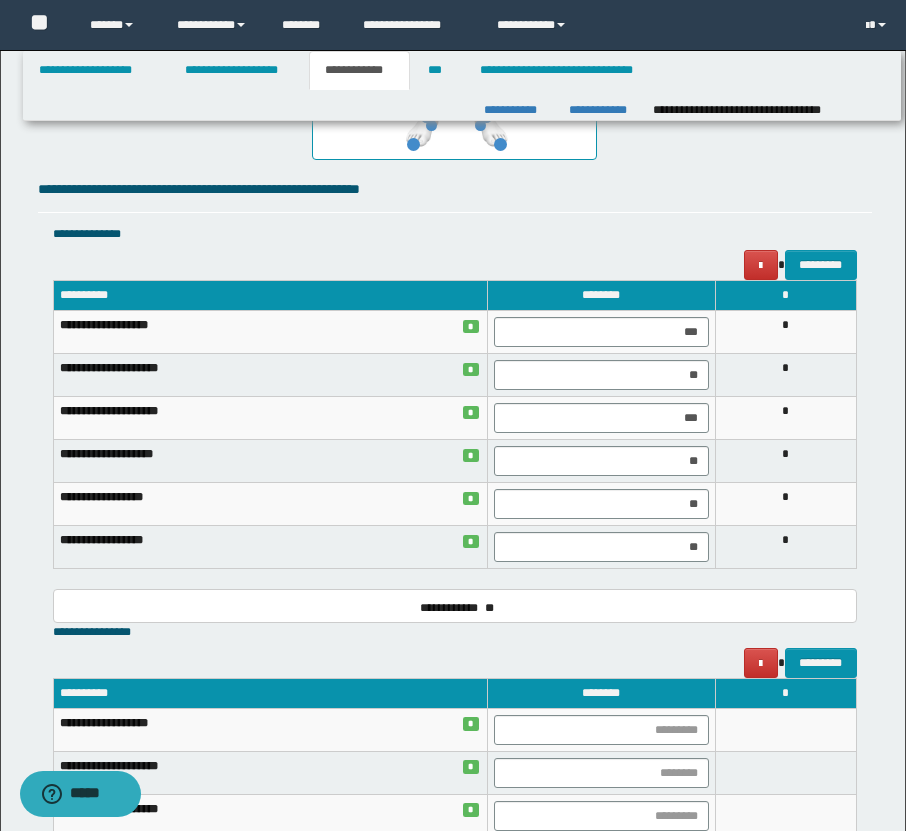 click on "**********" at bounding box center [455, 424] 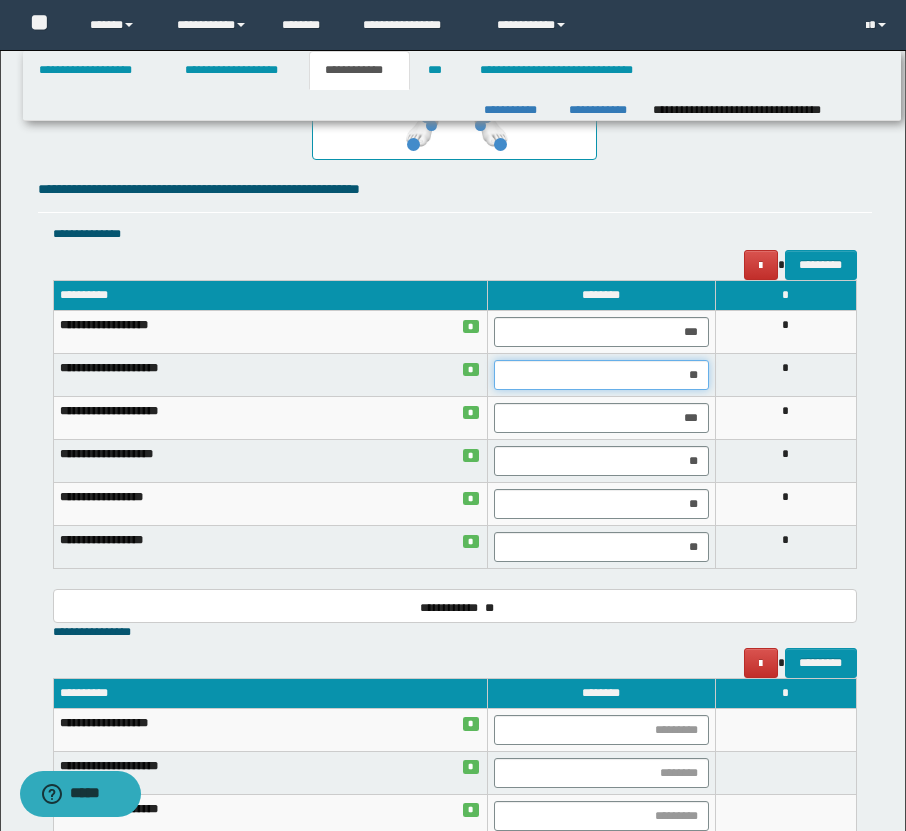 drag, startPoint x: 699, startPoint y: 377, endPoint x: 640, endPoint y: 377, distance: 59 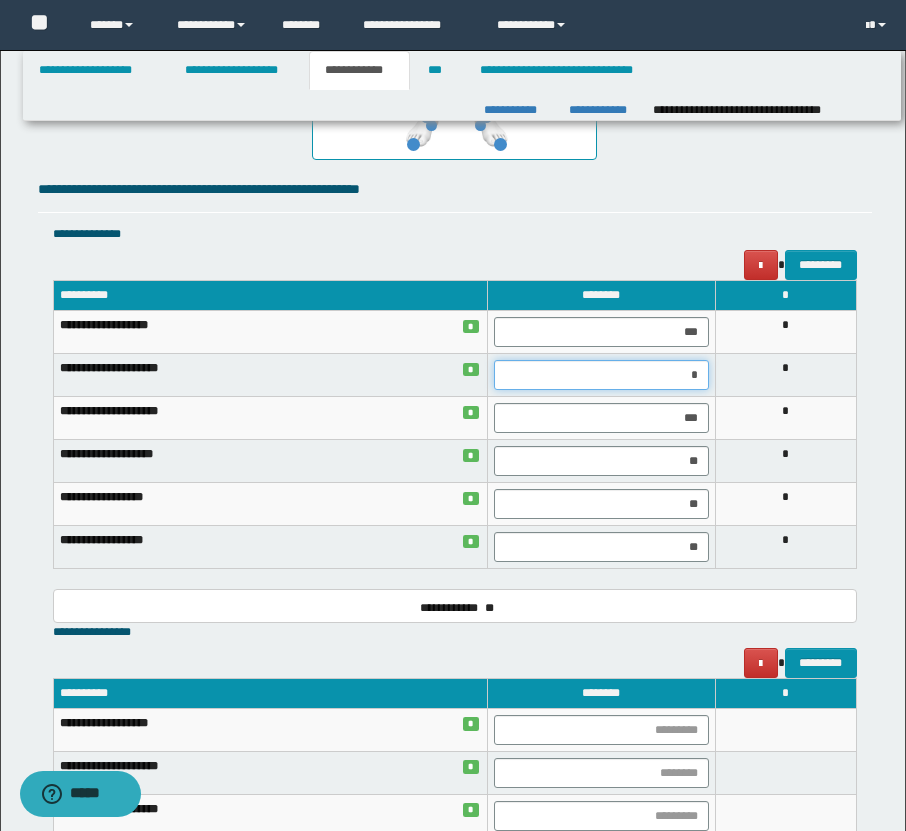 type on "**" 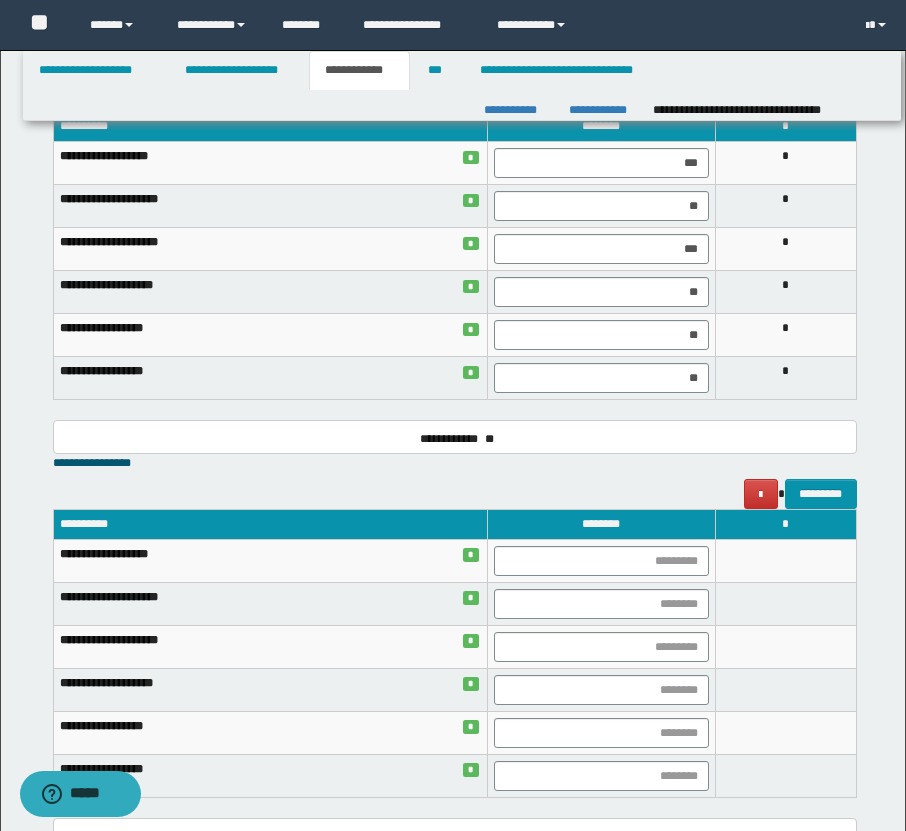 scroll, scrollTop: 1543, scrollLeft: 0, axis: vertical 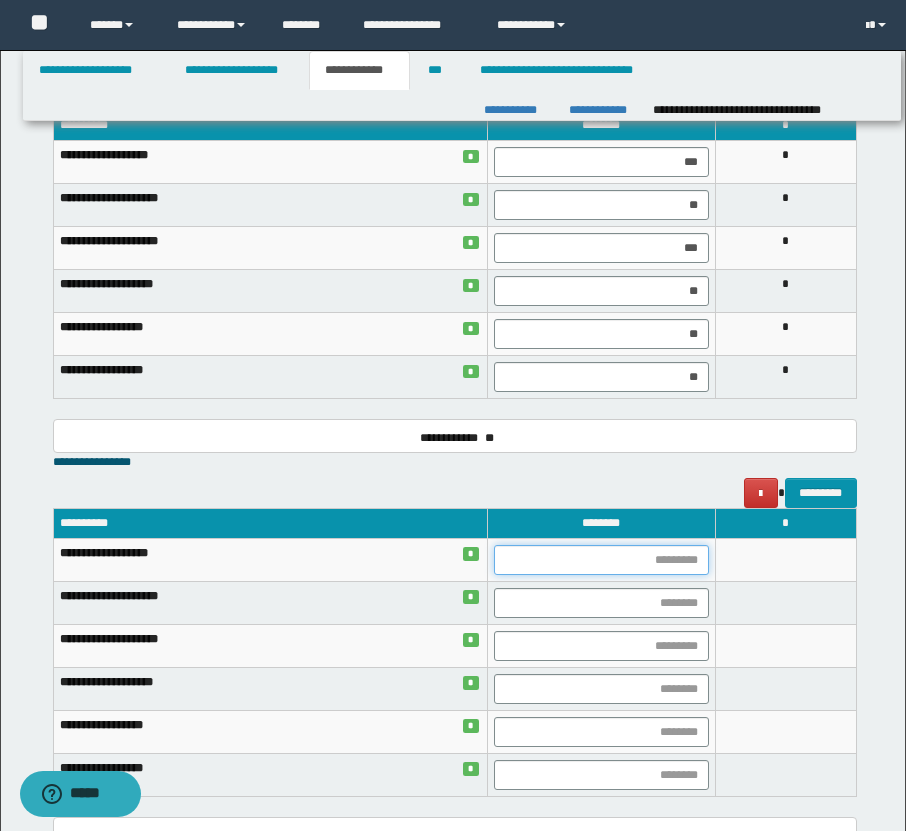 click at bounding box center [601, 560] 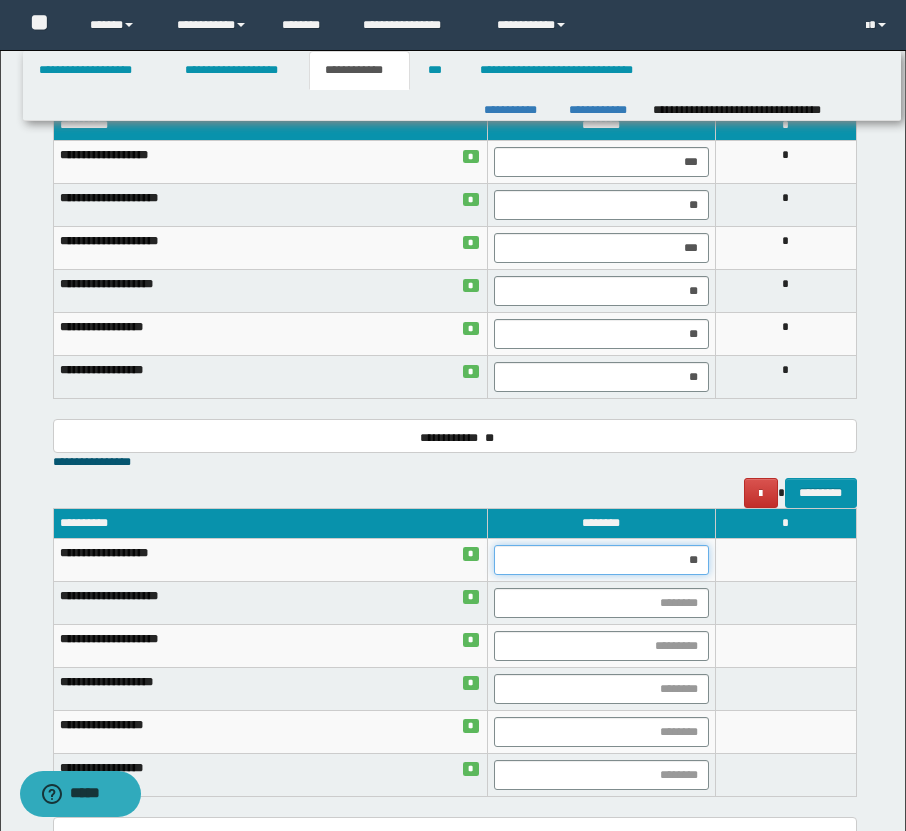 type on "***" 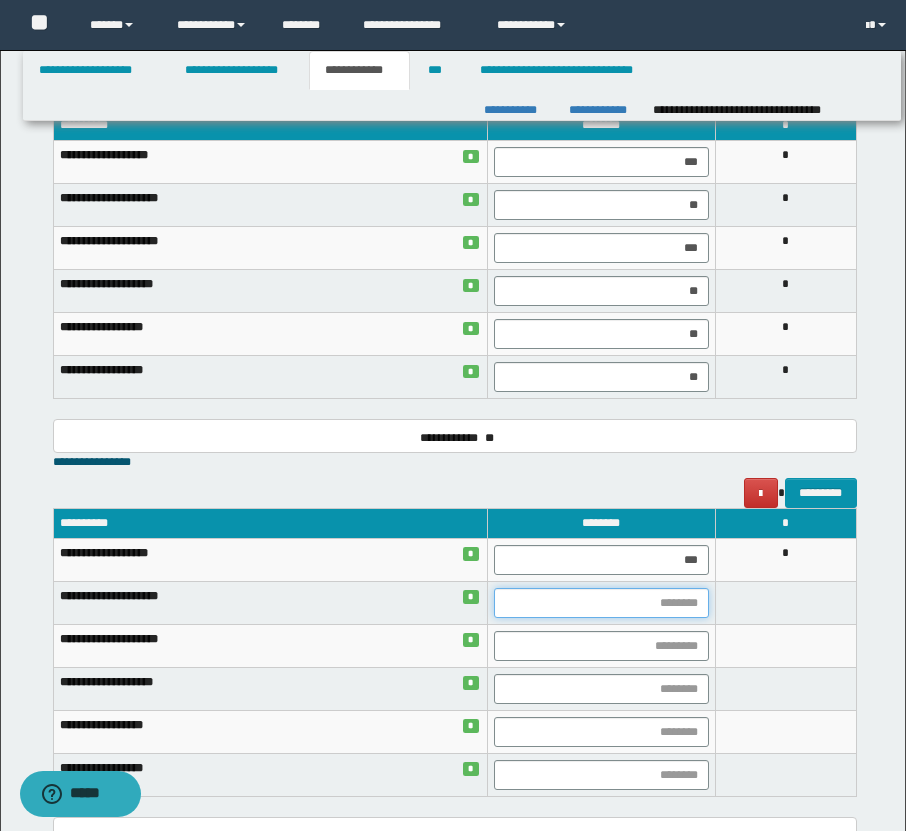 click at bounding box center (601, 603) 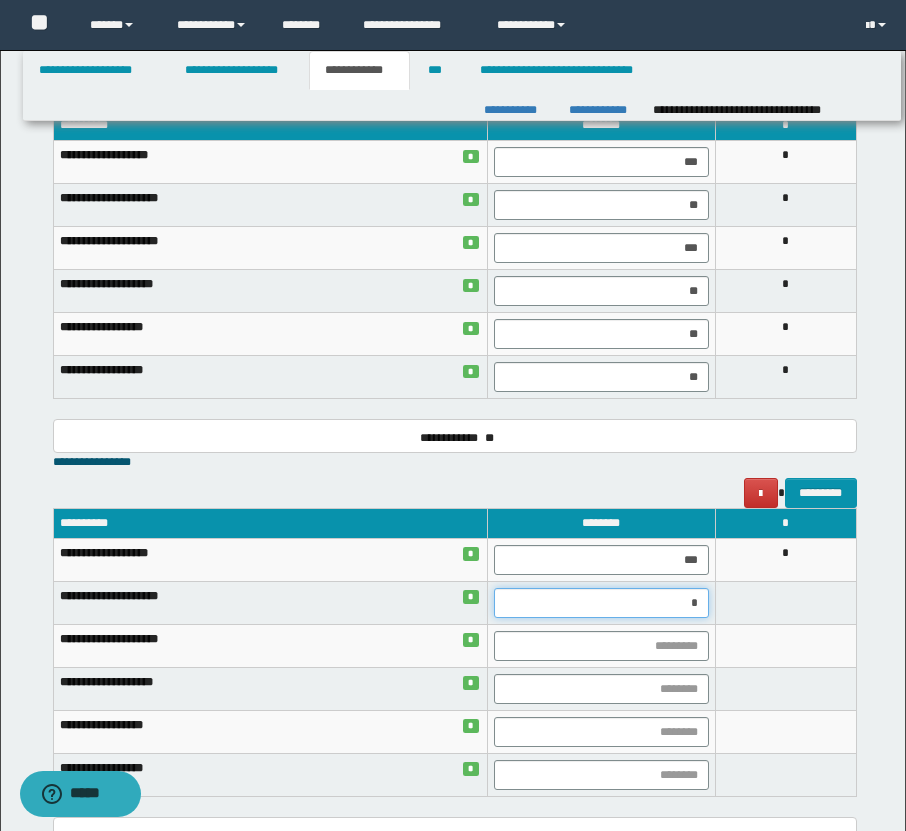 type on "**" 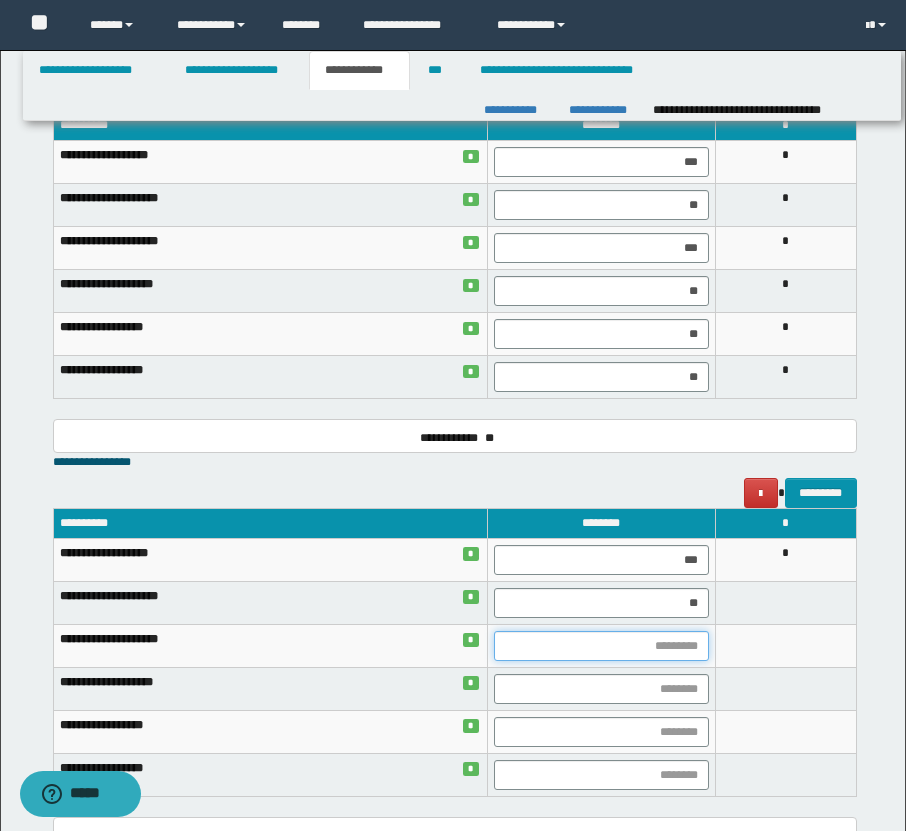 click at bounding box center [601, 646] 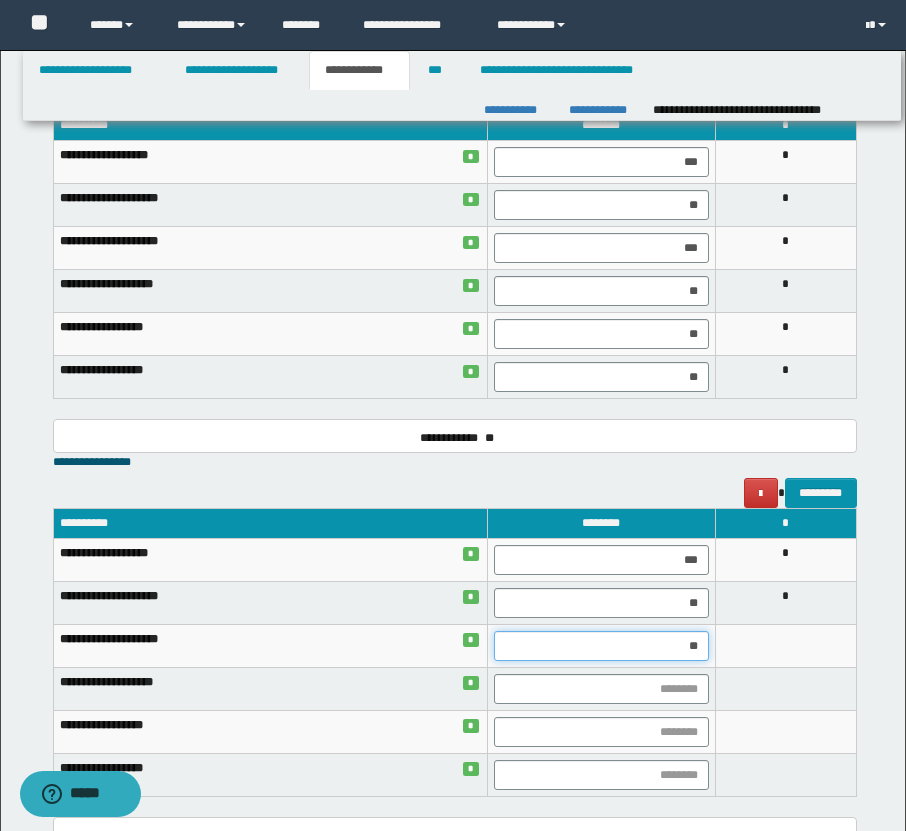 type on "***" 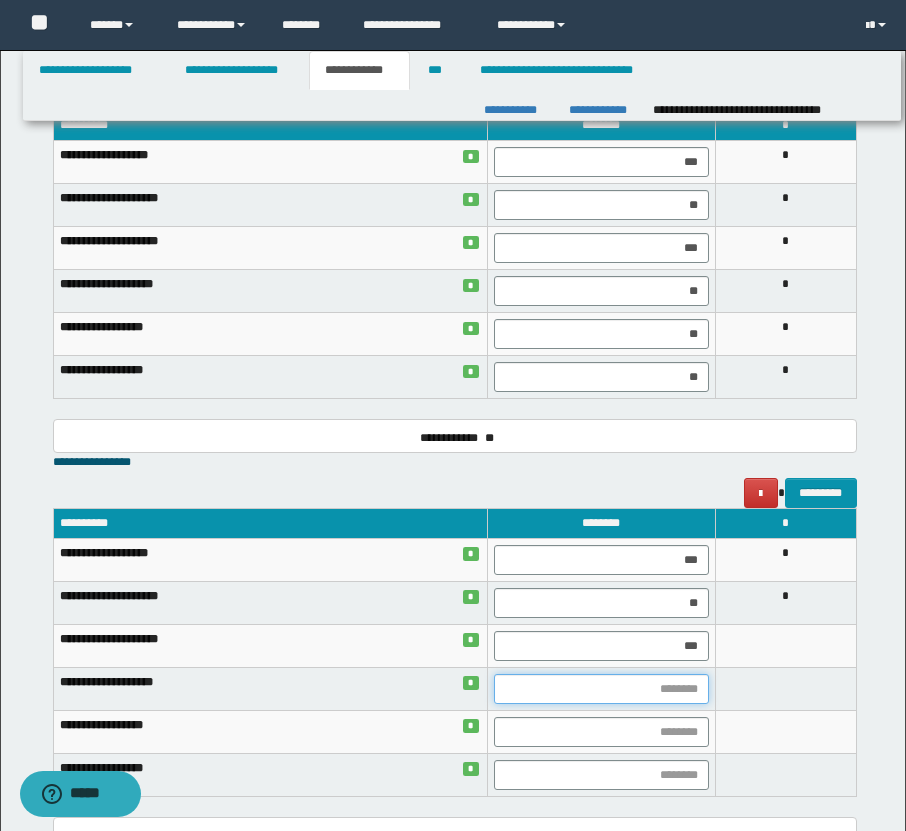click at bounding box center (601, 689) 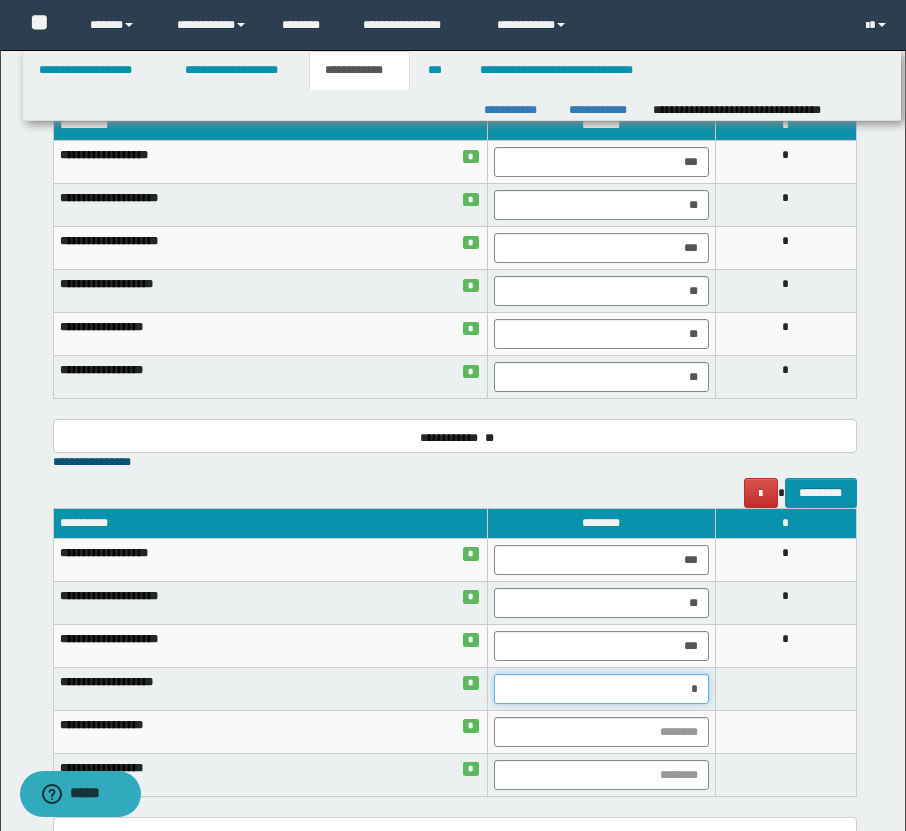 type on "**" 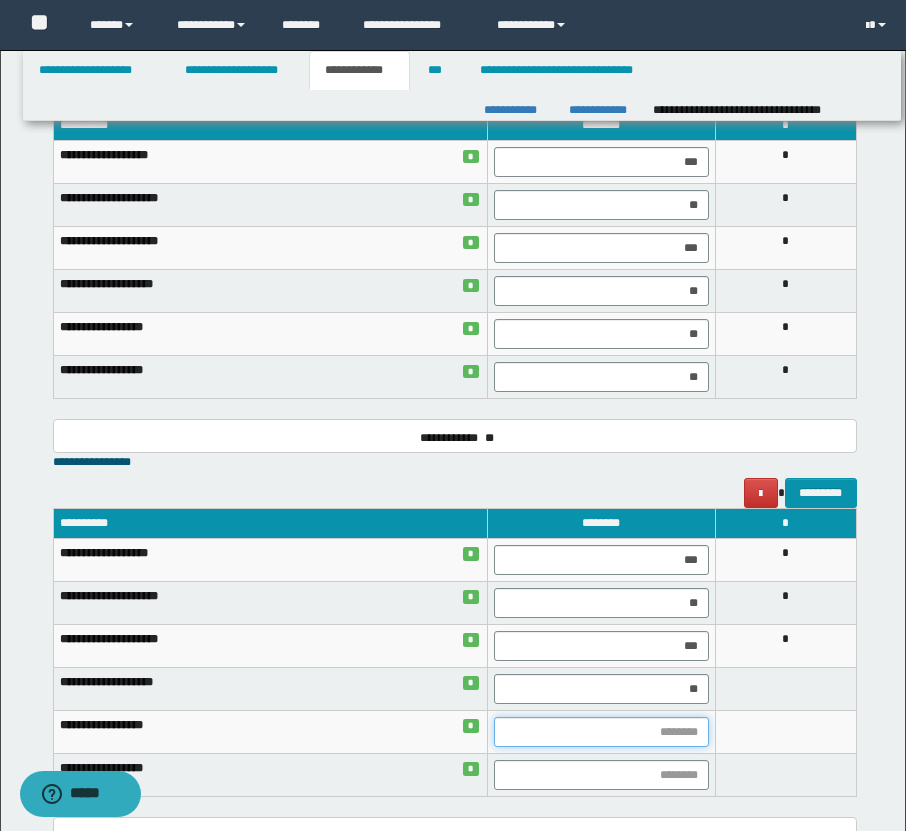 click at bounding box center (601, 732) 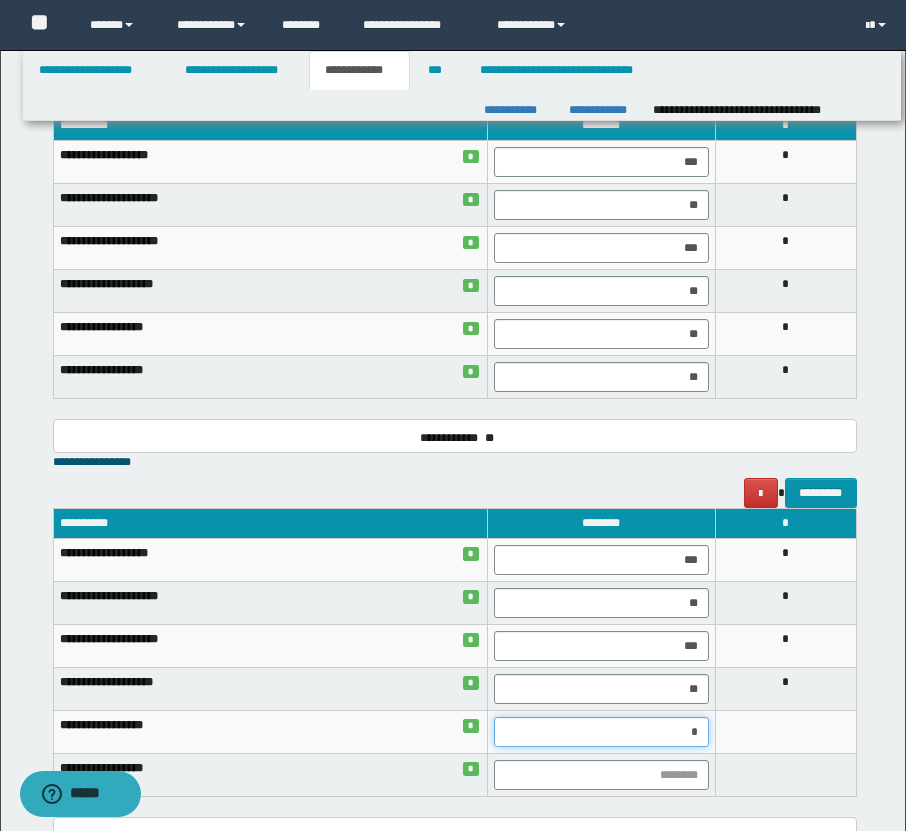 type on "**" 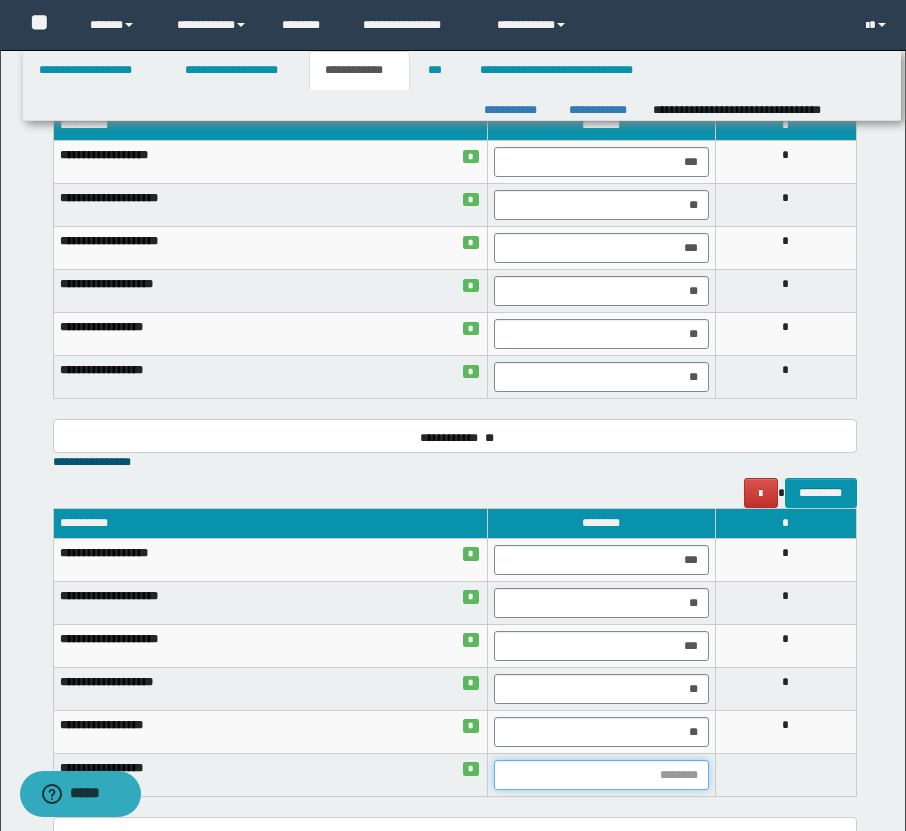 click at bounding box center (601, 775) 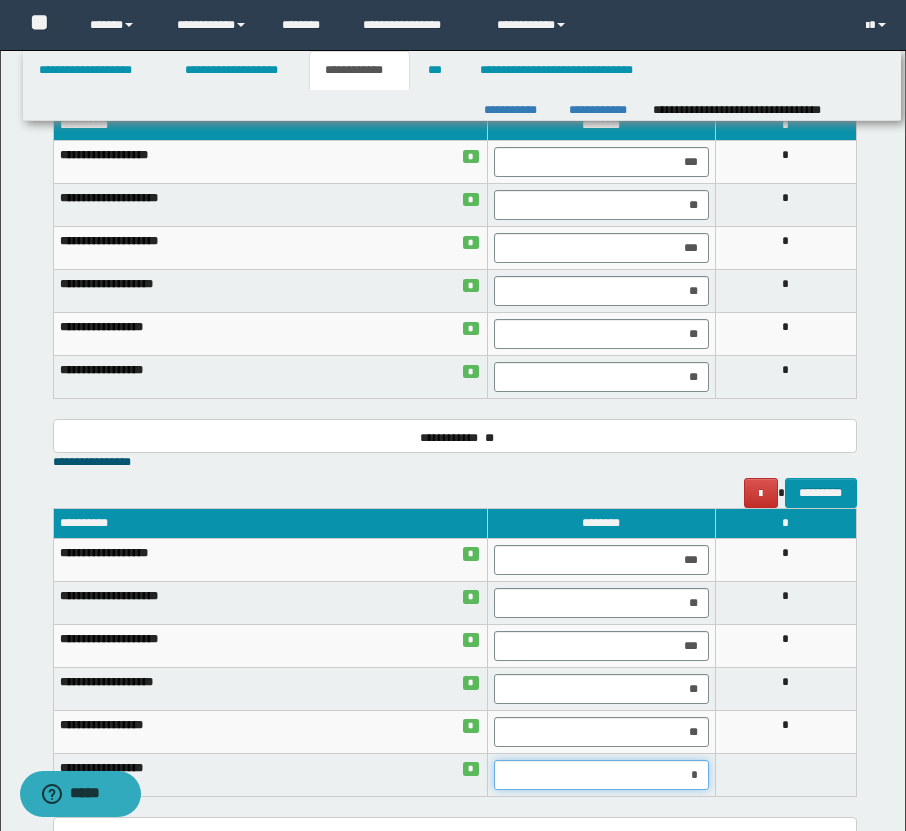 type on "**" 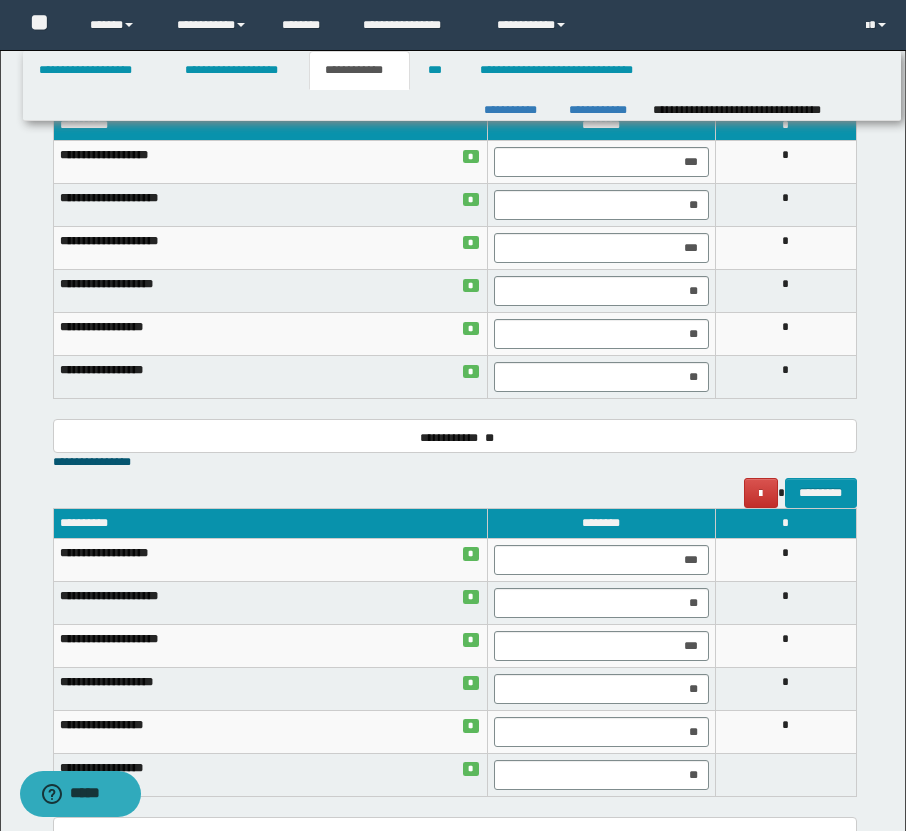click on "*********" at bounding box center [455, 493] 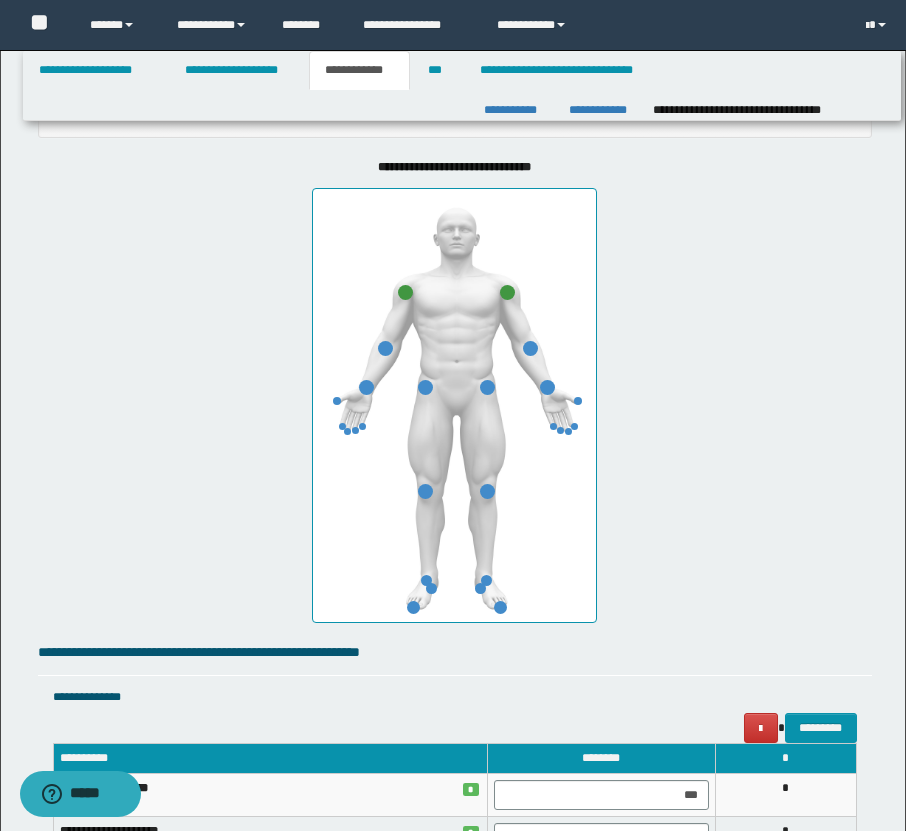scroll, scrollTop: 912, scrollLeft: 0, axis: vertical 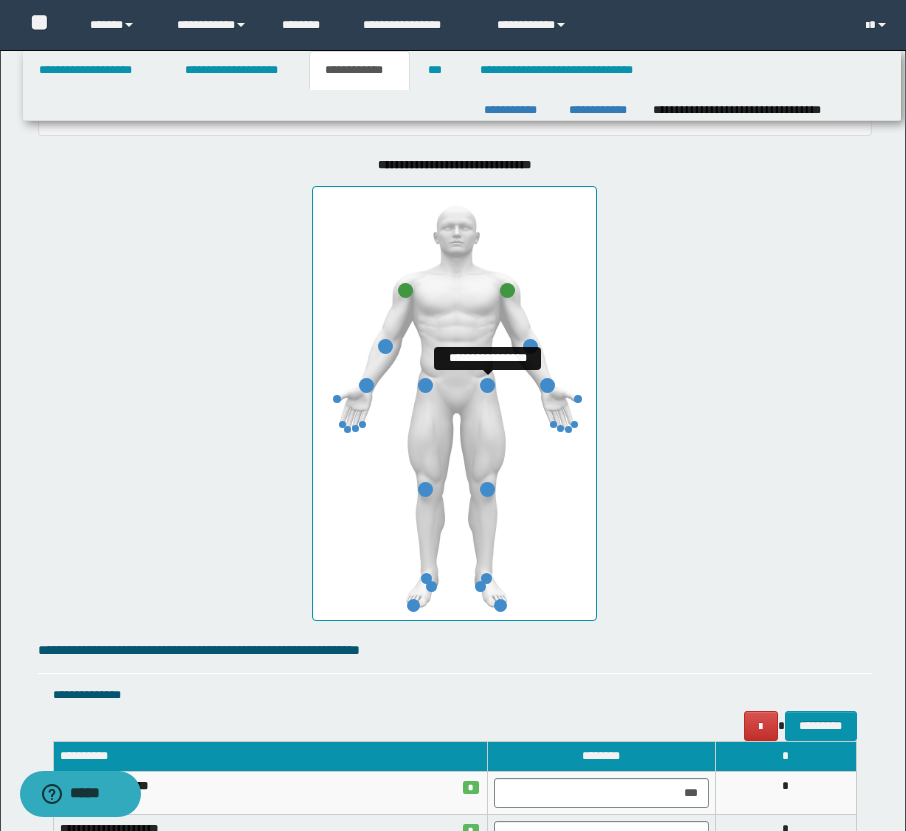 click at bounding box center (487, 385) 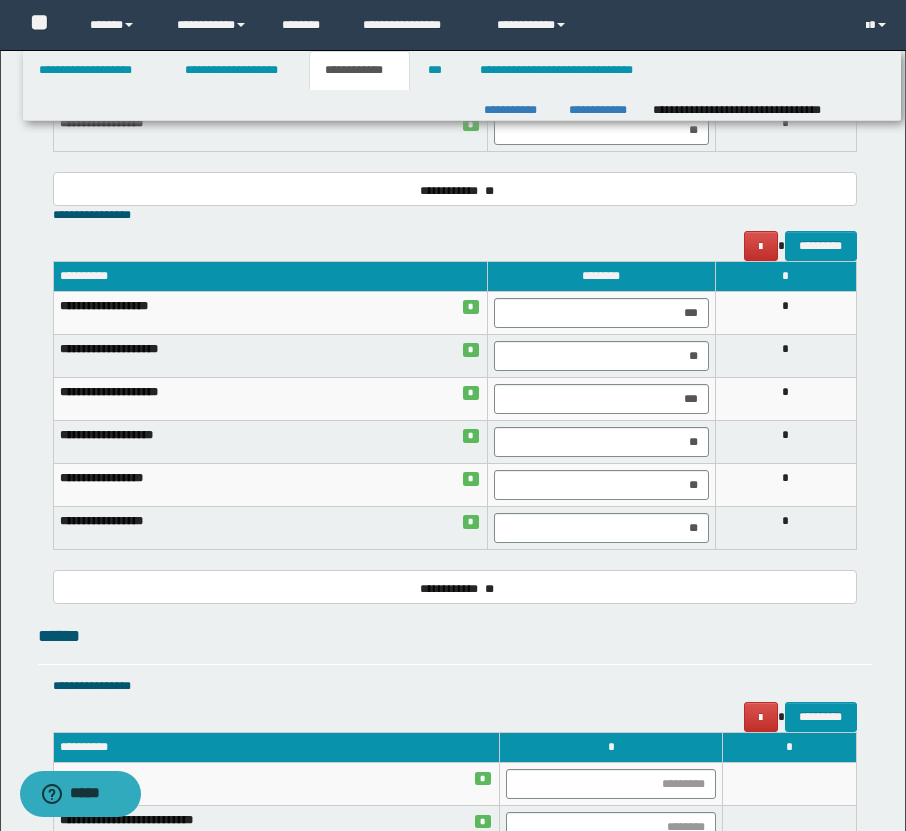 scroll, scrollTop: 2115, scrollLeft: 0, axis: vertical 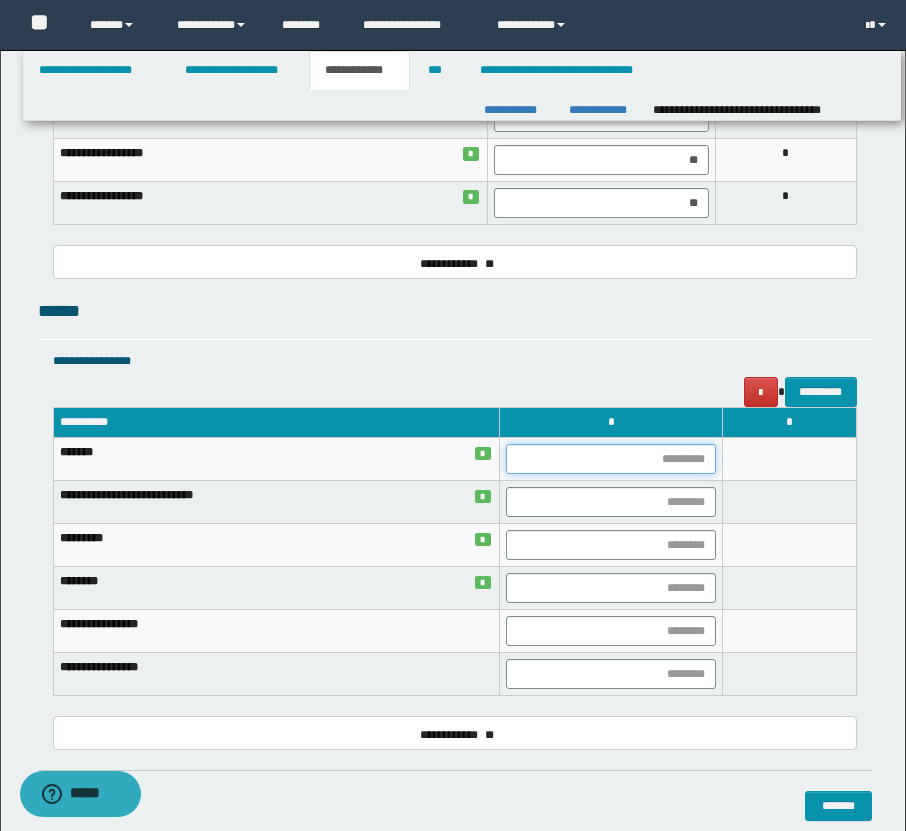 click at bounding box center (611, 459) 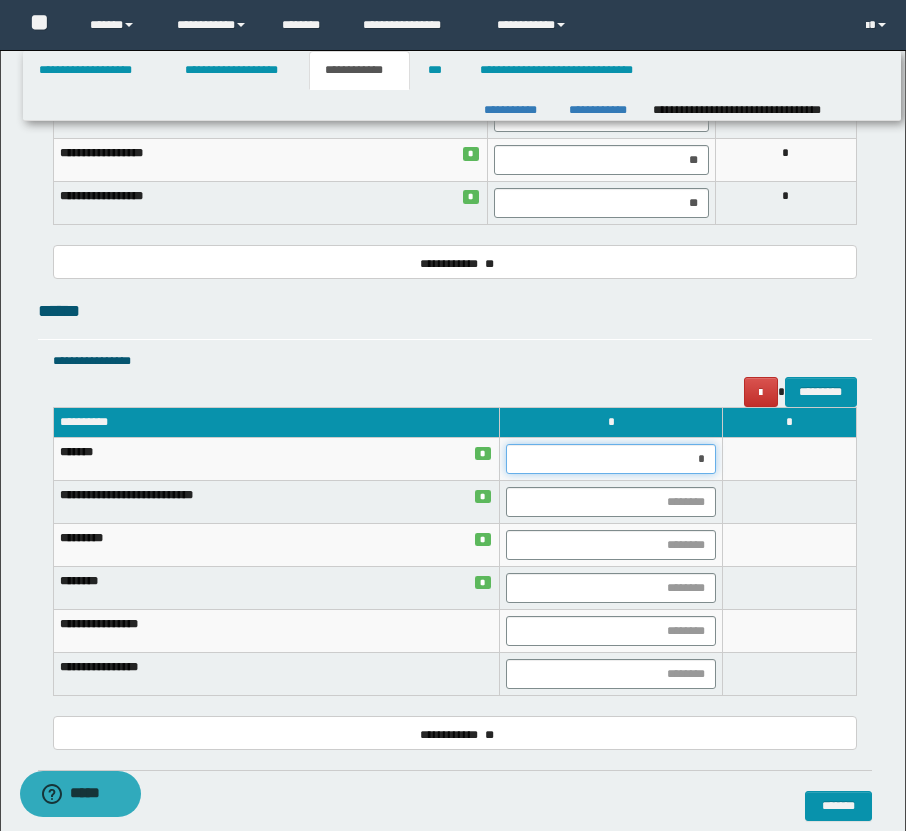 type on "**" 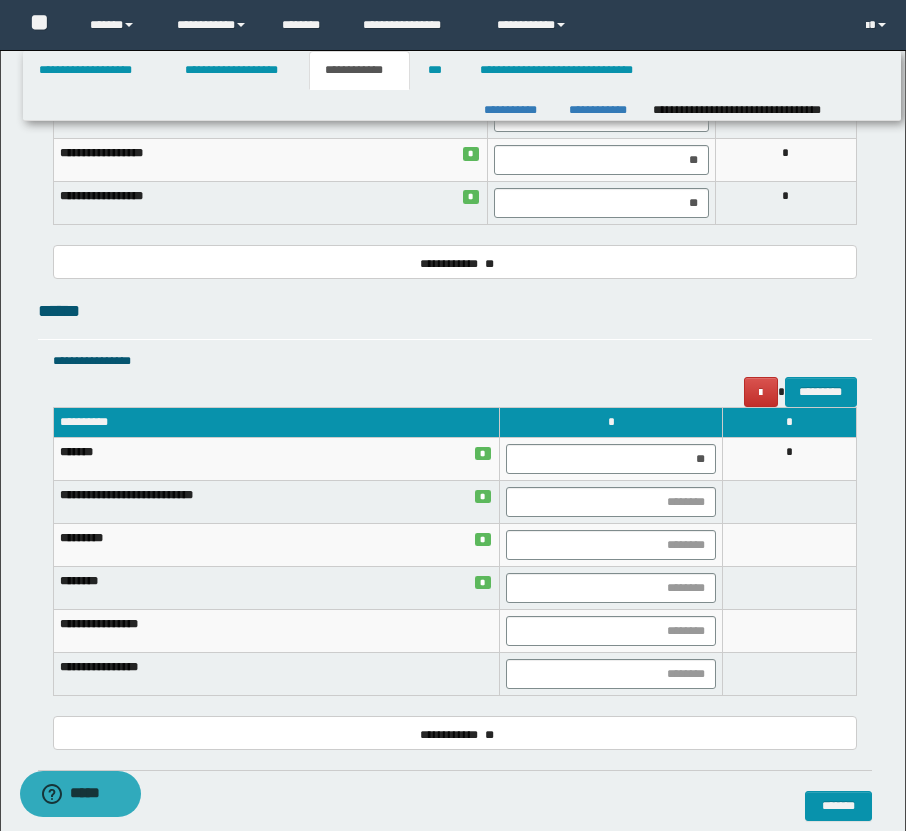 click on "**********" at bounding box center [455, 361] 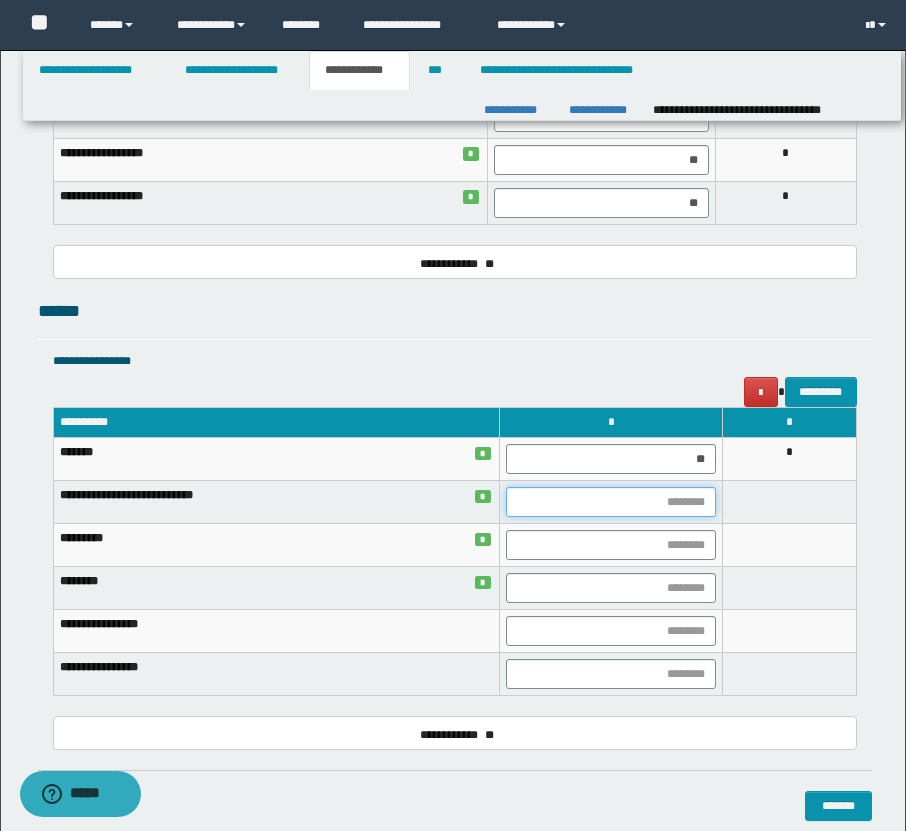 click at bounding box center (611, 502) 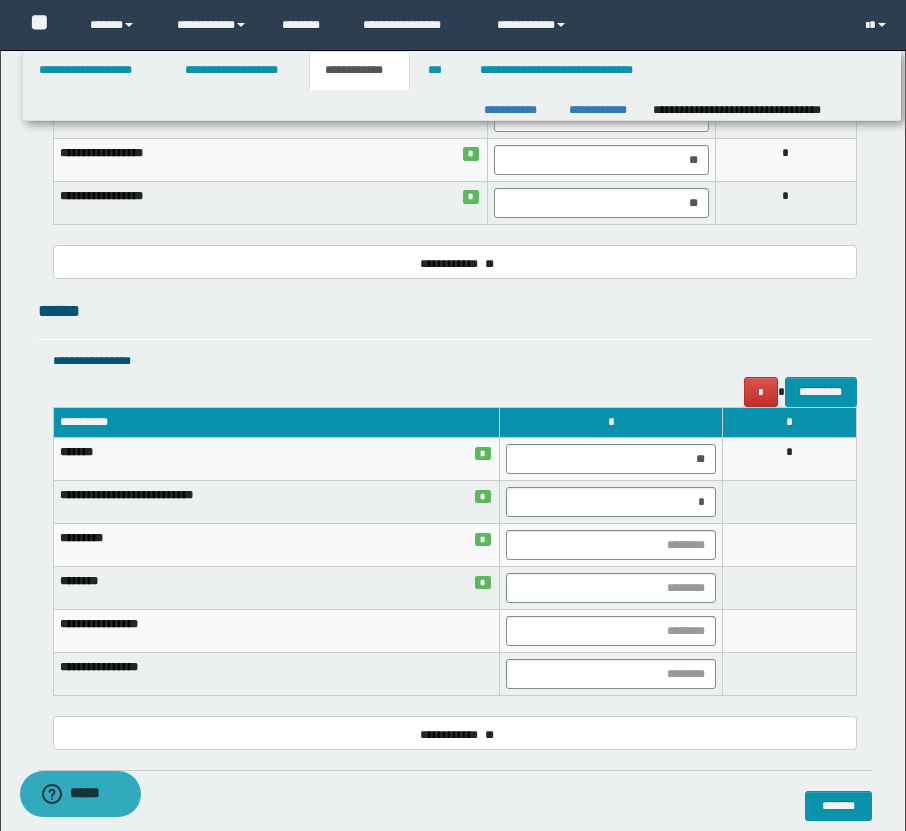 click on "**********" at bounding box center (455, 361) 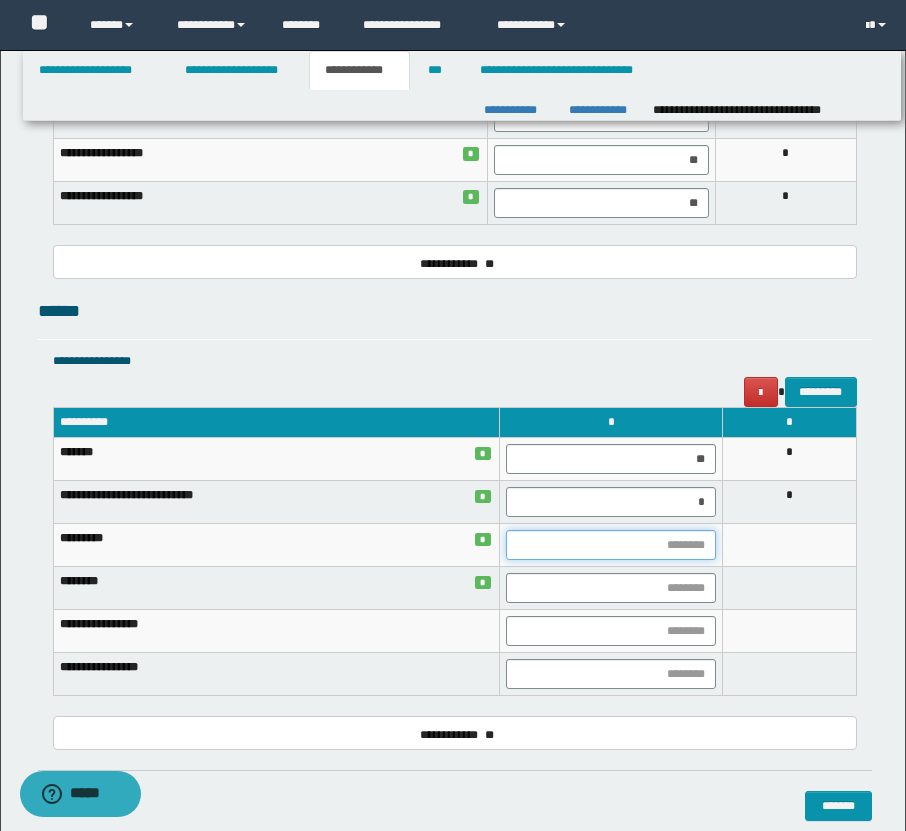 click at bounding box center (611, 545) 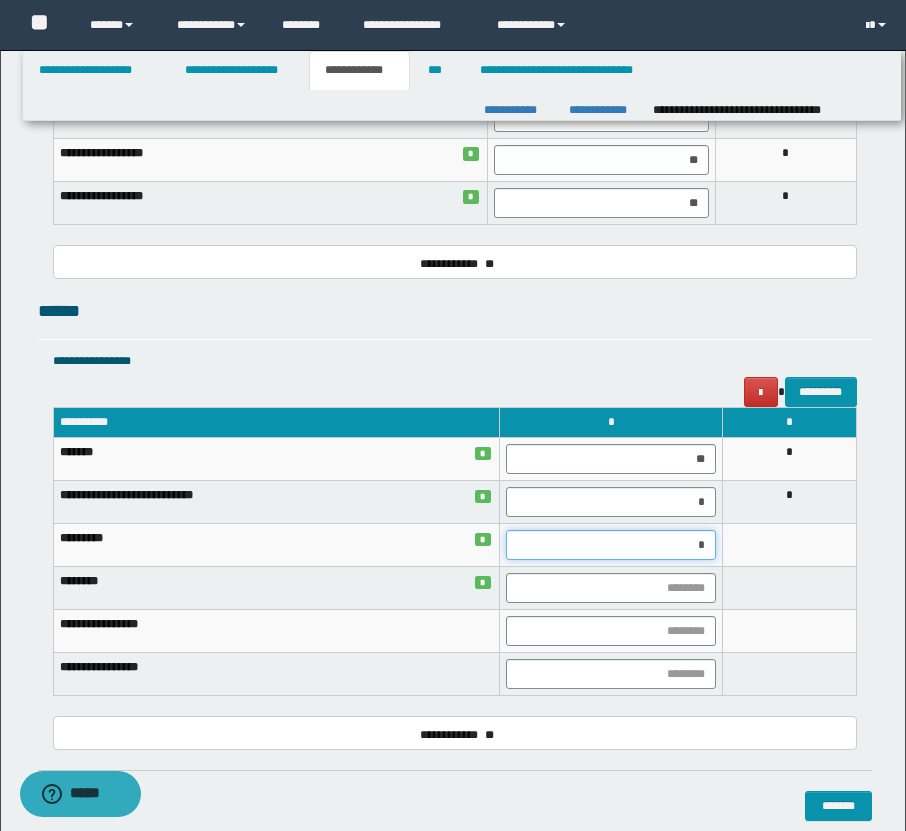 type on "**" 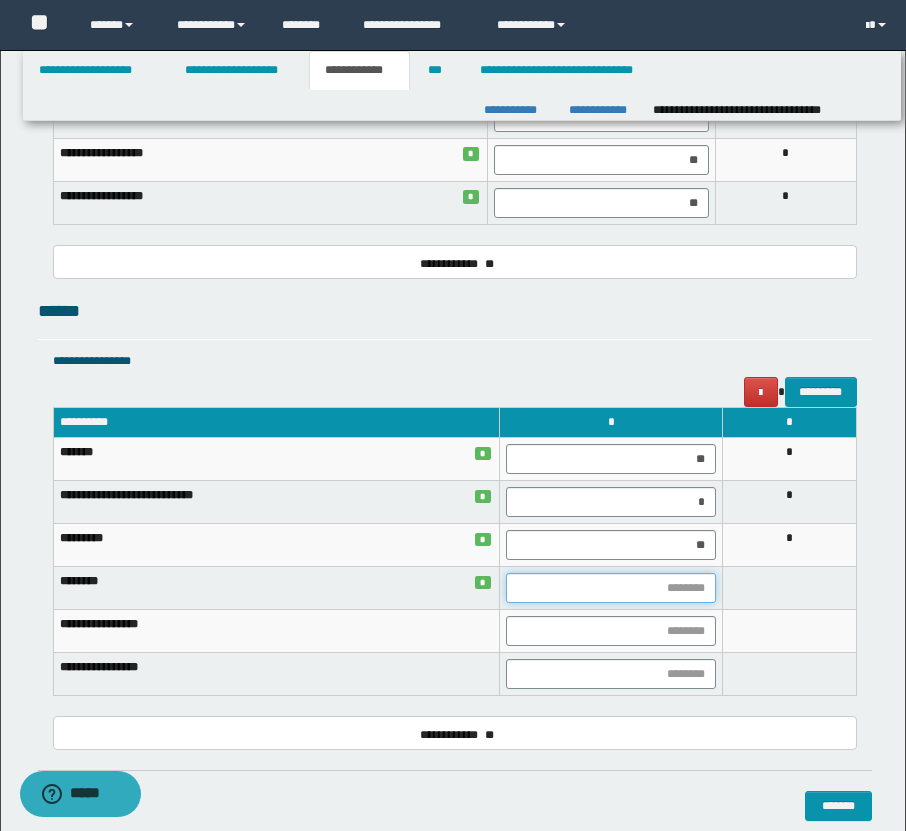 click at bounding box center [611, 588] 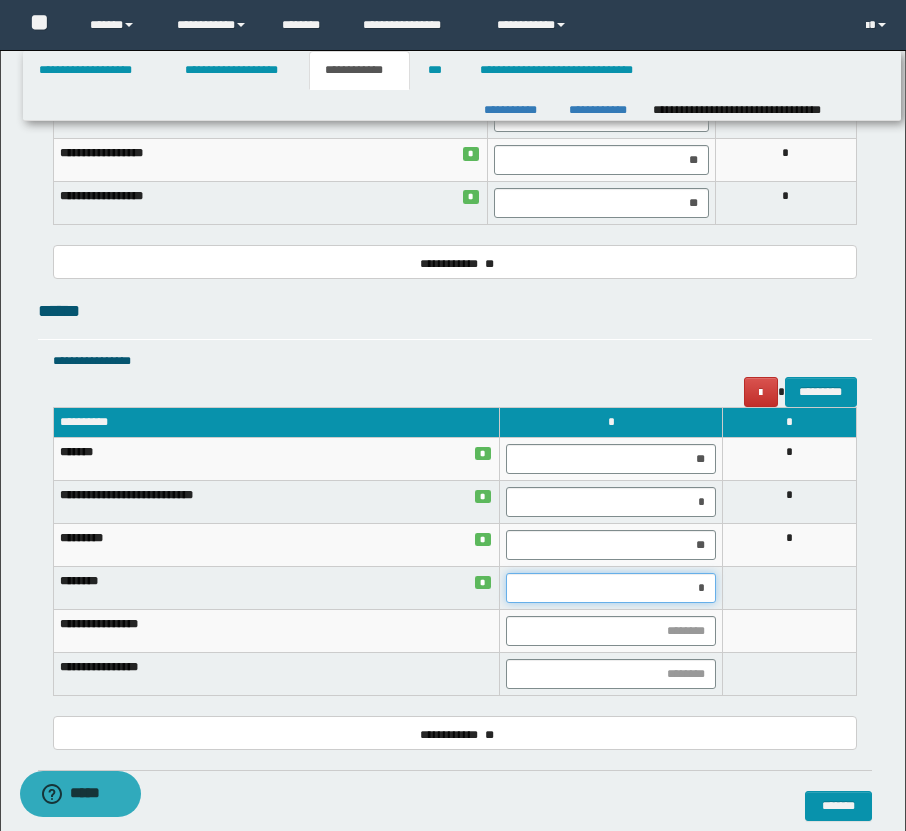 type on "**" 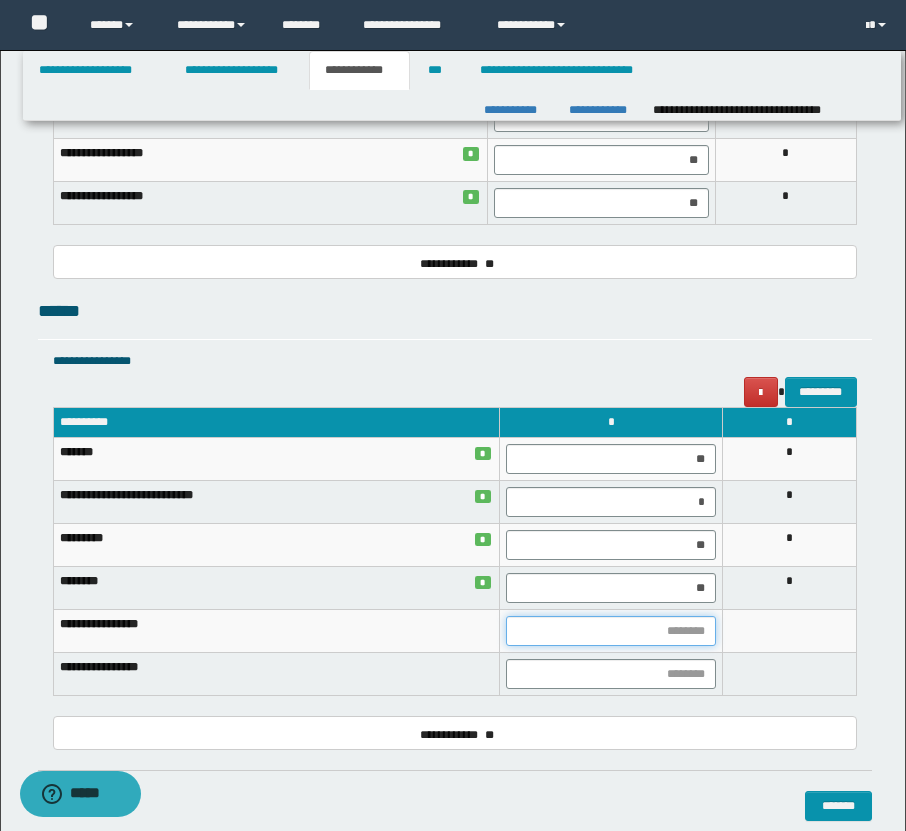 click at bounding box center [611, 631] 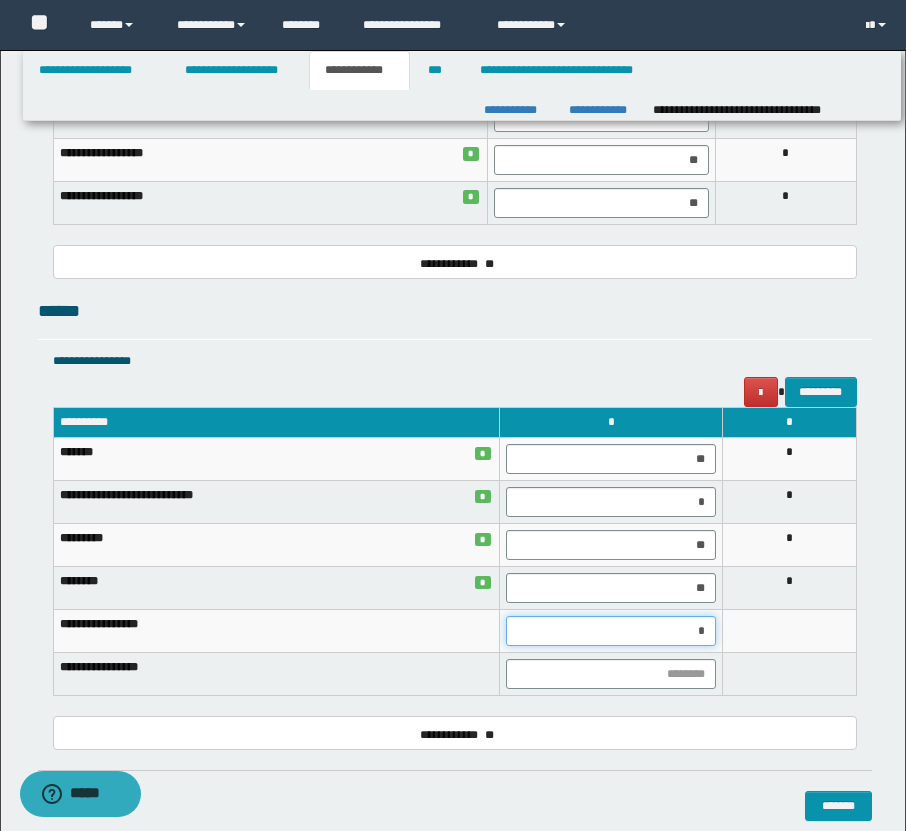 type on "**" 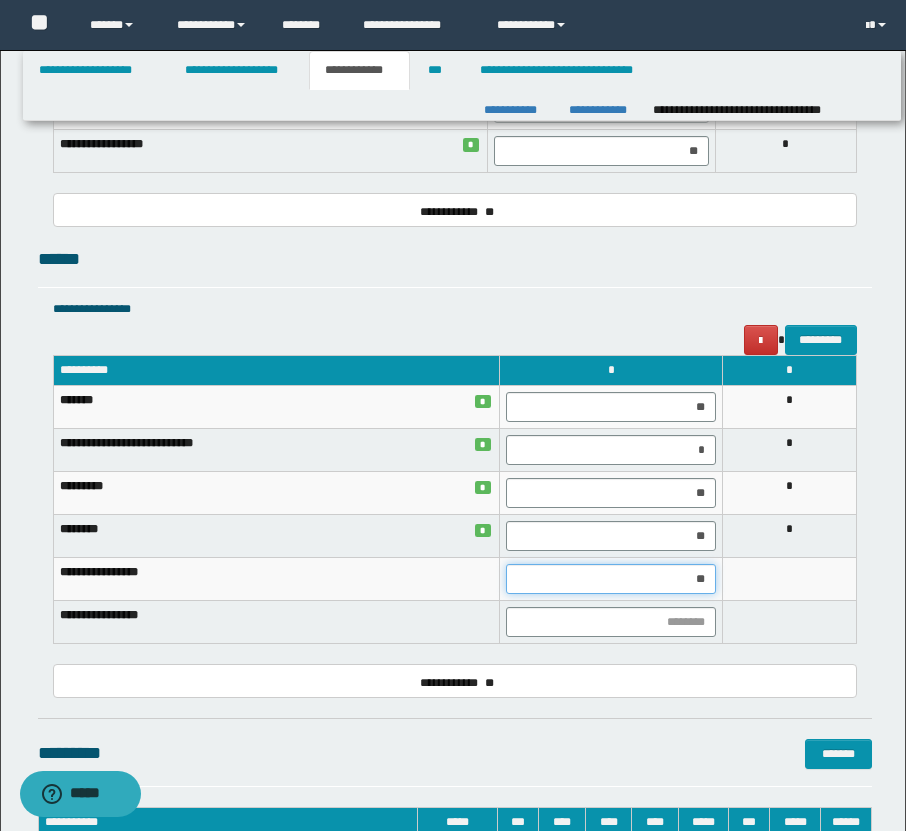 scroll, scrollTop: 2174, scrollLeft: 0, axis: vertical 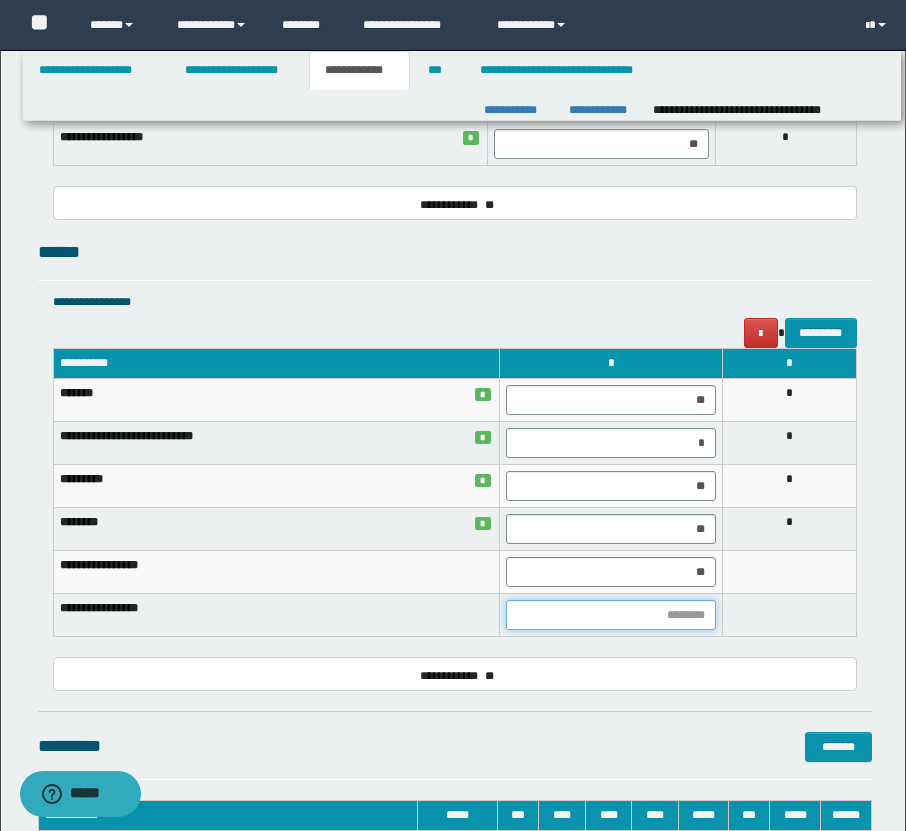 click at bounding box center [611, 615] 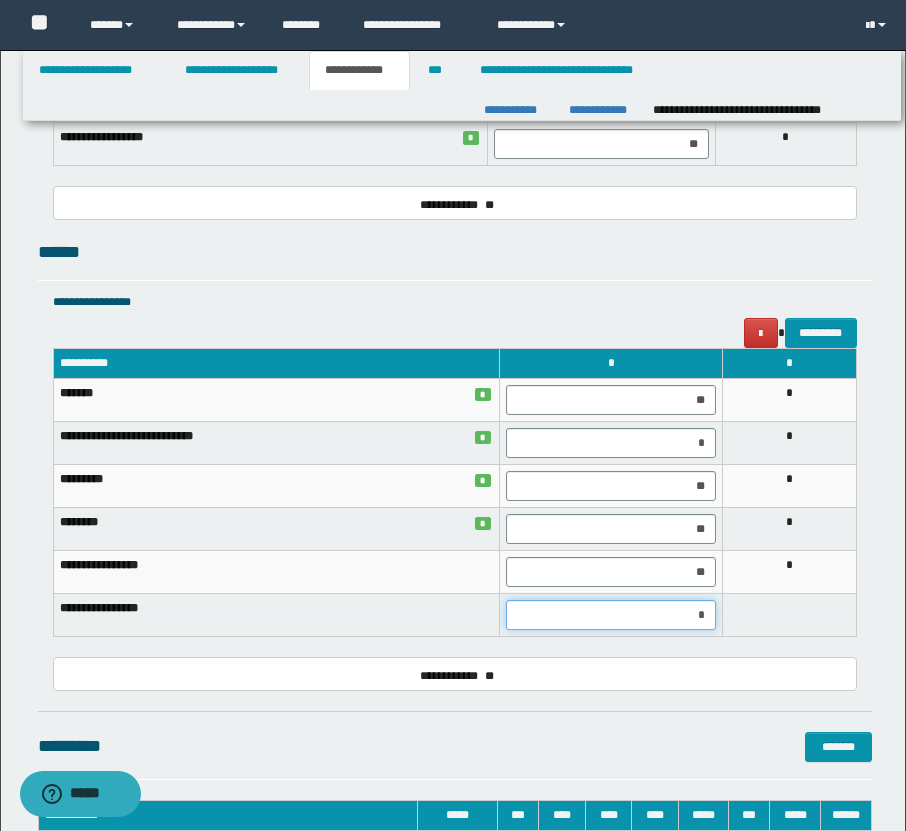 type on "**" 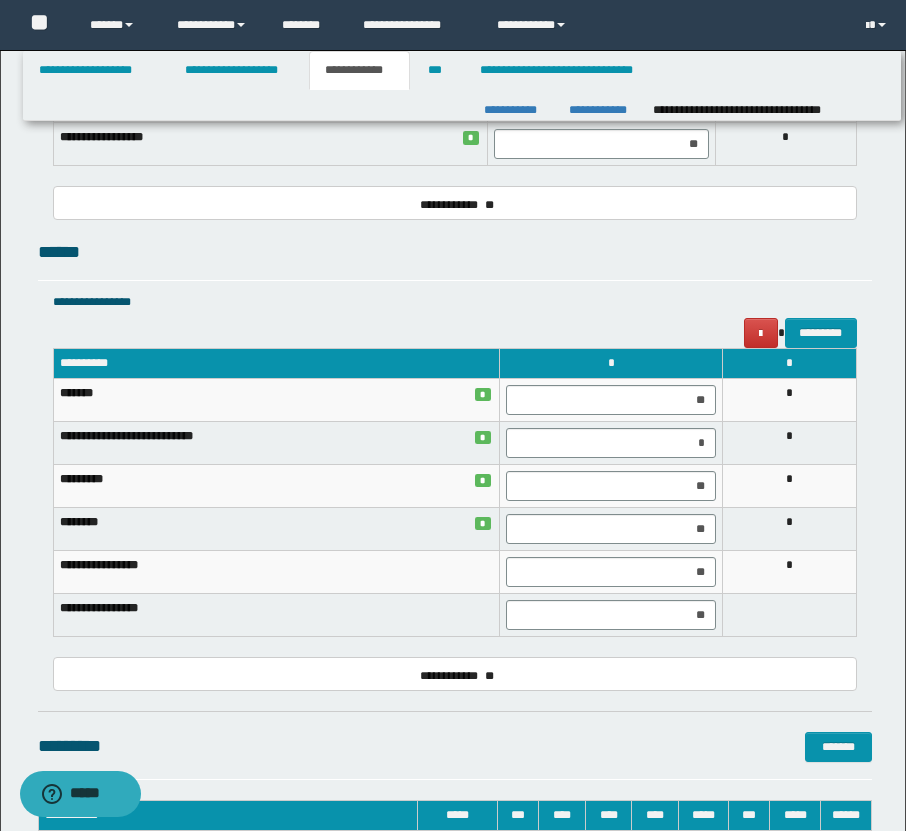 click on "**********" at bounding box center [455, 302] 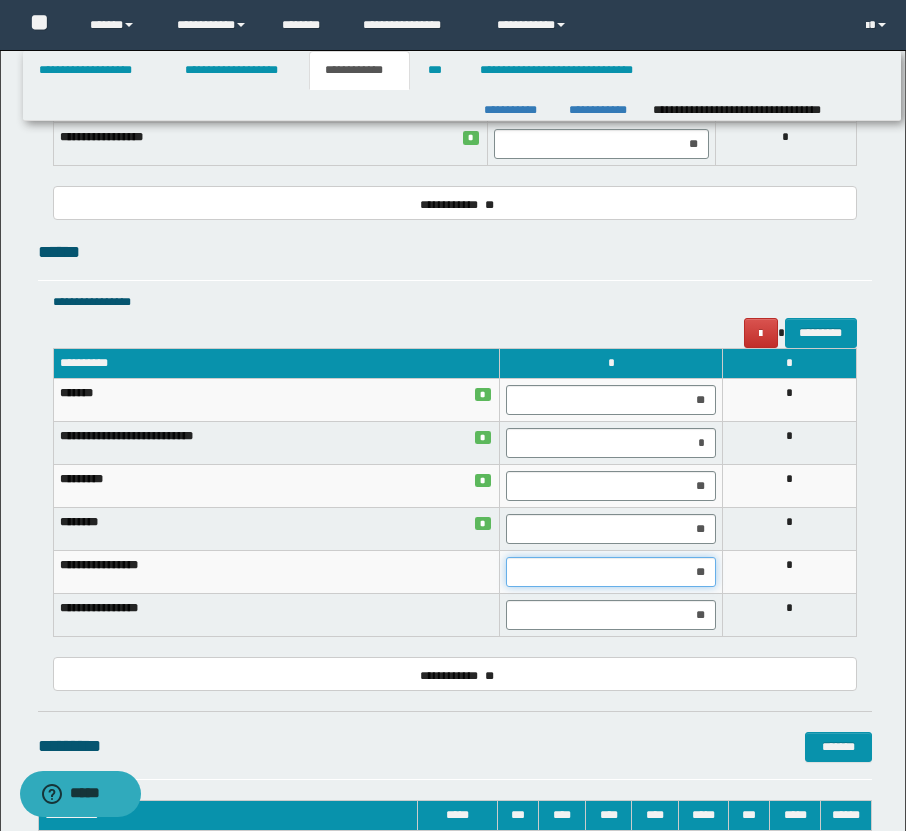 drag, startPoint x: 701, startPoint y: 575, endPoint x: 626, endPoint y: 575, distance: 75 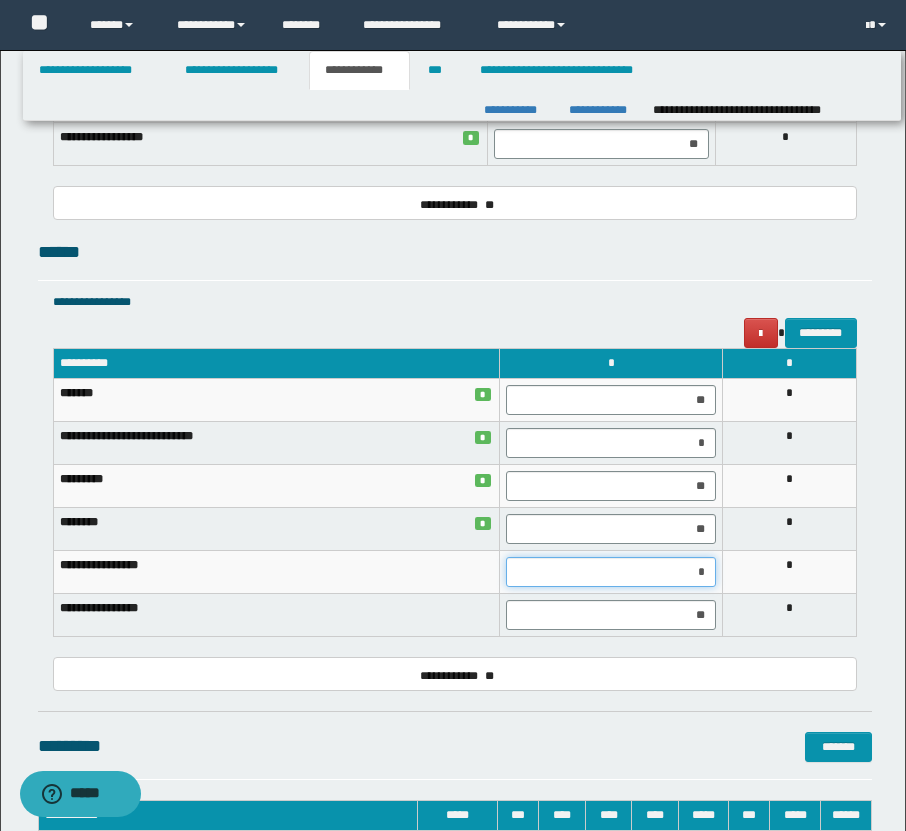 type on "**" 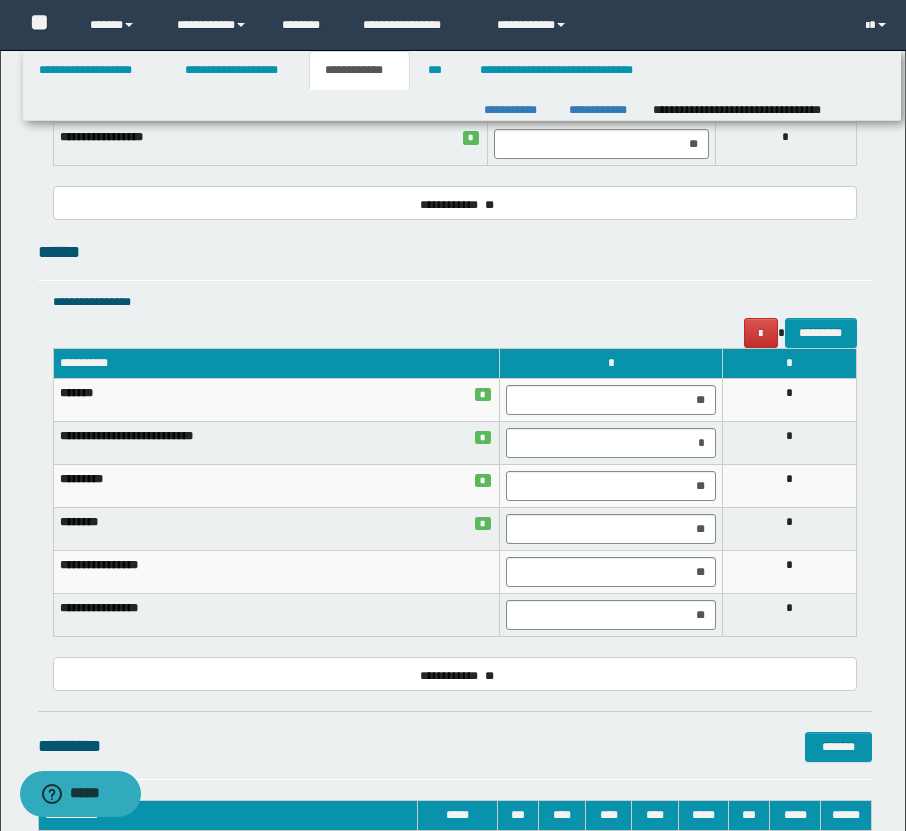 click on "**********" at bounding box center (455, 464) 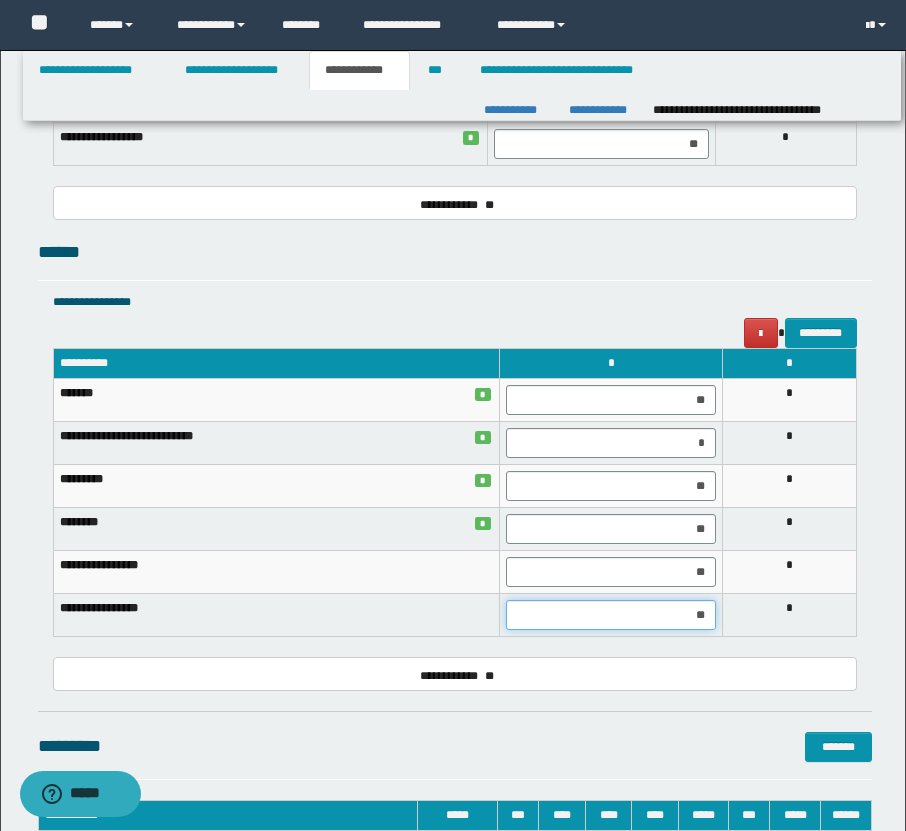 drag, startPoint x: 700, startPoint y: 611, endPoint x: 587, endPoint y: 611, distance: 113 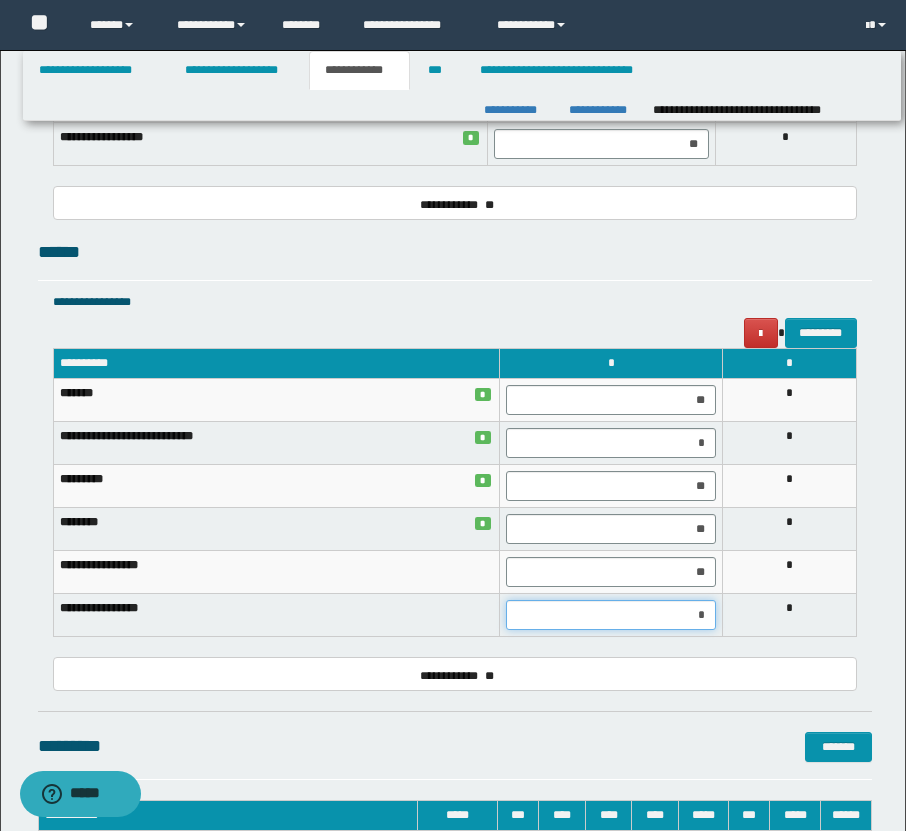 type on "**" 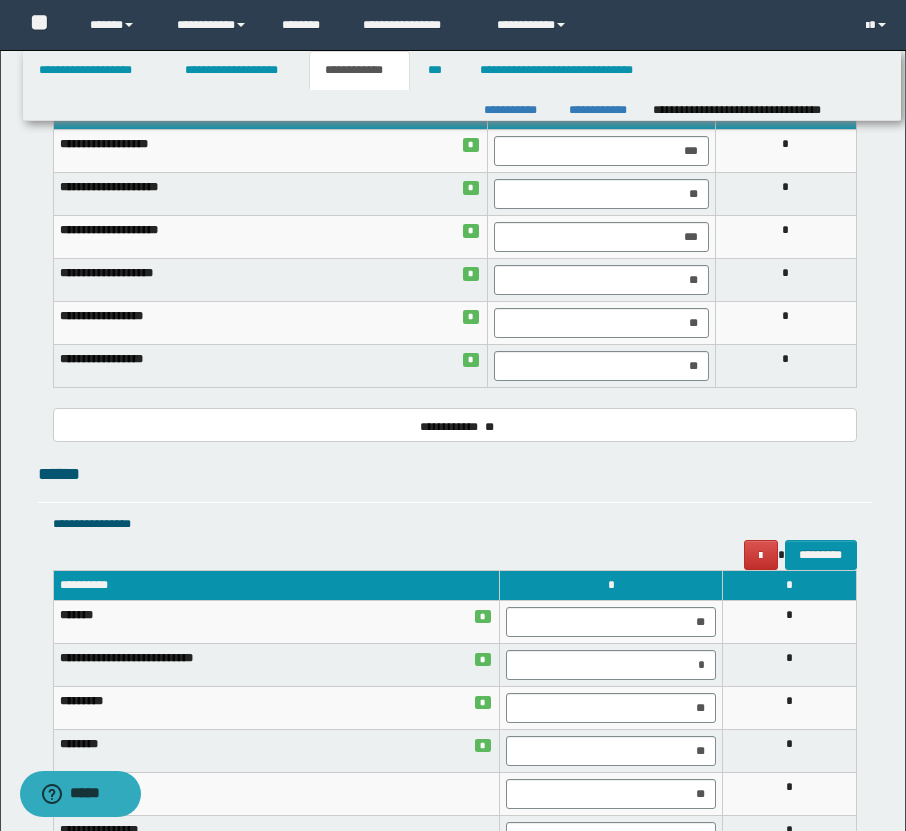 scroll, scrollTop: 1954, scrollLeft: 0, axis: vertical 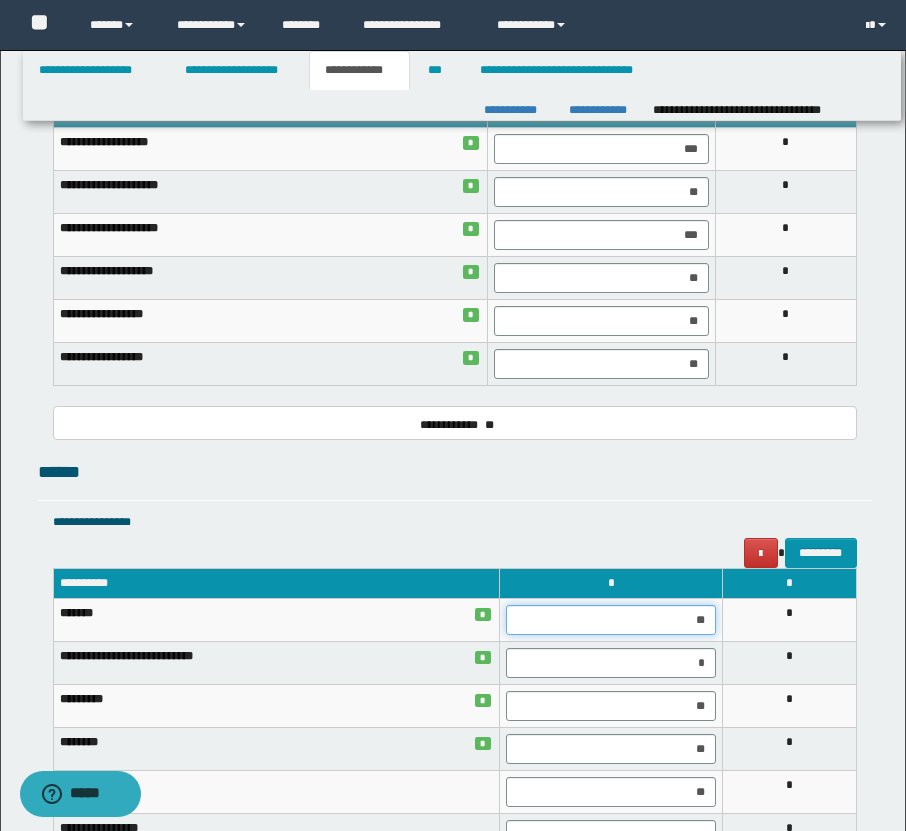 drag, startPoint x: 706, startPoint y: 620, endPoint x: 634, endPoint y: 619, distance: 72.00694 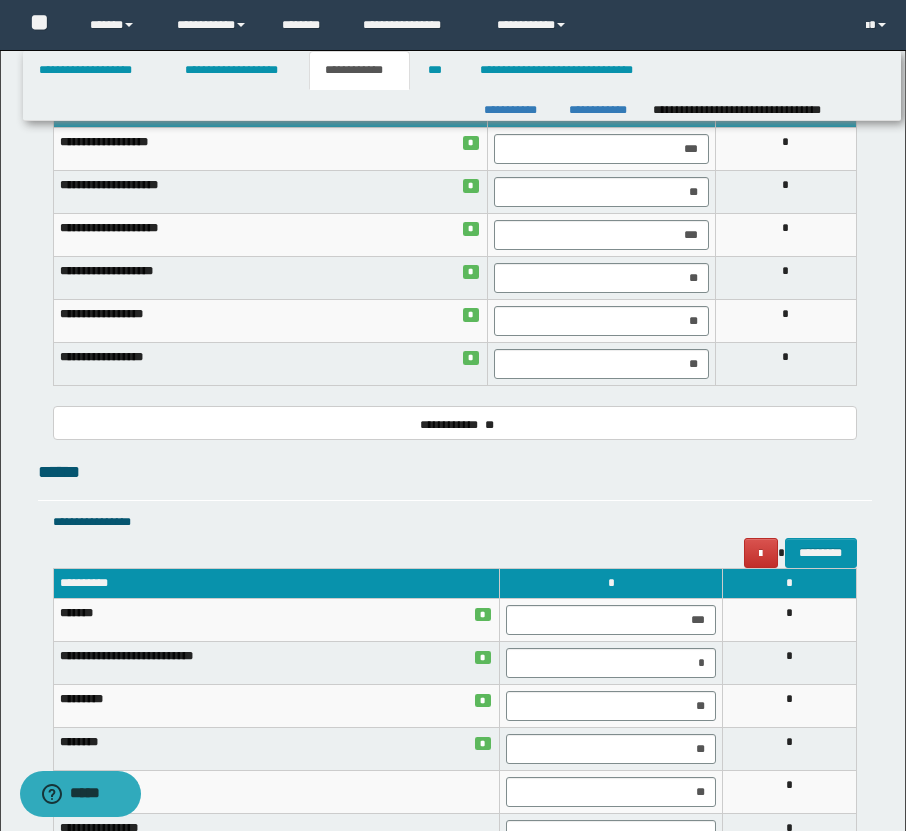 click on "**********" at bounding box center (455, 540) 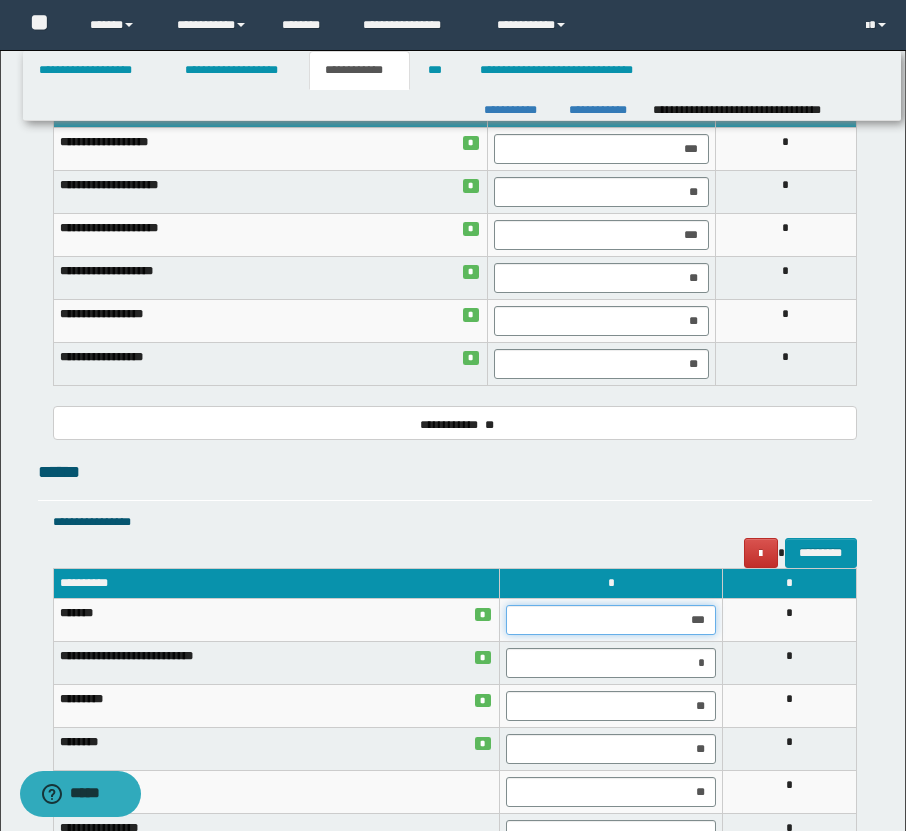 drag, startPoint x: 705, startPoint y: 616, endPoint x: 607, endPoint y: 616, distance: 98 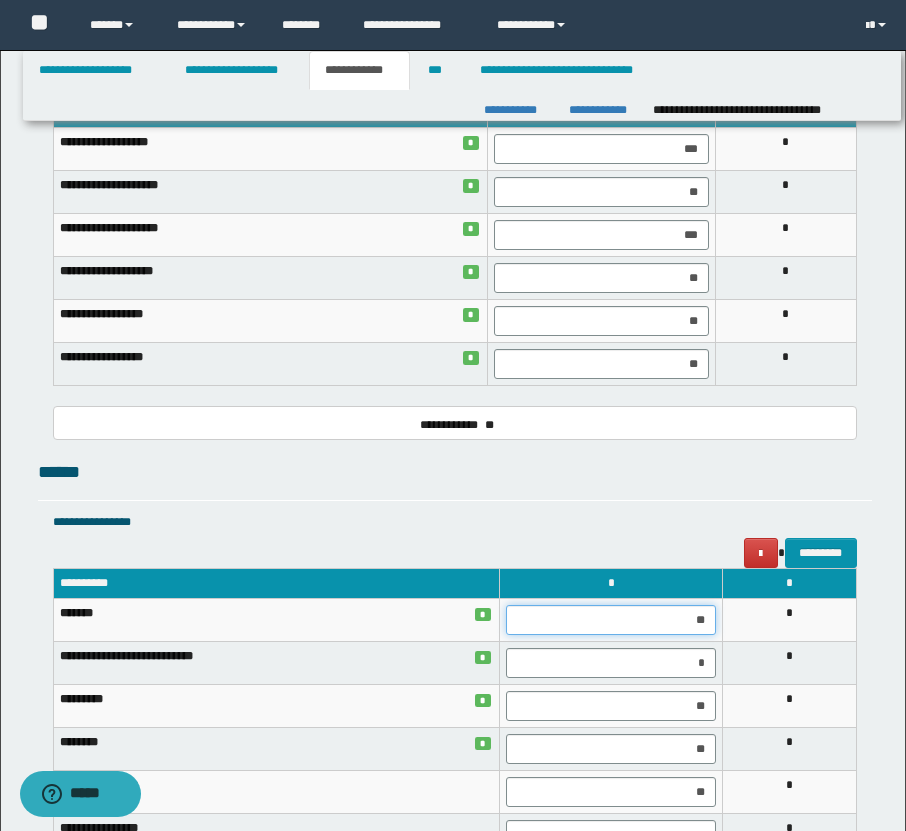 type on "***" 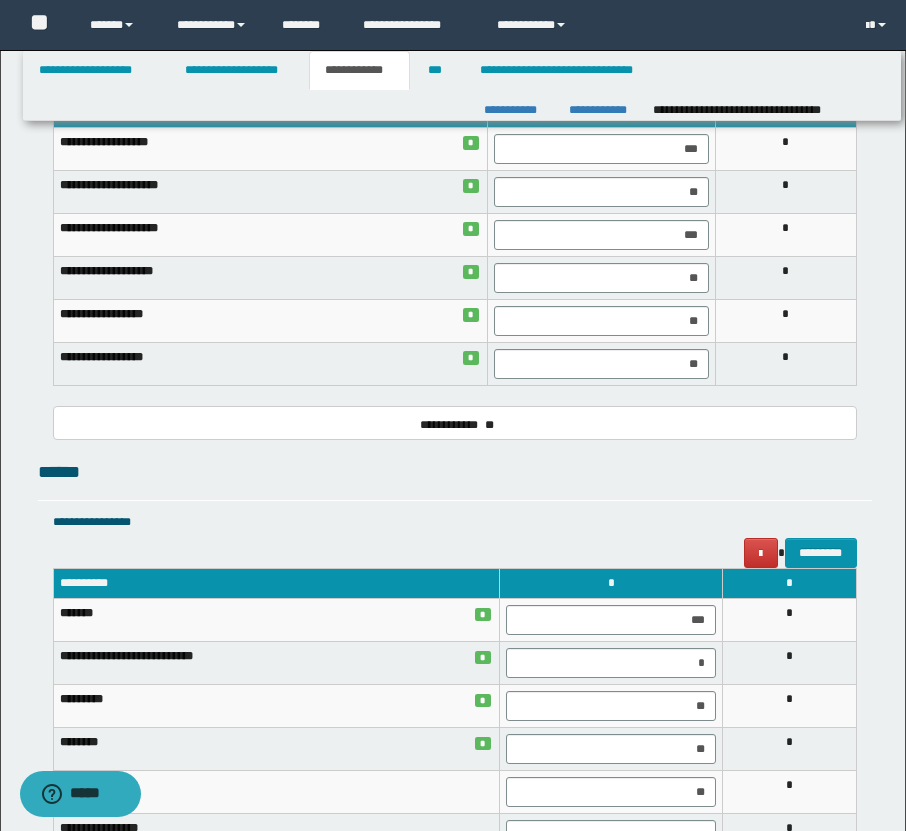 click on "**********" at bounding box center (455, 684) 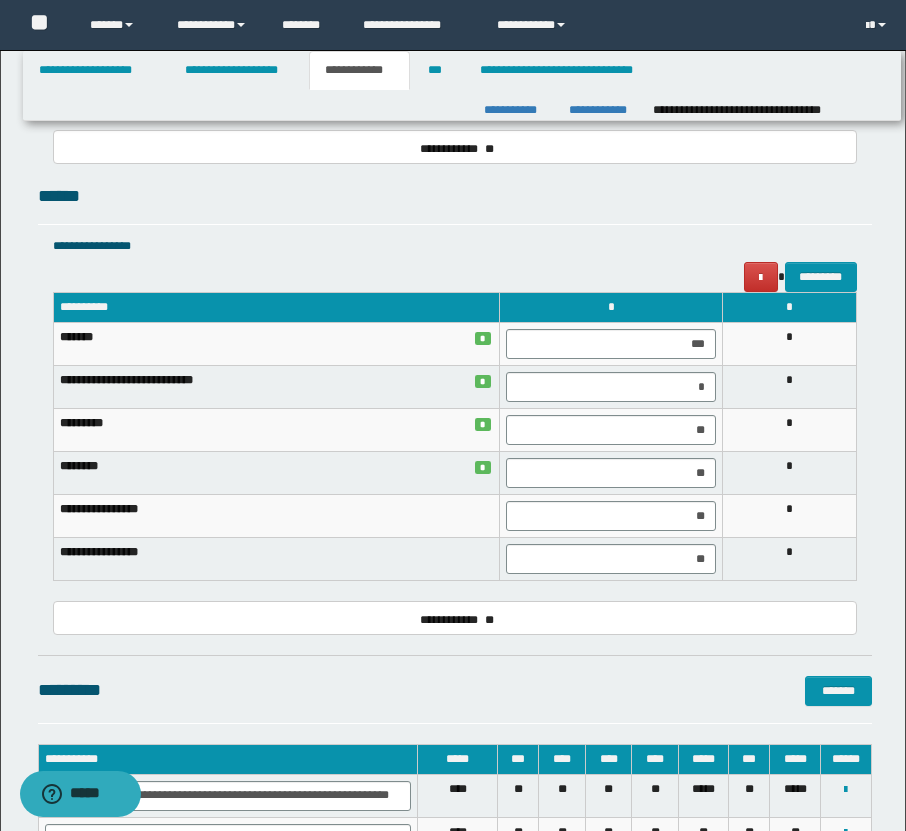 scroll, scrollTop: 2233, scrollLeft: 0, axis: vertical 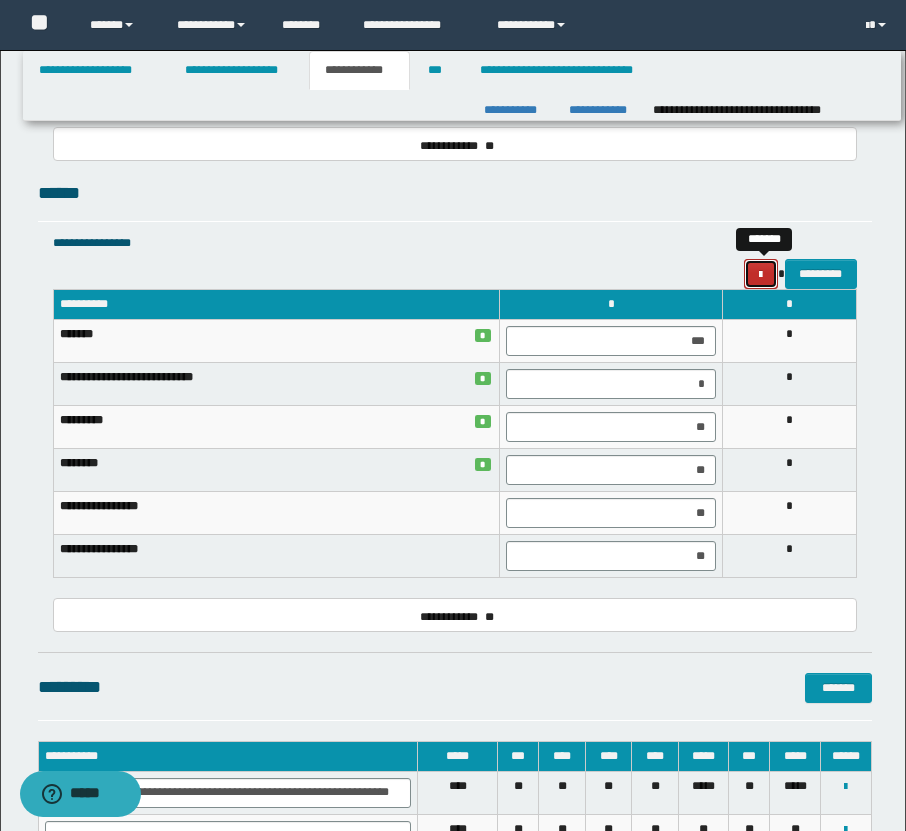click at bounding box center (760, 275) 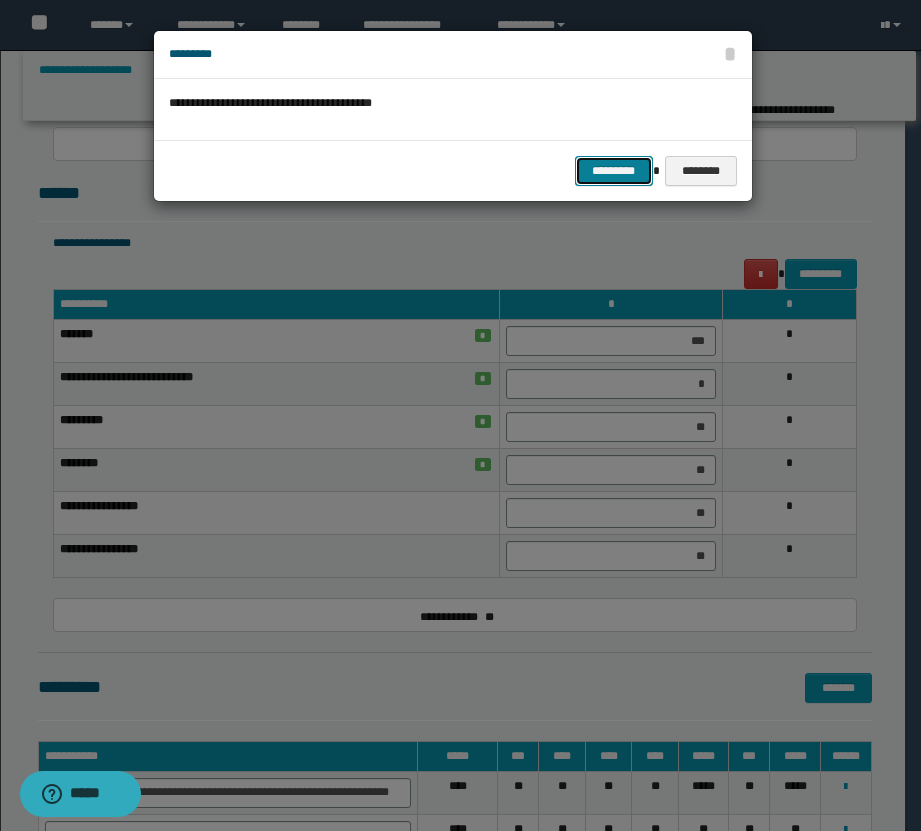 click on "*********" at bounding box center [614, 171] 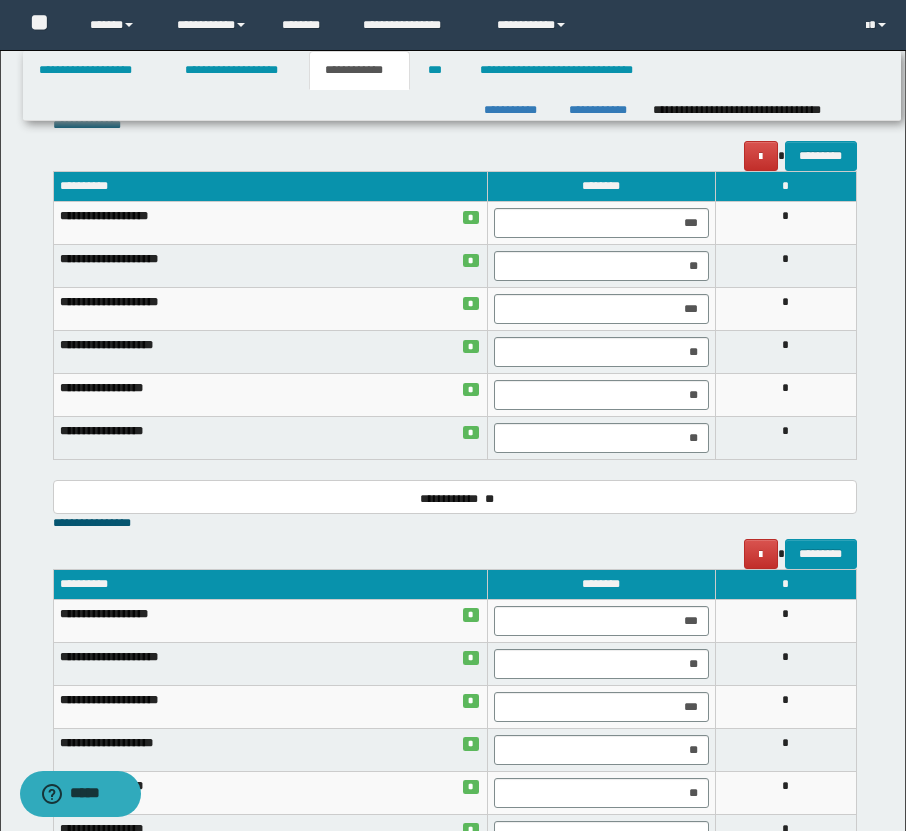 scroll, scrollTop: 1400, scrollLeft: 0, axis: vertical 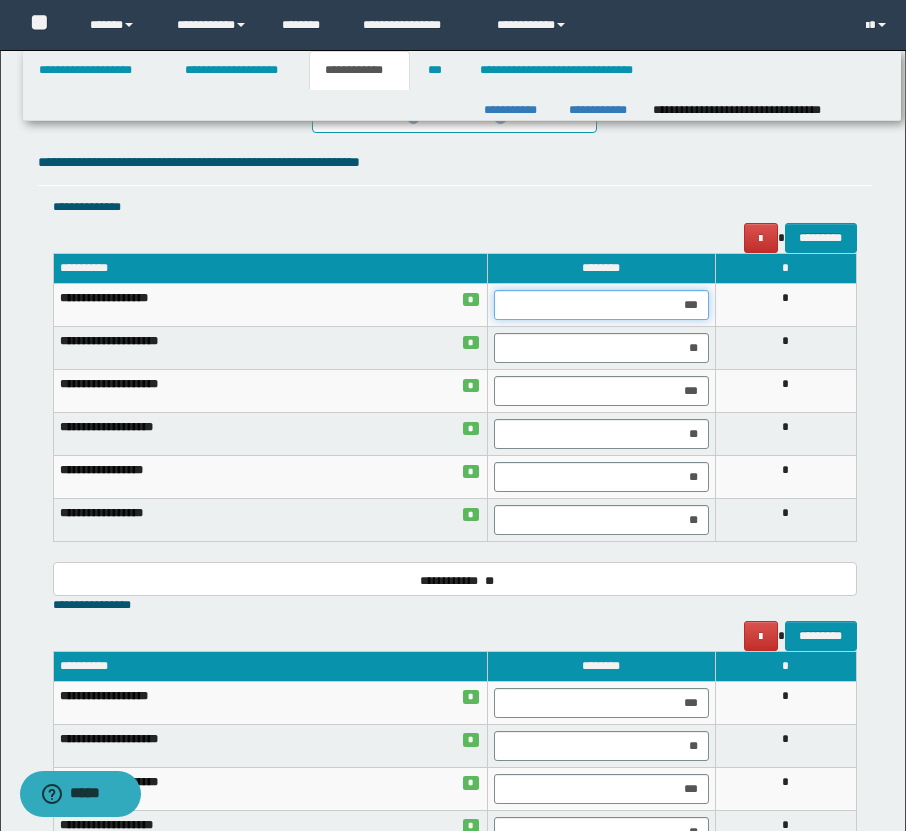 drag, startPoint x: 697, startPoint y: 310, endPoint x: 654, endPoint y: 310, distance: 43 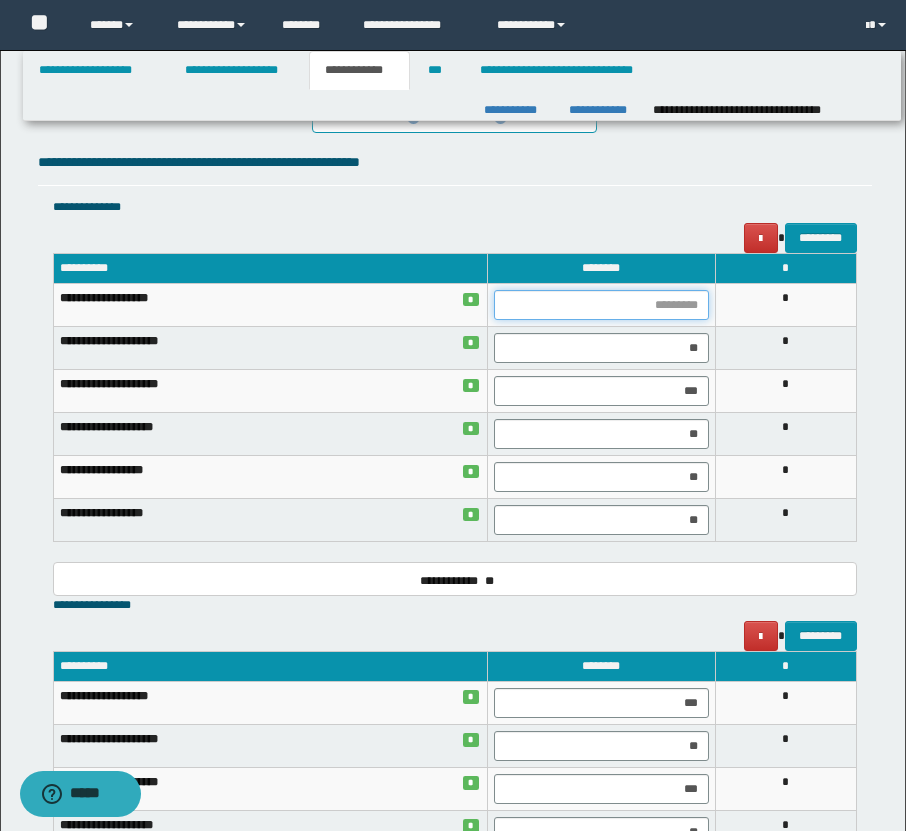 type on "*" 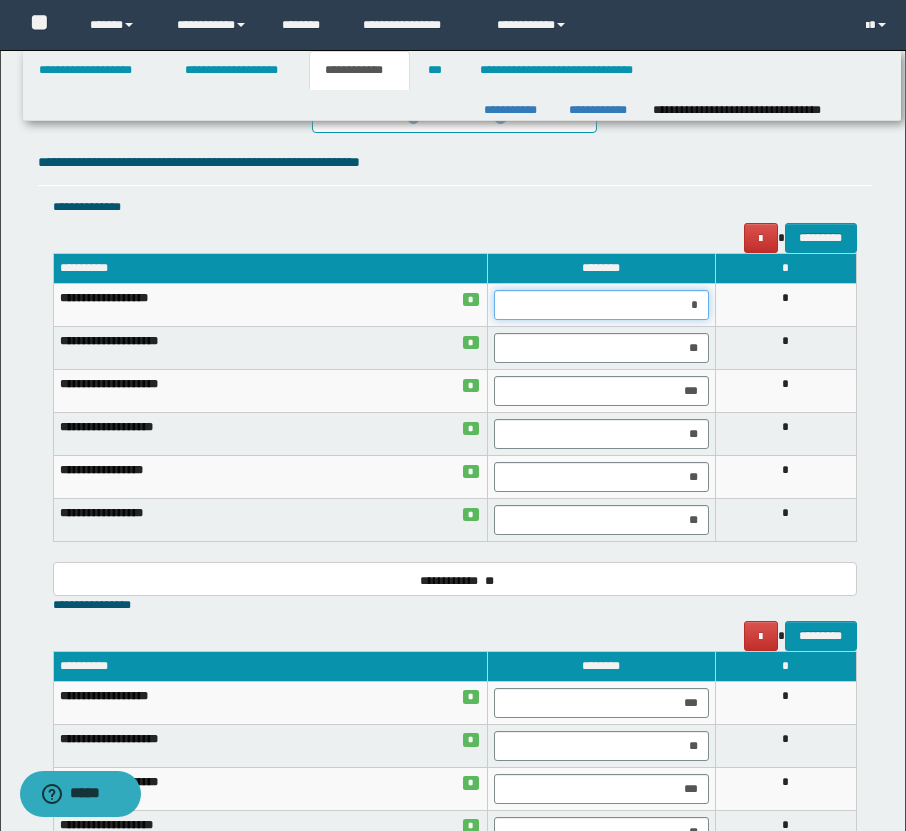 type on "**" 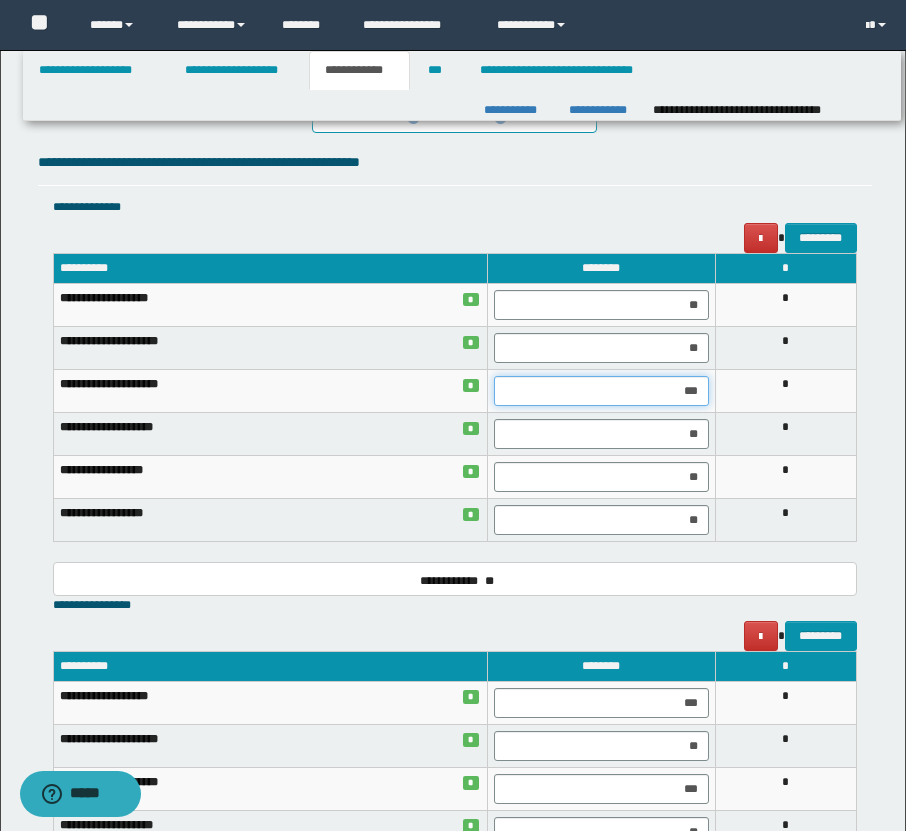 drag, startPoint x: 703, startPoint y: 387, endPoint x: 616, endPoint y: 387, distance: 87 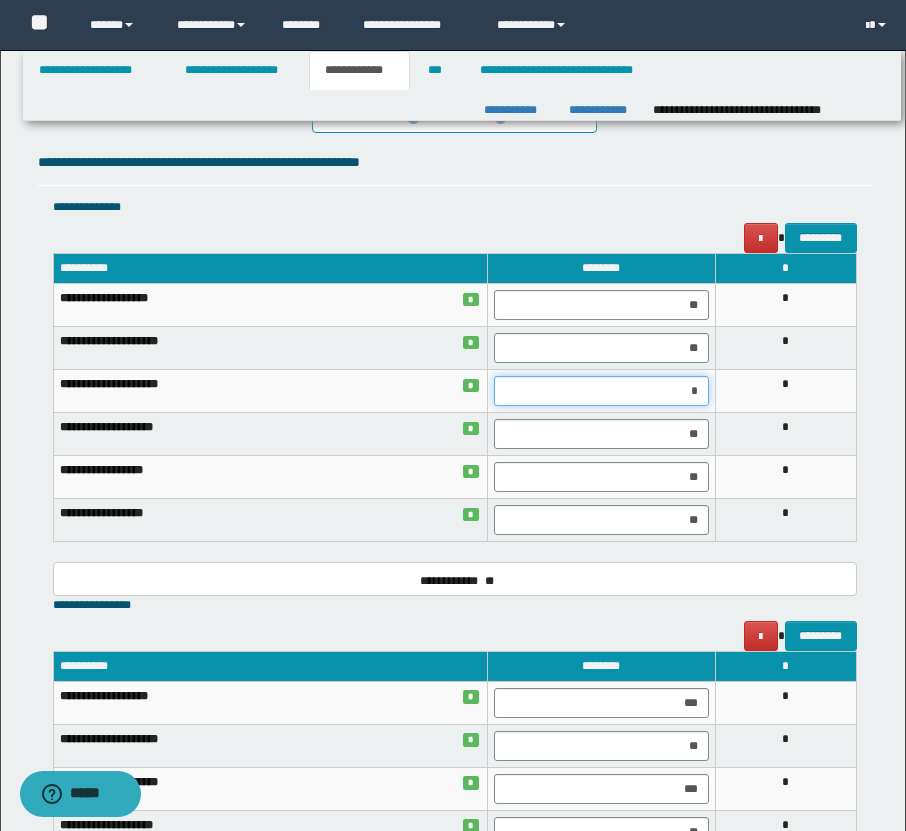 type on "**" 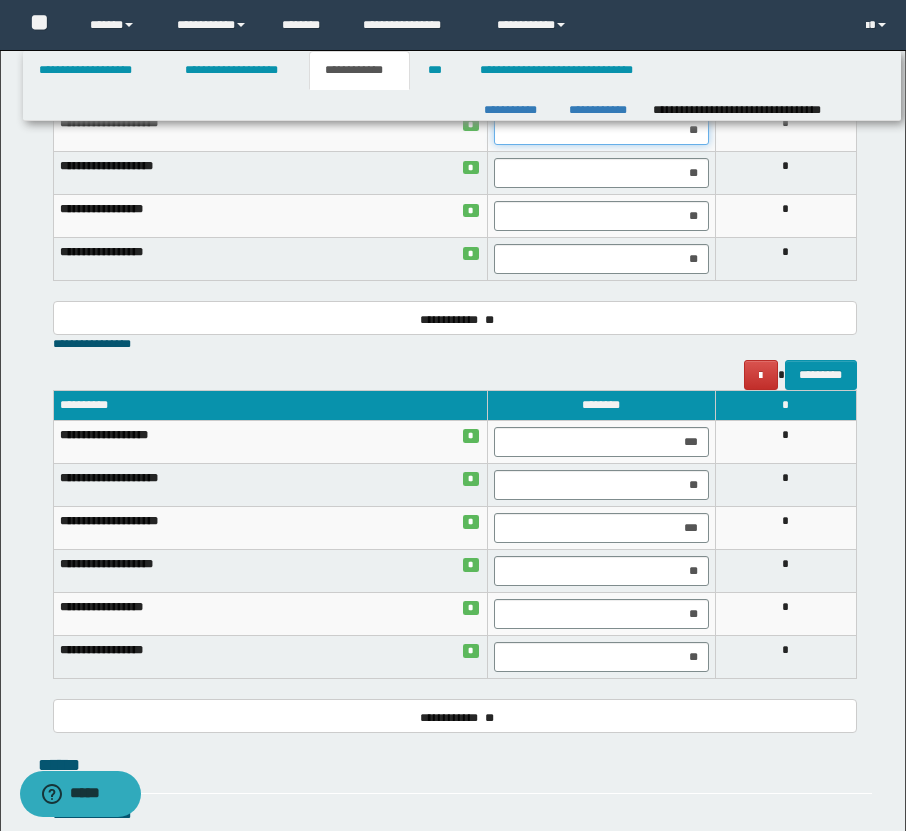 scroll, scrollTop: 1743, scrollLeft: 0, axis: vertical 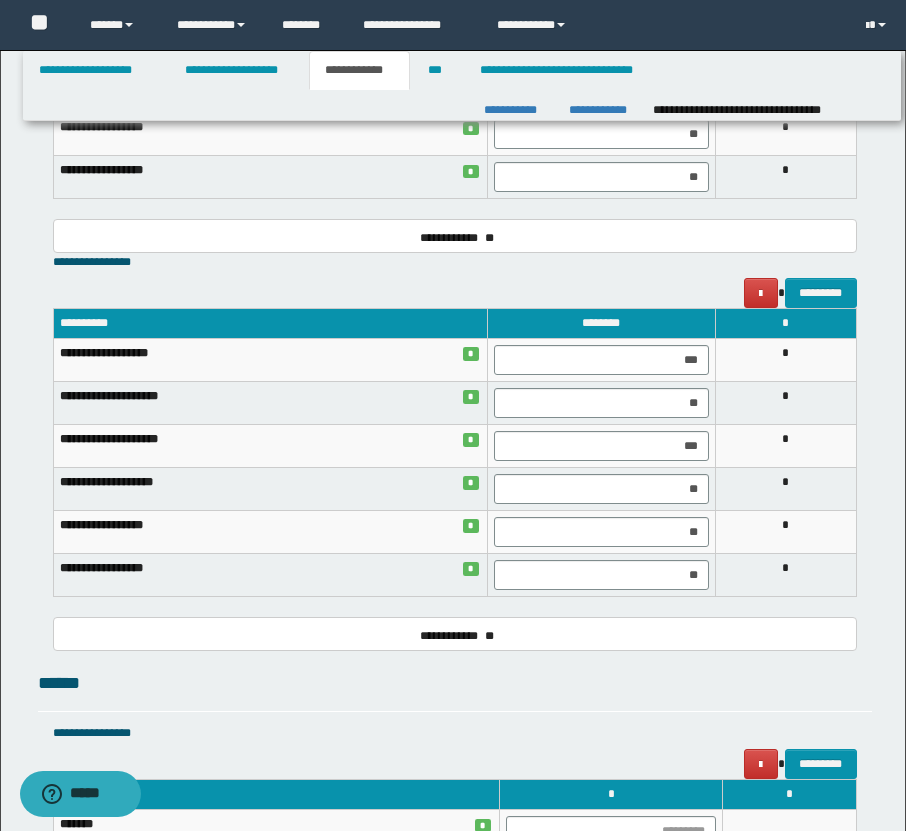 drag, startPoint x: 709, startPoint y: 368, endPoint x: 666, endPoint y: 365, distance: 43.104523 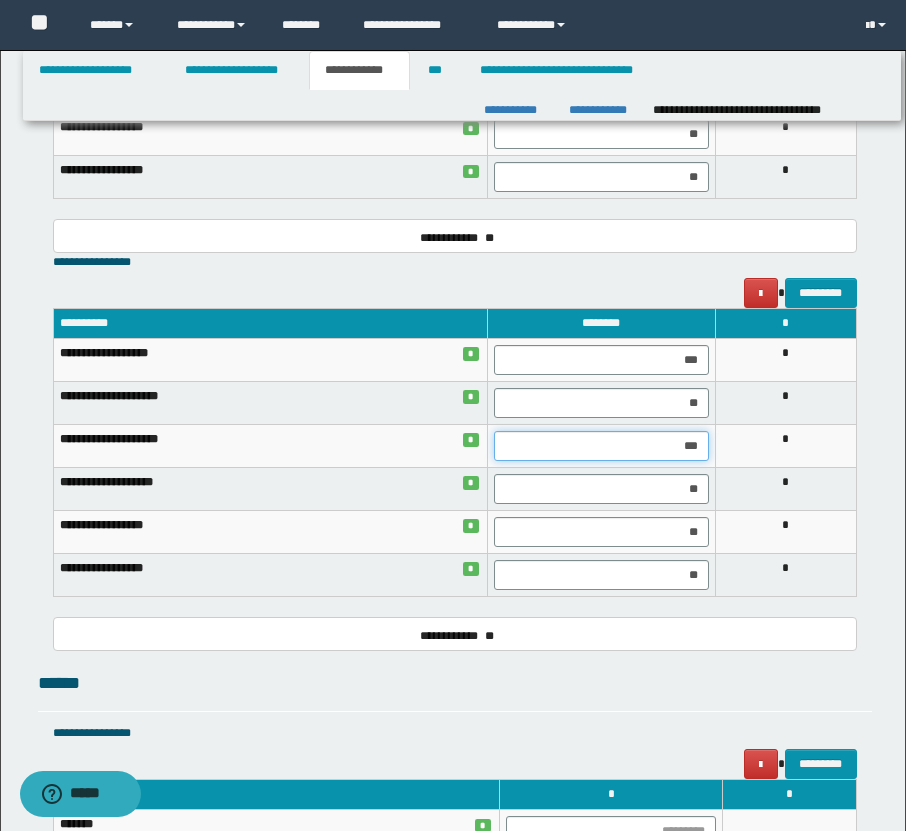 drag, startPoint x: 703, startPoint y: 451, endPoint x: 634, endPoint y: 451, distance: 69 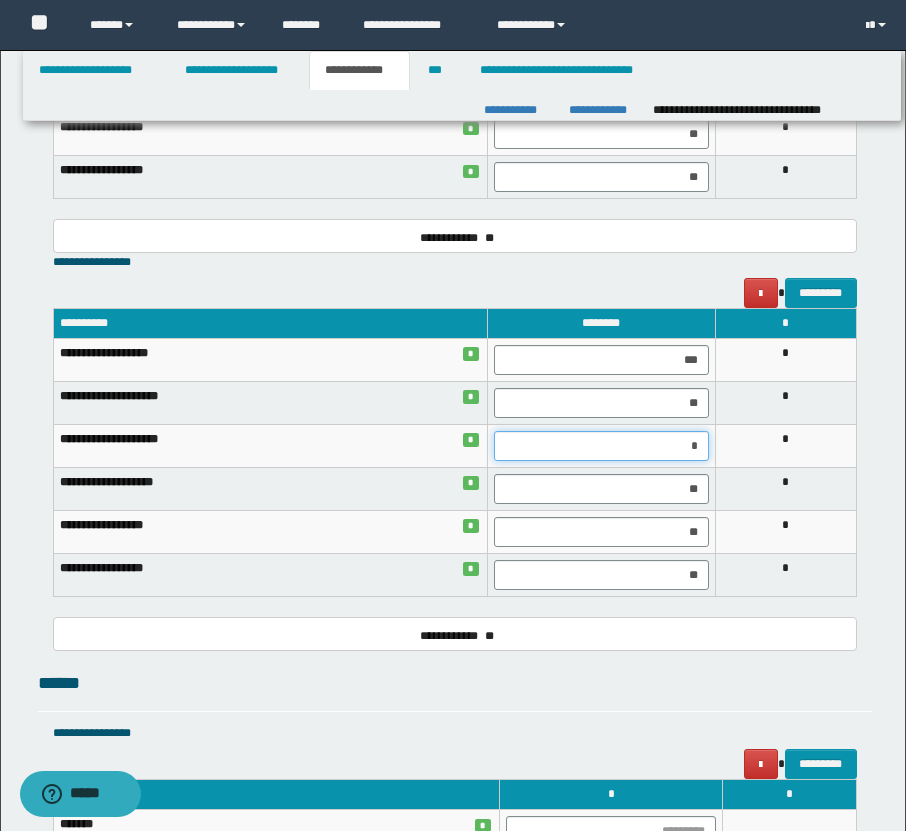 type on "**" 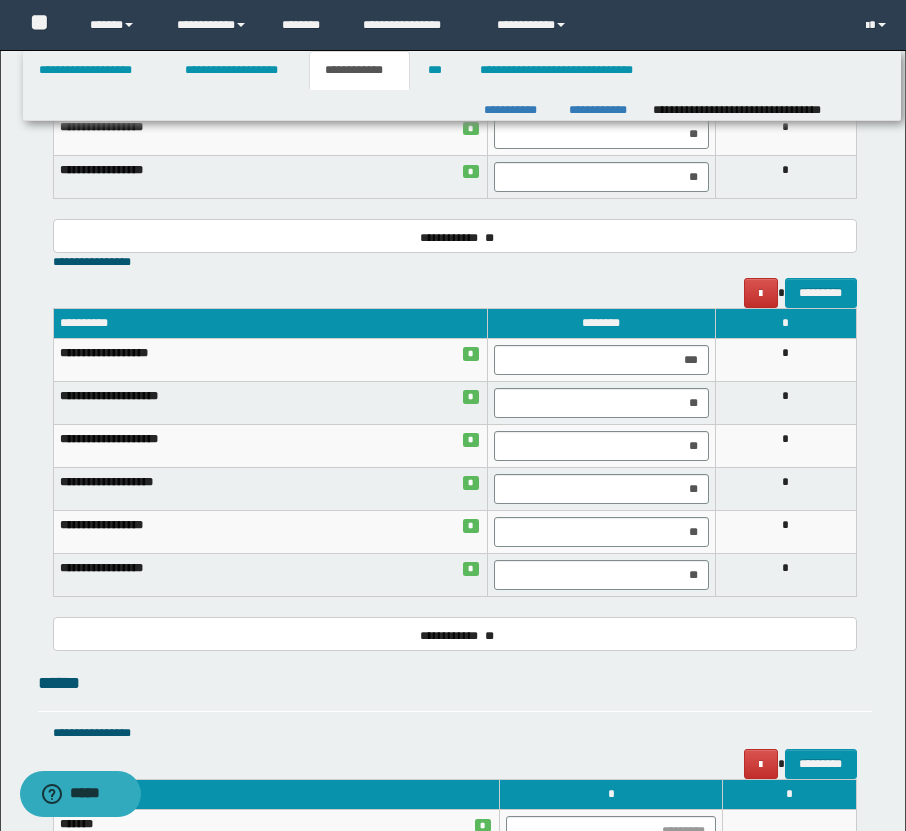 click on "******" at bounding box center (455, 683) 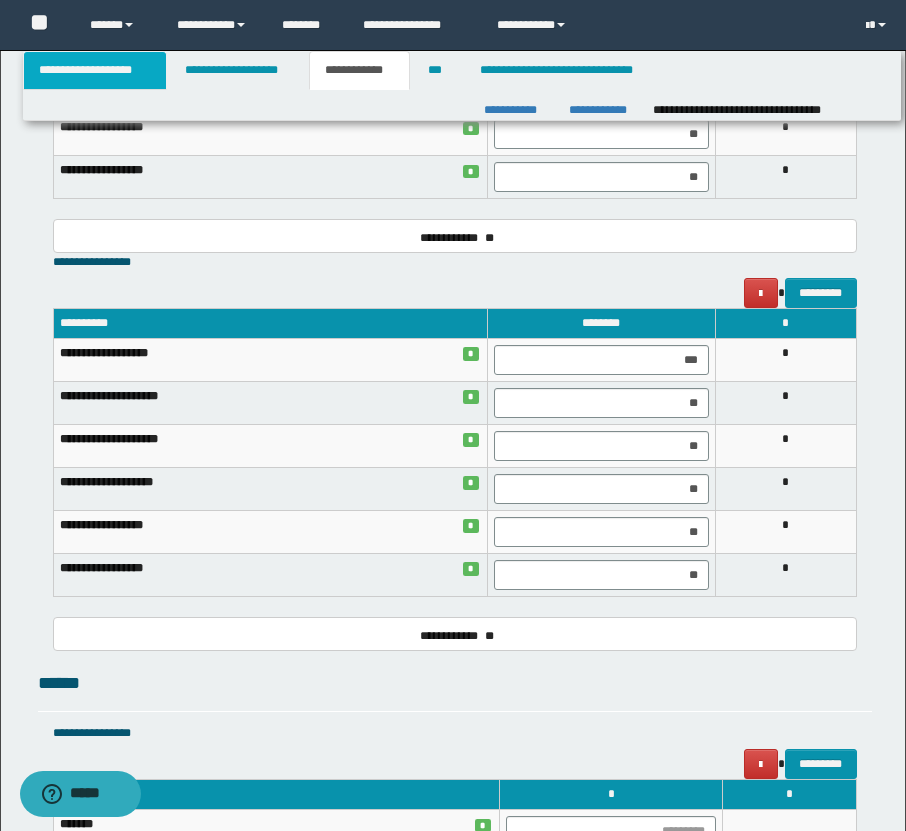 click on "**********" at bounding box center [95, 70] 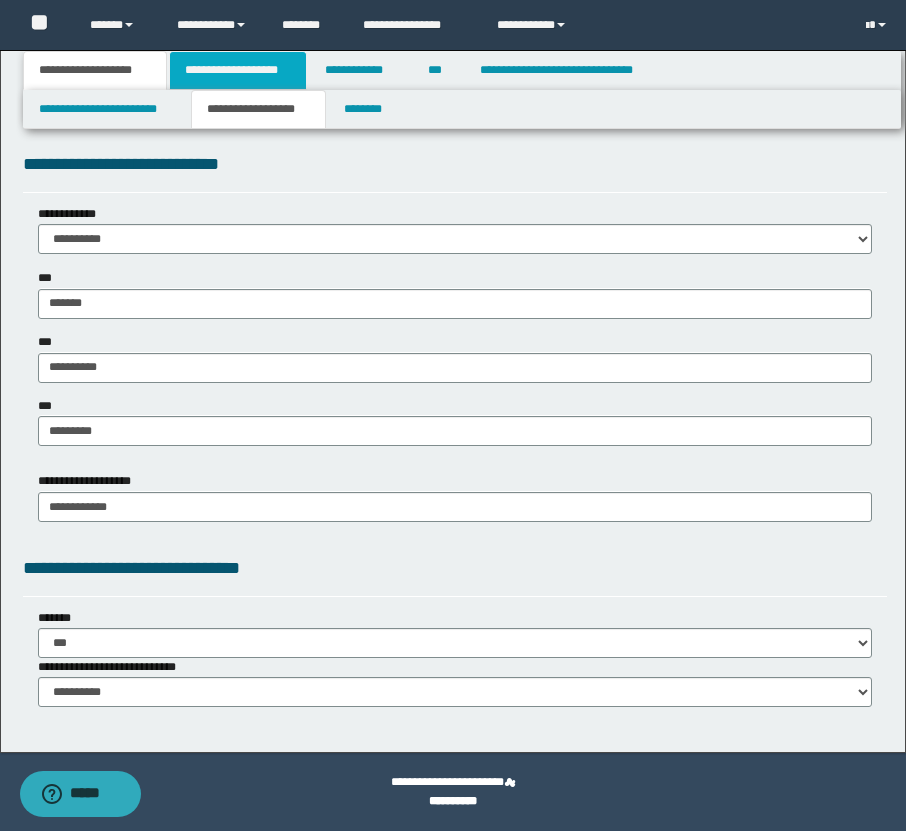 click on "**********" at bounding box center [238, 70] 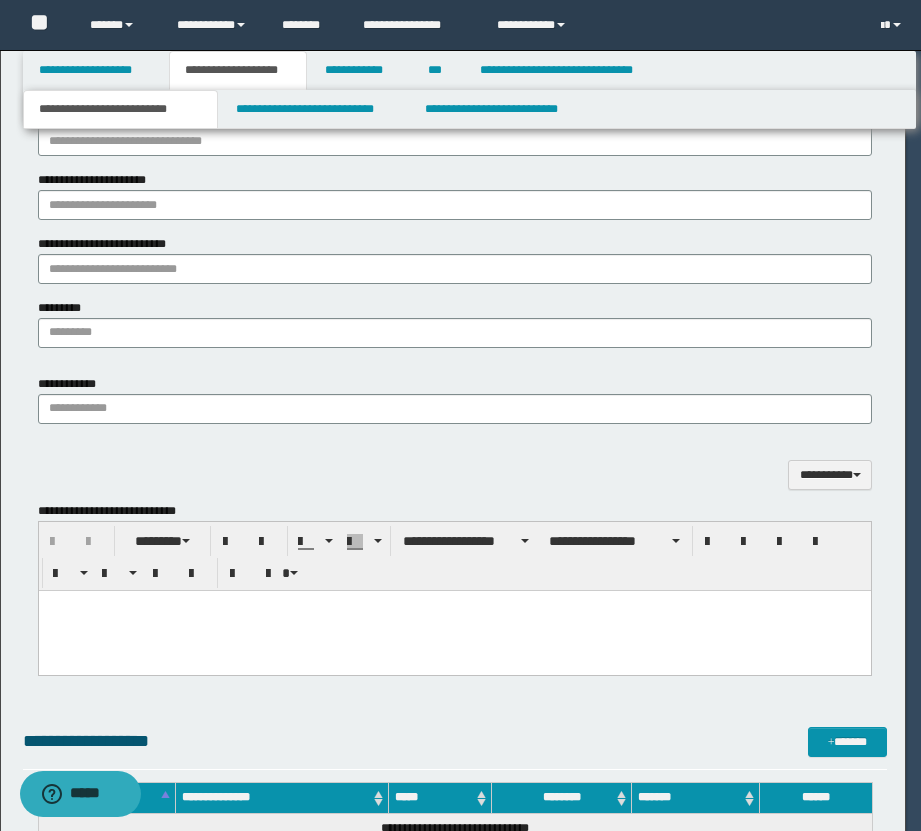 type 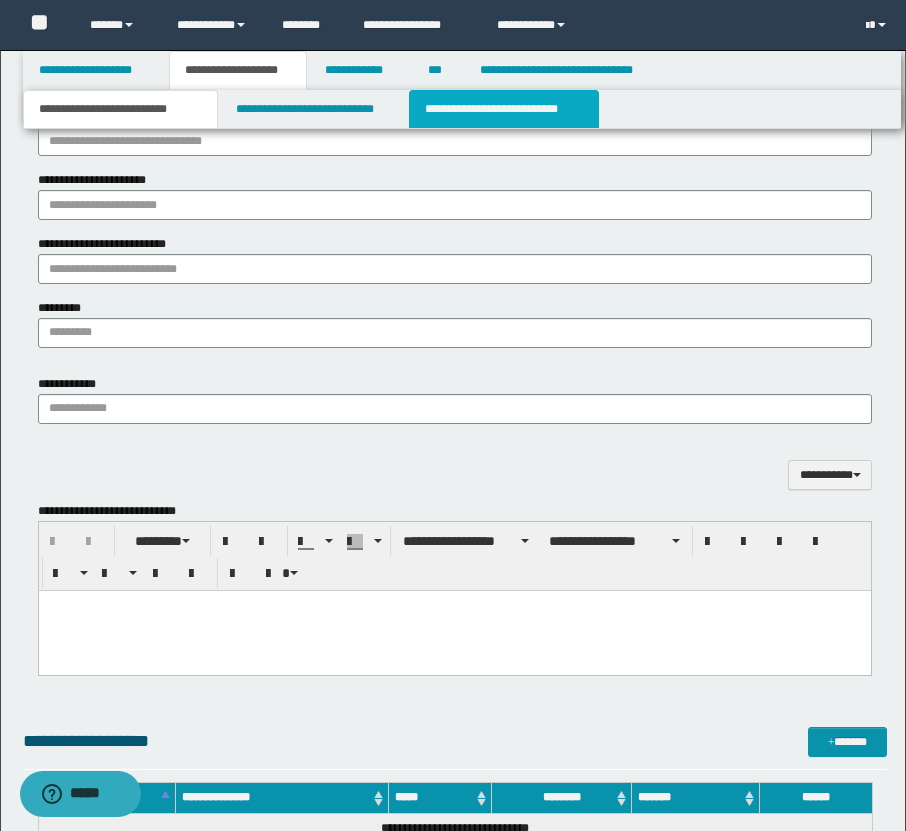 click on "**********" at bounding box center (504, 109) 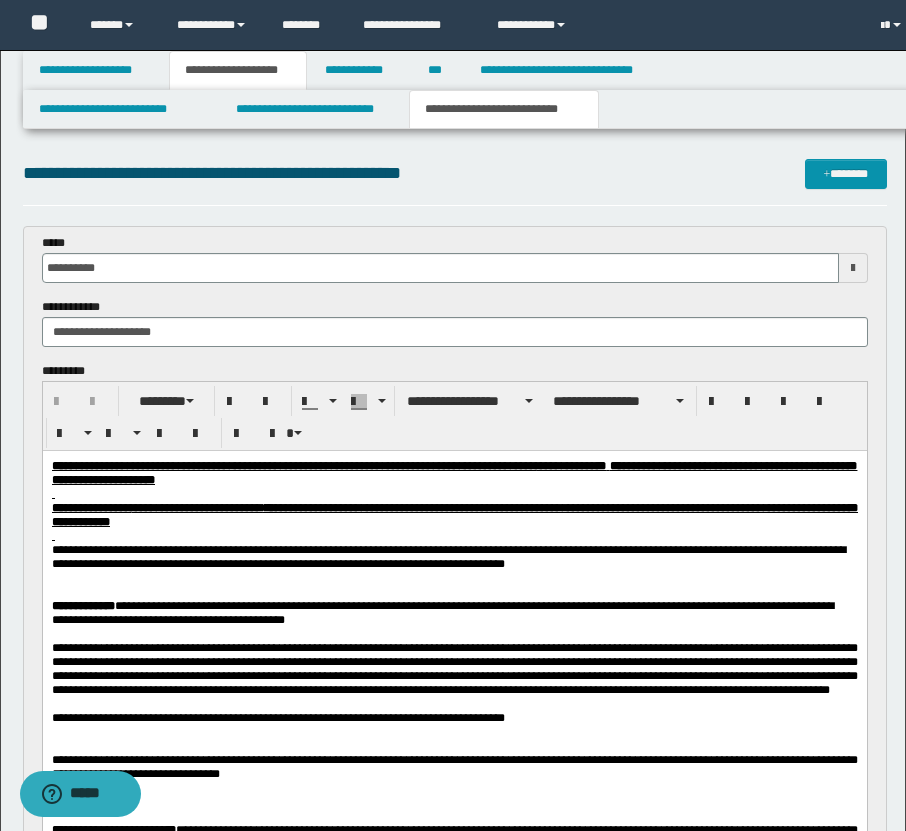 scroll, scrollTop: 0, scrollLeft: 0, axis: both 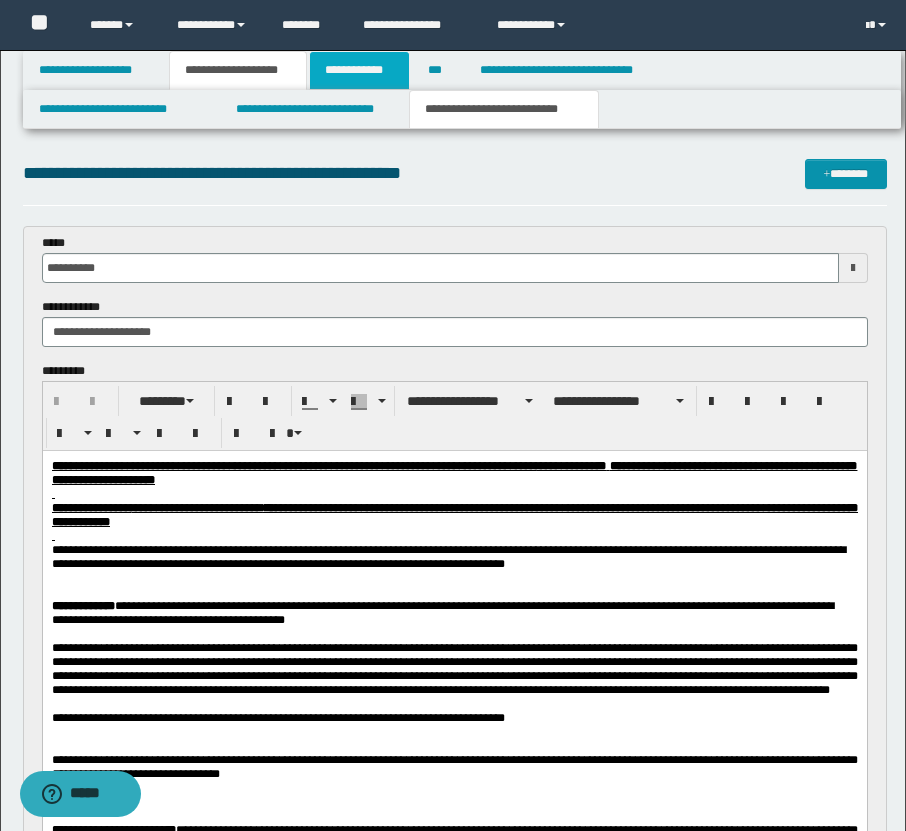 click on "**********" at bounding box center [359, 70] 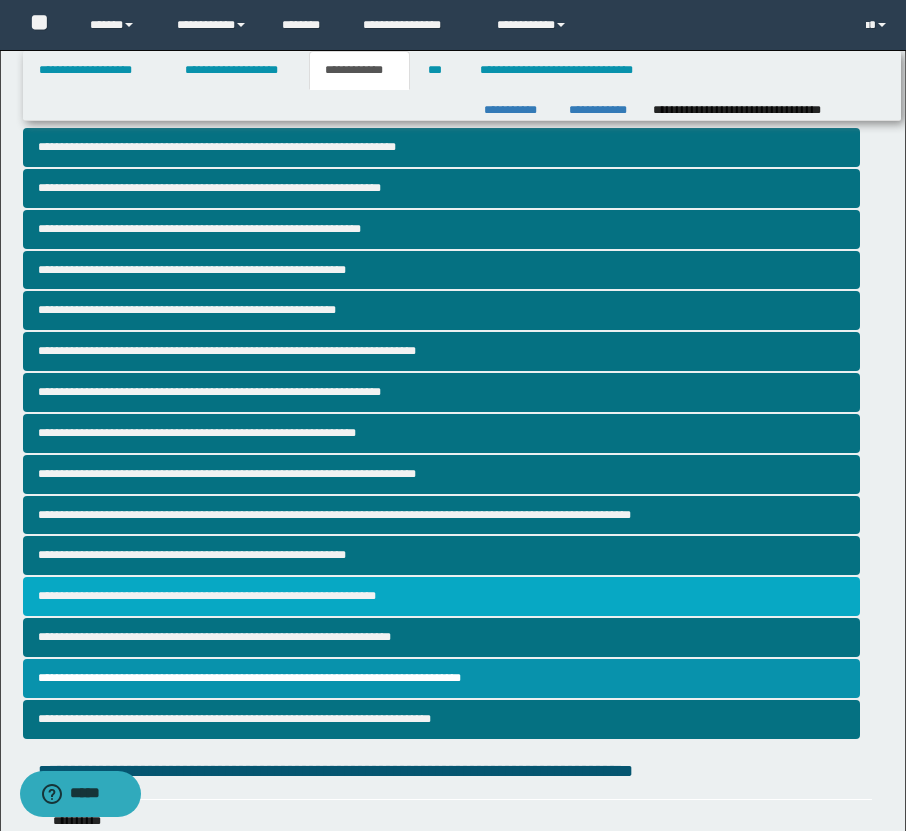 click on "**********" at bounding box center [441, 596] 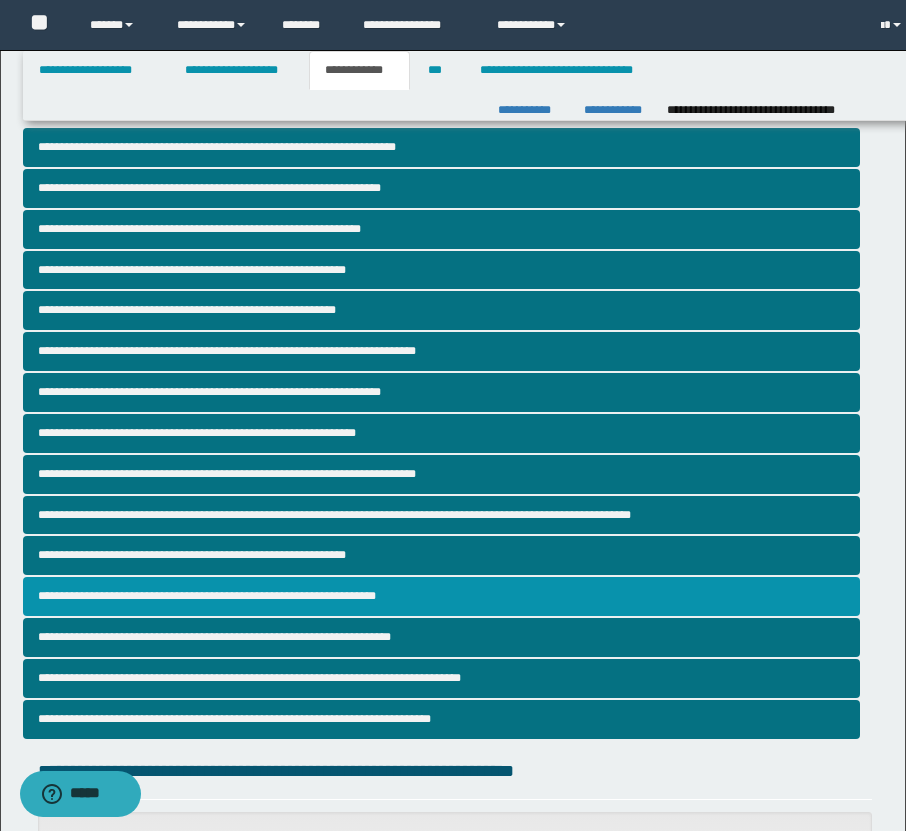 scroll, scrollTop: 527, scrollLeft: 0, axis: vertical 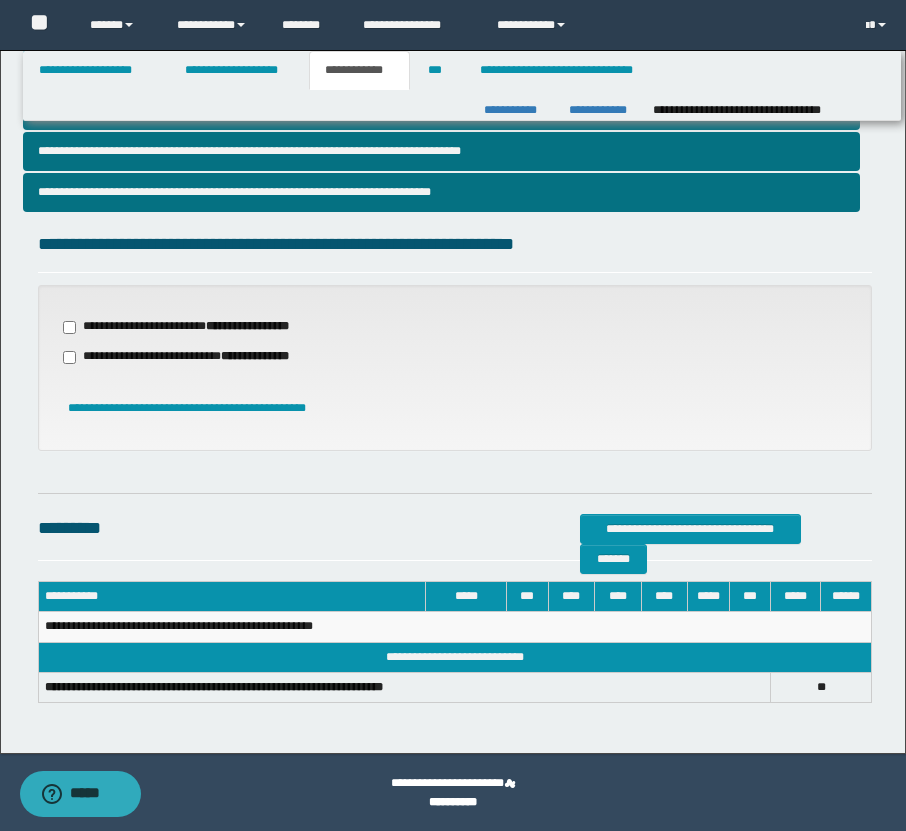 click on "**********" at bounding box center [198, 327] 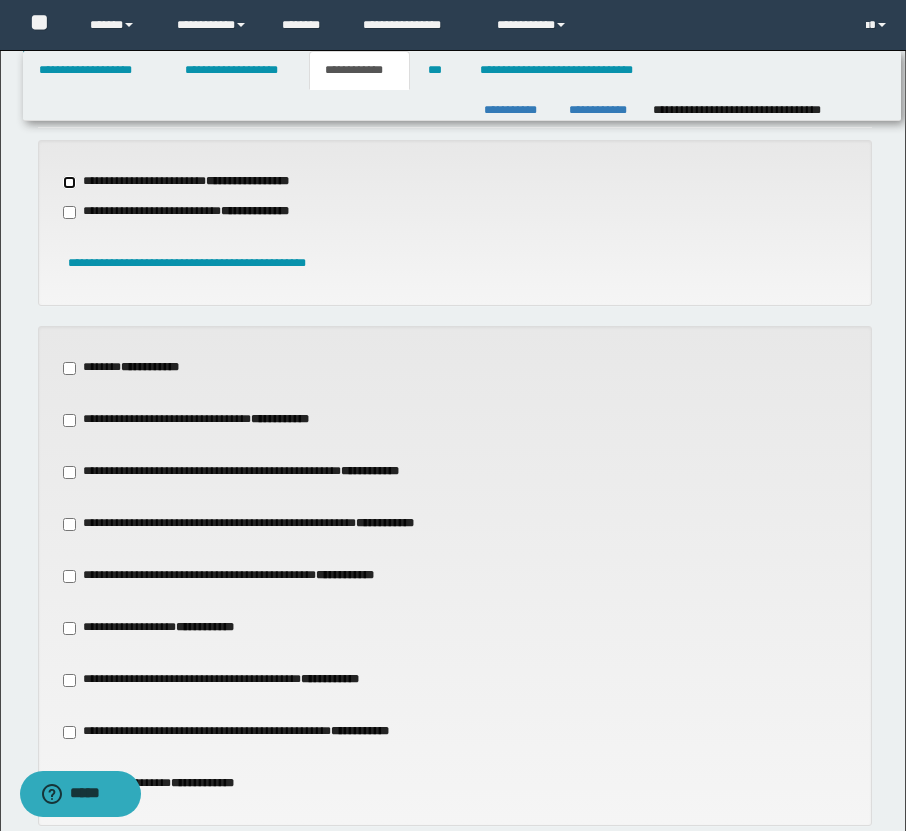 scroll, scrollTop: 837, scrollLeft: 0, axis: vertical 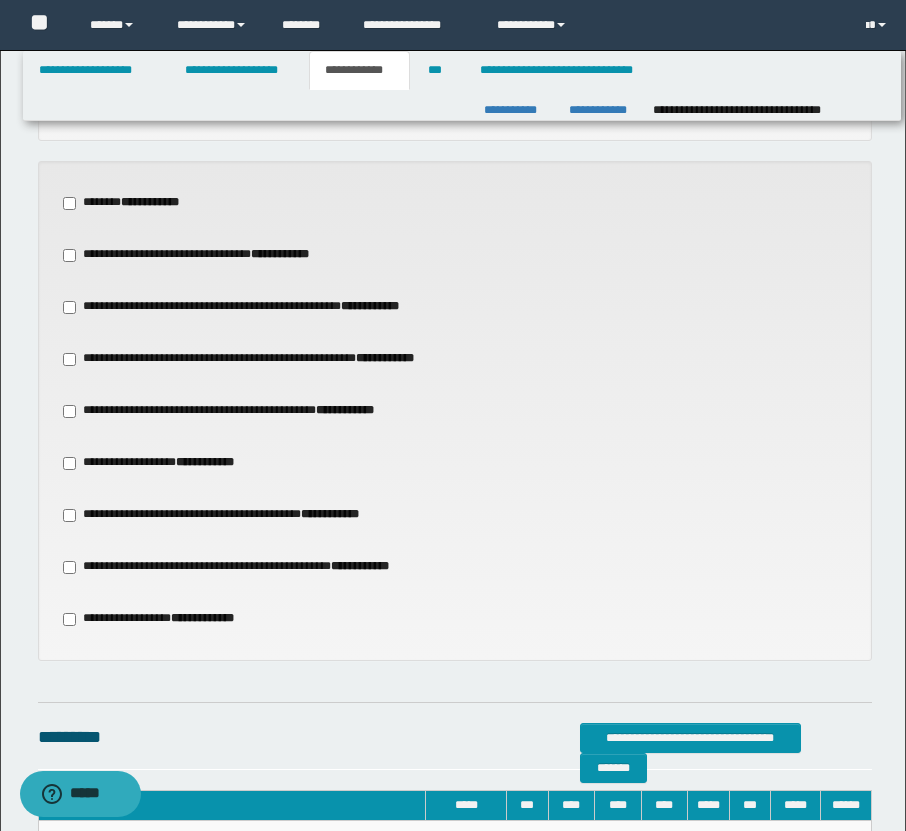 click on "**********" at bounding box center (245, 411) 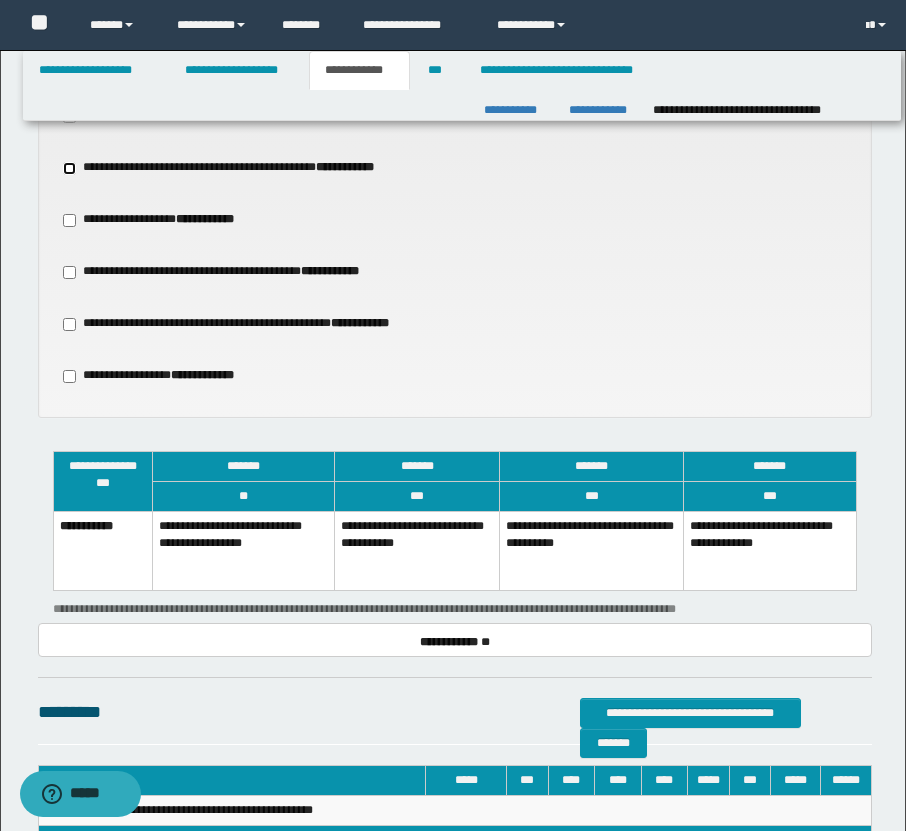 scroll, scrollTop: 1248, scrollLeft: 0, axis: vertical 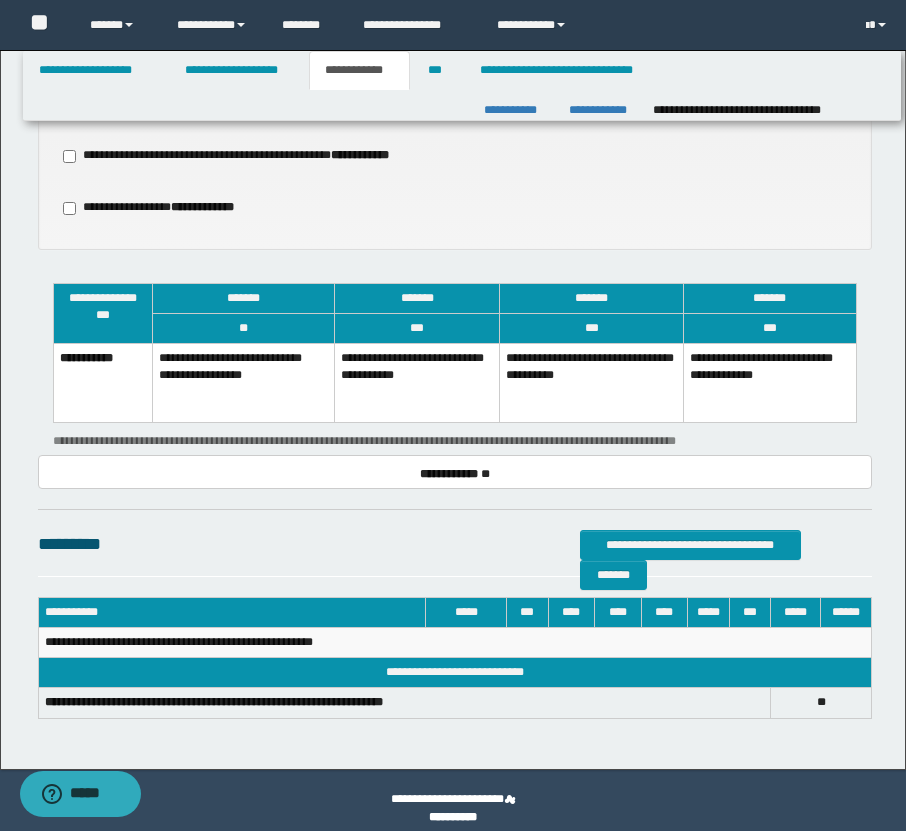 click on "**********" at bounding box center (591, 383) 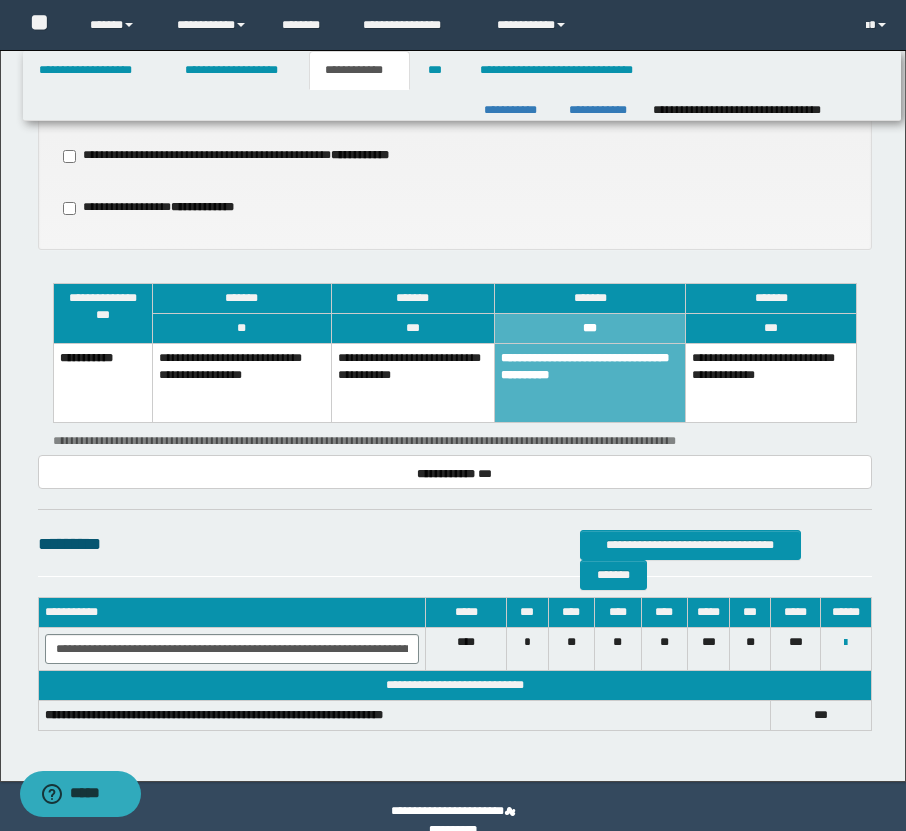 scroll, scrollTop: 1277, scrollLeft: 0, axis: vertical 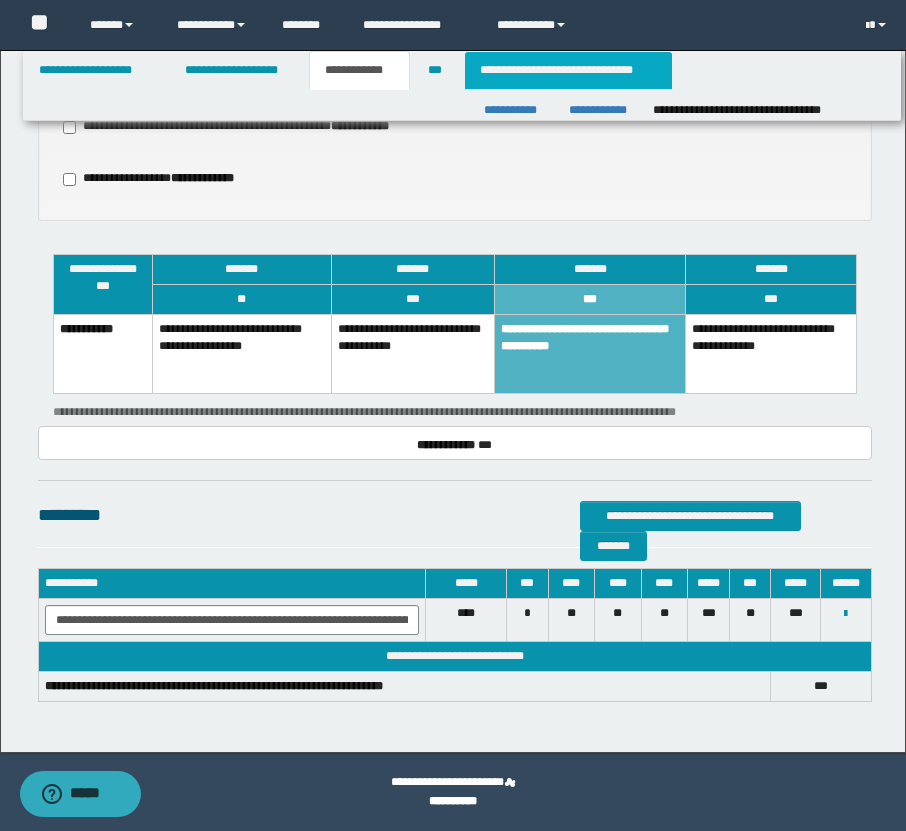 click on "**********" at bounding box center (568, 70) 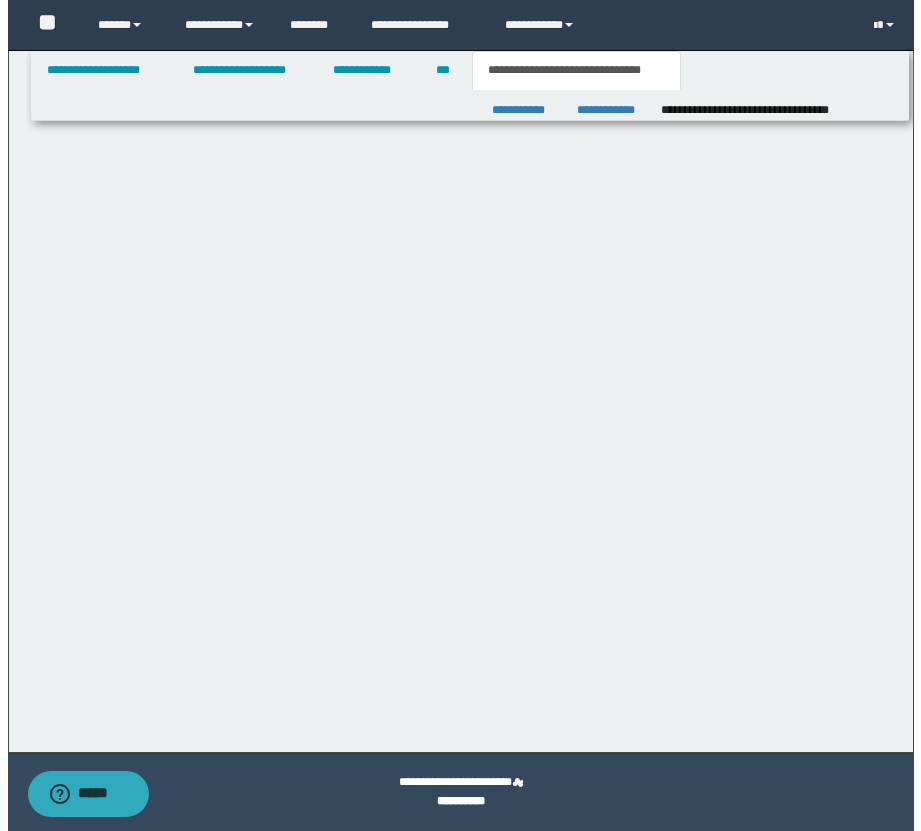 scroll, scrollTop: 0, scrollLeft: 0, axis: both 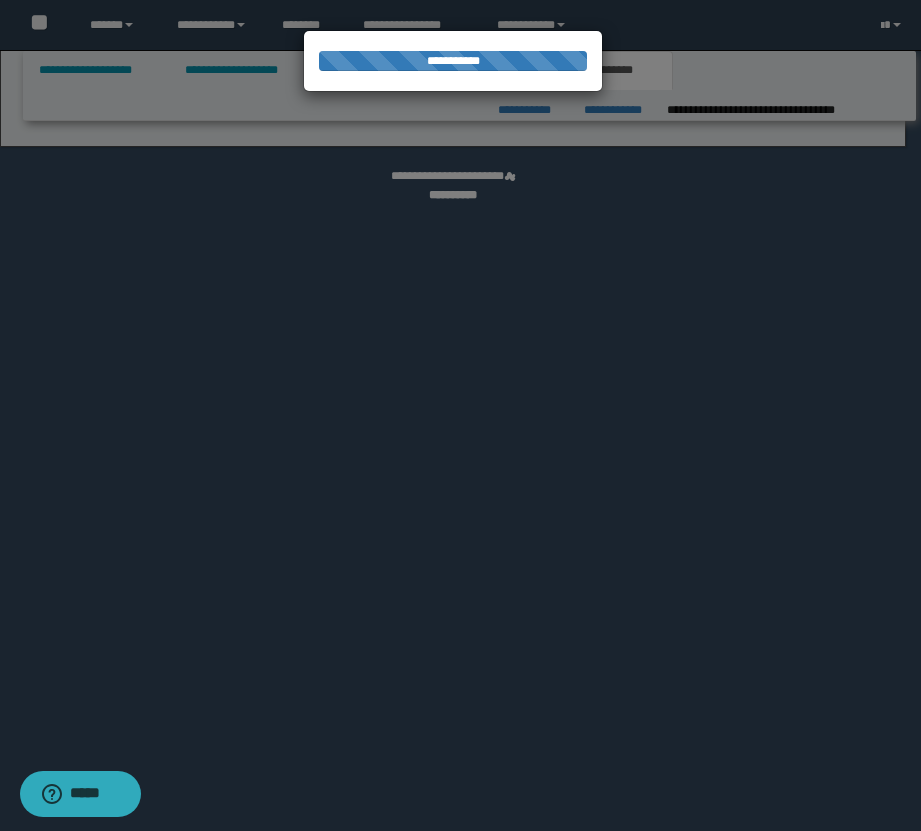 select on "*" 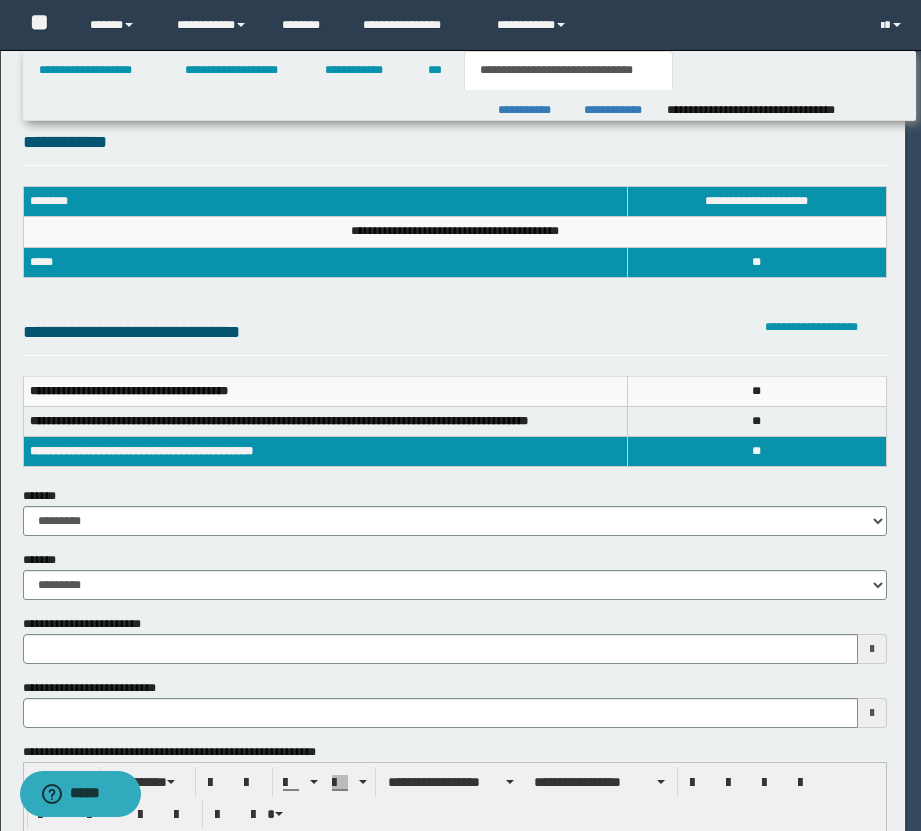 scroll, scrollTop: 0, scrollLeft: 0, axis: both 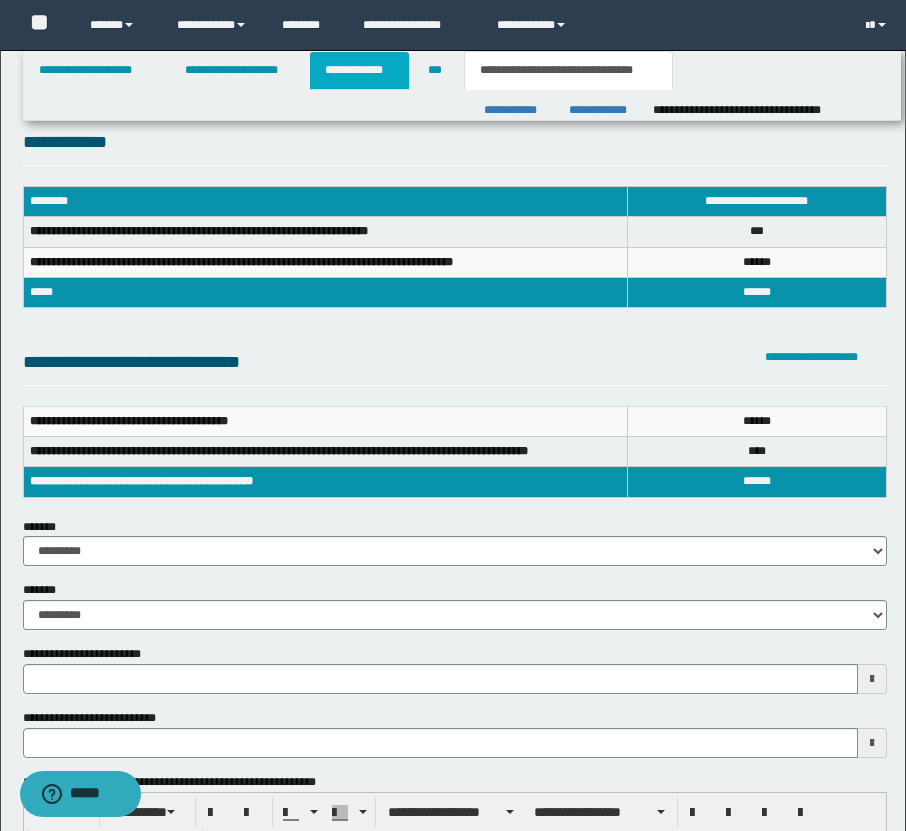 click on "**********" at bounding box center [359, 70] 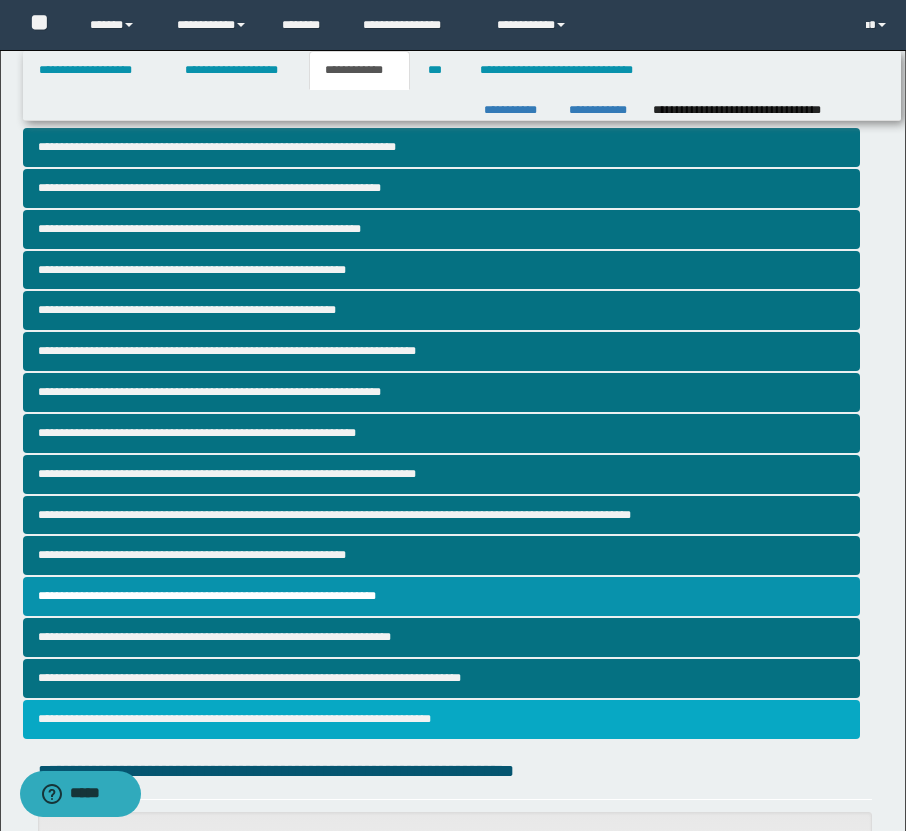 click on "**********" at bounding box center (441, 719) 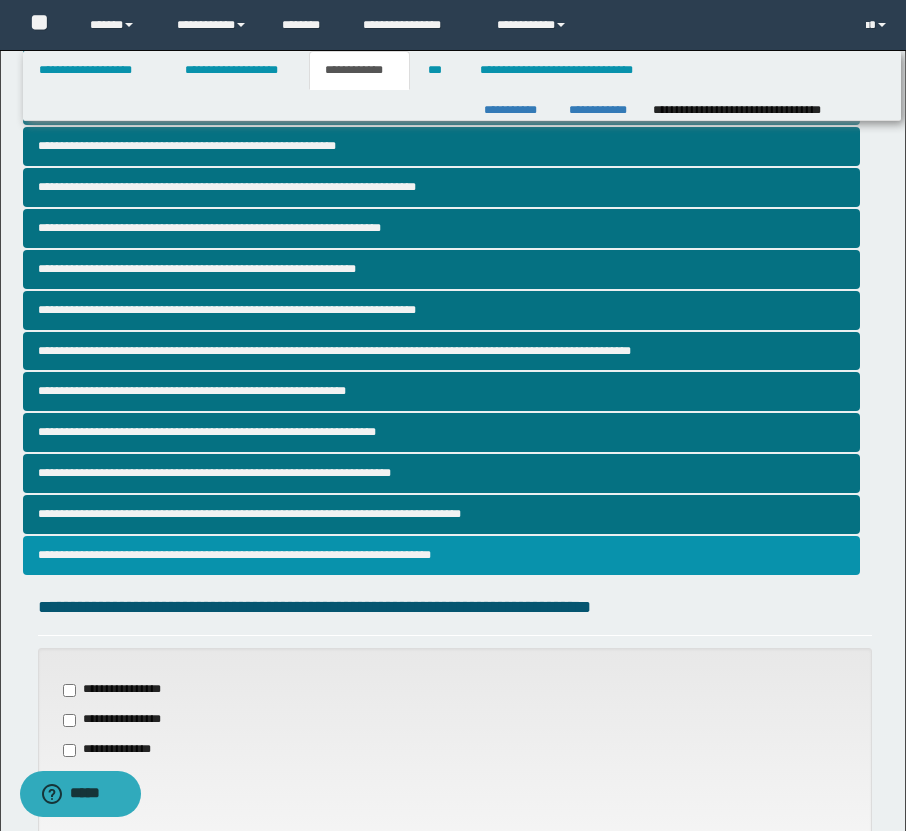 scroll, scrollTop: 535, scrollLeft: 0, axis: vertical 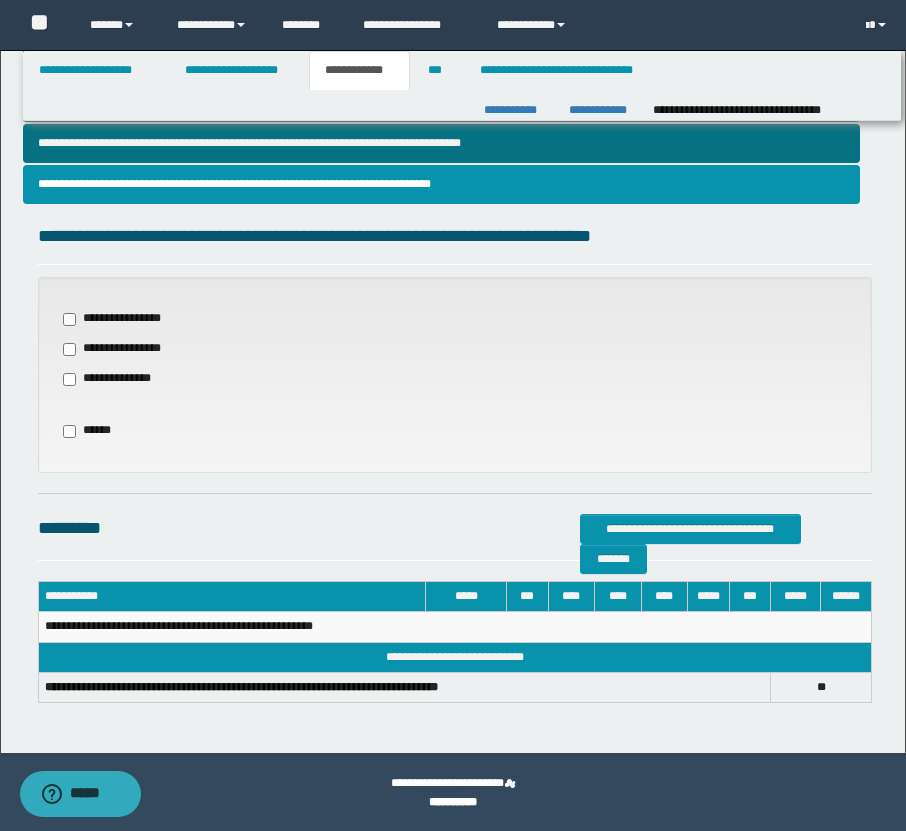 click on "**********" at bounding box center [121, 319] 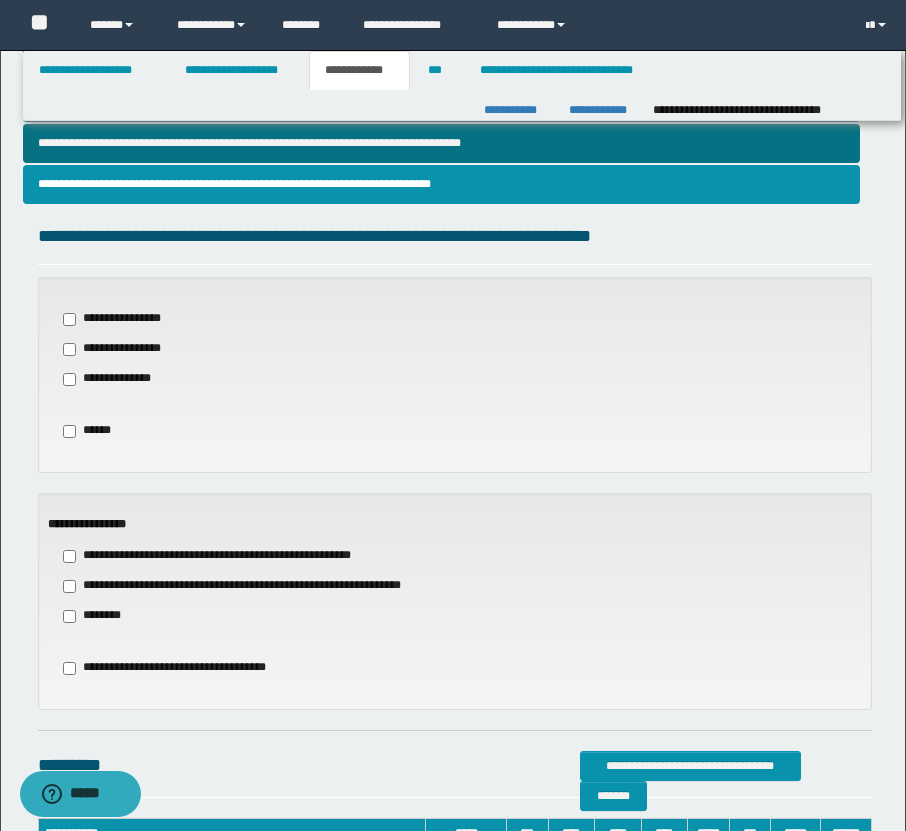click on "**********" at bounding box center [119, 379] 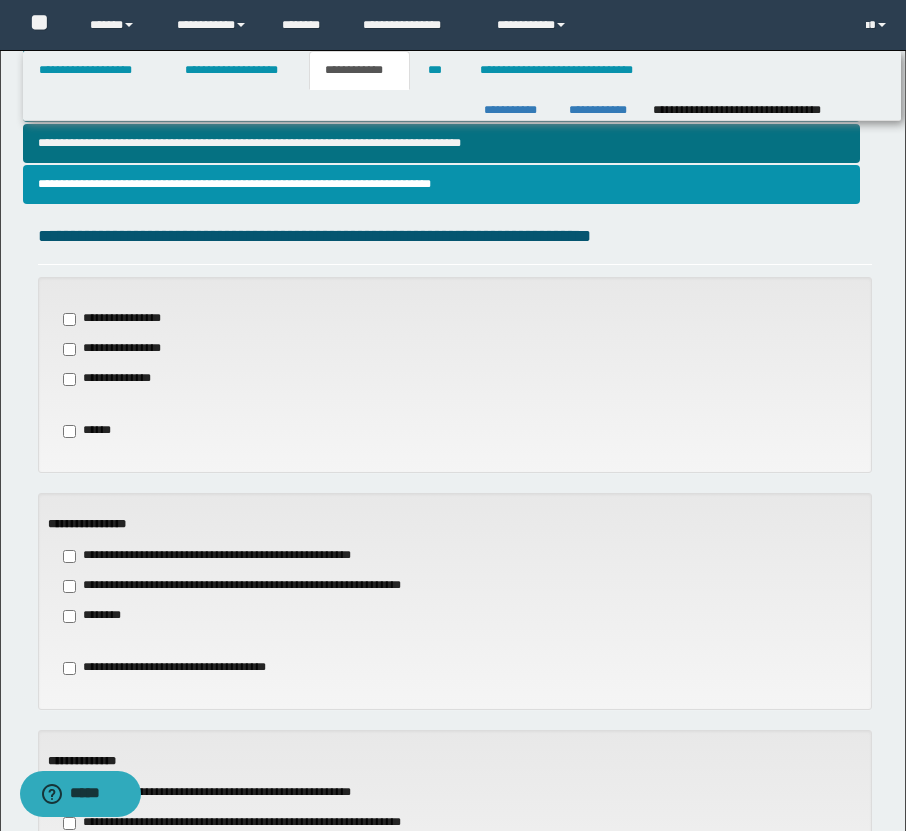 click on "**********" at bounding box center [257, 586] 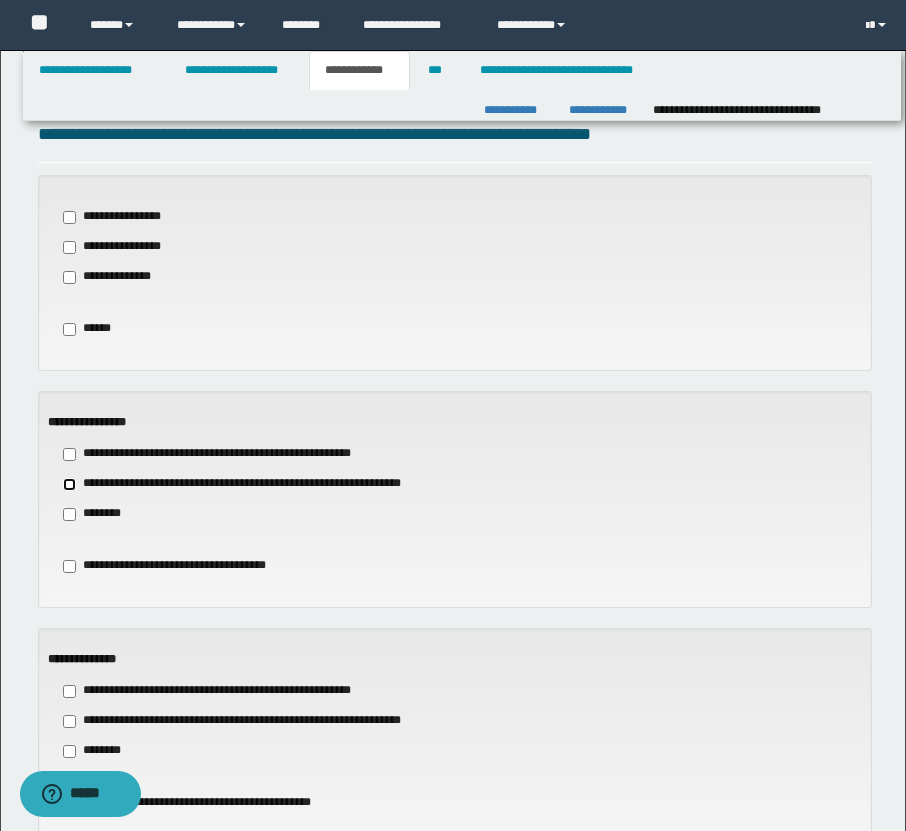 scroll, scrollTop: 855, scrollLeft: 0, axis: vertical 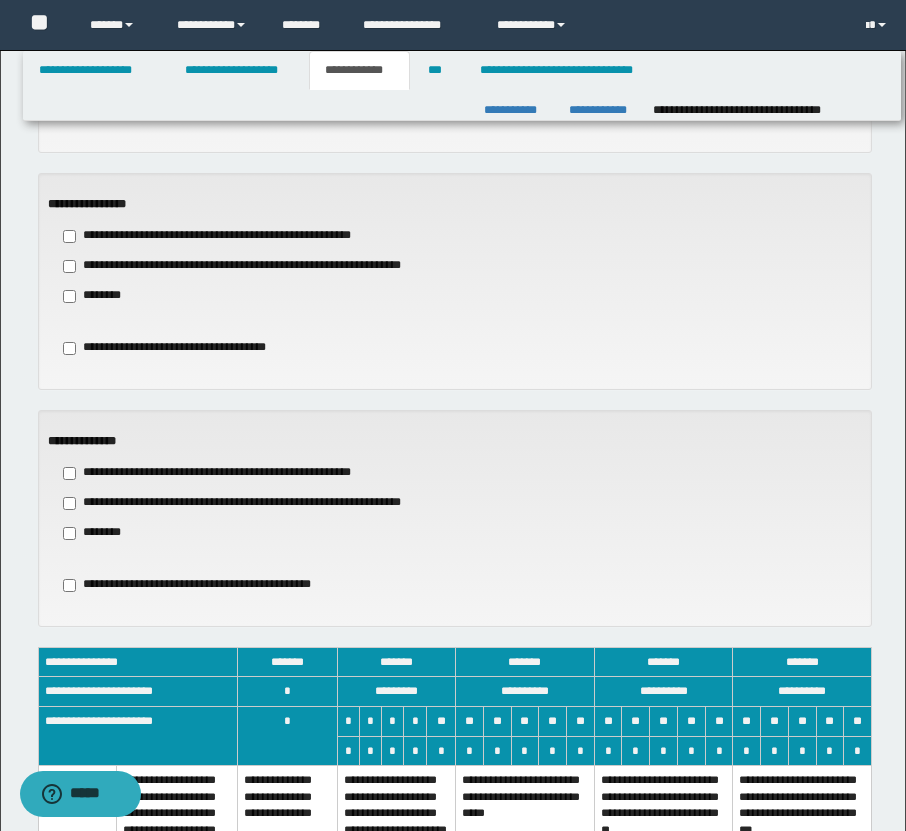 click on "**********" at bounding box center (257, 503) 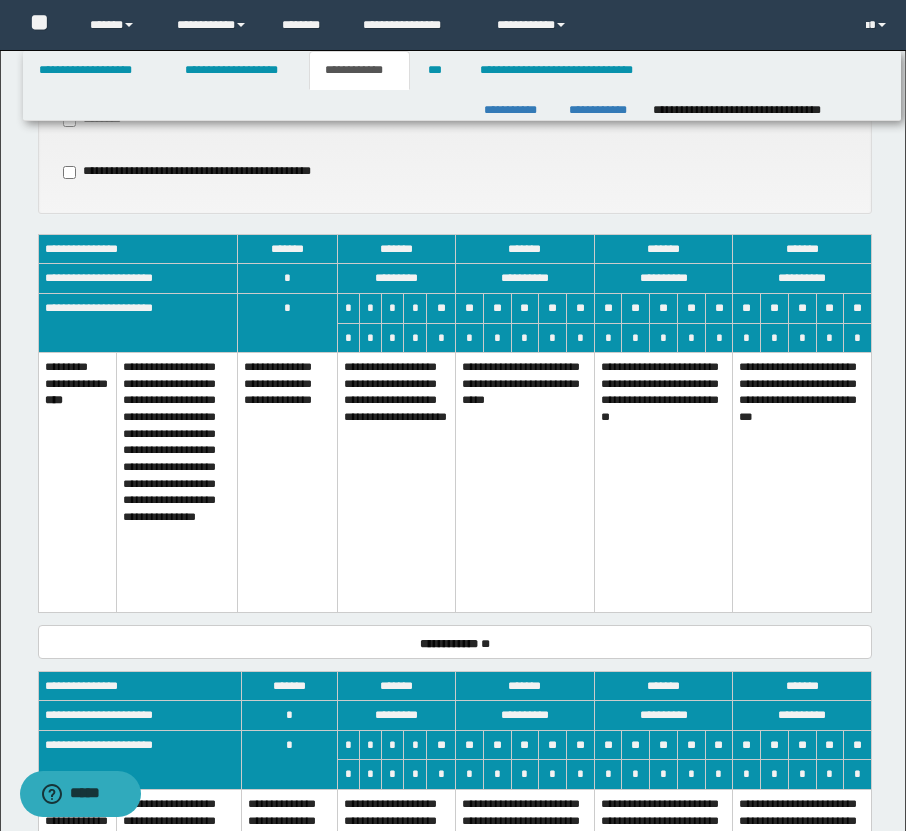 scroll, scrollTop: 1484, scrollLeft: 0, axis: vertical 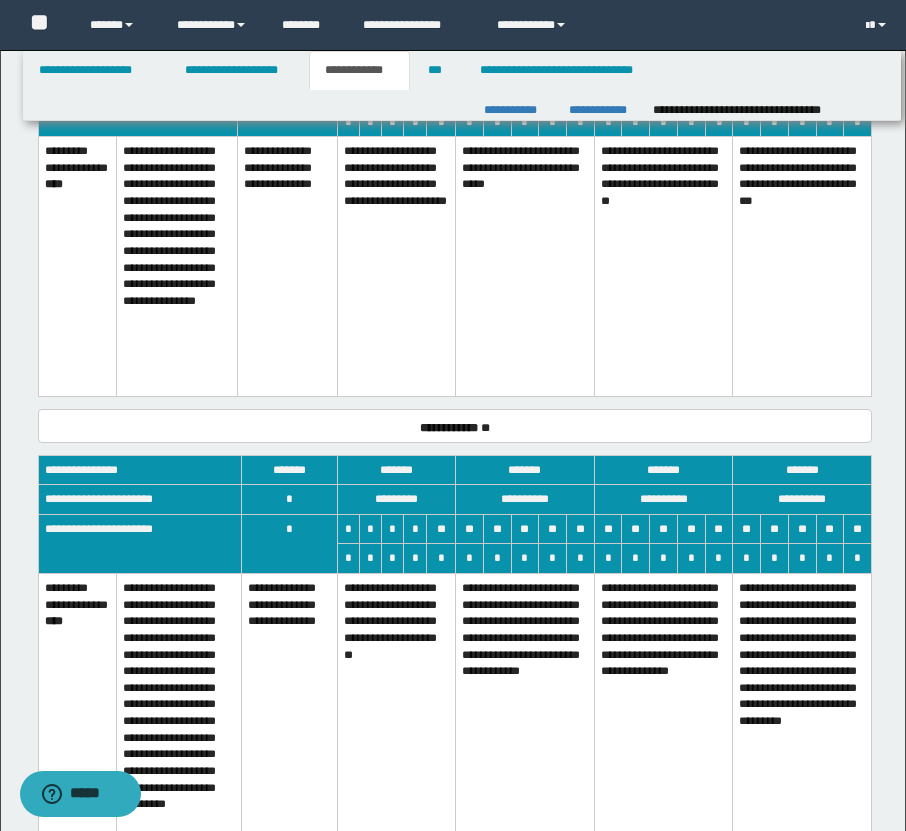 click on "**********" at bounding box center [525, 267] 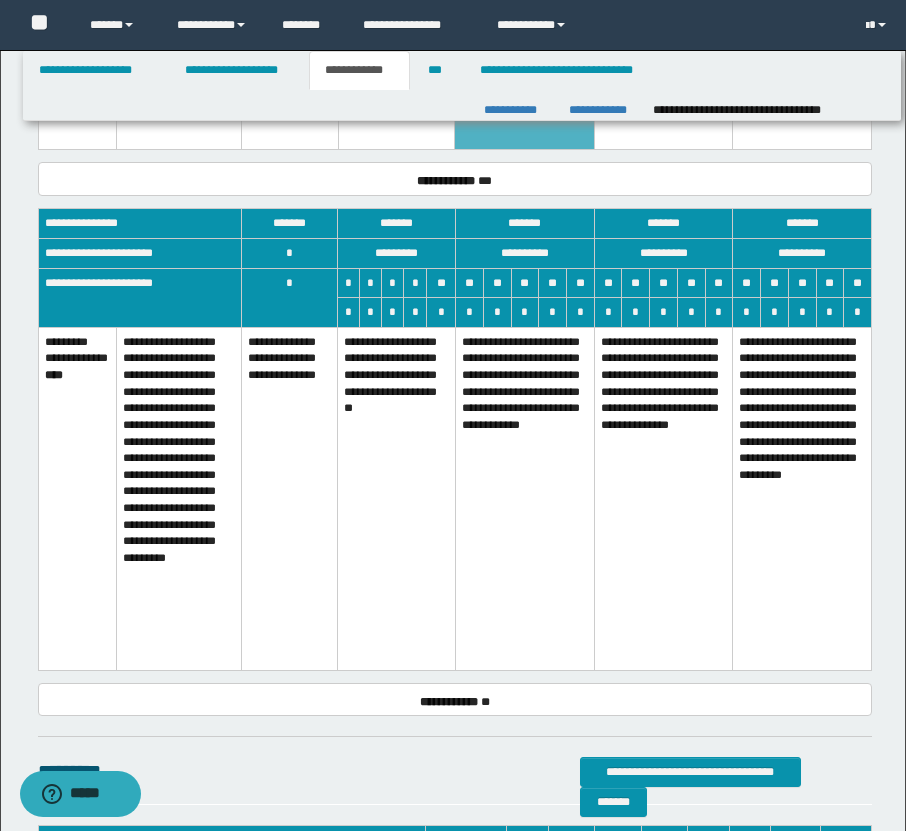 scroll, scrollTop: 2241, scrollLeft: 0, axis: vertical 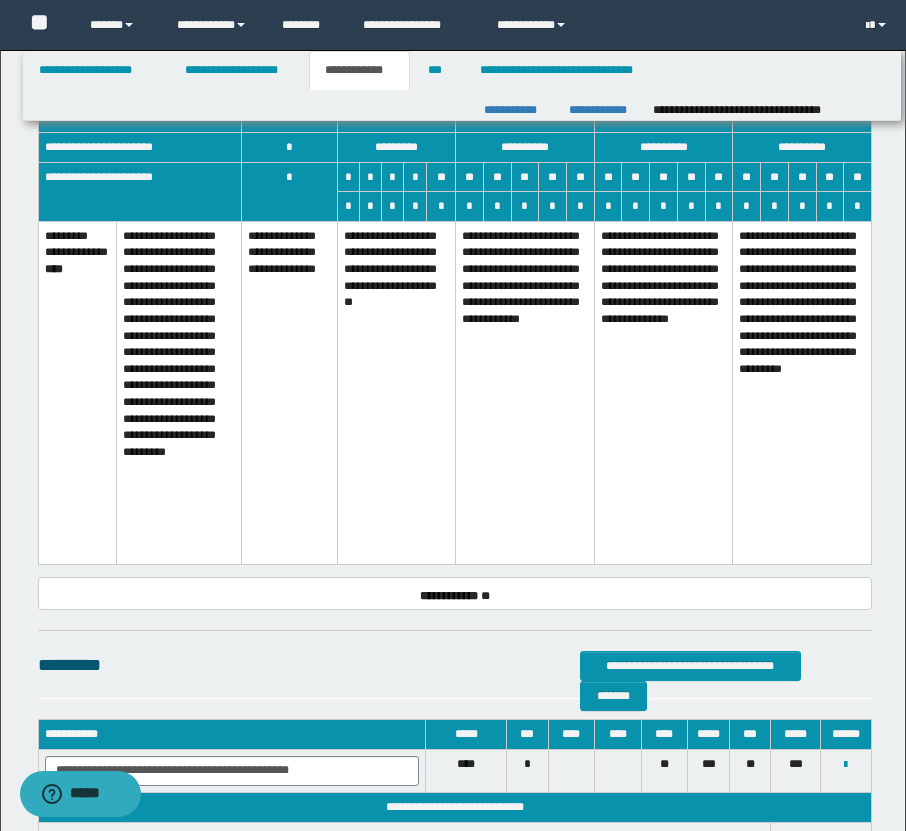 click on "**********" at bounding box center (525, 392) 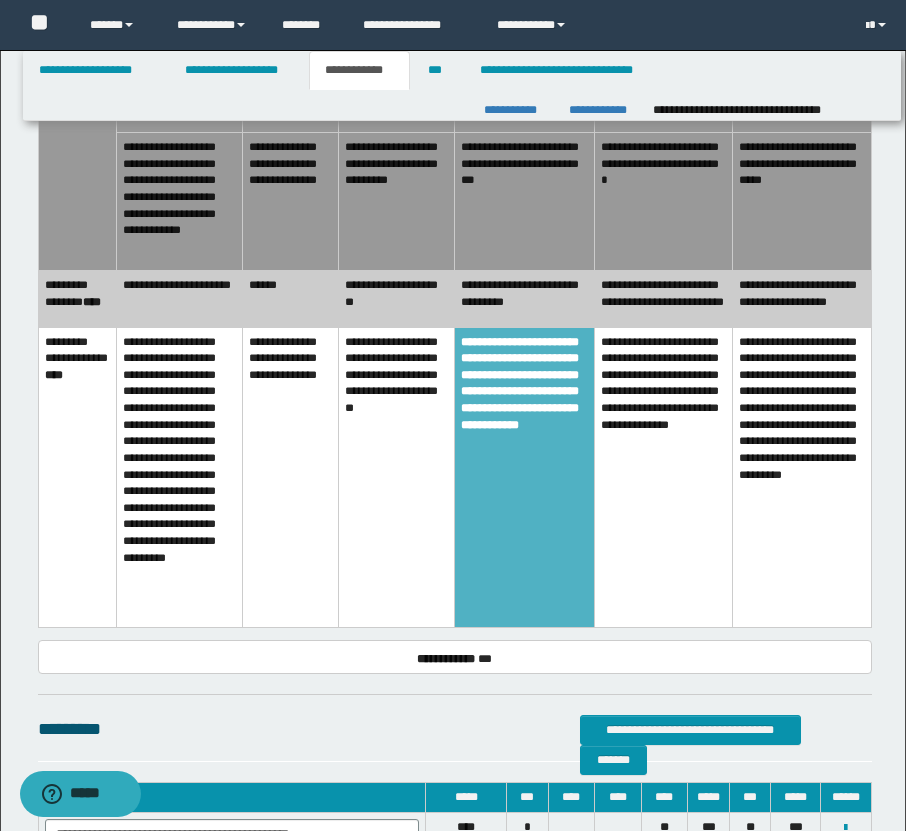 scroll, scrollTop: 2806, scrollLeft: 0, axis: vertical 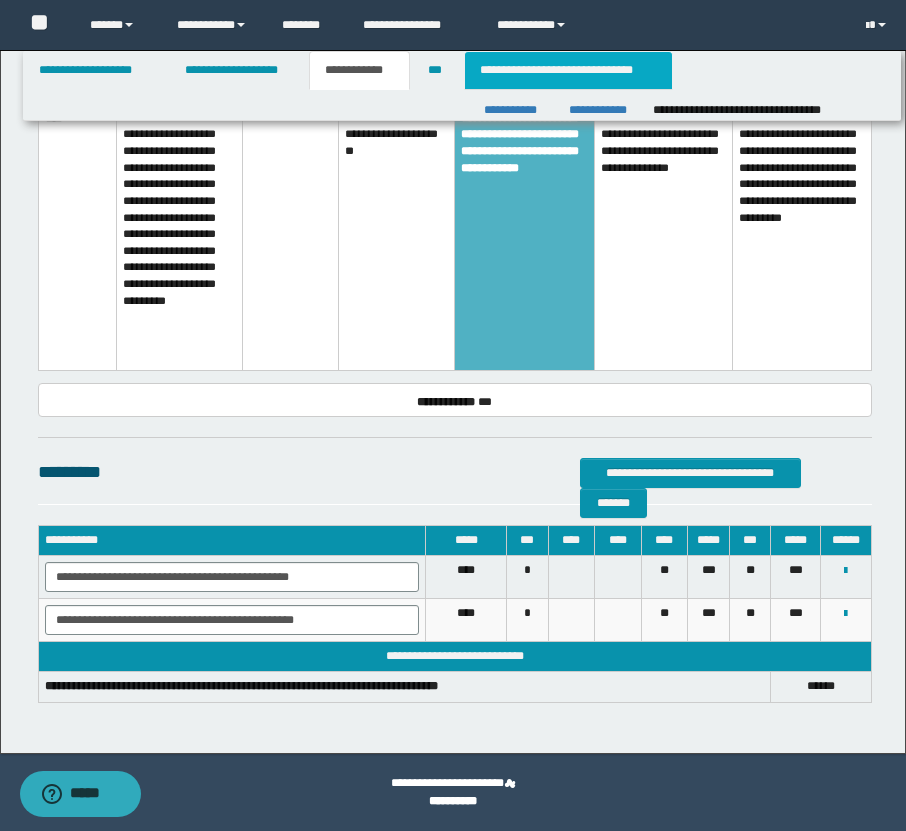 click on "**********" at bounding box center (568, 70) 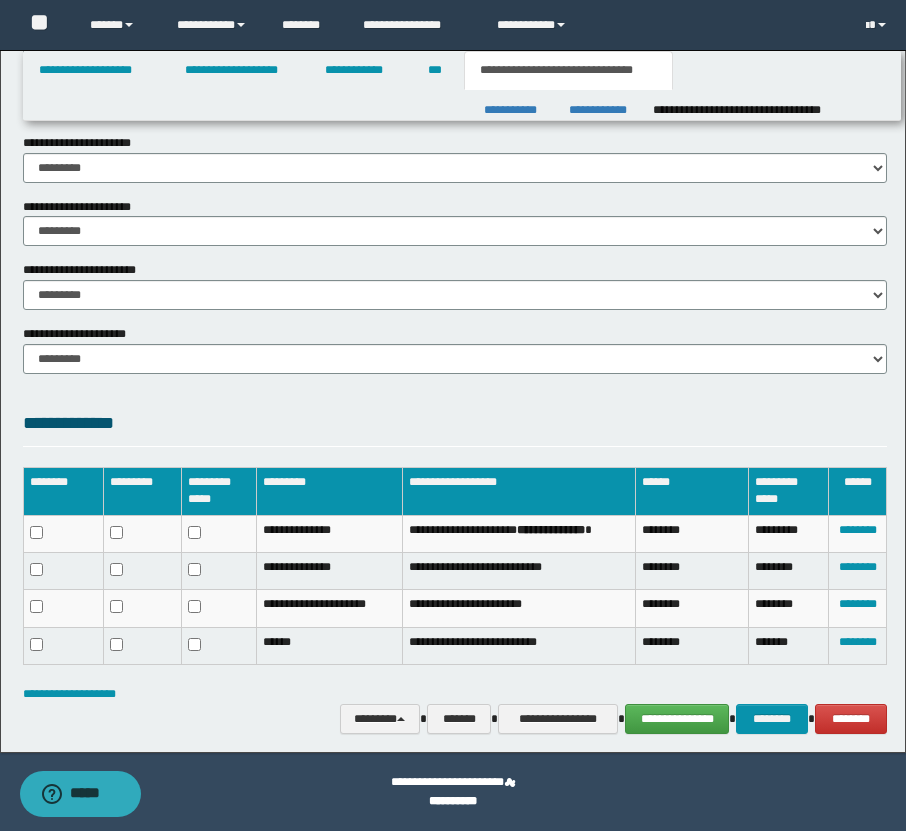 scroll, scrollTop: 0, scrollLeft: 0, axis: both 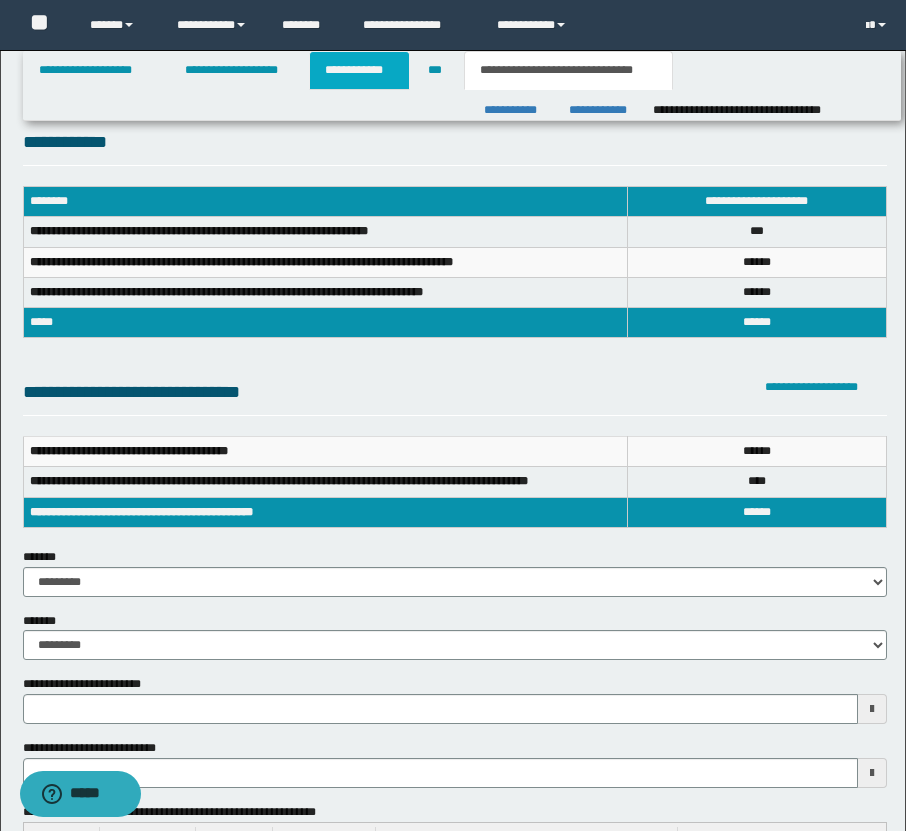 click on "**********" at bounding box center [359, 70] 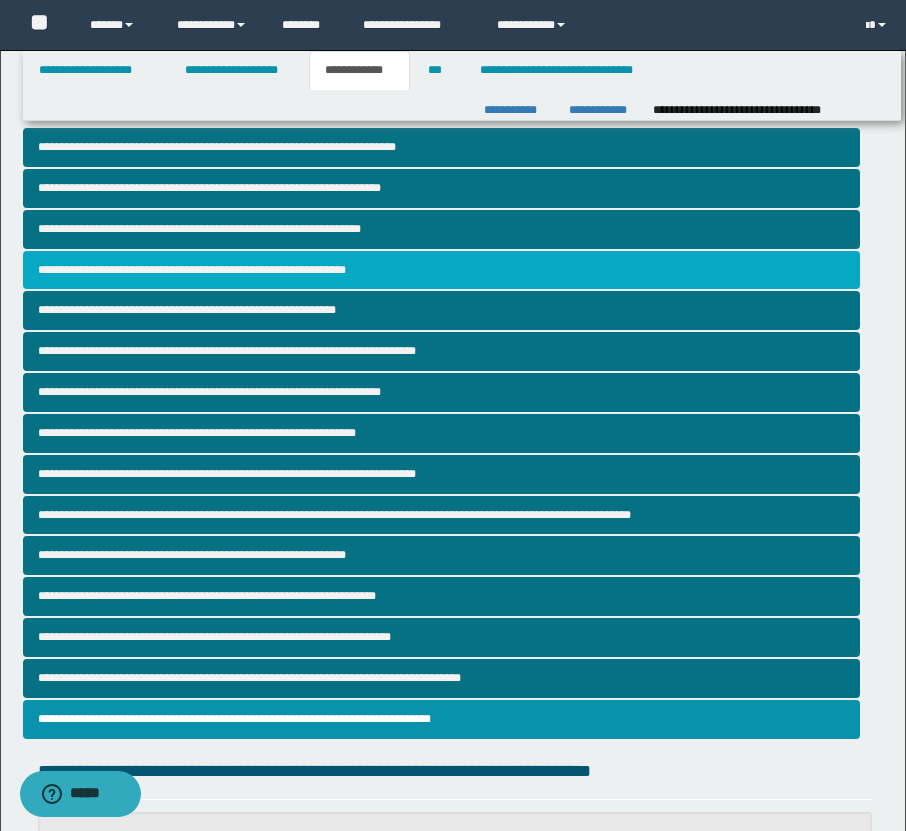 click on "**********" at bounding box center (441, 270) 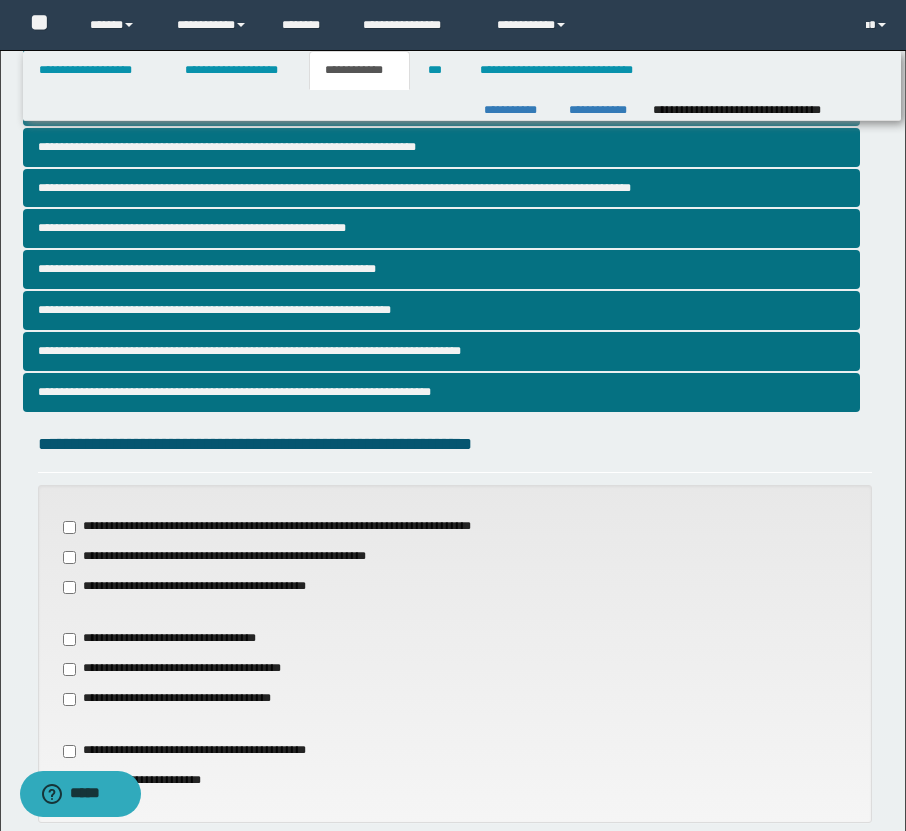 scroll, scrollTop: 677, scrollLeft: 0, axis: vertical 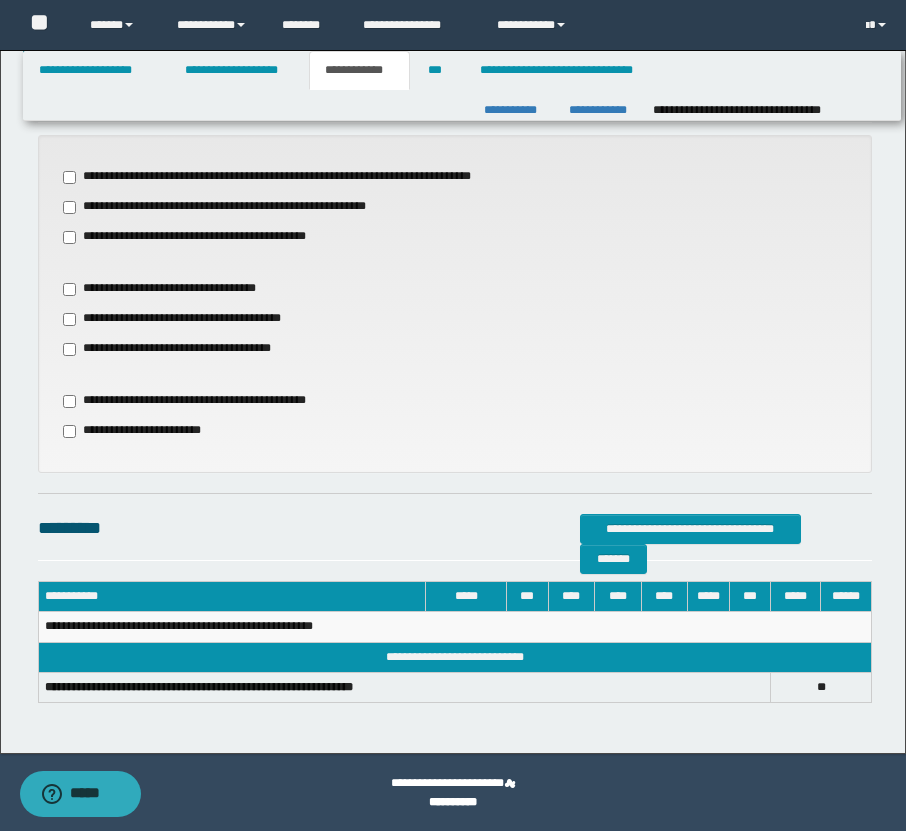 click on "**********" at bounding box center (235, 207) 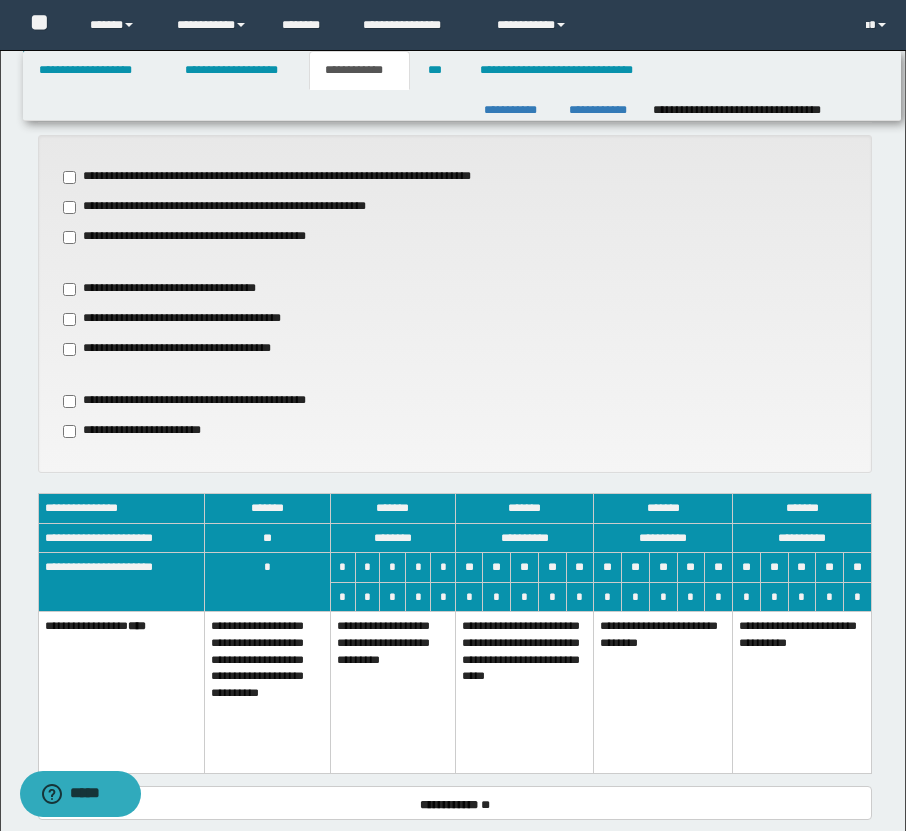 click on "**********" at bounding box center [202, 237] 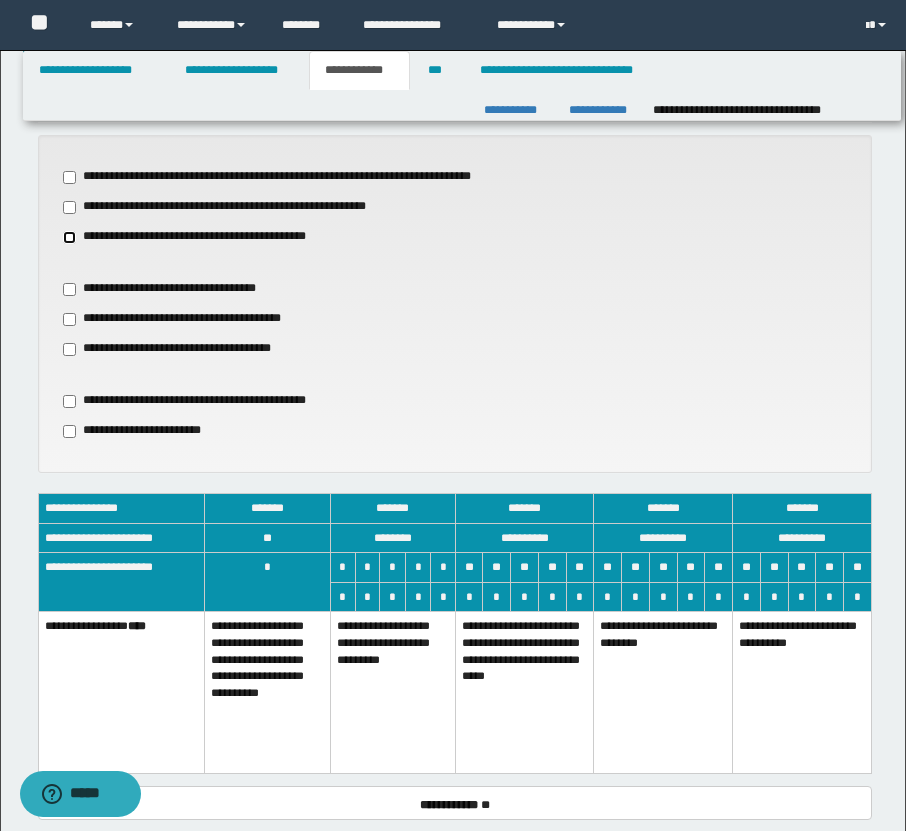 scroll, scrollTop: 909, scrollLeft: 0, axis: vertical 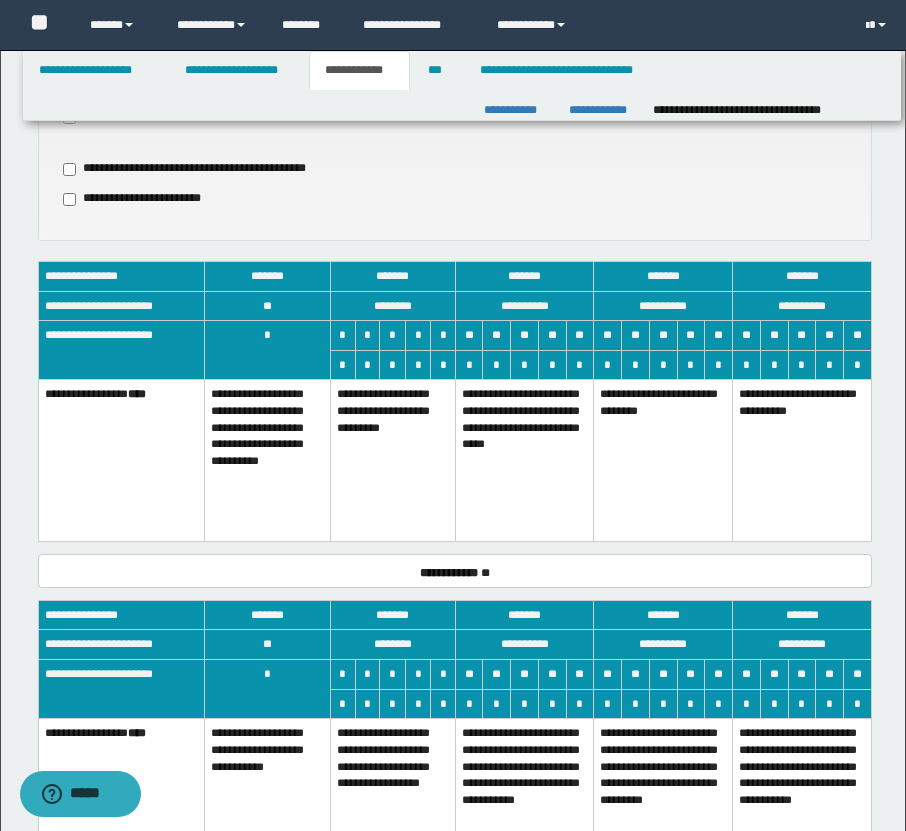 click on "**********" at bounding box center [524, 461] 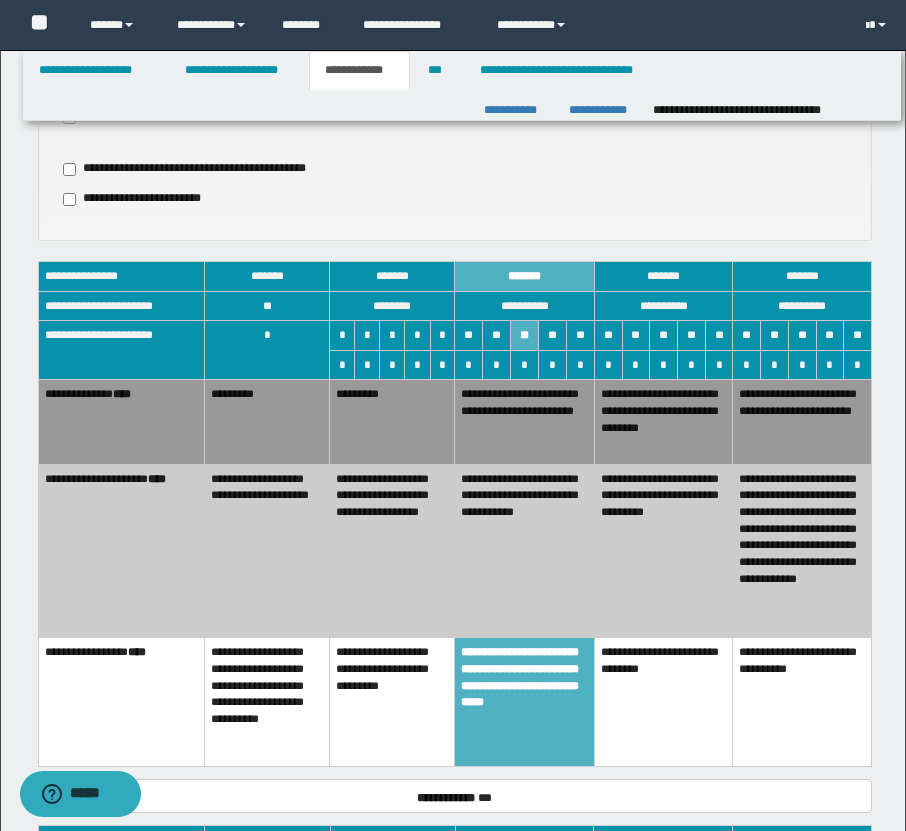 click on "*********" at bounding box center [267, 422] 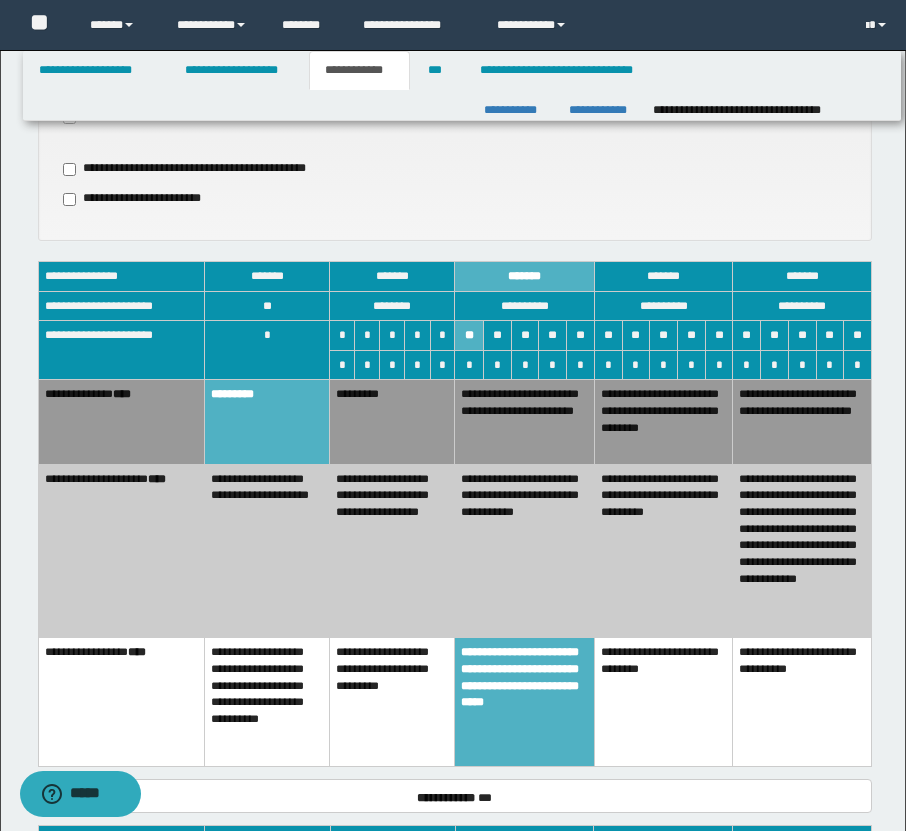 click on "**********" at bounding box center [525, 551] 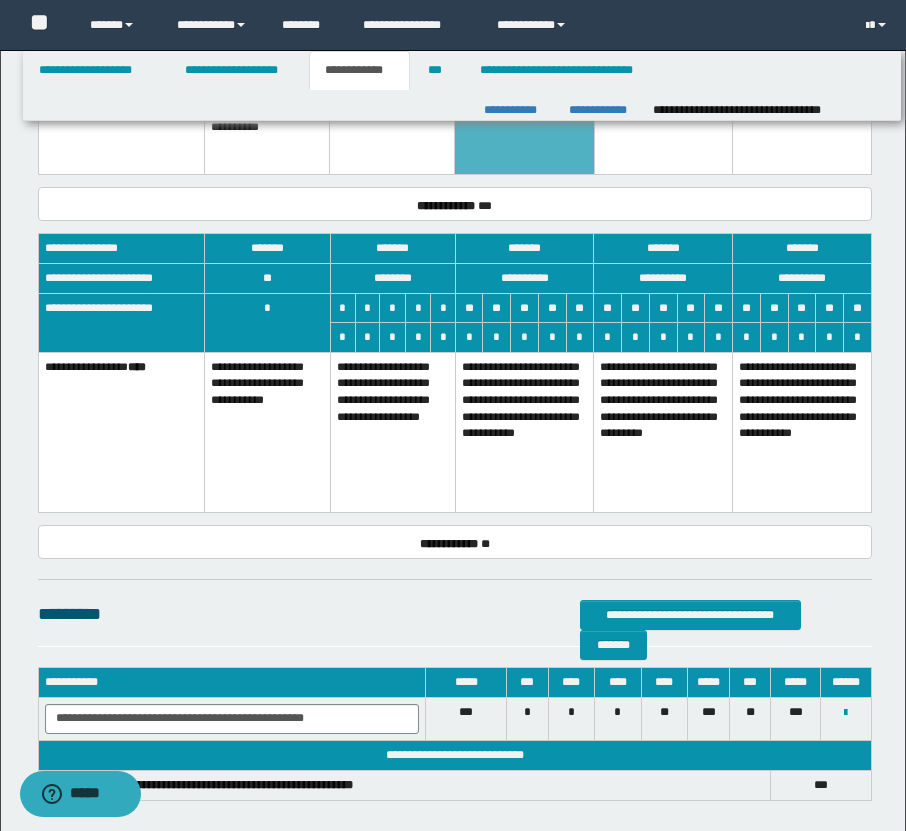 scroll, scrollTop: 1503, scrollLeft: 0, axis: vertical 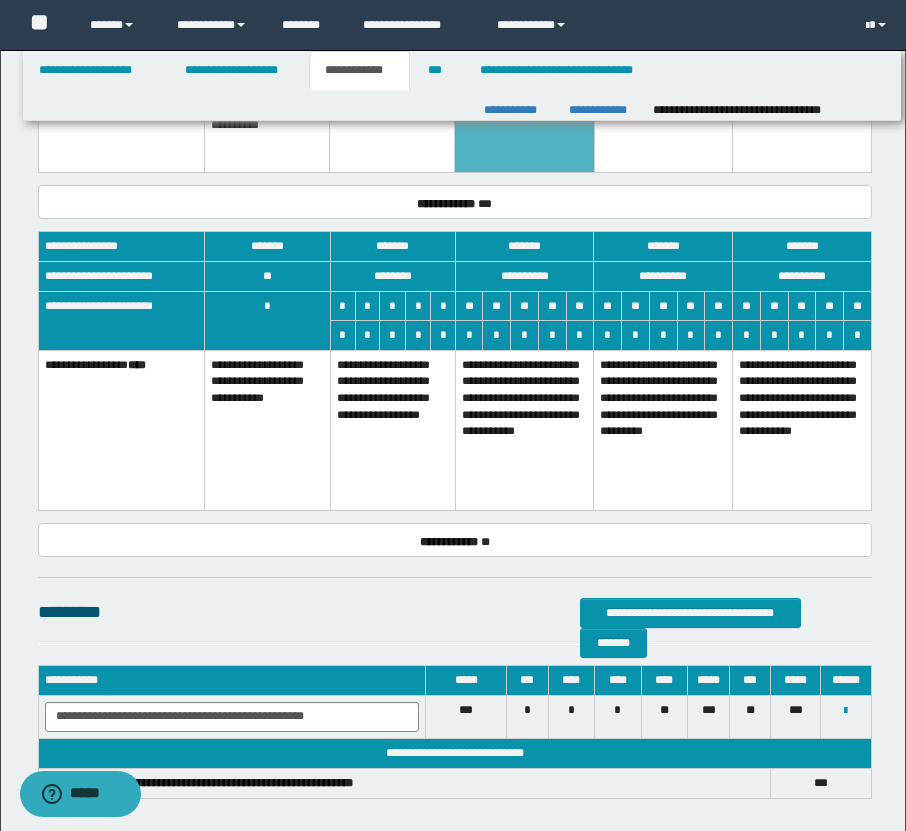 click on "**********" at bounding box center (392, 430) 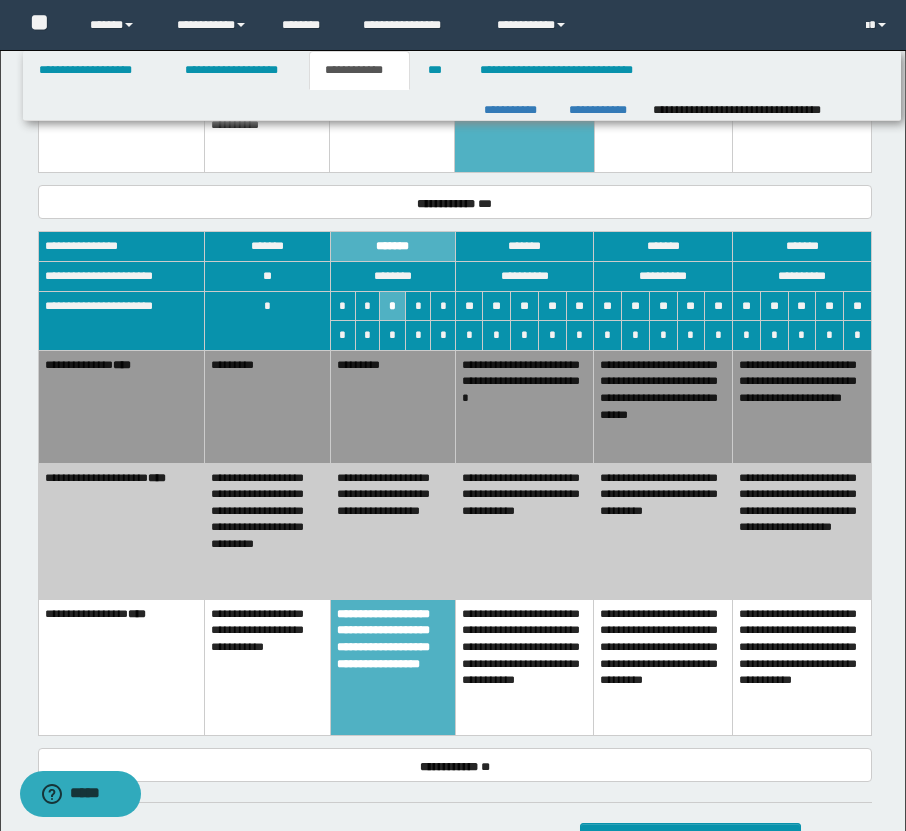 click on "**********" at bounding box center (524, 531) 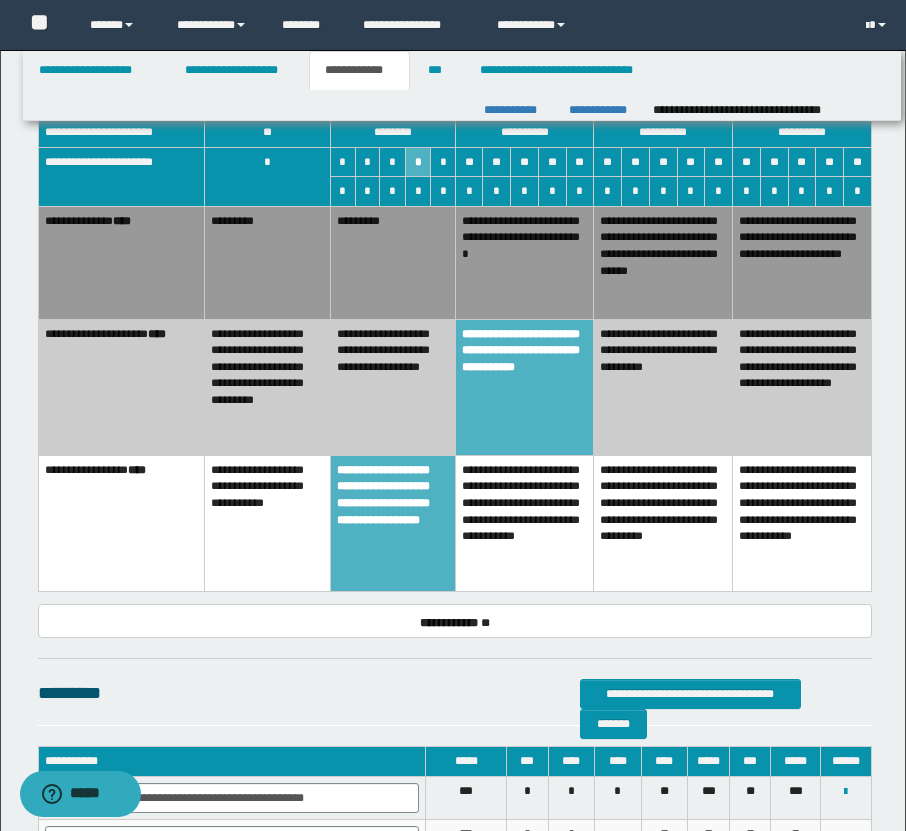 scroll, scrollTop: 1685, scrollLeft: 0, axis: vertical 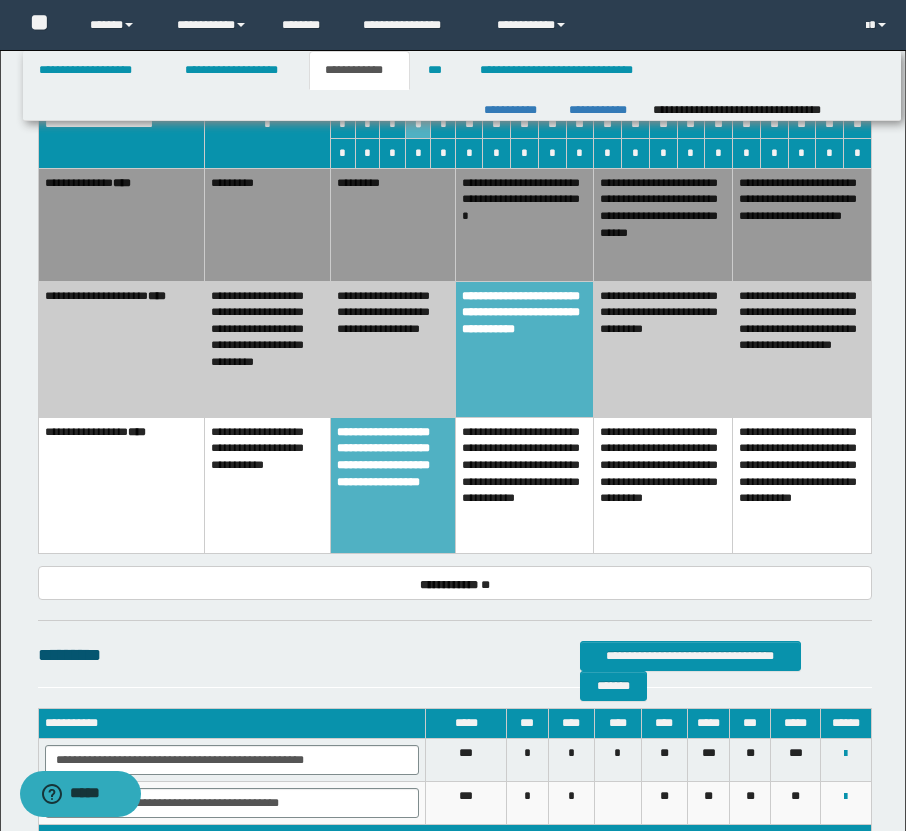 click on "*********" at bounding box center [392, 224] 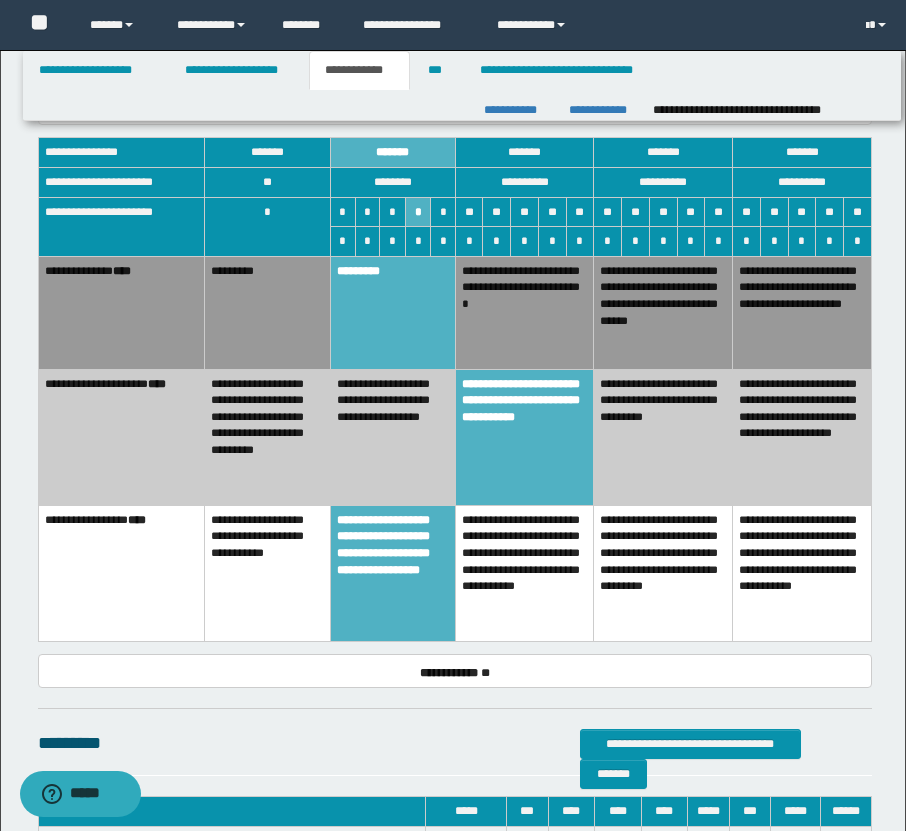 scroll, scrollTop: 1868, scrollLeft: 0, axis: vertical 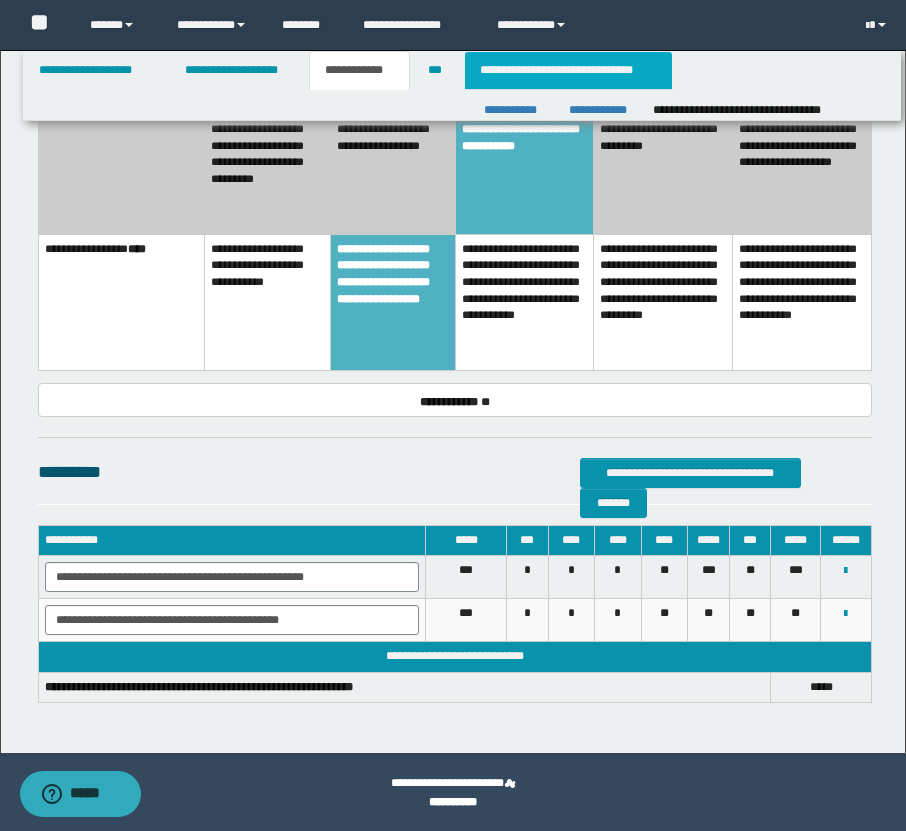 click on "**********" at bounding box center [568, 70] 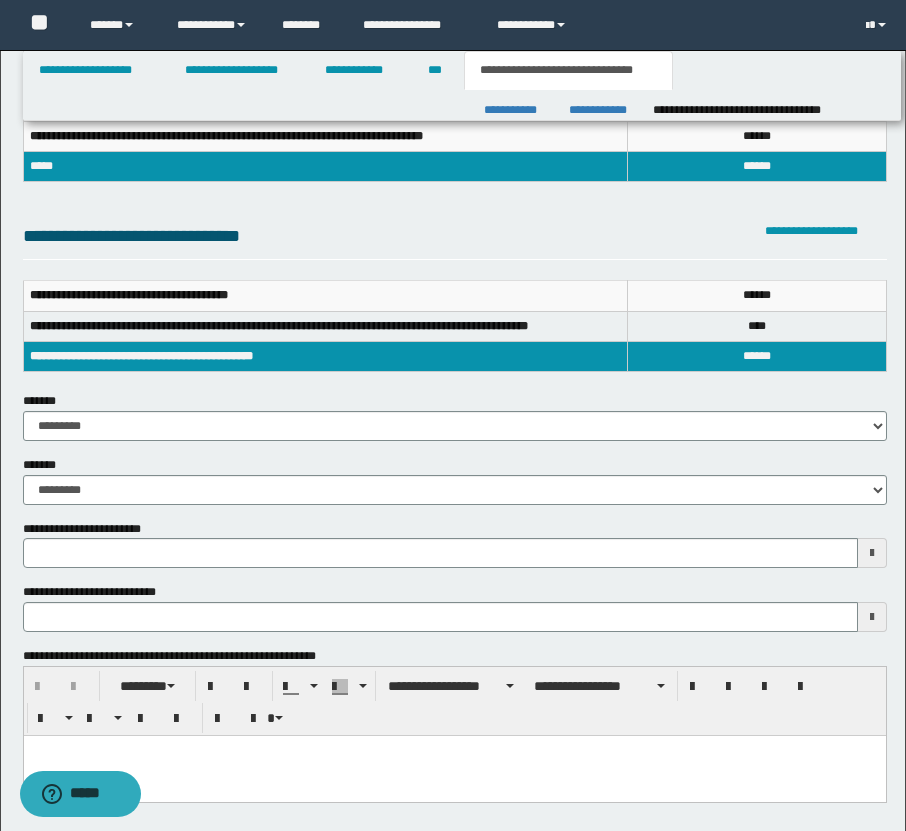 scroll, scrollTop: 0, scrollLeft: 0, axis: both 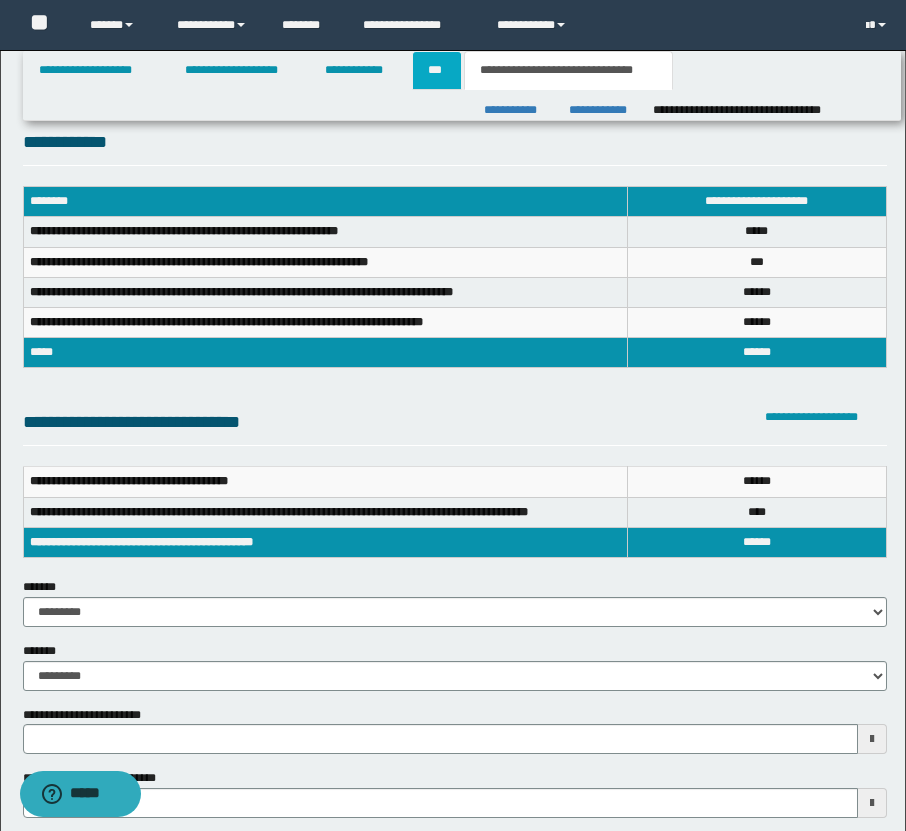 click on "***" at bounding box center (437, 70) 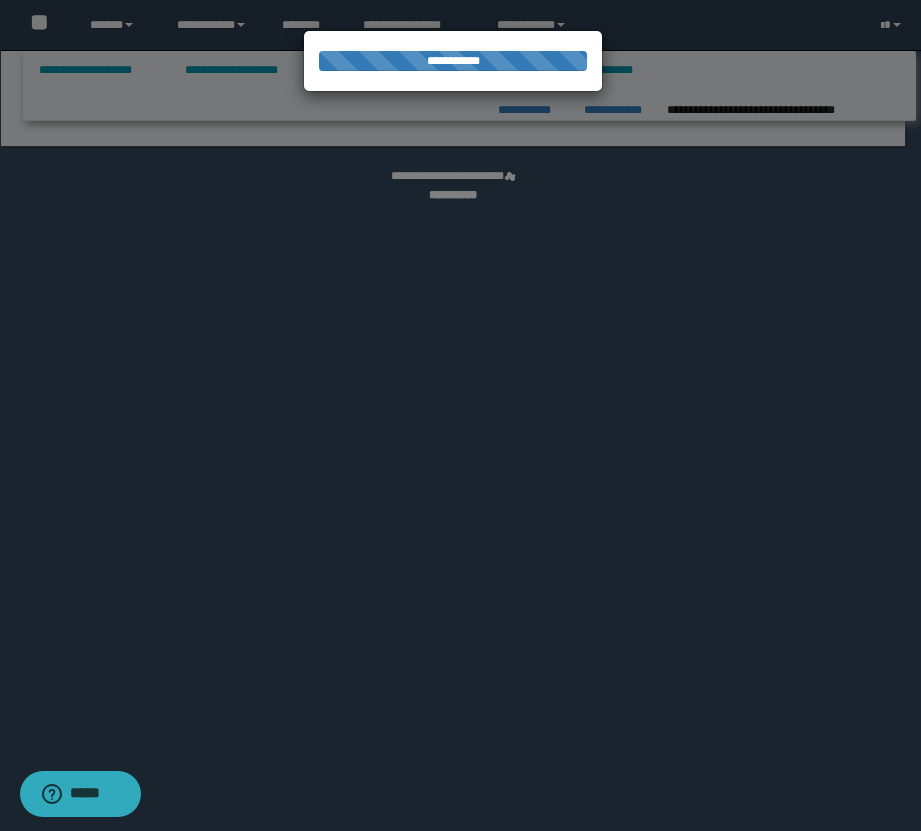 select on "*" 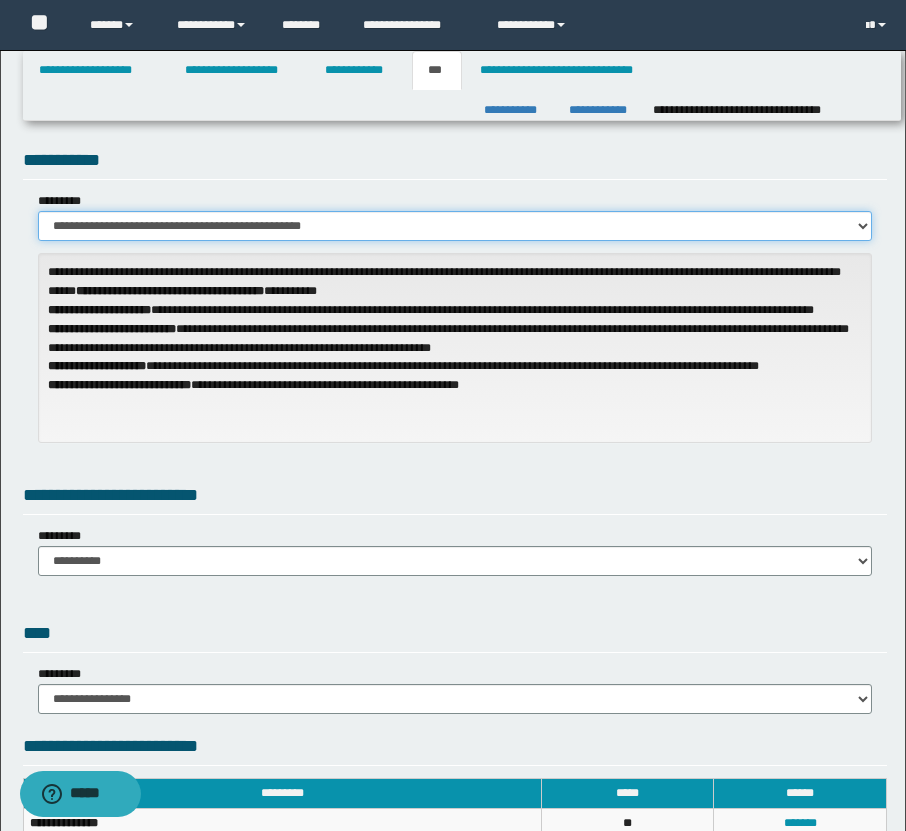 click on "**********" at bounding box center (455, 226) 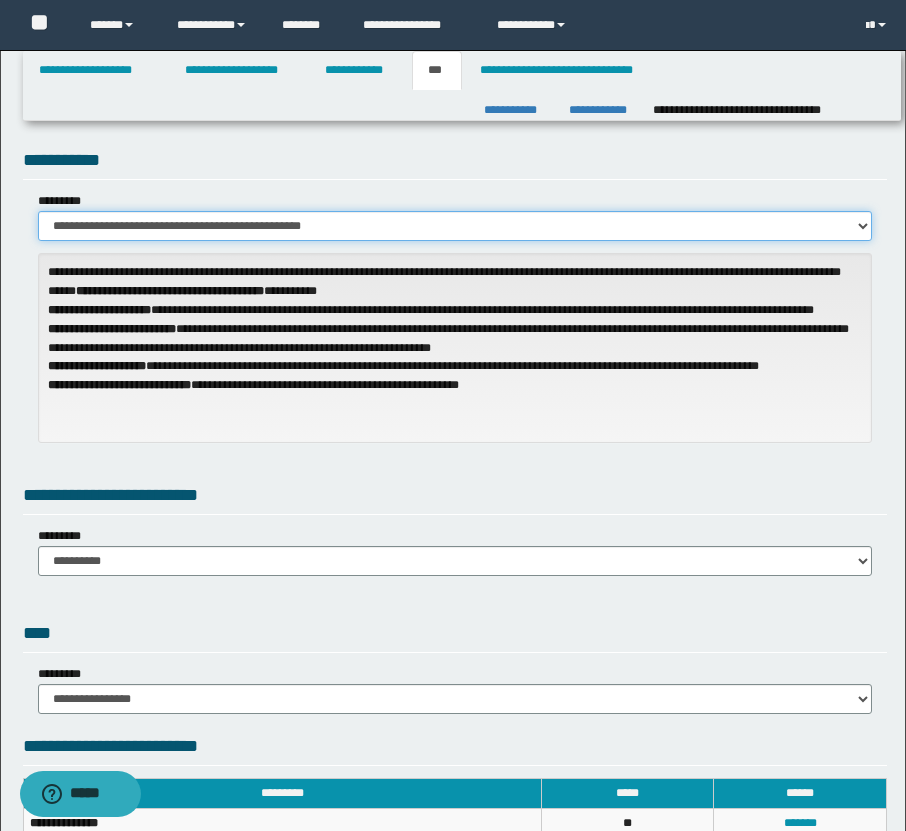 select on "**" 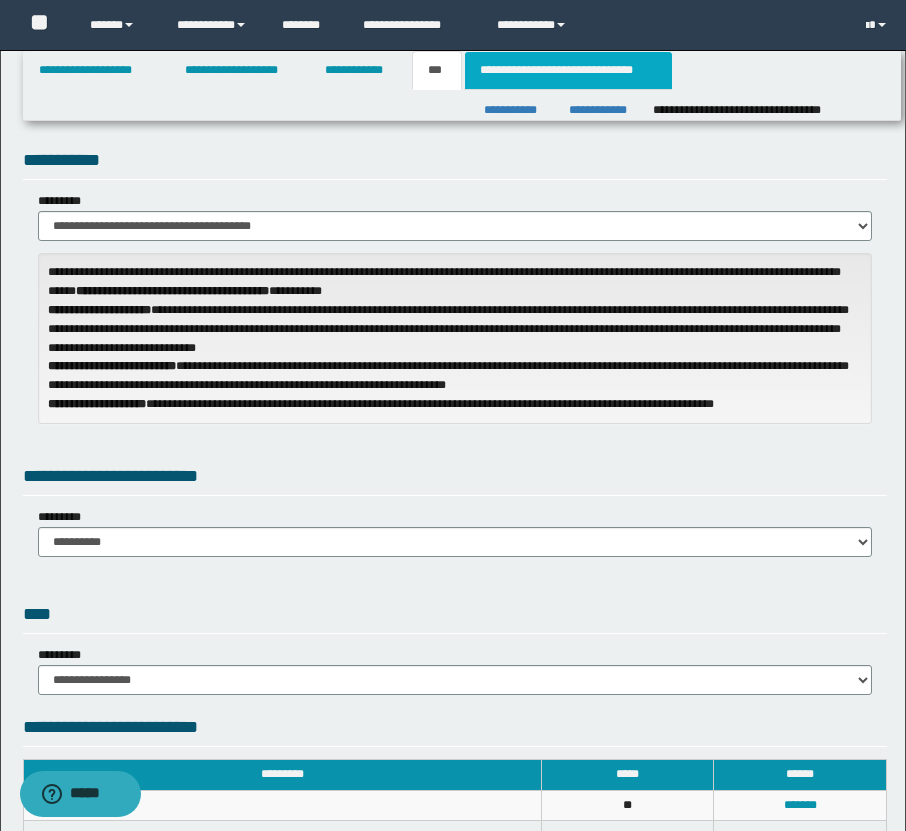 click on "**********" at bounding box center [568, 70] 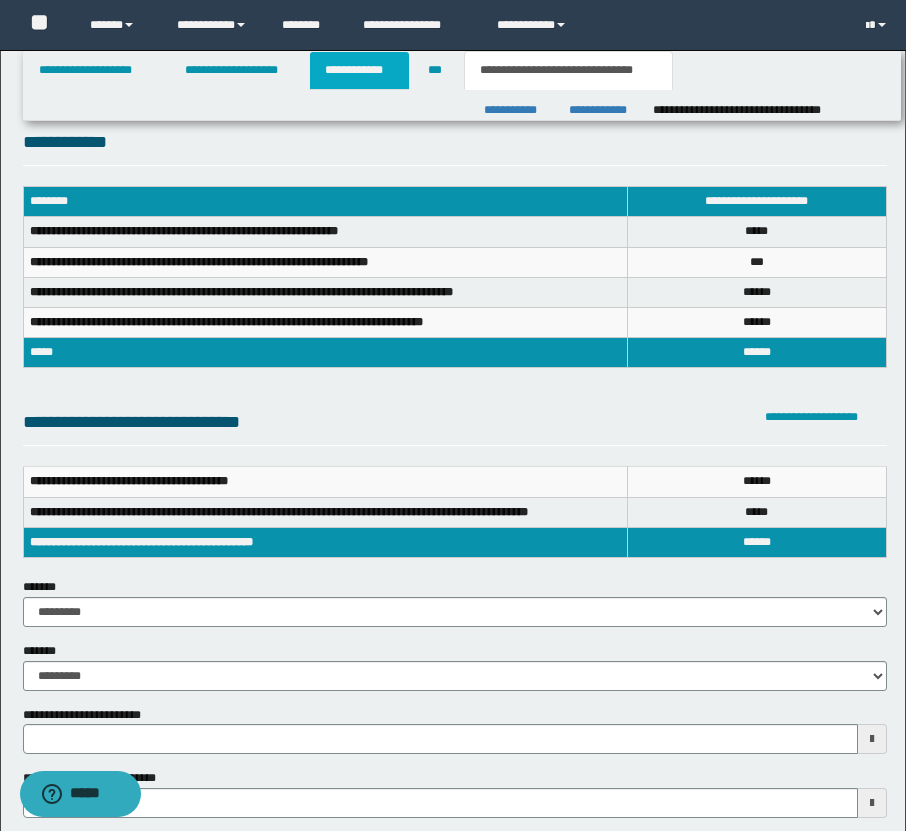 click on "**********" at bounding box center [359, 70] 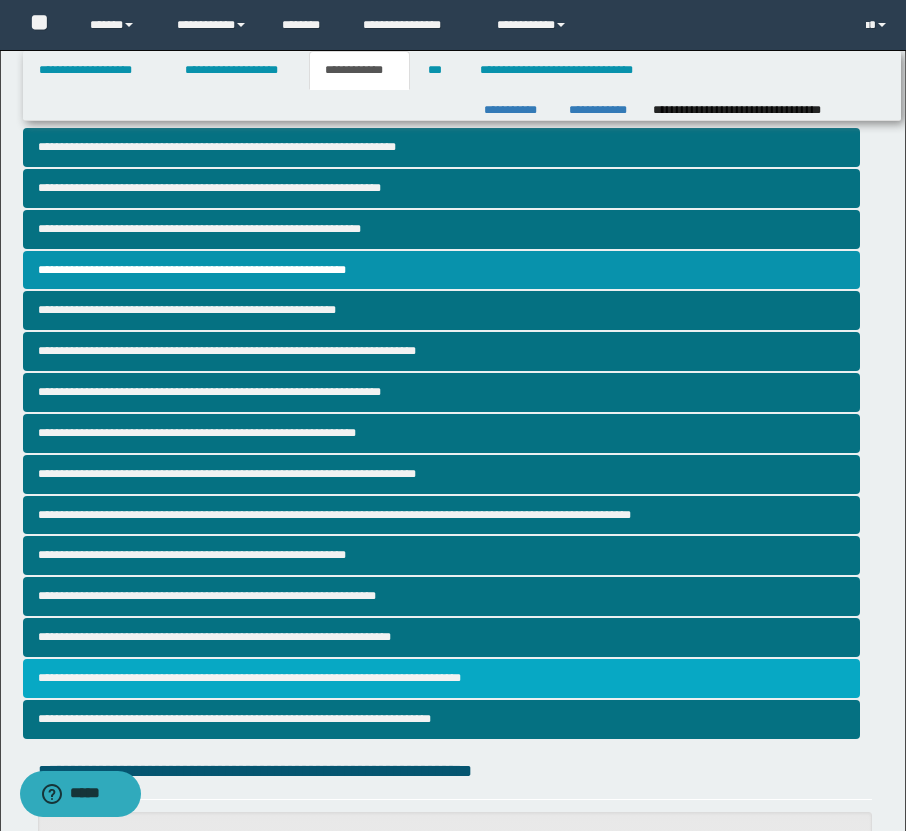 click on "**********" at bounding box center [441, 678] 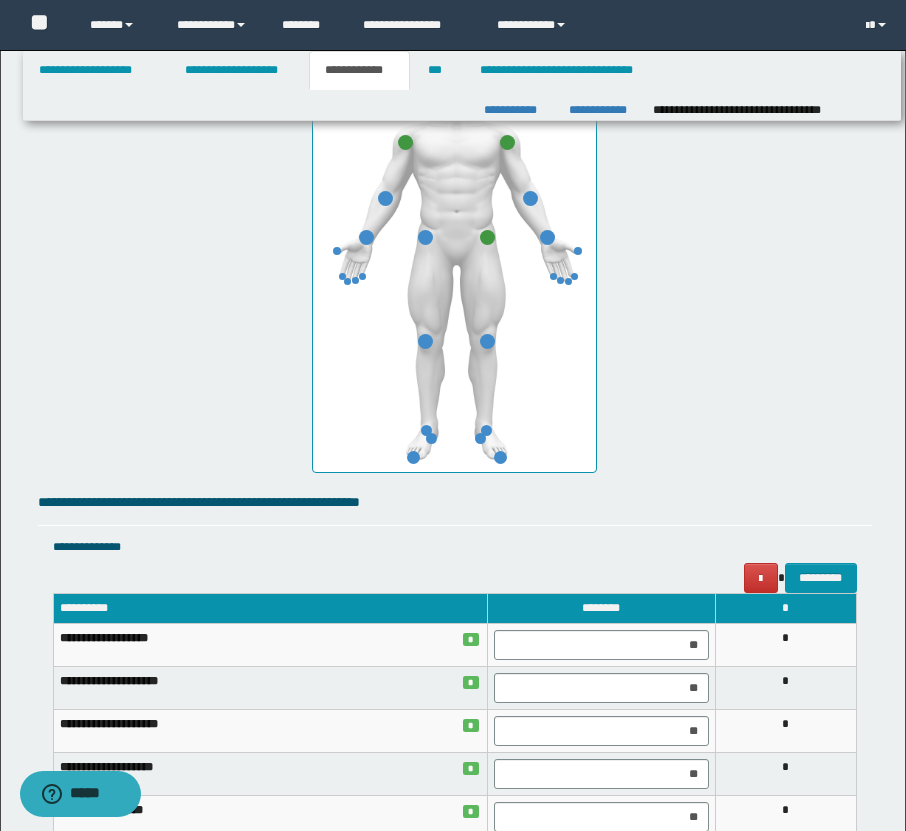 scroll, scrollTop: 1256, scrollLeft: 0, axis: vertical 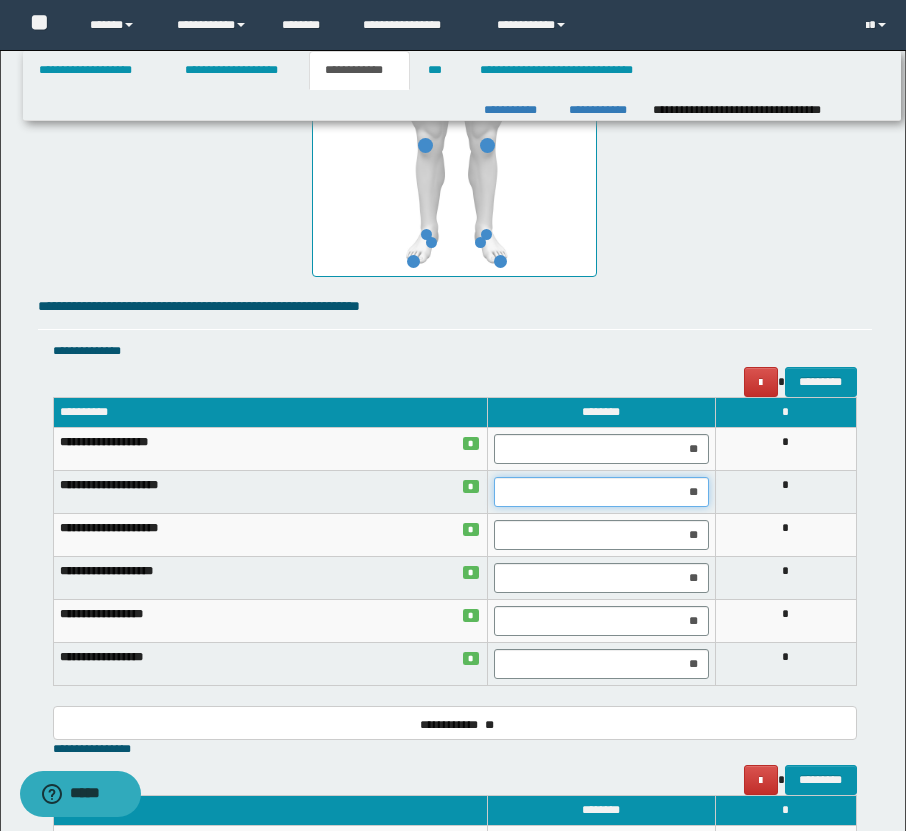 drag, startPoint x: 701, startPoint y: 497, endPoint x: 656, endPoint y: 496, distance: 45.01111 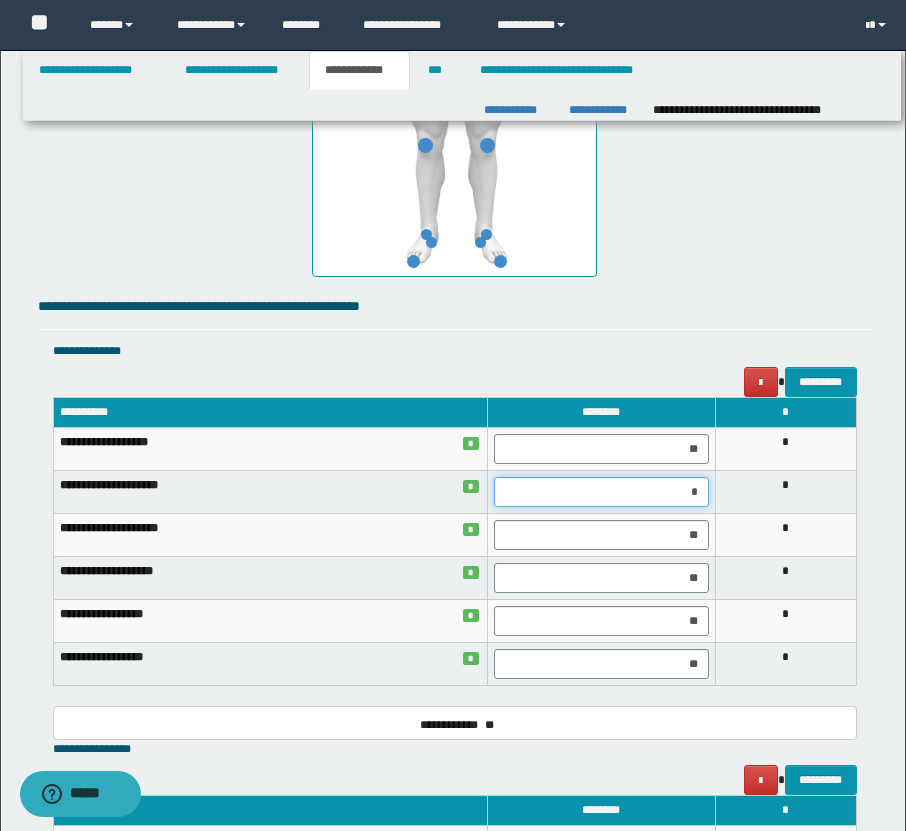 type on "**" 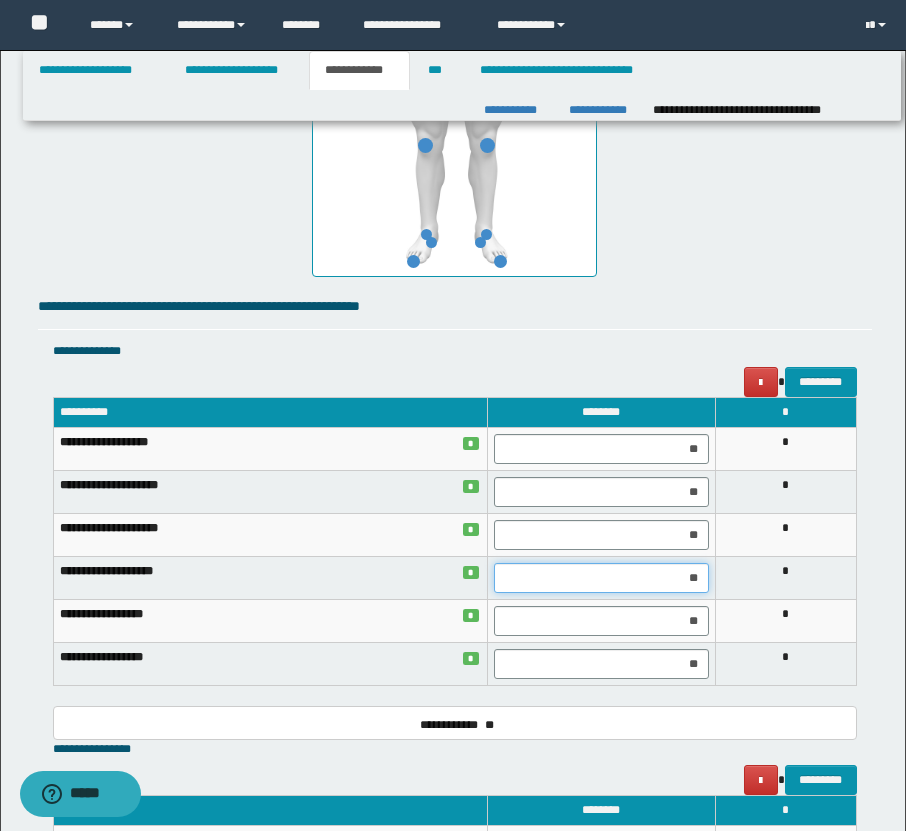 drag, startPoint x: 694, startPoint y: 578, endPoint x: 655, endPoint y: 578, distance: 39 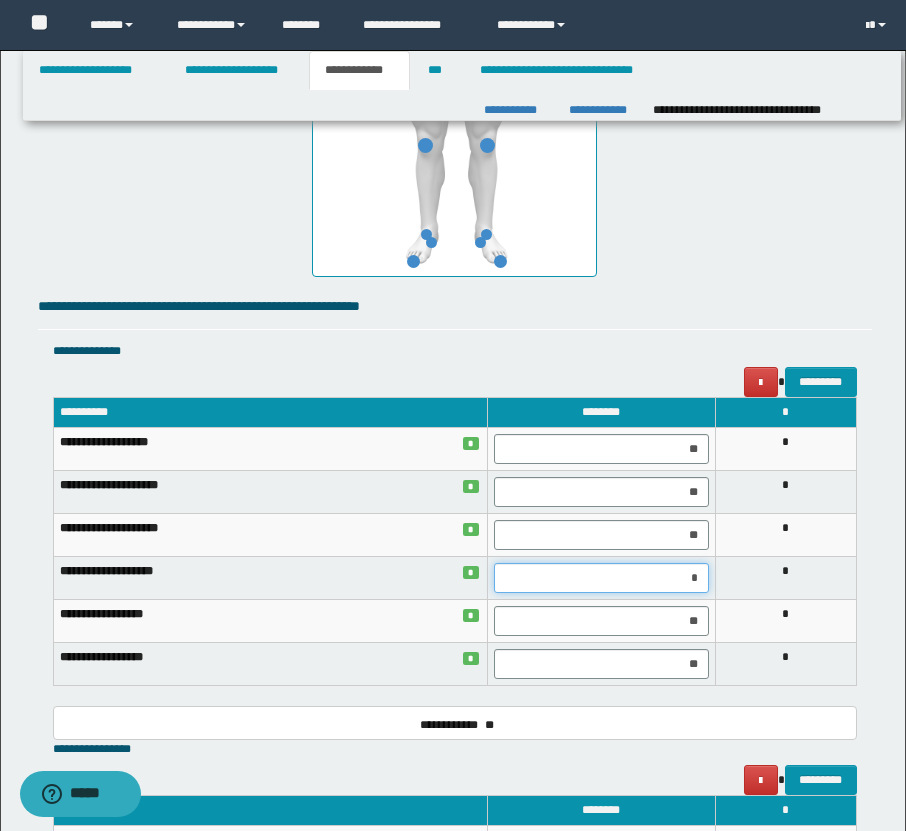 type on "**" 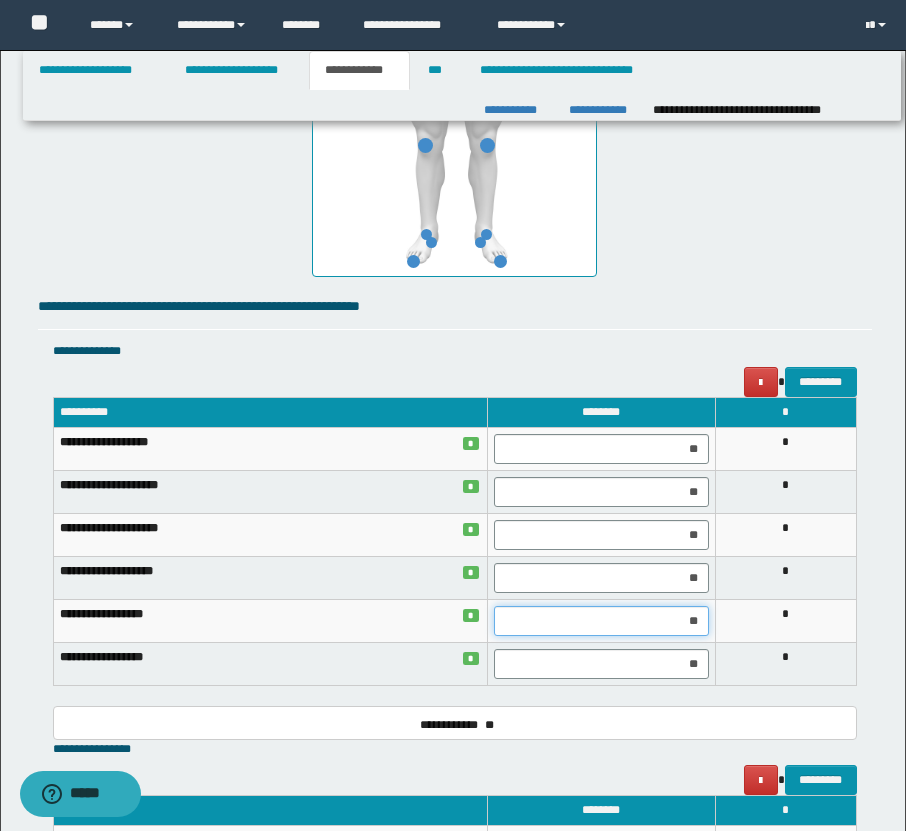 drag, startPoint x: 697, startPoint y: 627, endPoint x: 674, endPoint y: 626, distance: 23.021729 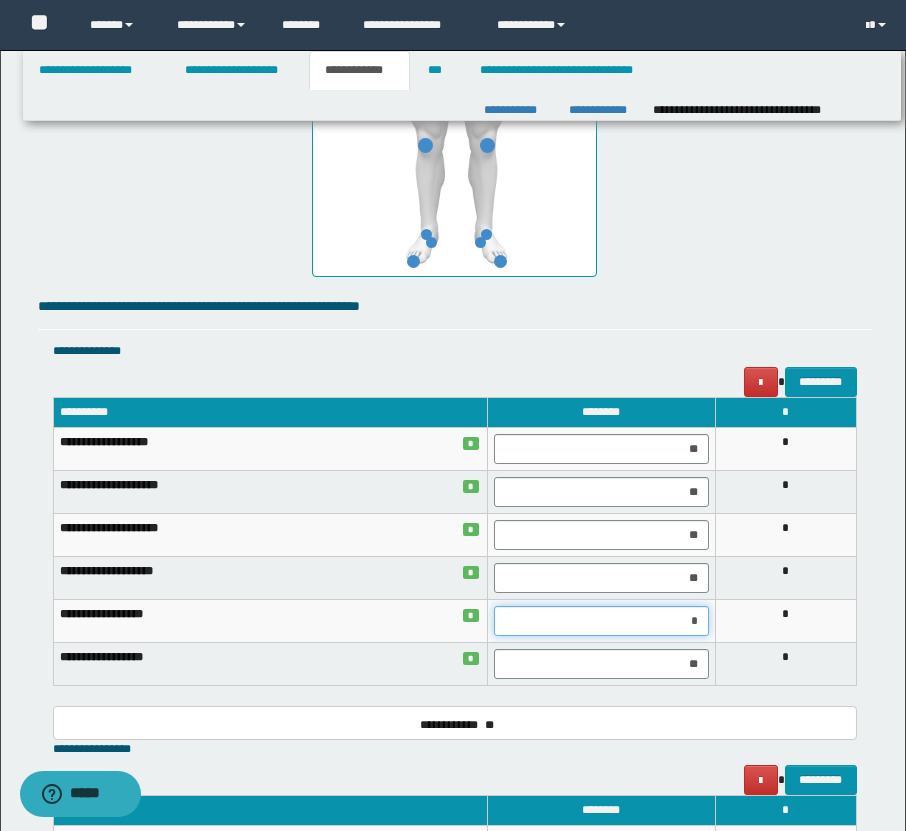 type on "**" 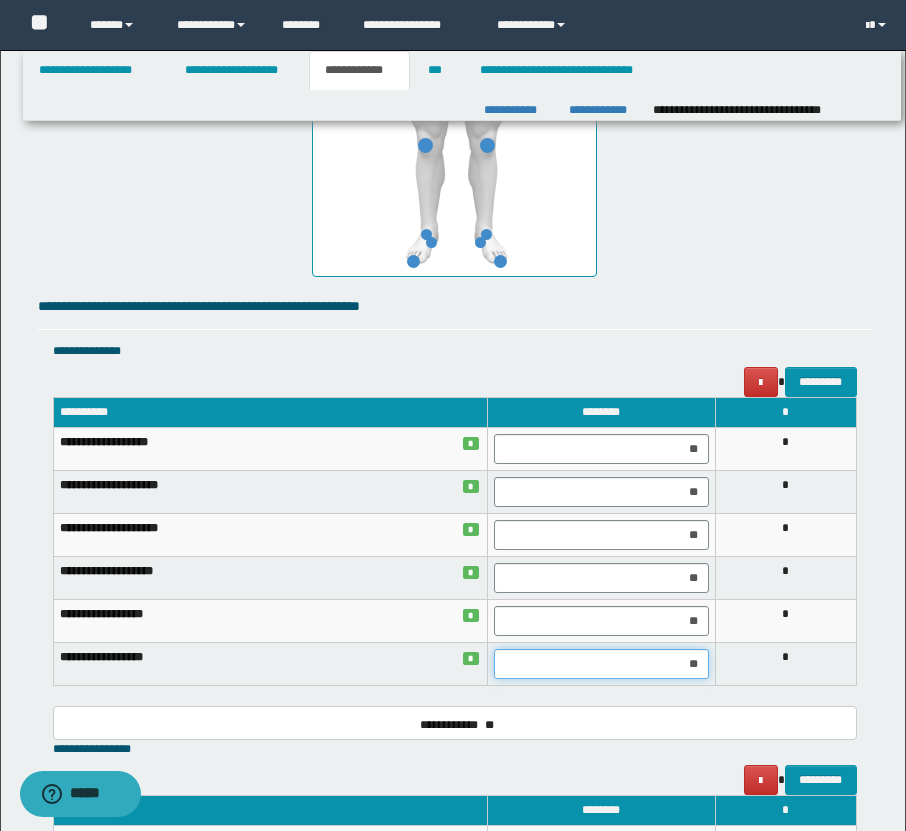 drag, startPoint x: 704, startPoint y: 664, endPoint x: 621, endPoint y: 664, distance: 83 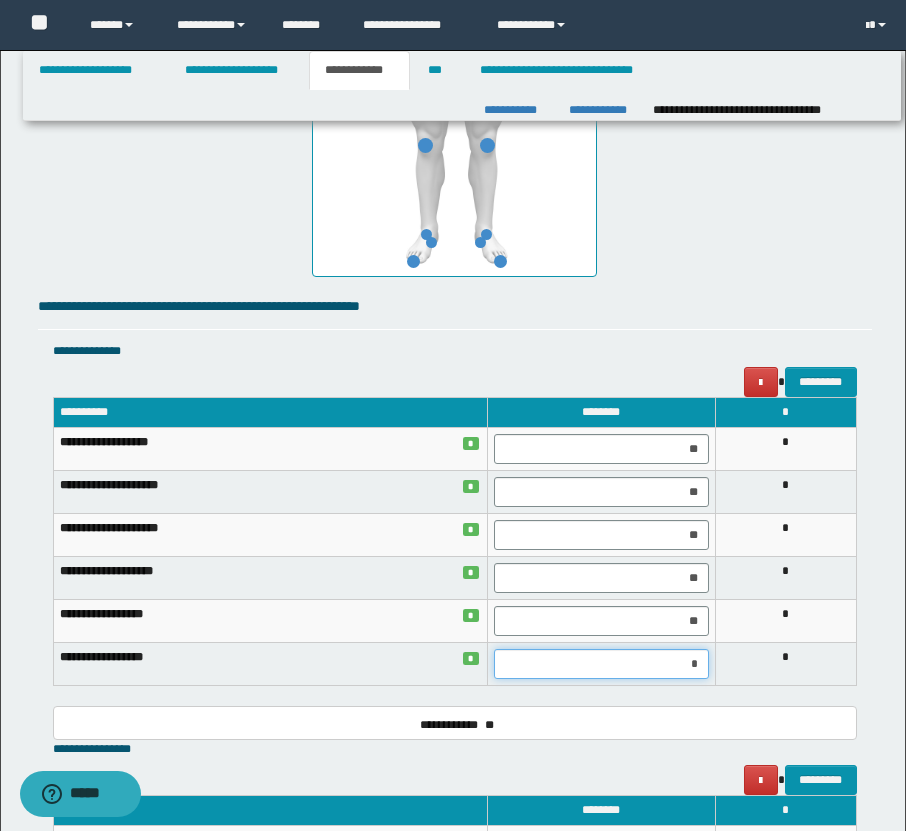 type on "**" 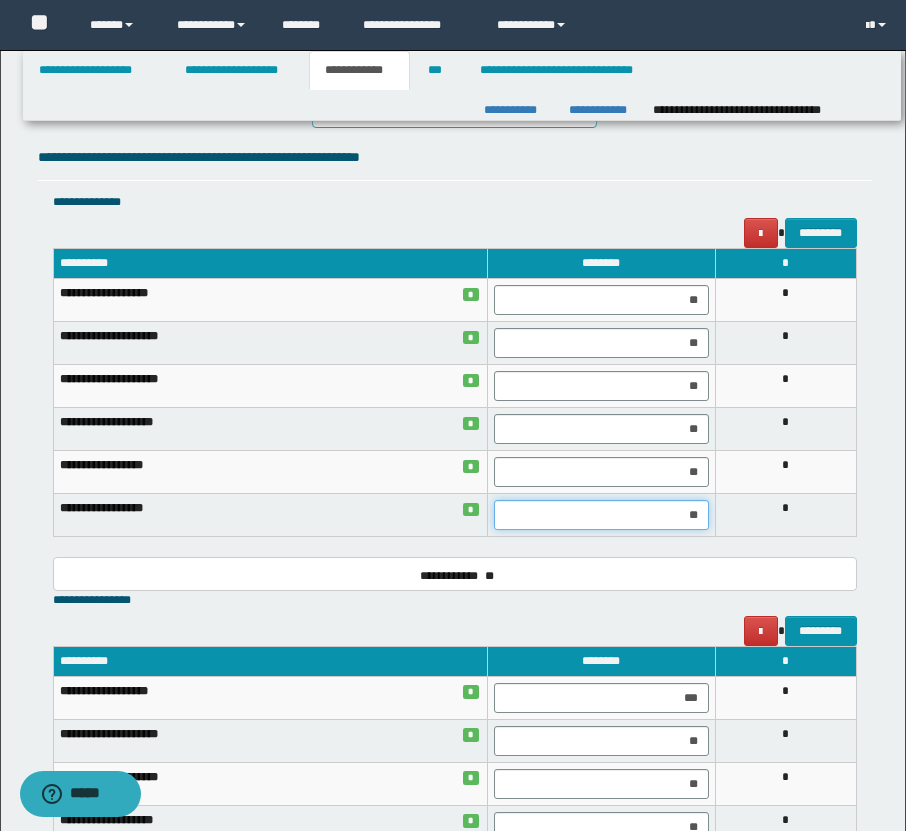 scroll, scrollTop: 1432, scrollLeft: 0, axis: vertical 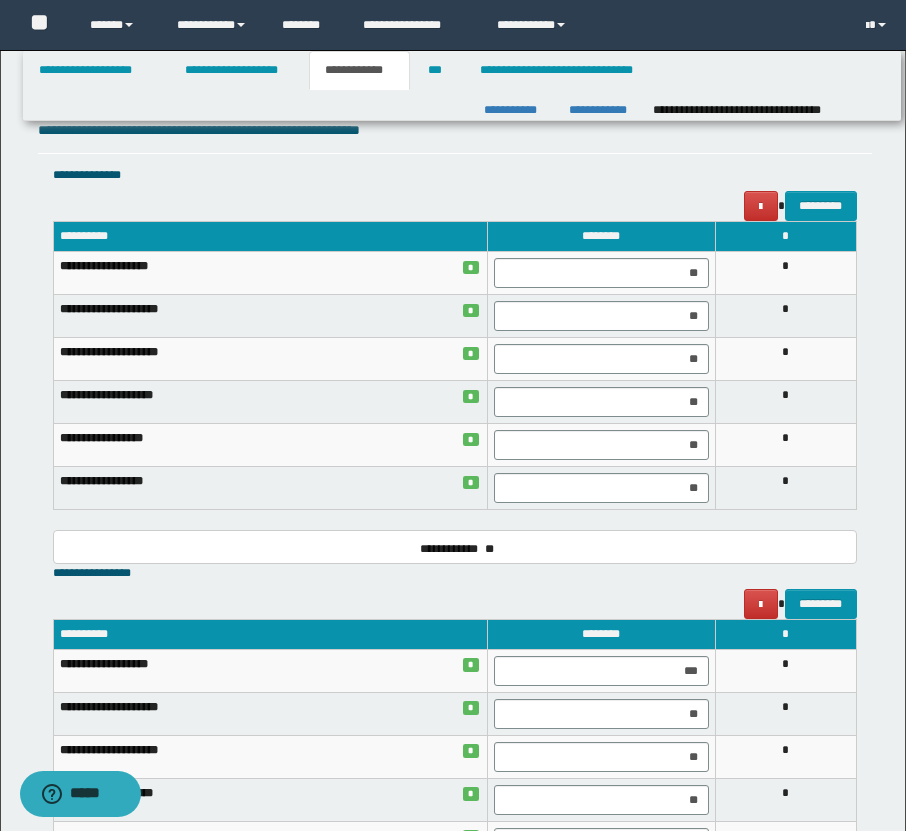 click on "*********" at bounding box center (455, 604) 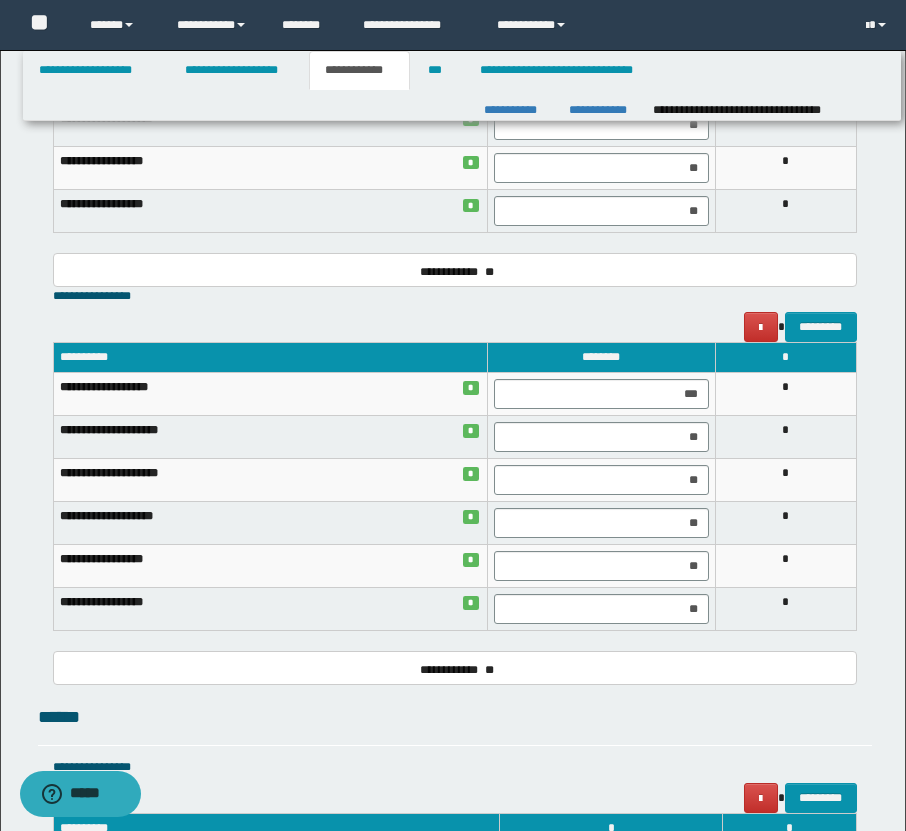 scroll, scrollTop: 1710, scrollLeft: 0, axis: vertical 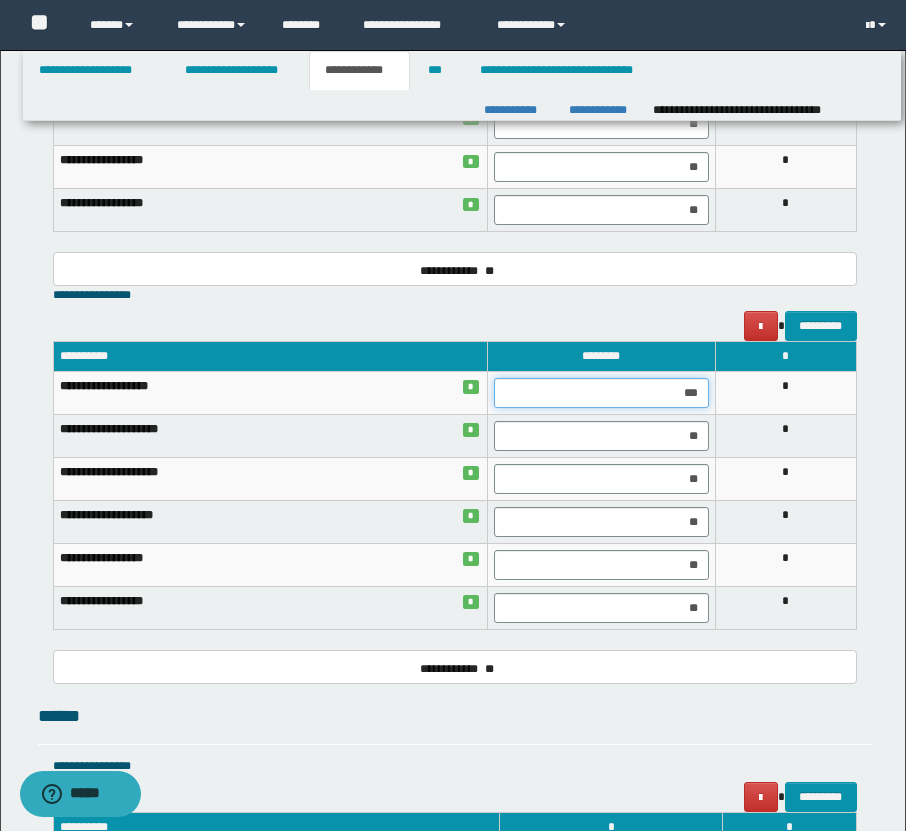drag, startPoint x: 704, startPoint y: 393, endPoint x: 659, endPoint y: 393, distance: 45 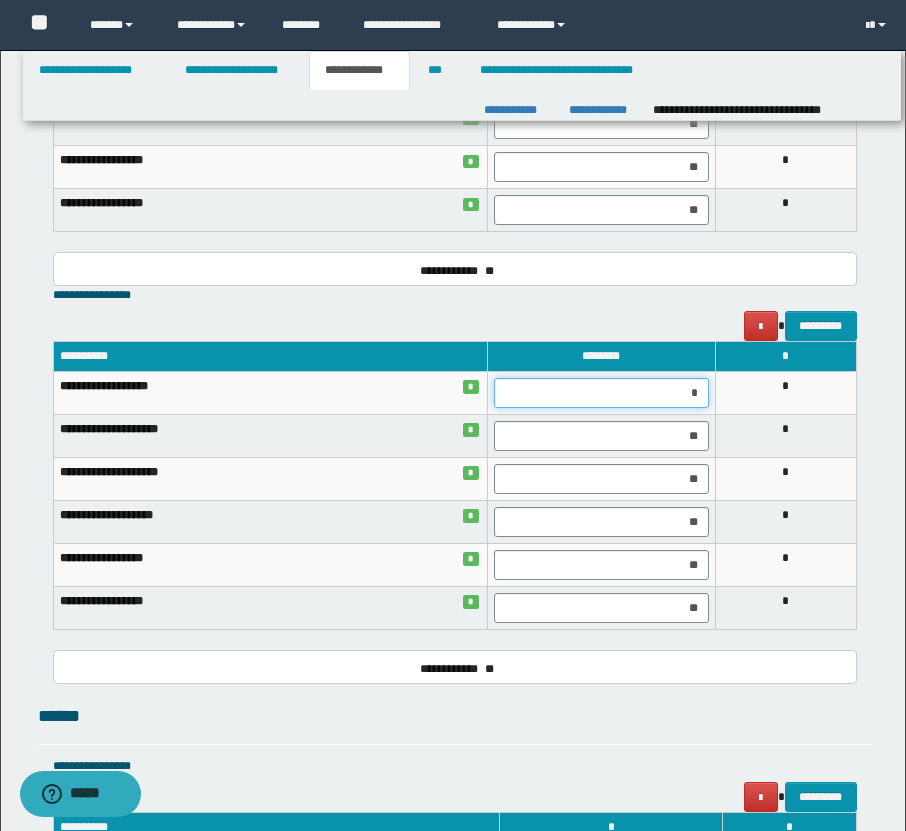 type on "**" 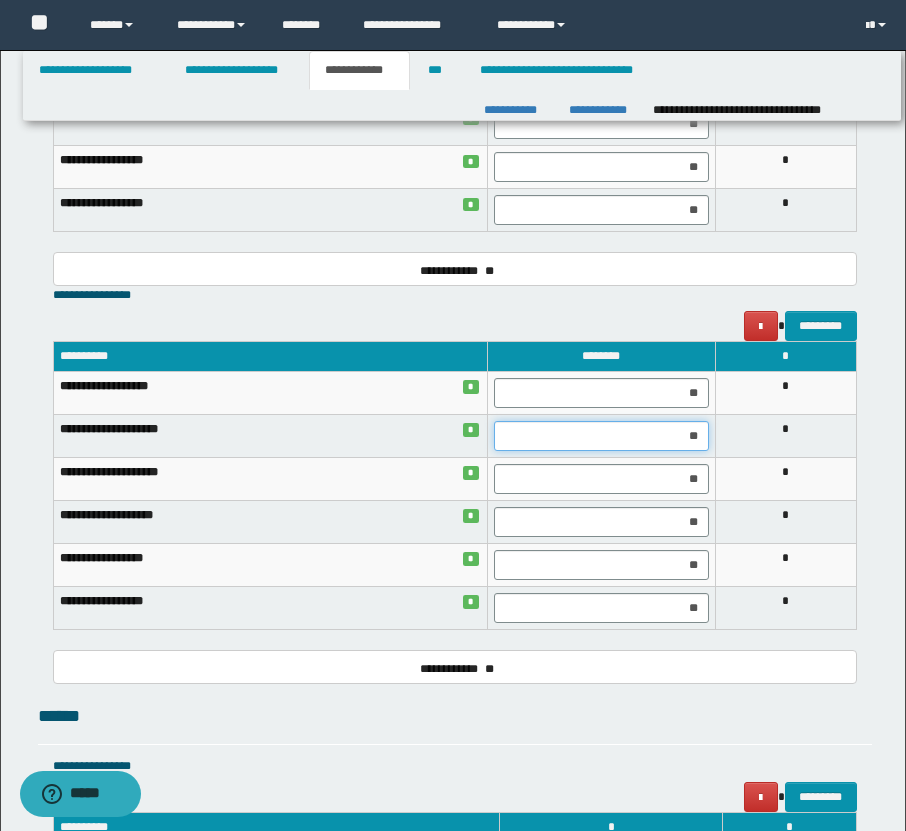 drag, startPoint x: 701, startPoint y: 437, endPoint x: 590, endPoint y: 437, distance: 111 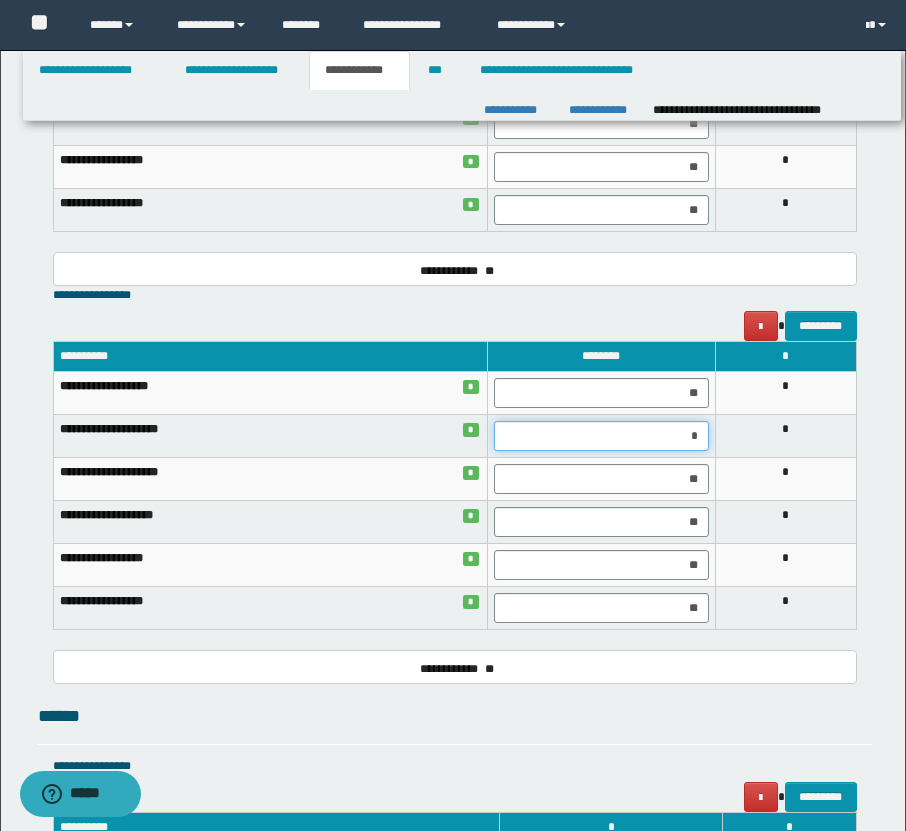 type on "**" 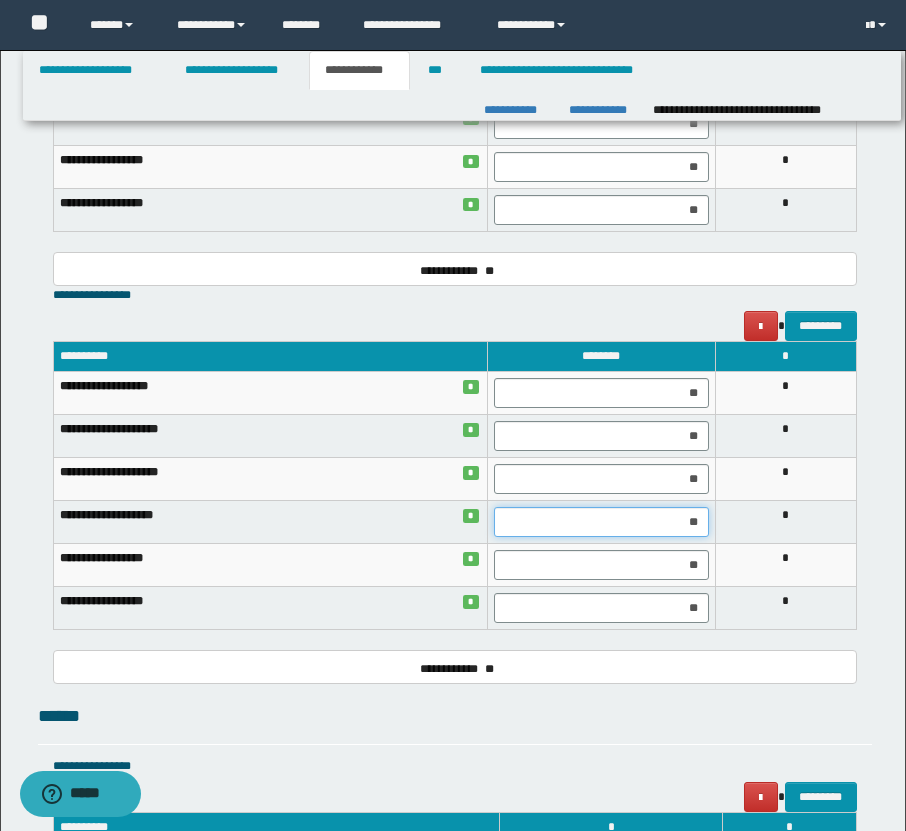 drag, startPoint x: 703, startPoint y: 521, endPoint x: 561, endPoint y: 521, distance: 142 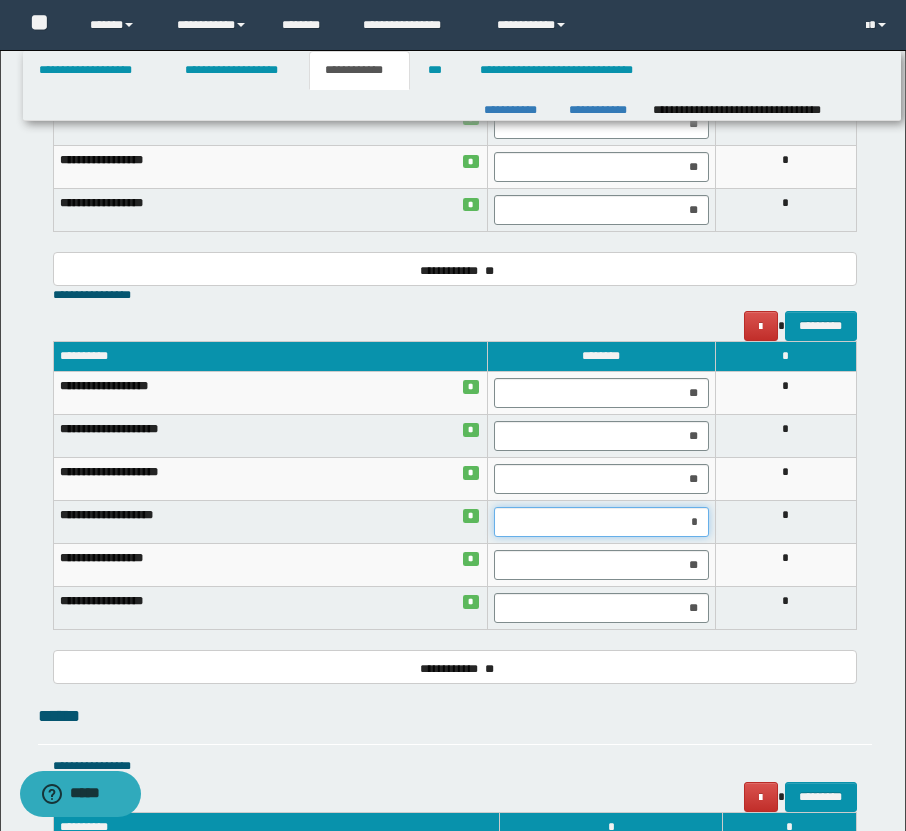 type on "**" 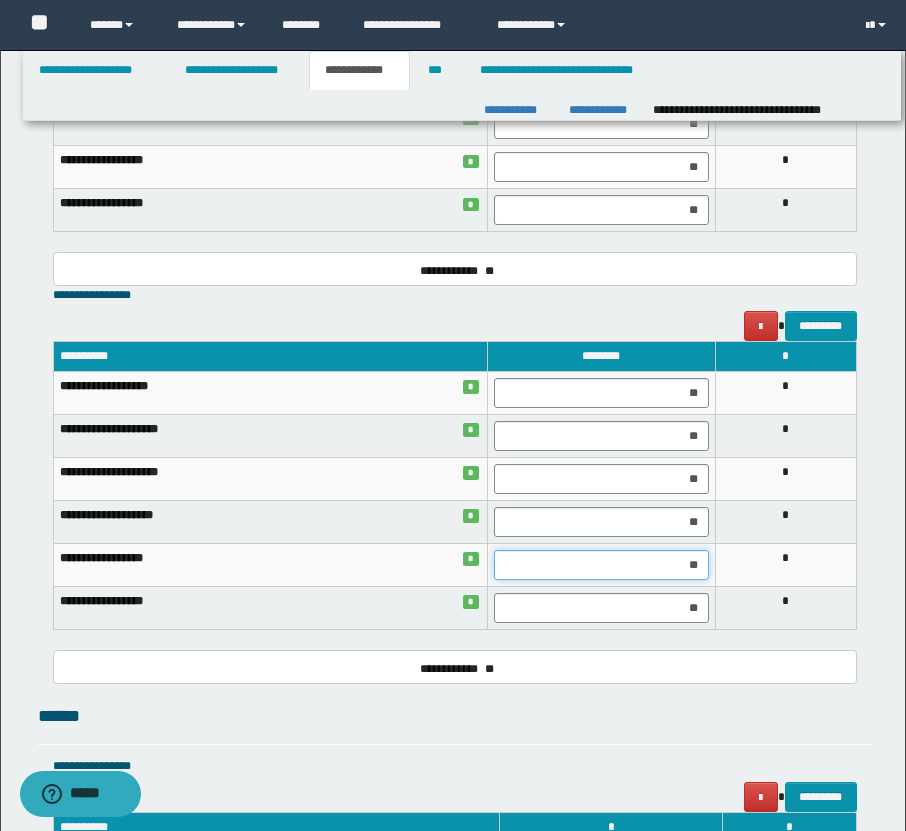 drag, startPoint x: 705, startPoint y: 578, endPoint x: 660, endPoint y: 578, distance: 45 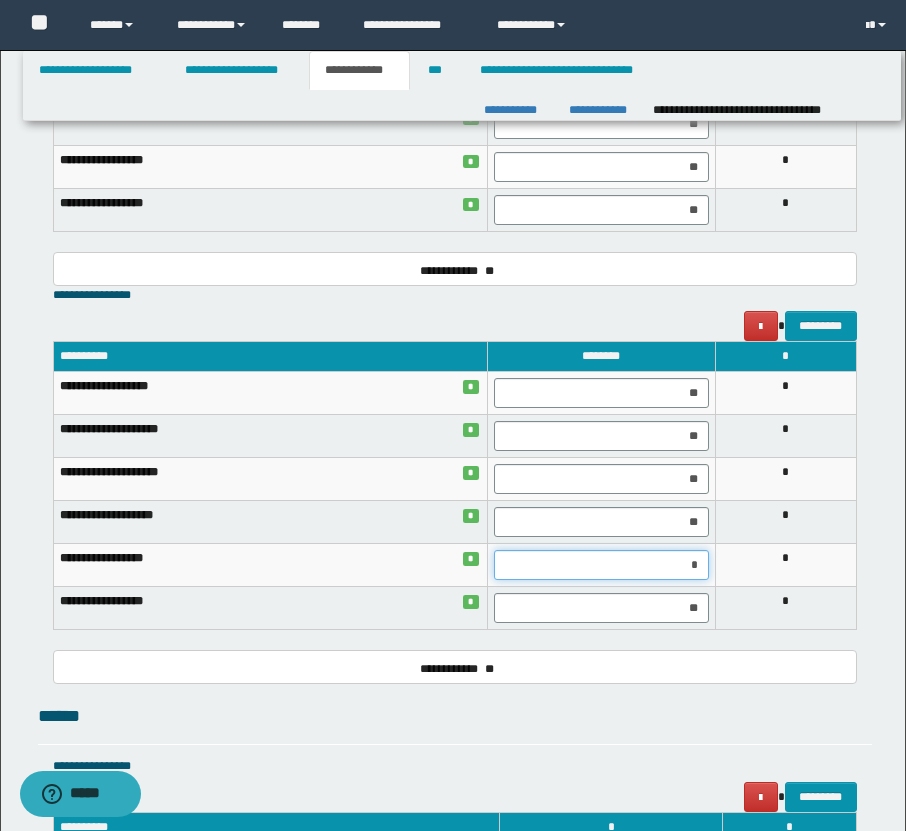 type on "**" 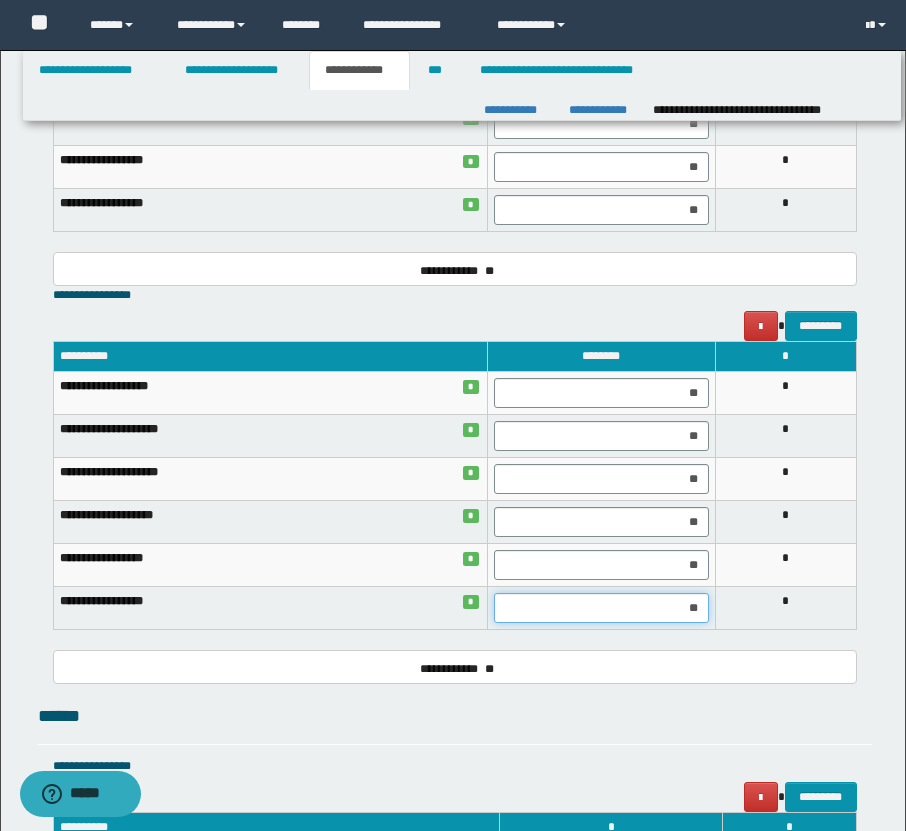 drag, startPoint x: 702, startPoint y: 607, endPoint x: 626, endPoint y: 607, distance: 76 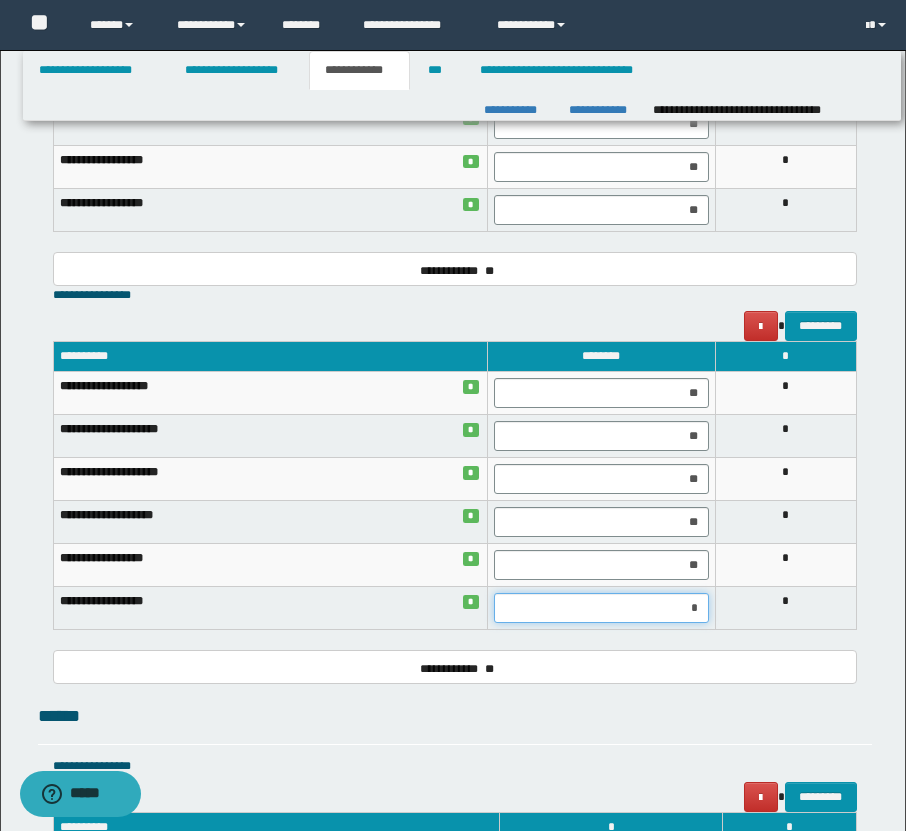 type on "**" 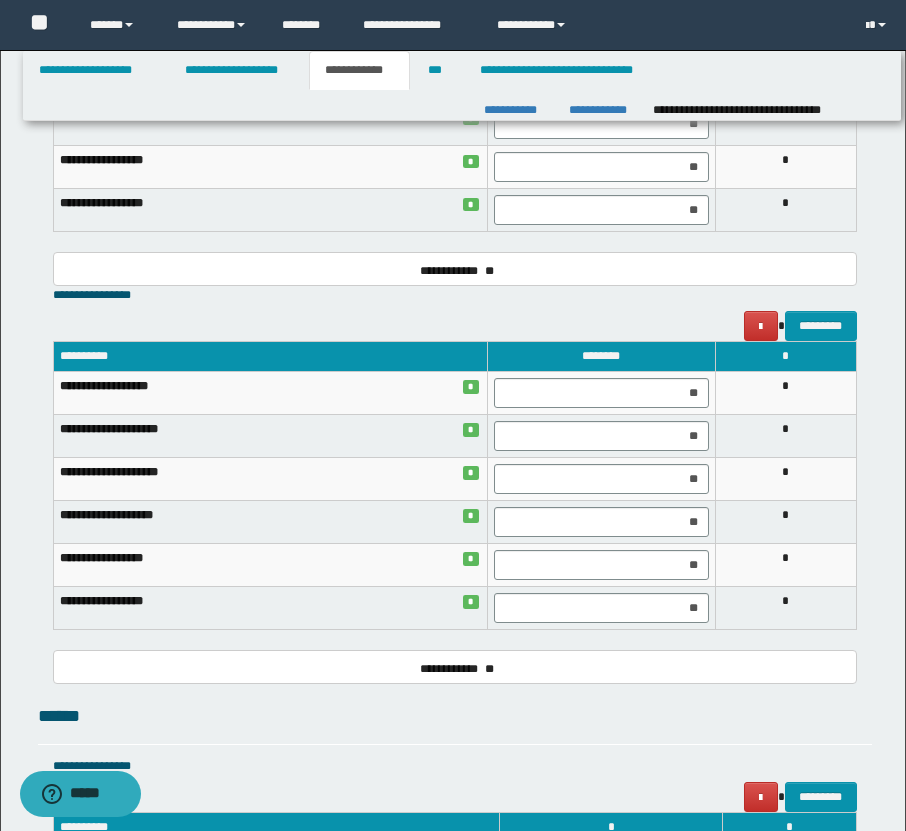 click on "**********" at bounding box center [455, 766] 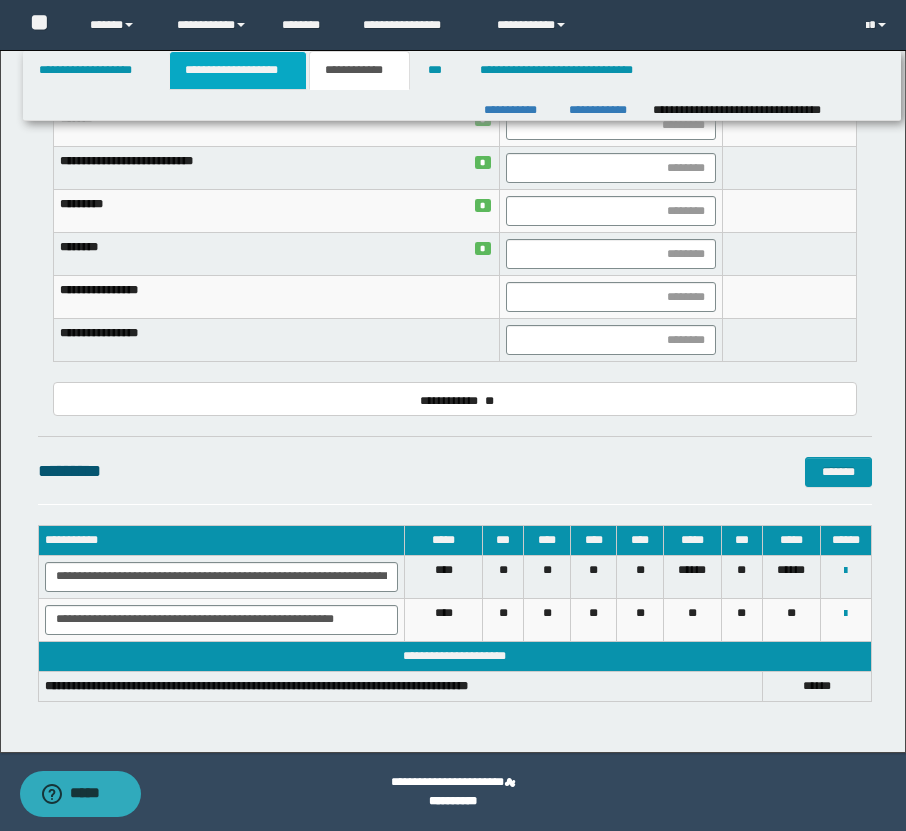 click on "**********" at bounding box center [238, 70] 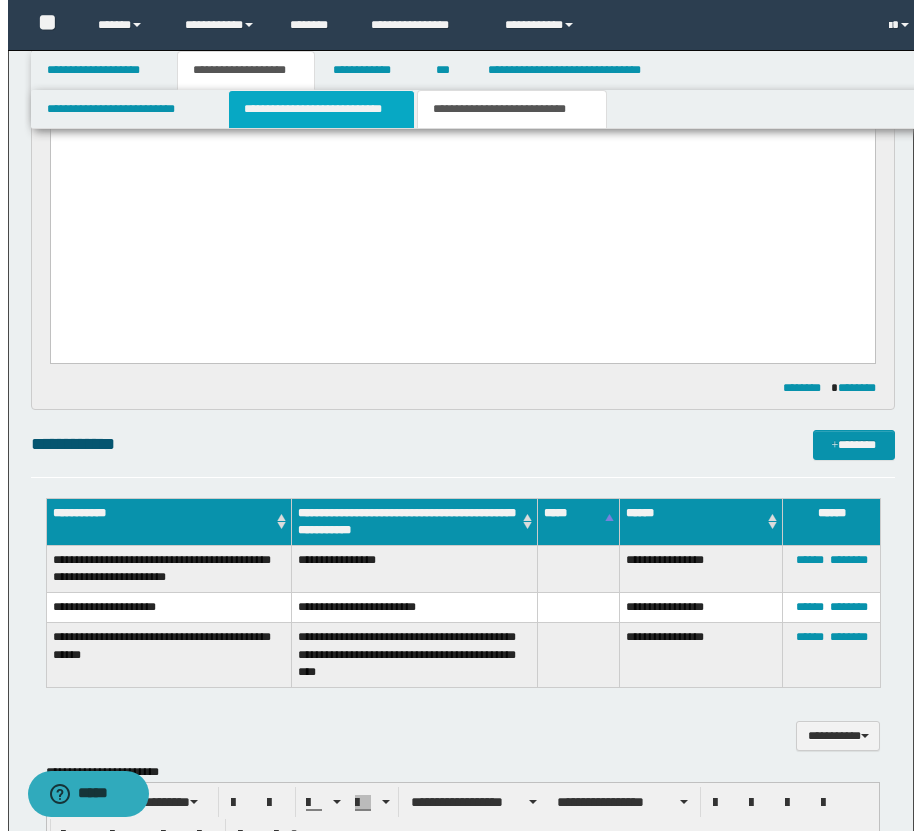 scroll, scrollTop: 2480, scrollLeft: 0, axis: vertical 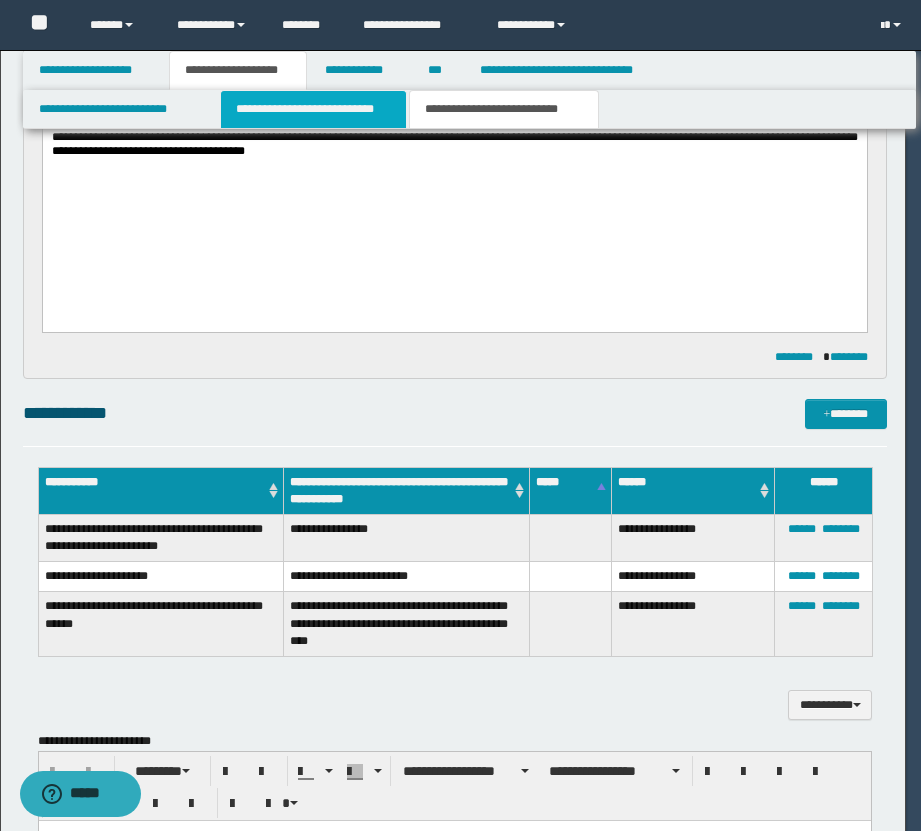 click on "**********" at bounding box center (314, 109) 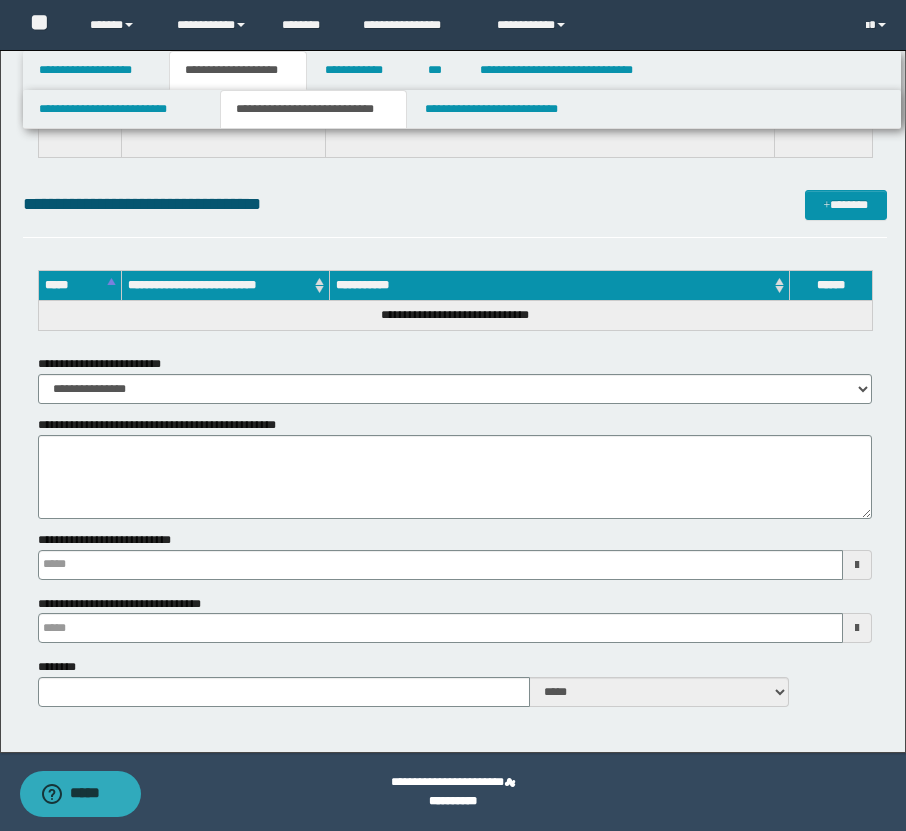 scroll, scrollTop: 12524, scrollLeft: 0, axis: vertical 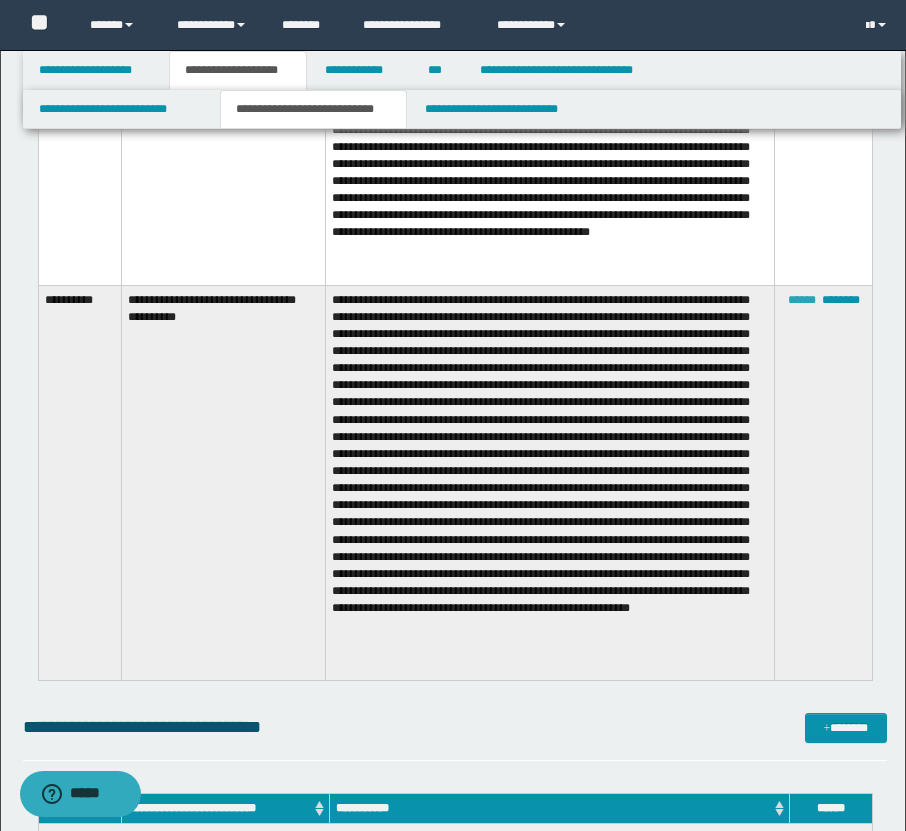 click on "******" at bounding box center (802, 300) 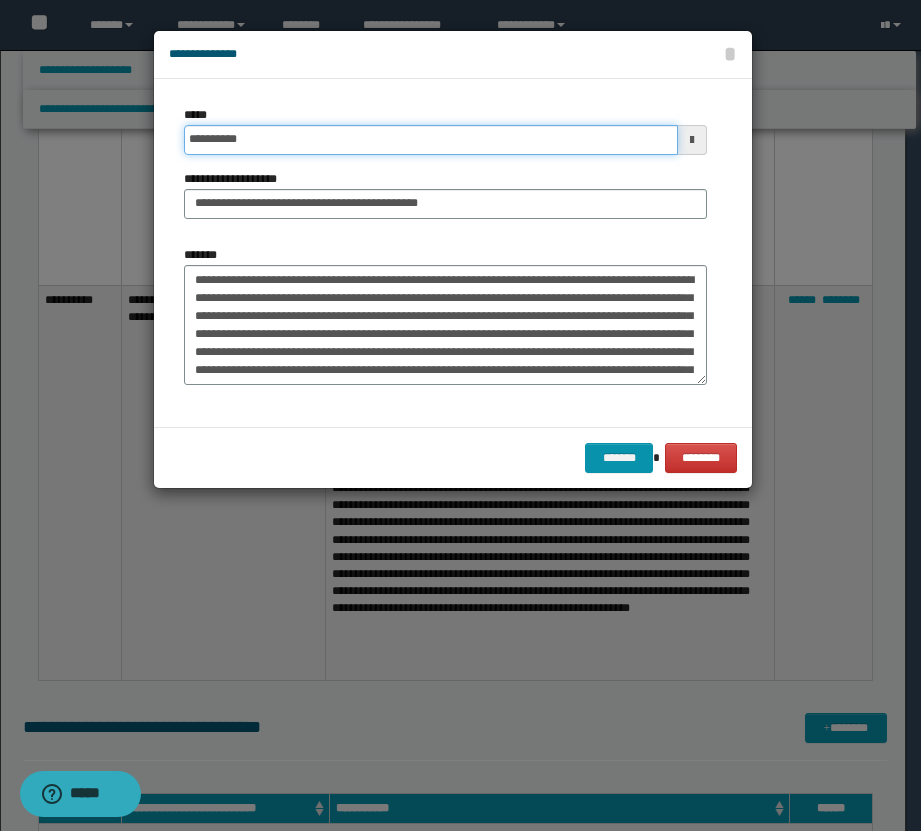 click on "**********" at bounding box center [431, 140] 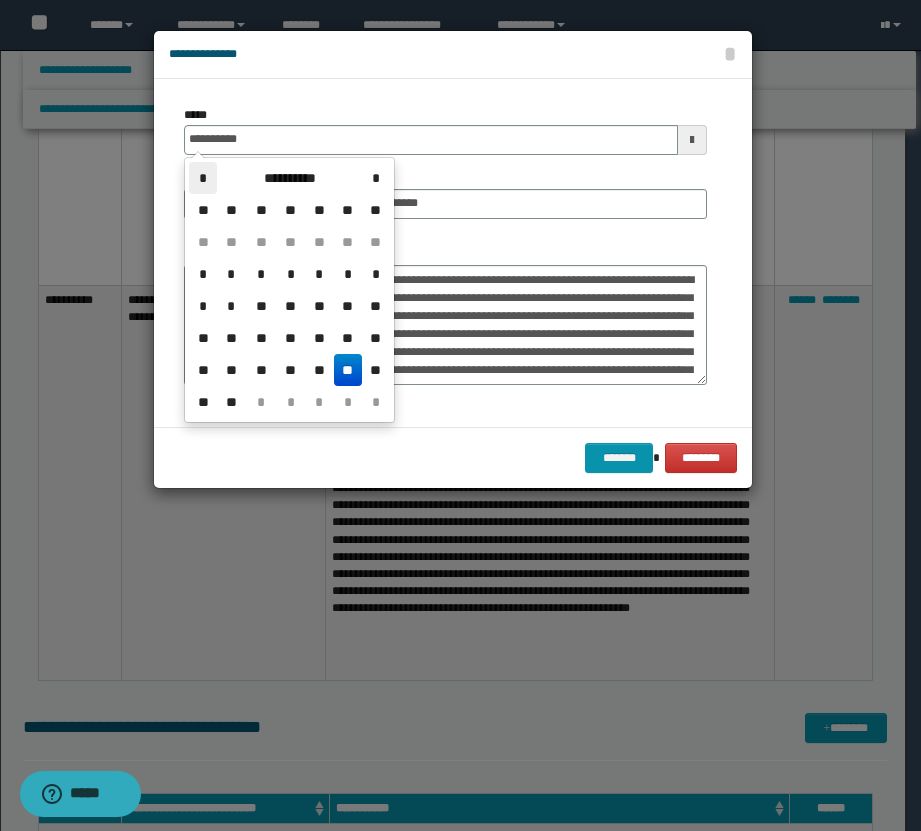 click on "*" at bounding box center [203, 178] 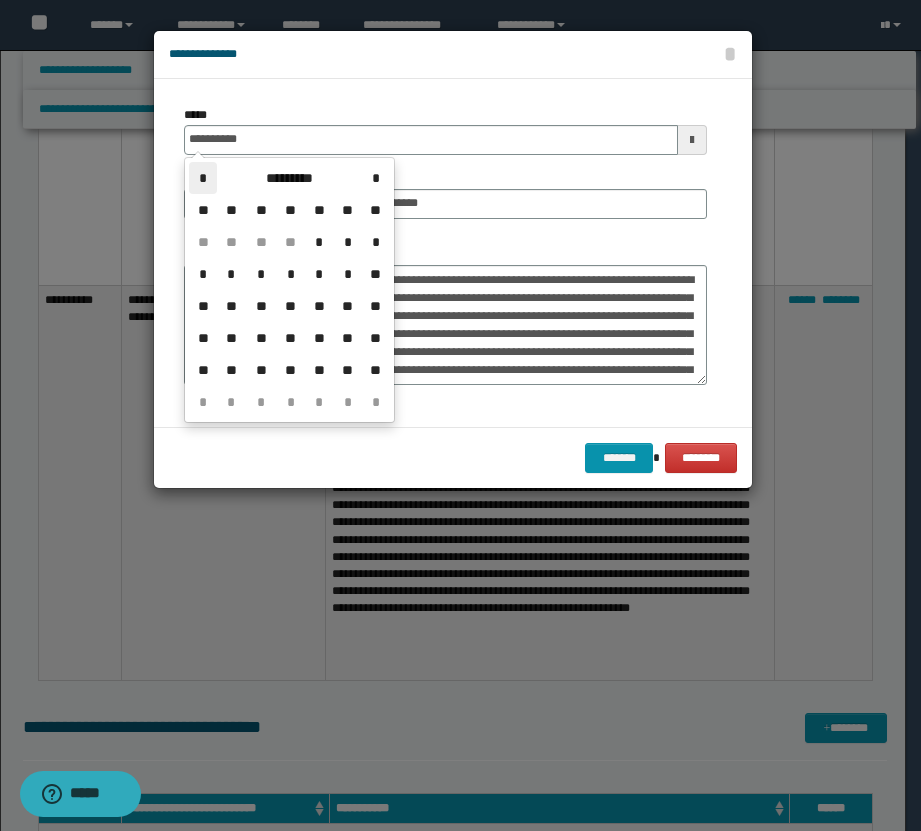 click on "*" at bounding box center [203, 178] 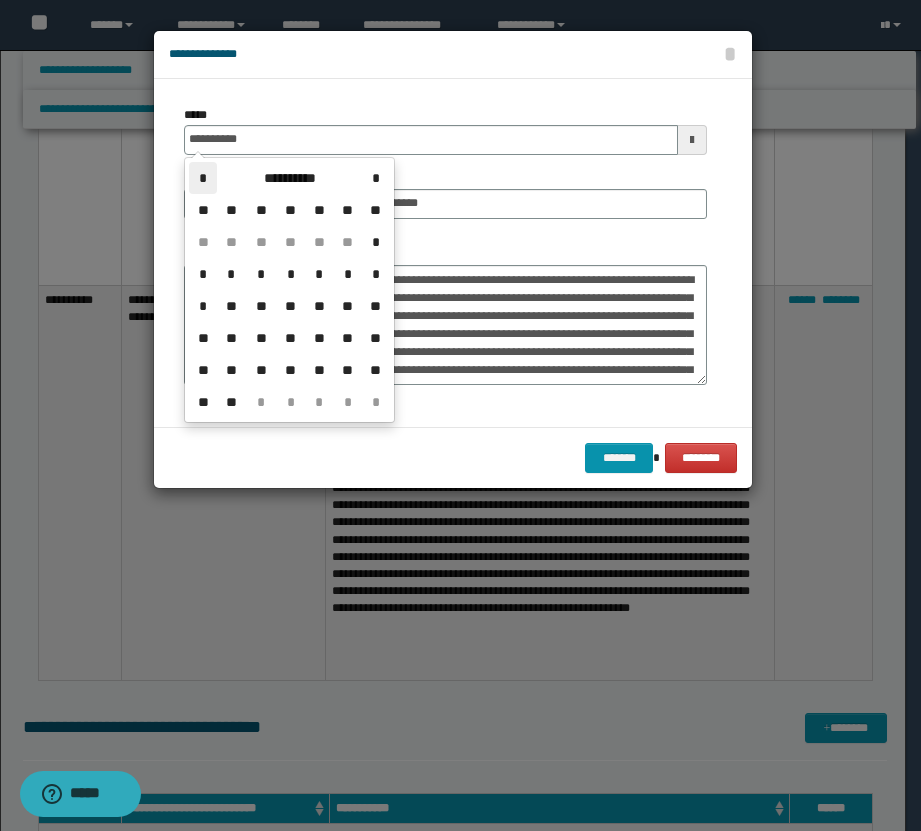 click on "*" at bounding box center (203, 178) 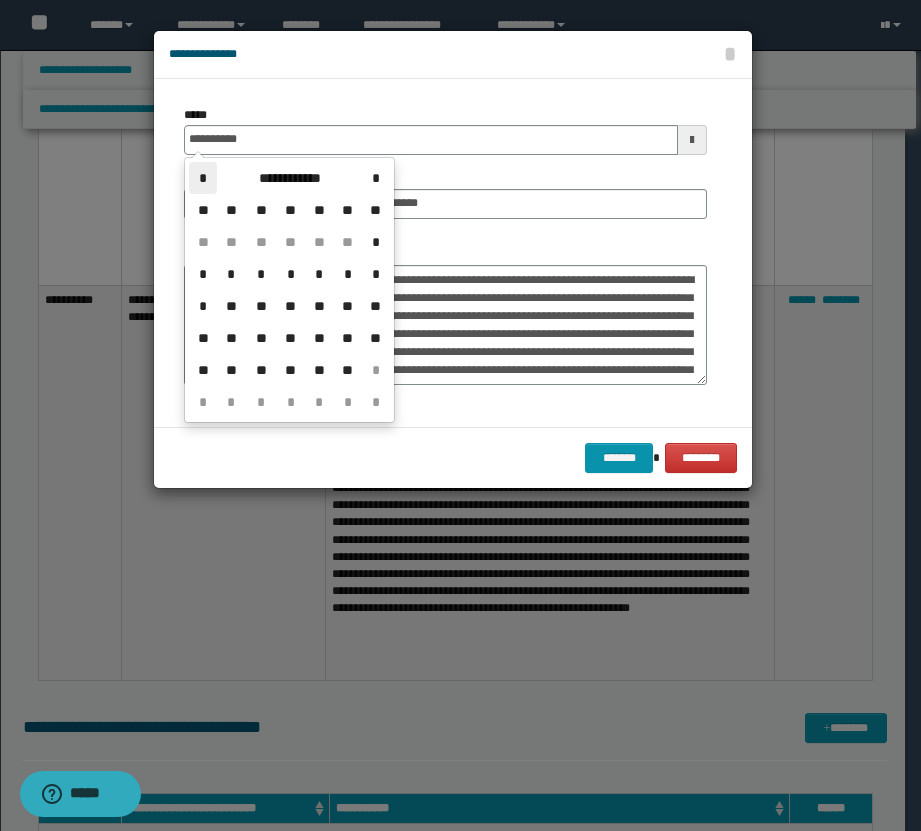 click on "*" at bounding box center (203, 178) 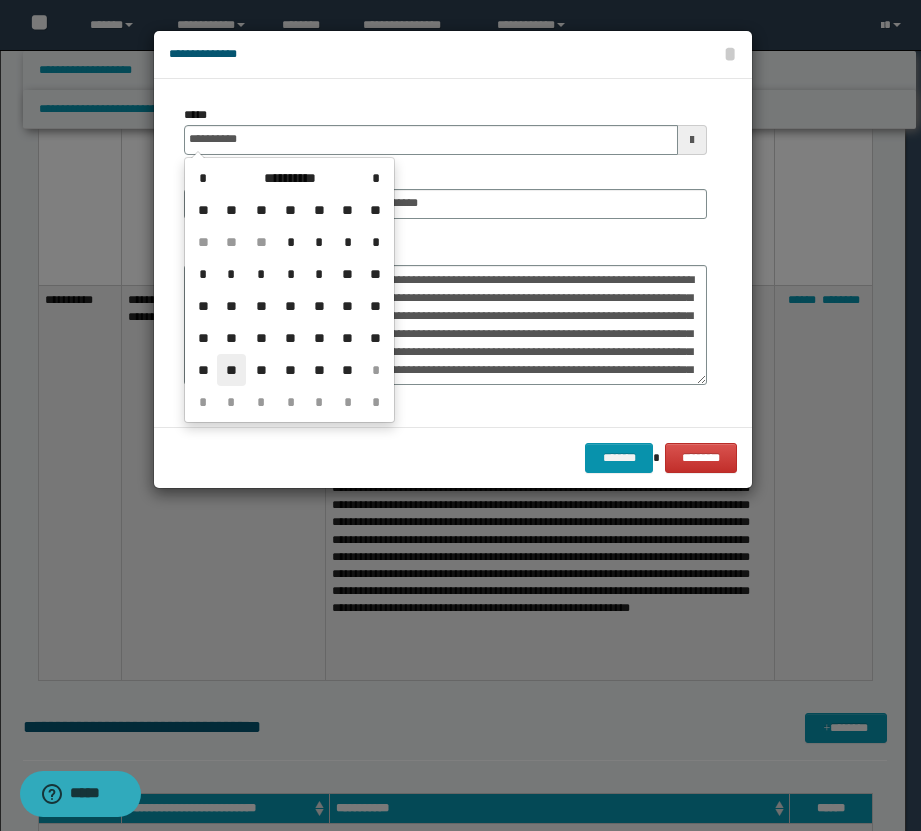 click on "**" at bounding box center [231, 370] 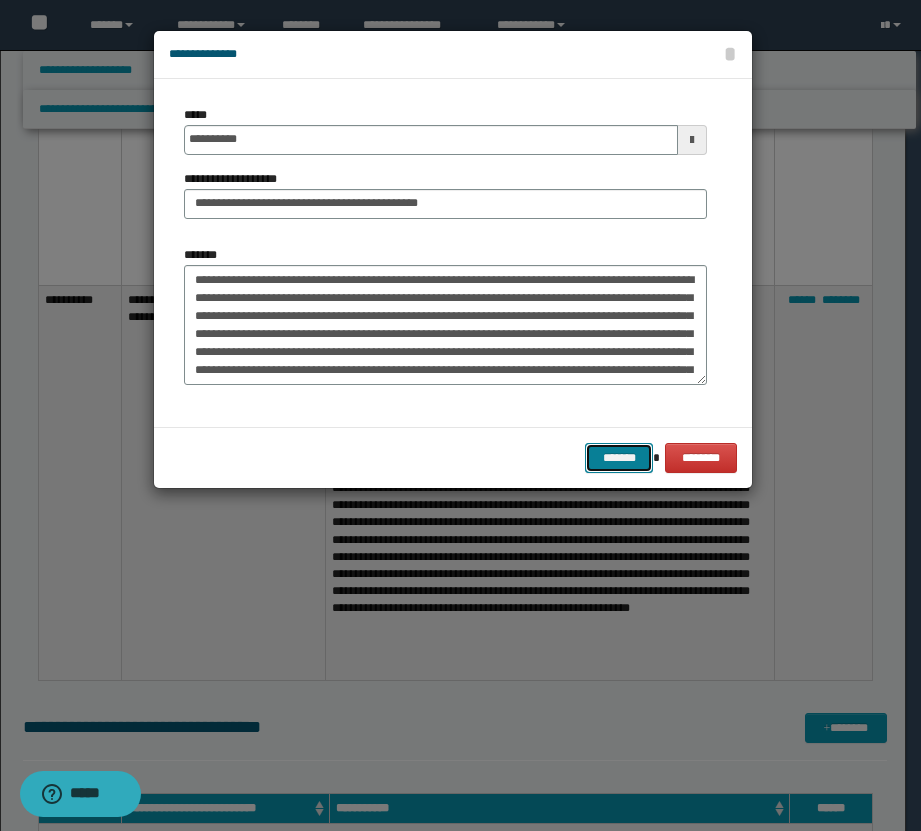 click on "*******" at bounding box center [619, 458] 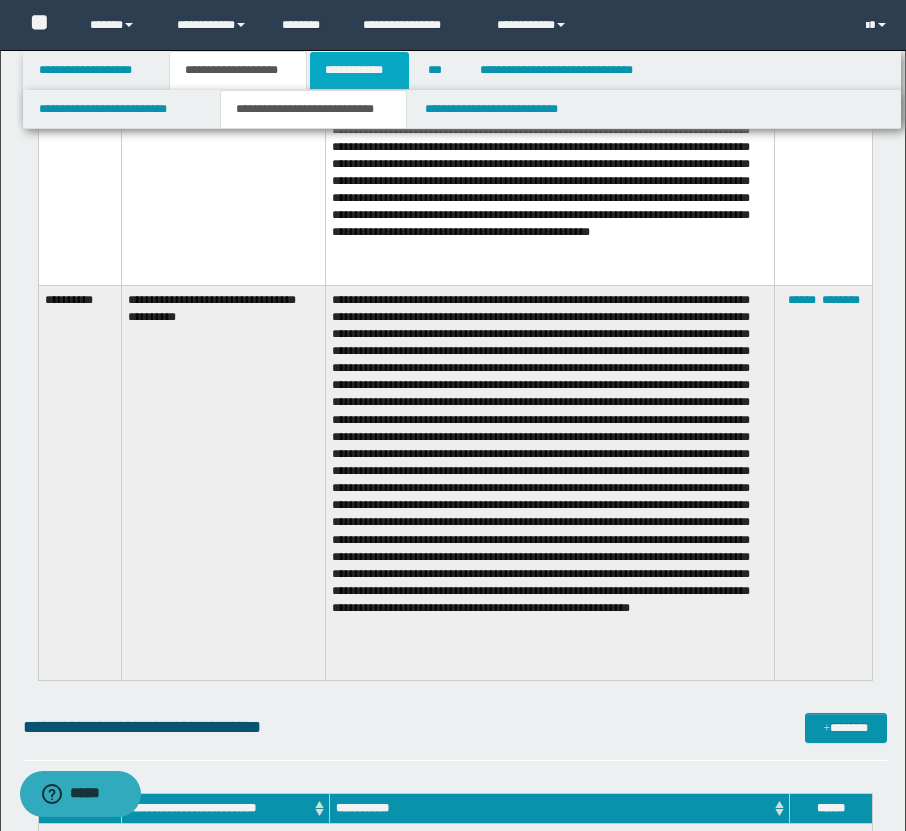 click on "**********" at bounding box center [359, 70] 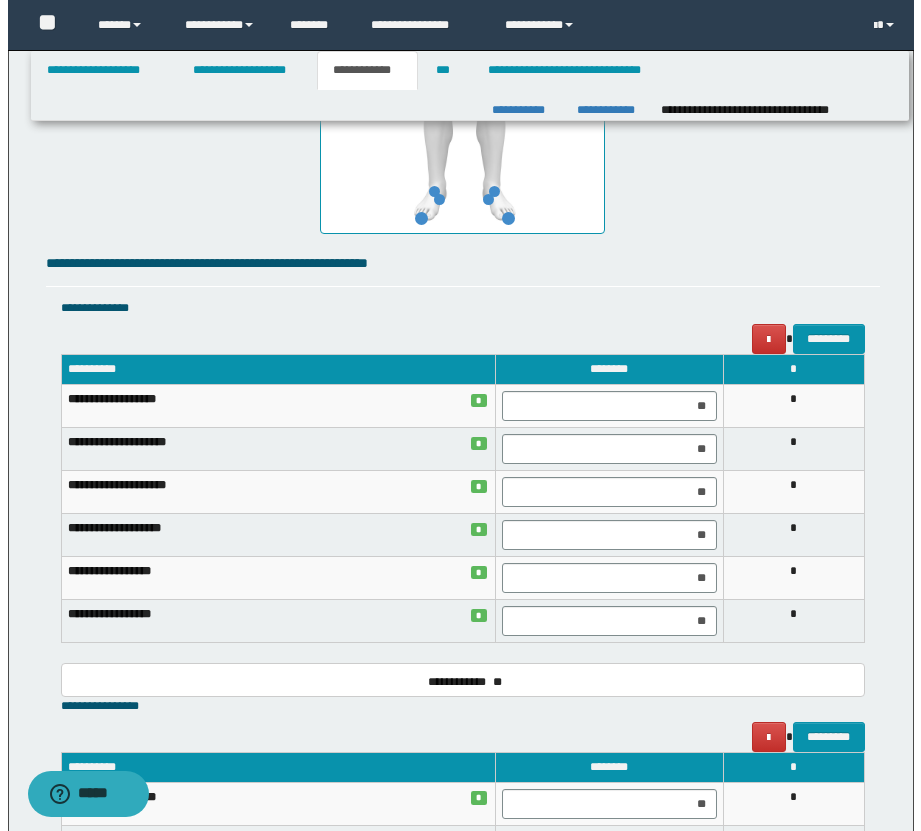 scroll, scrollTop: 0, scrollLeft: 0, axis: both 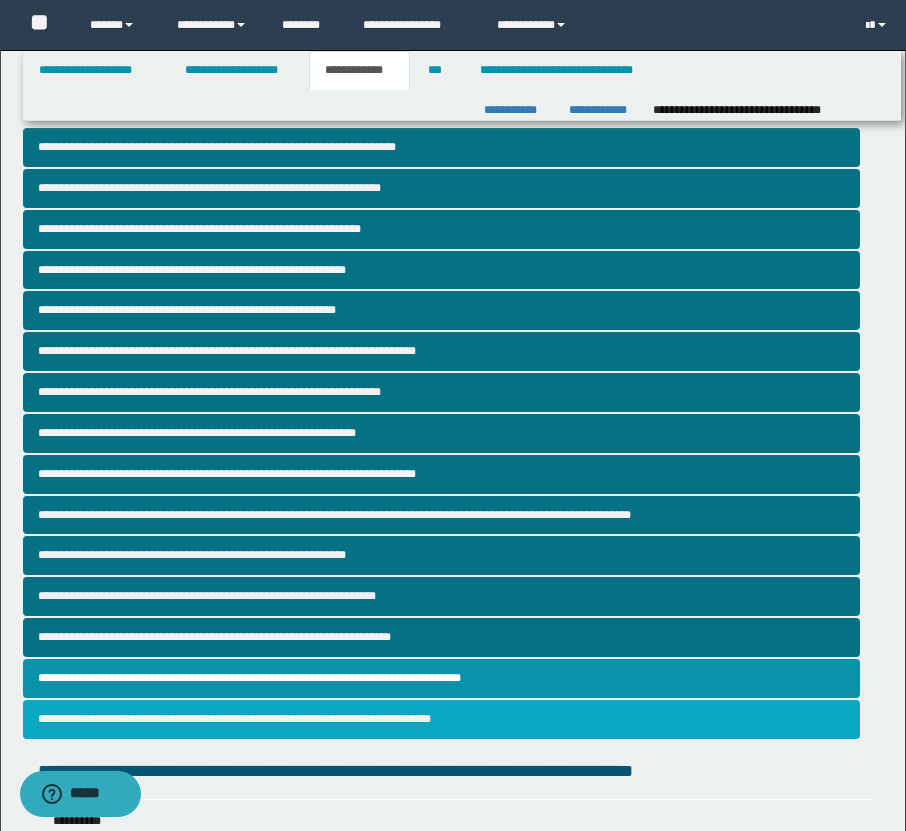 click on "**********" at bounding box center [441, 719] 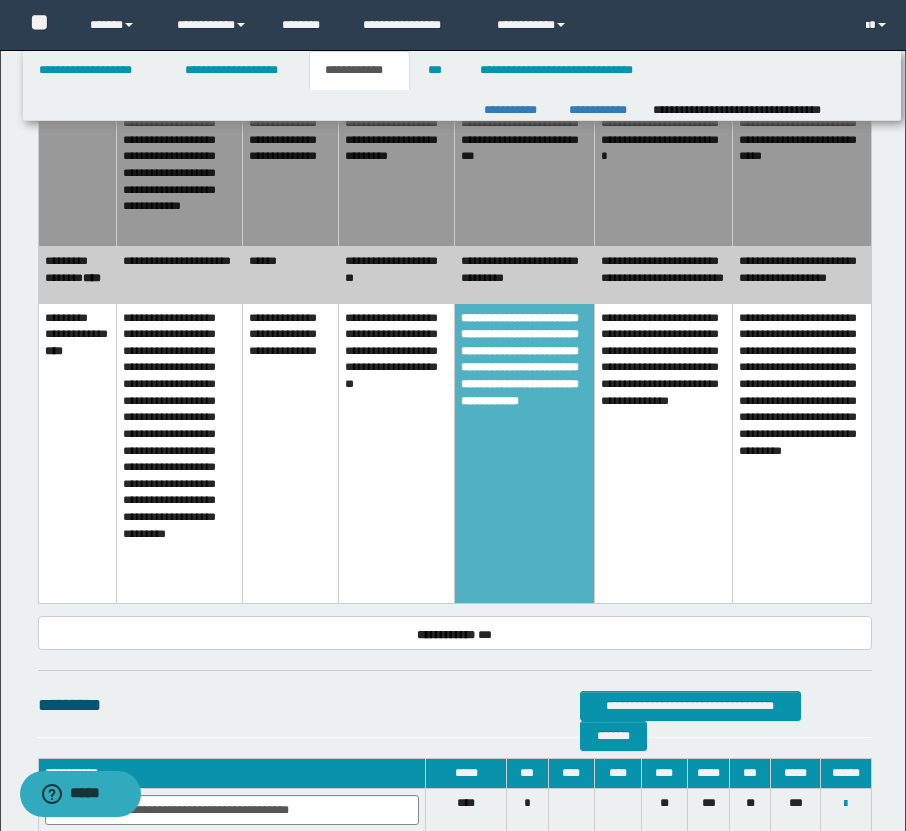 scroll, scrollTop: 2290, scrollLeft: 0, axis: vertical 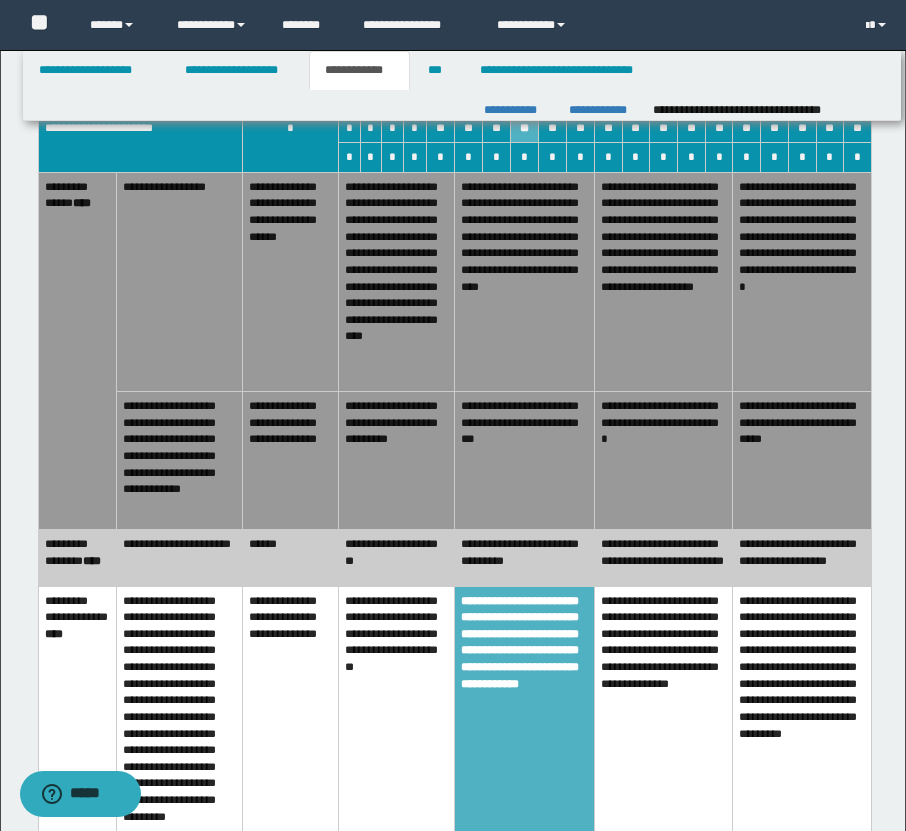 click on "**********" at bounding box center (525, 461) 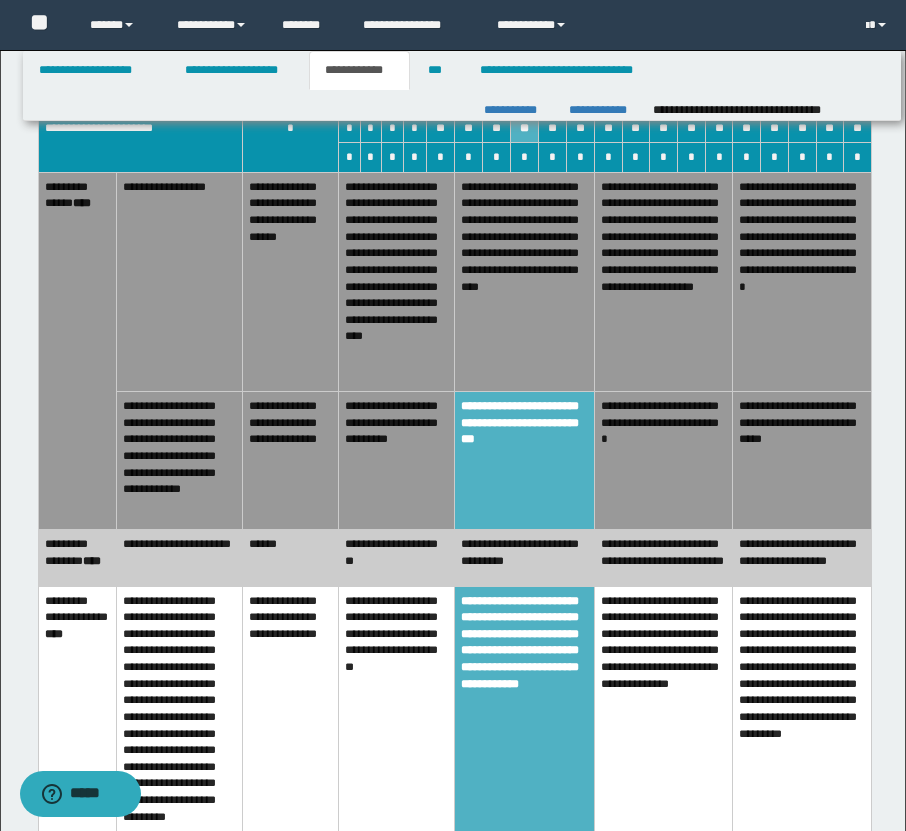 click on "**********" at bounding box center (525, 557) 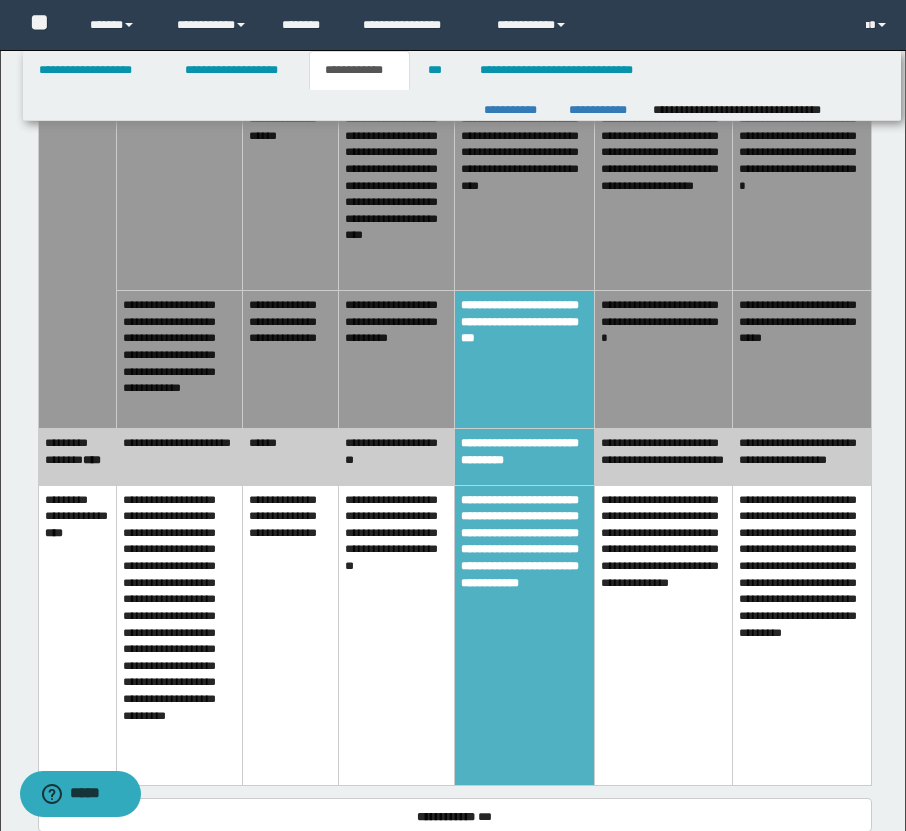 scroll, scrollTop: 2336, scrollLeft: 0, axis: vertical 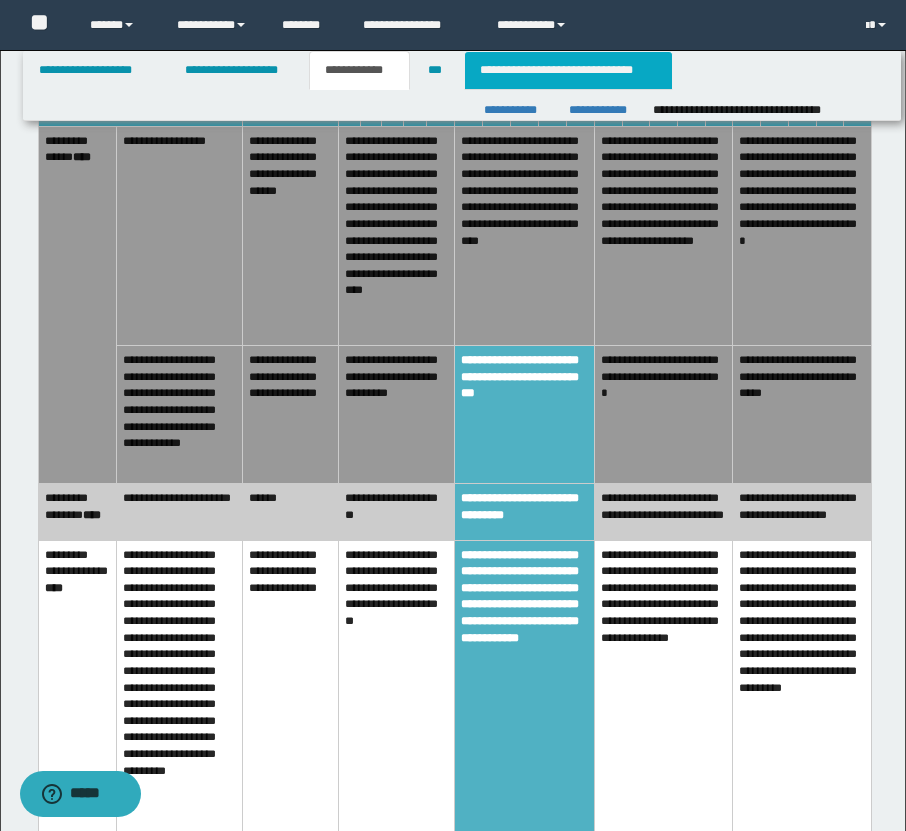 click on "**********" at bounding box center [568, 70] 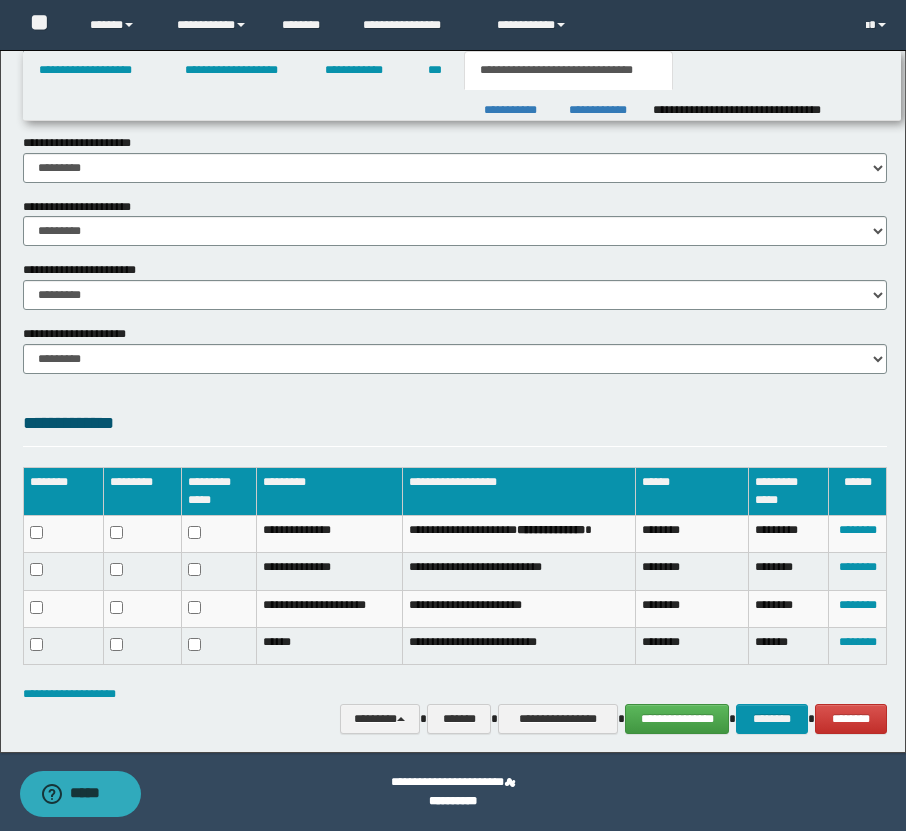 scroll, scrollTop: 0, scrollLeft: 0, axis: both 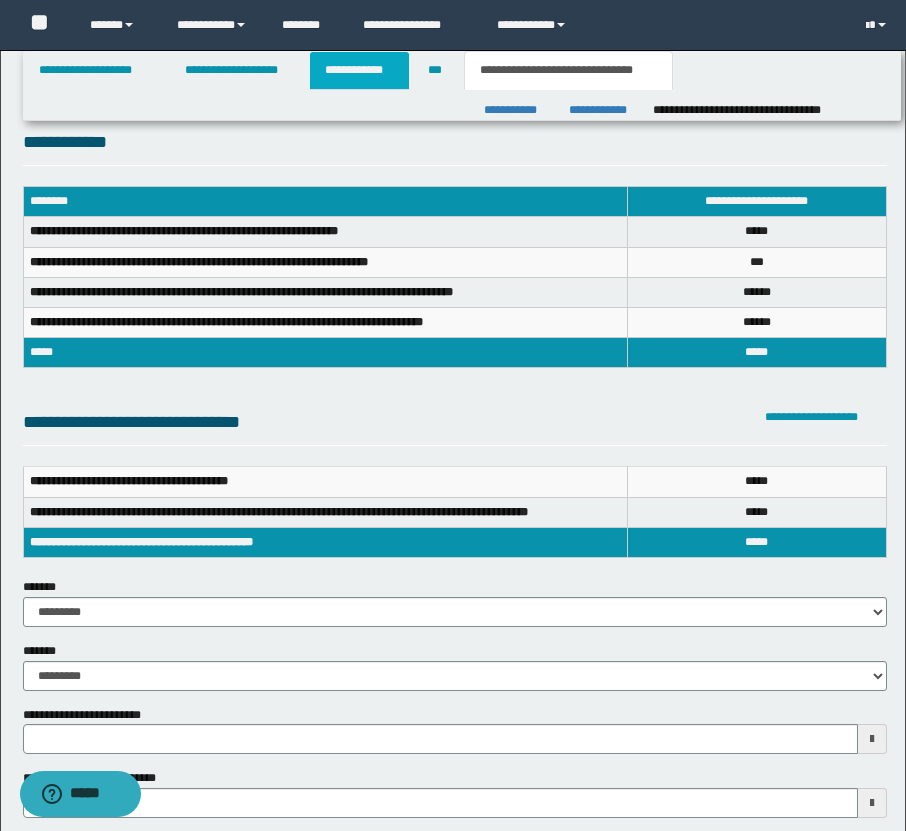 click on "**********" at bounding box center (359, 70) 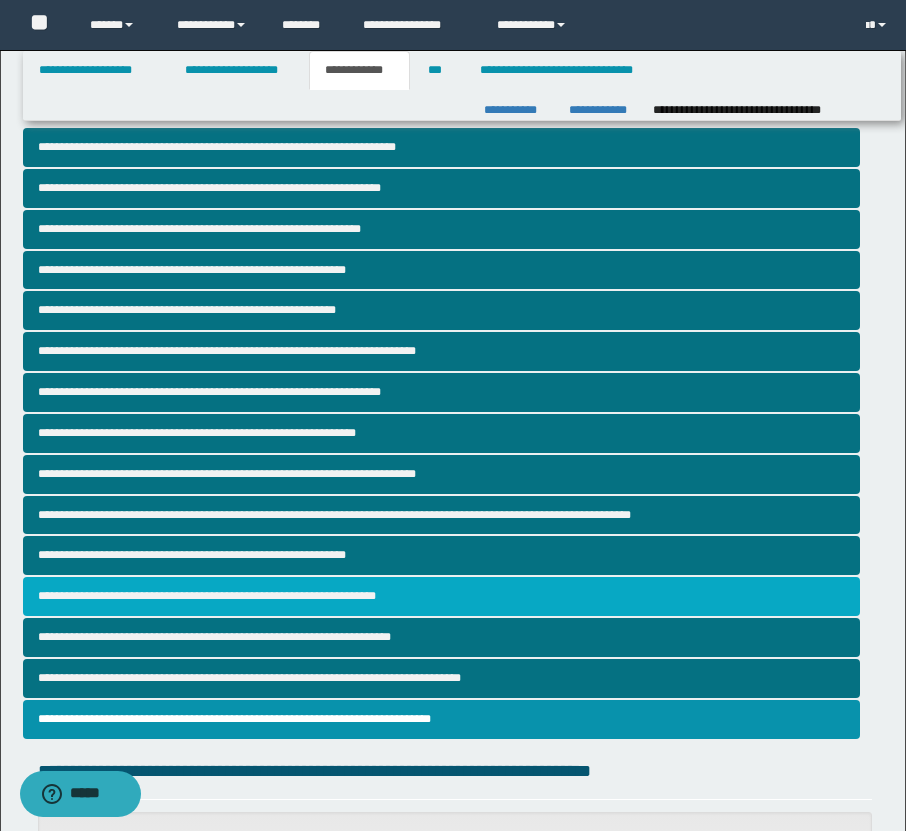 click on "**********" at bounding box center (441, 596) 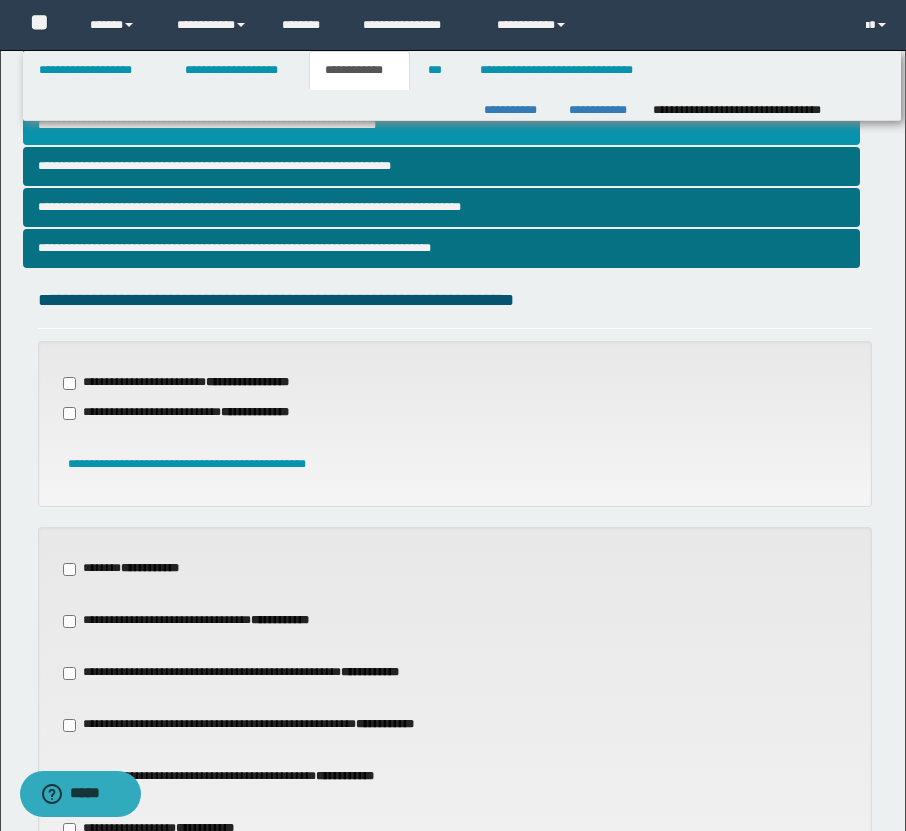 scroll, scrollTop: 576, scrollLeft: 0, axis: vertical 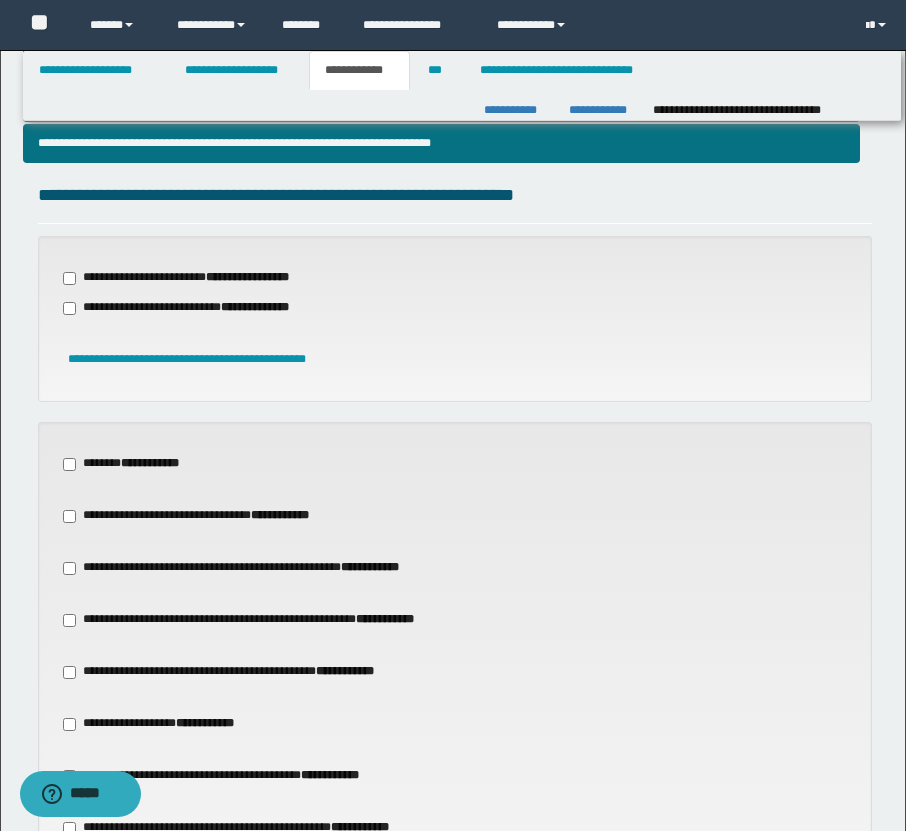 click on "**********" at bounding box center (198, 308) 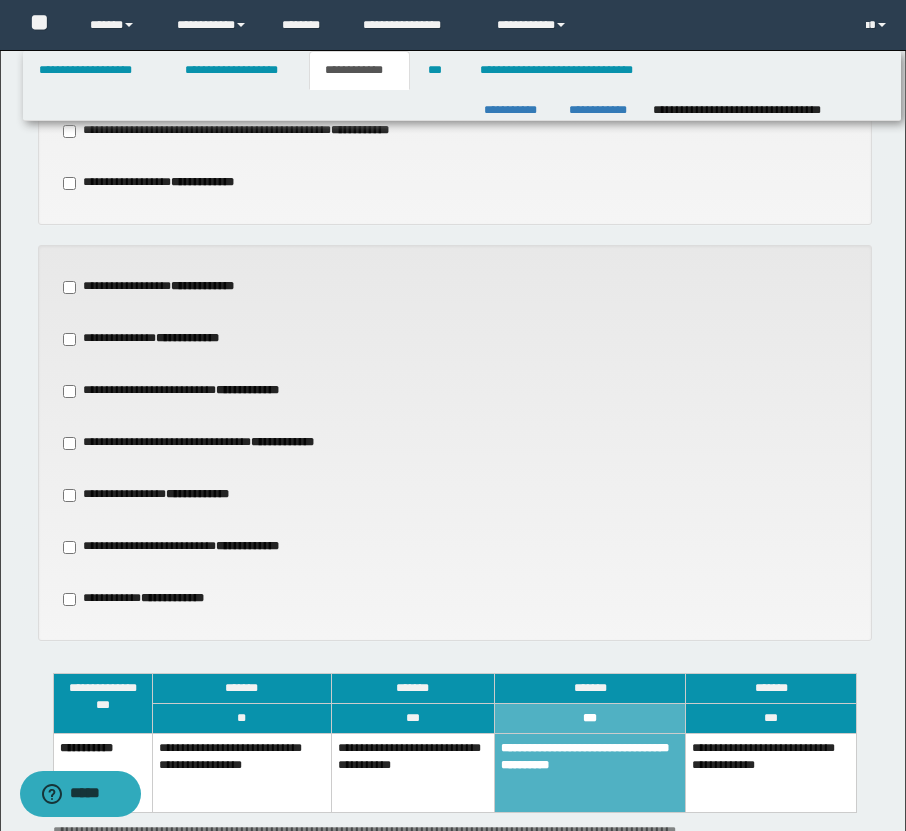 scroll, scrollTop: 1276, scrollLeft: 0, axis: vertical 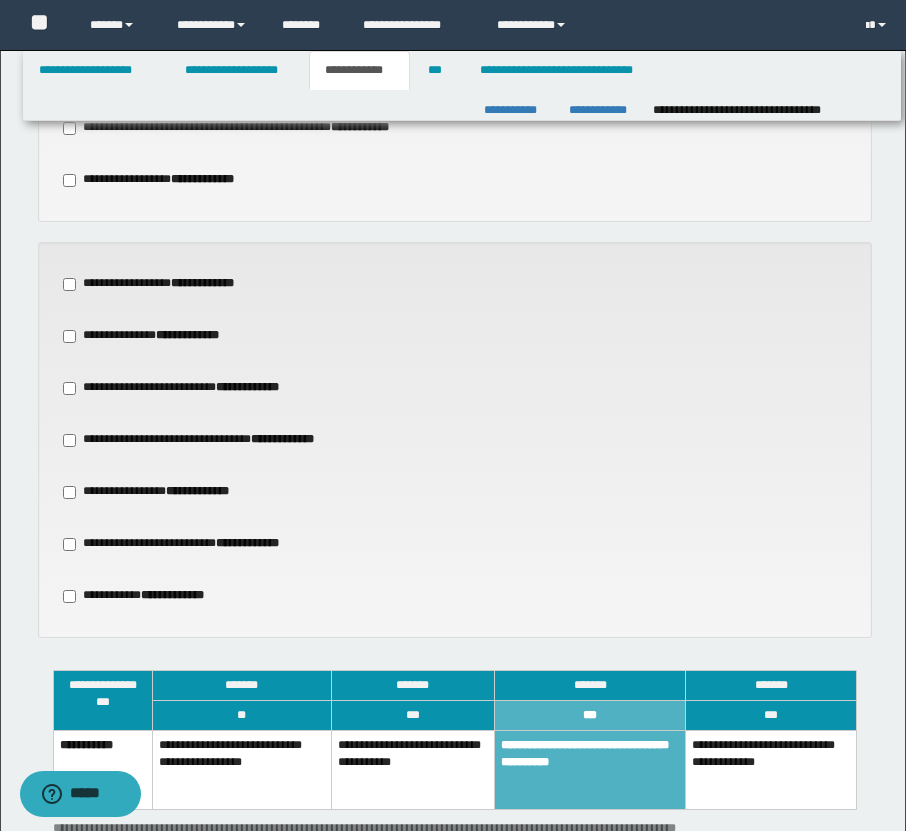 click on "**********" at bounding box center (455, 440) 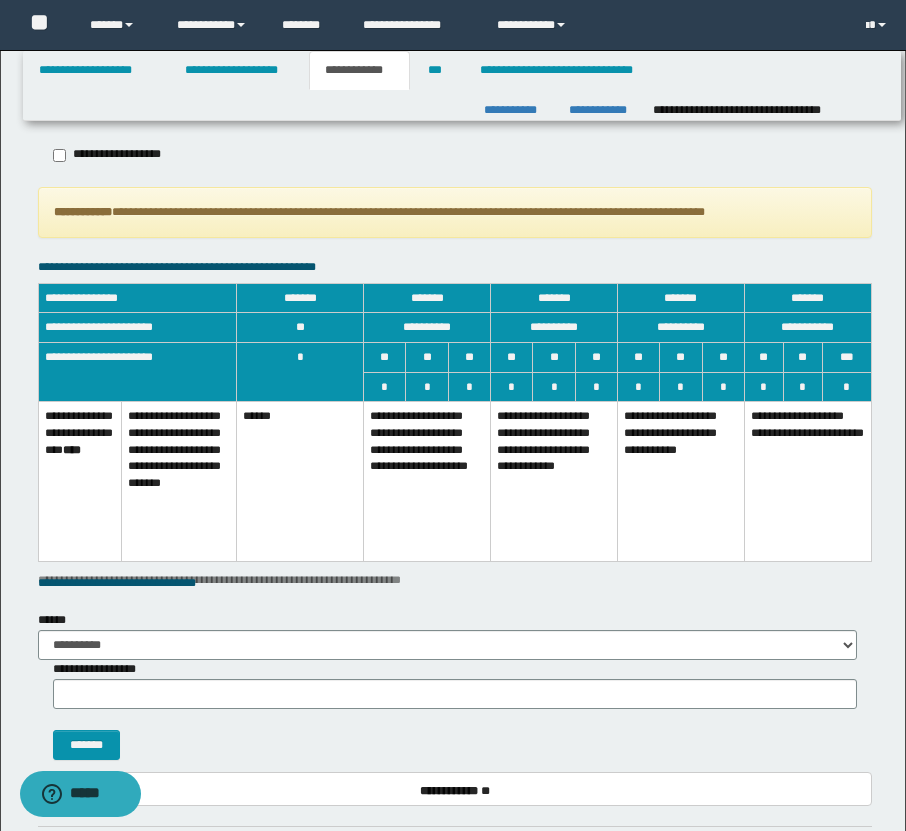 scroll, scrollTop: 2126, scrollLeft: 0, axis: vertical 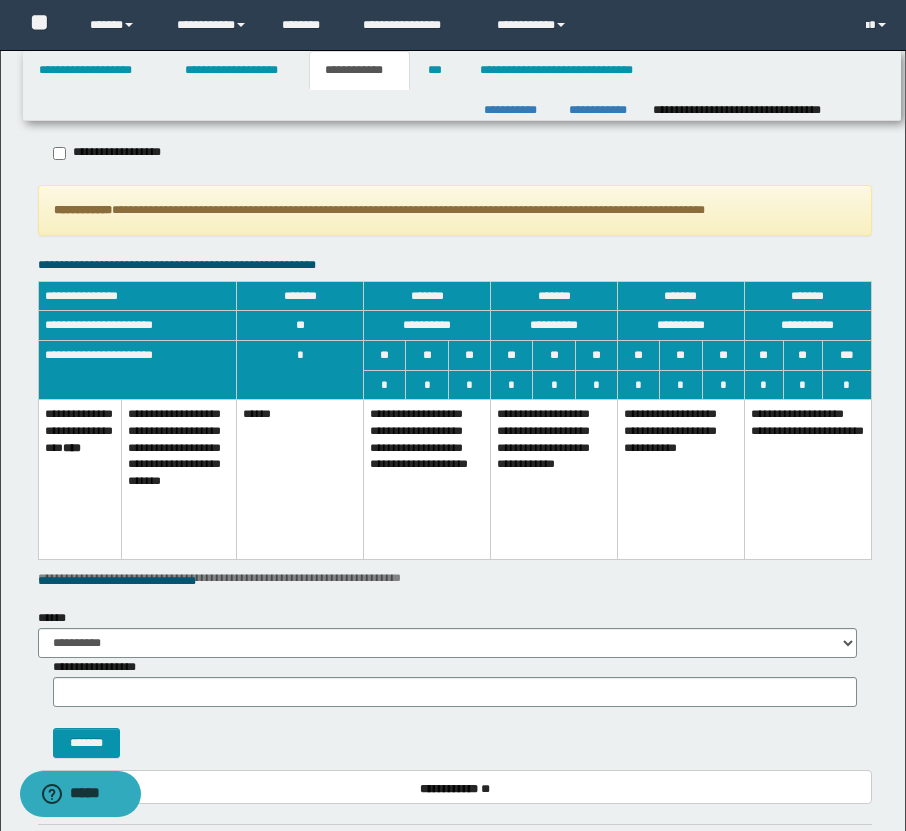 click on "**********" at bounding box center [427, 480] 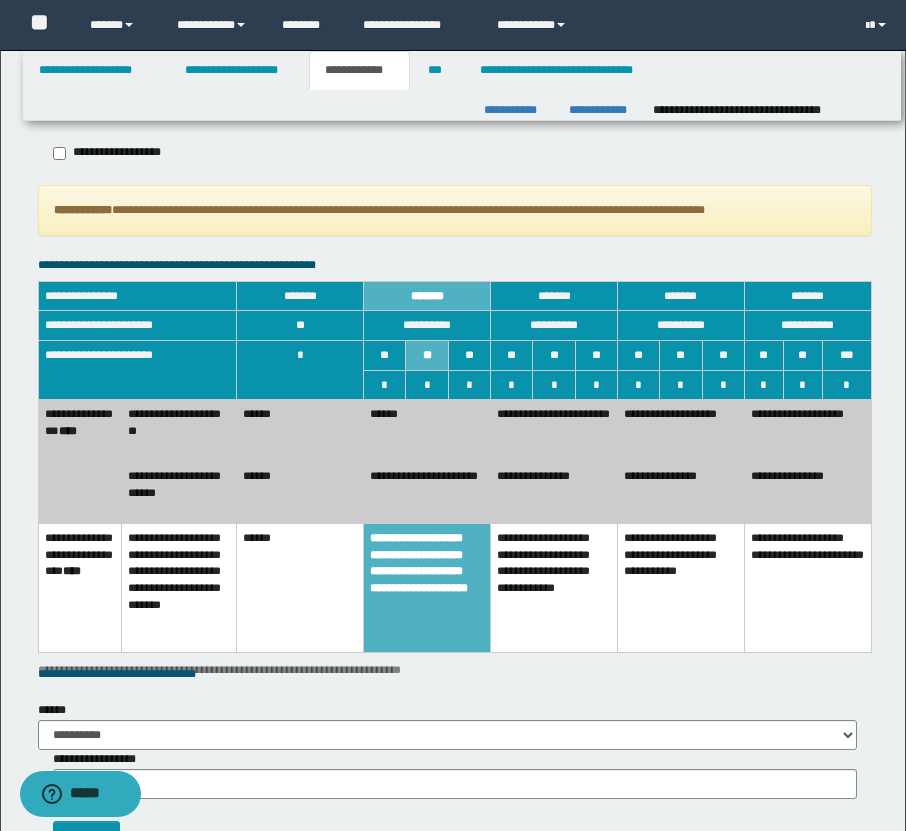 click on "******" at bounding box center [427, 431] 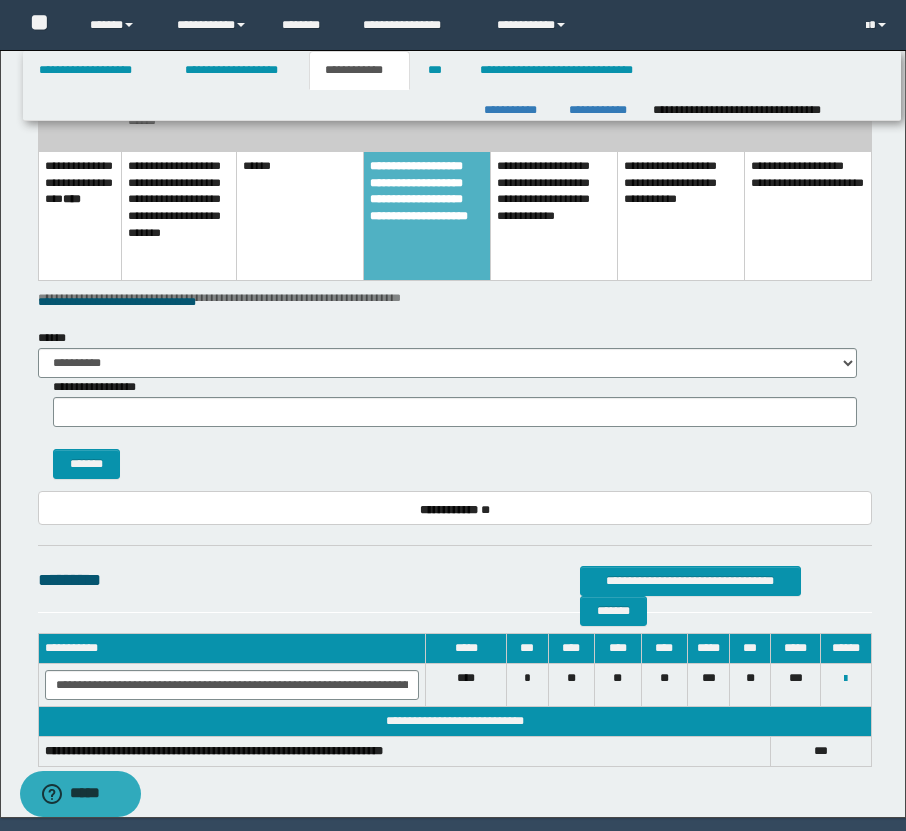 scroll, scrollTop: 2563, scrollLeft: 0, axis: vertical 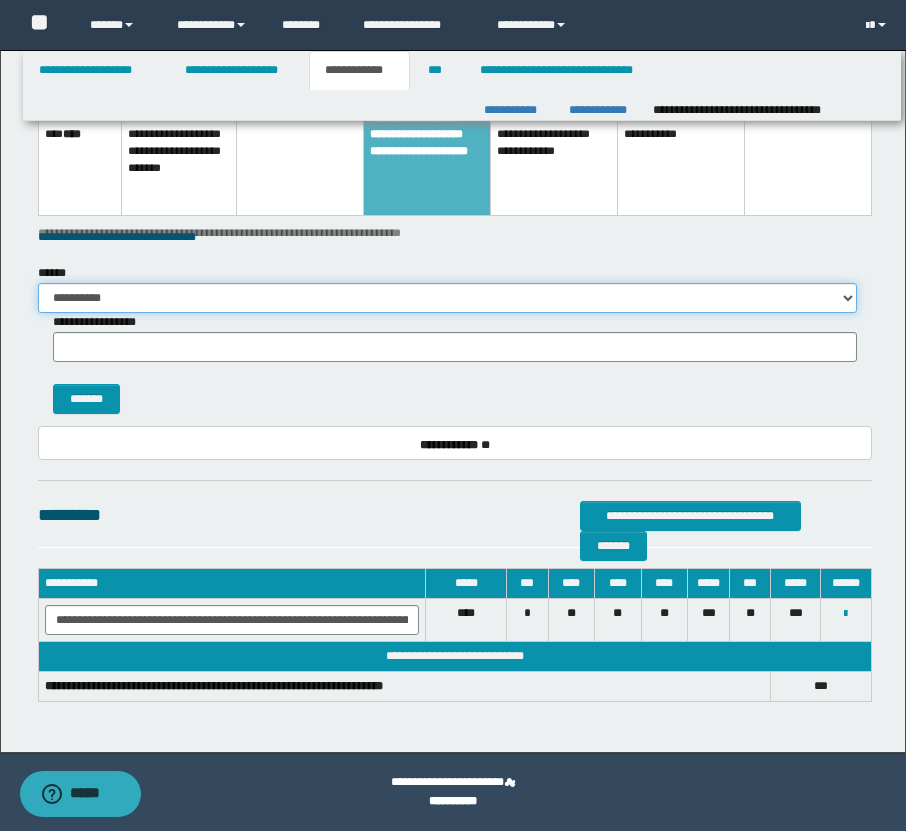 click on "**********" at bounding box center (447, 298) 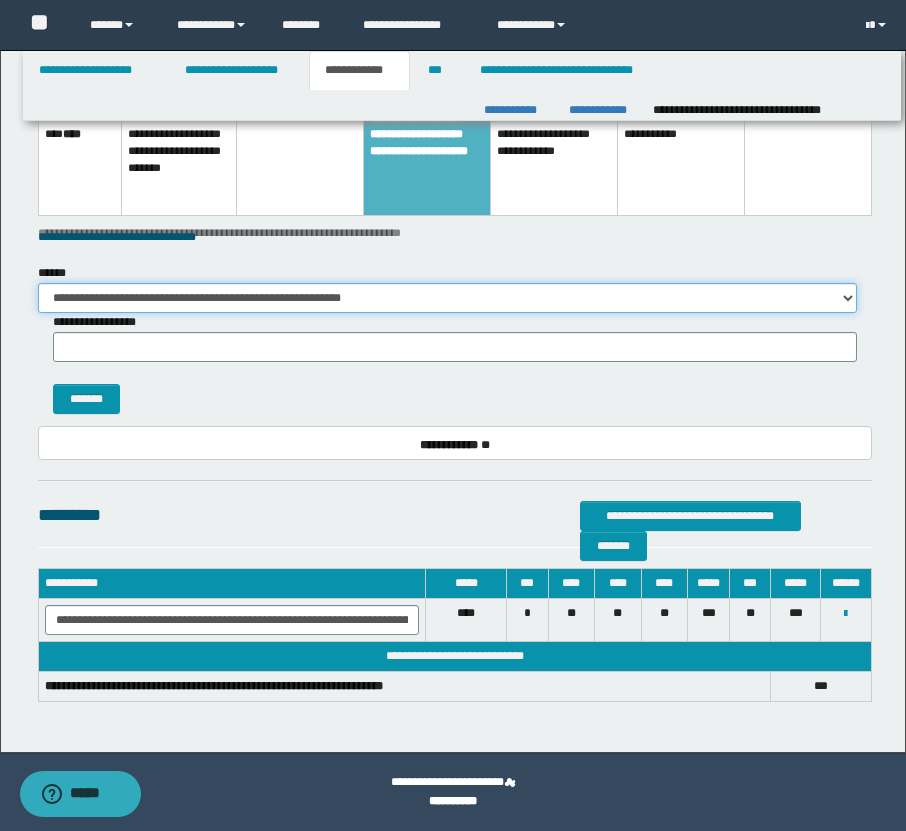 type on "**" 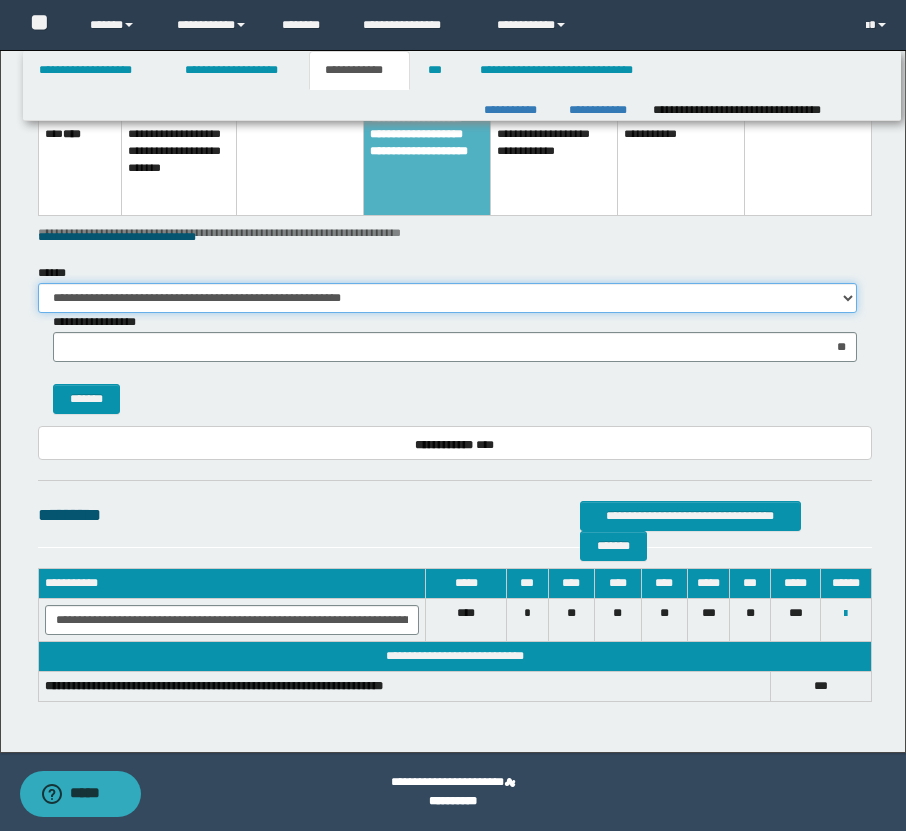 scroll, scrollTop: 2094, scrollLeft: 0, axis: vertical 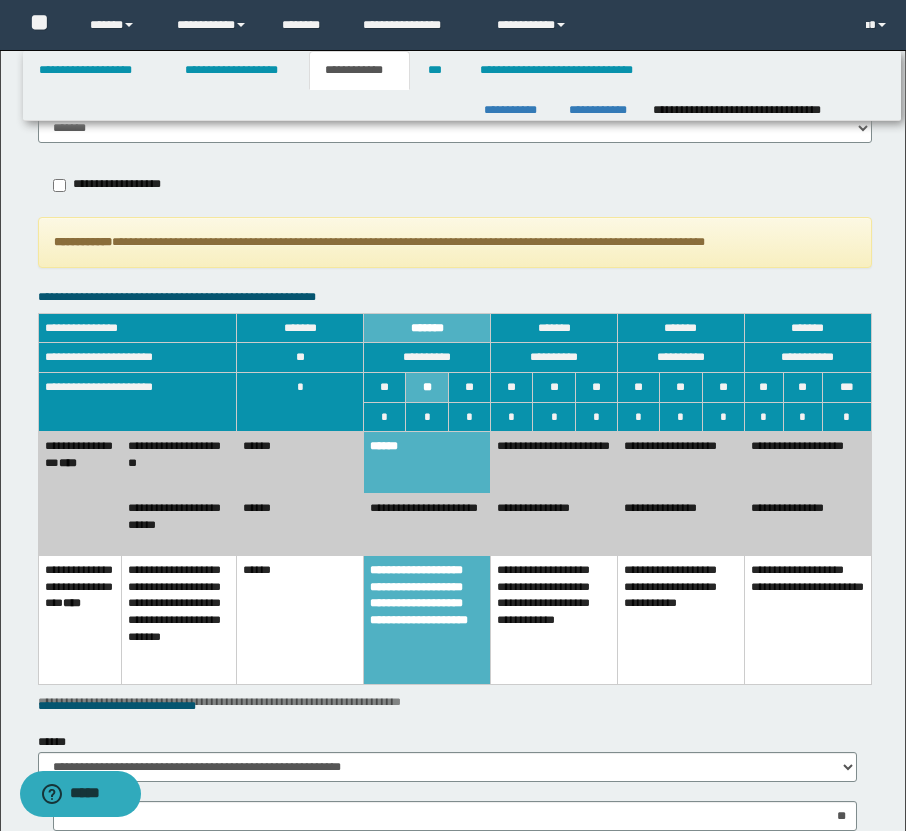 click on "******" at bounding box center [300, 463] 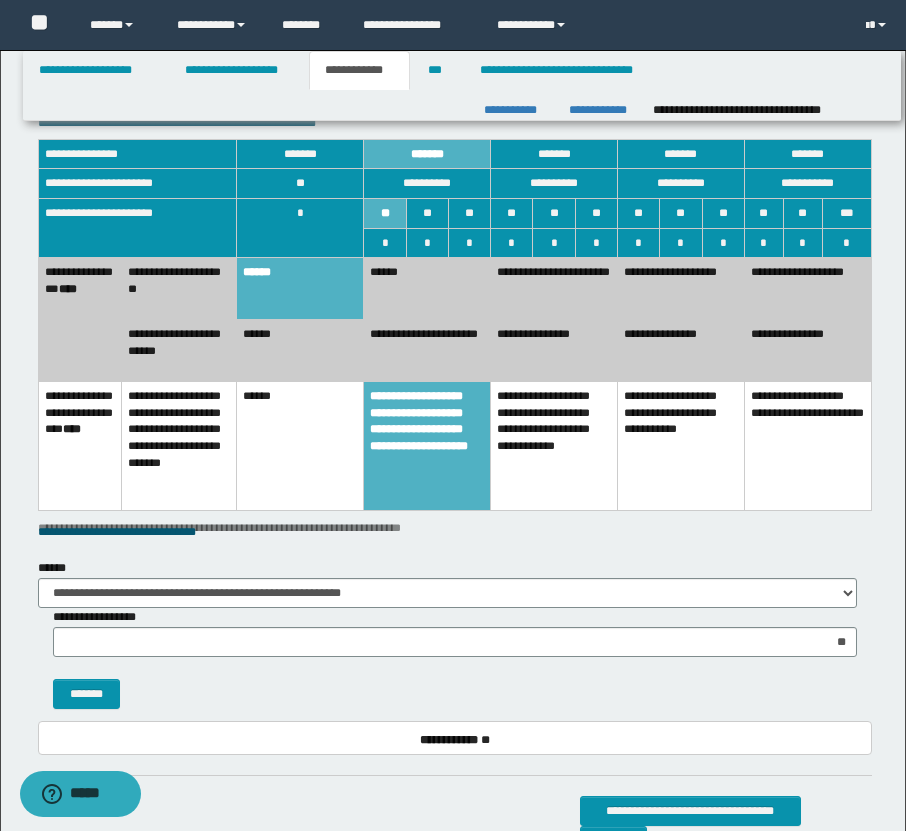 scroll, scrollTop: 2563, scrollLeft: 0, axis: vertical 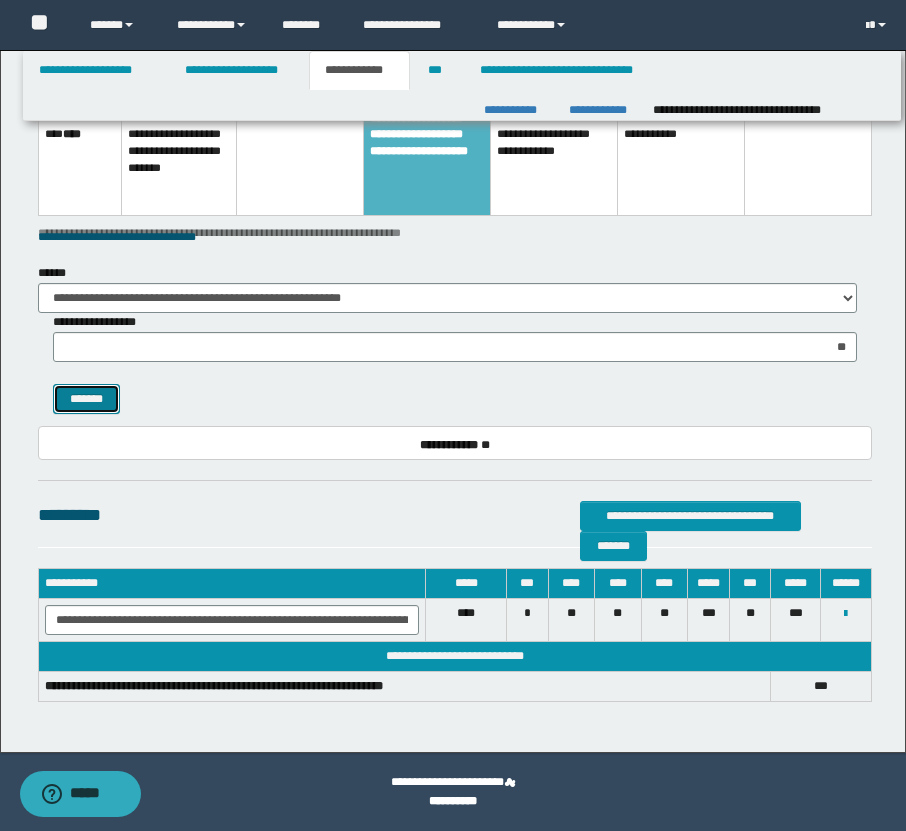click on "*******" at bounding box center [87, 399] 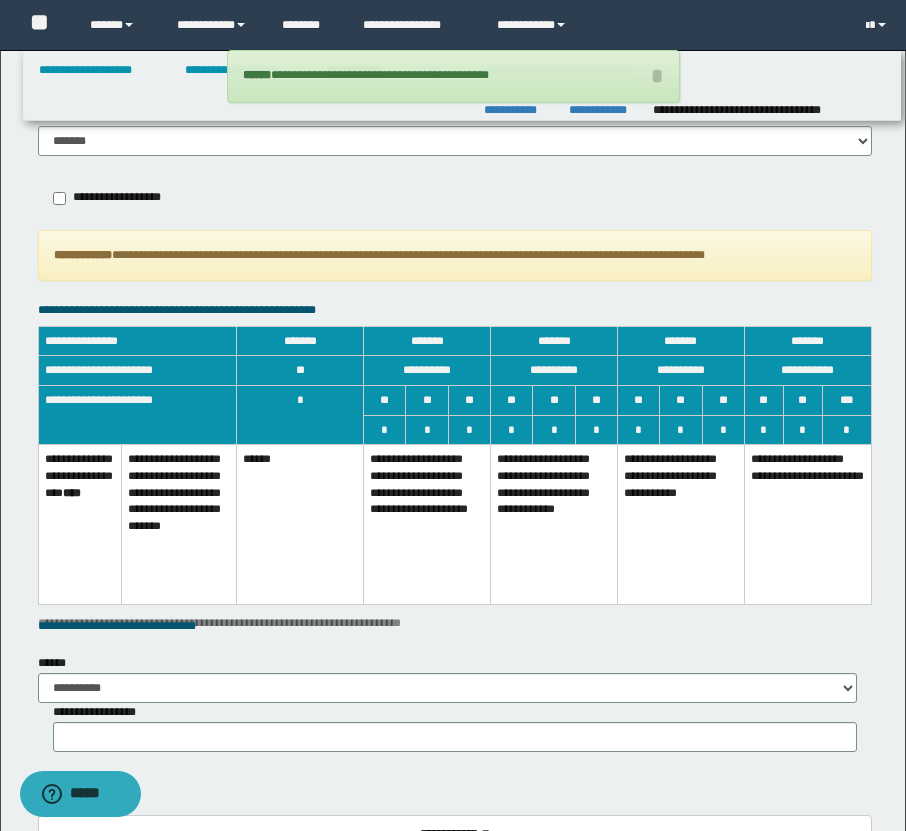 scroll, scrollTop: 1968, scrollLeft: 0, axis: vertical 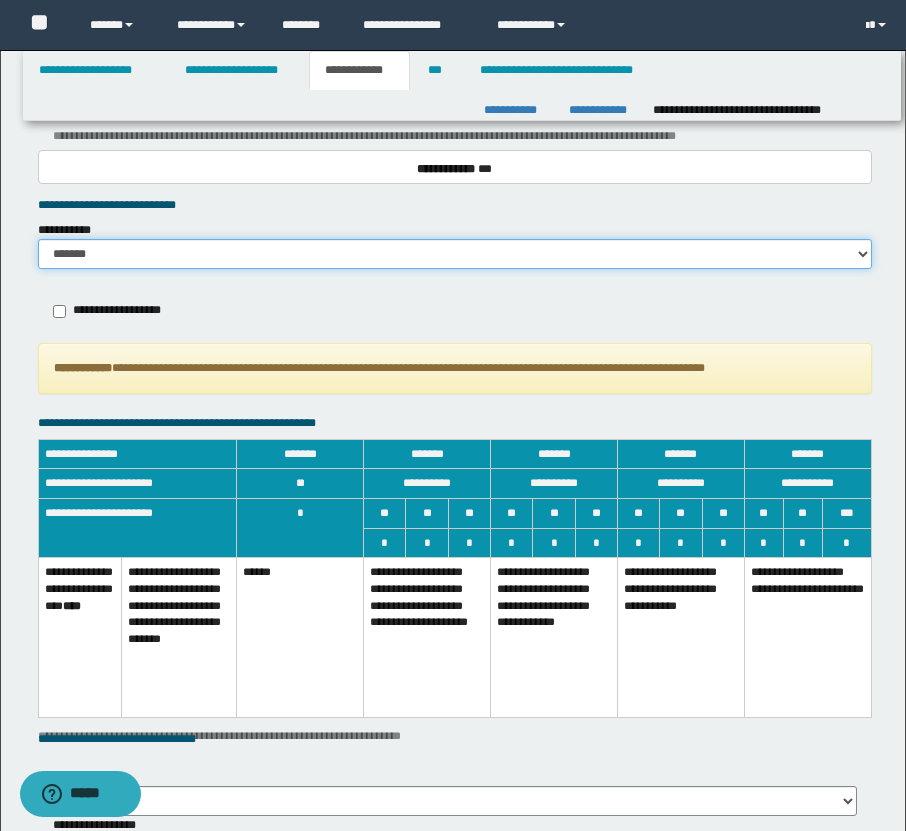 click on "*******
*********" at bounding box center (455, 254) 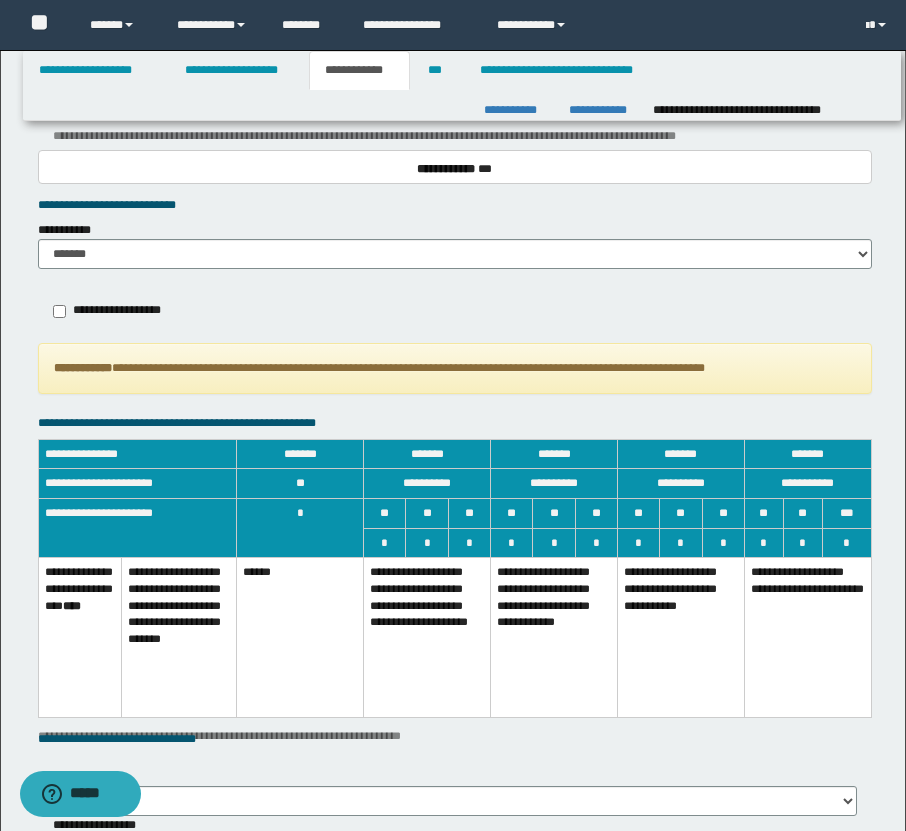 click on "**********" at bounding box center [427, 638] 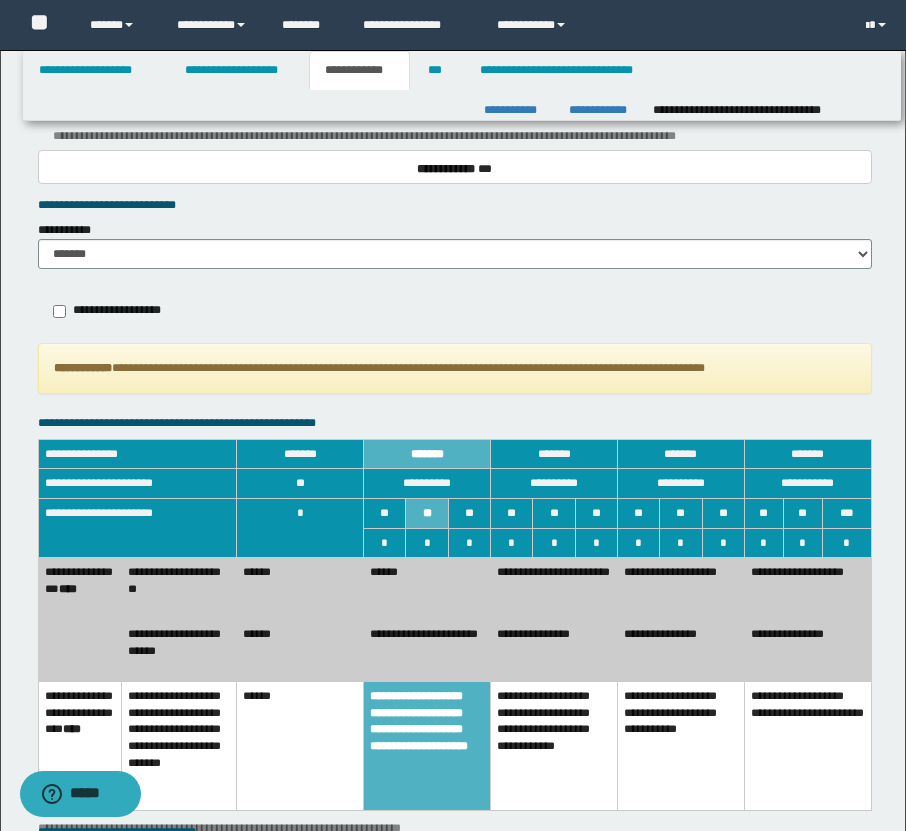 click on "******" at bounding box center (300, 589) 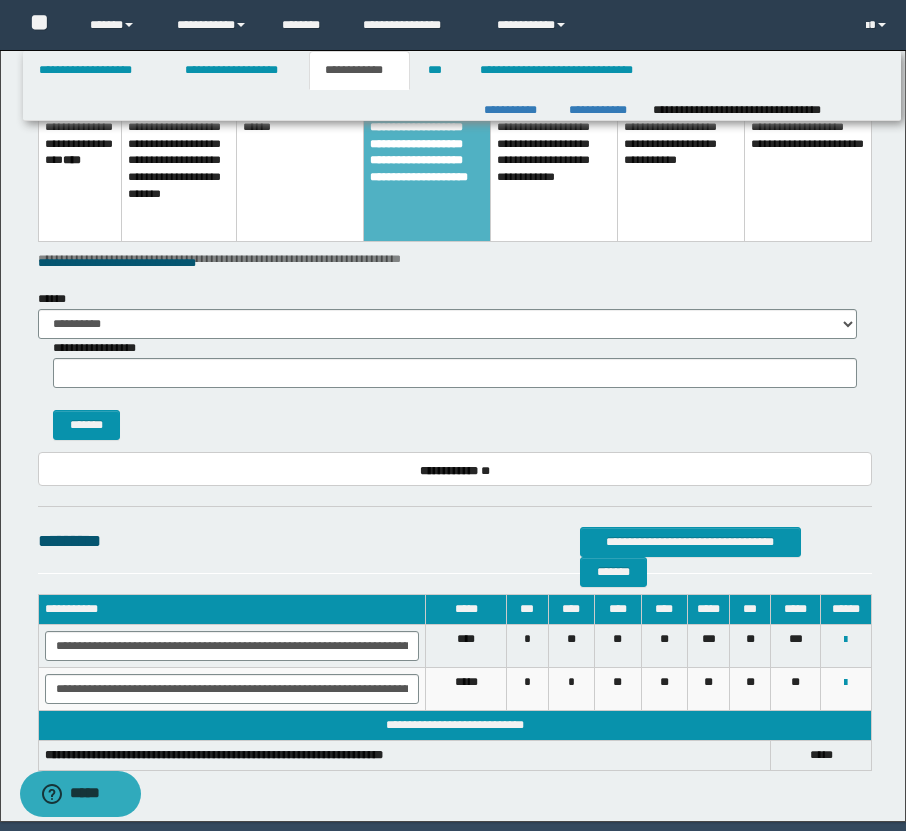 scroll, scrollTop: 2553, scrollLeft: 0, axis: vertical 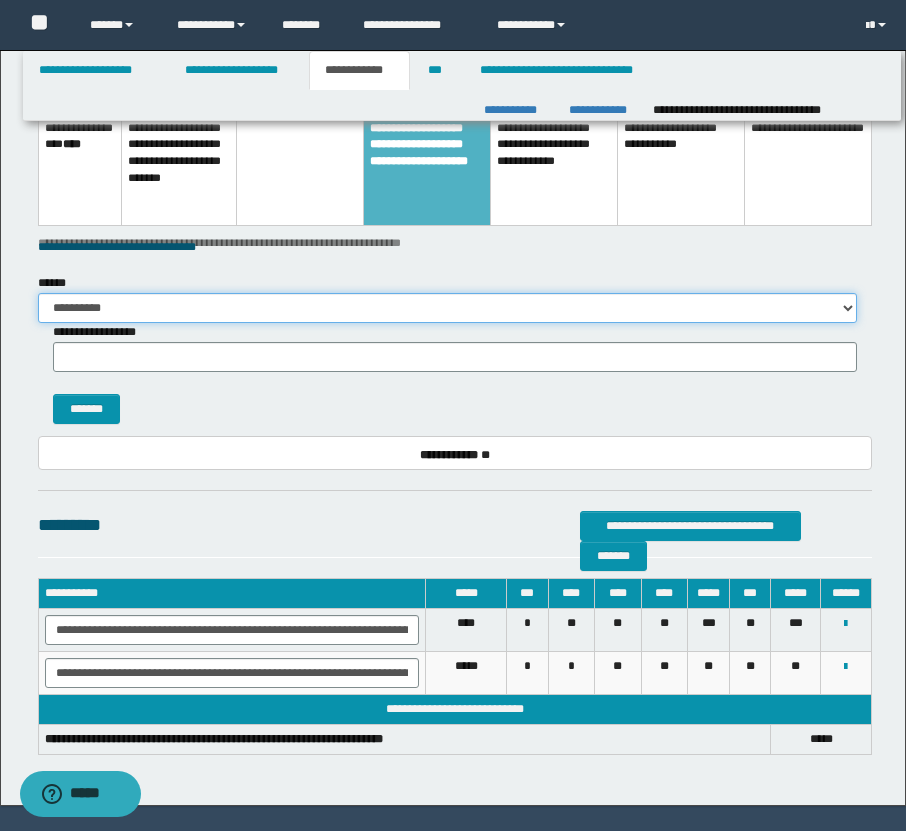 click on "**********" at bounding box center [447, 308] 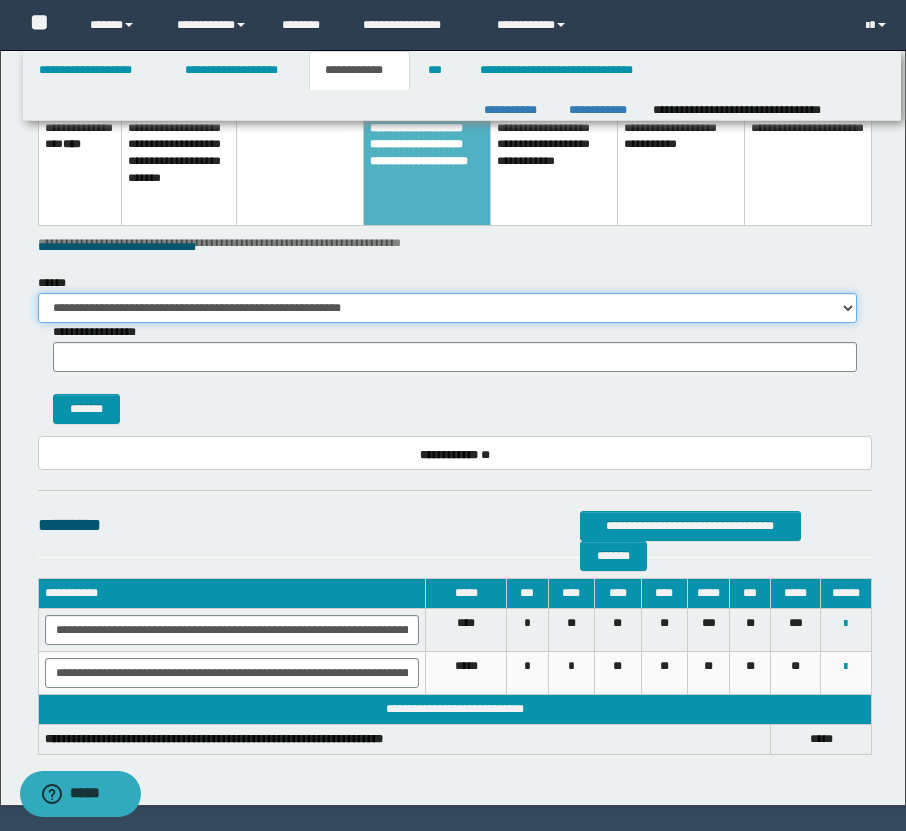 type on "**" 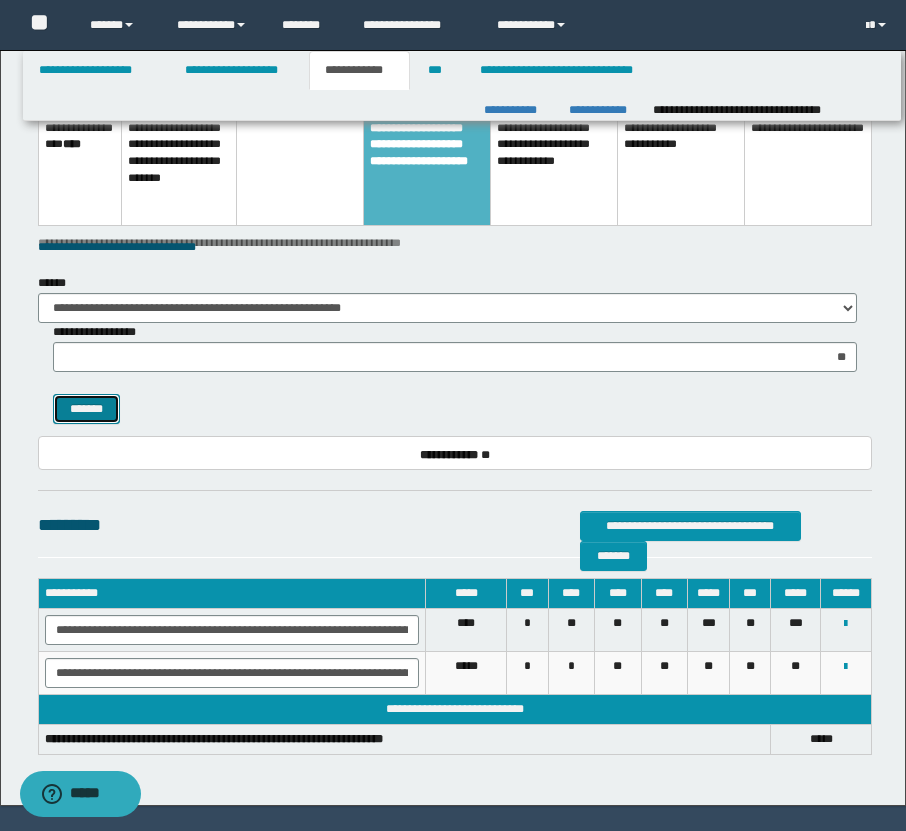 click on "*******" at bounding box center (87, 409) 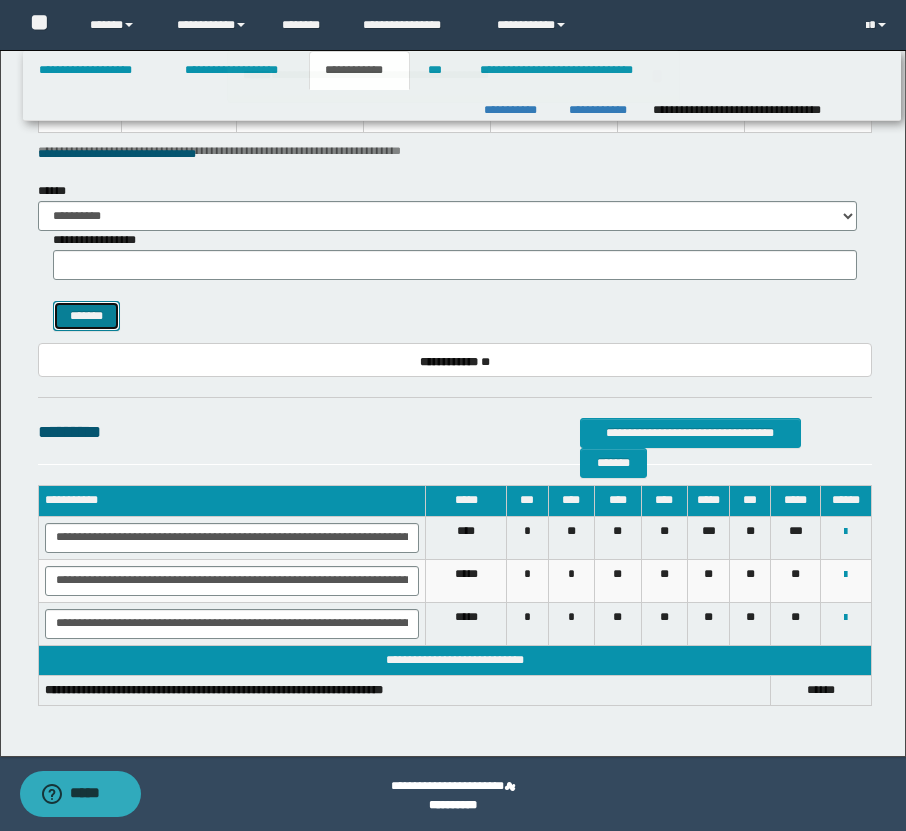 scroll, scrollTop: 2461, scrollLeft: 0, axis: vertical 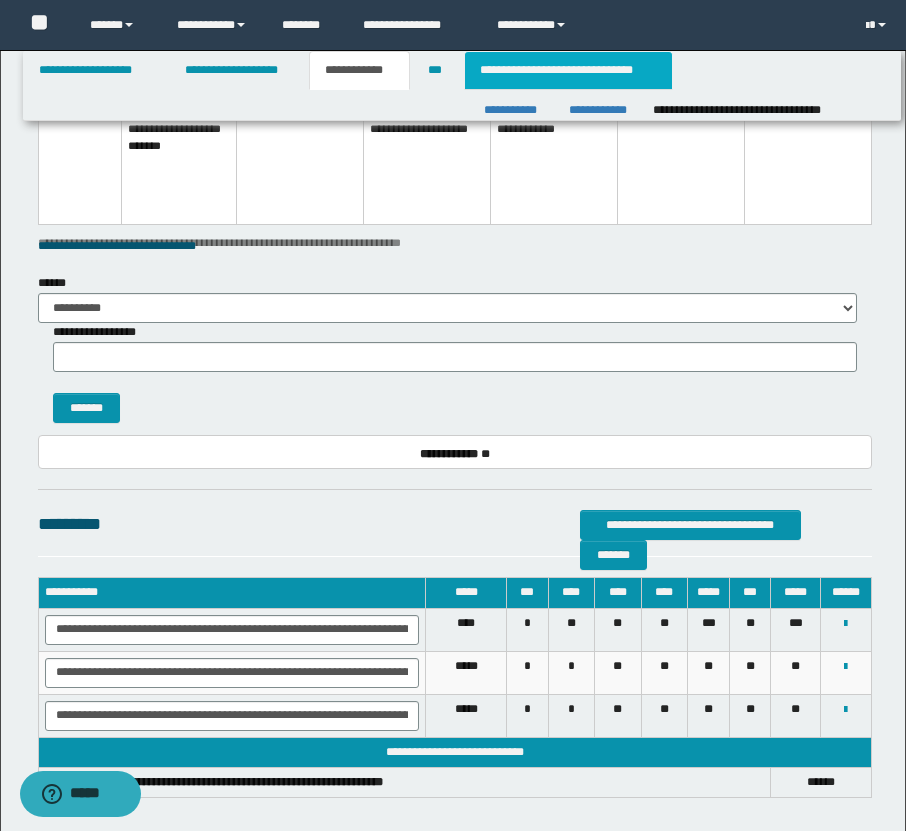 click on "**********" at bounding box center [568, 70] 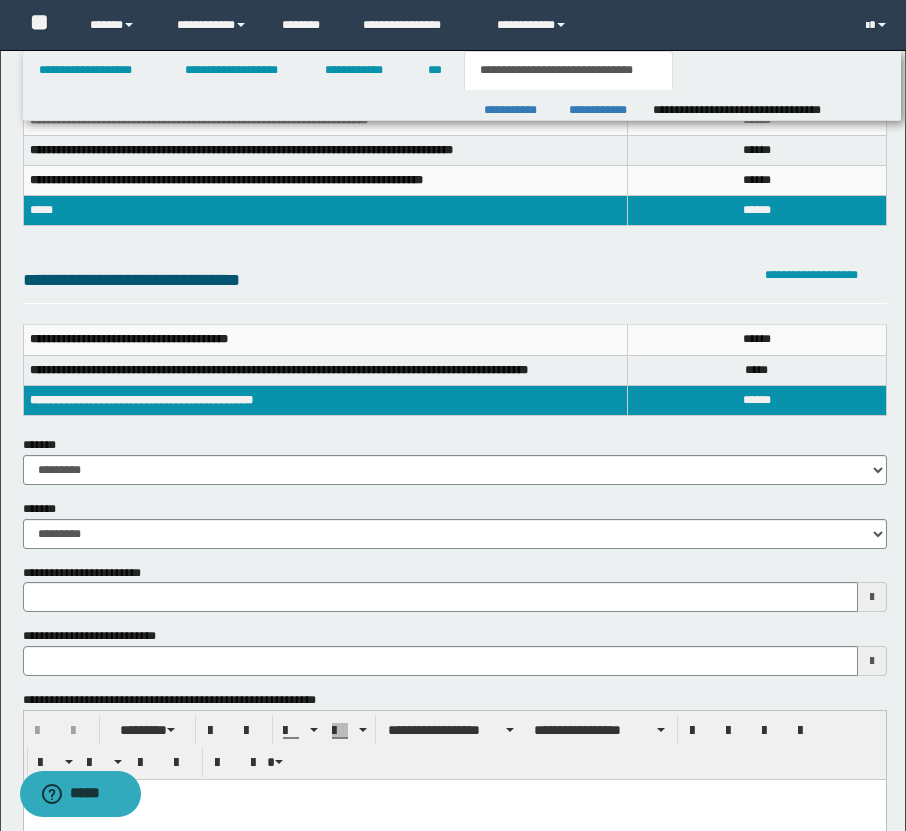 scroll, scrollTop: 0, scrollLeft: 0, axis: both 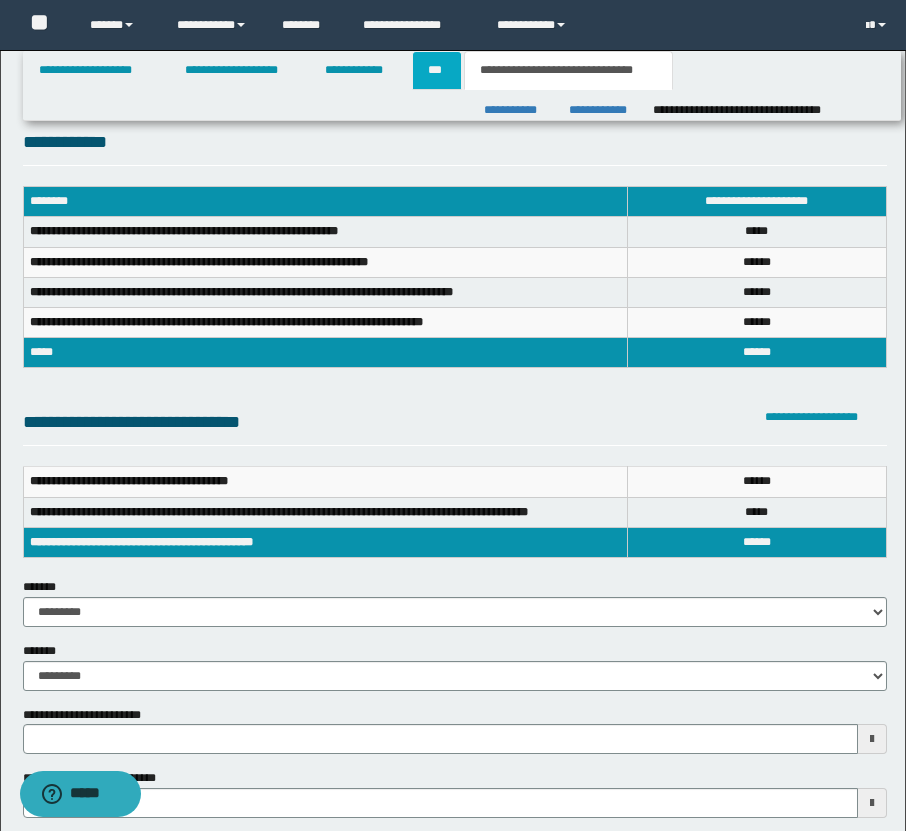 click on "***" at bounding box center [437, 70] 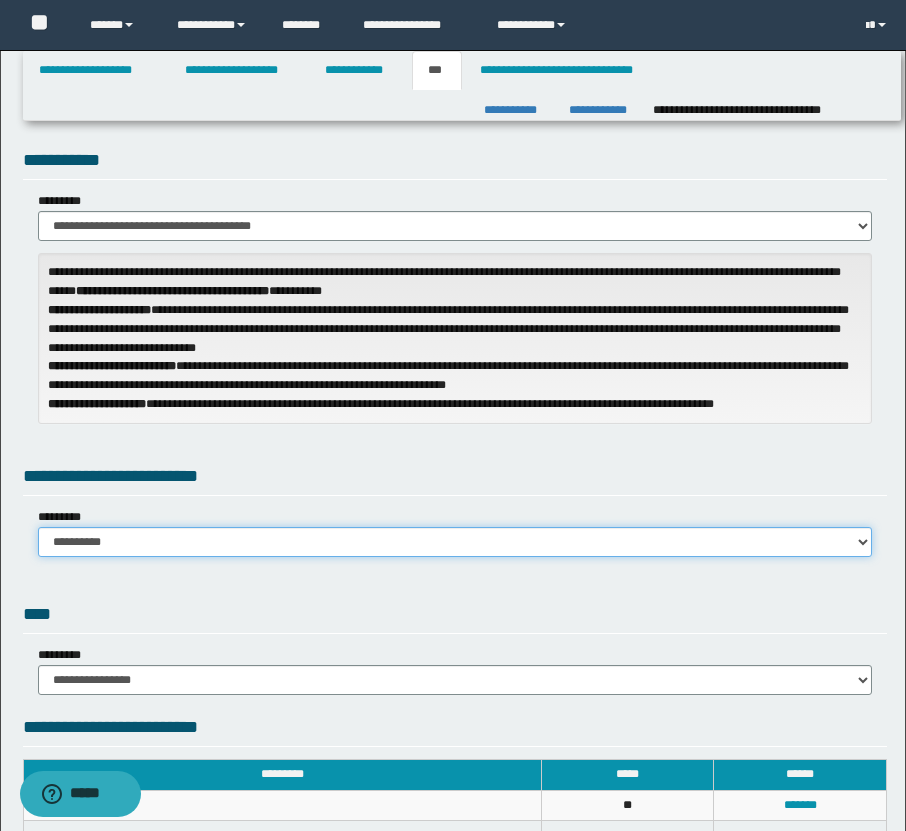 click on "**********" at bounding box center (455, 542) 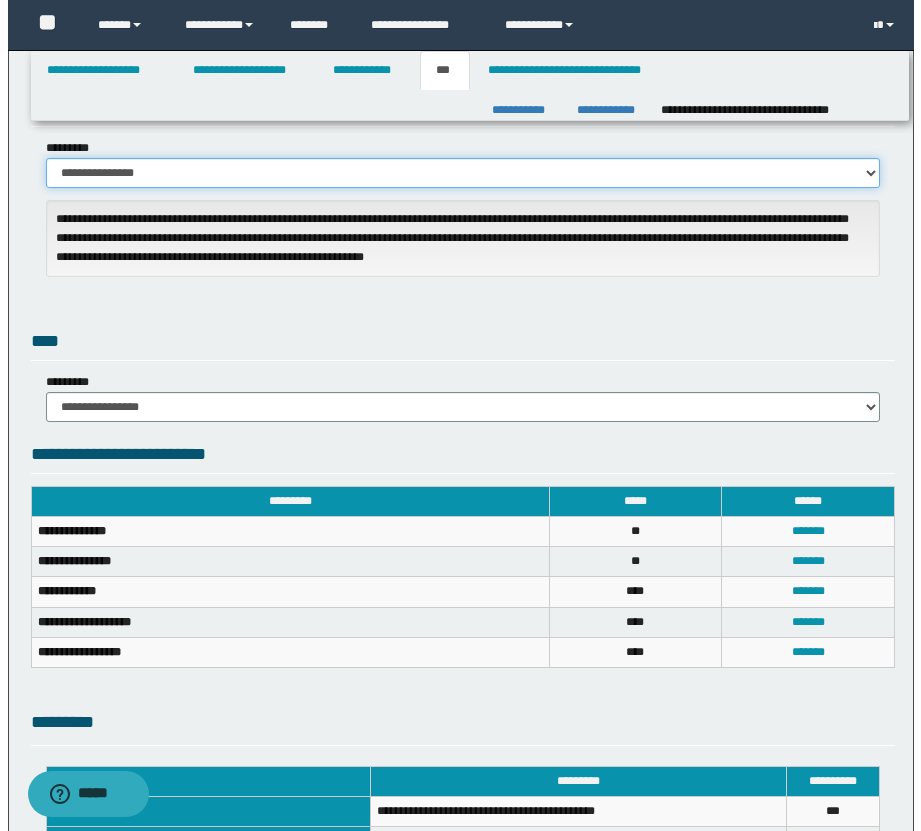 scroll, scrollTop: 679, scrollLeft: 0, axis: vertical 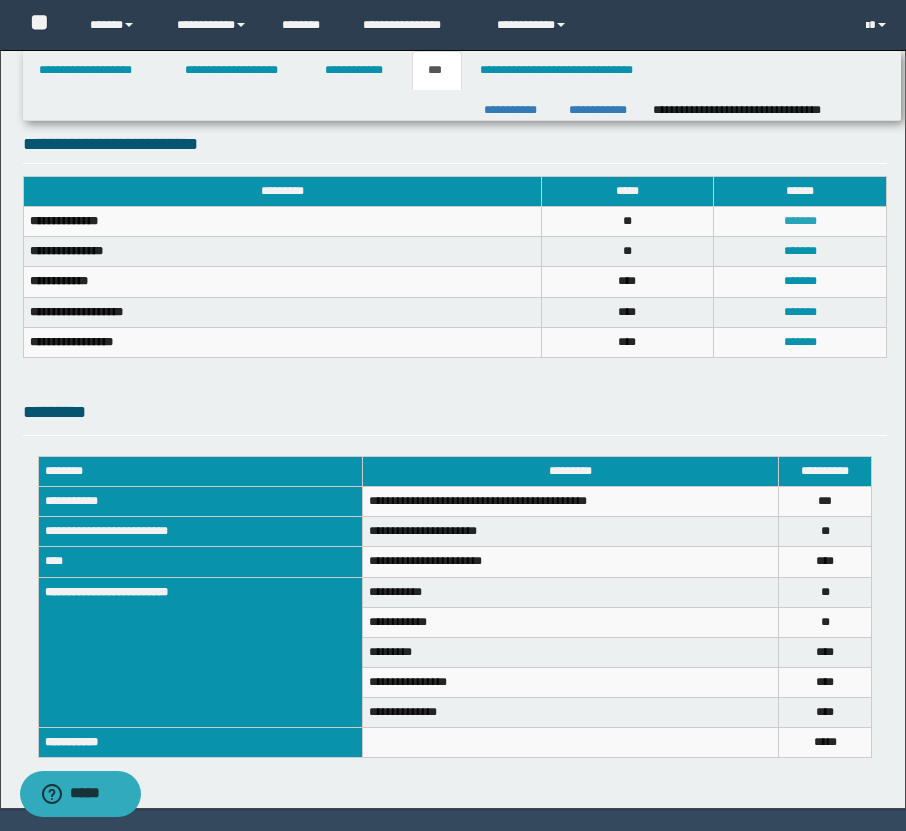 click on "*******" at bounding box center [800, 221] 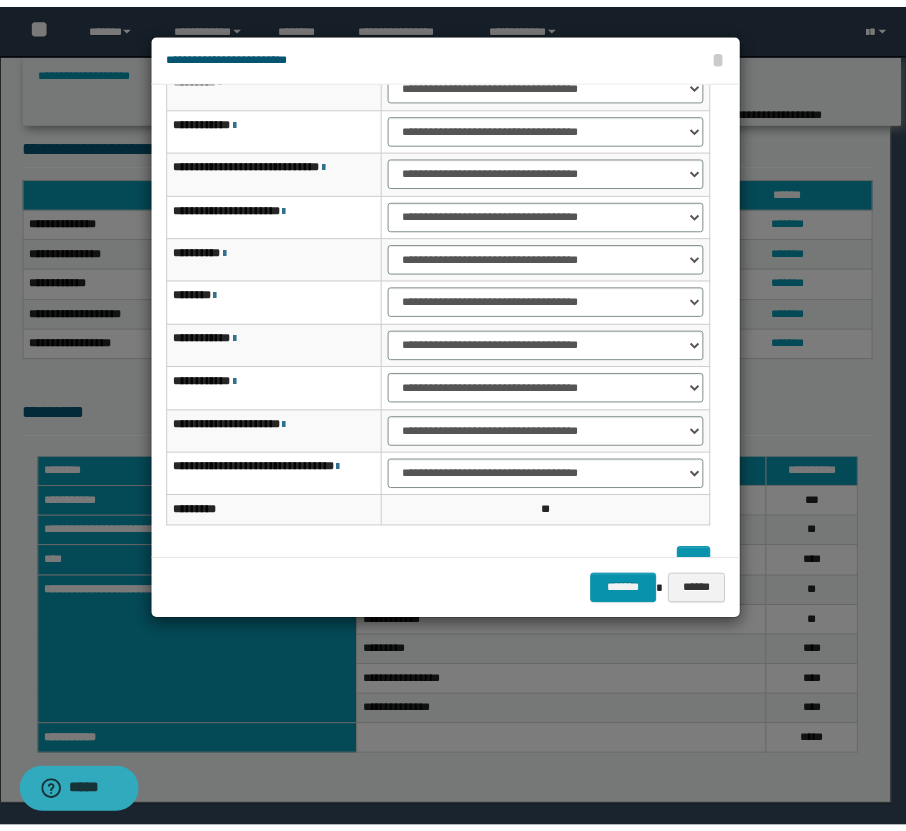 scroll, scrollTop: 108, scrollLeft: 0, axis: vertical 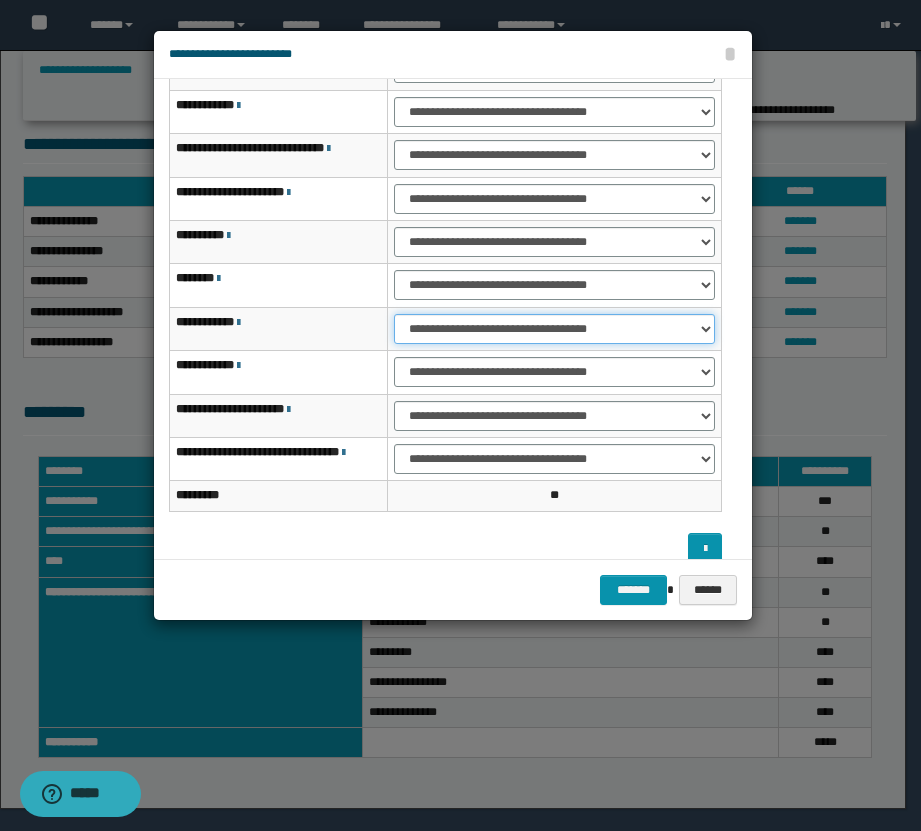 click on "**********" at bounding box center (554, 329) 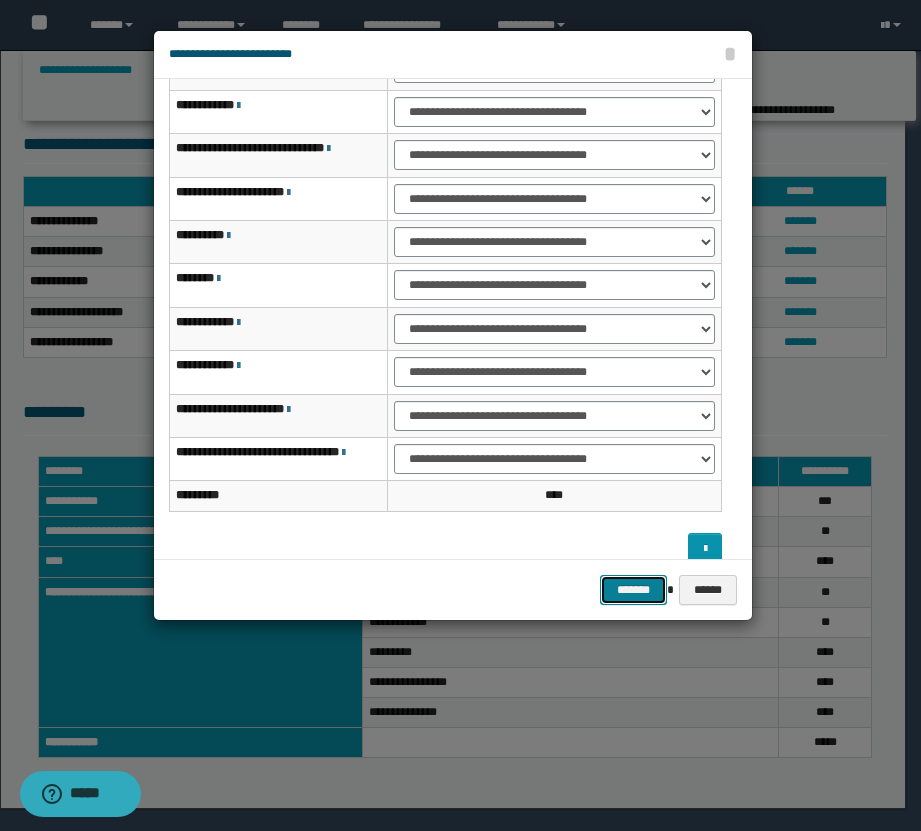 click on "*******" at bounding box center [634, 590] 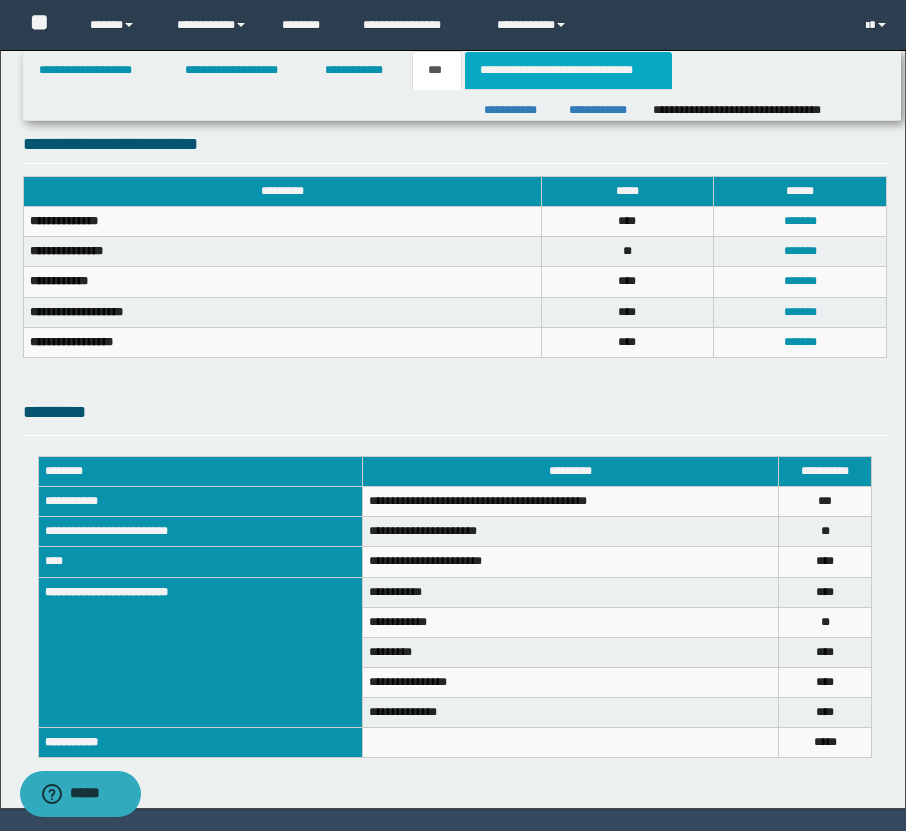 click on "**********" at bounding box center [568, 70] 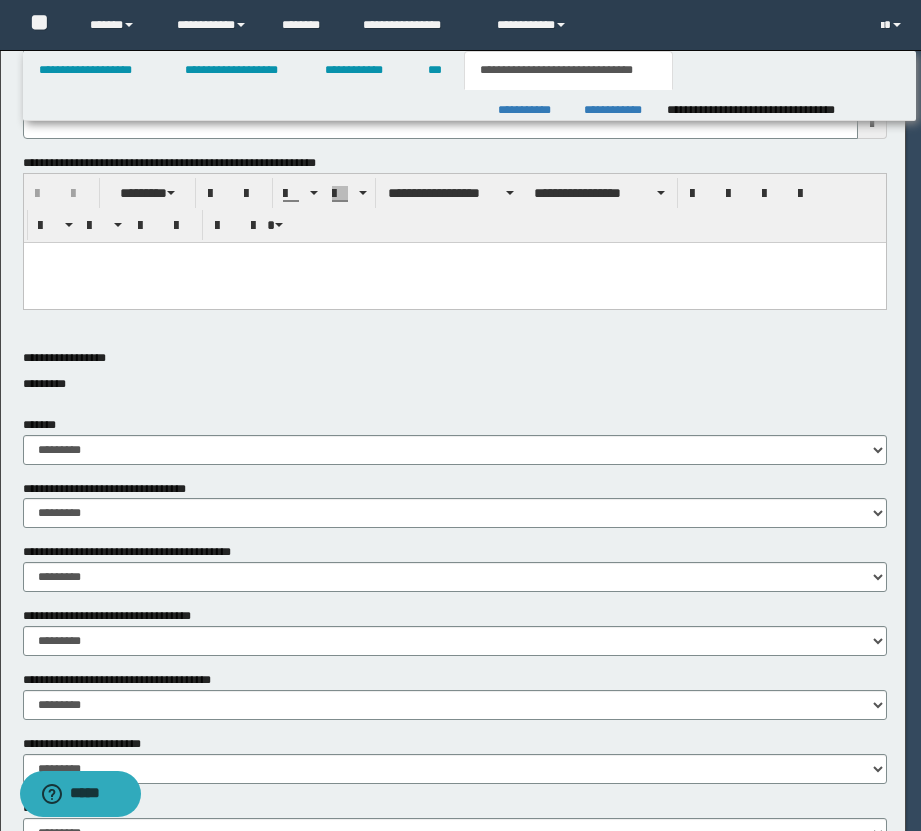 type 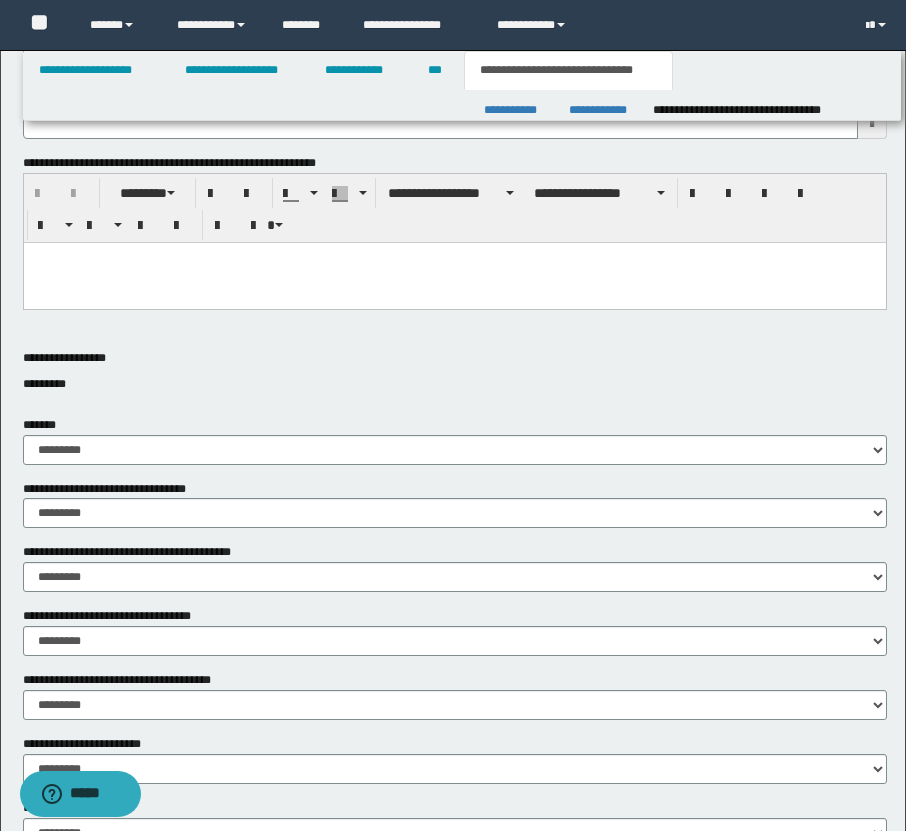 scroll, scrollTop: 0, scrollLeft: 0, axis: both 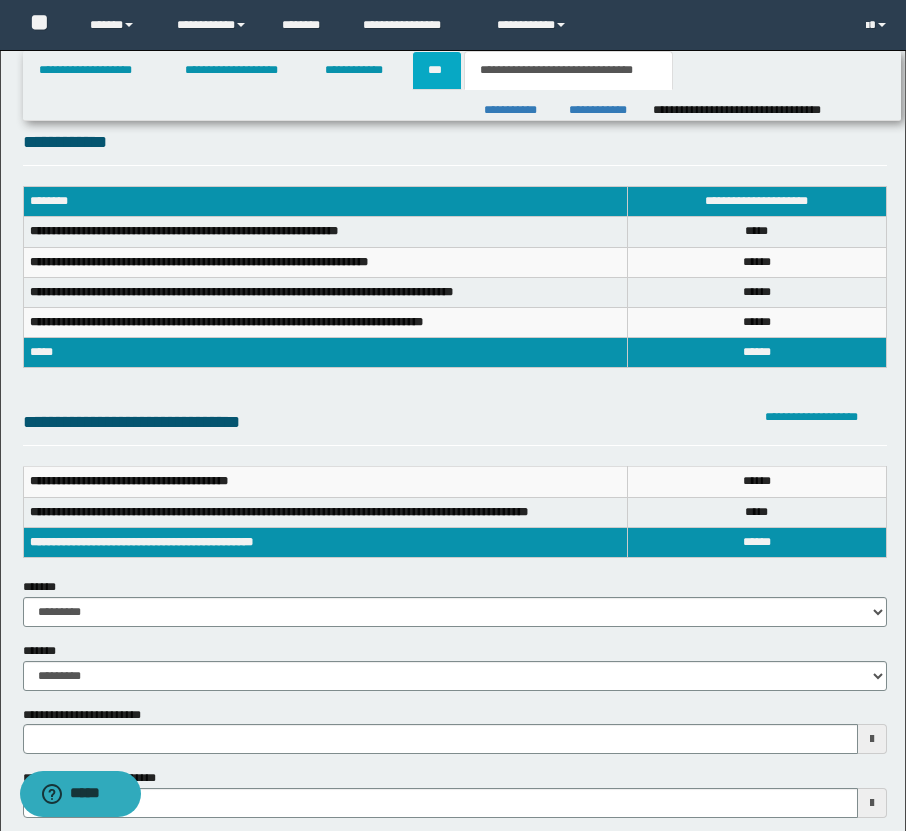 click on "***" at bounding box center [437, 70] 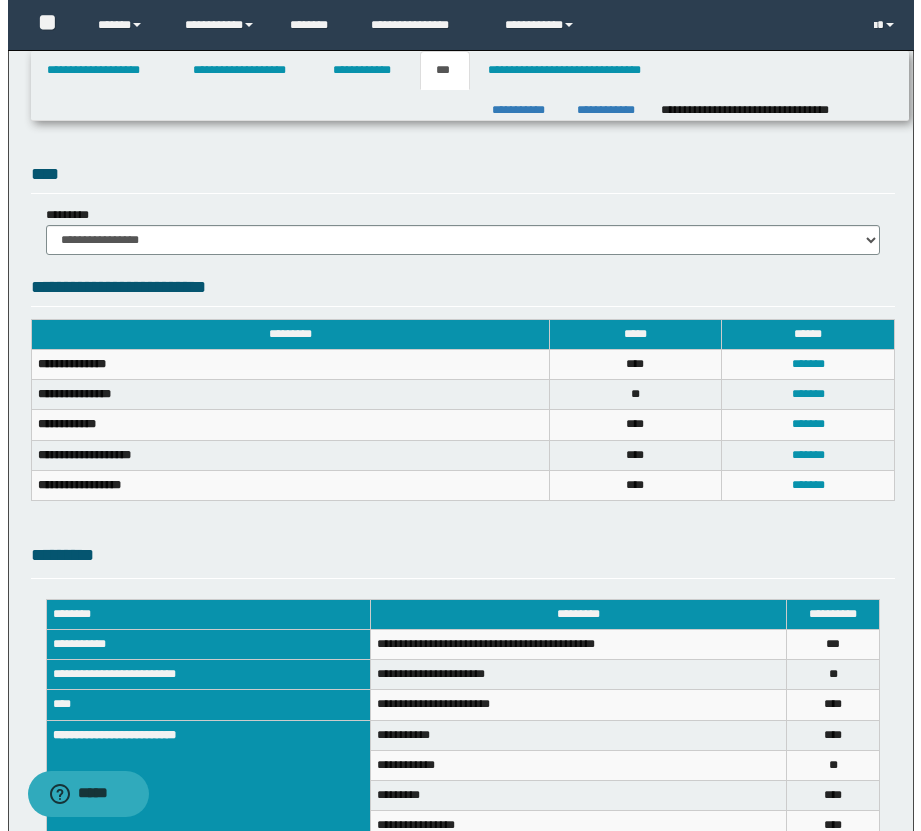 scroll, scrollTop: 537, scrollLeft: 0, axis: vertical 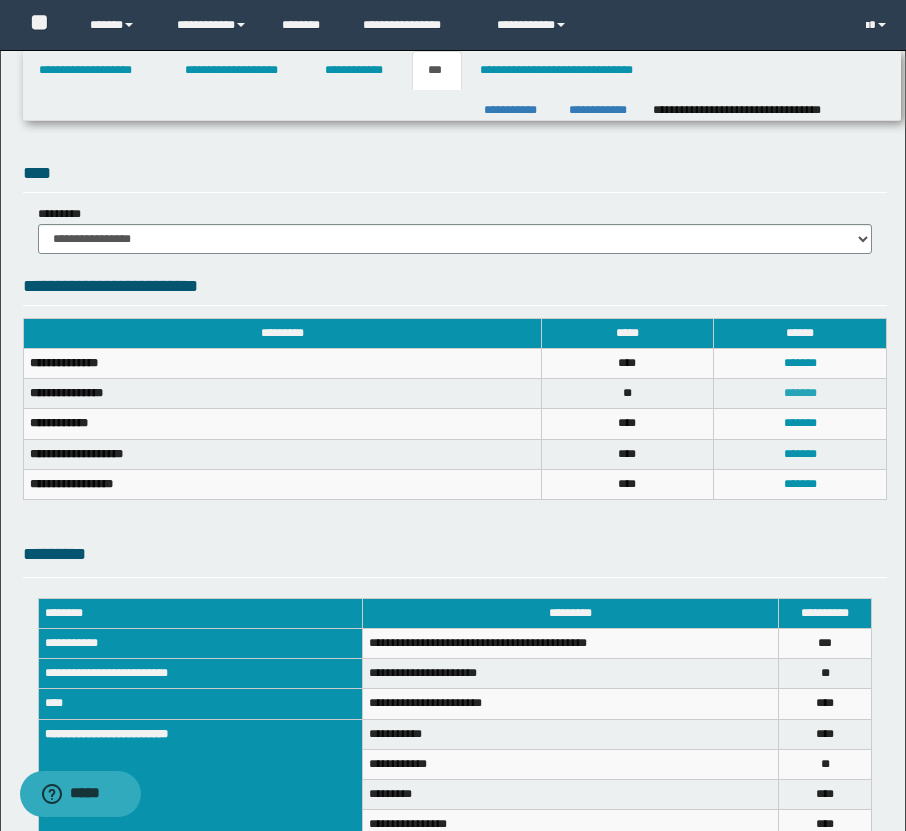 click on "*******" at bounding box center [800, 393] 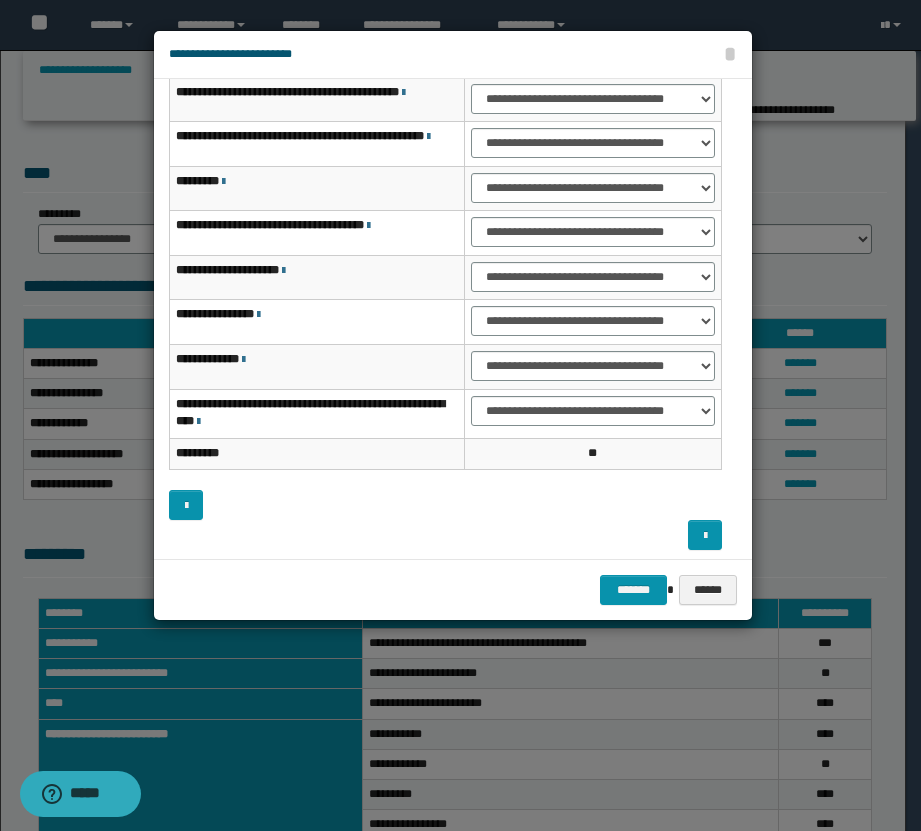 scroll, scrollTop: 169, scrollLeft: 0, axis: vertical 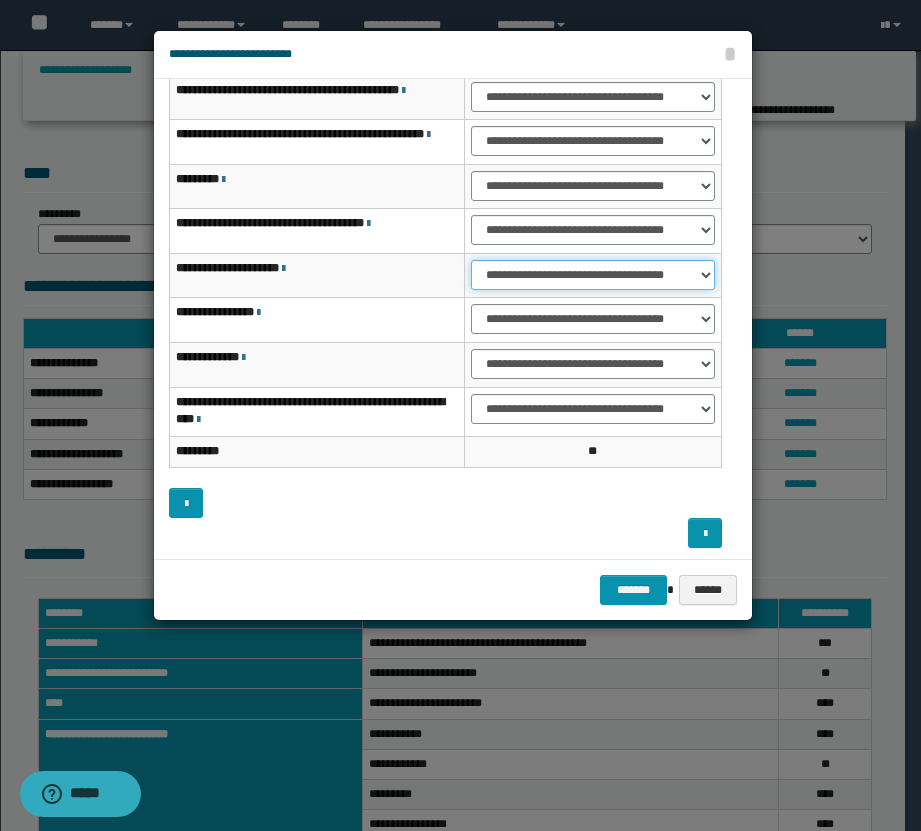 click on "**********" at bounding box center (593, 275) 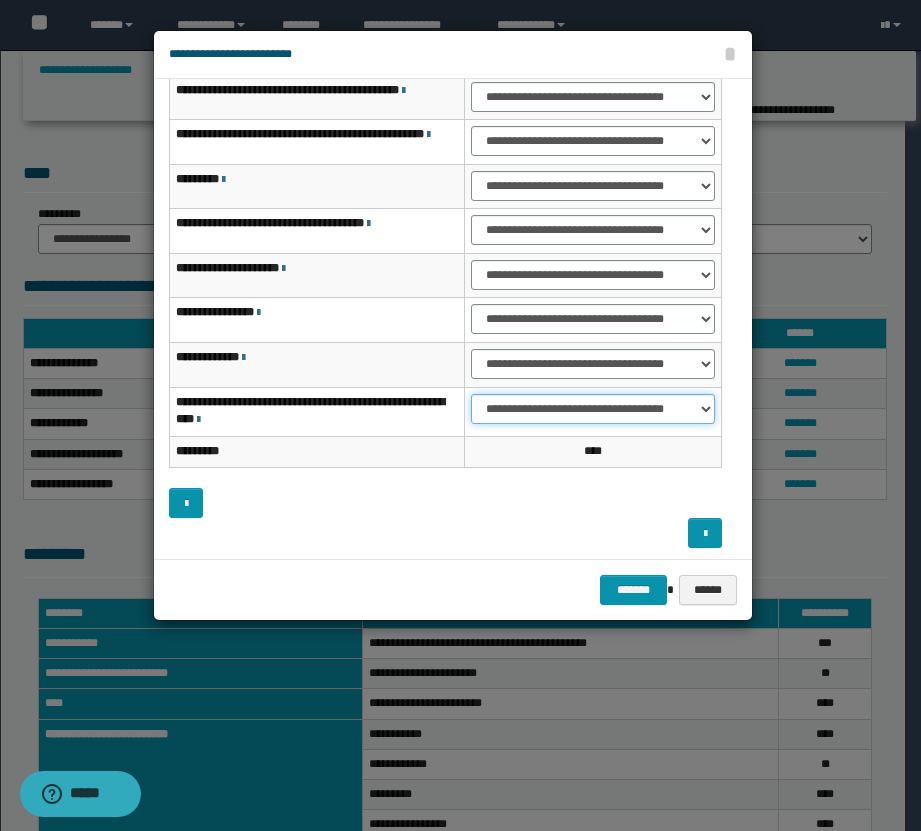 click on "**********" at bounding box center [593, 409] 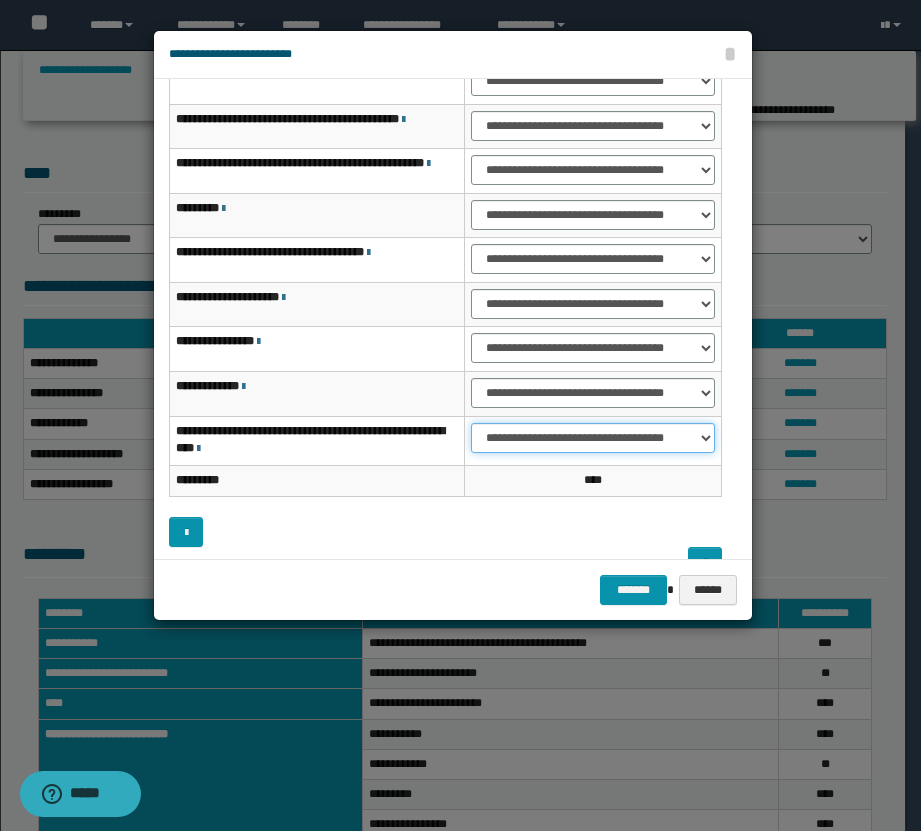 scroll, scrollTop: 173, scrollLeft: 0, axis: vertical 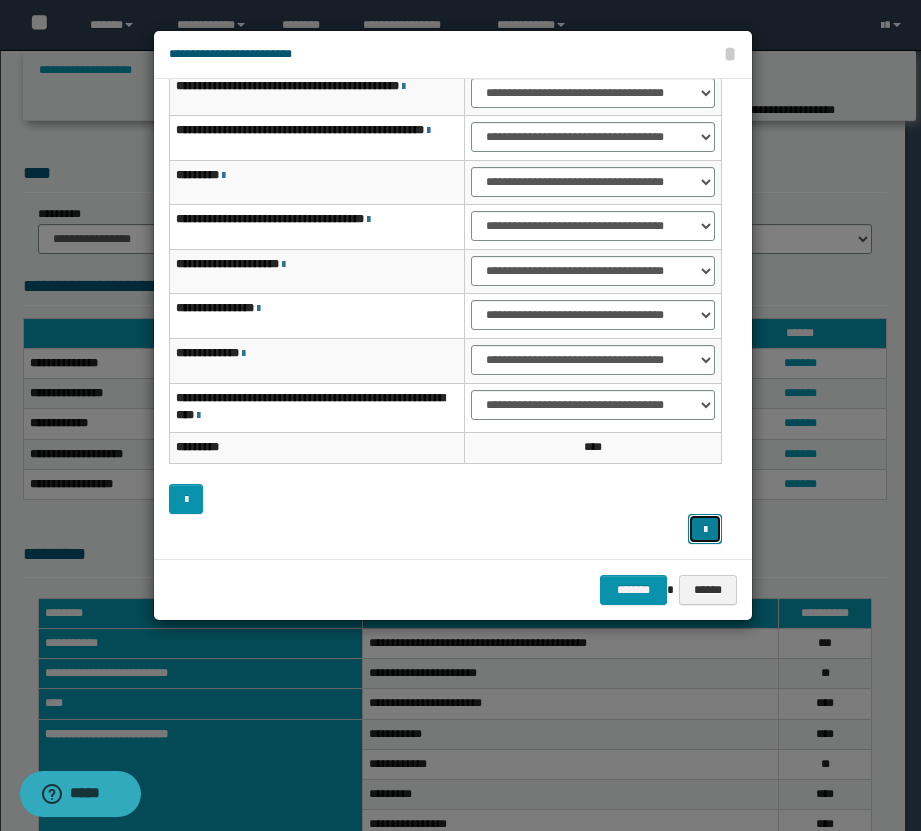click at bounding box center (705, 529) 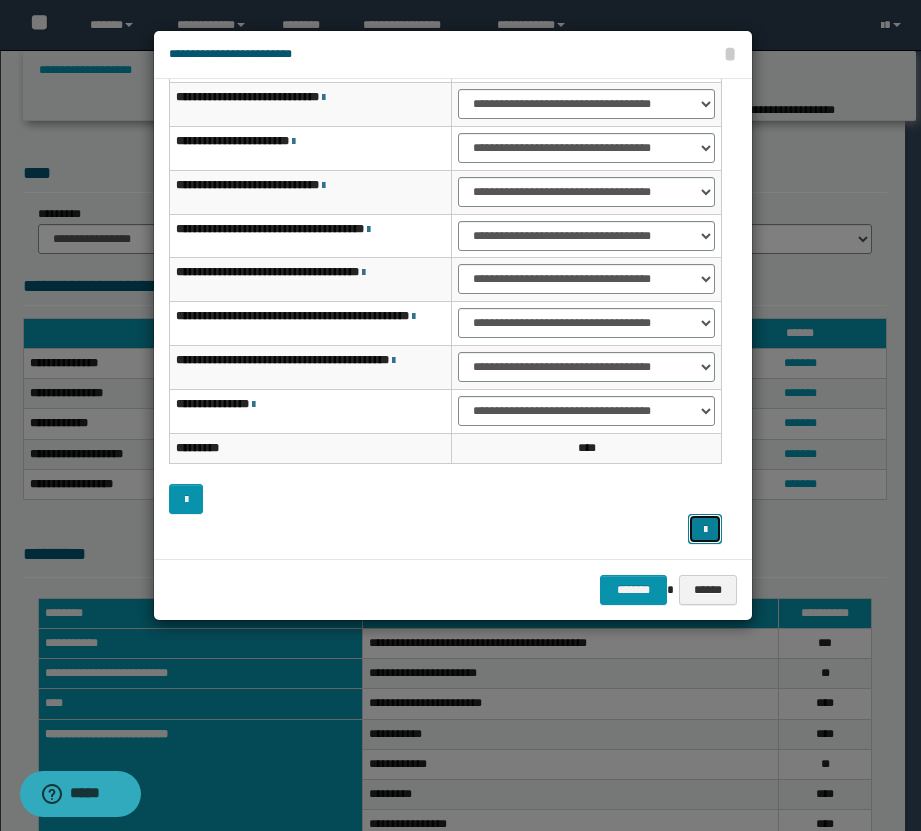 scroll, scrollTop: 0, scrollLeft: 0, axis: both 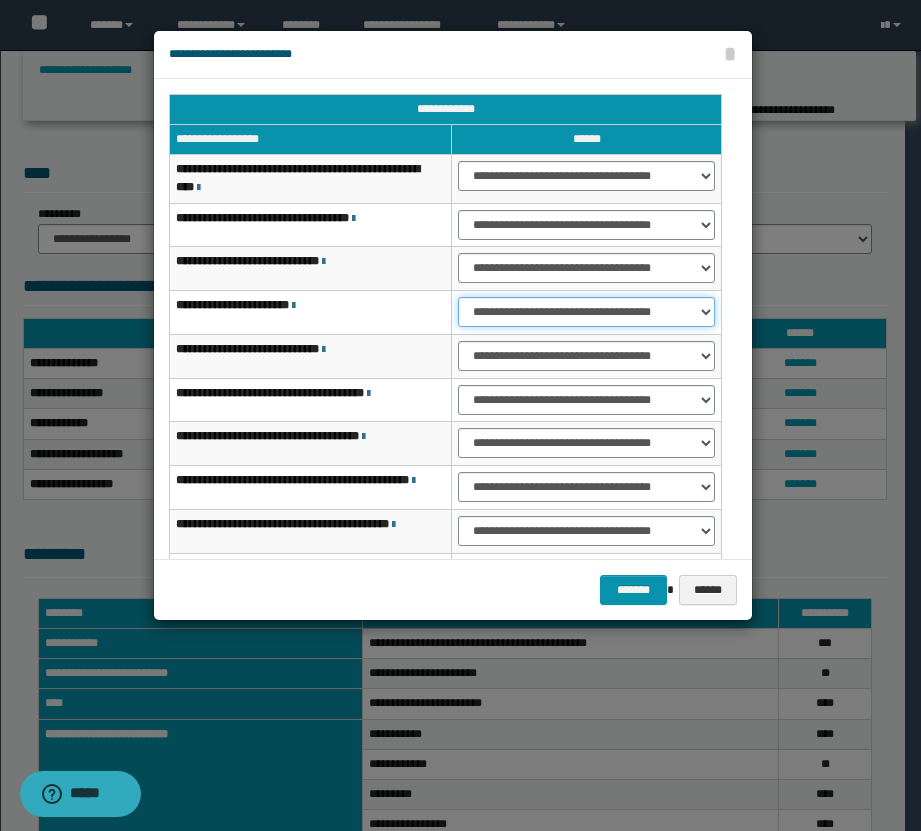click on "**********" at bounding box center (586, 312) 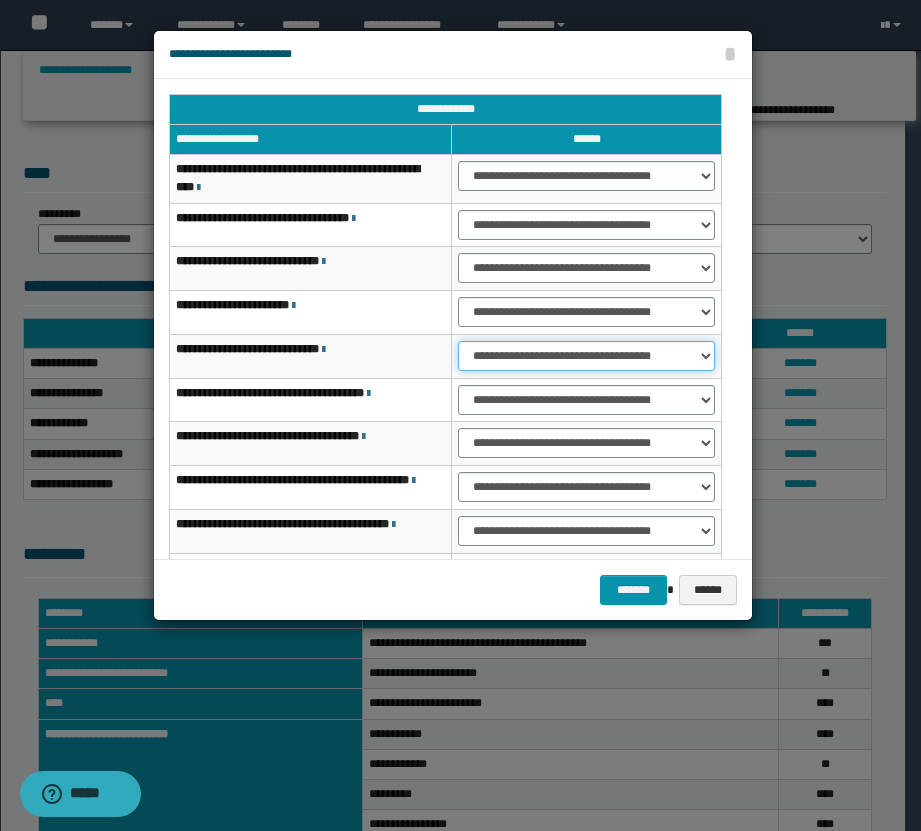 click on "**********" at bounding box center (586, 356) 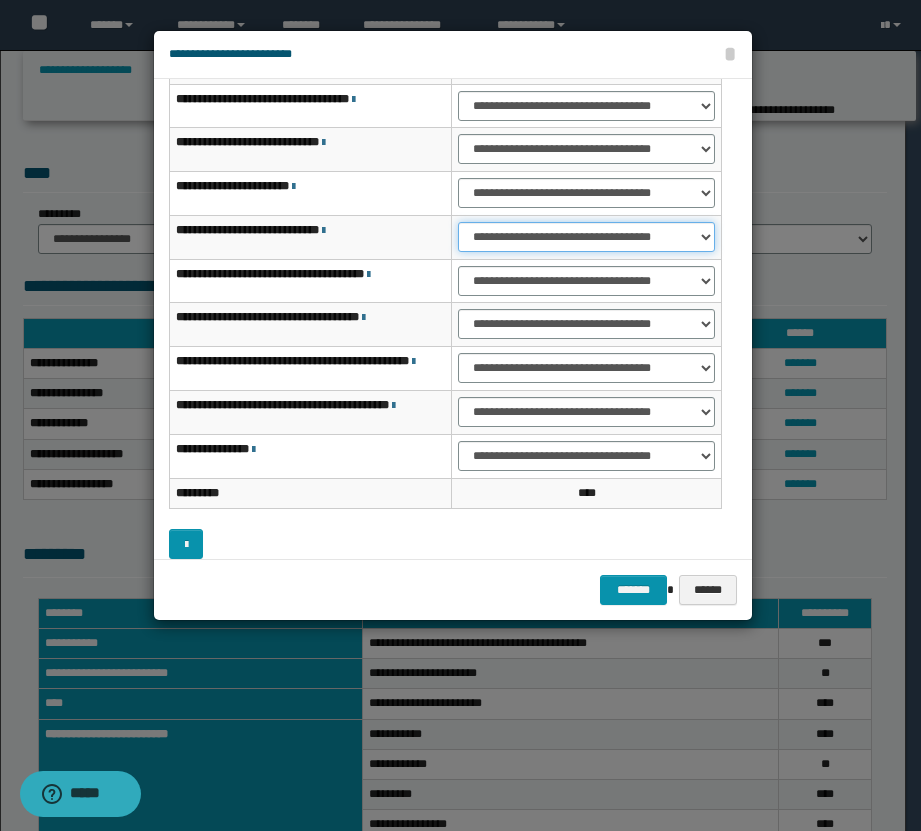scroll, scrollTop: 114, scrollLeft: 0, axis: vertical 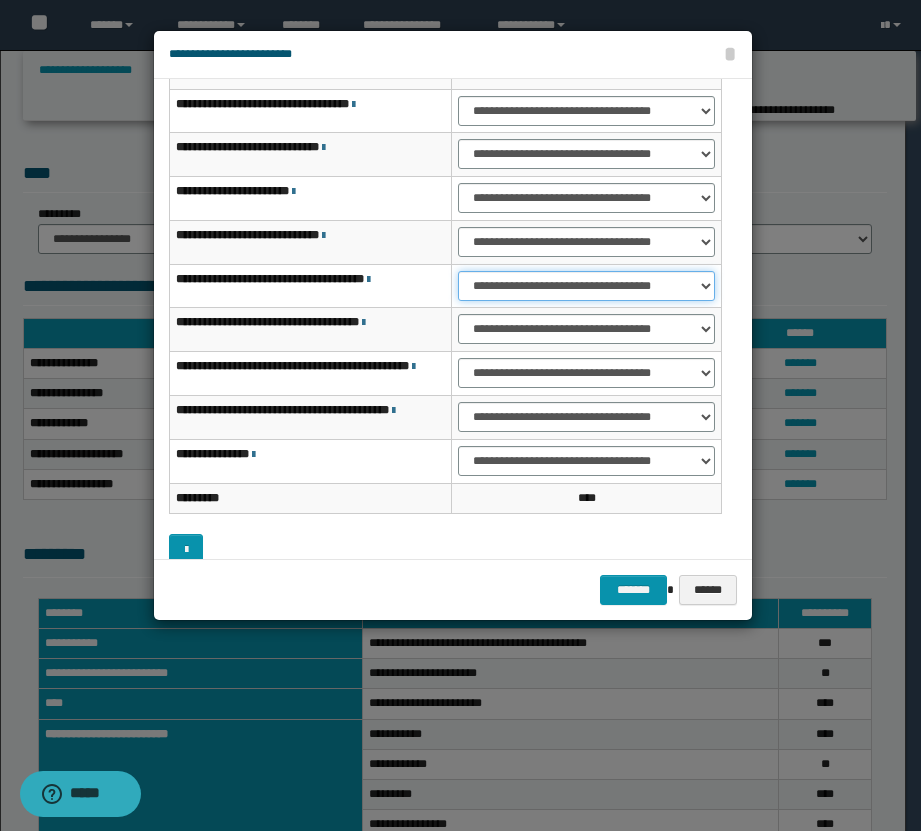 click on "**********" at bounding box center [586, 286] 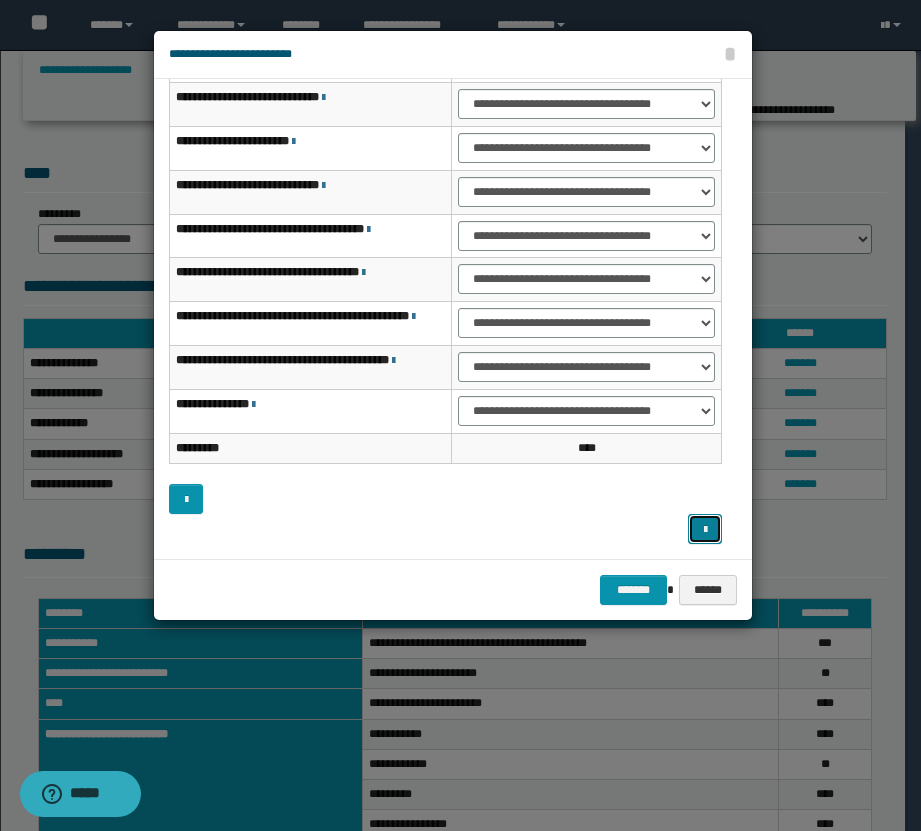 click at bounding box center [705, 529] 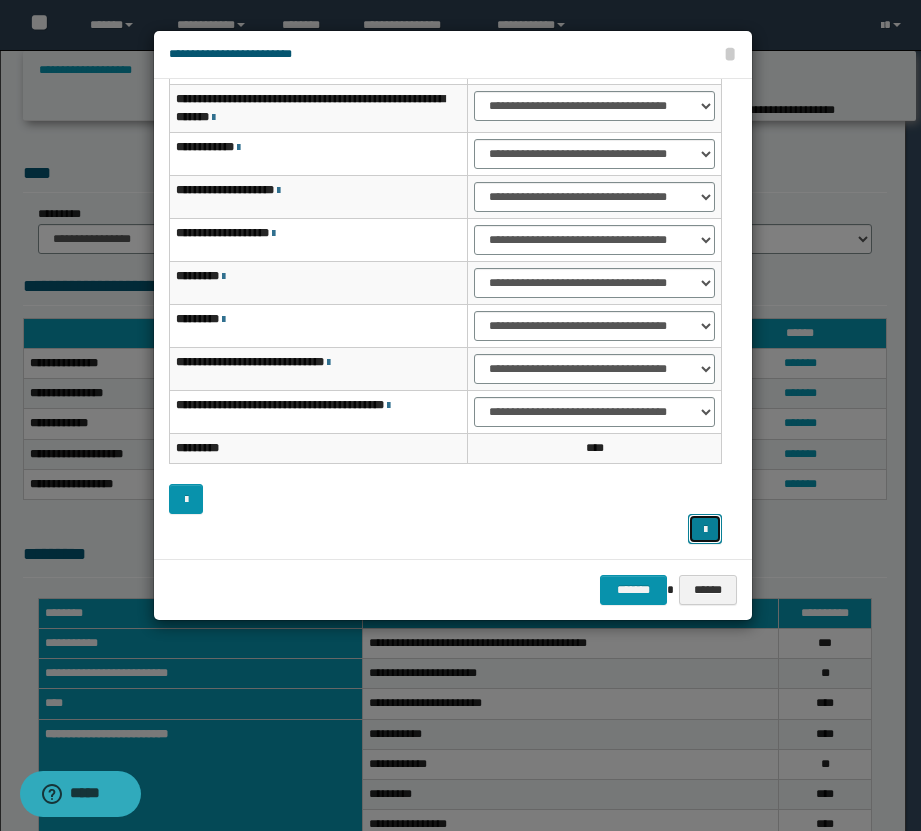 scroll, scrollTop: 0, scrollLeft: 0, axis: both 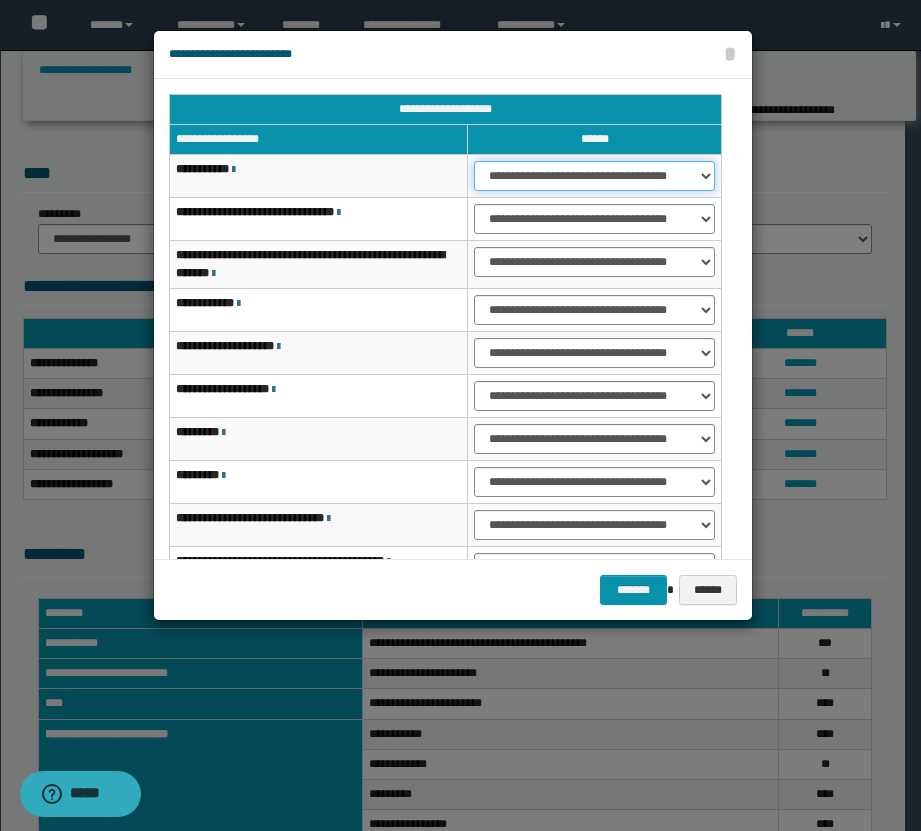 click on "**********" at bounding box center [594, 176] 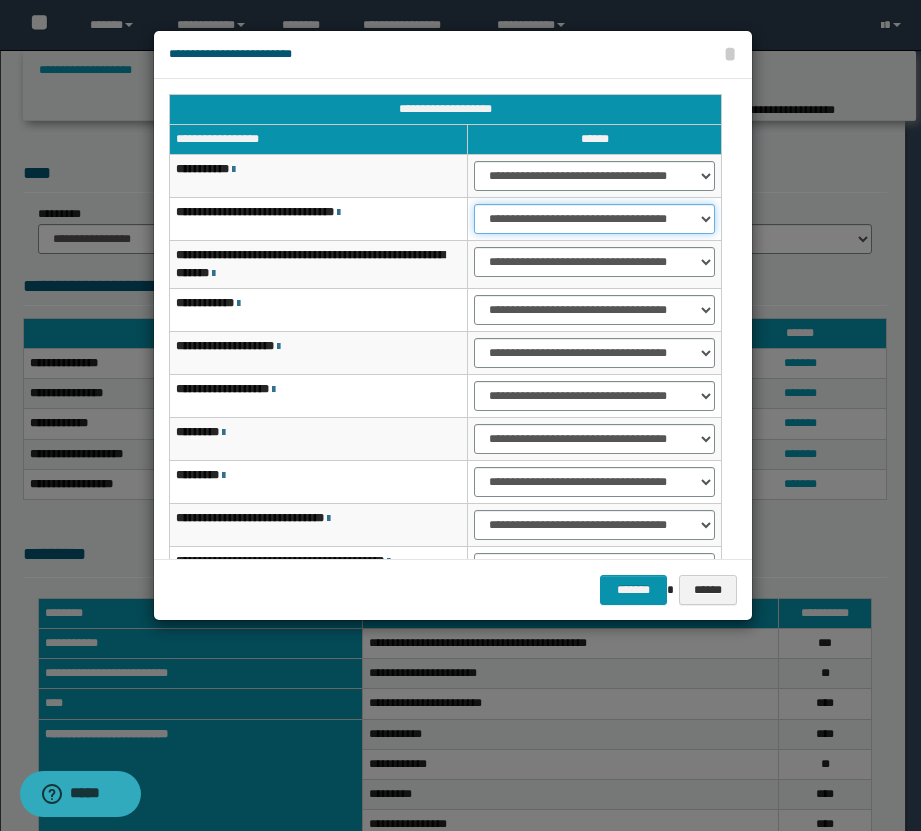 click on "**********" at bounding box center (594, 219) 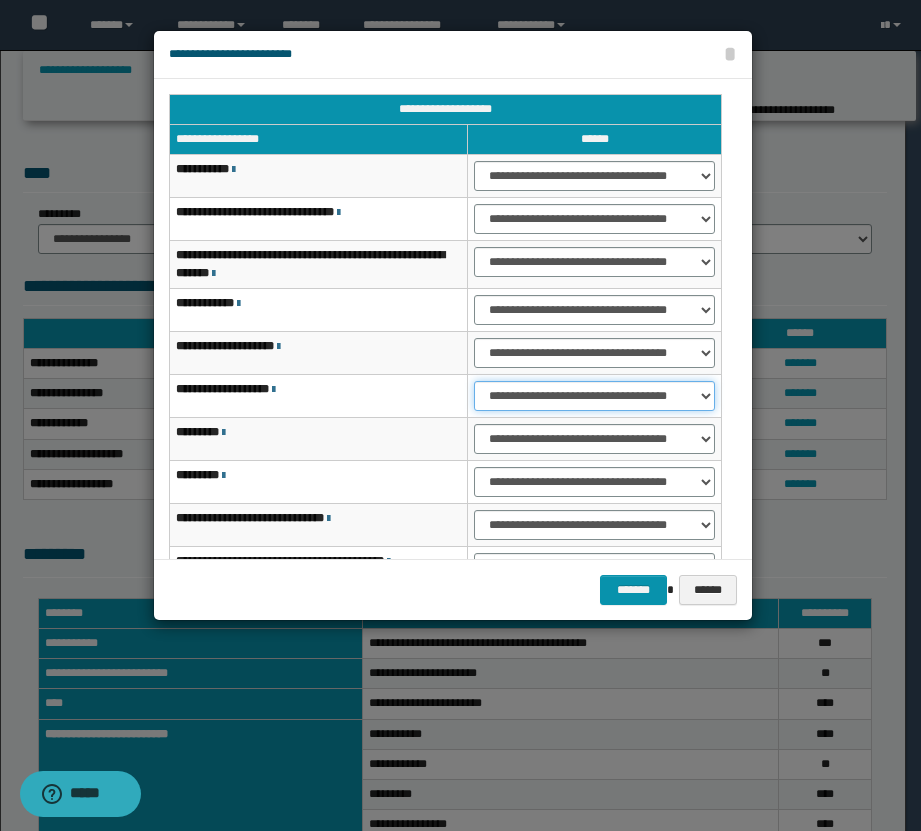 click on "**********" at bounding box center [594, 396] 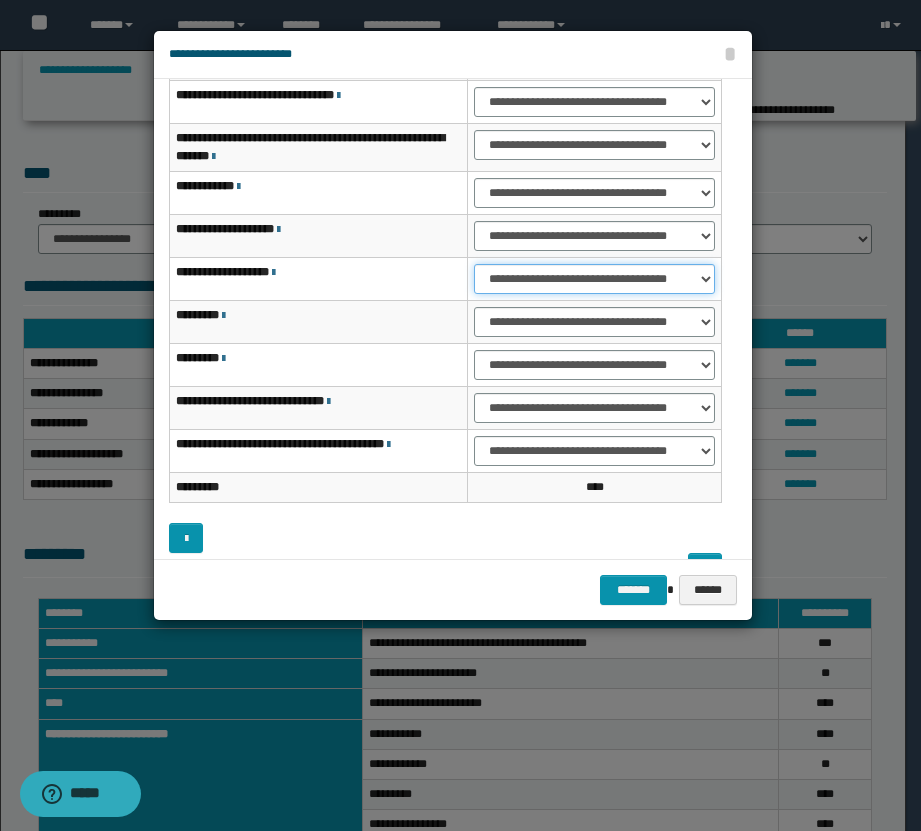 scroll, scrollTop: 156, scrollLeft: 0, axis: vertical 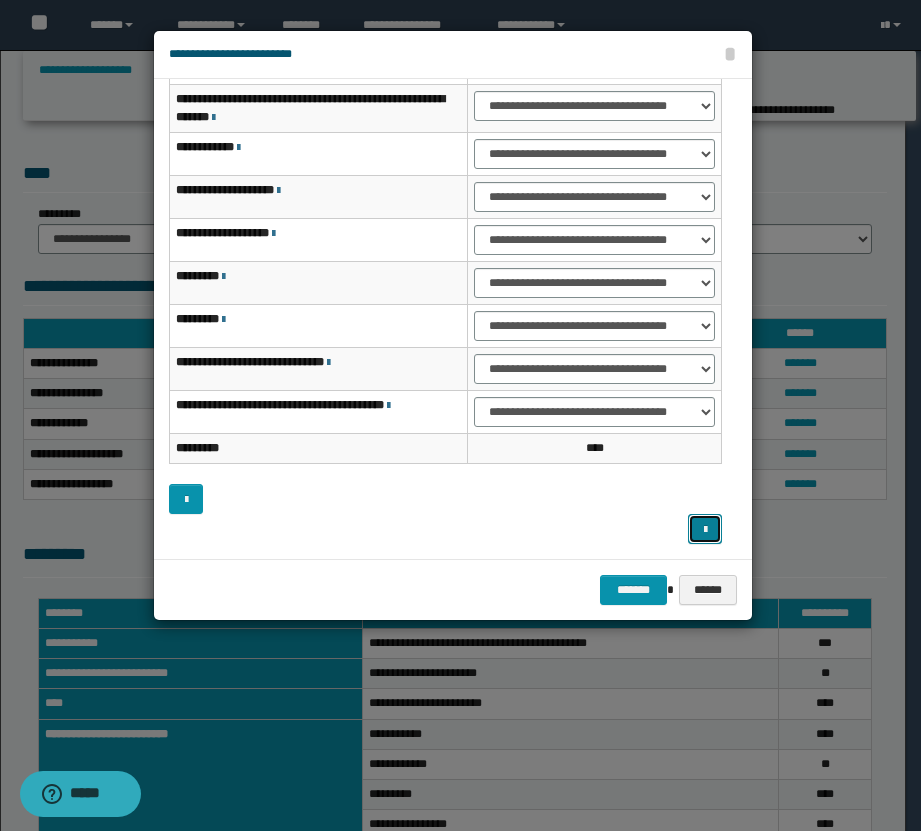 click at bounding box center (705, 530) 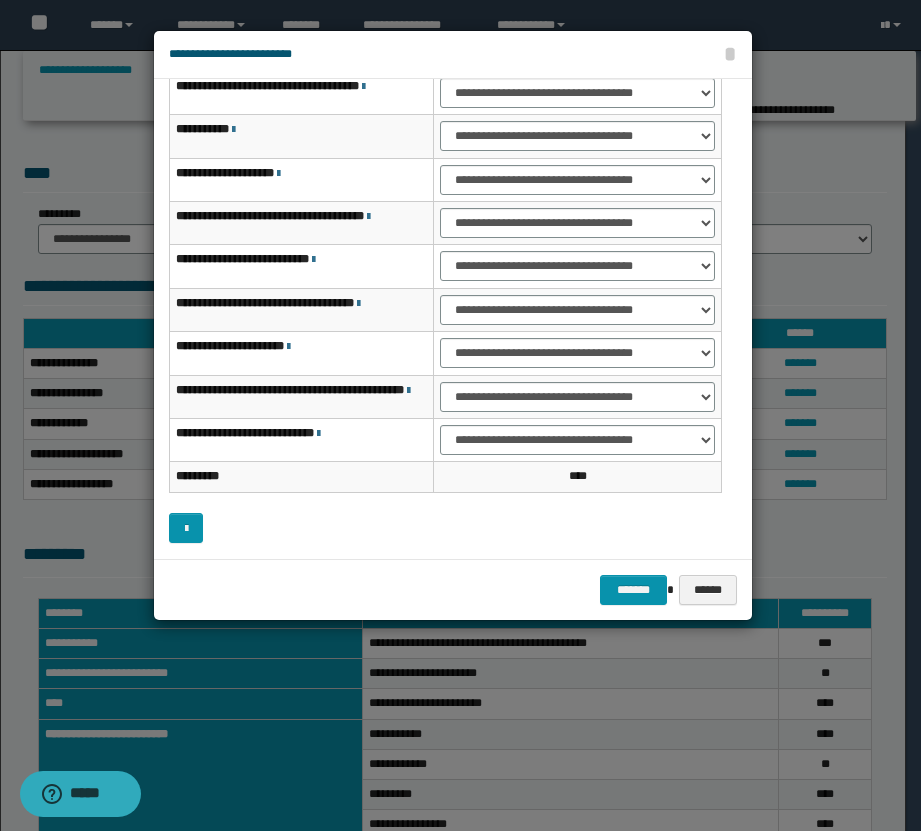 scroll, scrollTop: 0, scrollLeft: 0, axis: both 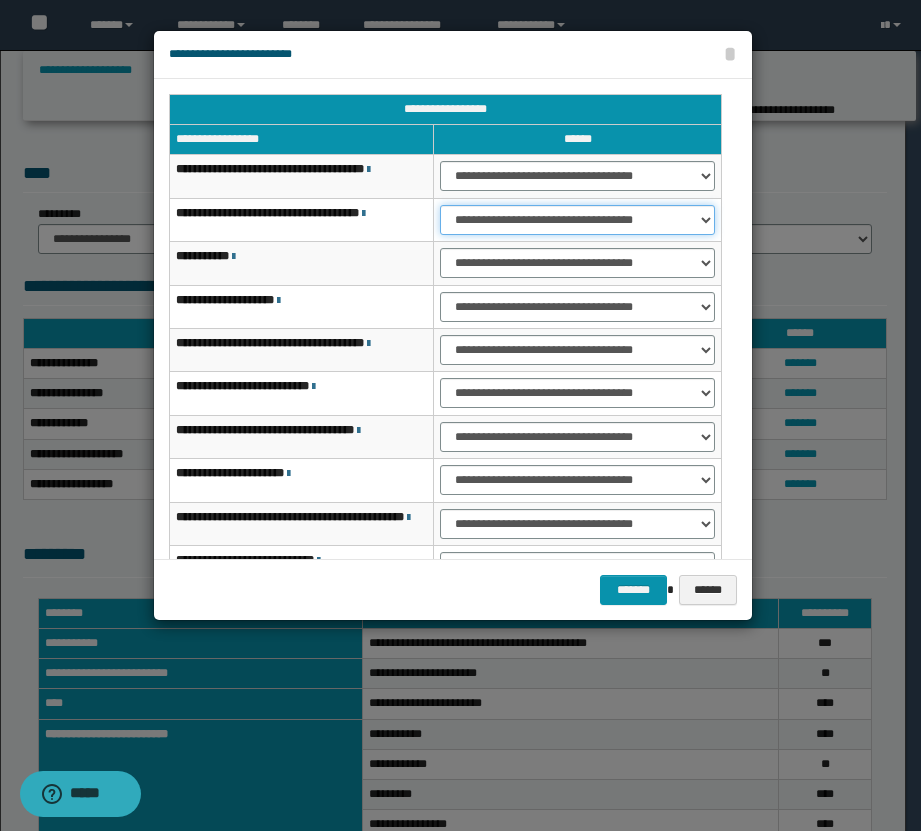 click on "**********" at bounding box center (577, 220) 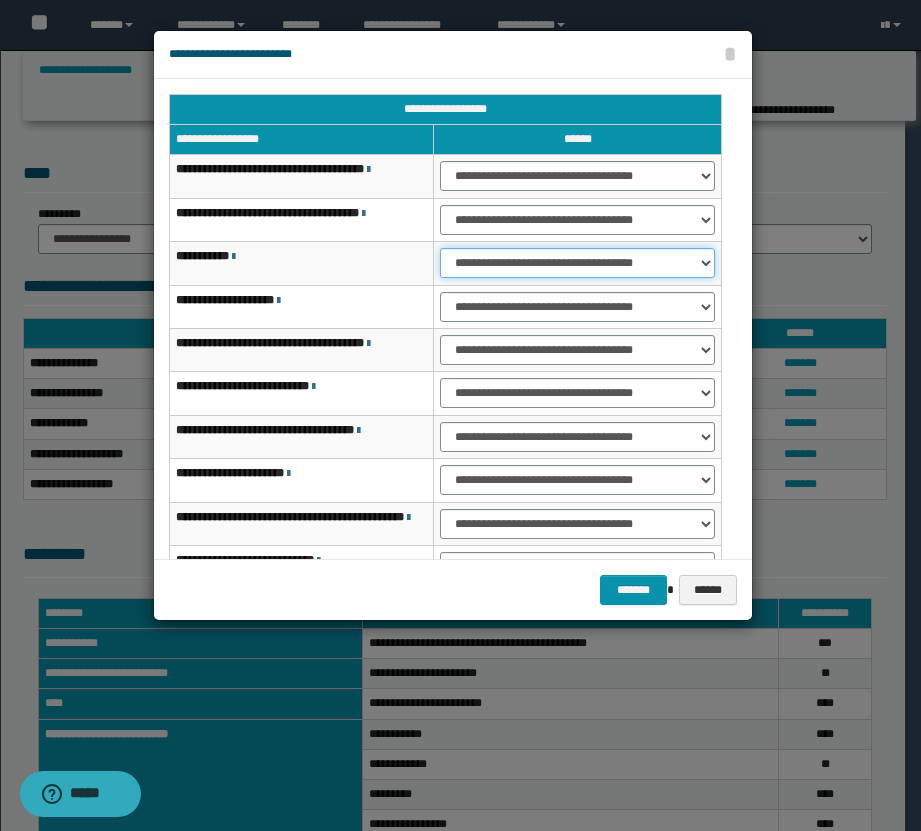 click on "**********" at bounding box center [577, 263] 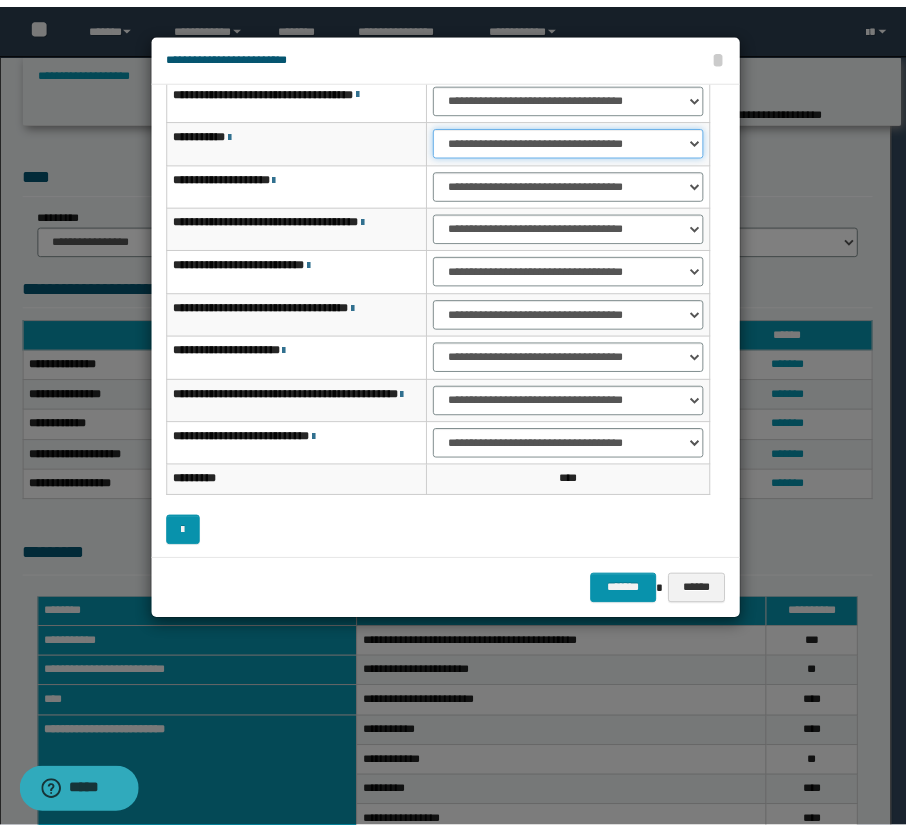 scroll, scrollTop: 127, scrollLeft: 0, axis: vertical 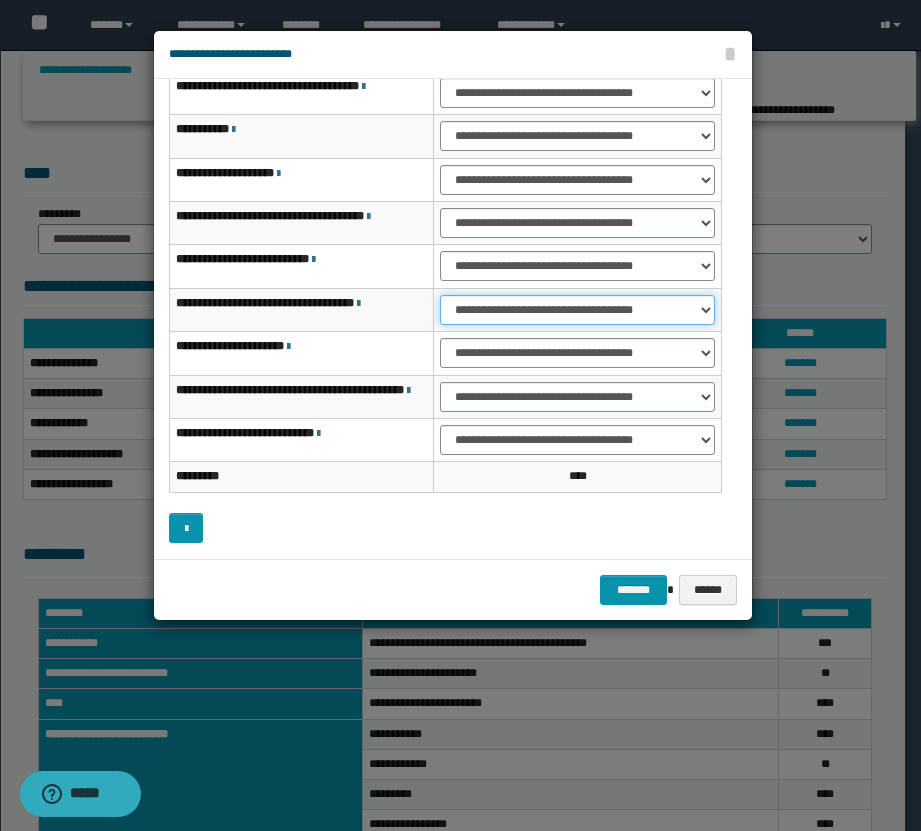 click on "**********" at bounding box center (577, 310) 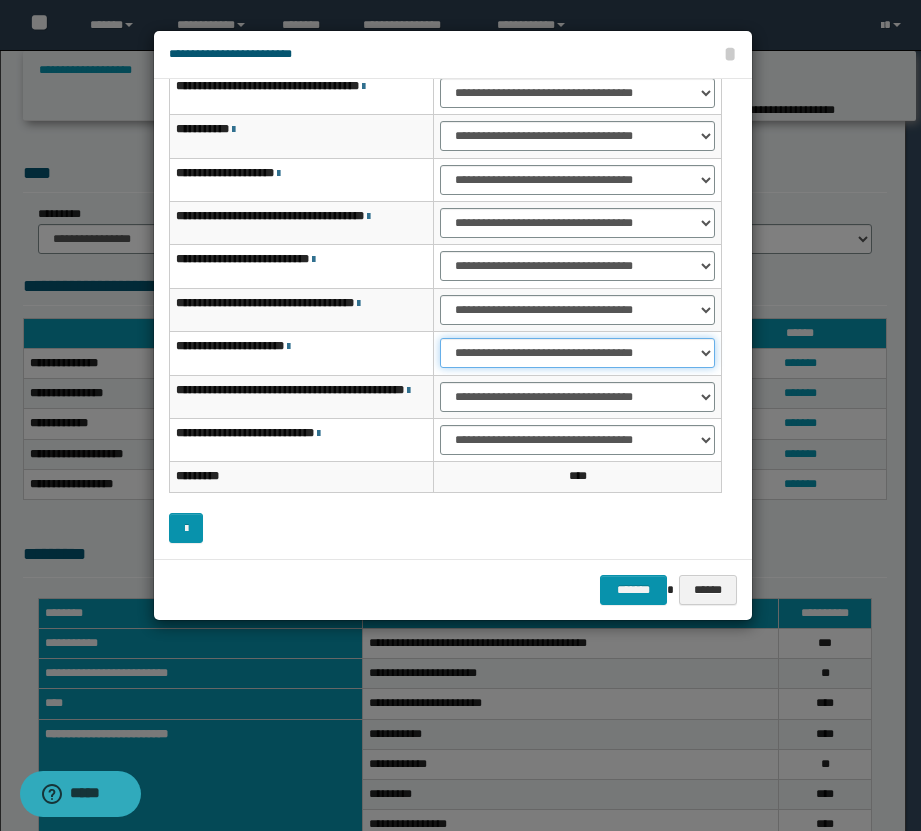 click on "**********" at bounding box center (577, 353) 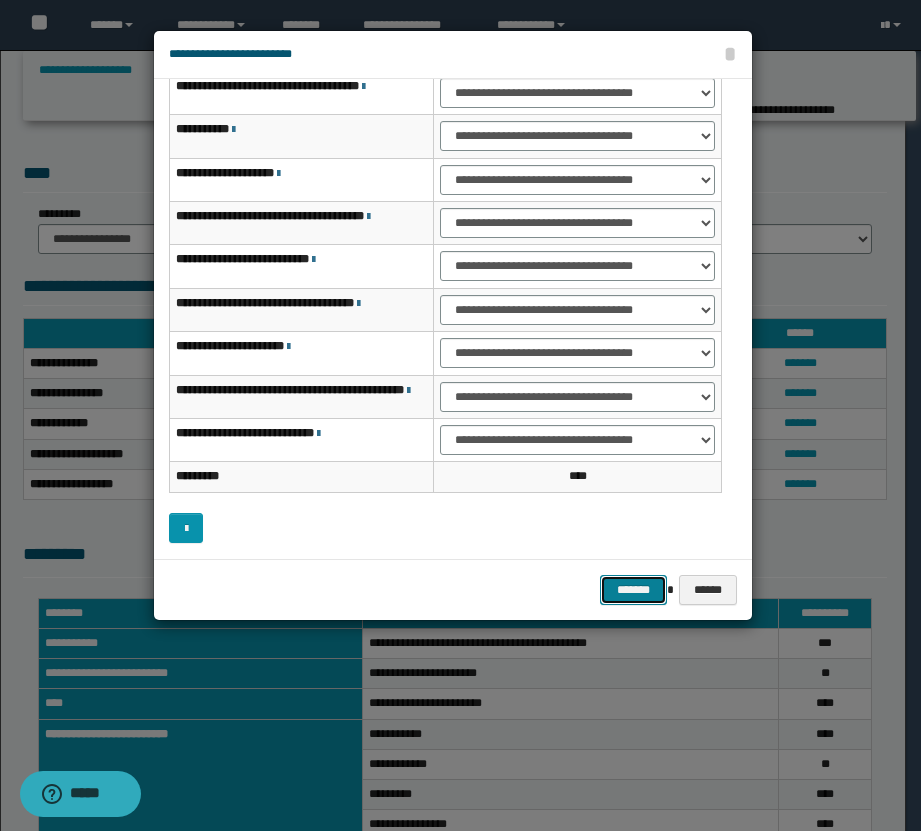 click on "*******" at bounding box center (634, 590) 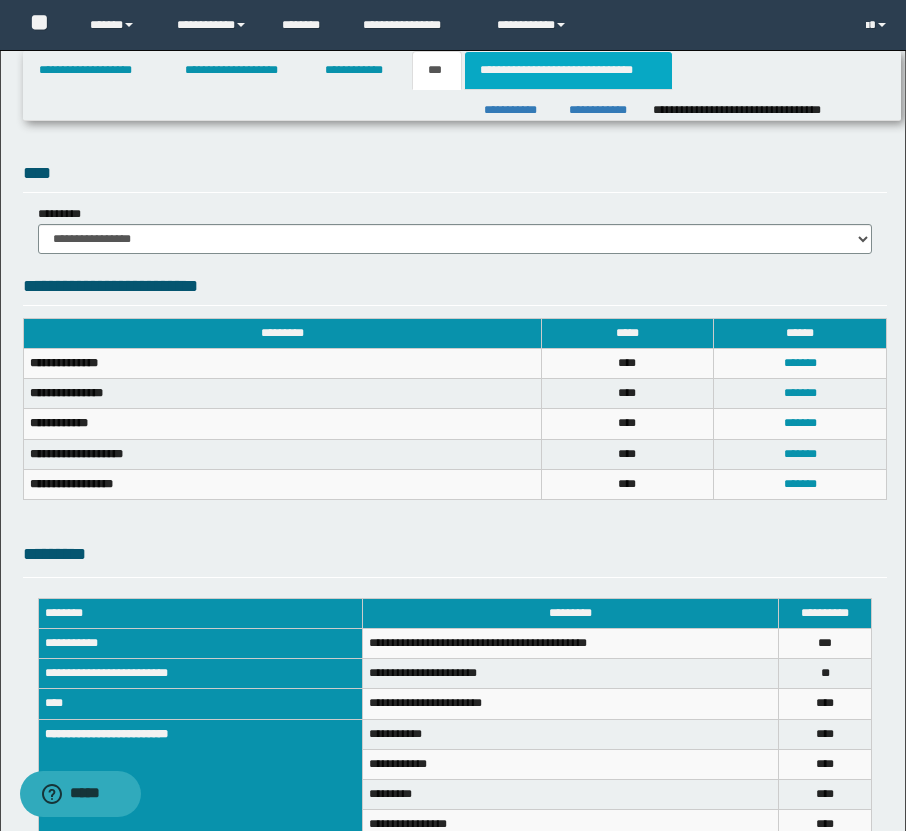 click on "**********" at bounding box center (568, 70) 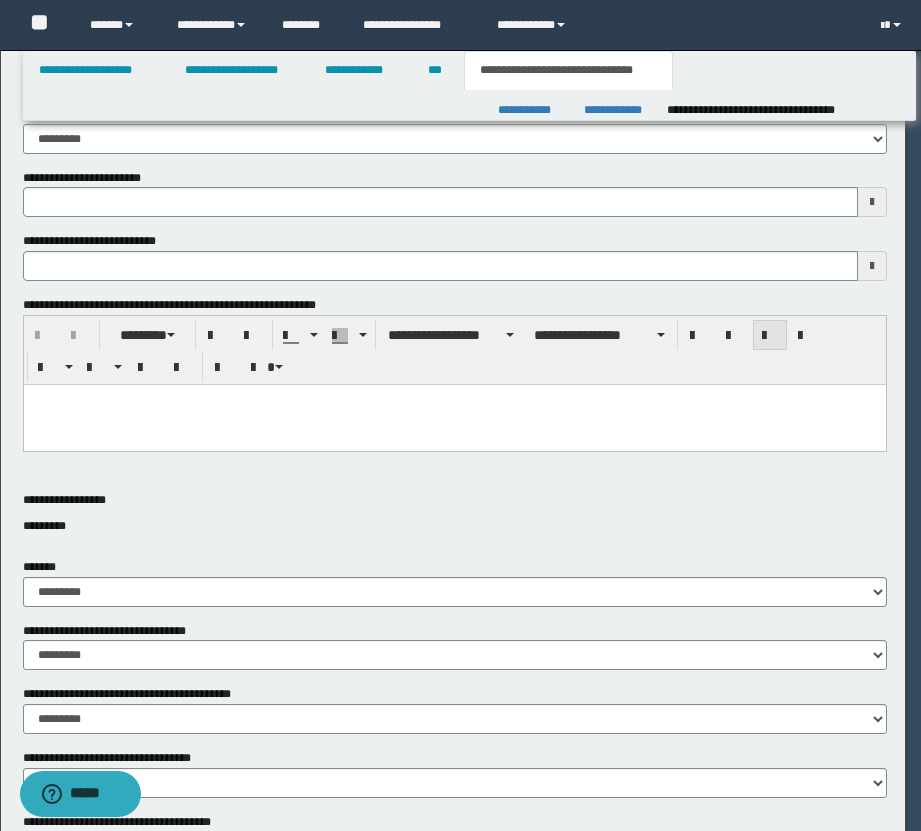 type 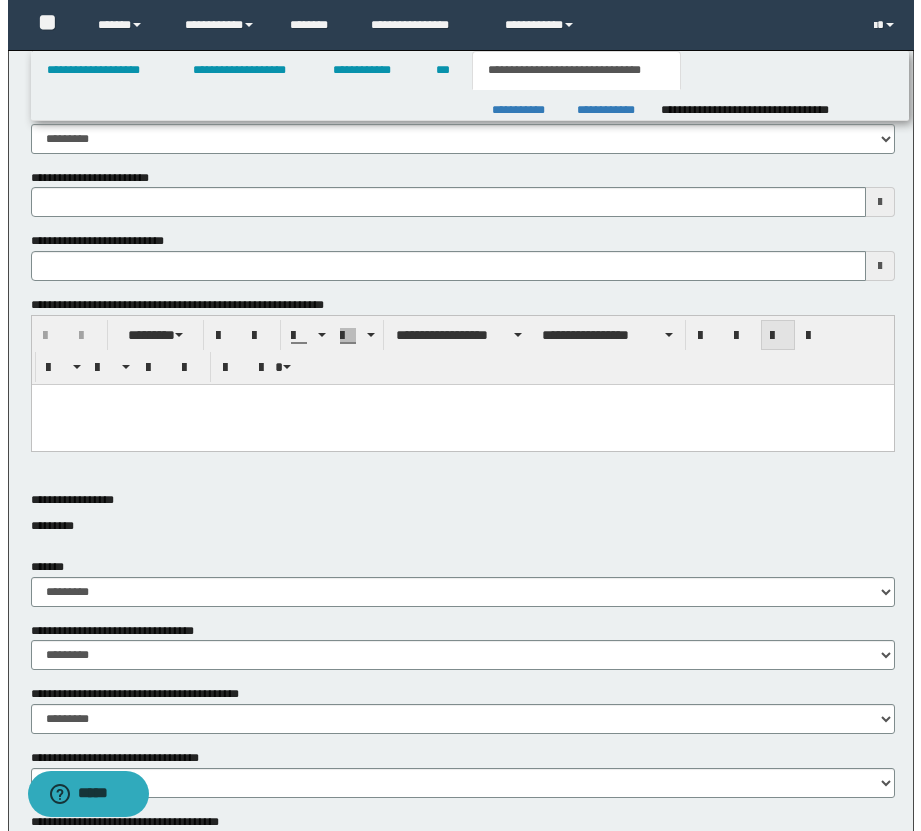 scroll, scrollTop: 0, scrollLeft: 0, axis: both 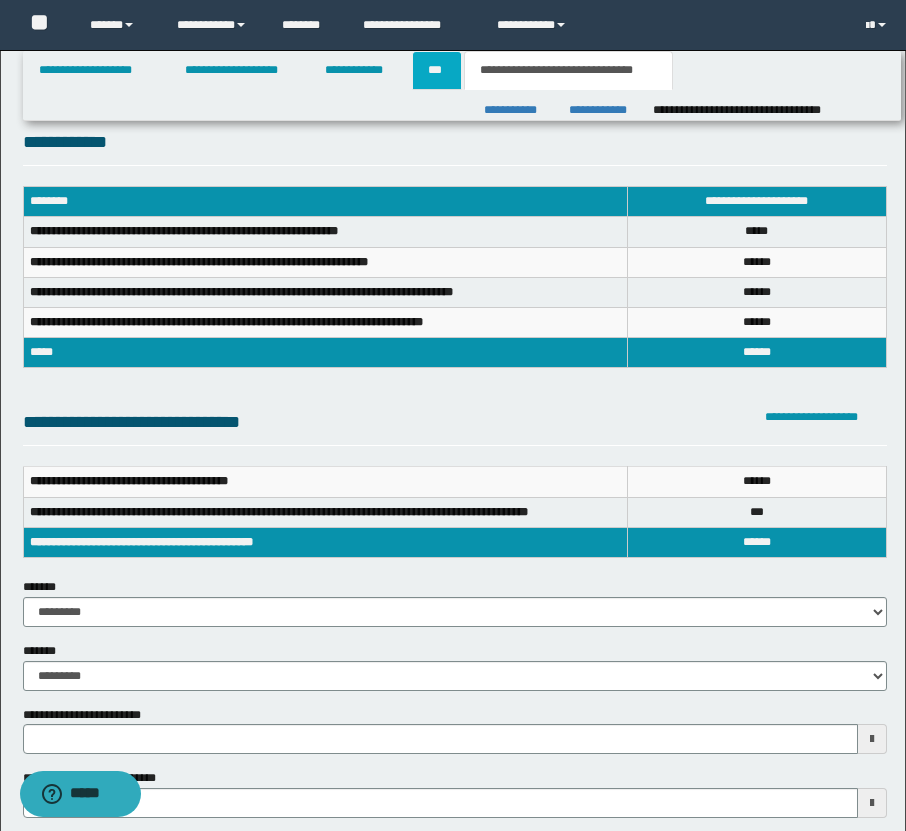 click on "***" at bounding box center (437, 70) 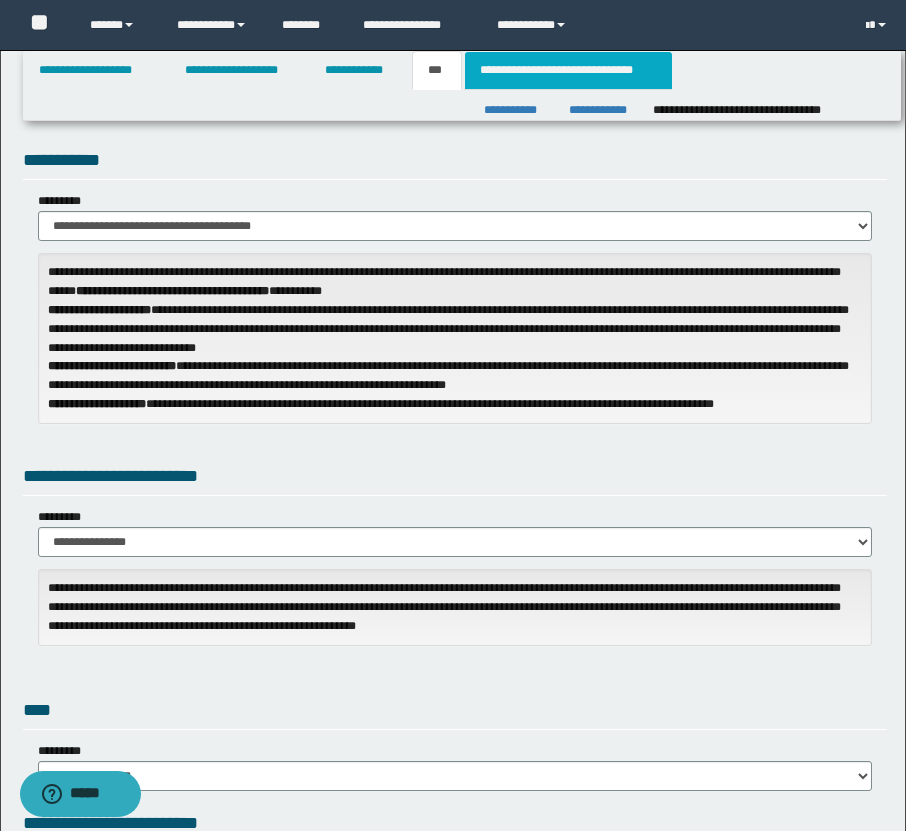click on "**********" at bounding box center (568, 70) 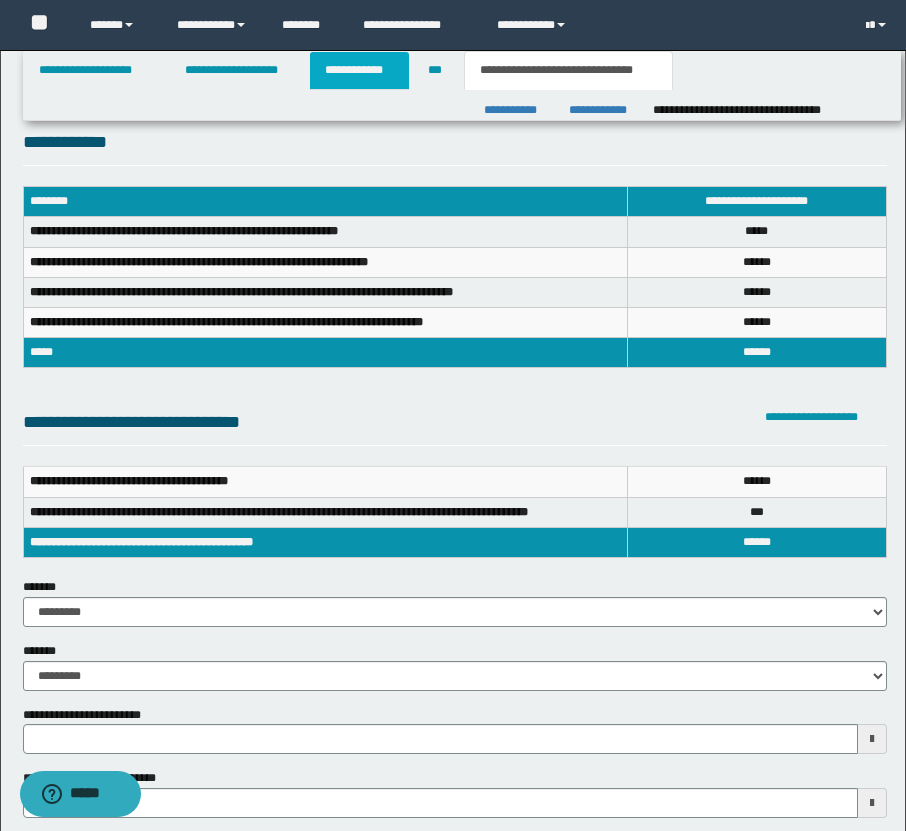 click on "**********" at bounding box center (359, 70) 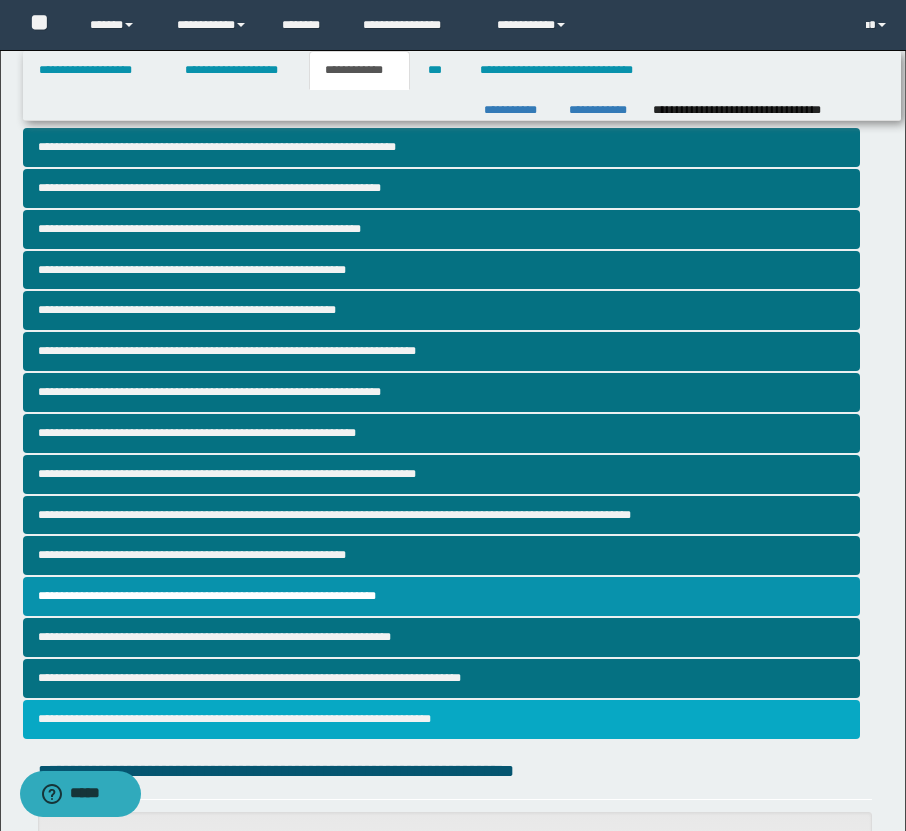 click on "**********" at bounding box center [441, 719] 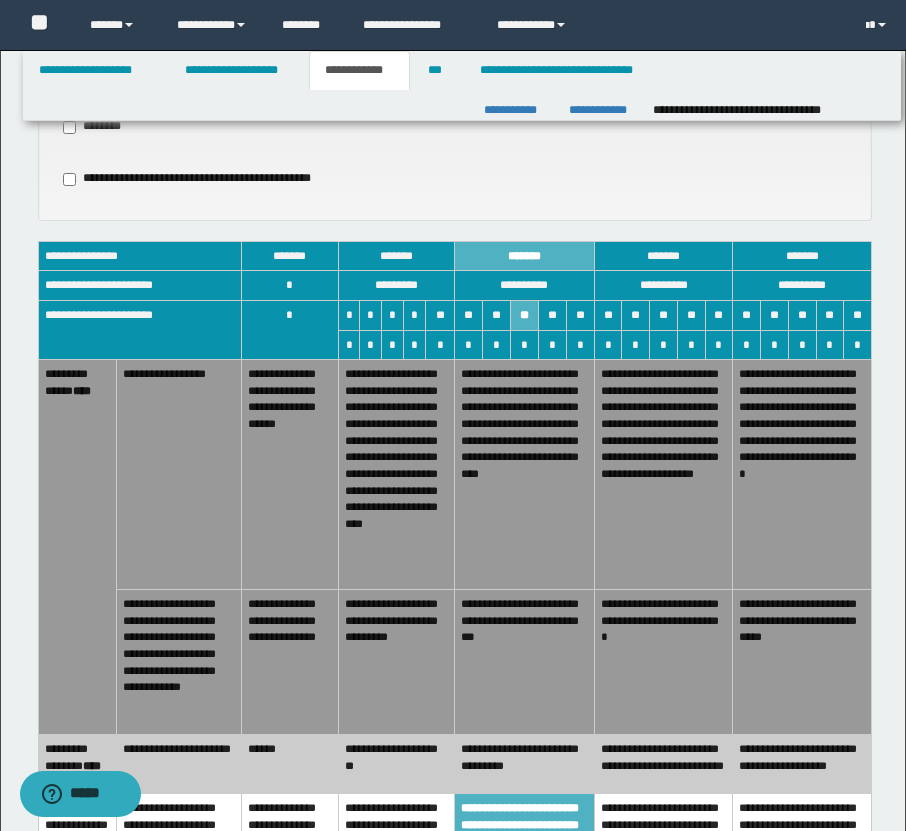 scroll, scrollTop: 1536, scrollLeft: 0, axis: vertical 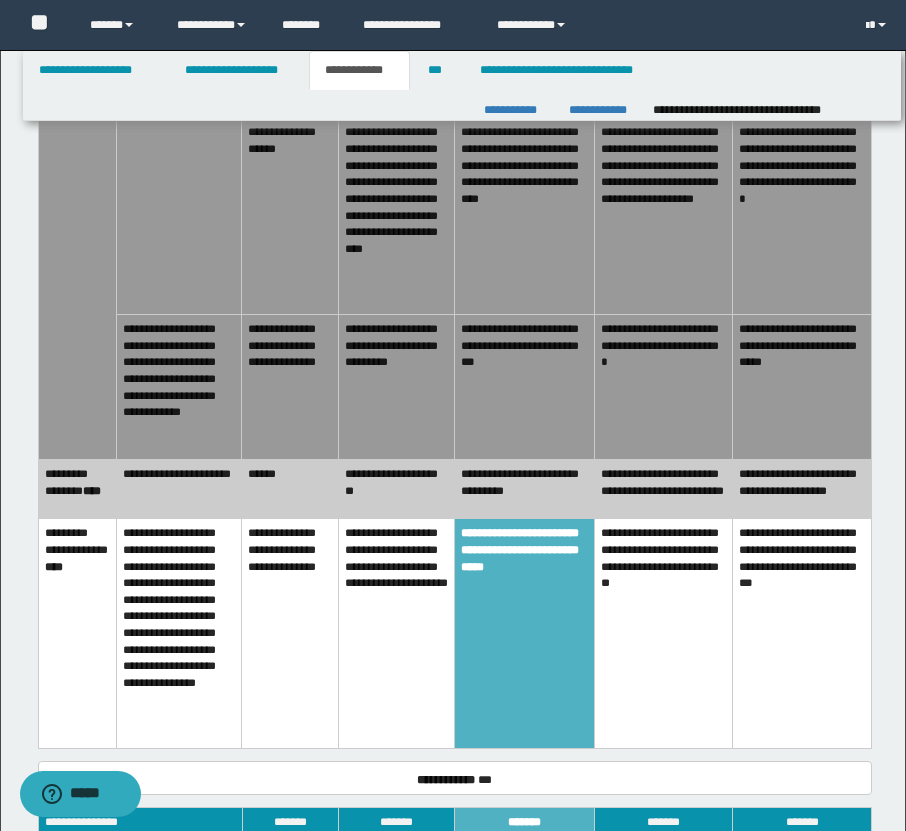 click on "**********" at bounding box center [663, 387] 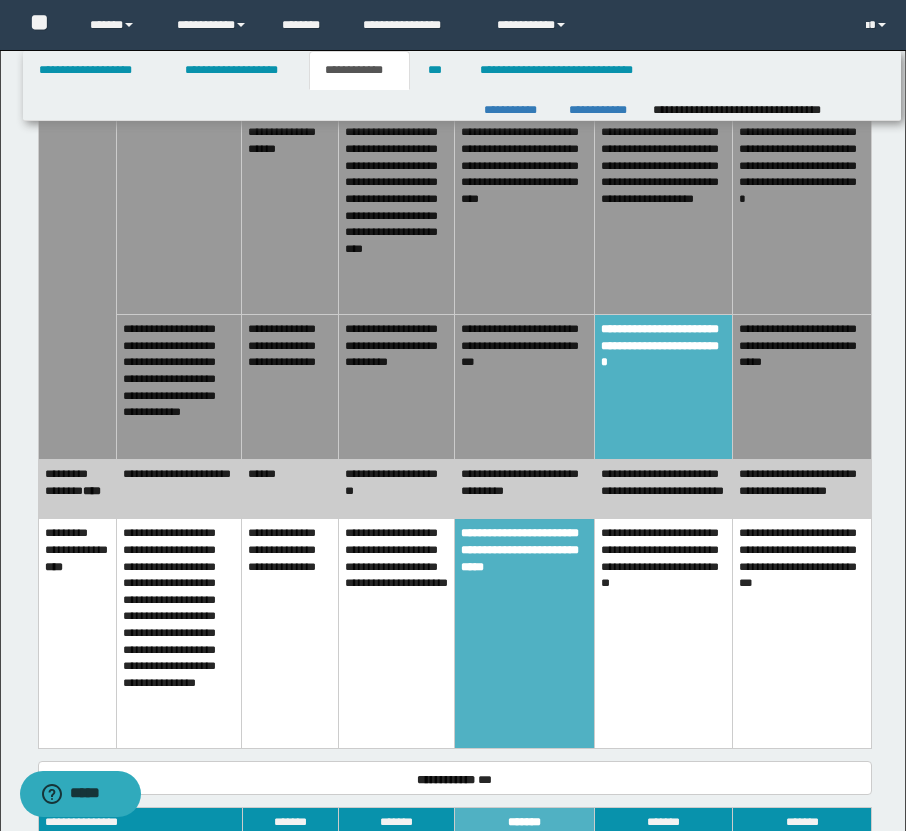 click on "******" at bounding box center (289, 488) 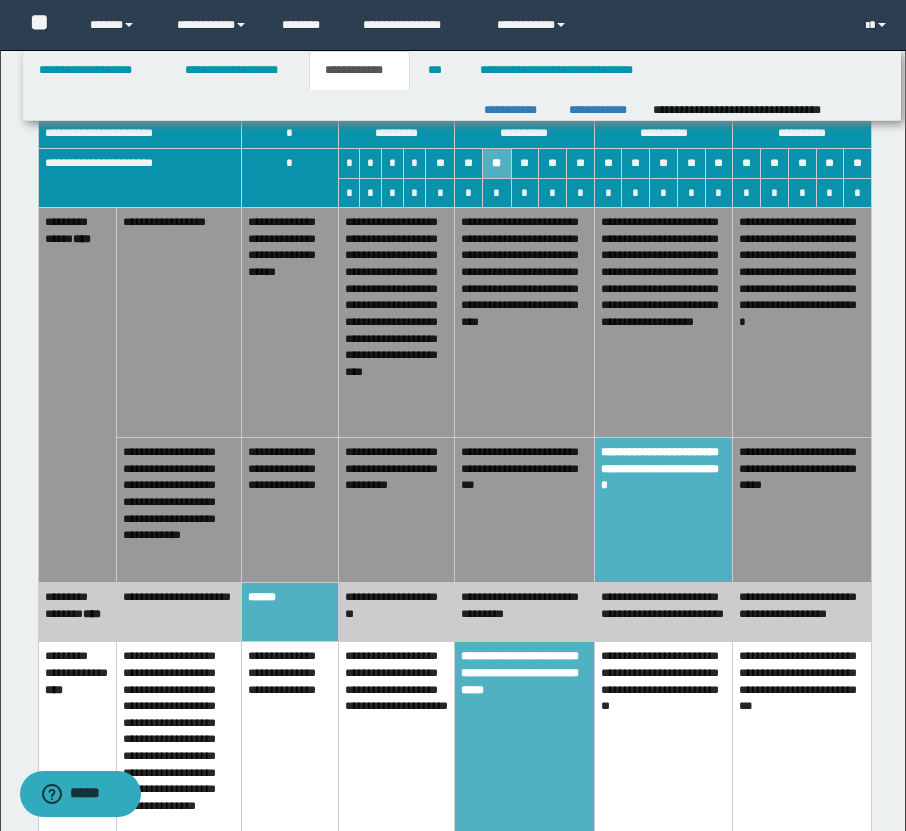 scroll, scrollTop: 1415, scrollLeft: 0, axis: vertical 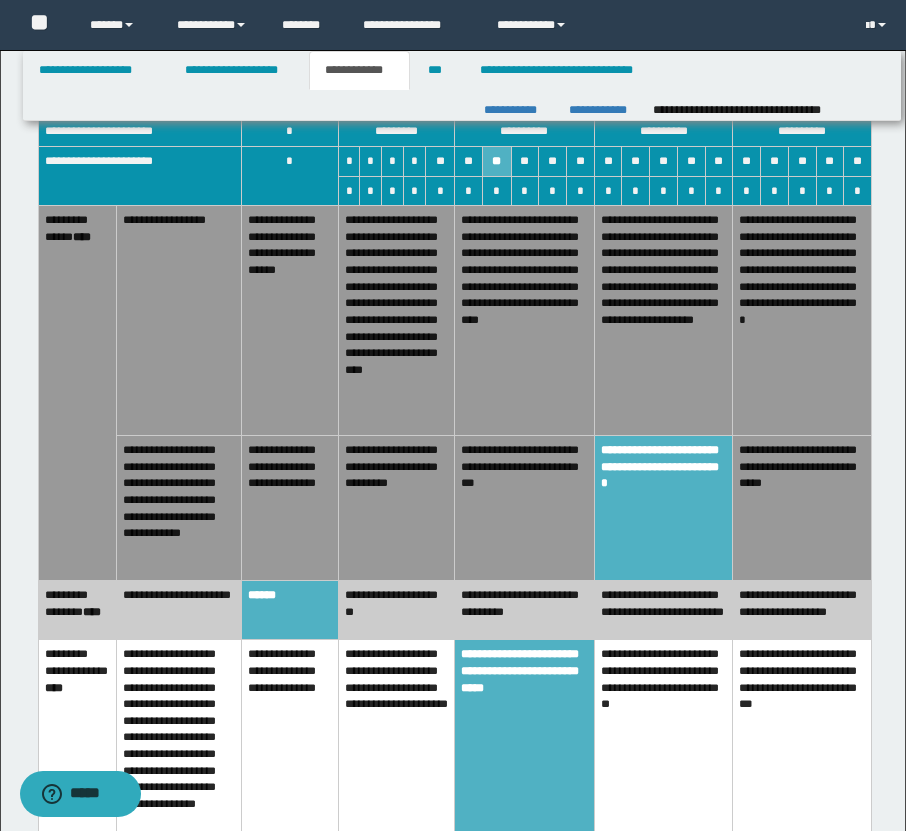click on "******" at bounding box center [289, 609] 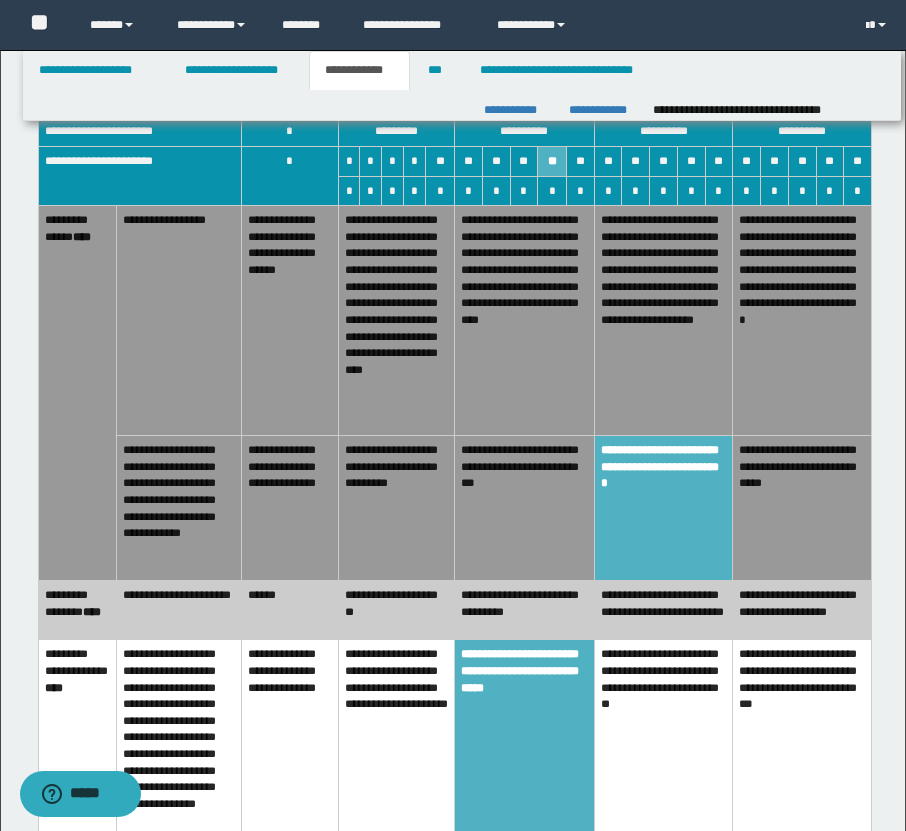 click on "**********" at bounding box center (525, 508) 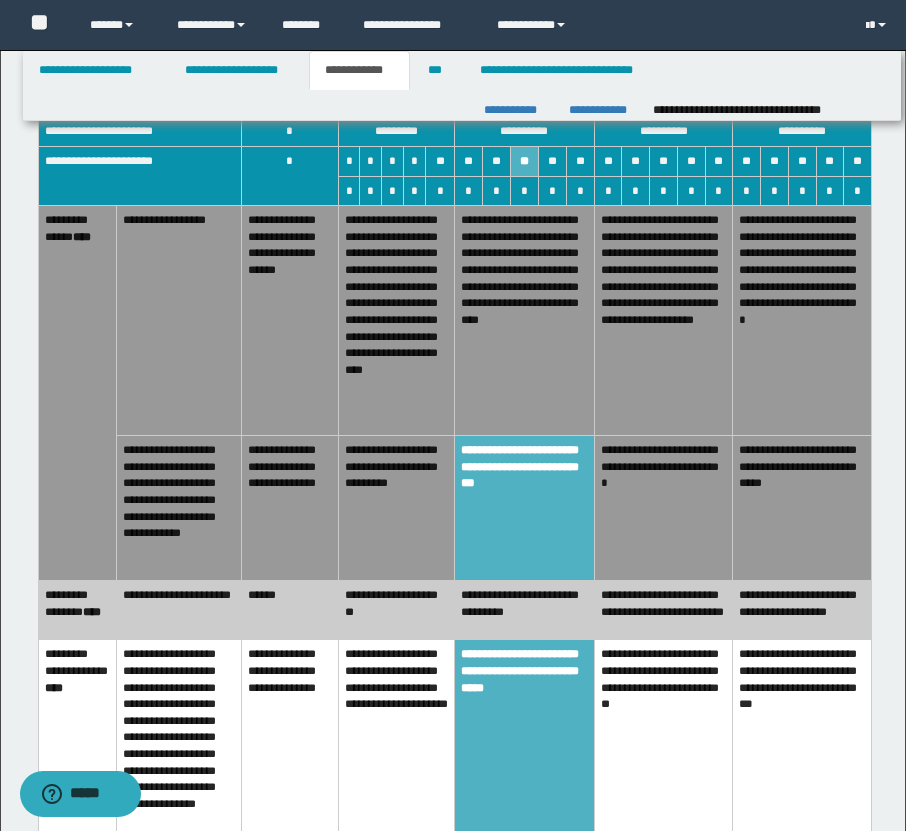 click on "**********" at bounding box center [663, 508] 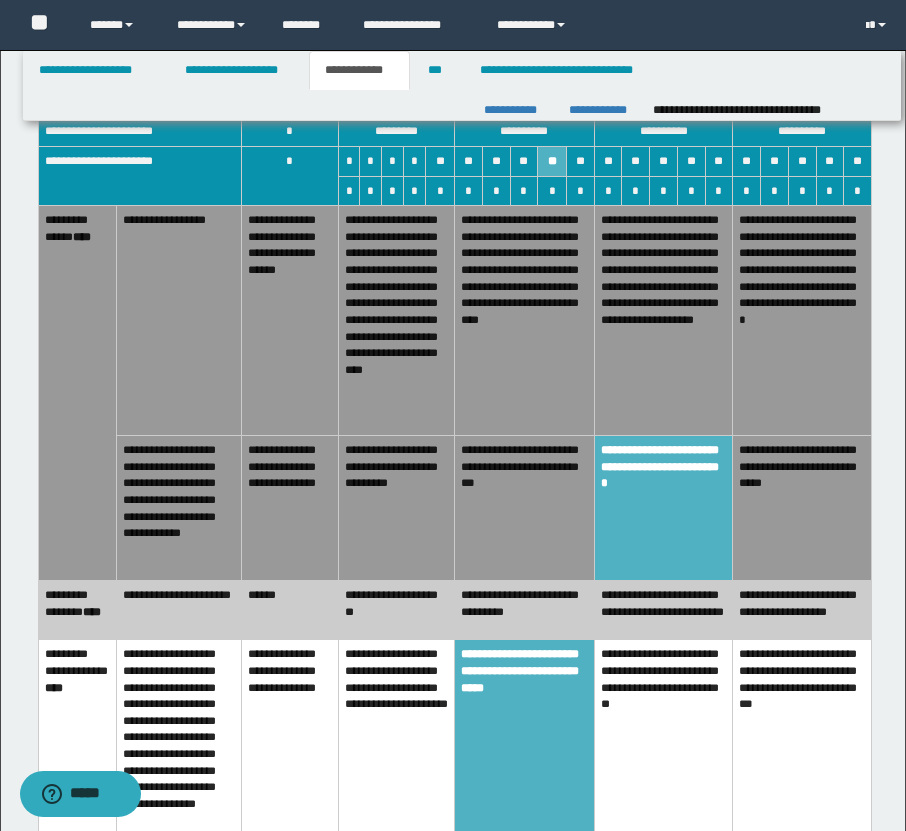 click on "******" at bounding box center (289, 609) 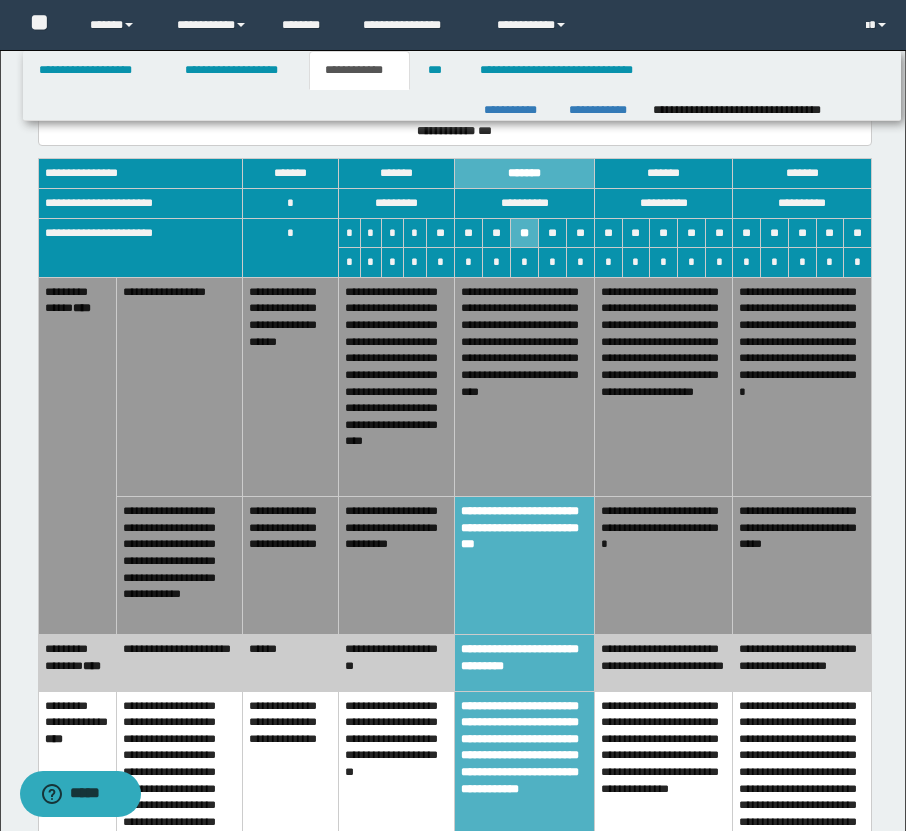scroll, scrollTop: 2302, scrollLeft: 0, axis: vertical 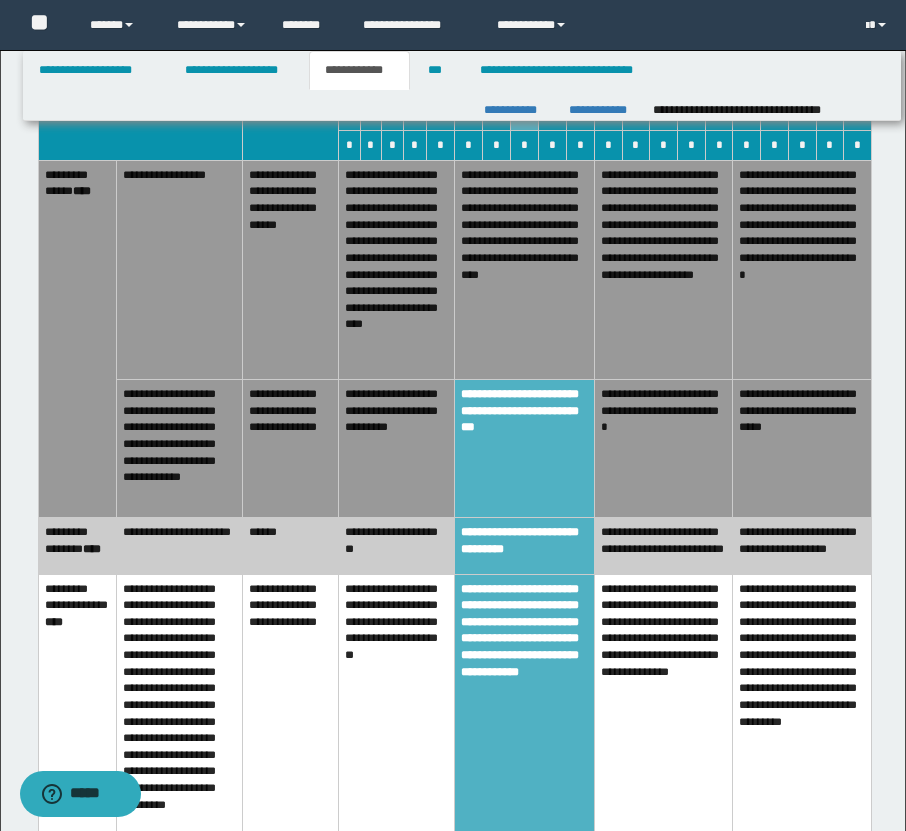 click on "**********" at bounding box center (663, 449) 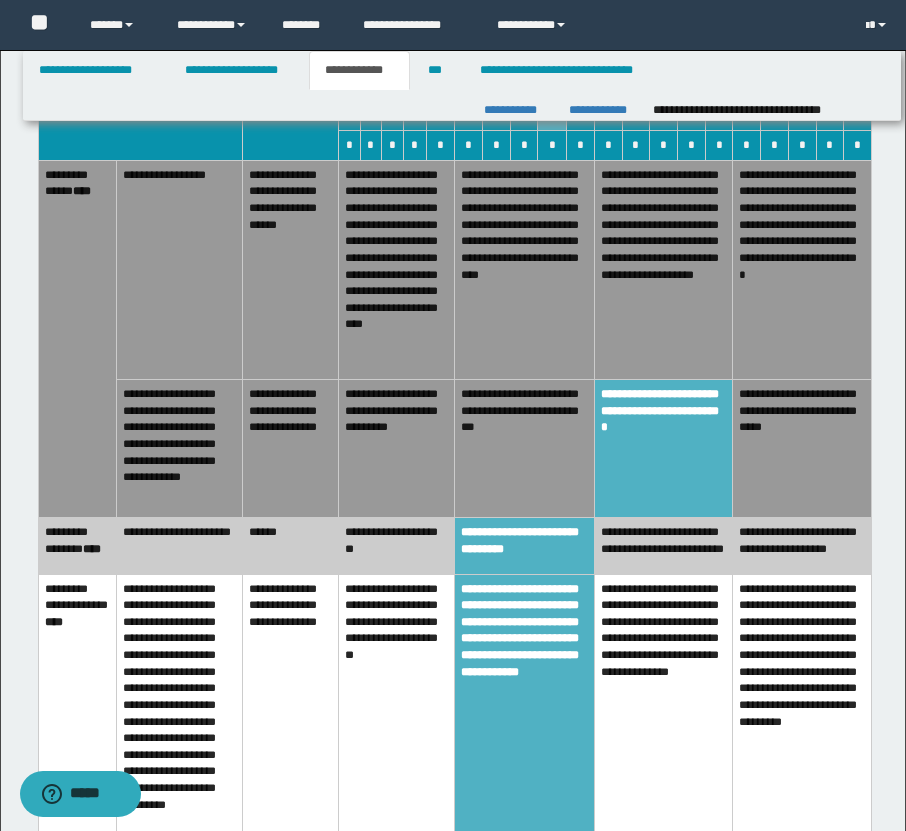 click on "**********" at bounding box center [802, 449] 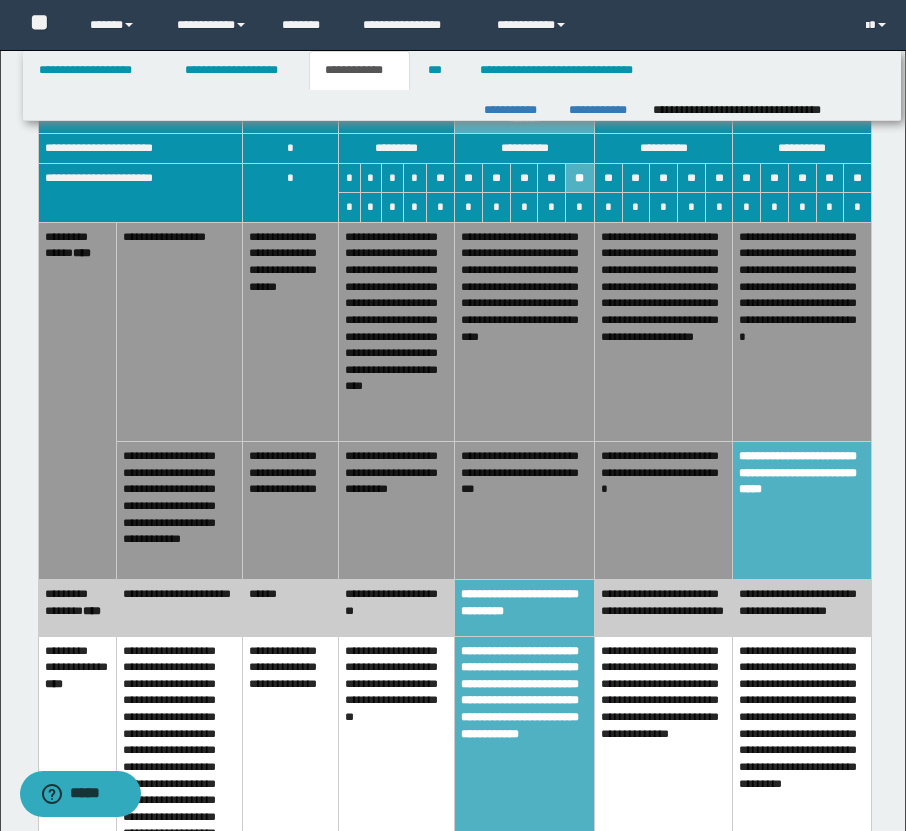 scroll, scrollTop: 2245, scrollLeft: 0, axis: vertical 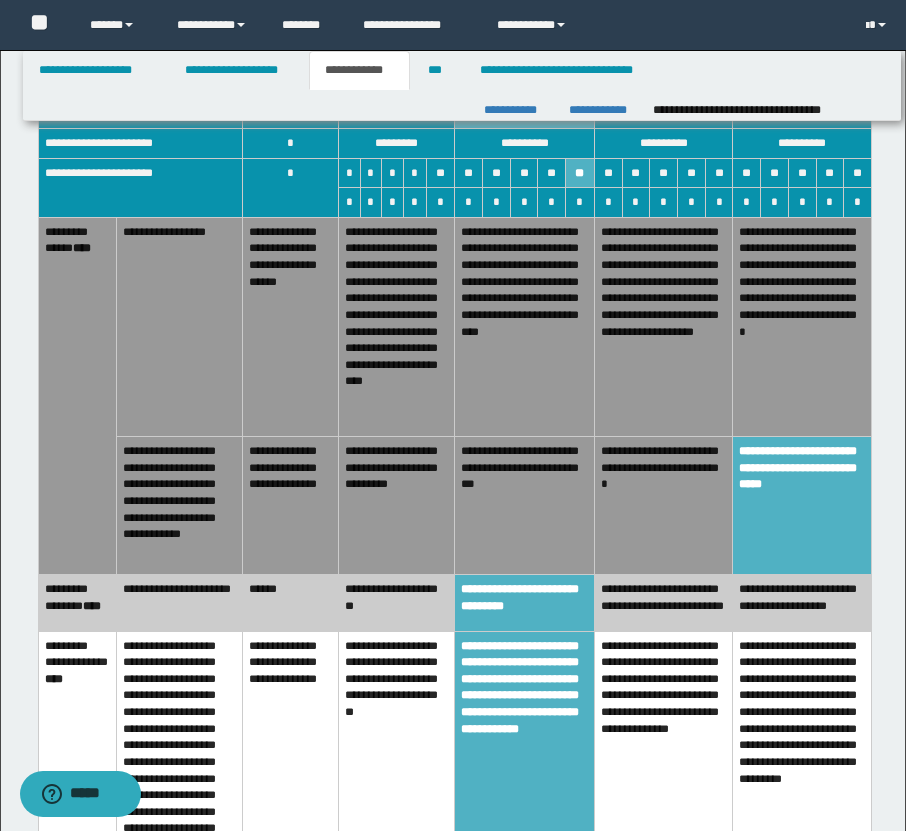 click on "**********" at bounding box center (663, 506) 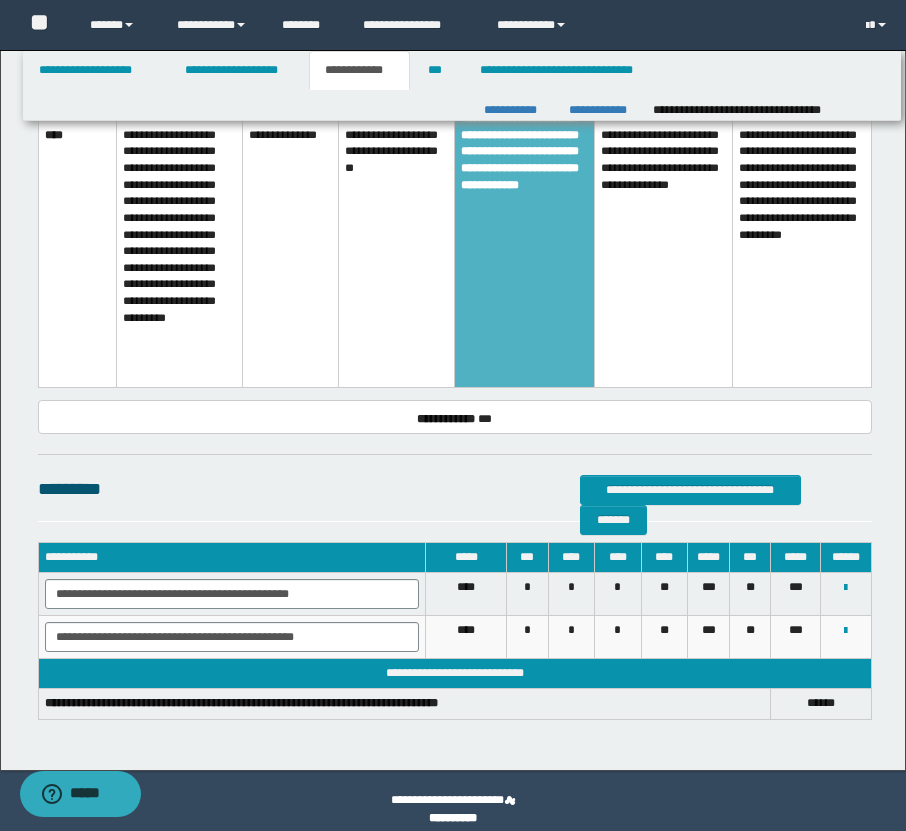 scroll, scrollTop: 2806, scrollLeft: 0, axis: vertical 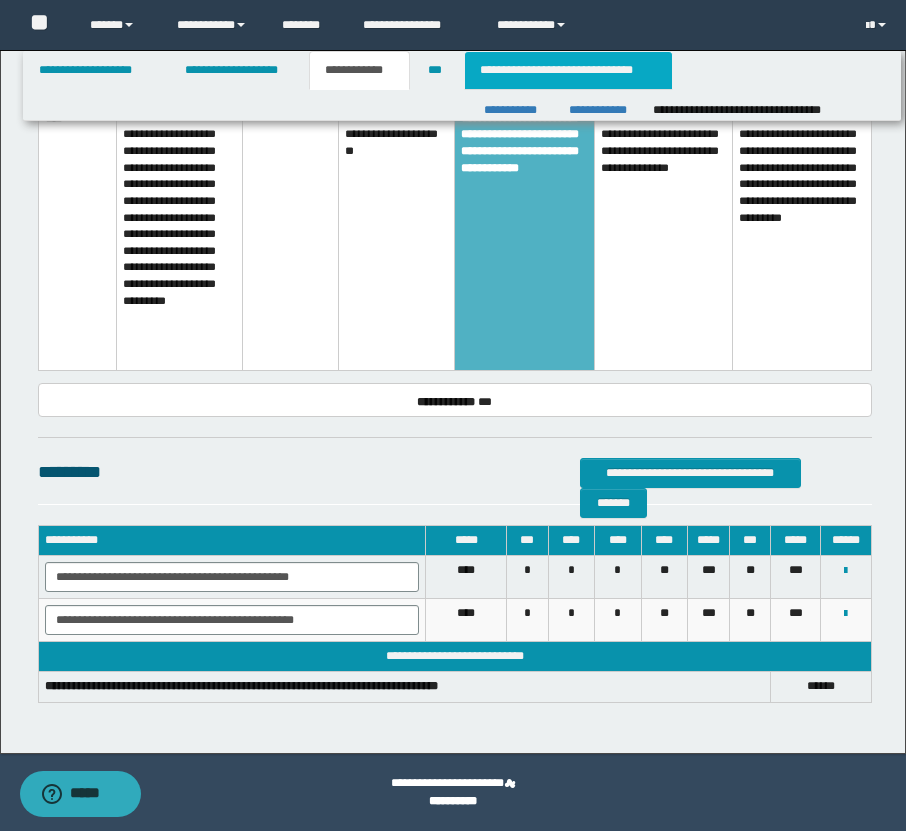 click on "**********" at bounding box center (568, 70) 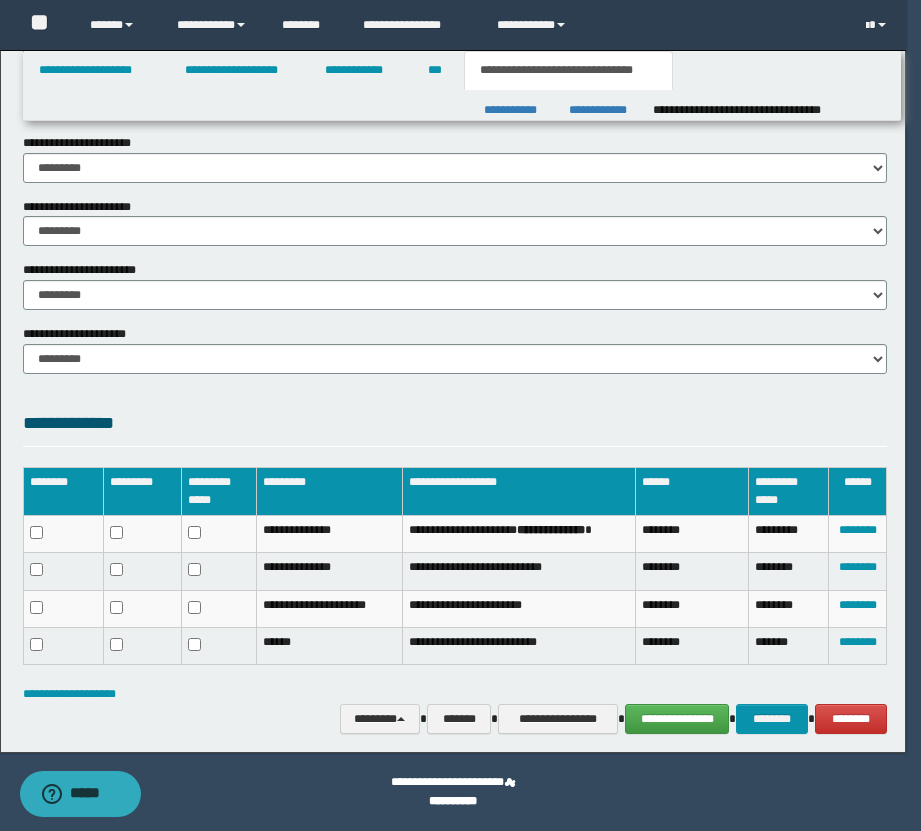 scroll, scrollTop: 0, scrollLeft: 0, axis: both 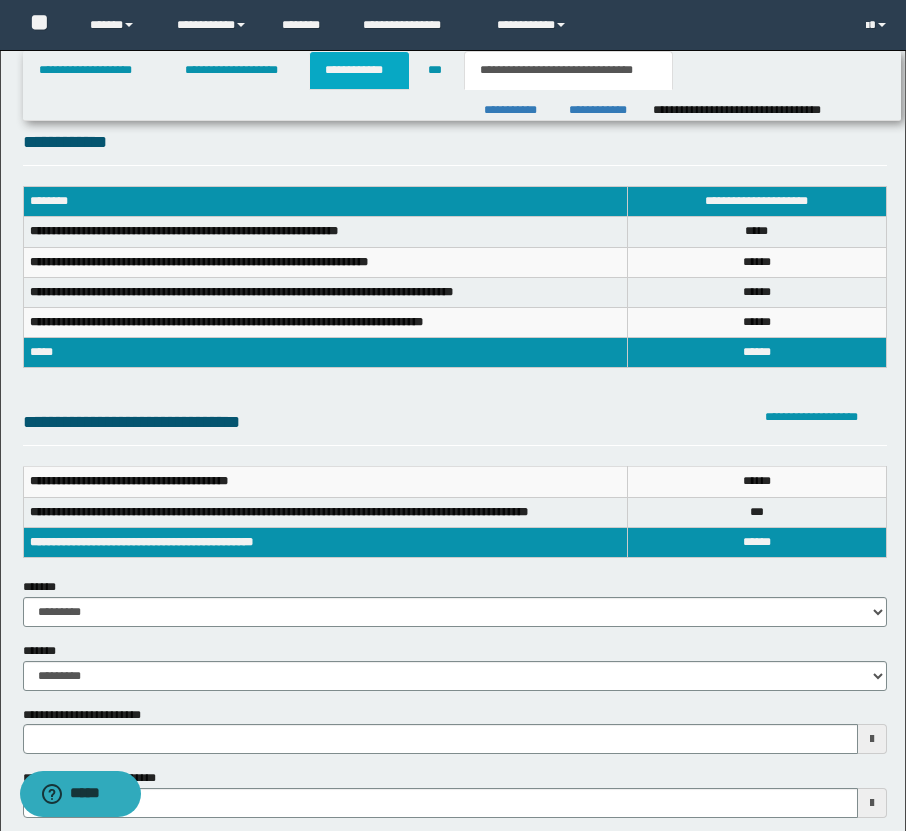 click on "**********" at bounding box center (359, 70) 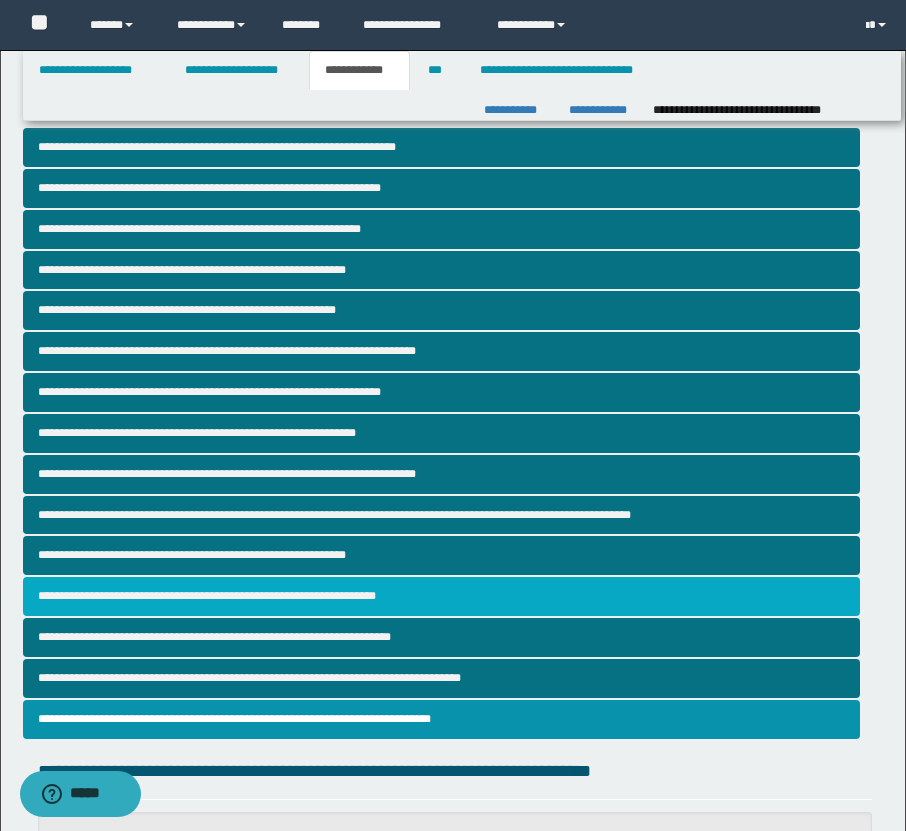 click on "**********" at bounding box center [441, 596] 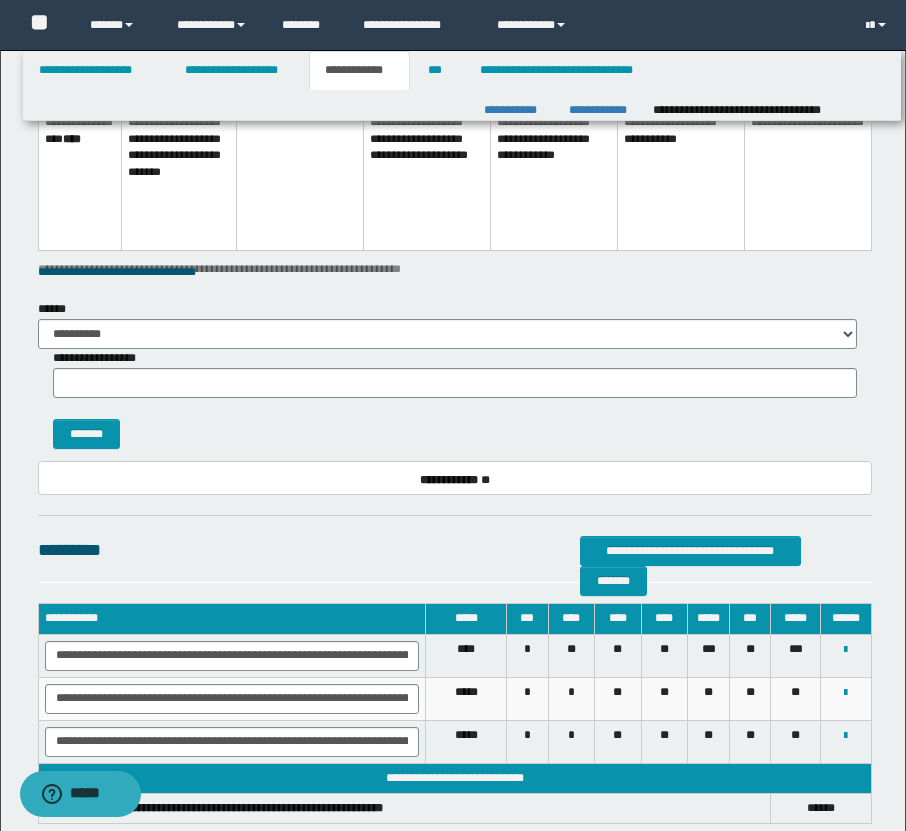 scroll, scrollTop: 2438, scrollLeft: 0, axis: vertical 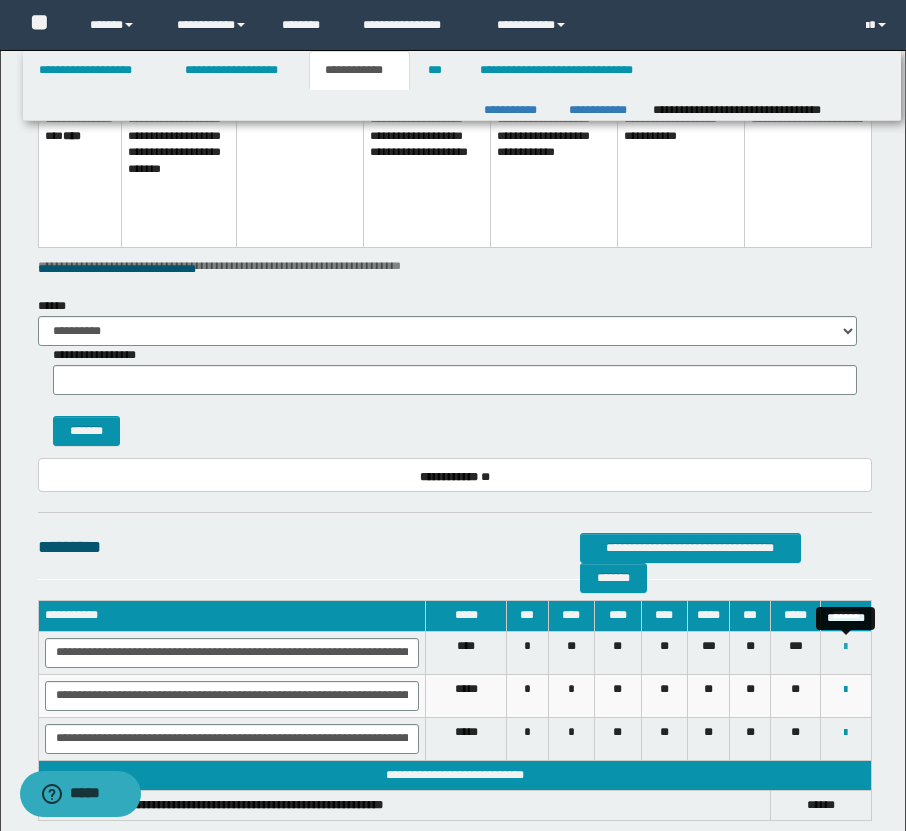 click at bounding box center (845, 647) 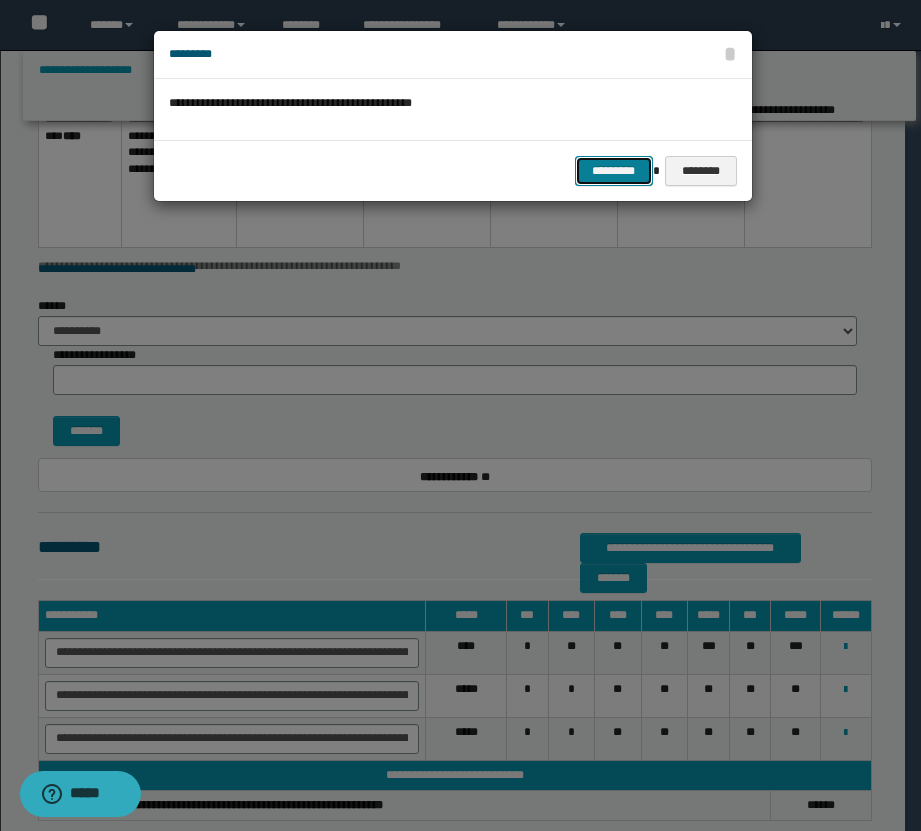 click on "*********" at bounding box center (614, 171) 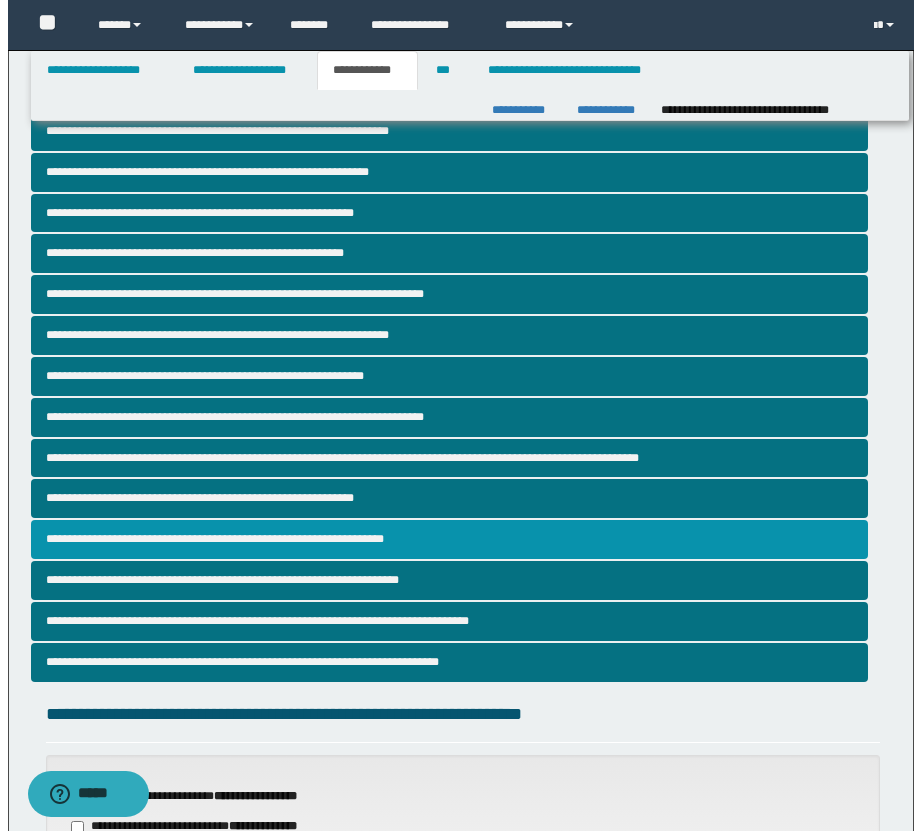scroll, scrollTop: 0, scrollLeft: 0, axis: both 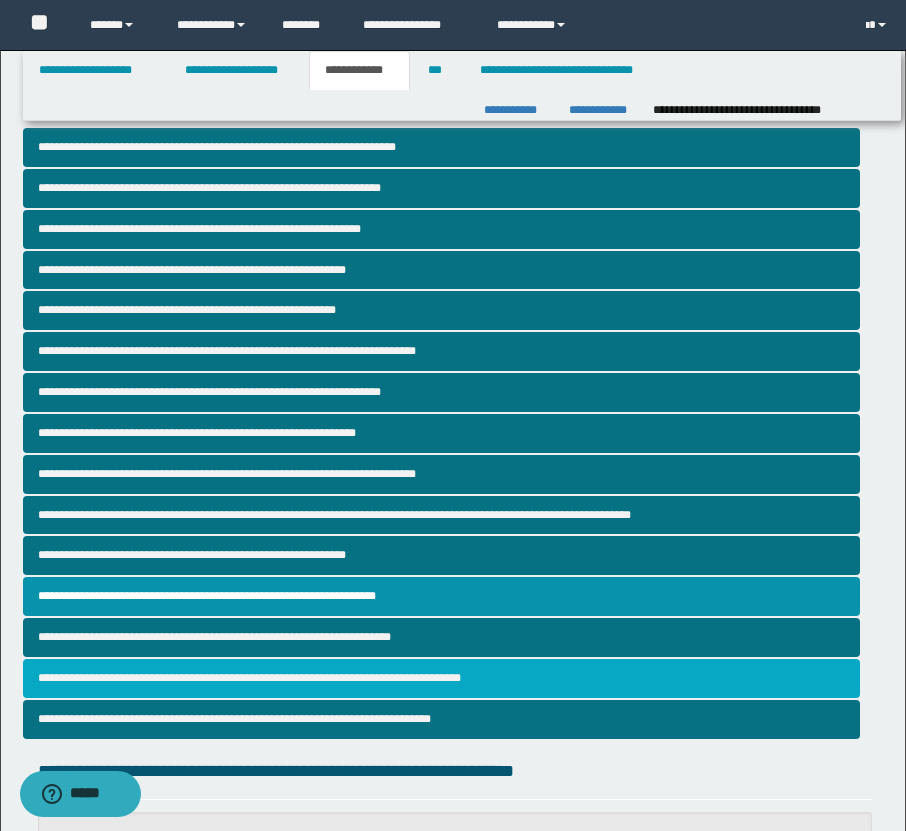 click on "**********" at bounding box center [441, 678] 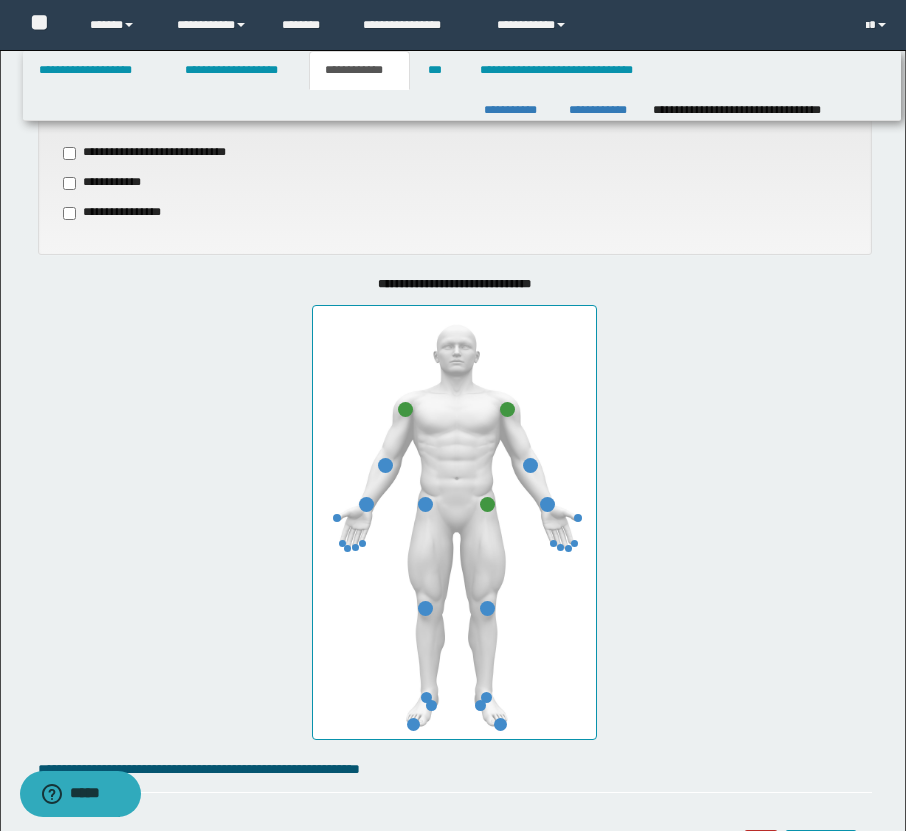 scroll, scrollTop: 660, scrollLeft: 0, axis: vertical 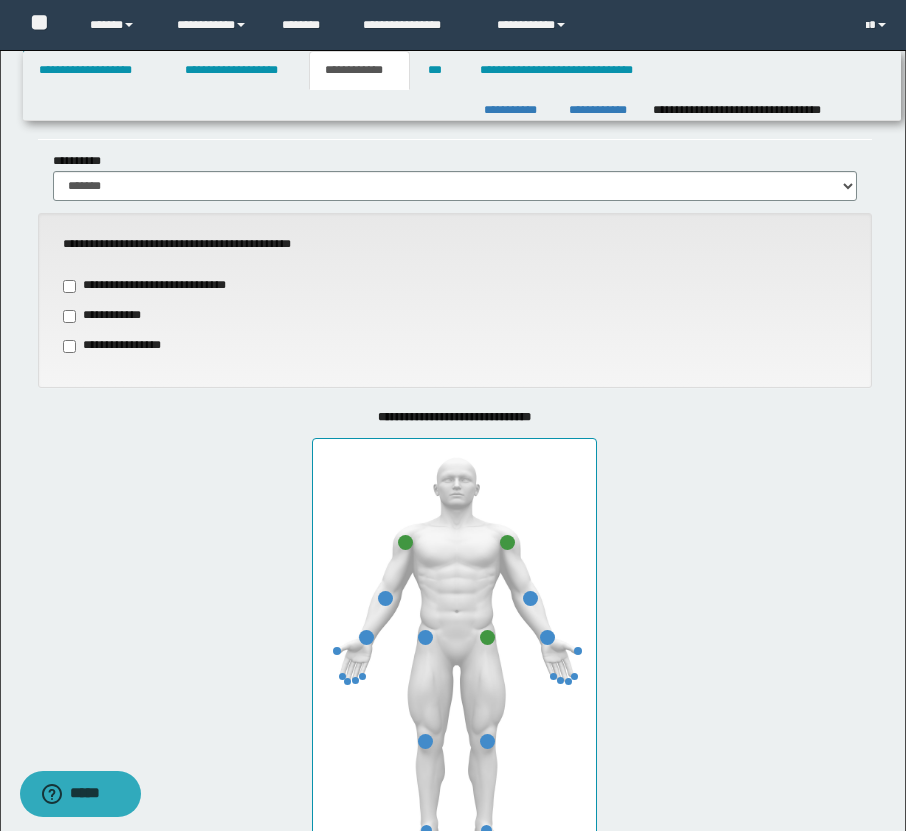 click on "**********" at bounding box center (455, 316) 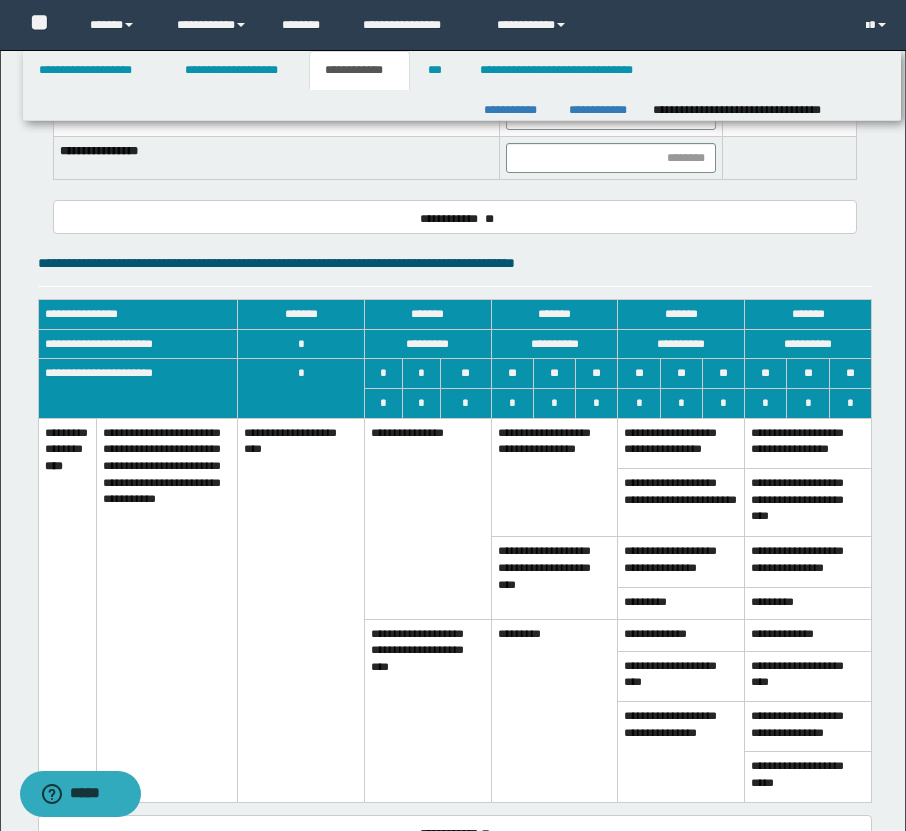 scroll, scrollTop: 2683, scrollLeft: 0, axis: vertical 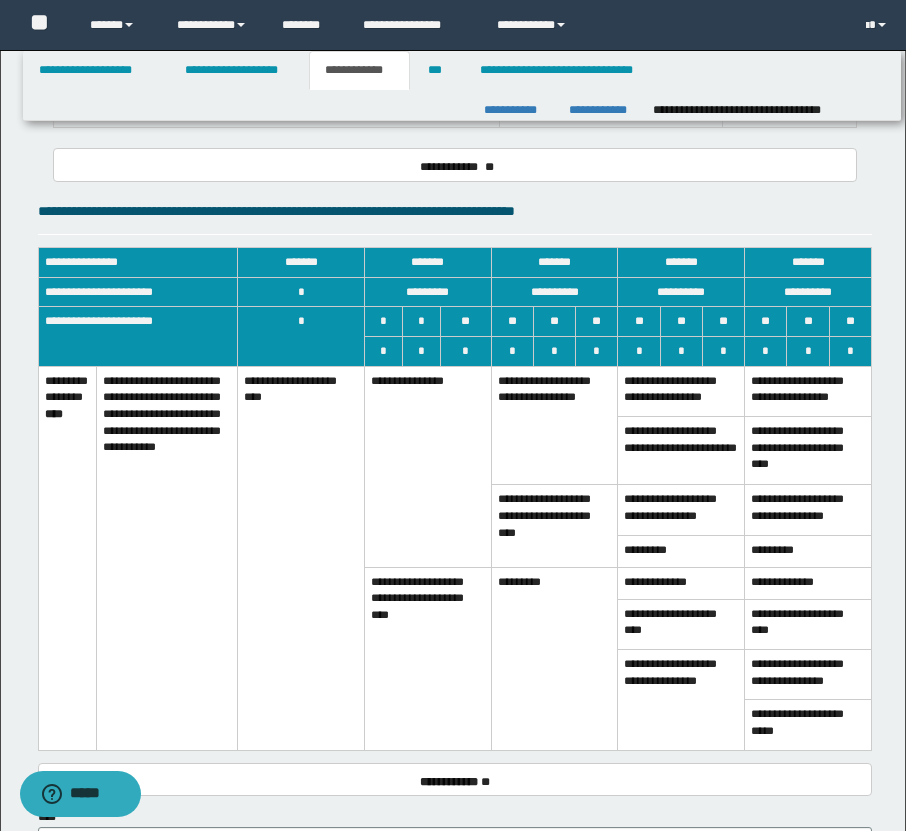 click on "**********" at bounding box center (428, 466) 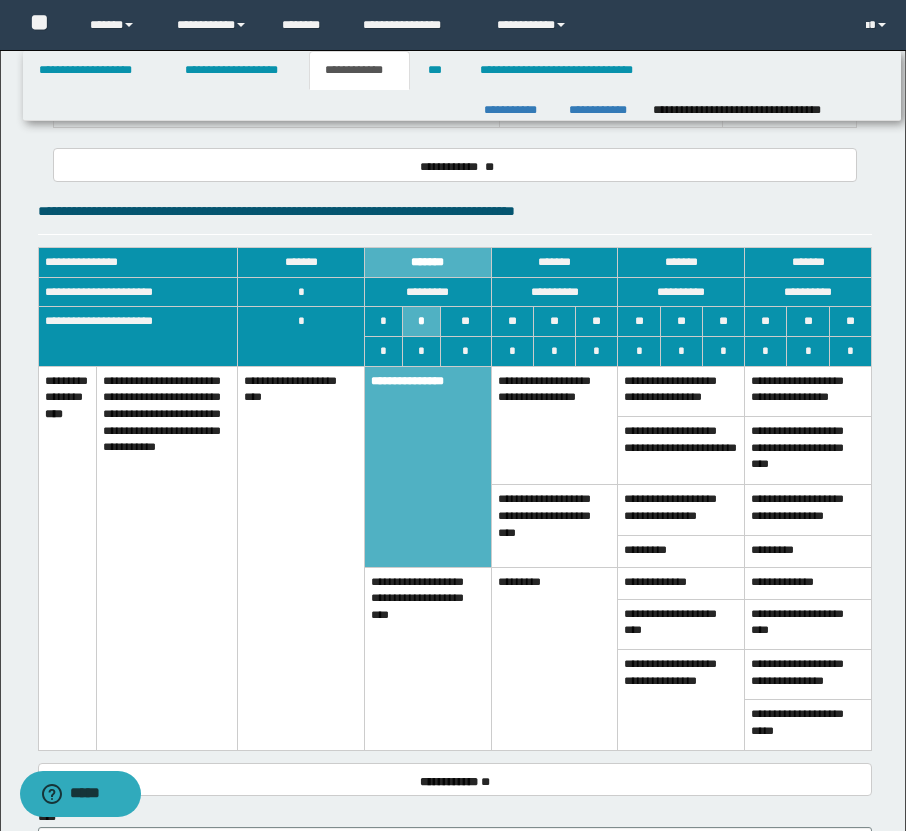 click on "**********" at bounding box center [554, 526] 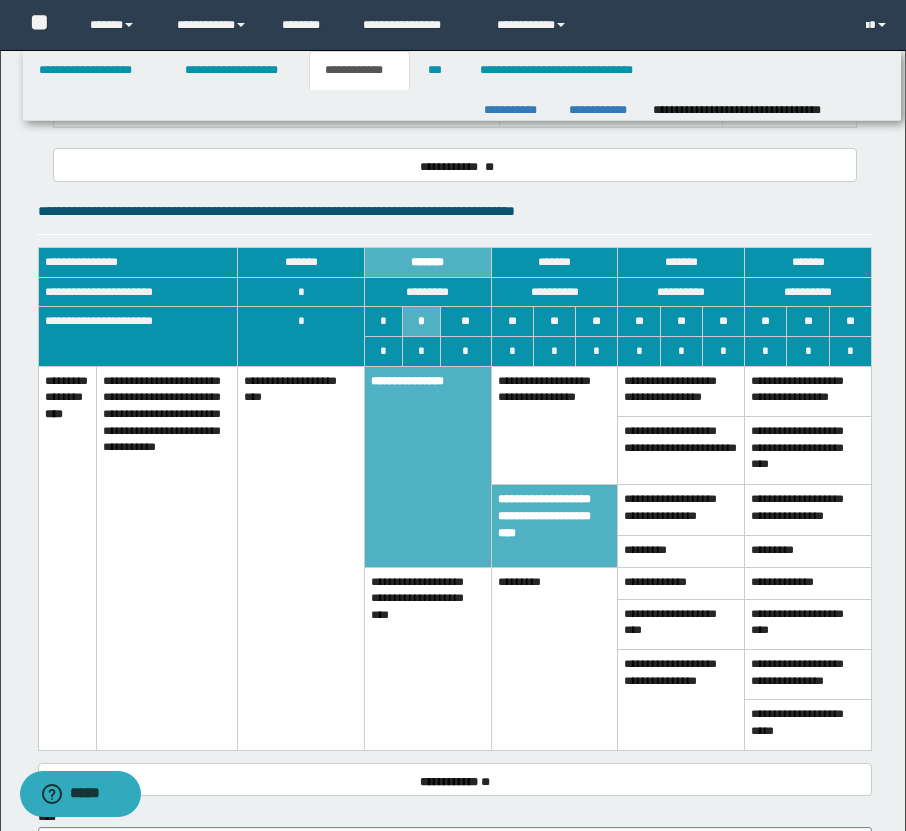 click on "**********" at bounding box center (554, 425) 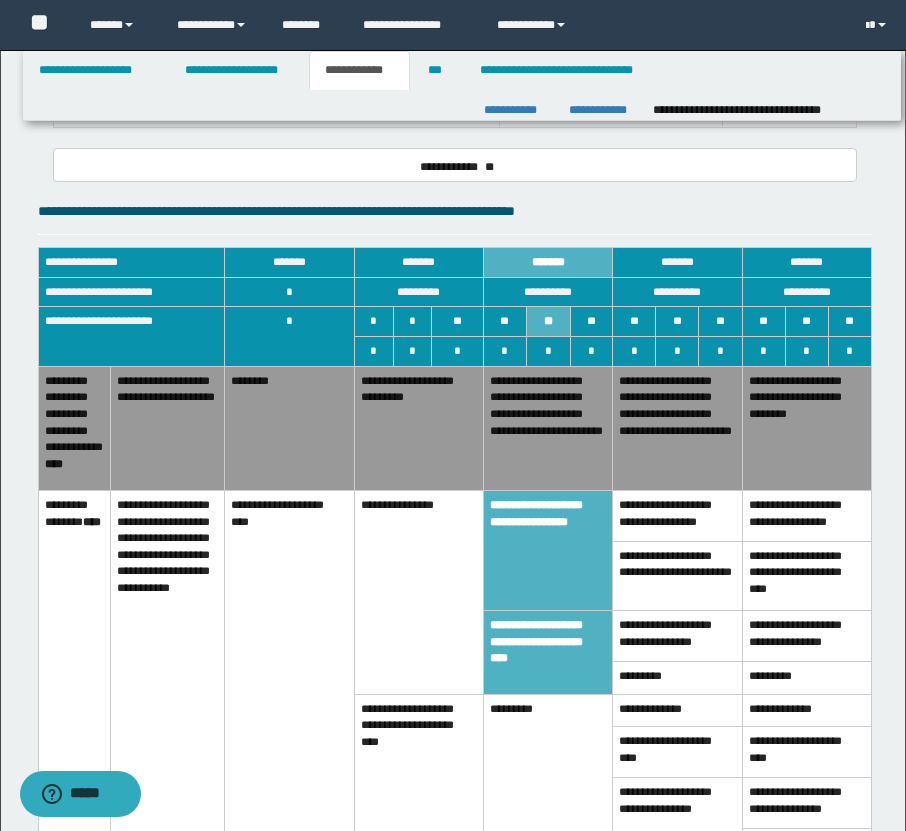 click on "**********" at bounding box center (418, 428) 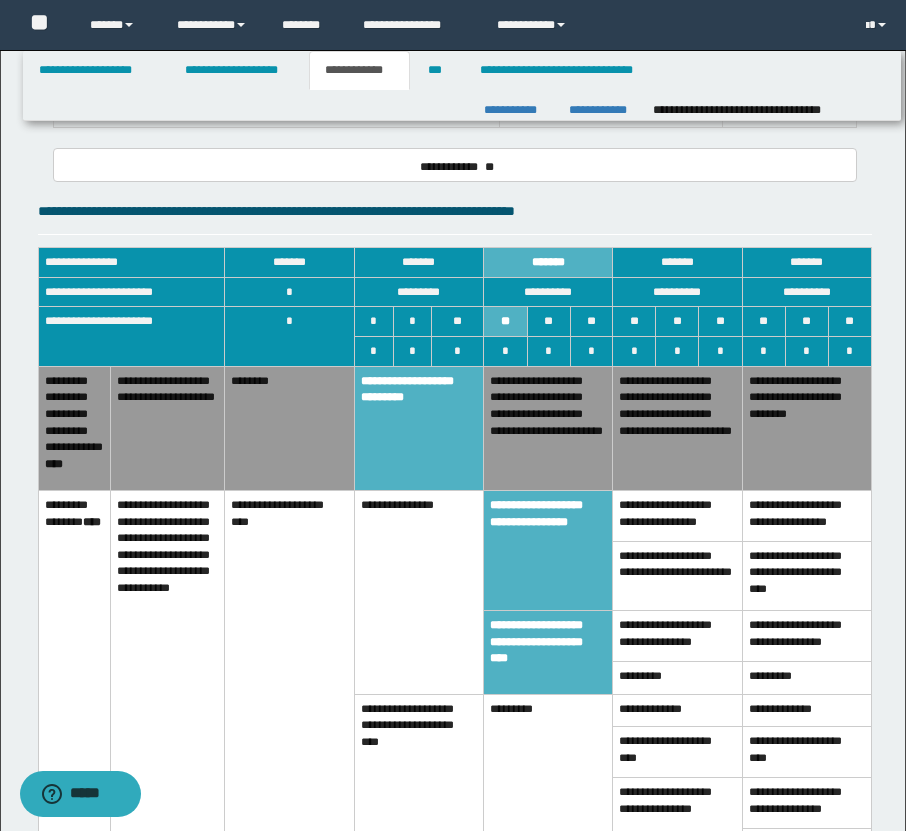 click on "**********" at bounding box center (547, 428) 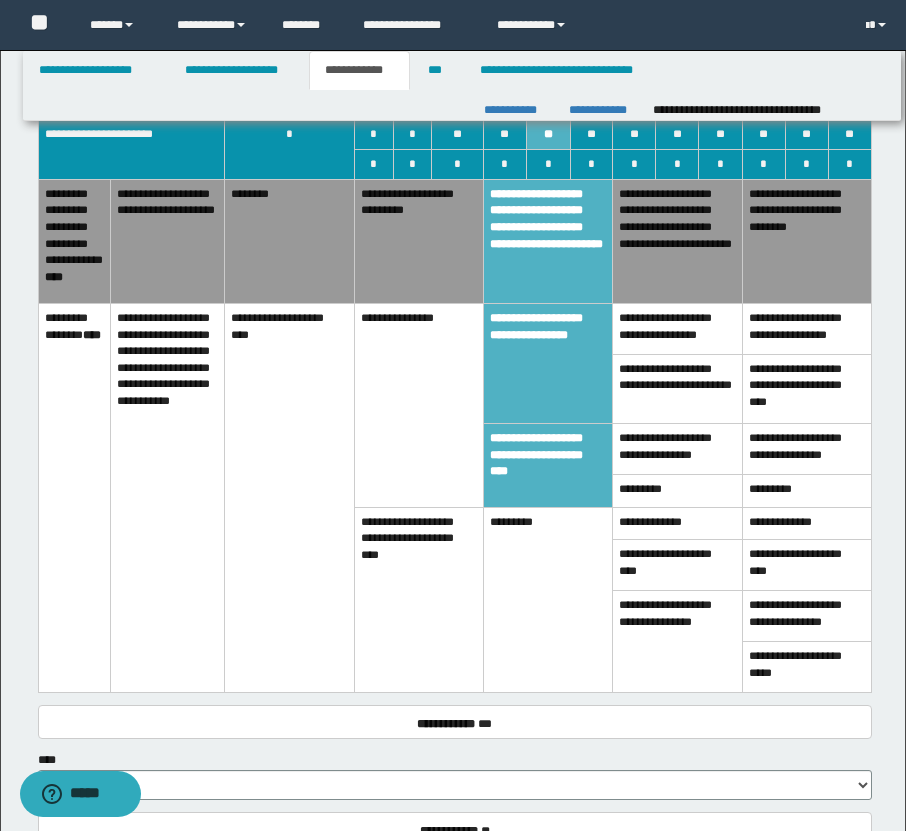 scroll, scrollTop: 2792, scrollLeft: 0, axis: vertical 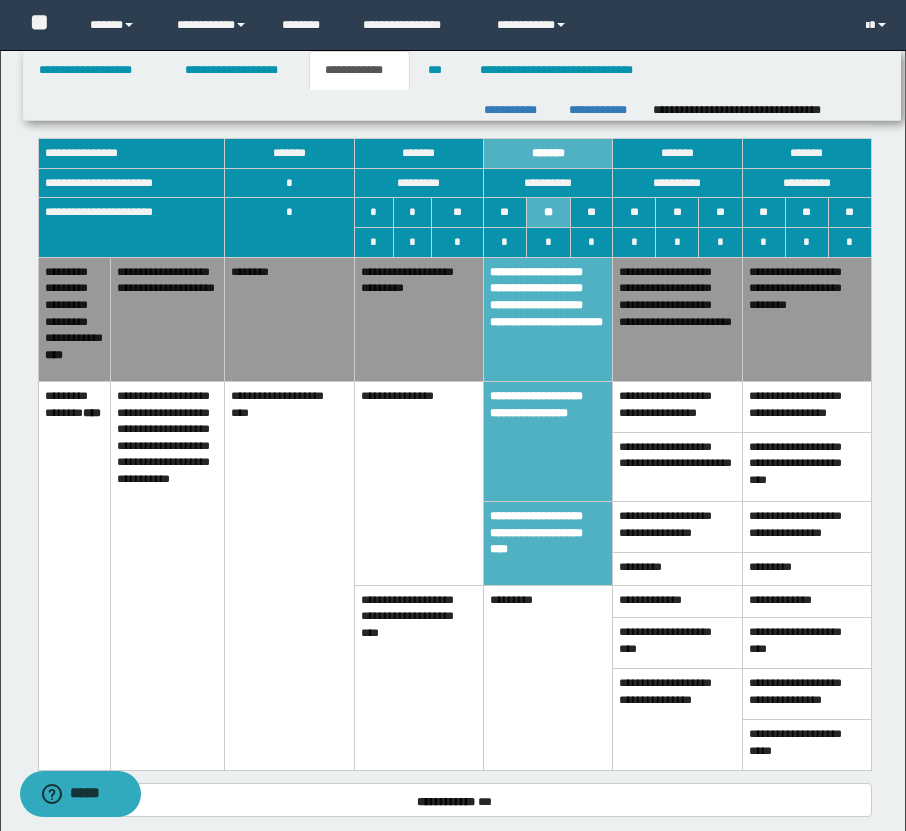 click on "**********" at bounding box center (418, 677) 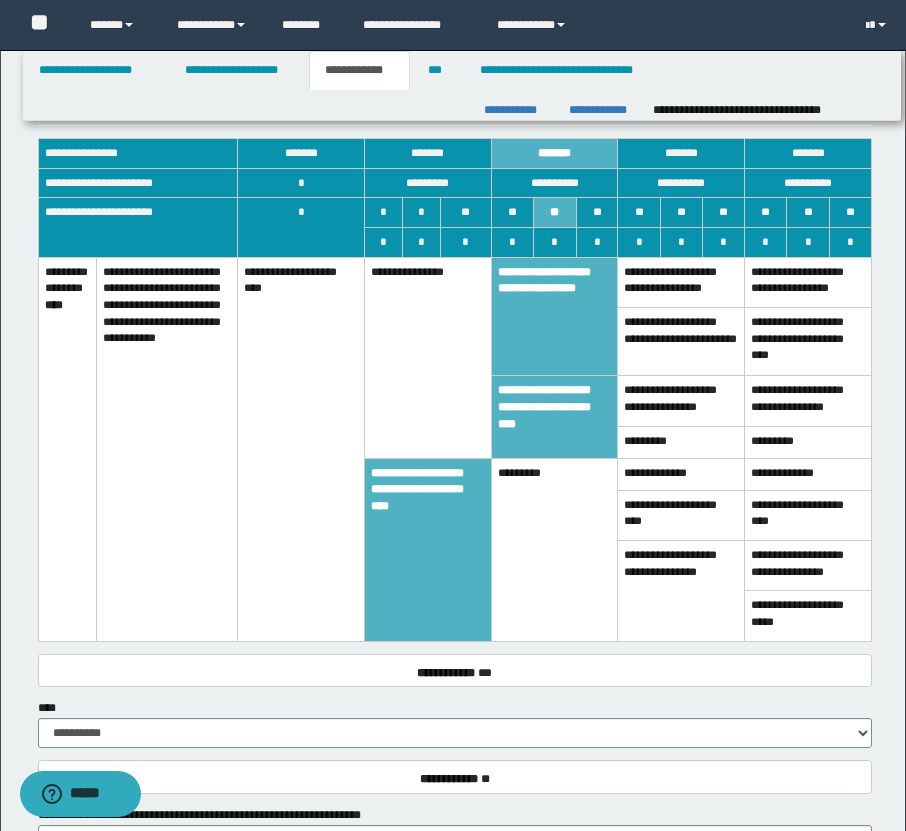 click on "**********" at bounding box center (428, 357) 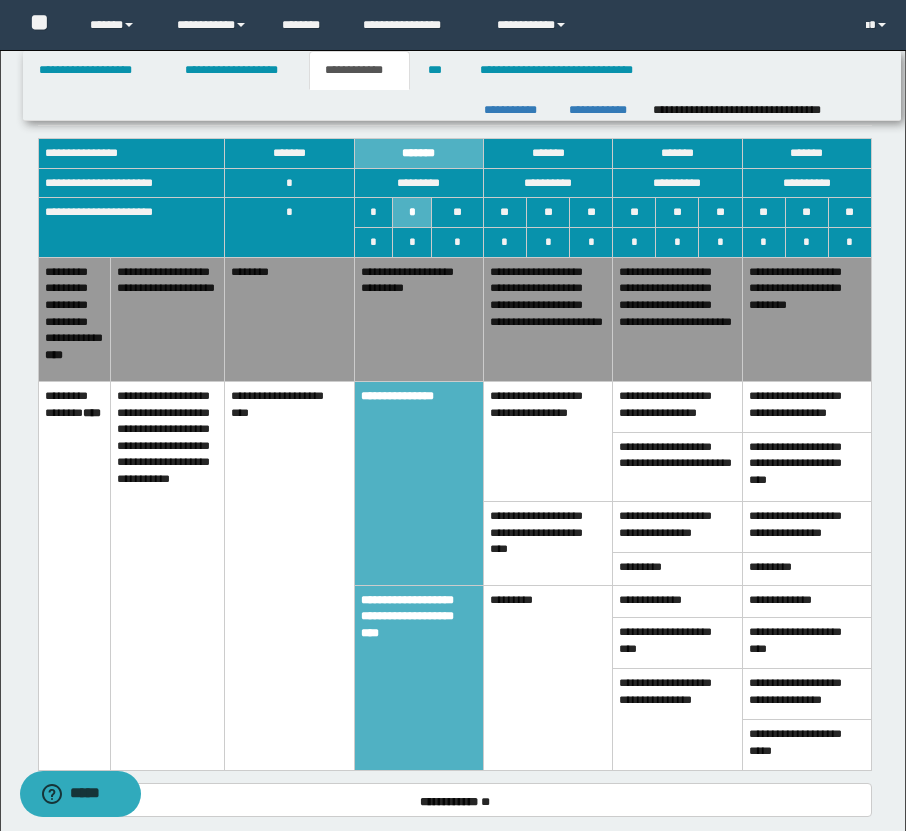 click on "**********" at bounding box center (806, 319) 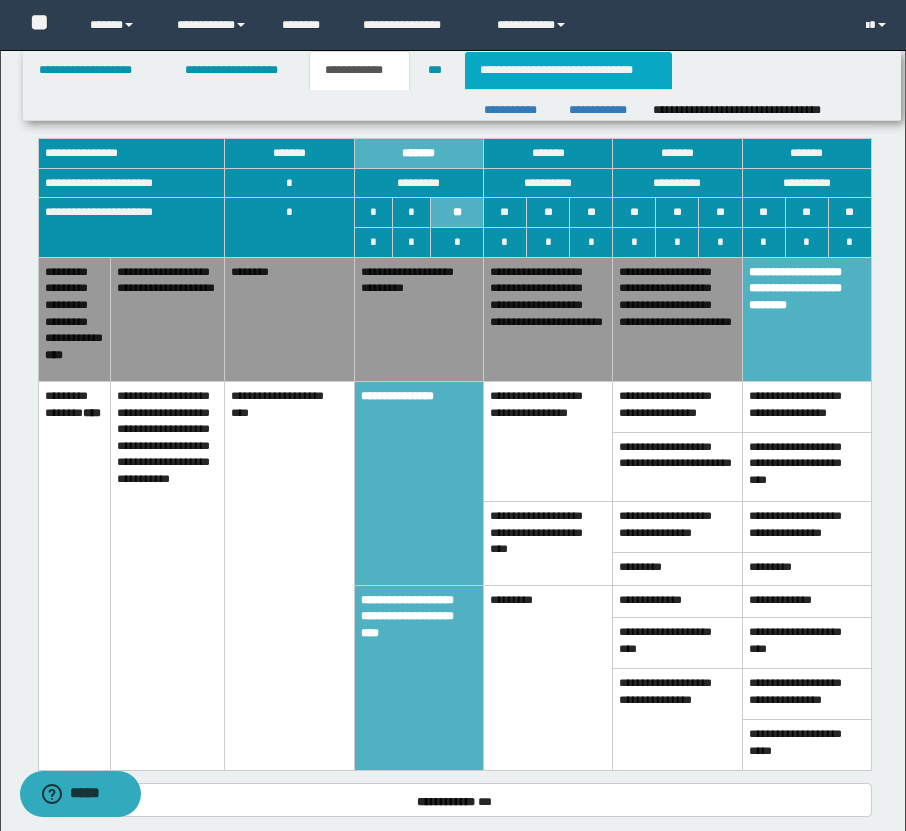click on "**********" at bounding box center (568, 70) 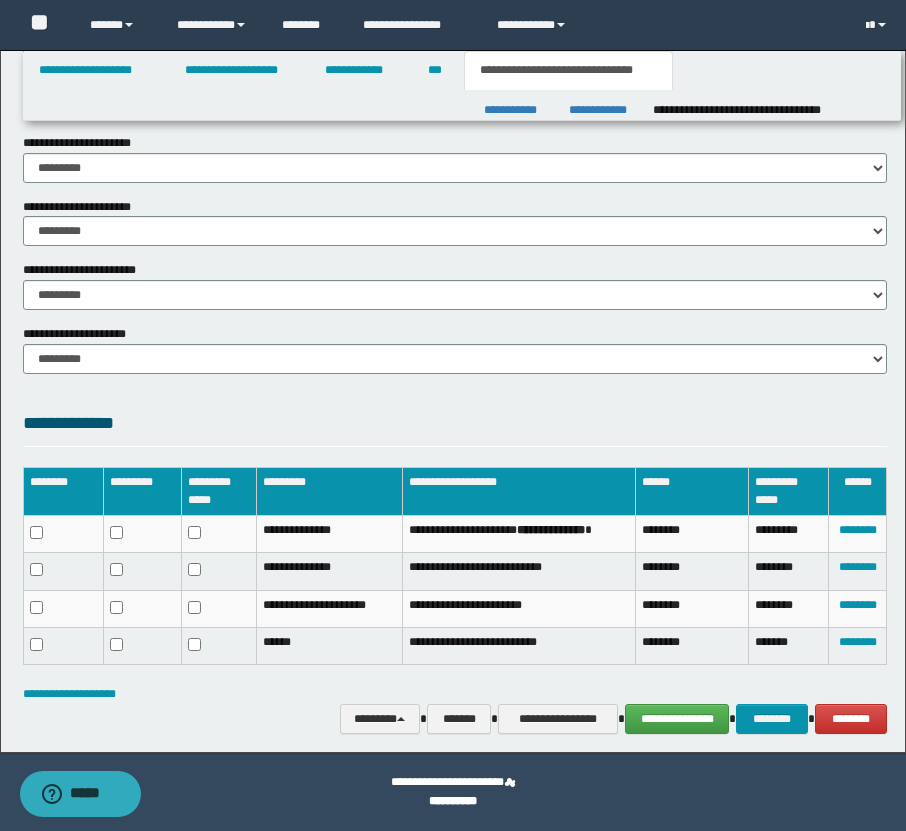 scroll, scrollTop: 0, scrollLeft: 0, axis: both 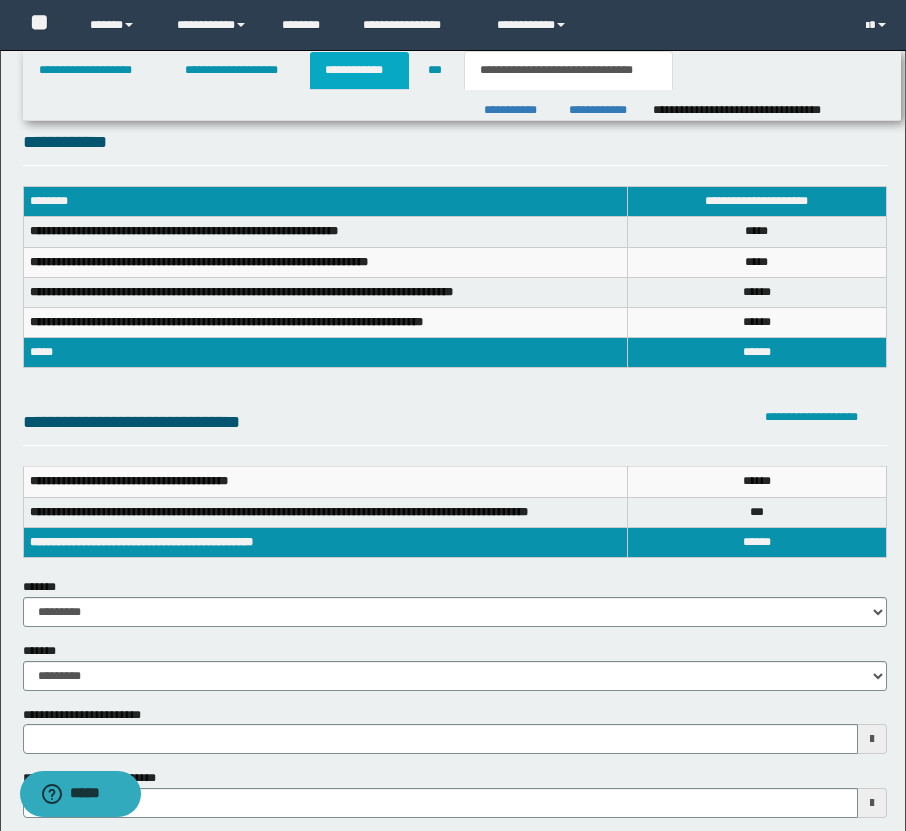 click on "**********" at bounding box center (359, 70) 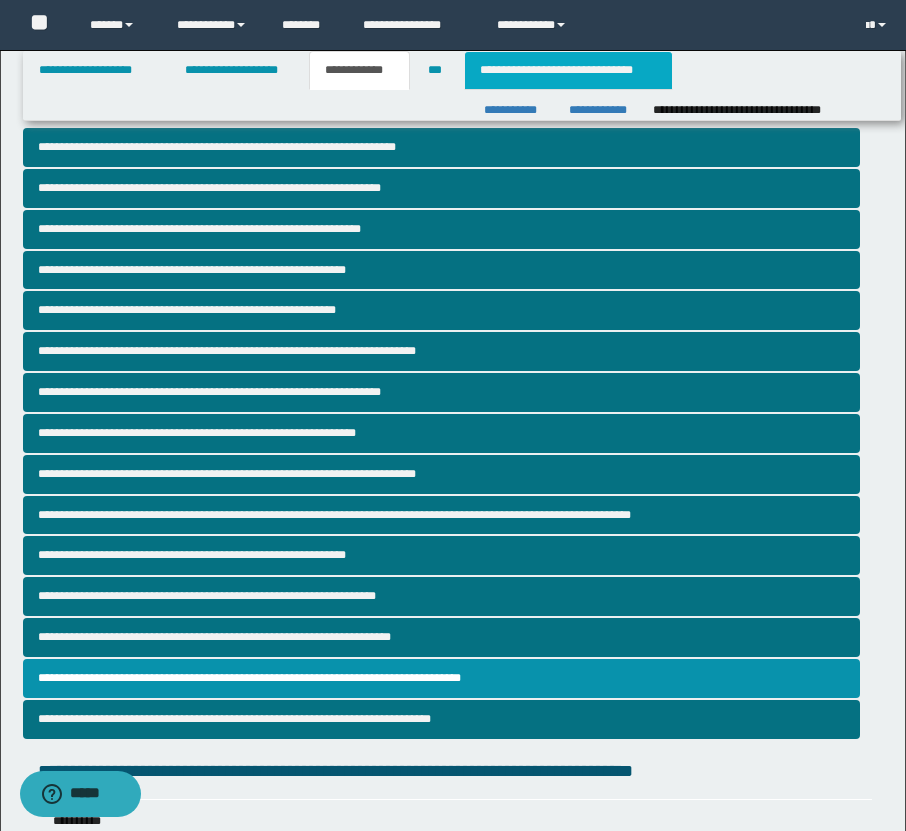 click on "**********" at bounding box center (568, 70) 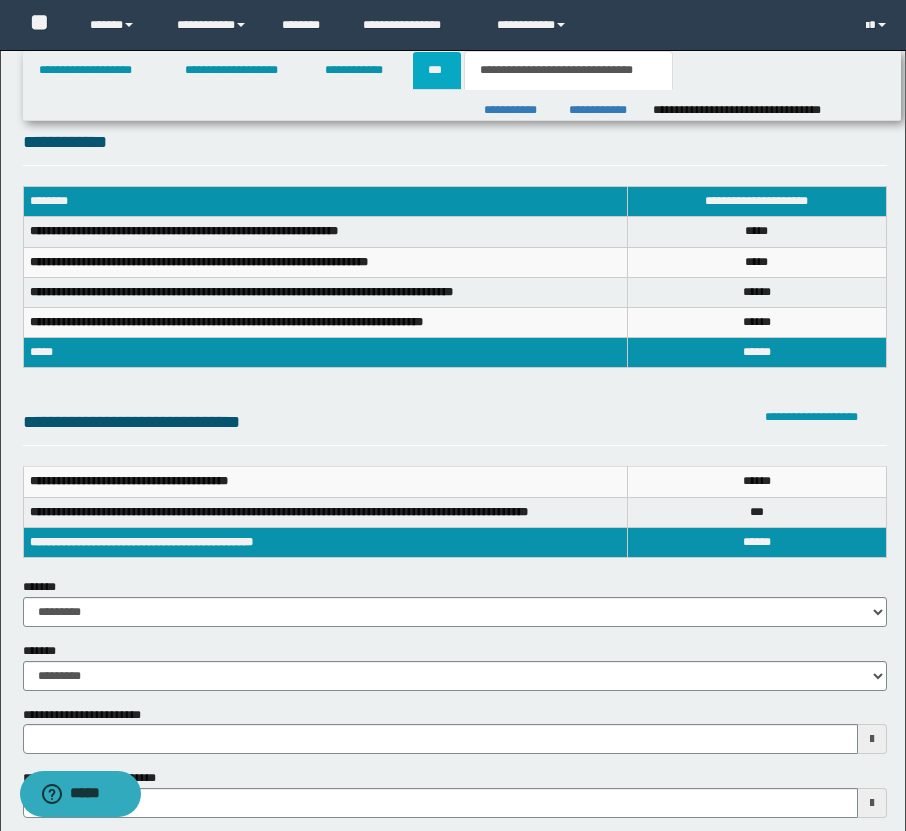 click on "***" at bounding box center (437, 70) 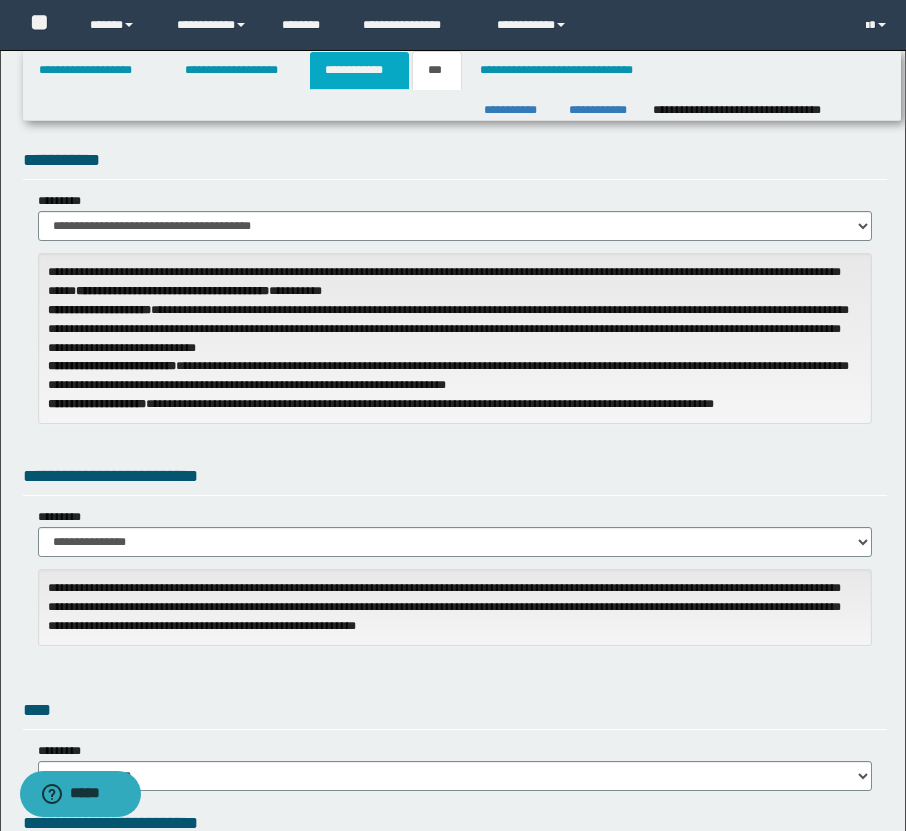 click on "**********" at bounding box center [359, 70] 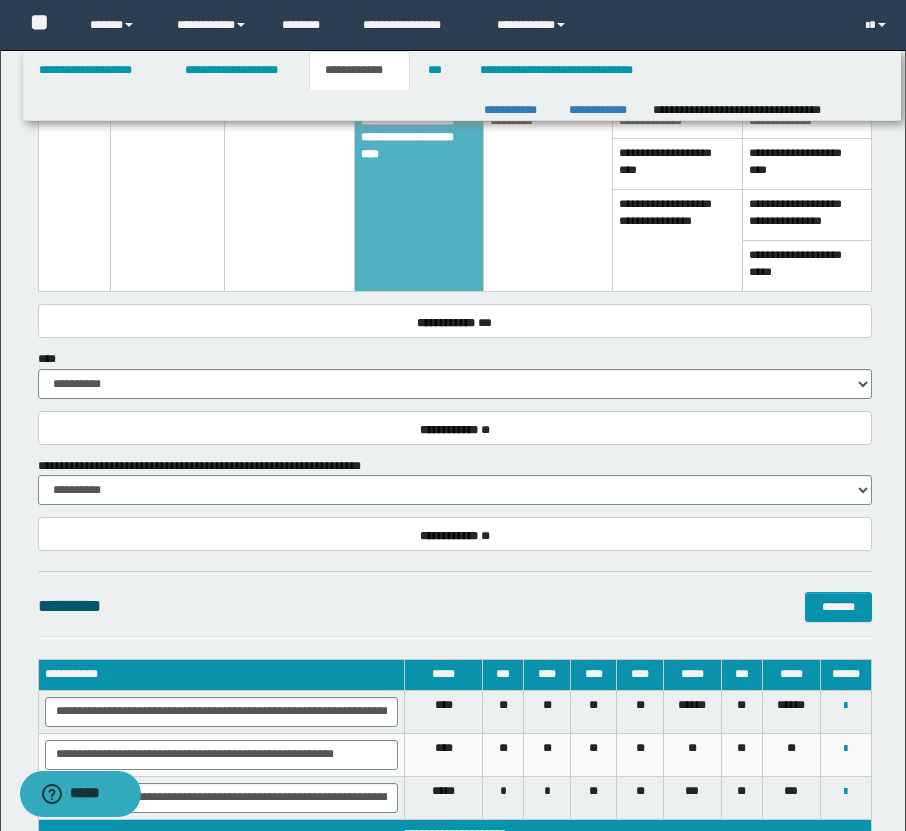 scroll, scrollTop: 3449, scrollLeft: 0, axis: vertical 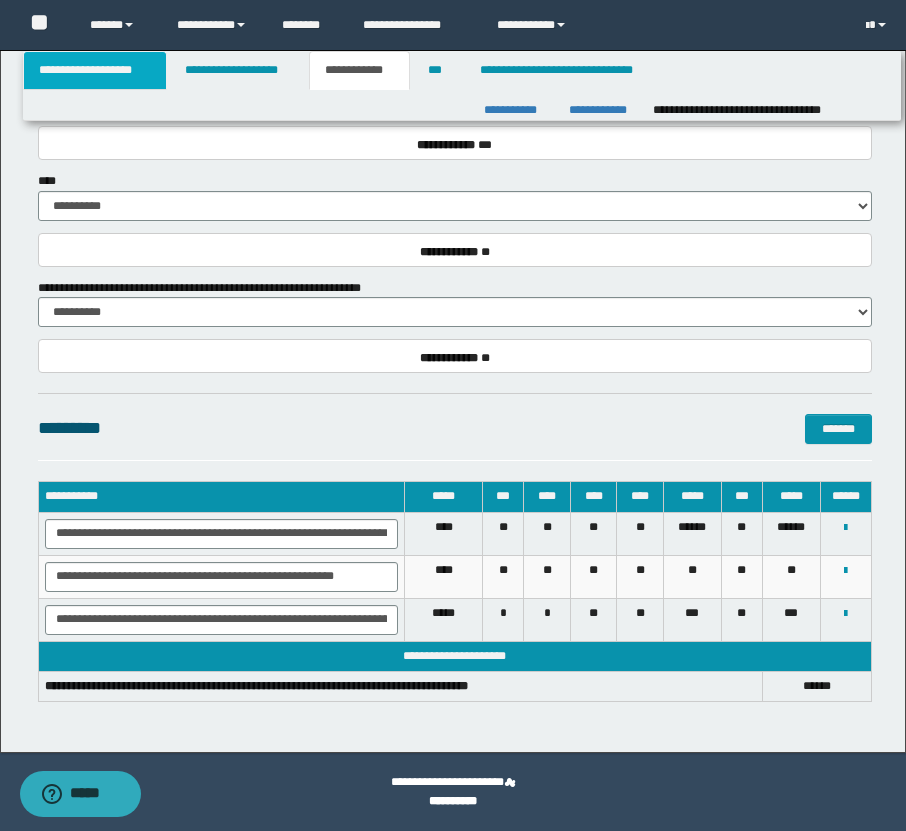click on "**********" at bounding box center [95, 70] 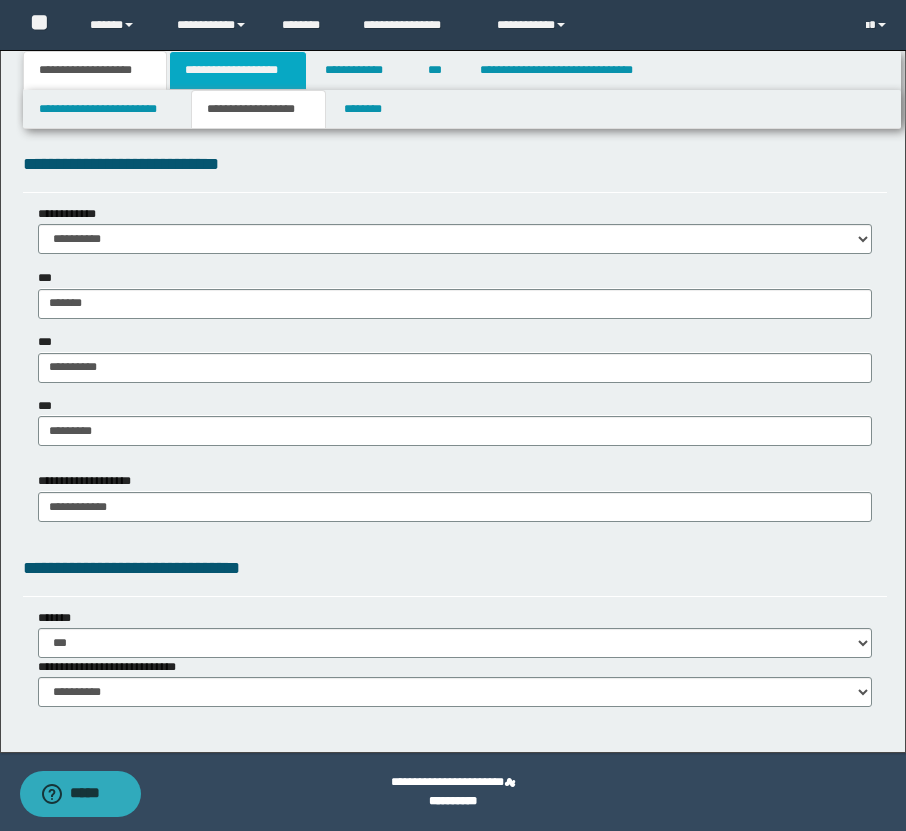 click on "**********" at bounding box center (238, 70) 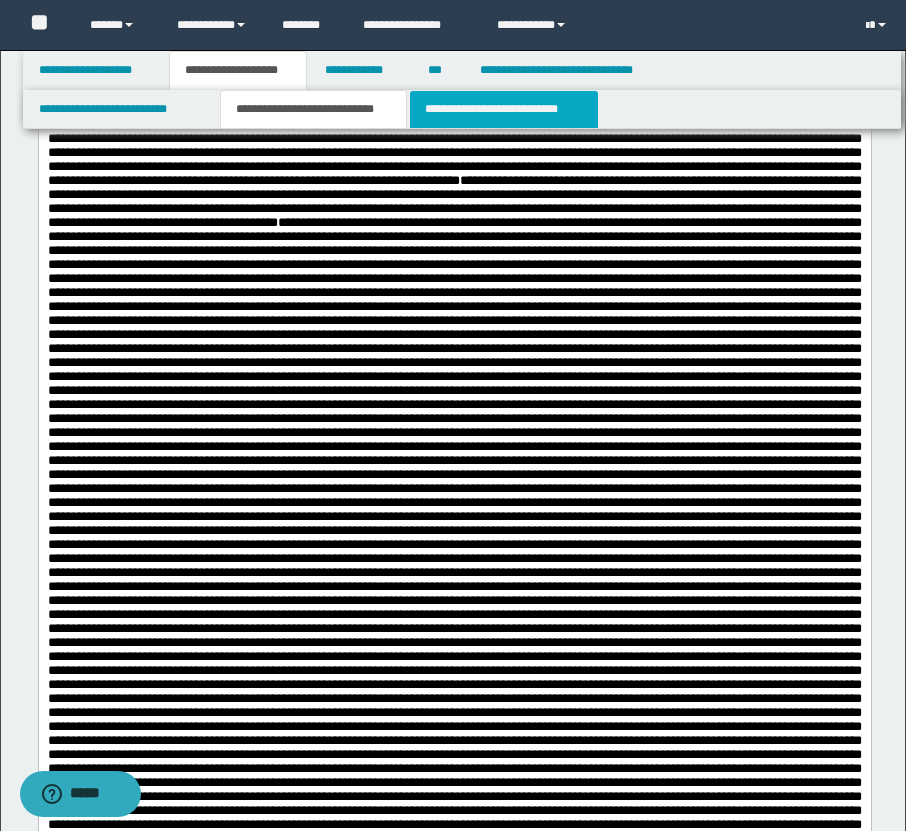 click on "**********" at bounding box center (504, 109) 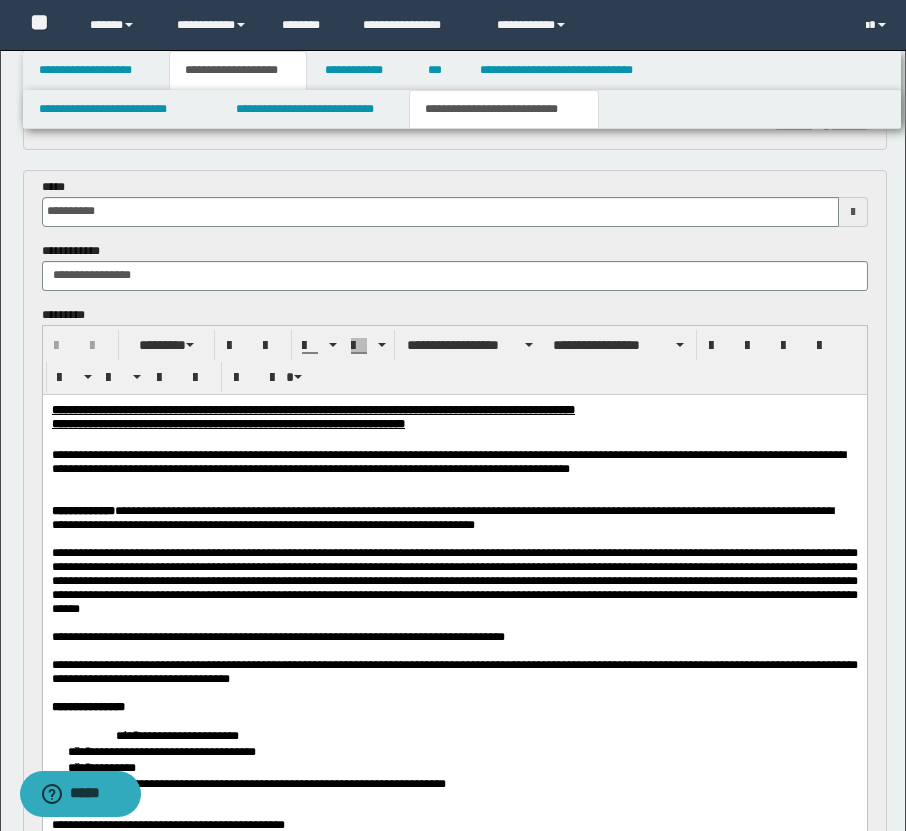 scroll, scrollTop: 1629, scrollLeft: 0, axis: vertical 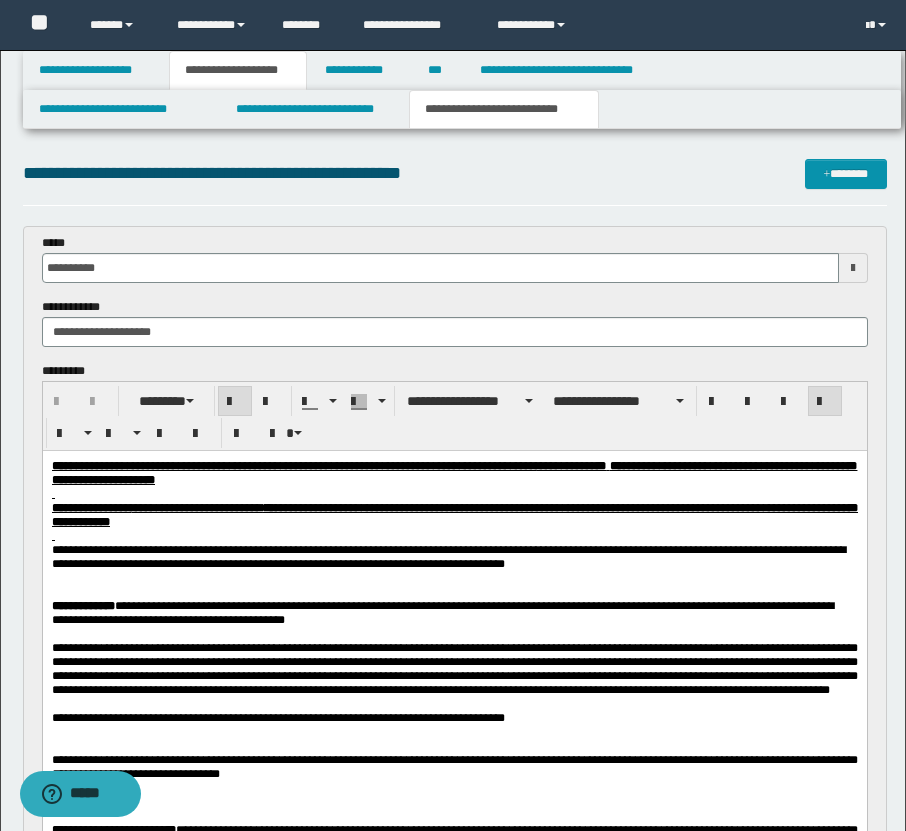 click on "**********" at bounding box center [453, 472] 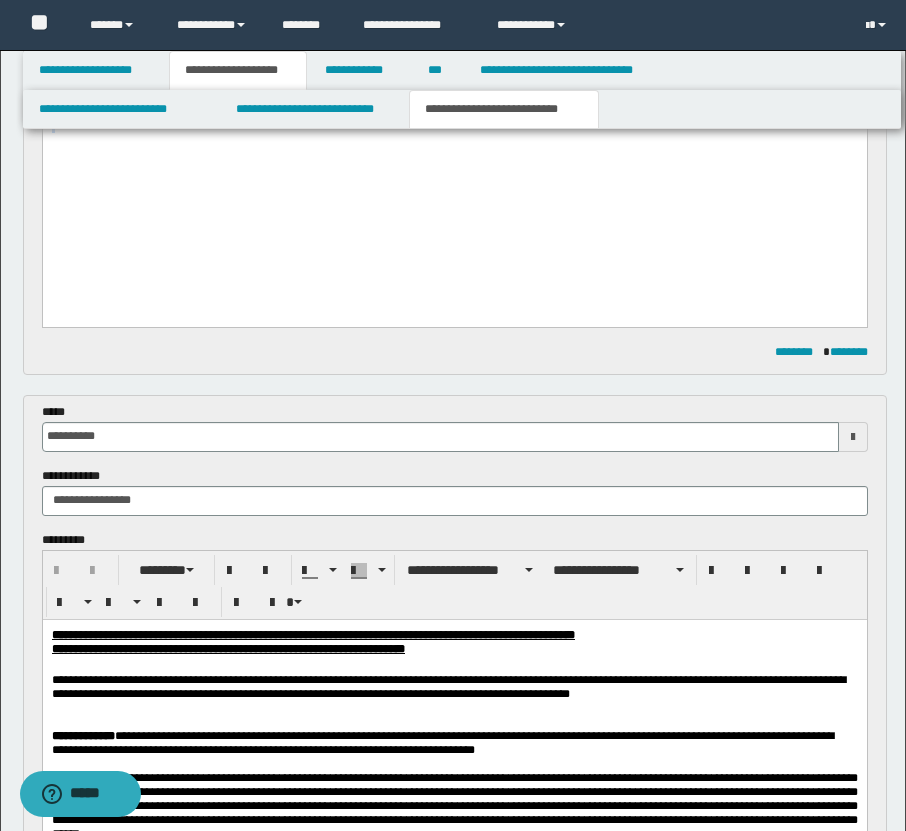 drag, startPoint x: 51, startPoint y: -849, endPoint x: 387, endPoint y: 493, distance: 1383.4233 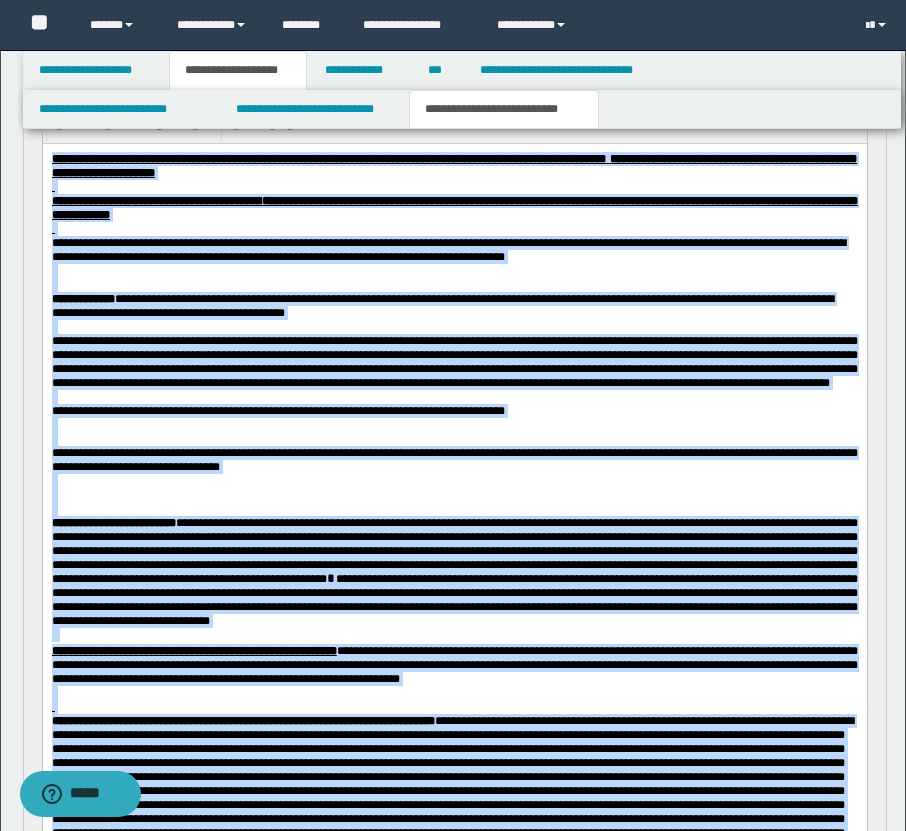 scroll, scrollTop: 523, scrollLeft: 0, axis: vertical 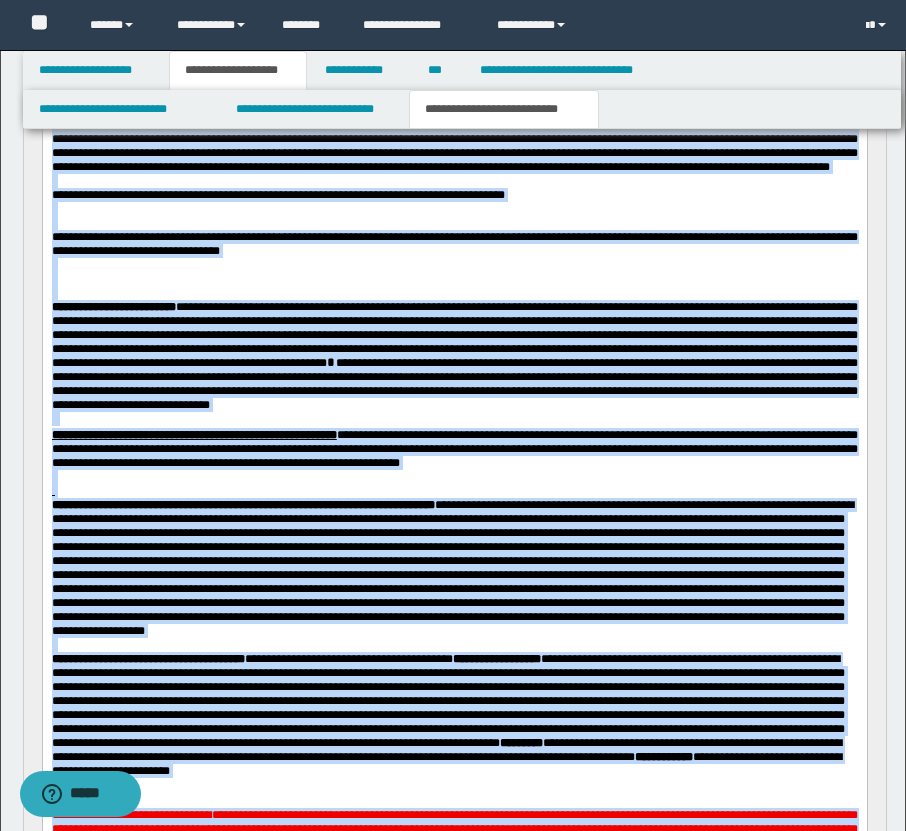 click at bounding box center (454, 420) 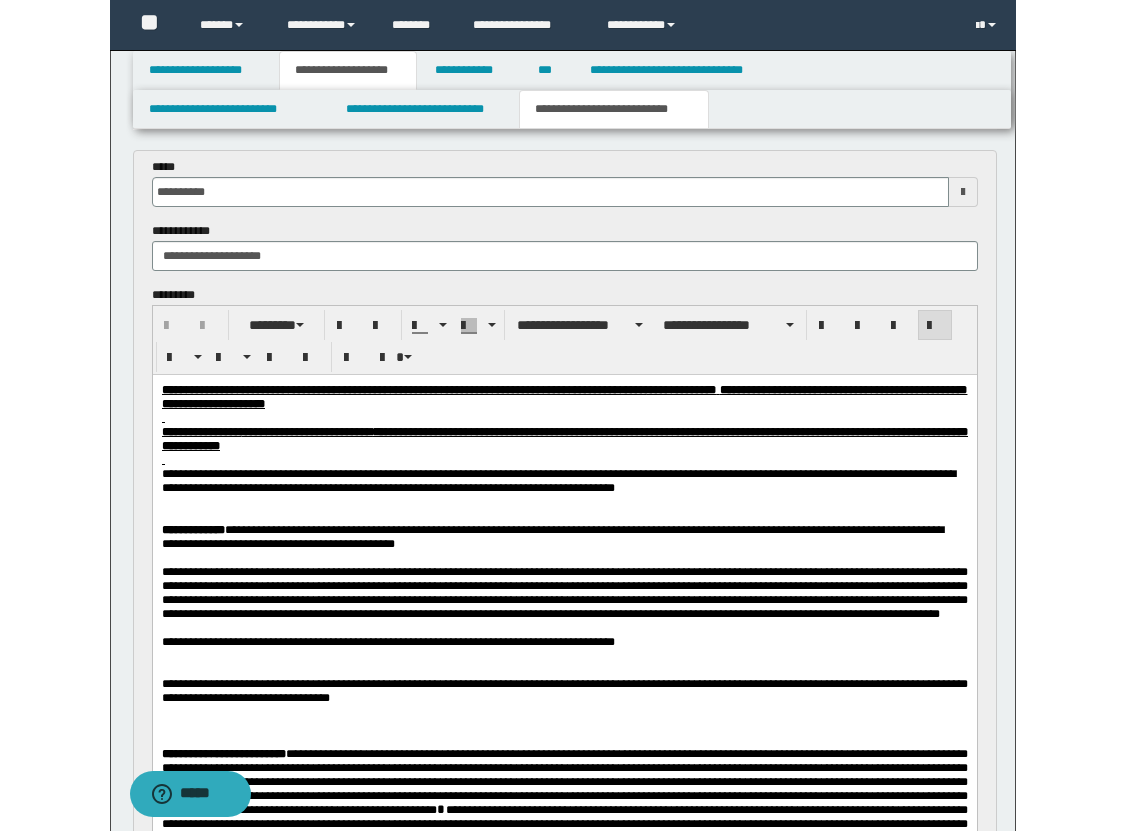 scroll, scrollTop: 0, scrollLeft: 0, axis: both 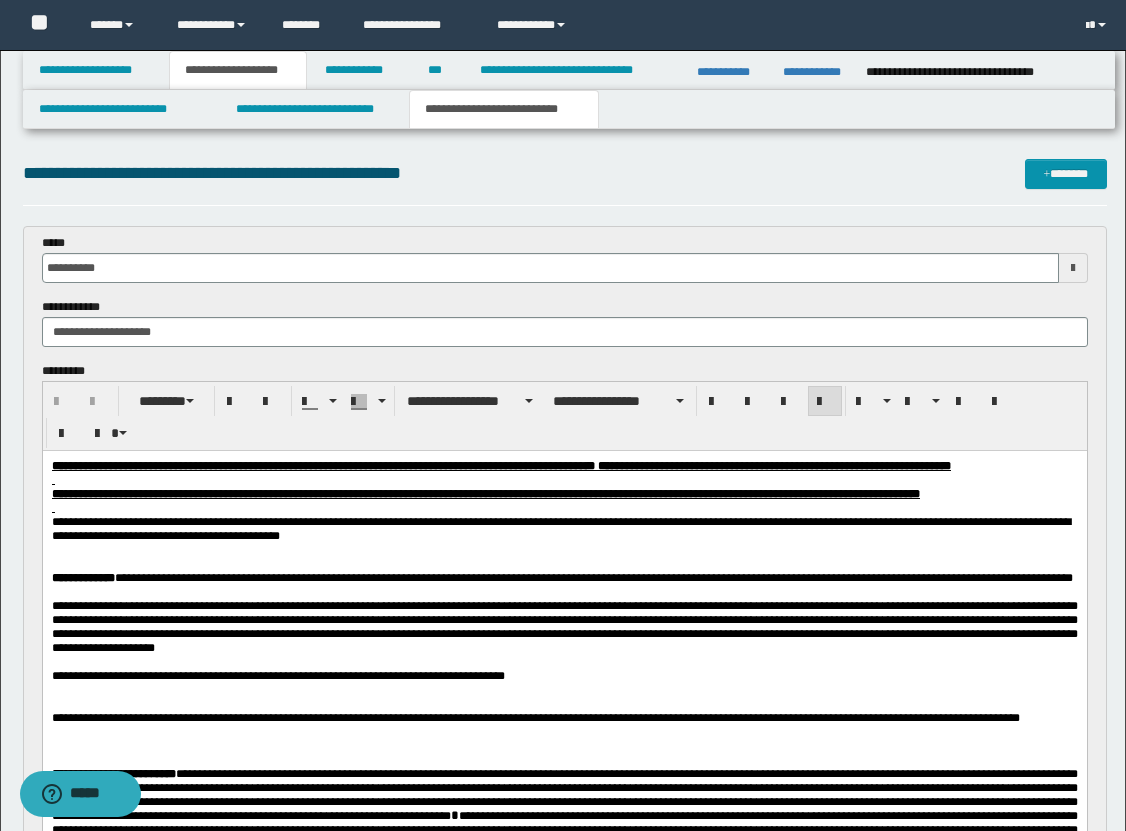 click at bounding box center [564, 508] 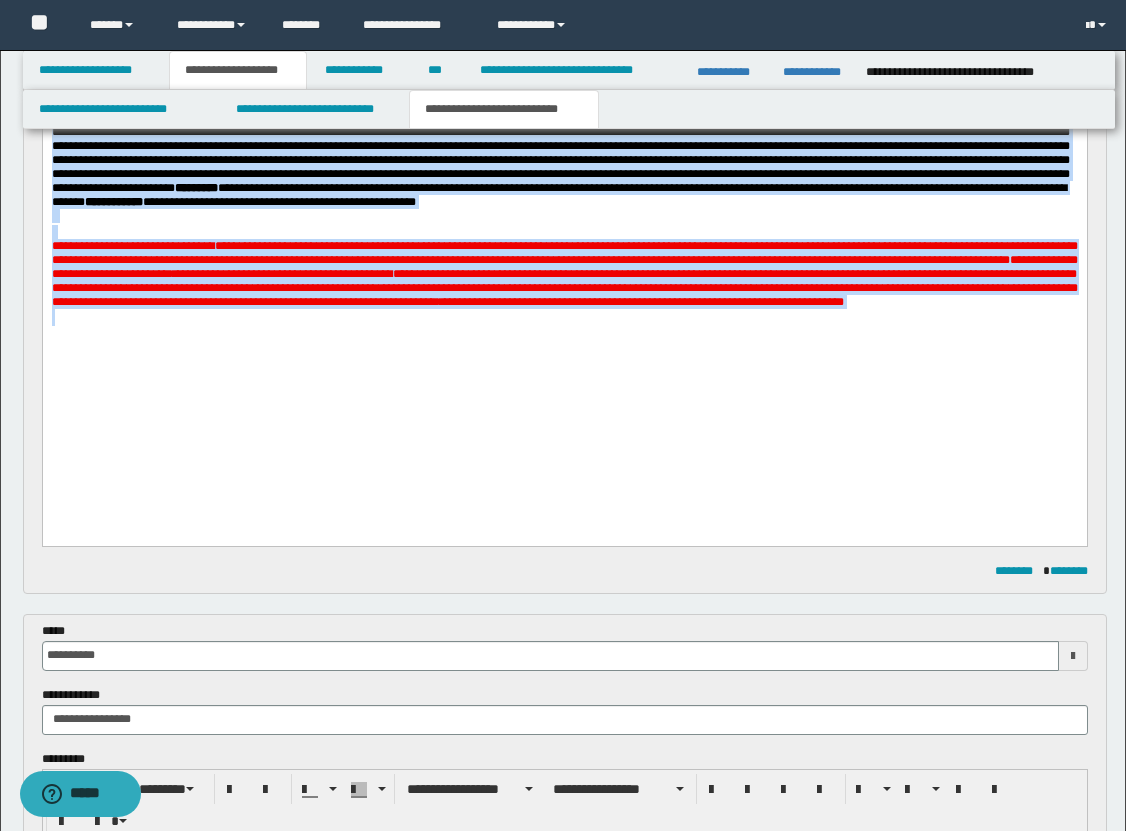 scroll, scrollTop: 973, scrollLeft: 0, axis: vertical 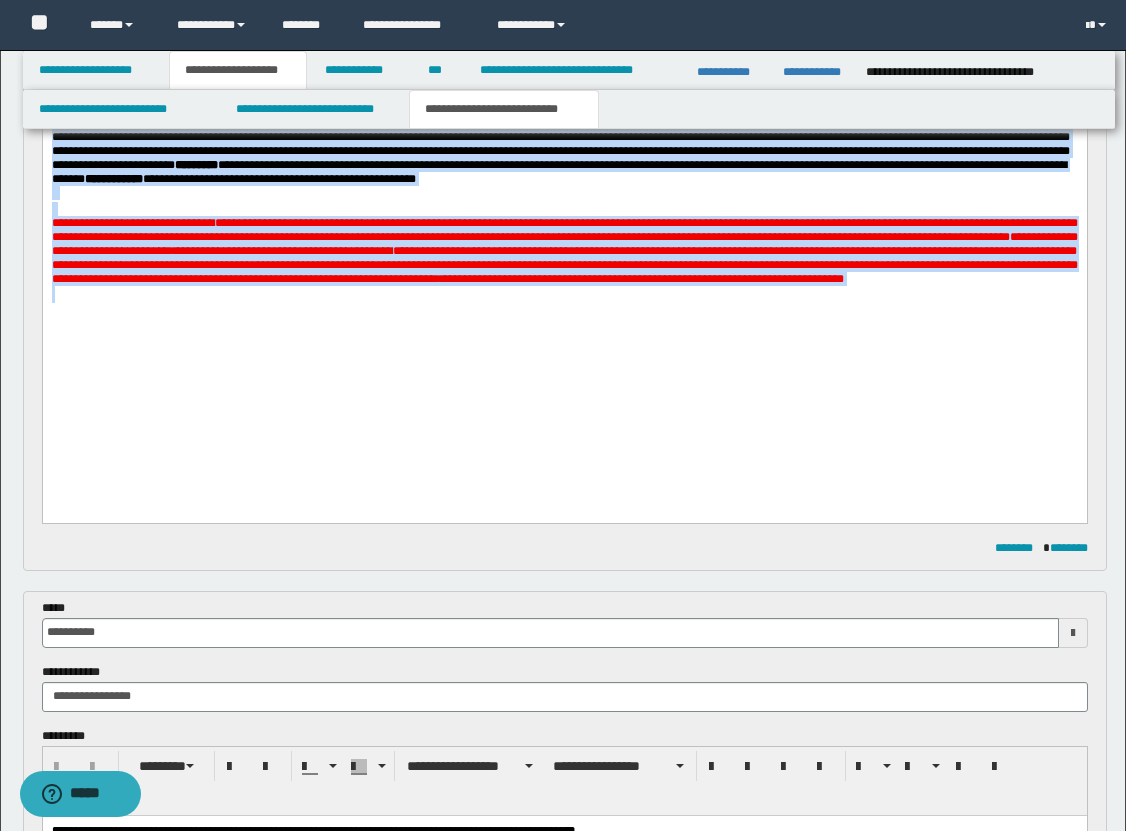 drag, startPoint x: 52, startPoint y: -506, endPoint x: 501, endPoint y: 477, distance: 1080.6896 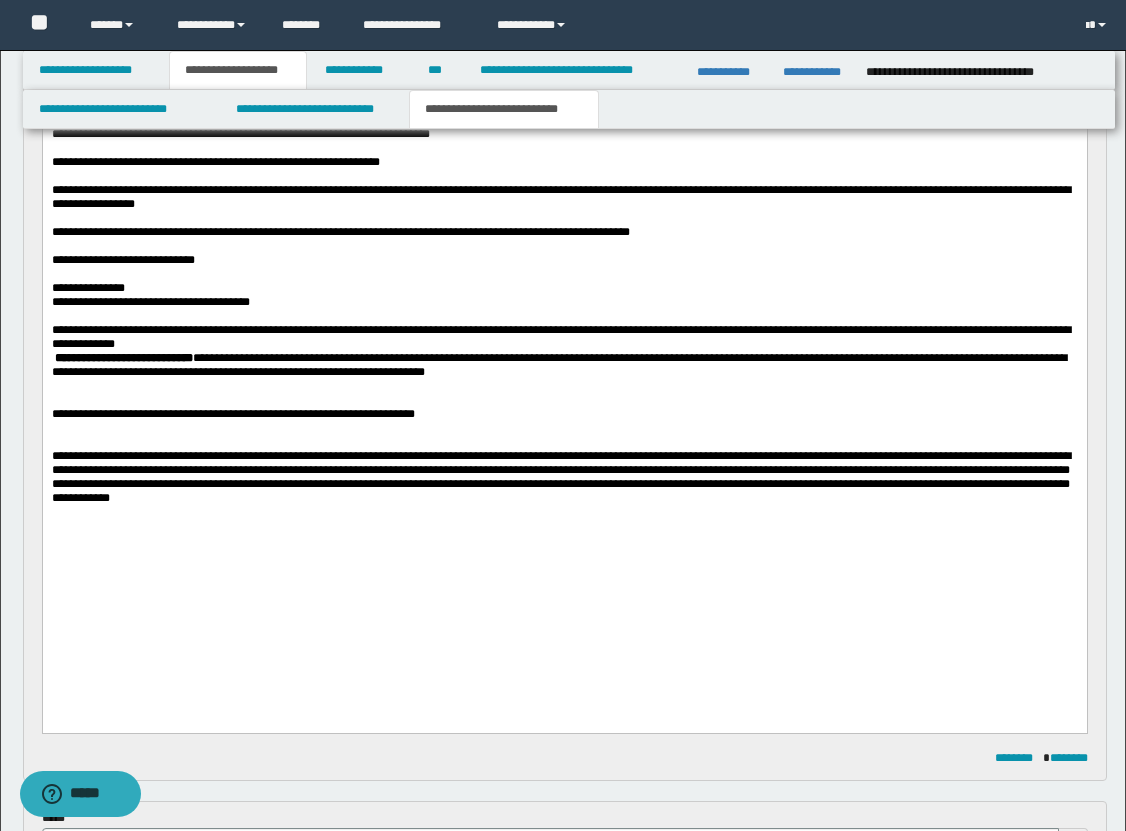 scroll, scrollTop: 567, scrollLeft: 0, axis: vertical 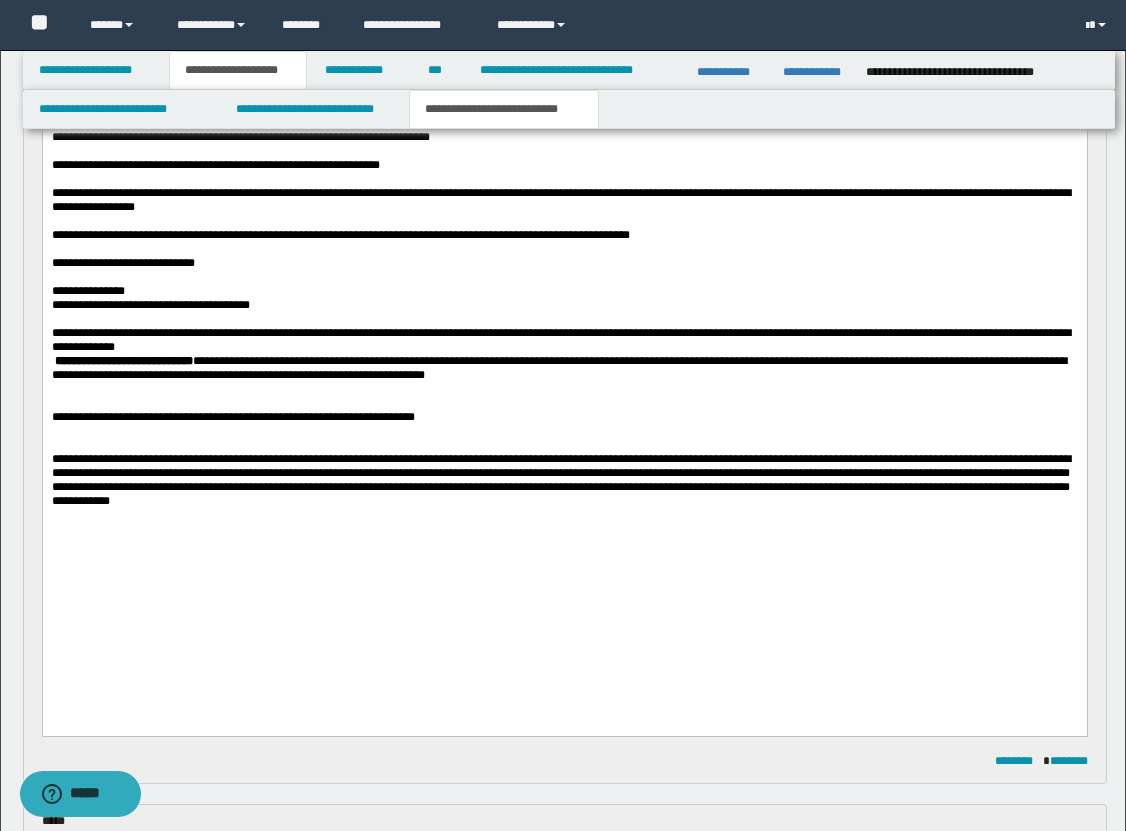 drag, startPoint x: 48, startPoint y: 410, endPoint x: 349, endPoint y: 421, distance: 301.20093 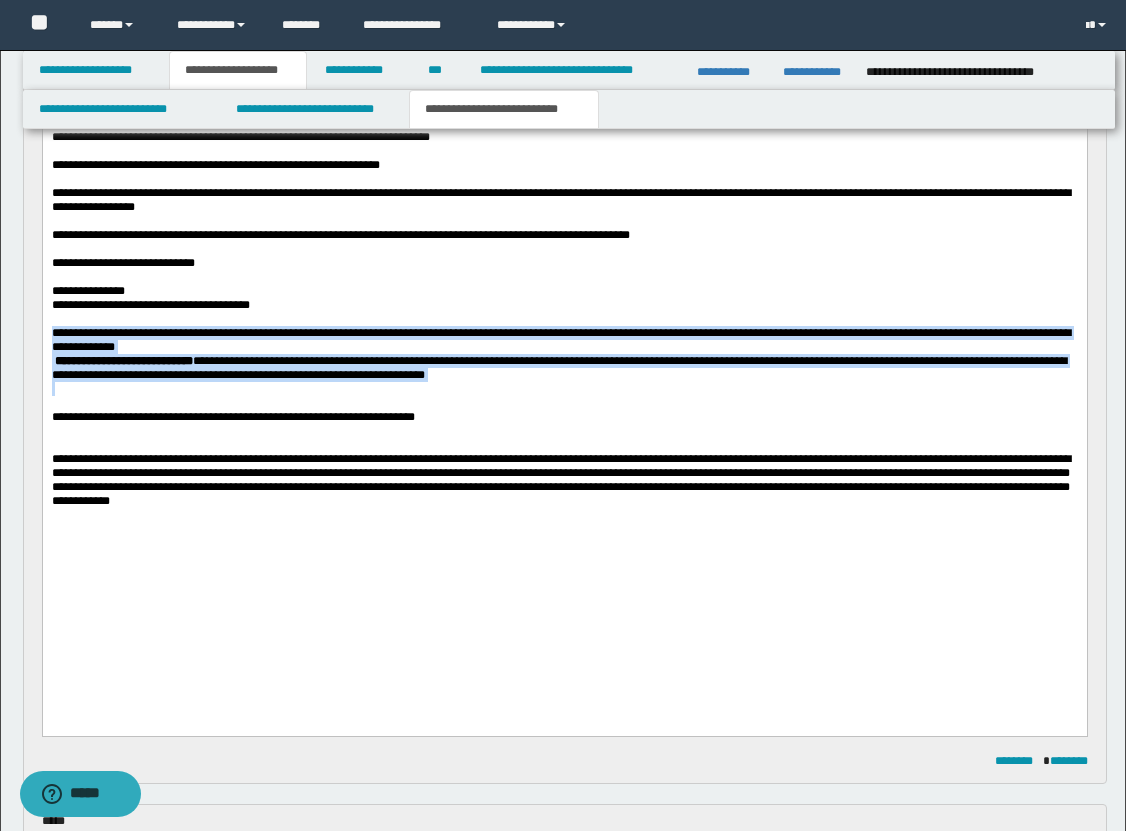 drag, startPoint x: 50, startPoint y: 412, endPoint x: 473, endPoint y: 471, distance: 427.09485 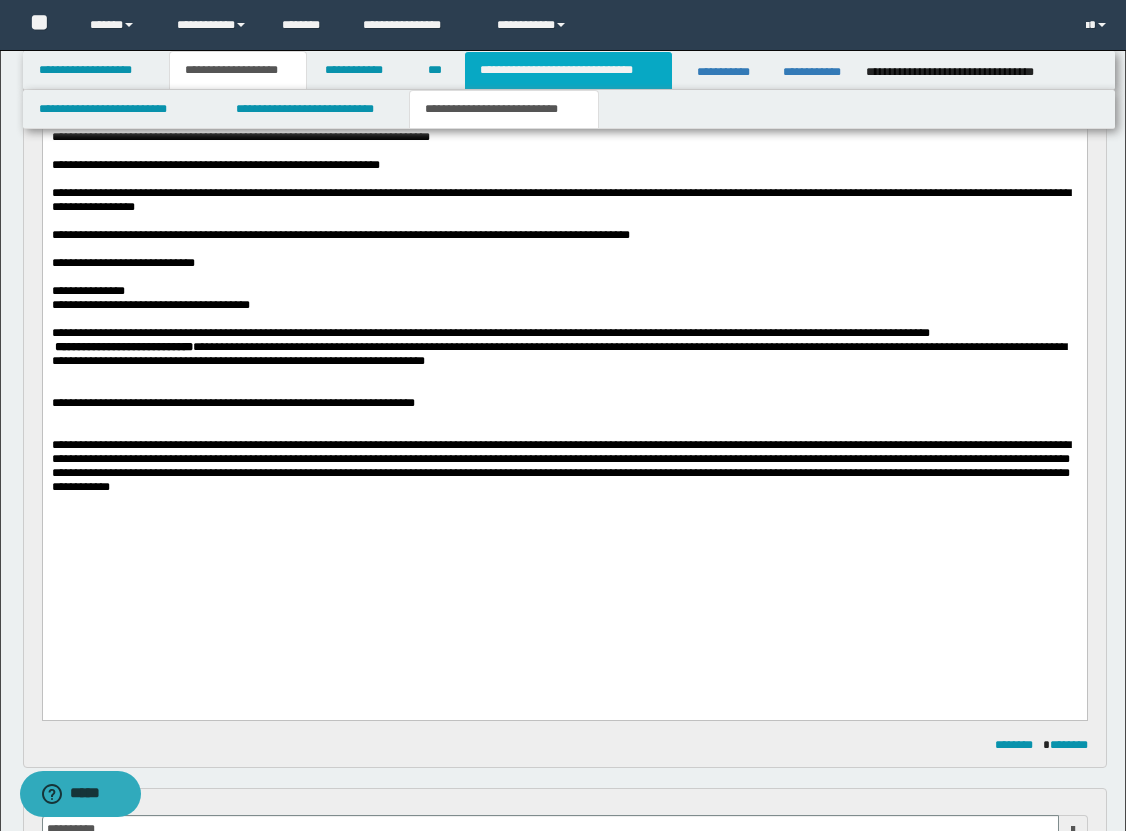 click on "**********" at bounding box center (568, 70) 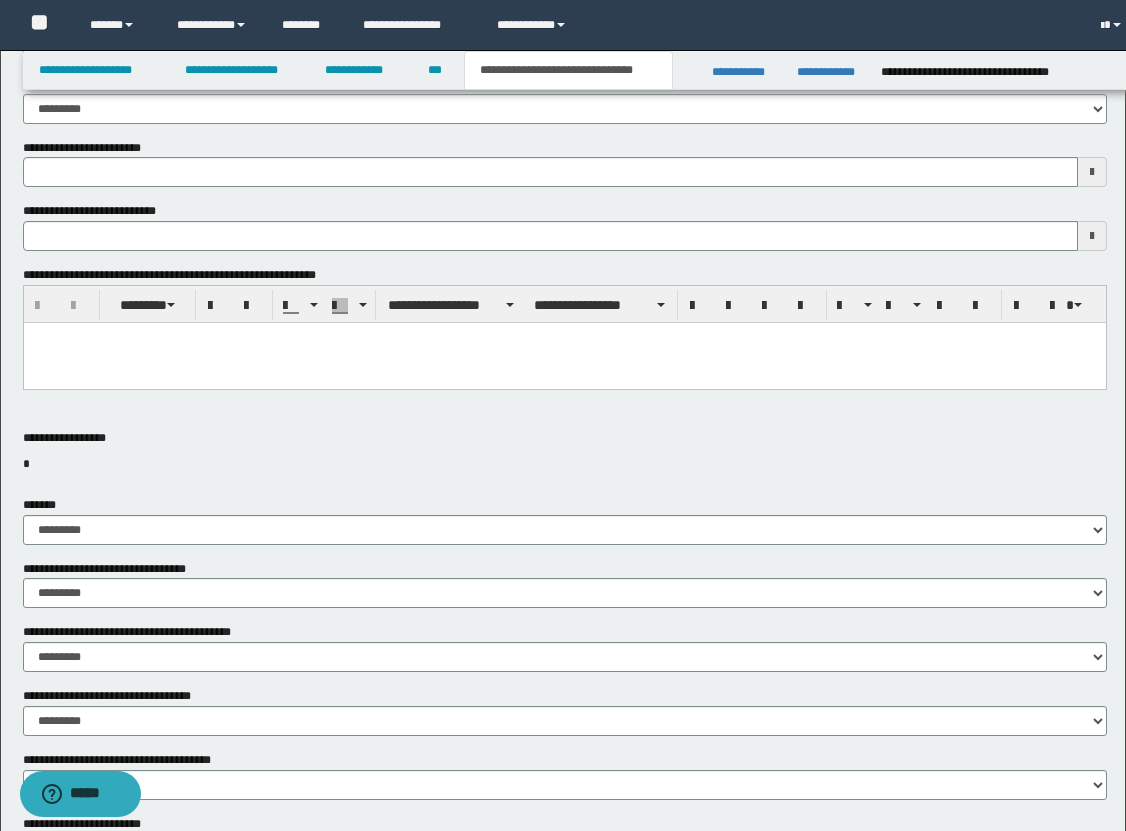 scroll, scrollTop: 536, scrollLeft: 0, axis: vertical 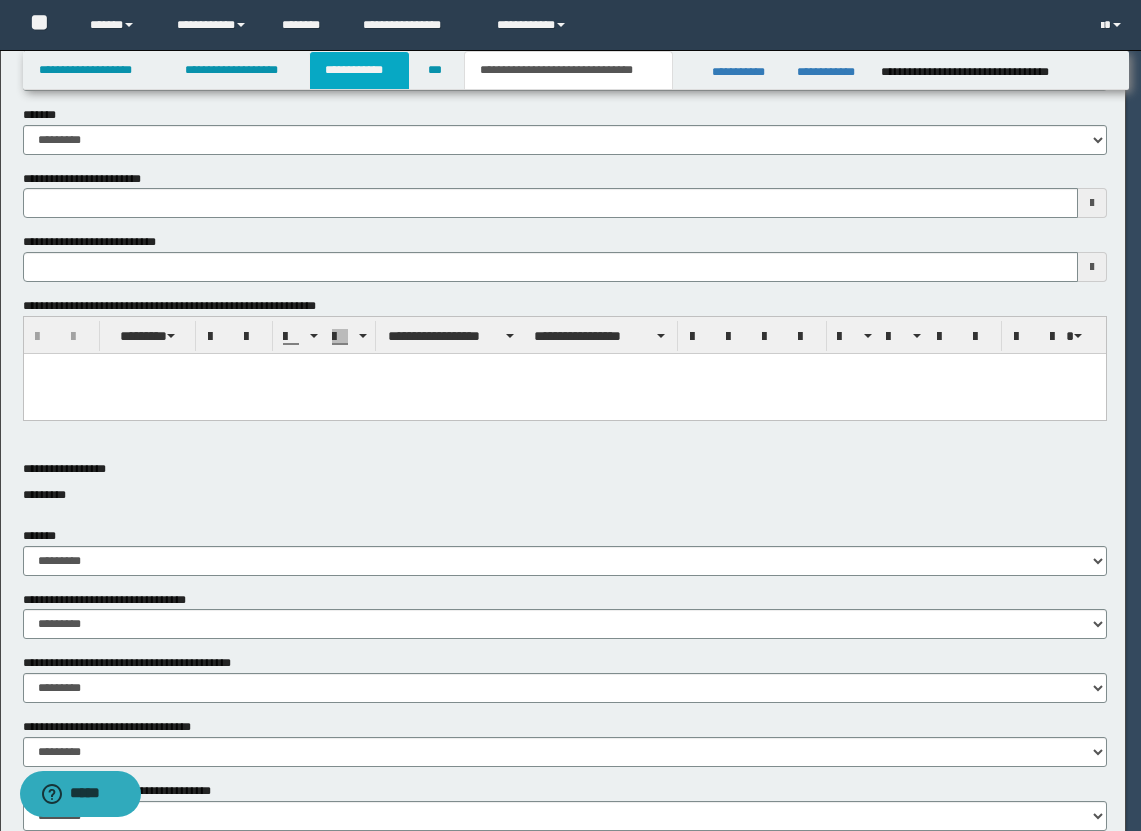 click on "**********" at bounding box center [359, 70] 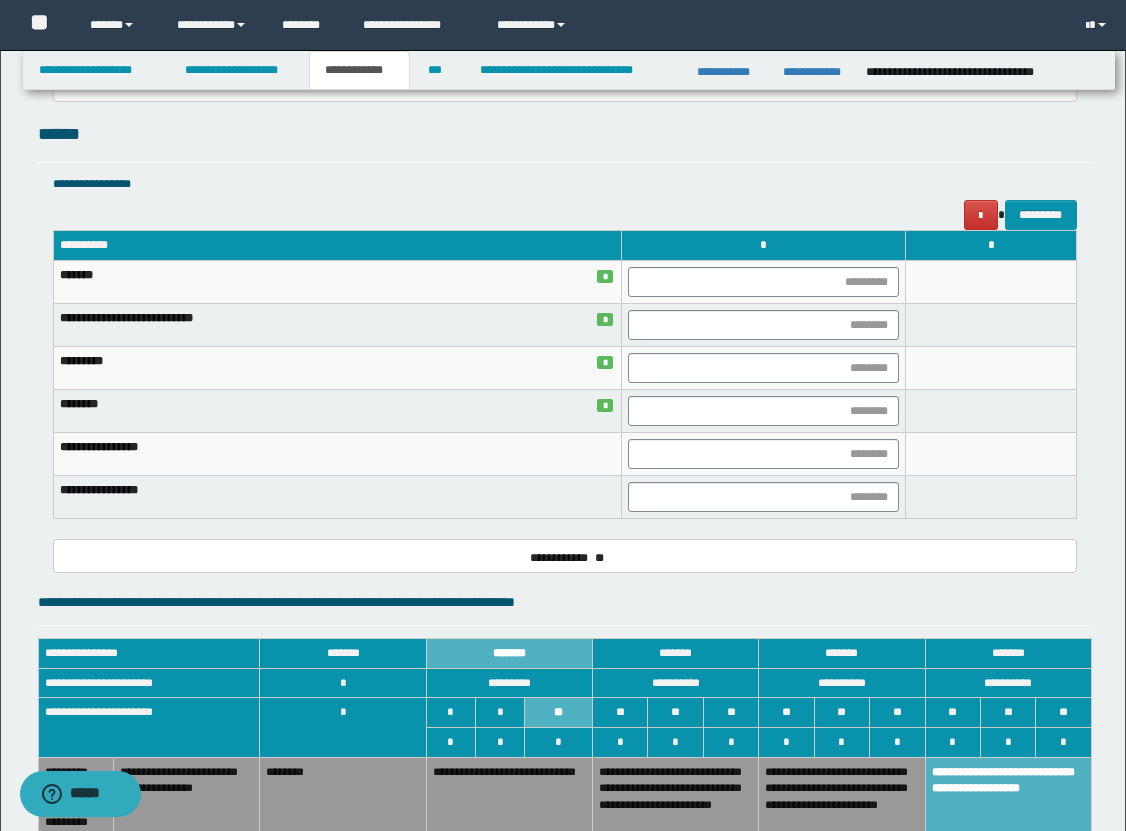 scroll, scrollTop: 2299, scrollLeft: 0, axis: vertical 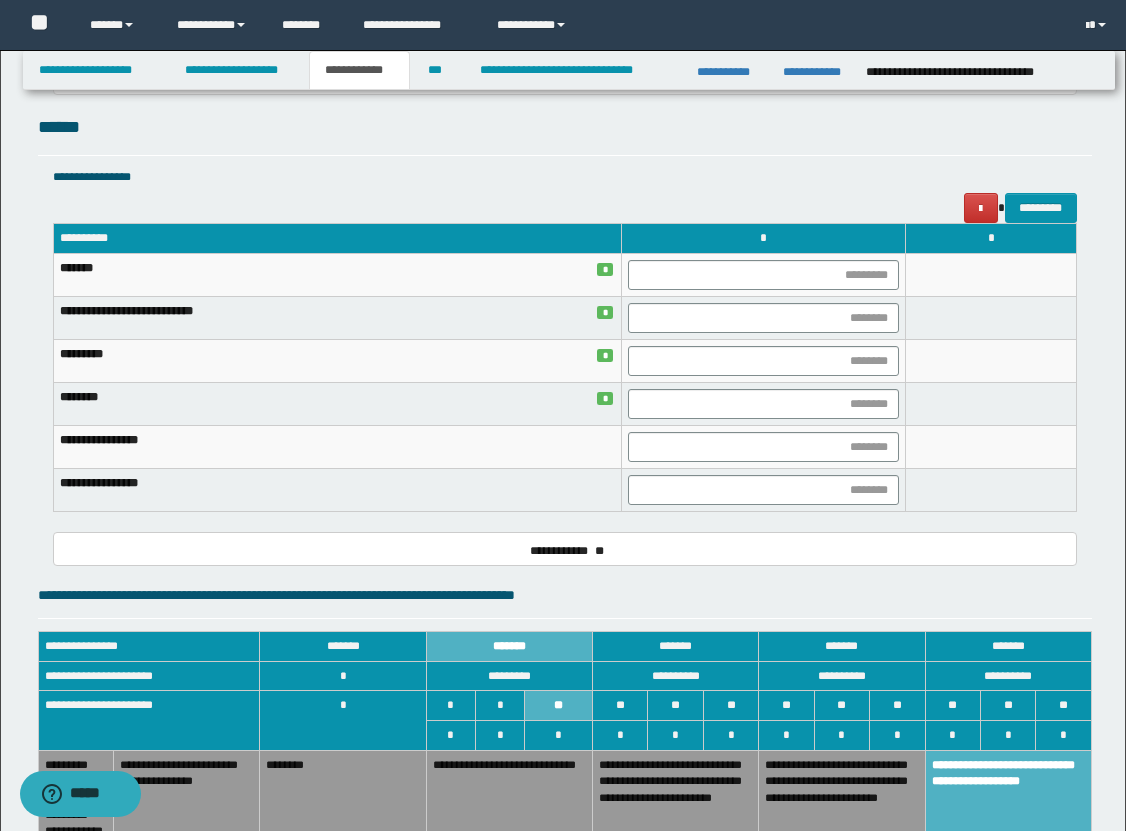 click on "******" at bounding box center (565, 134) 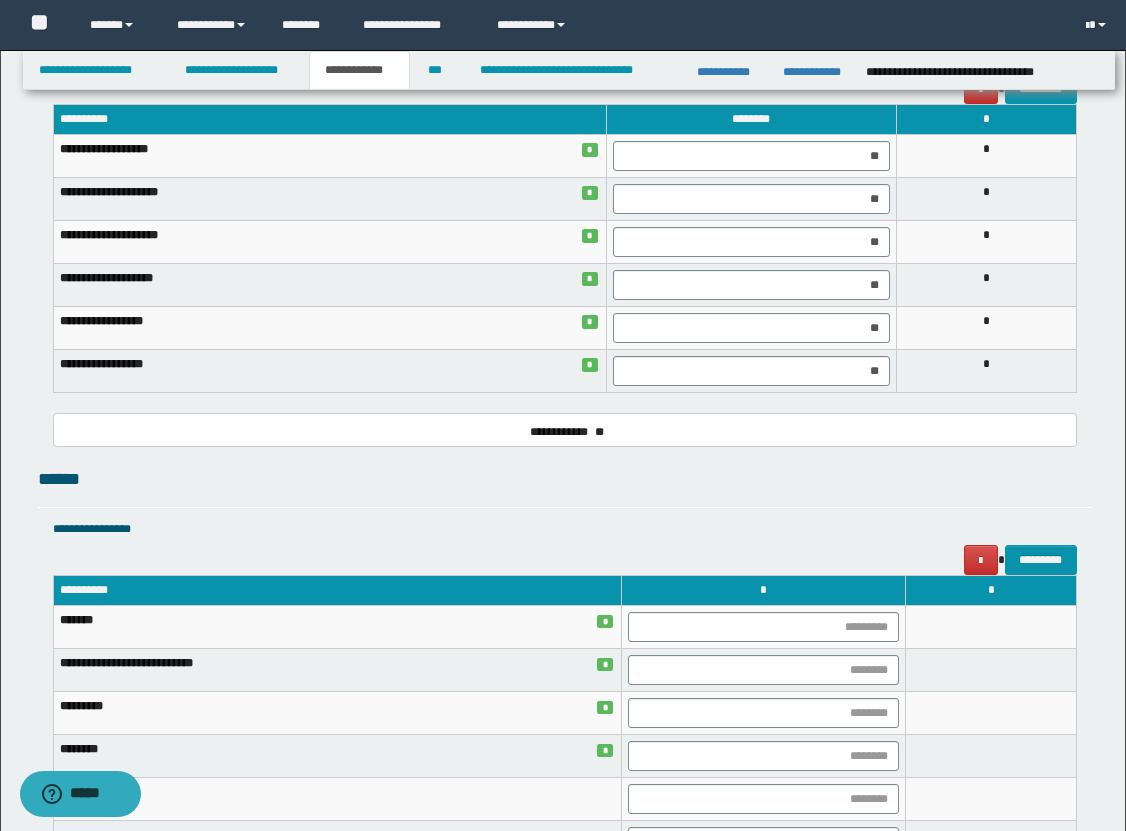 scroll, scrollTop: 2279, scrollLeft: 0, axis: vertical 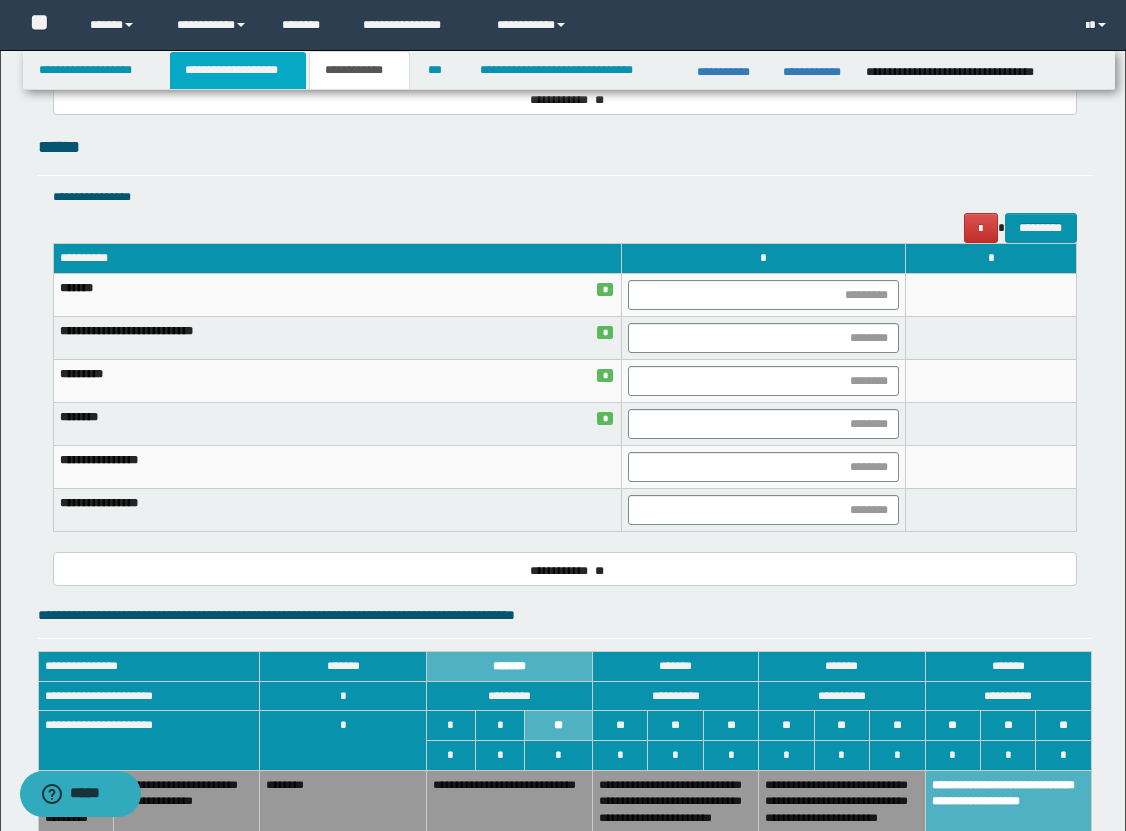 click on "**********" at bounding box center [238, 70] 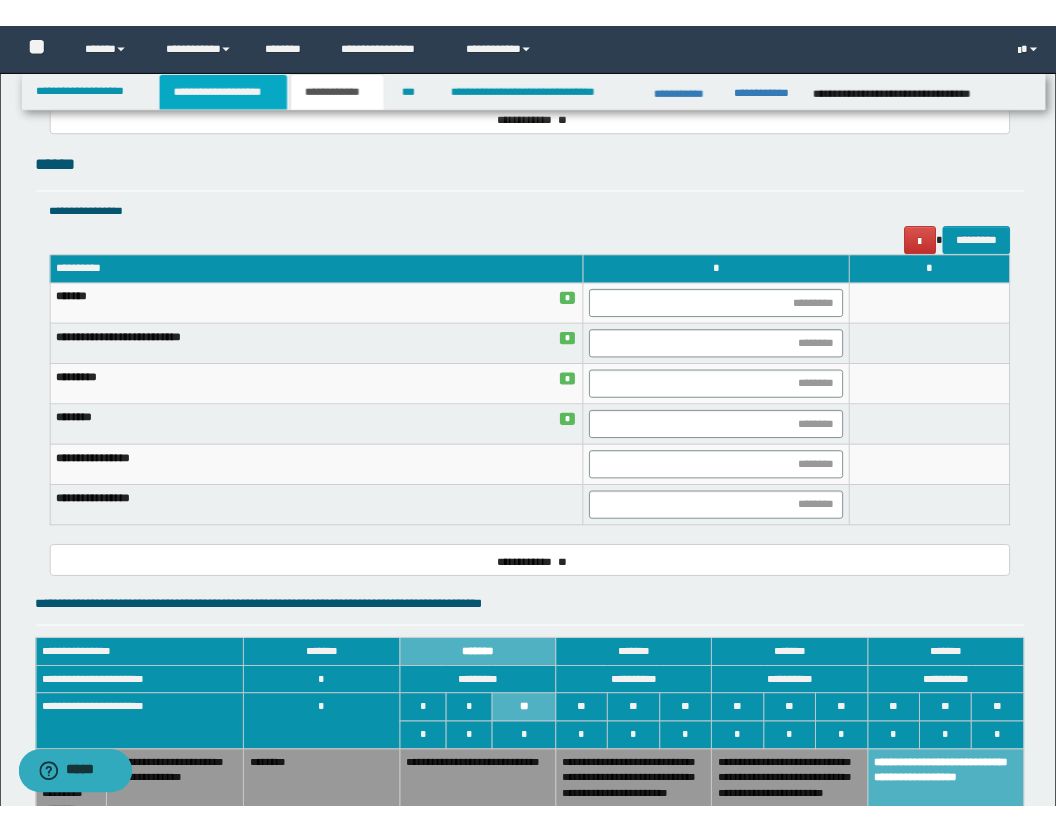 scroll, scrollTop: 2310, scrollLeft: 0, axis: vertical 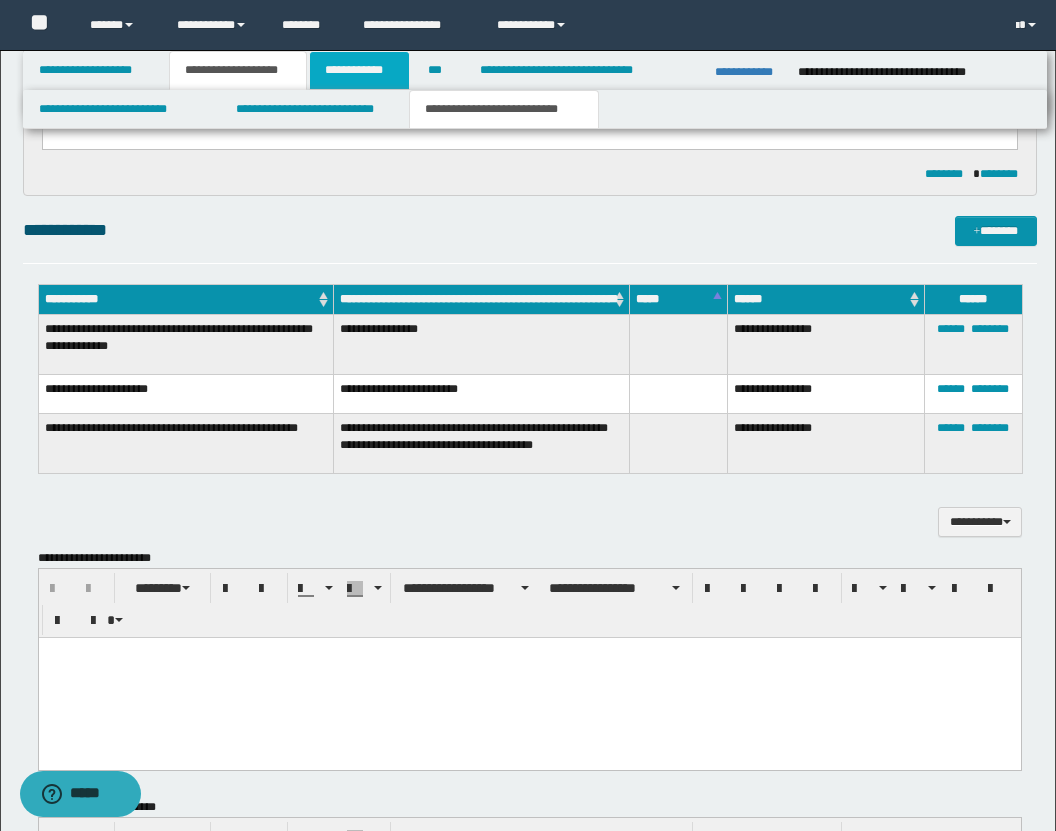 click on "**********" at bounding box center [359, 70] 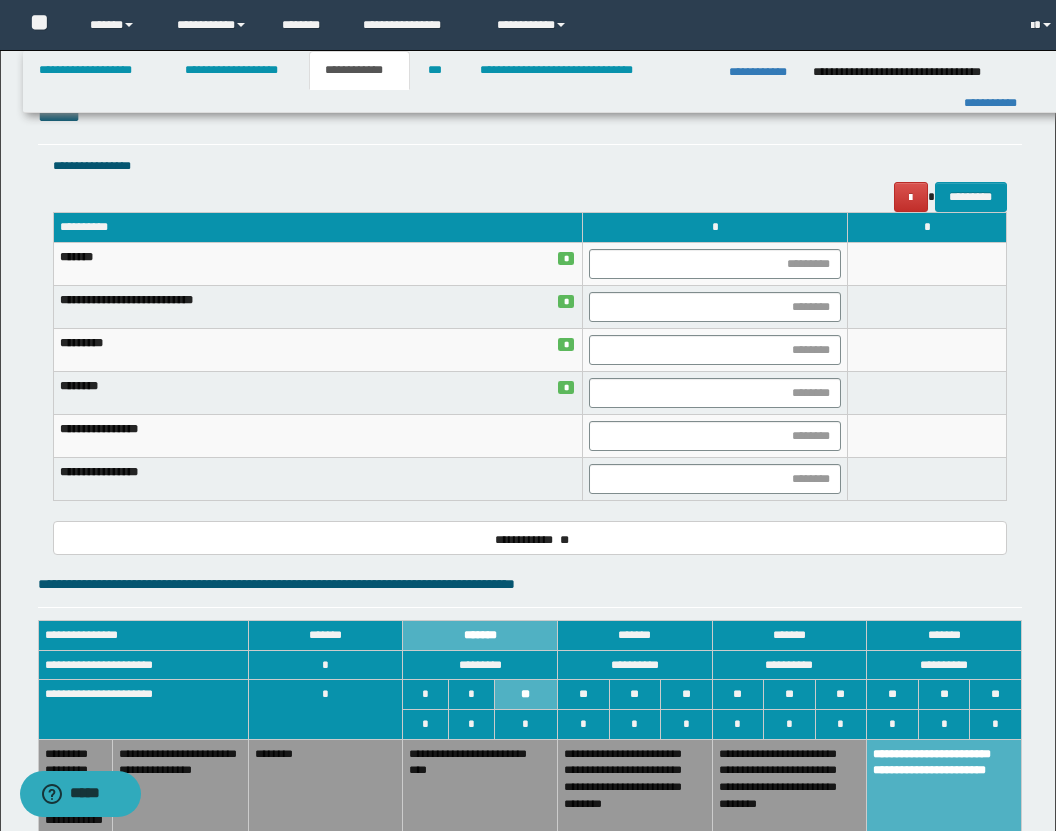 scroll, scrollTop: 2279, scrollLeft: 0, axis: vertical 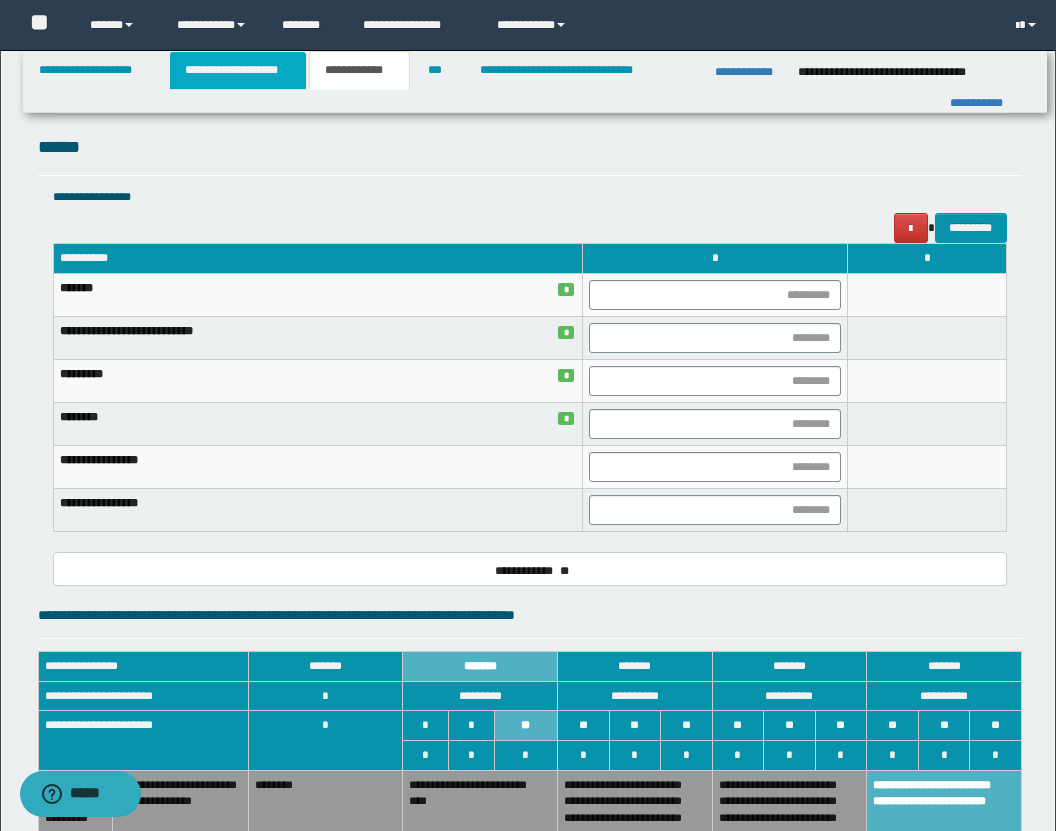 click on "**********" at bounding box center [238, 70] 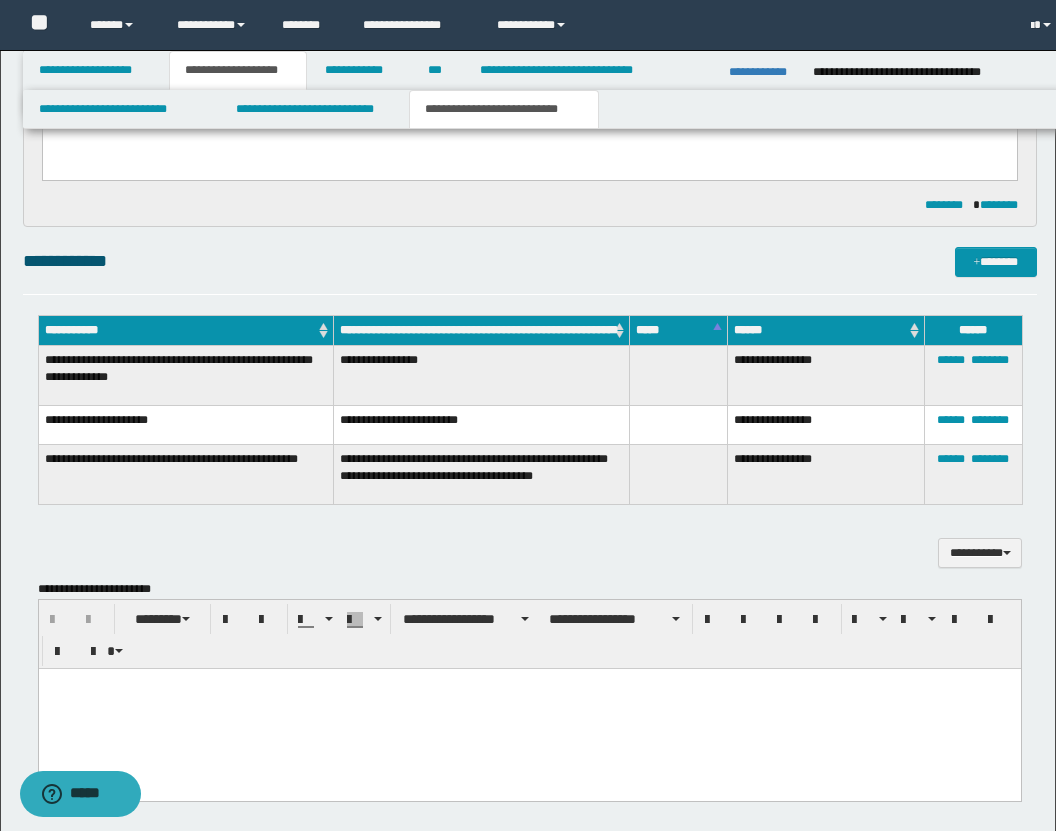 scroll, scrollTop: 2310, scrollLeft: 0, axis: vertical 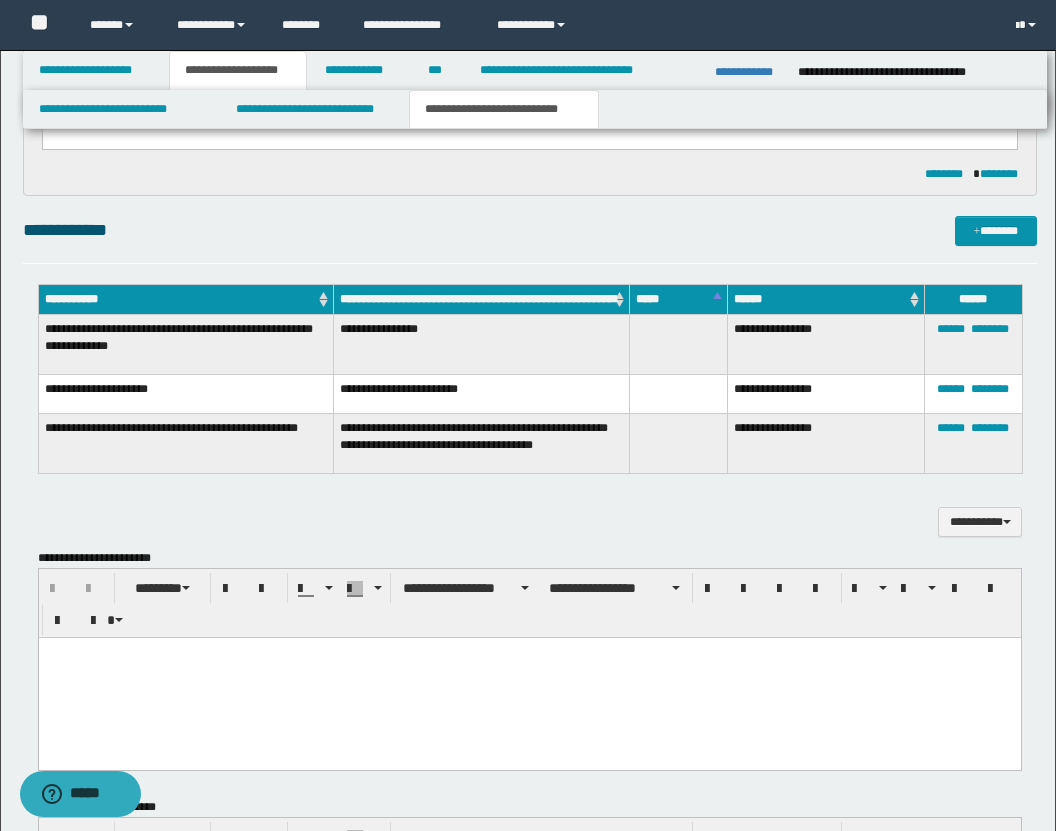 click on "**********" at bounding box center [504, 109] 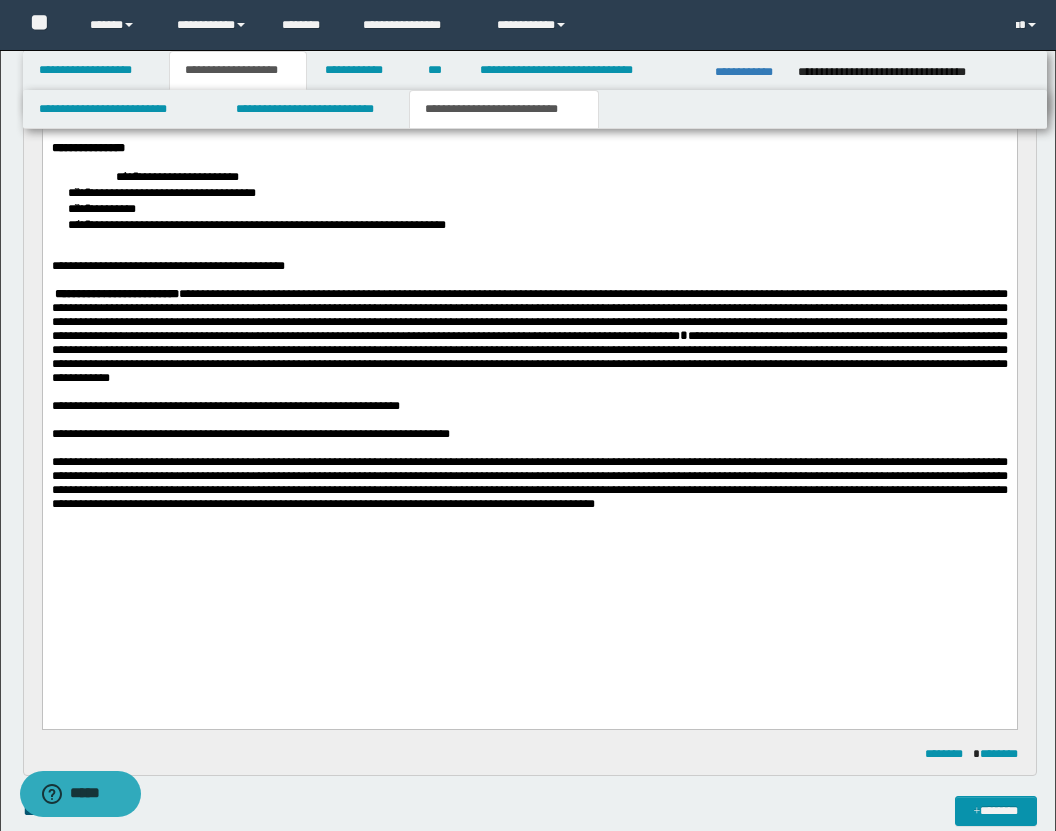 scroll, scrollTop: 1600, scrollLeft: 0, axis: vertical 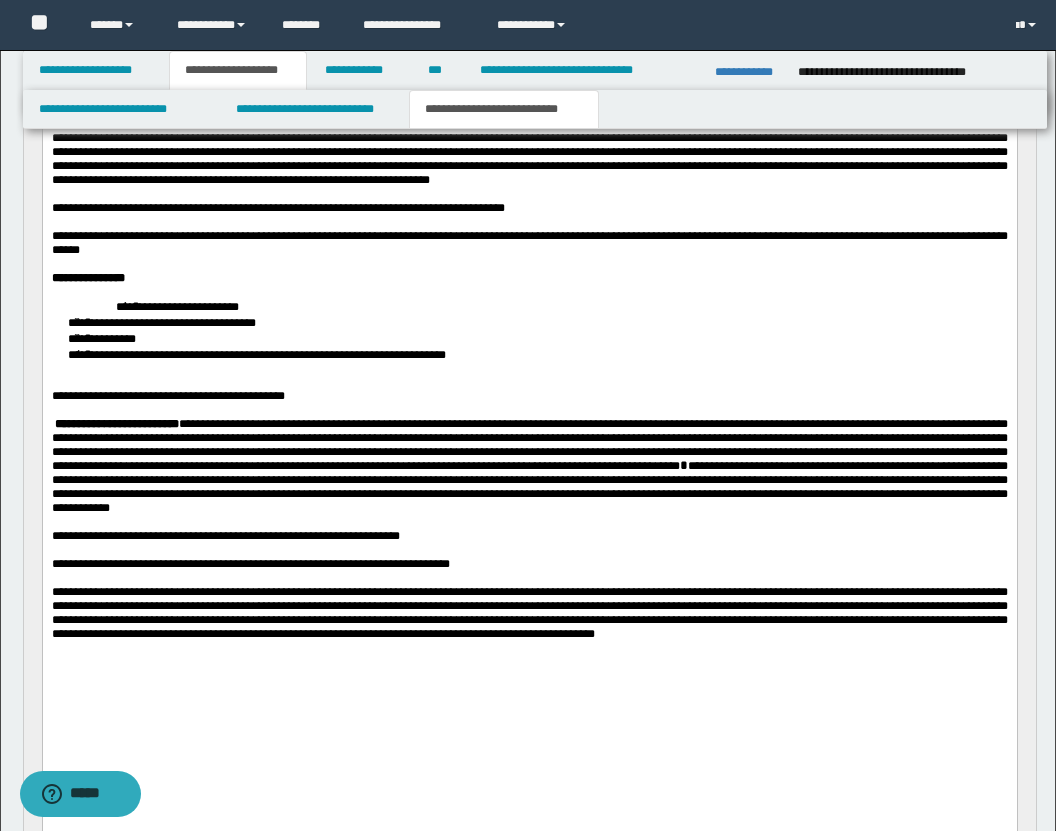click on "**********" at bounding box center (529, 613) 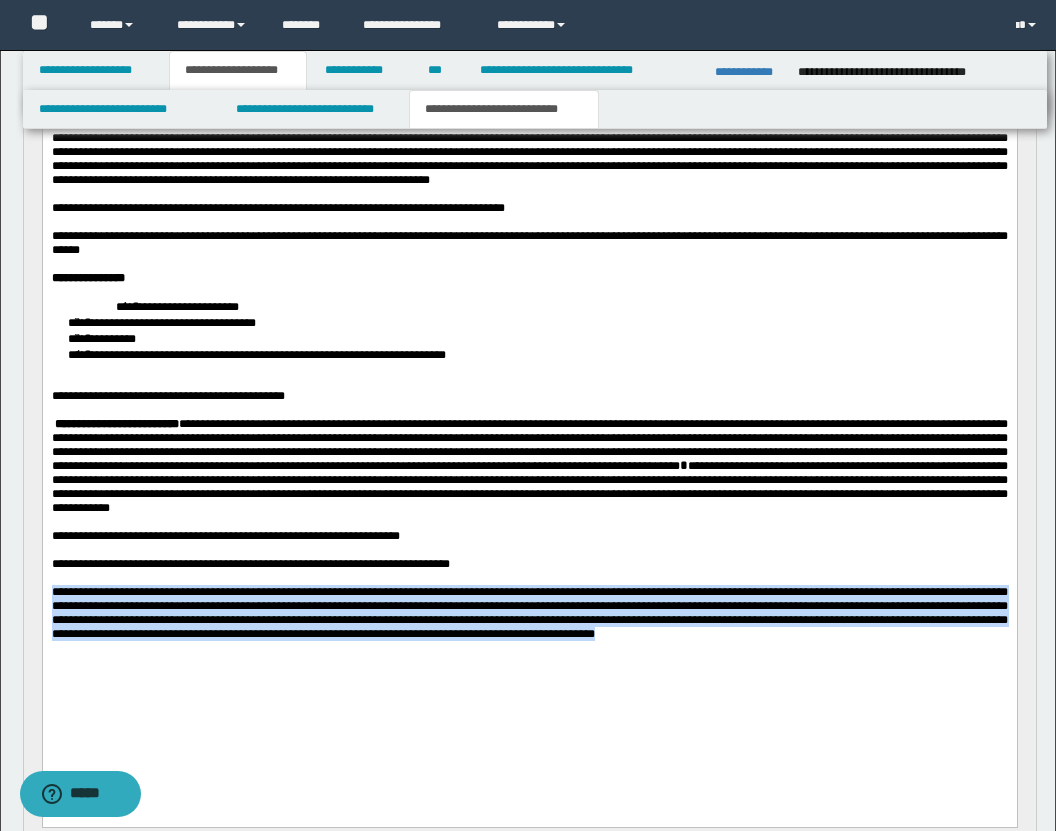 drag, startPoint x: 54, startPoint y: 643, endPoint x: 555, endPoint y: 699, distance: 504.12003 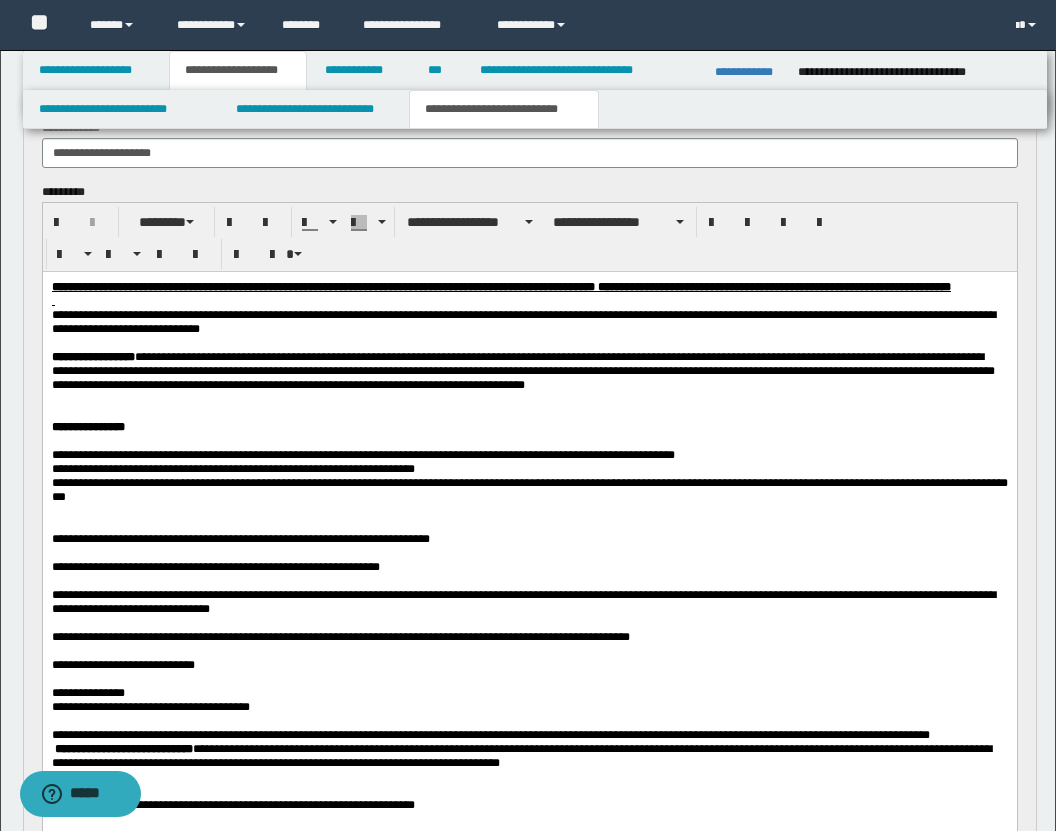 scroll, scrollTop: 73, scrollLeft: 0, axis: vertical 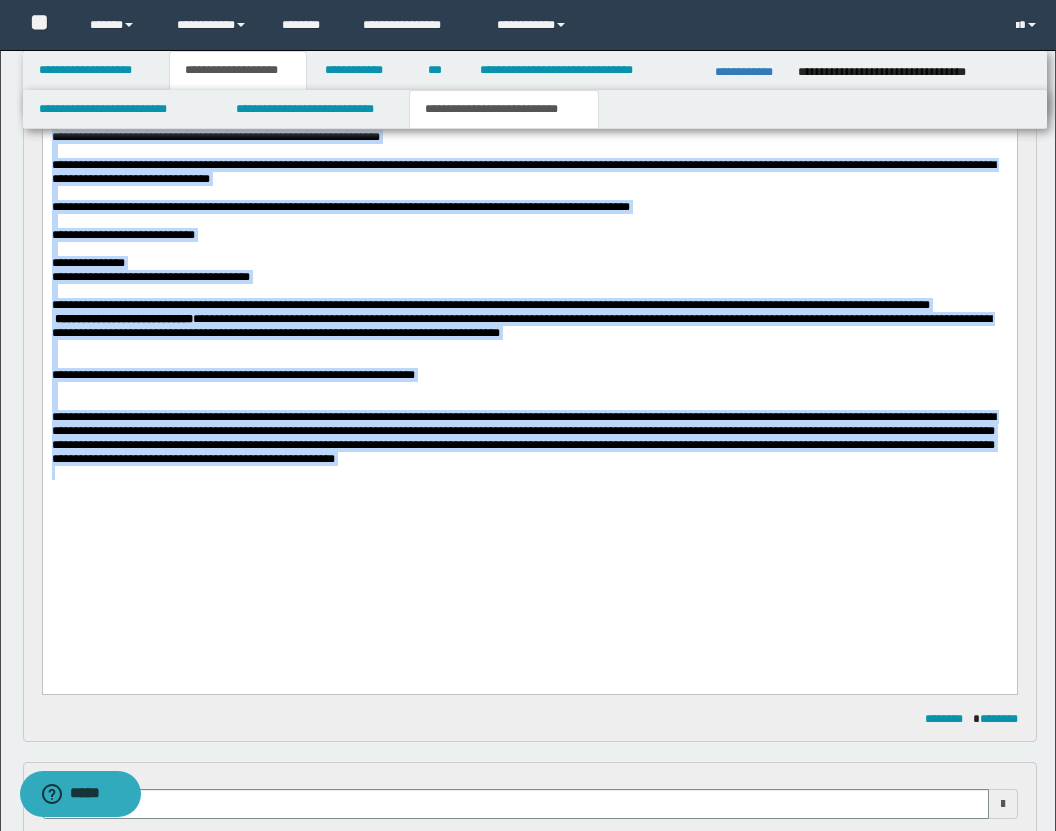 drag, startPoint x: 53, startPoint y: -143, endPoint x: 361, endPoint y: 684, distance: 882.4925 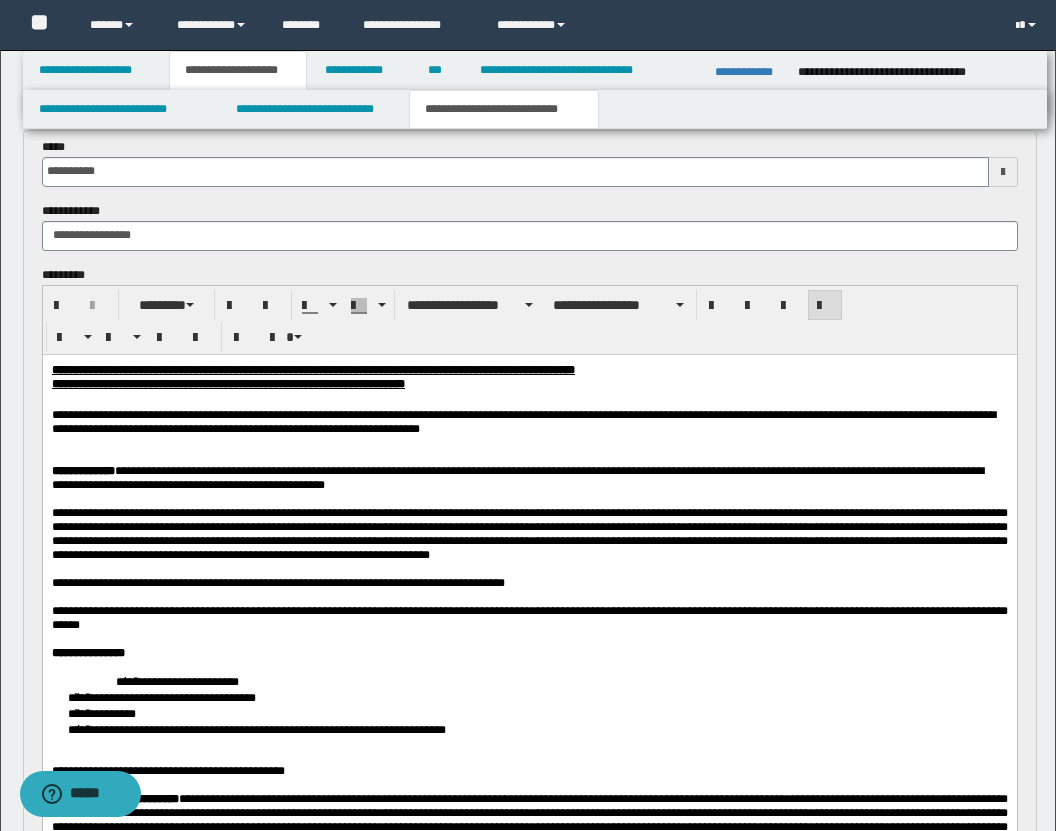 scroll, scrollTop: 1078, scrollLeft: 0, axis: vertical 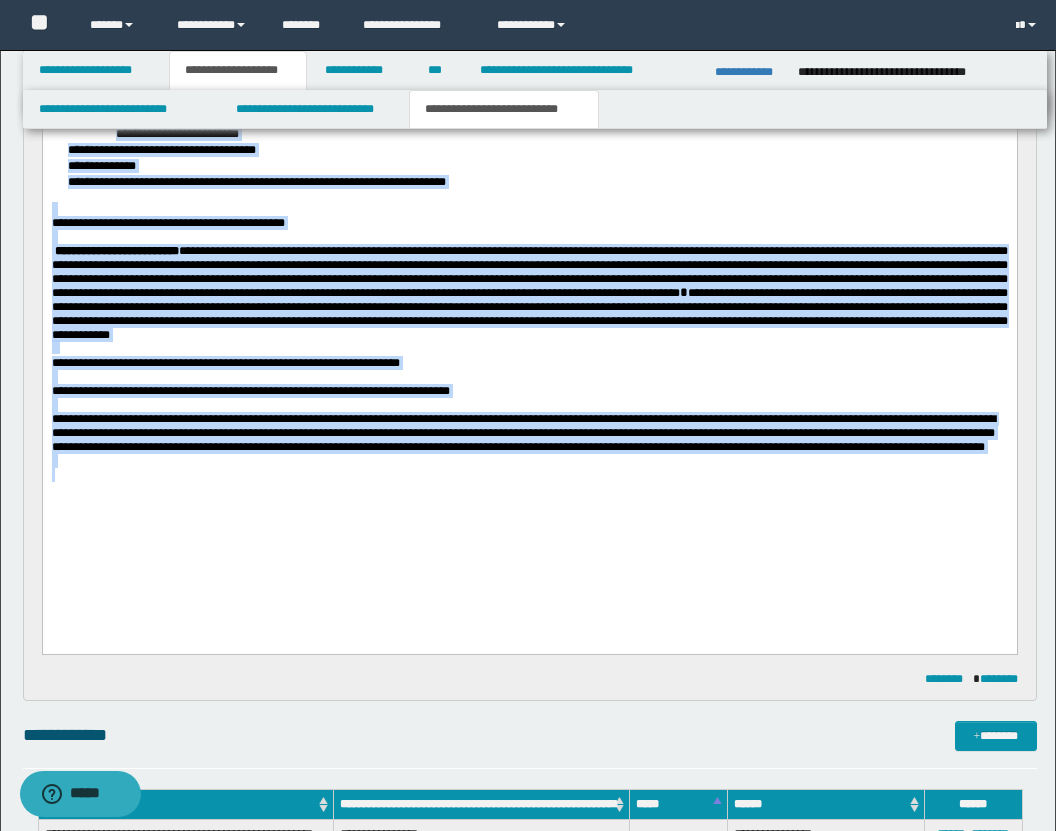 drag, startPoint x: 54, startPoint y: -180, endPoint x: 457, endPoint y: 565, distance: 847.0148 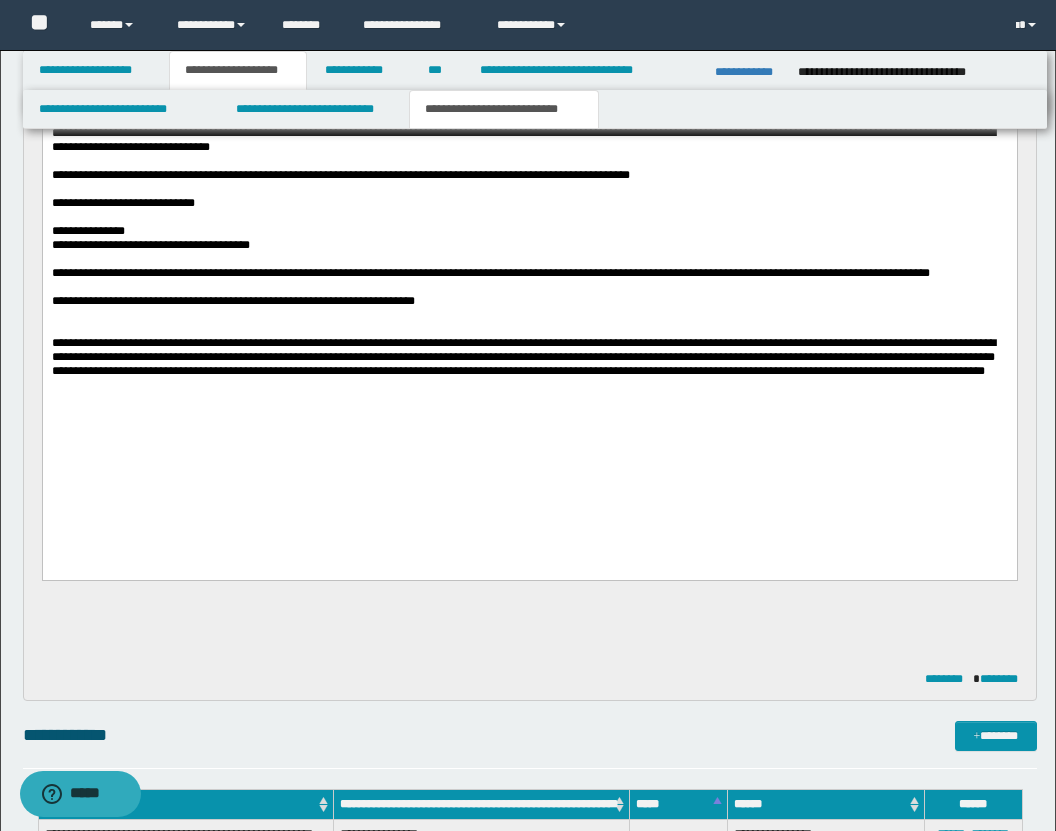scroll, scrollTop: 1565, scrollLeft: 0, axis: vertical 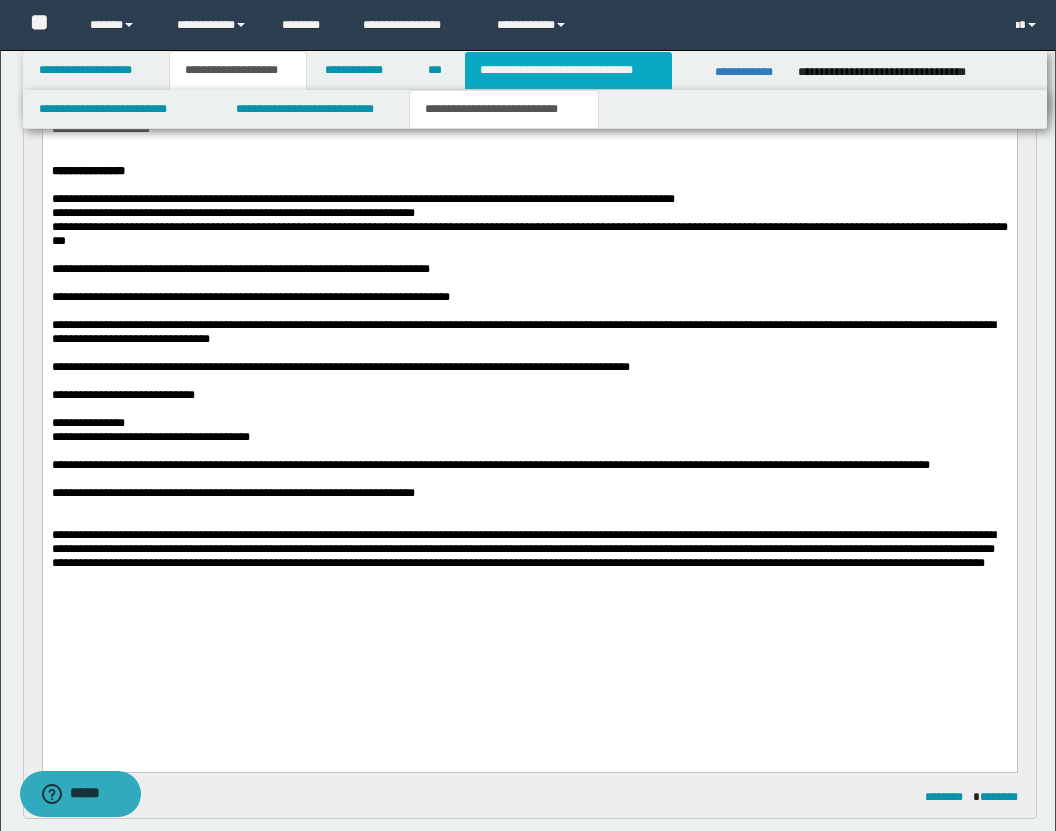 click on "**********" at bounding box center [568, 70] 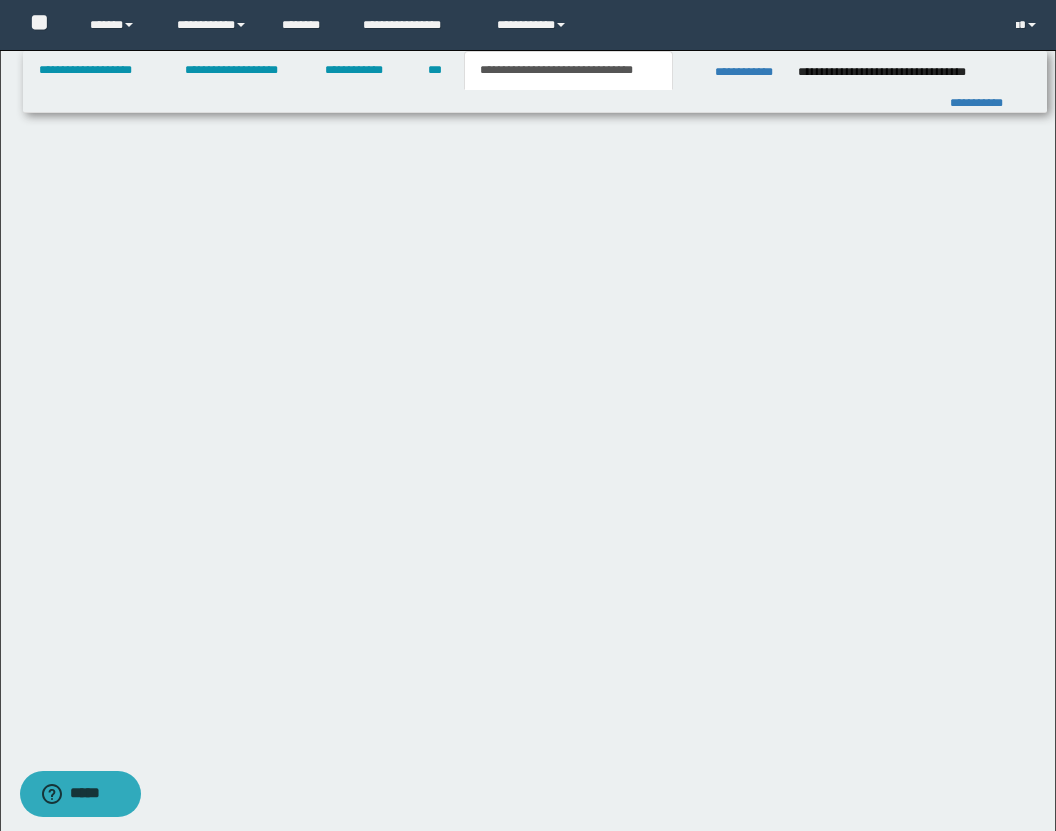 type 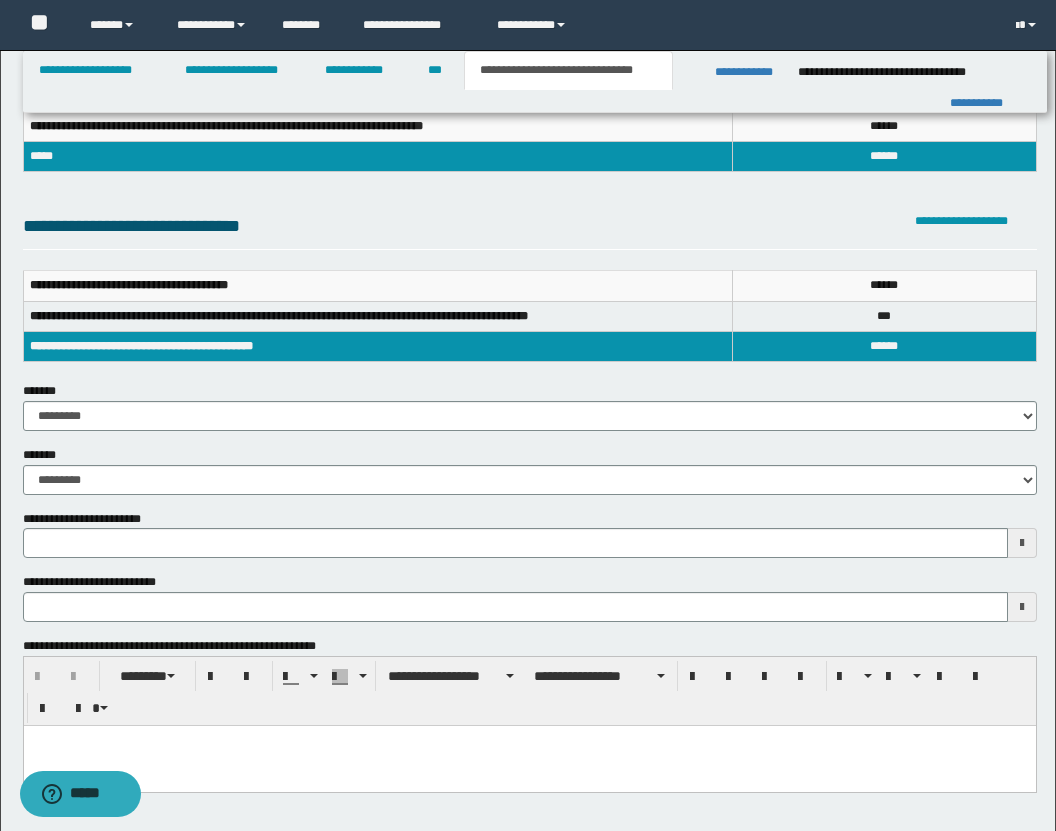 scroll, scrollTop: 0, scrollLeft: 0, axis: both 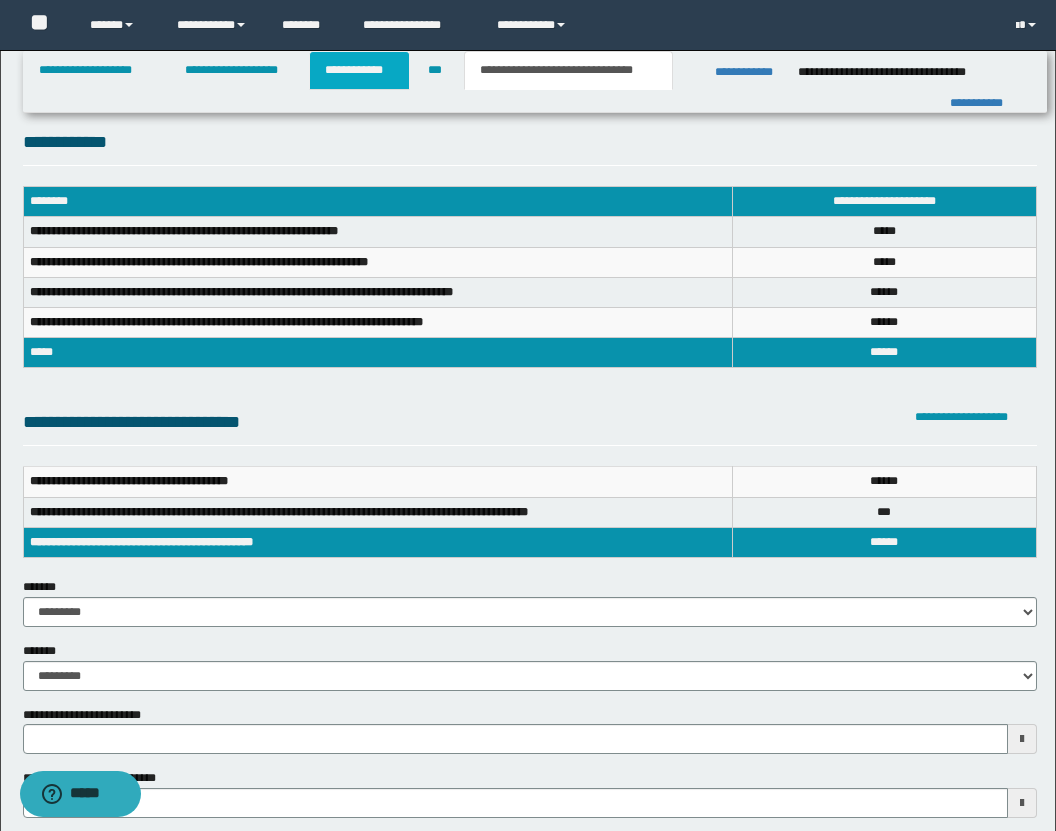 click on "**********" at bounding box center (359, 70) 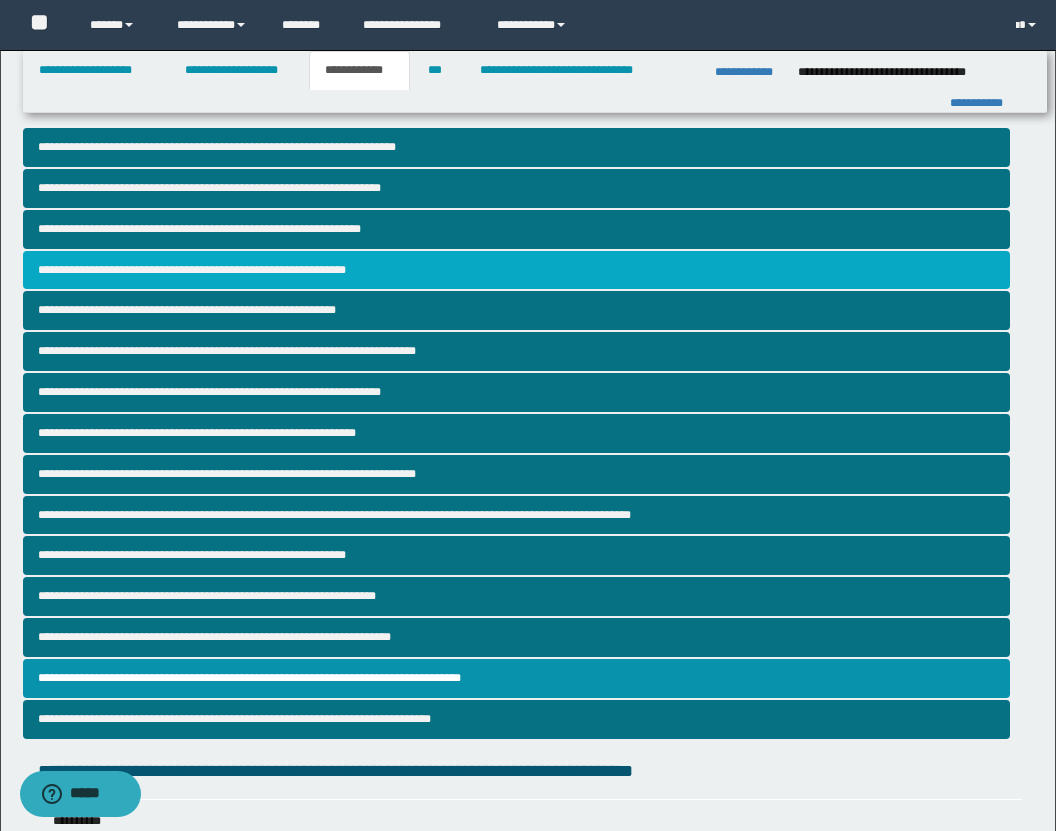 click on "**********" at bounding box center [516, 270] 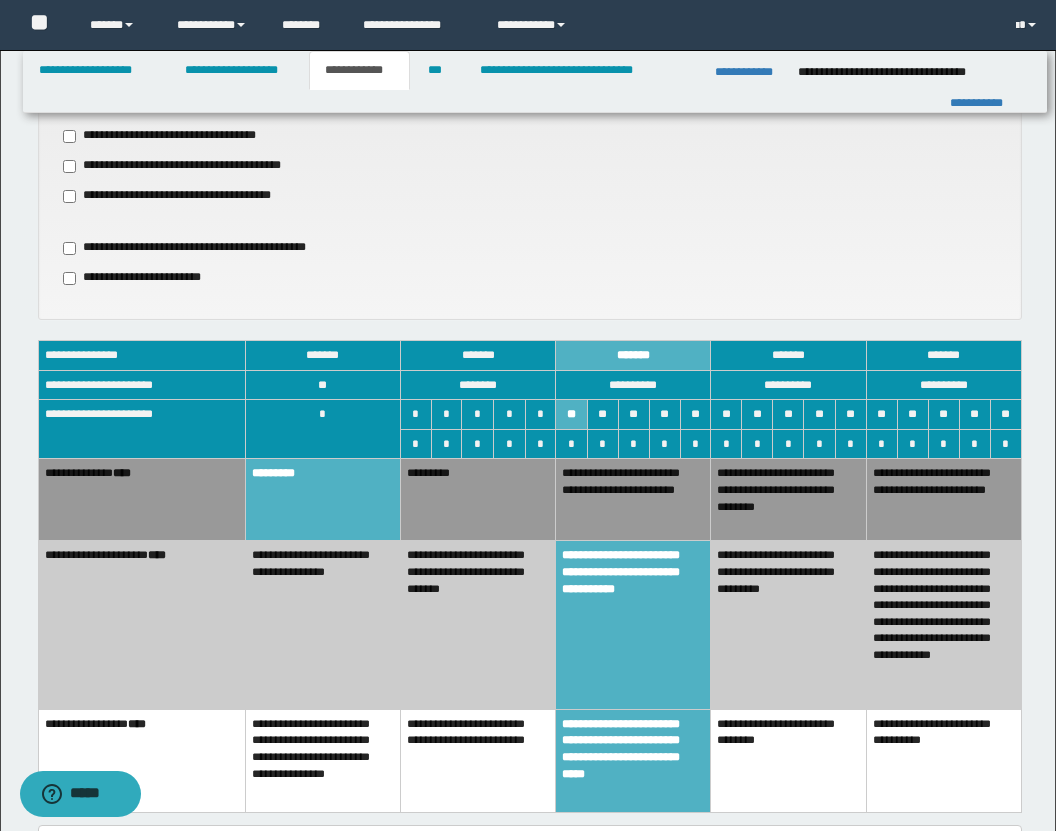 scroll, scrollTop: 1769, scrollLeft: 0, axis: vertical 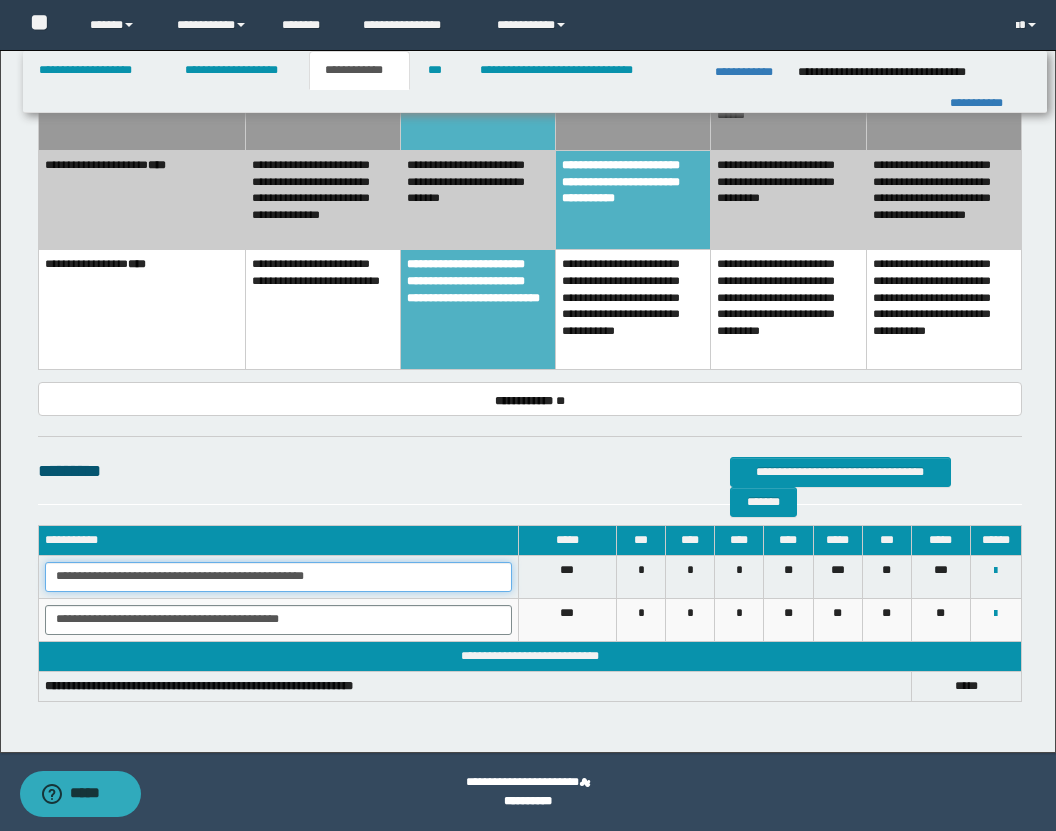 drag, startPoint x: 52, startPoint y: 570, endPoint x: 516, endPoint y: 615, distance: 466.177 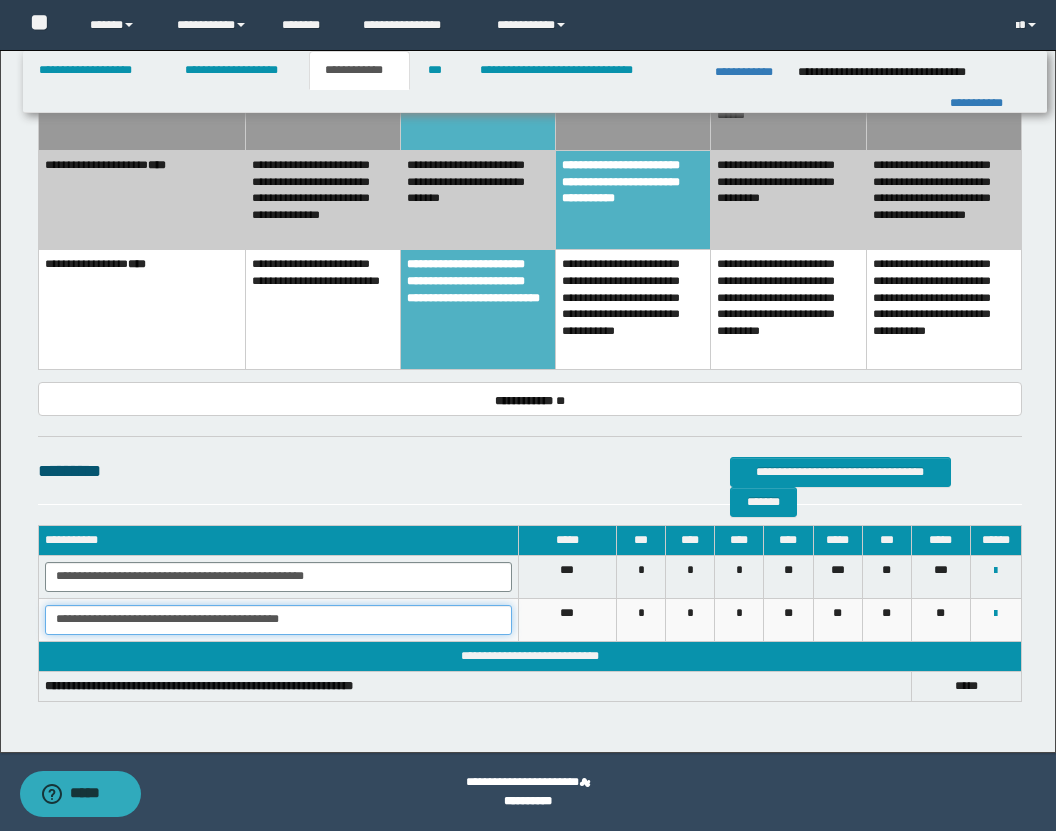 drag, startPoint x: 53, startPoint y: 615, endPoint x: 358, endPoint y: 618, distance: 305.01474 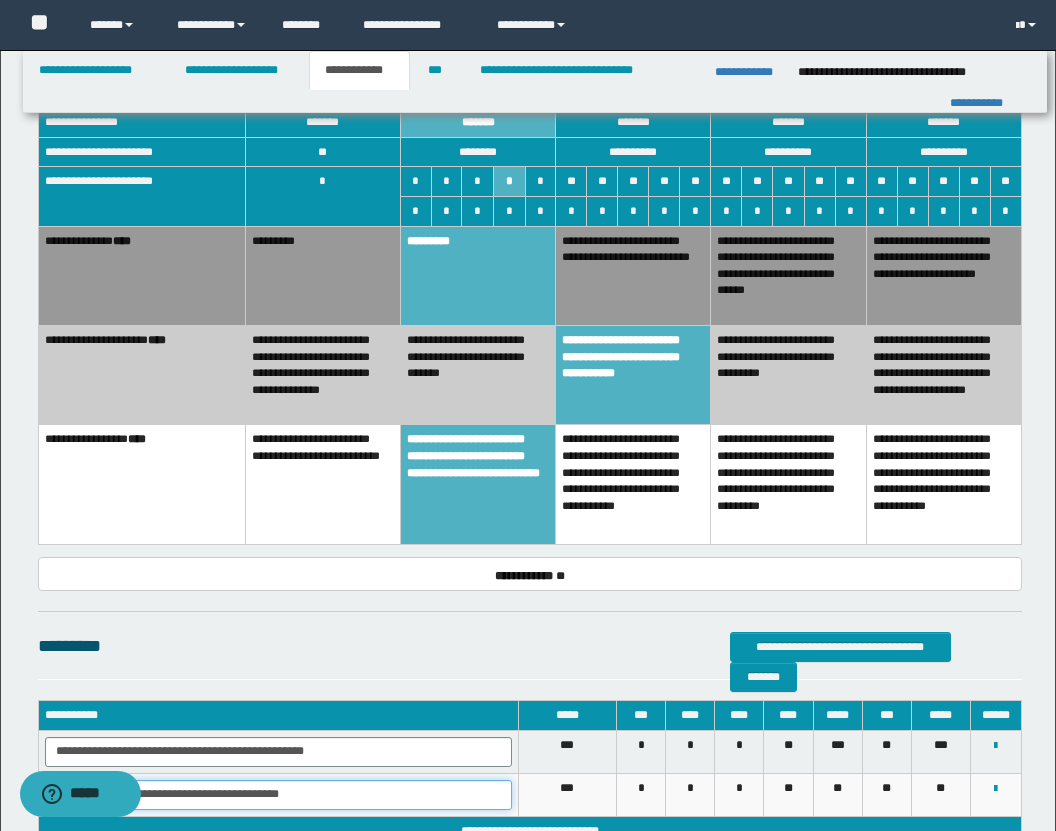 scroll, scrollTop: 1589, scrollLeft: 0, axis: vertical 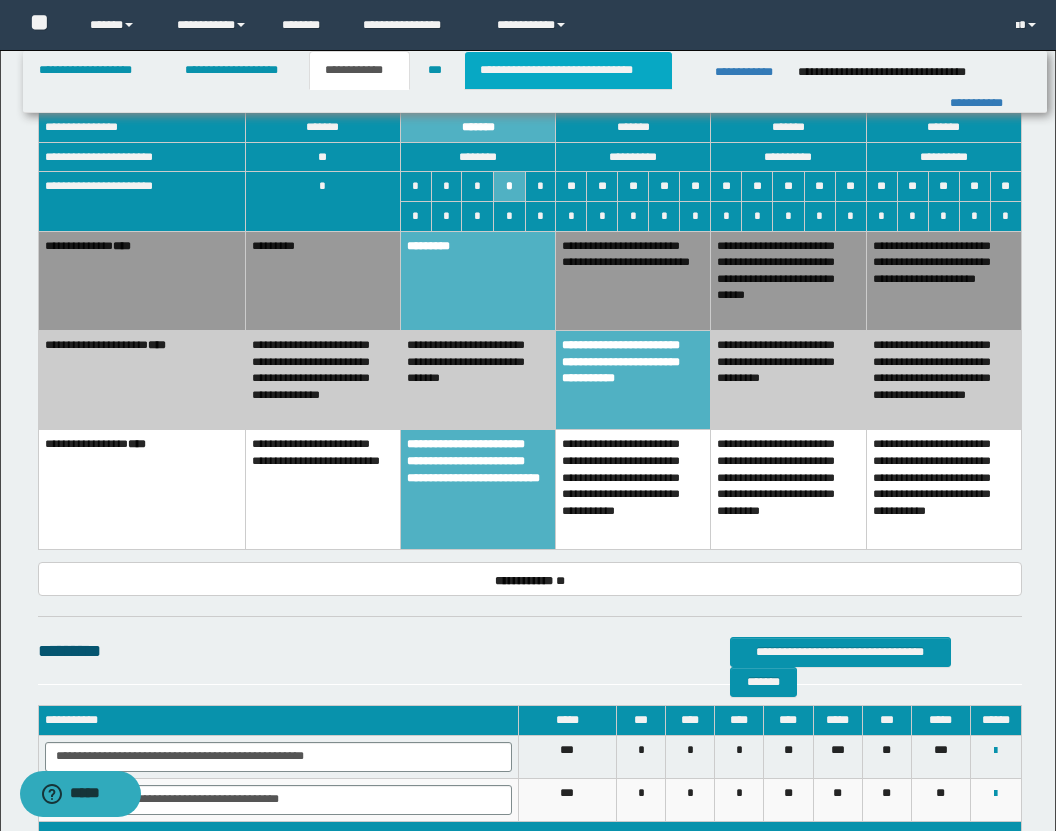 click on "**********" at bounding box center [568, 70] 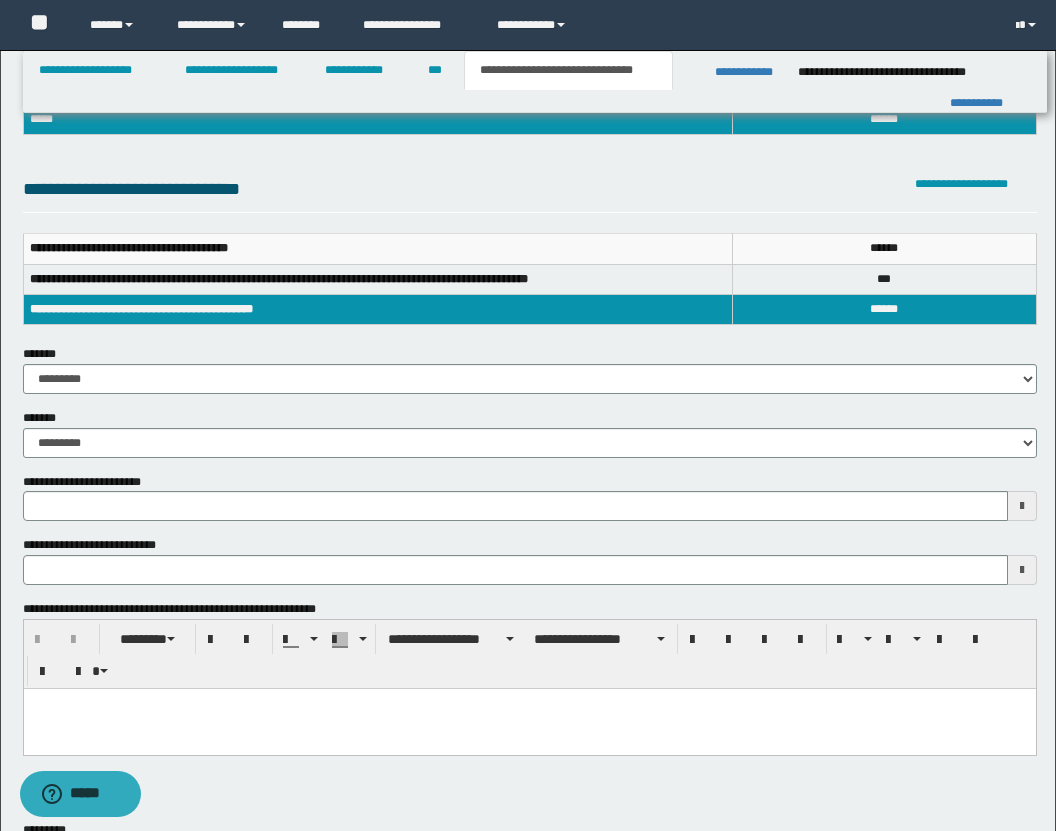 scroll, scrollTop: 0, scrollLeft: 0, axis: both 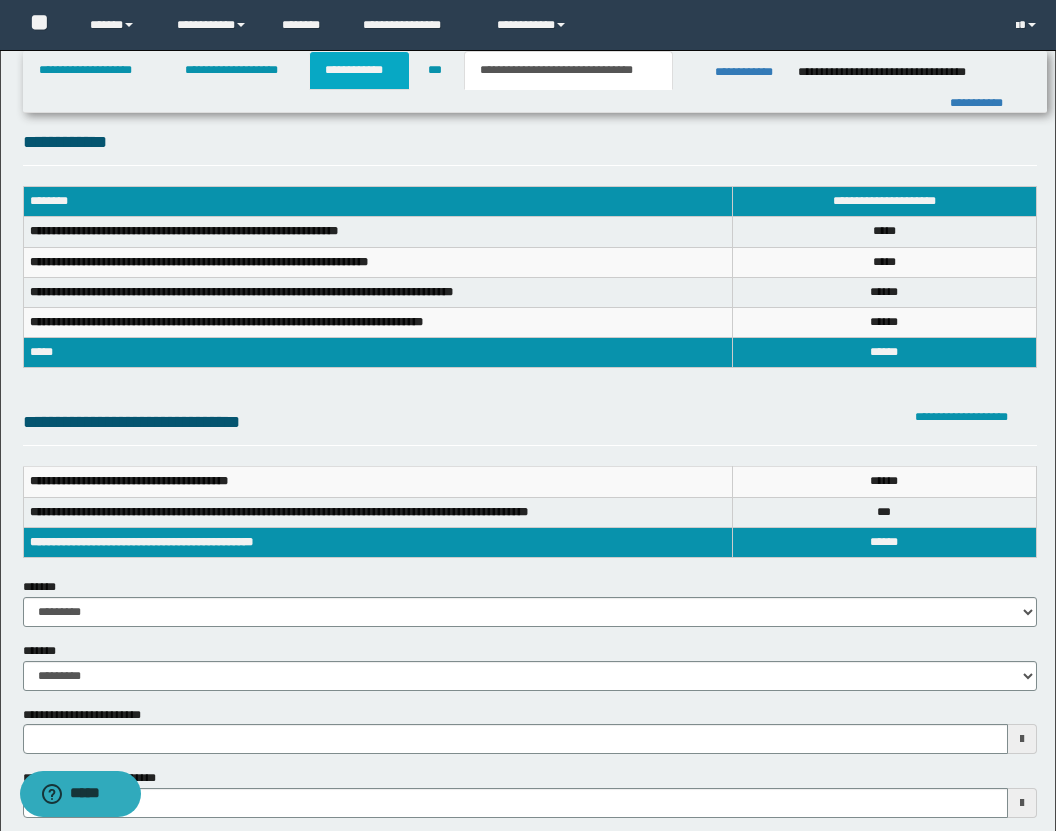 click on "**********" at bounding box center [359, 70] 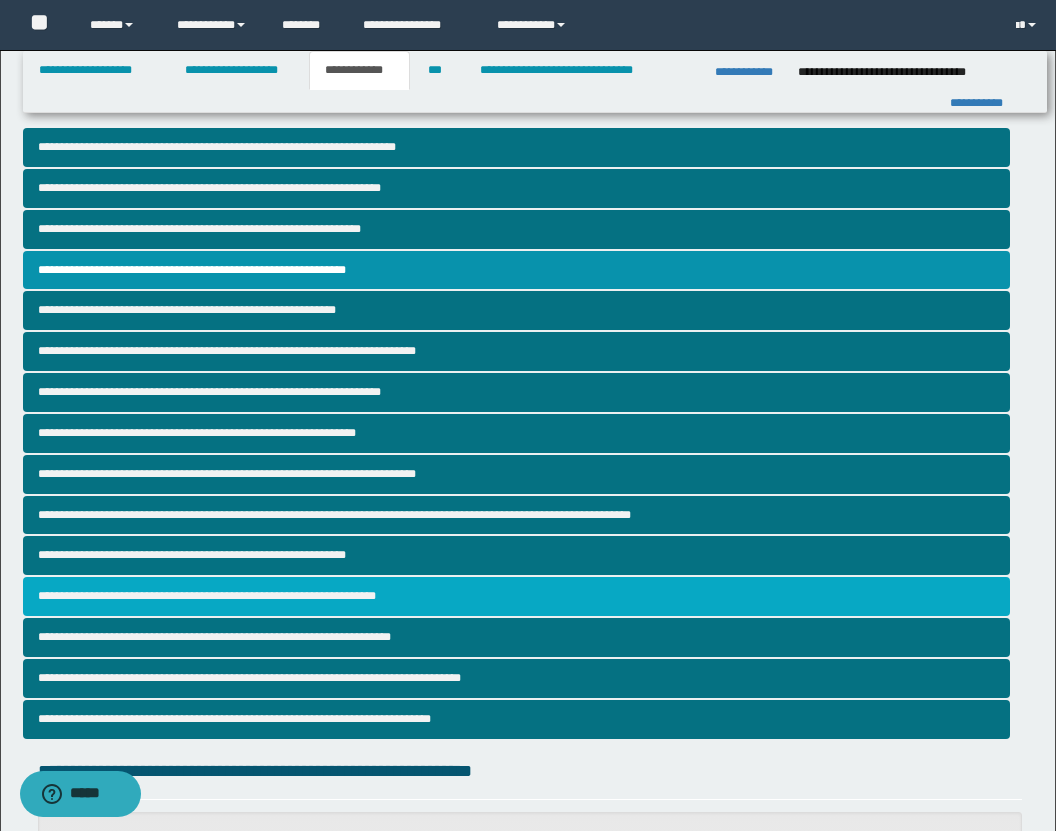 click on "**********" at bounding box center [516, 596] 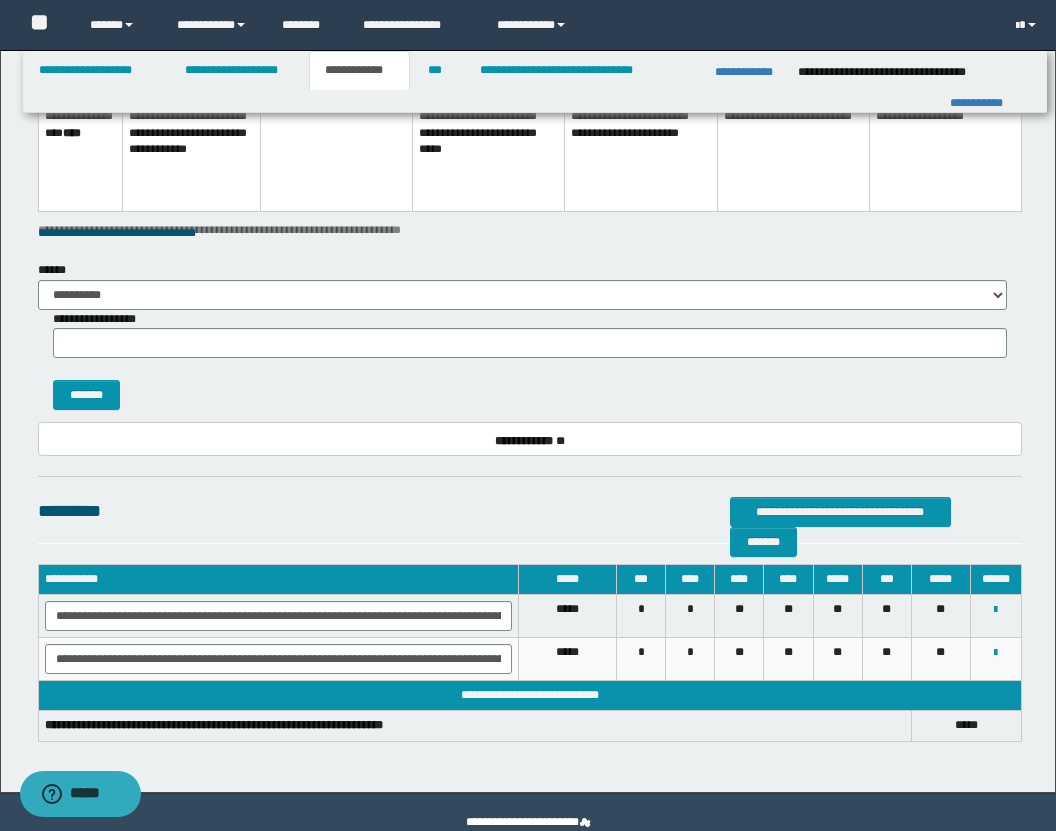 scroll, scrollTop: 2480, scrollLeft: 0, axis: vertical 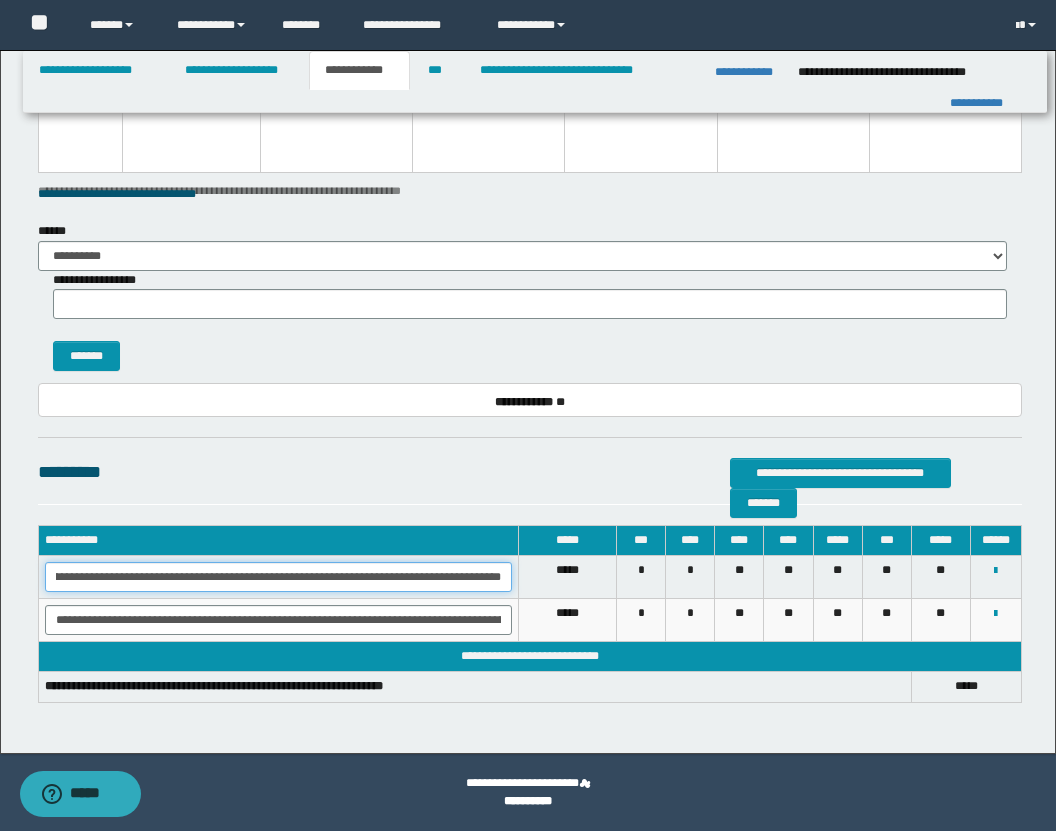 drag, startPoint x: 53, startPoint y: 577, endPoint x: 587, endPoint y: 589, distance: 534.1348 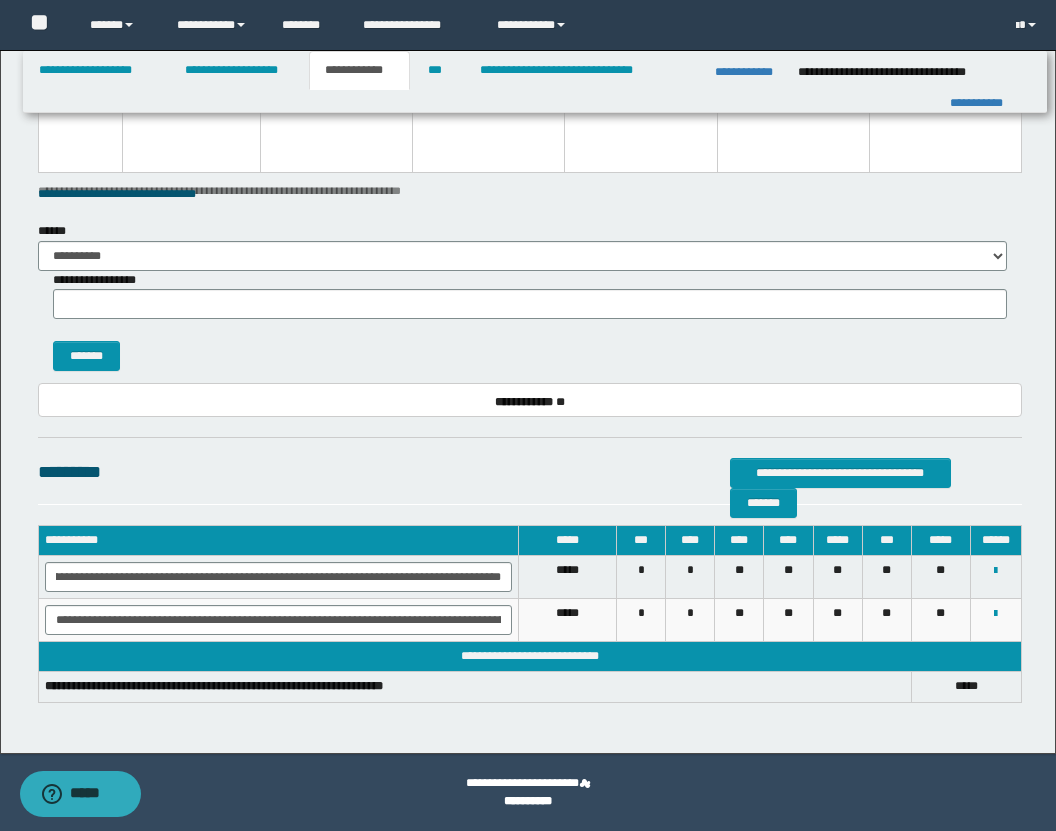 scroll, scrollTop: 0, scrollLeft: 0, axis: both 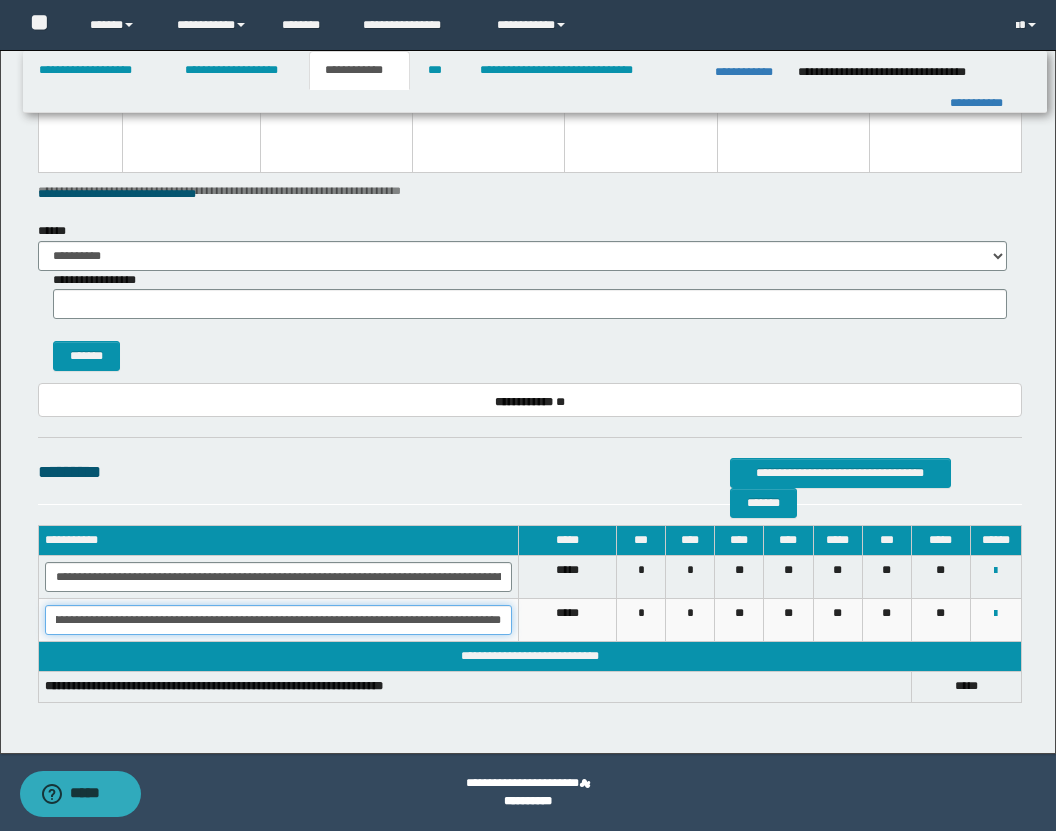 drag, startPoint x: 51, startPoint y: 621, endPoint x: 522, endPoint y: 667, distance: 473.24097 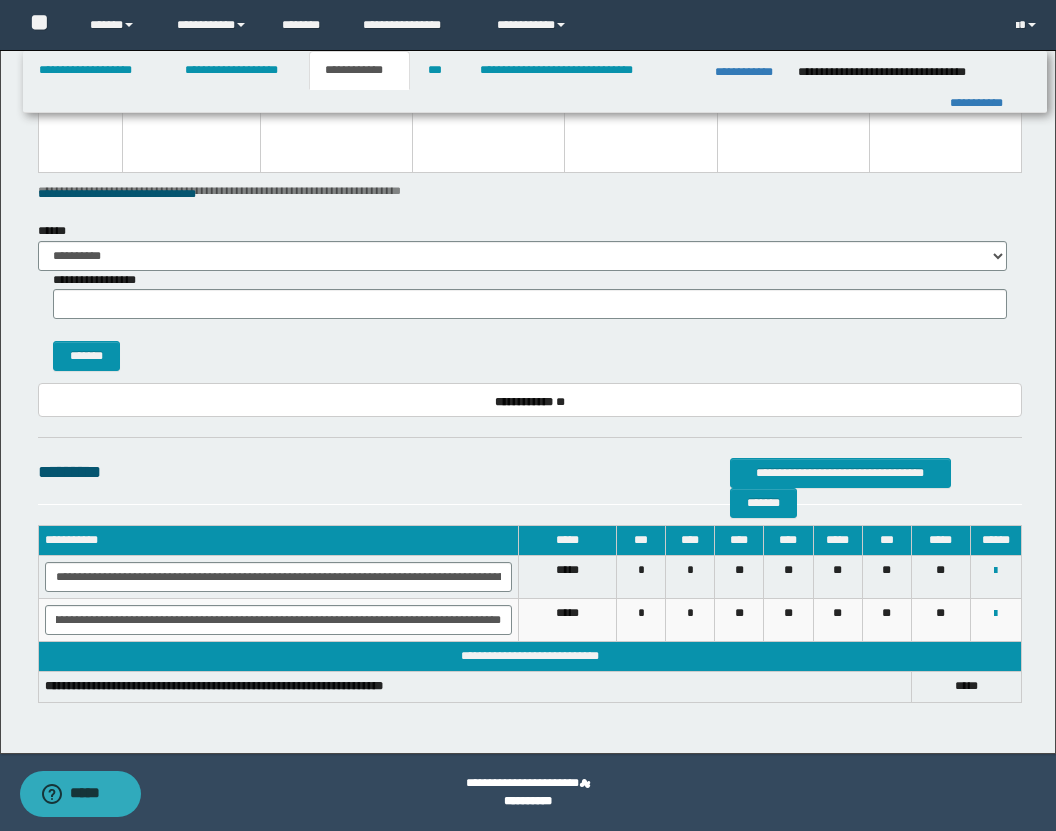 scroll, scrollTop: 0, scrollLeft: 0, axis: both 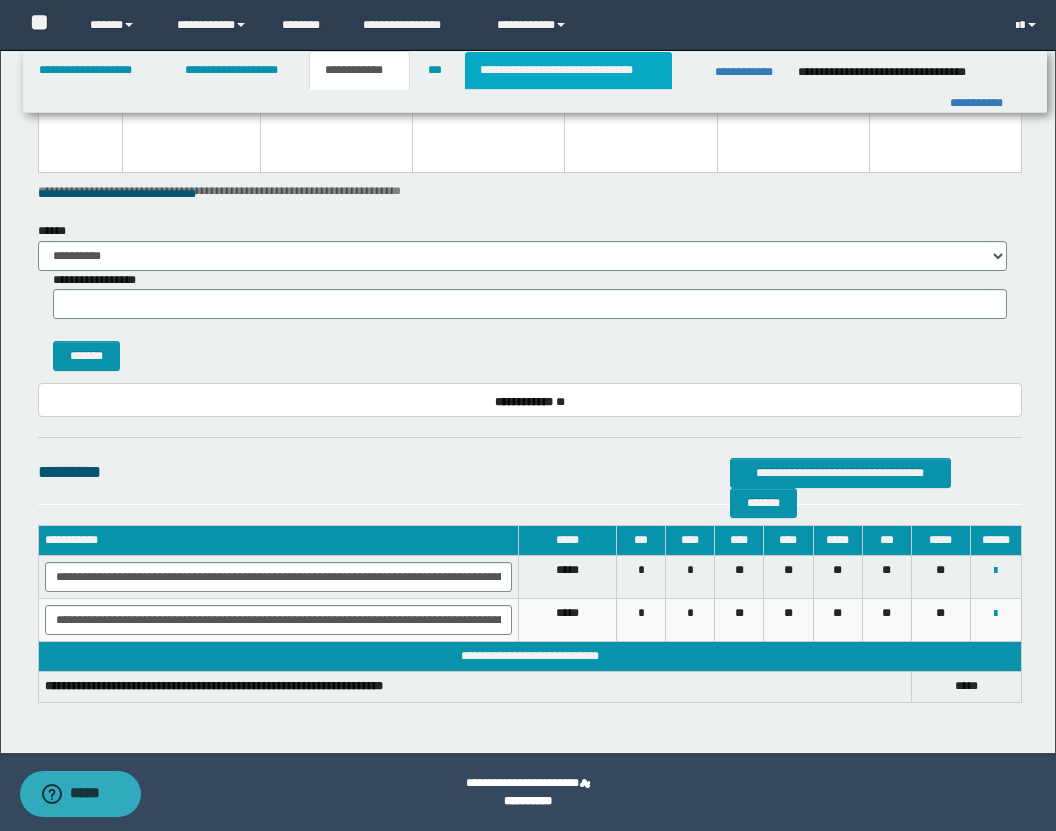 click on "**********" at bounding box center (568, 70) 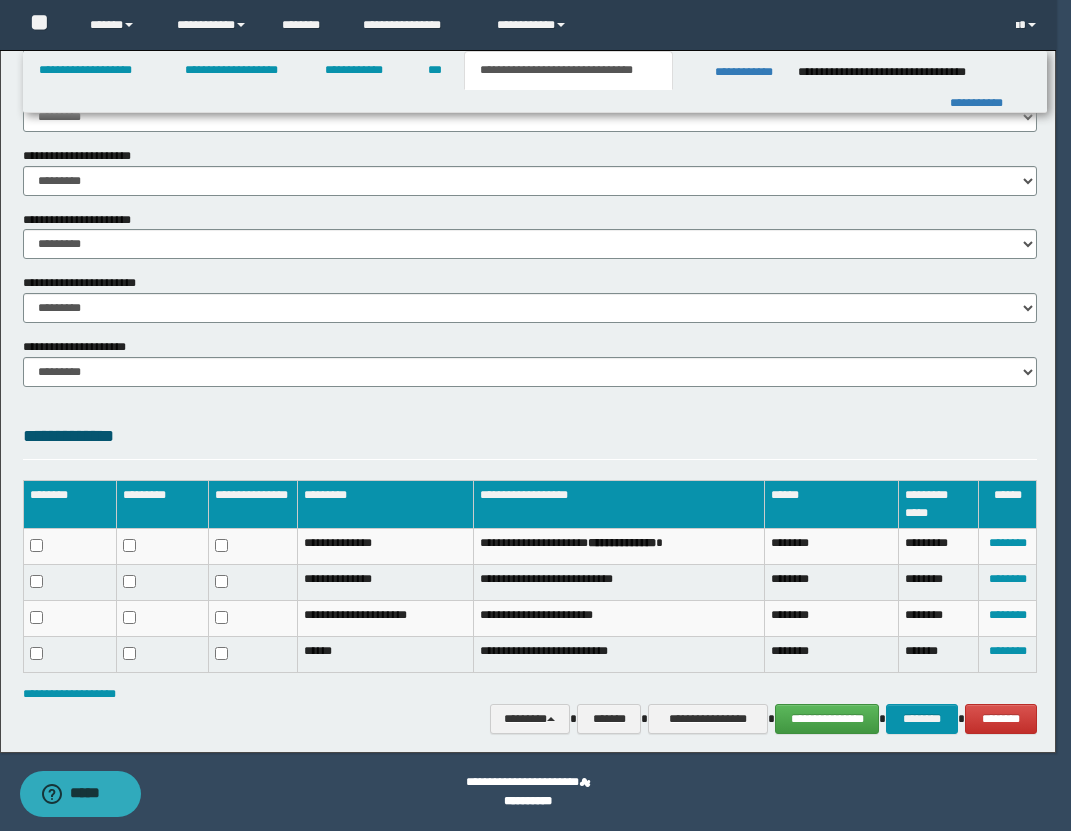 scroll, scrollTop: 0, scrollLeft: 0, axis: both 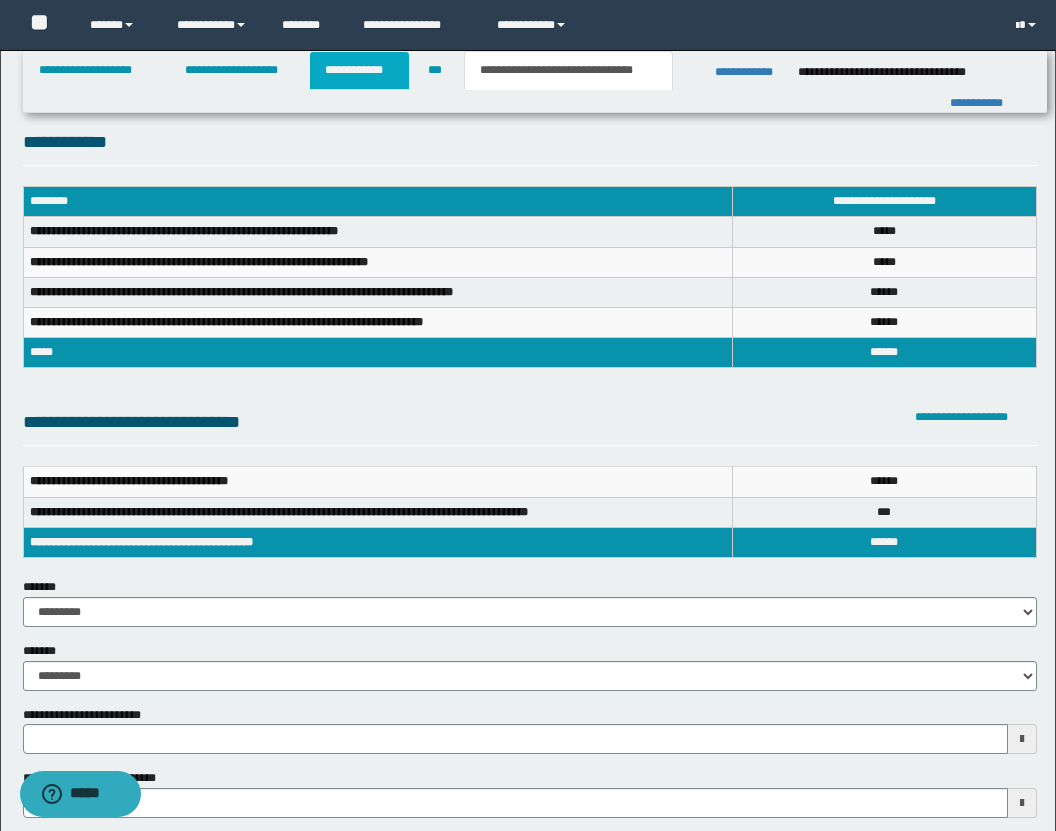click on "**********" at bounding box center (359, 70) 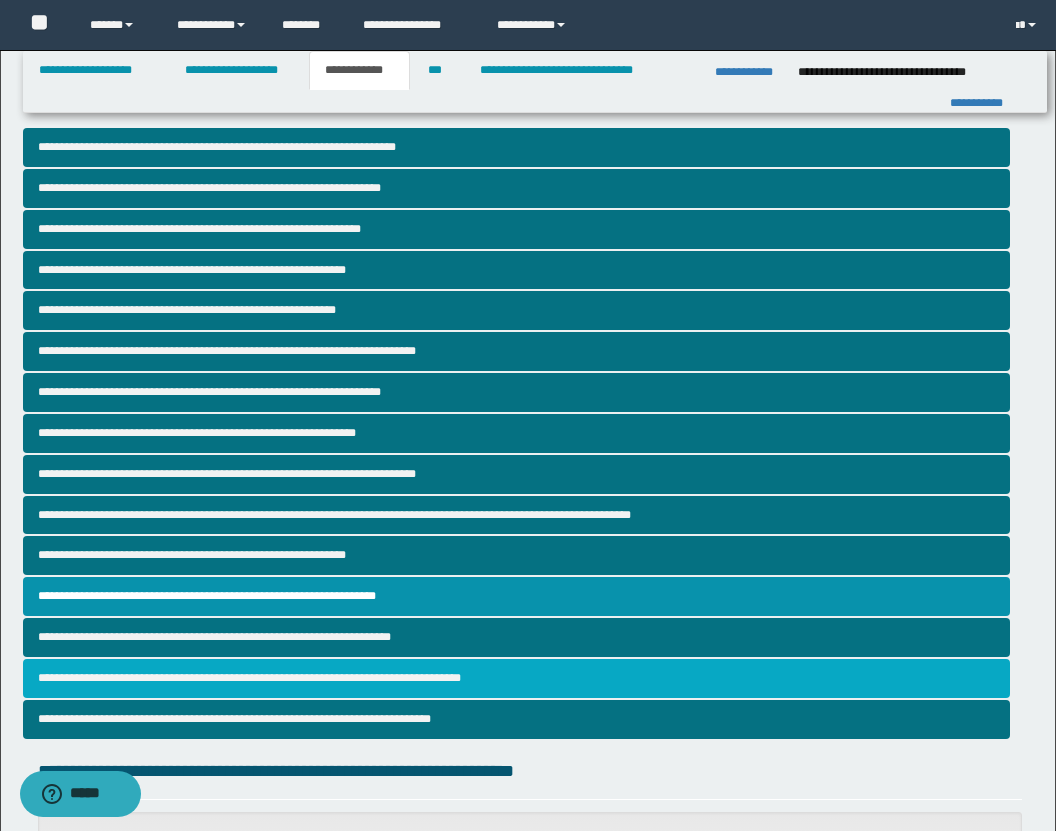 click on "**********" at bounding box center (516, 678) 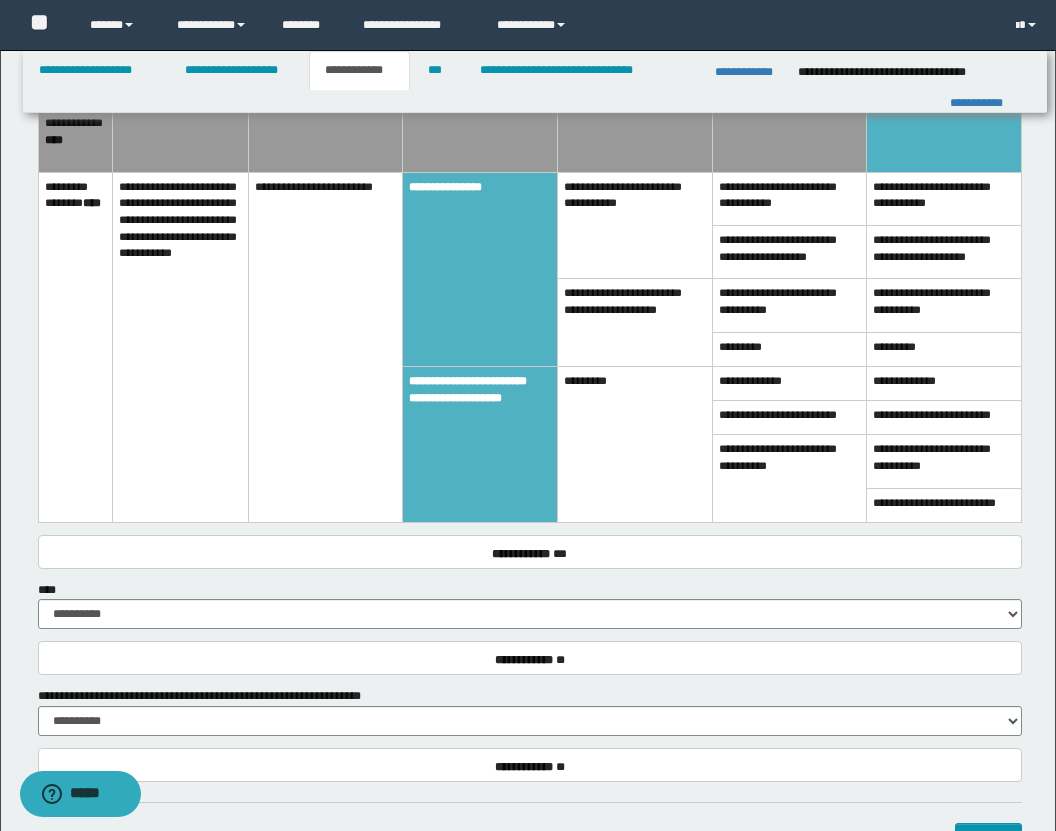 scroll, scrollTop: 3415, scrollLeft: 0, axis: vertical 